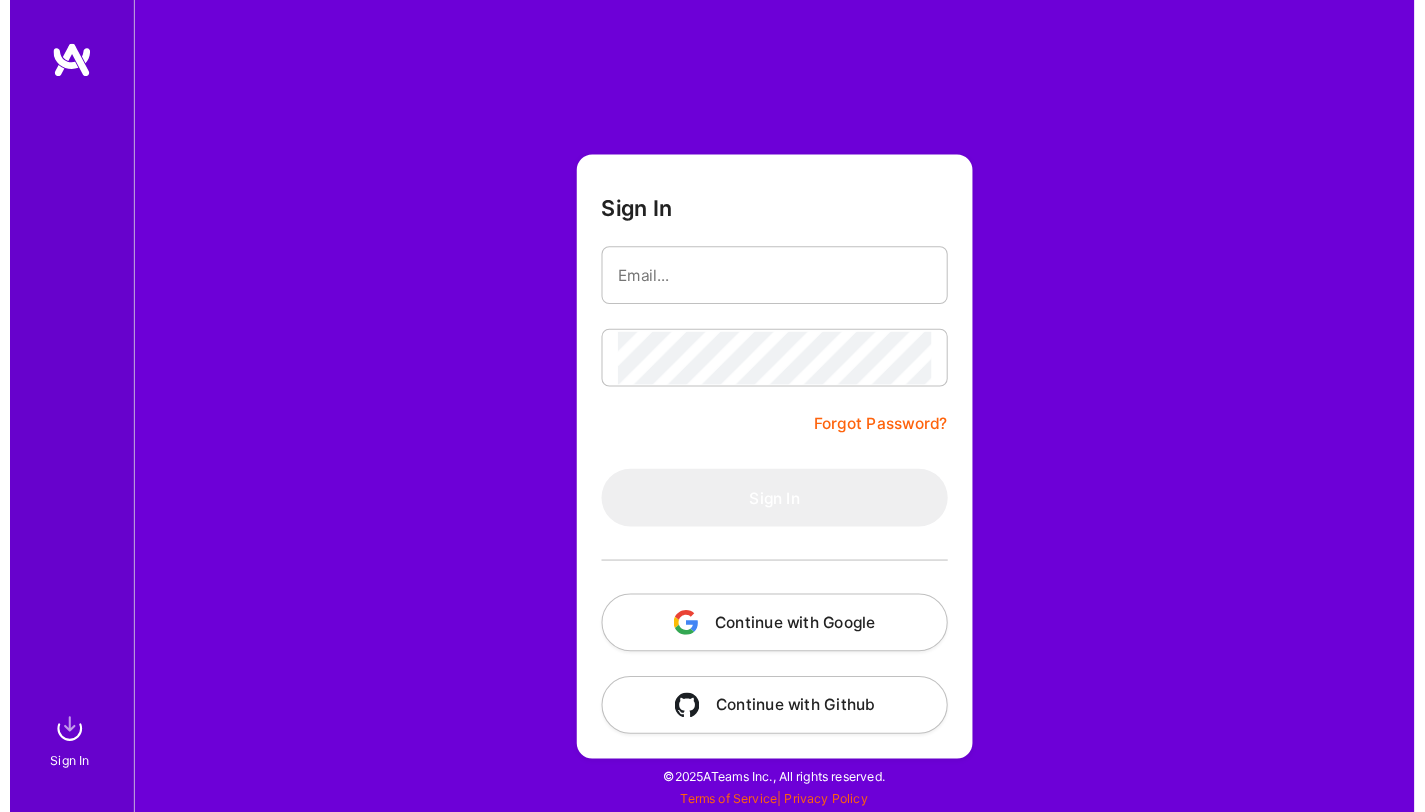 scroll, scrollTop: 0, scrollLeft: 0, axis: both 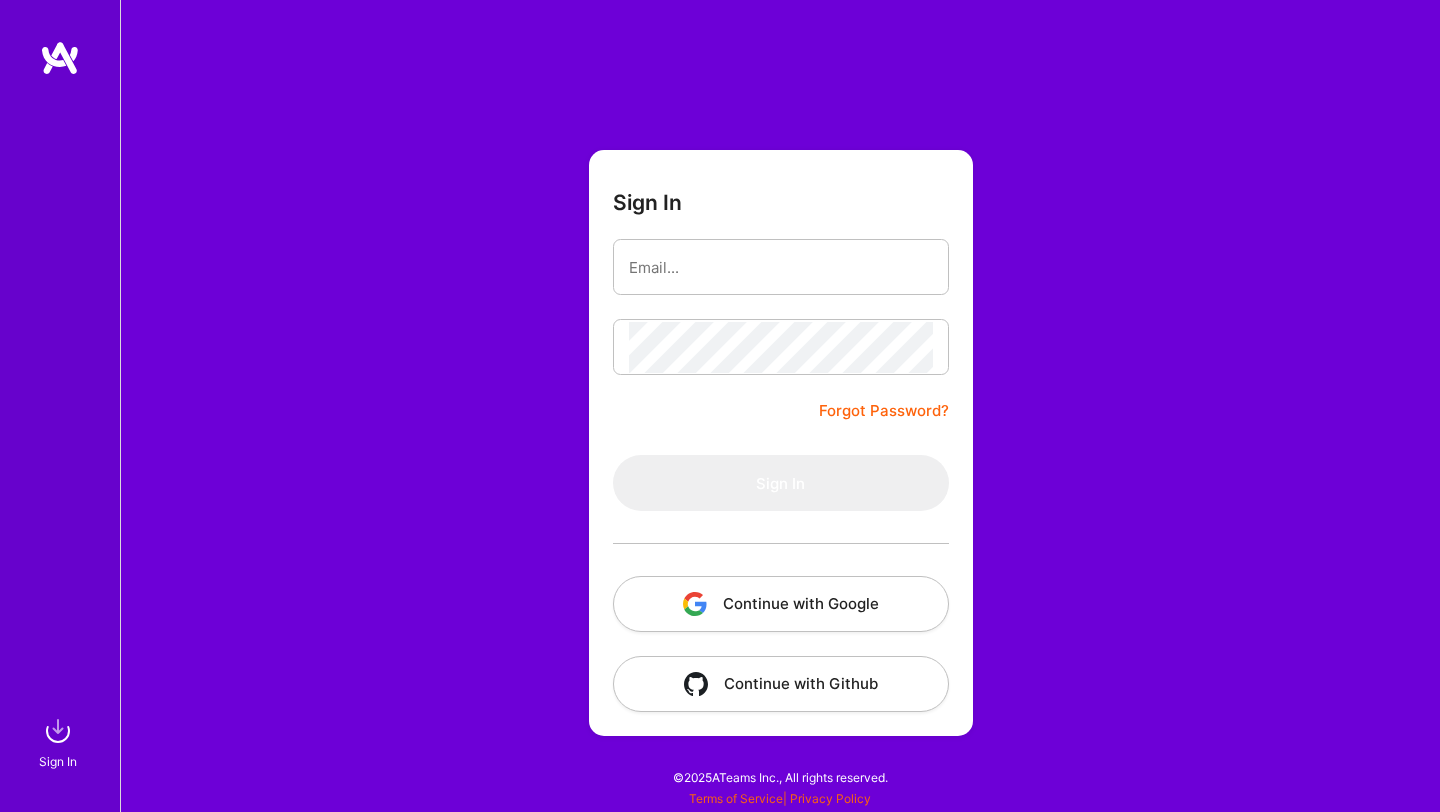 type 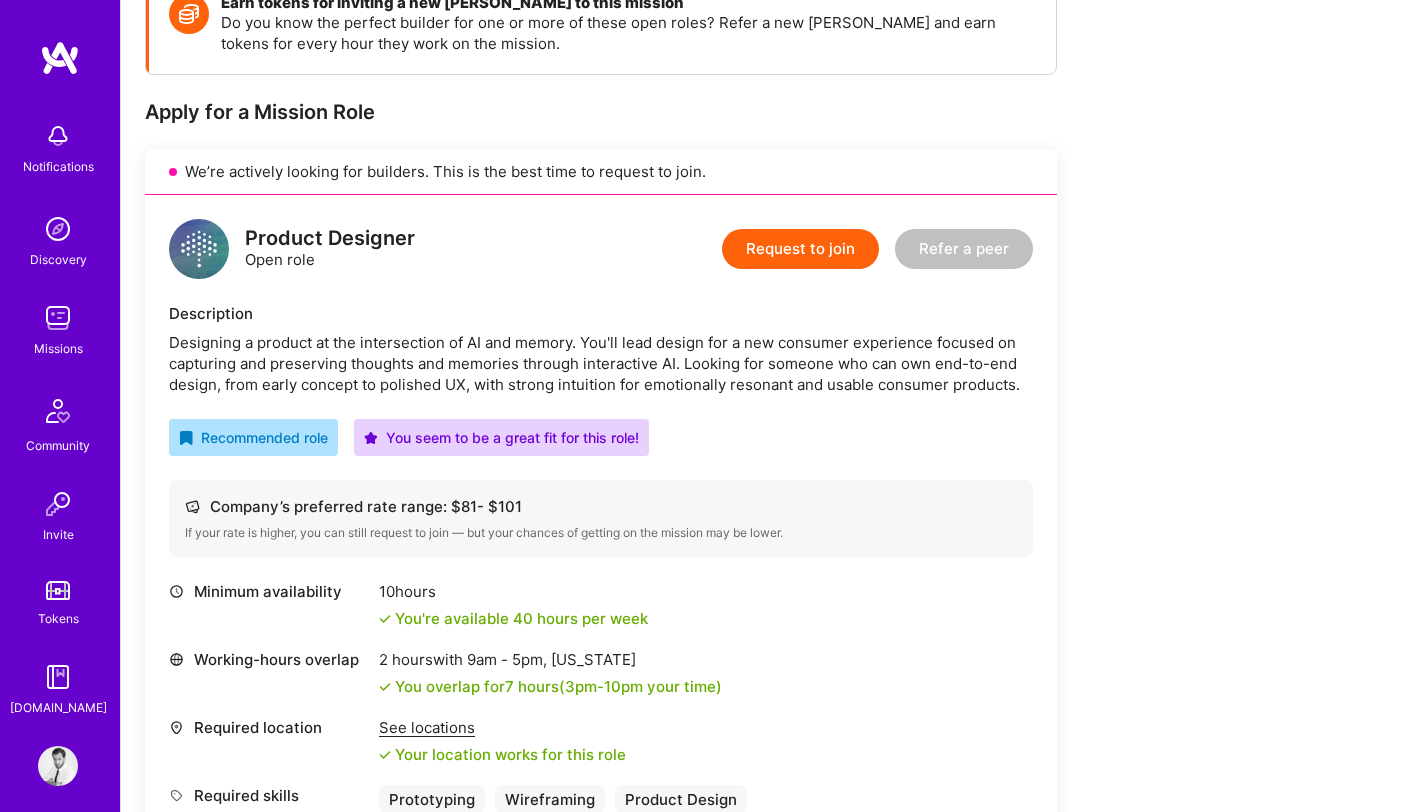 scroll, scrollTop: 320, scrollLeft: 0, axis: vertical 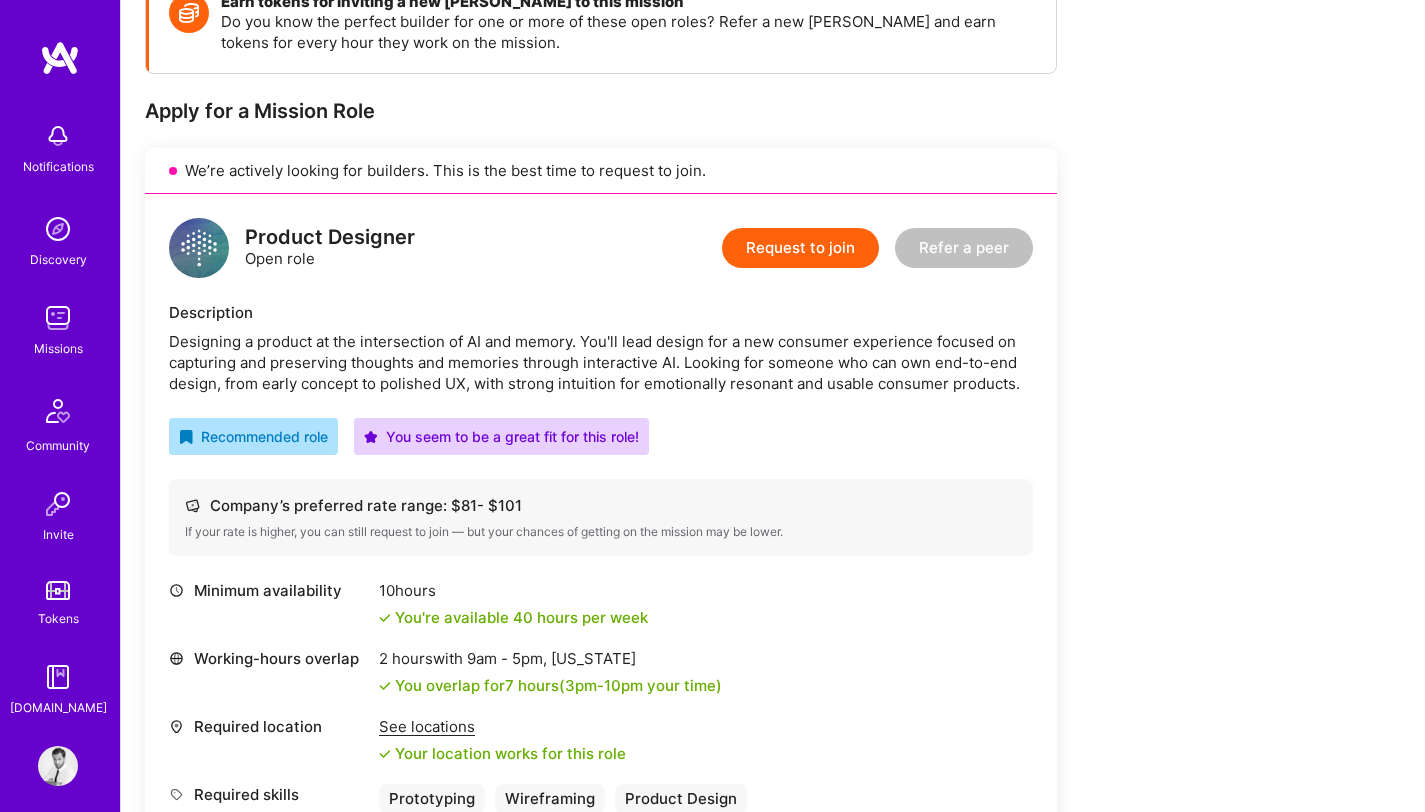 click on "Request to join" at bounding box center (800, 248) 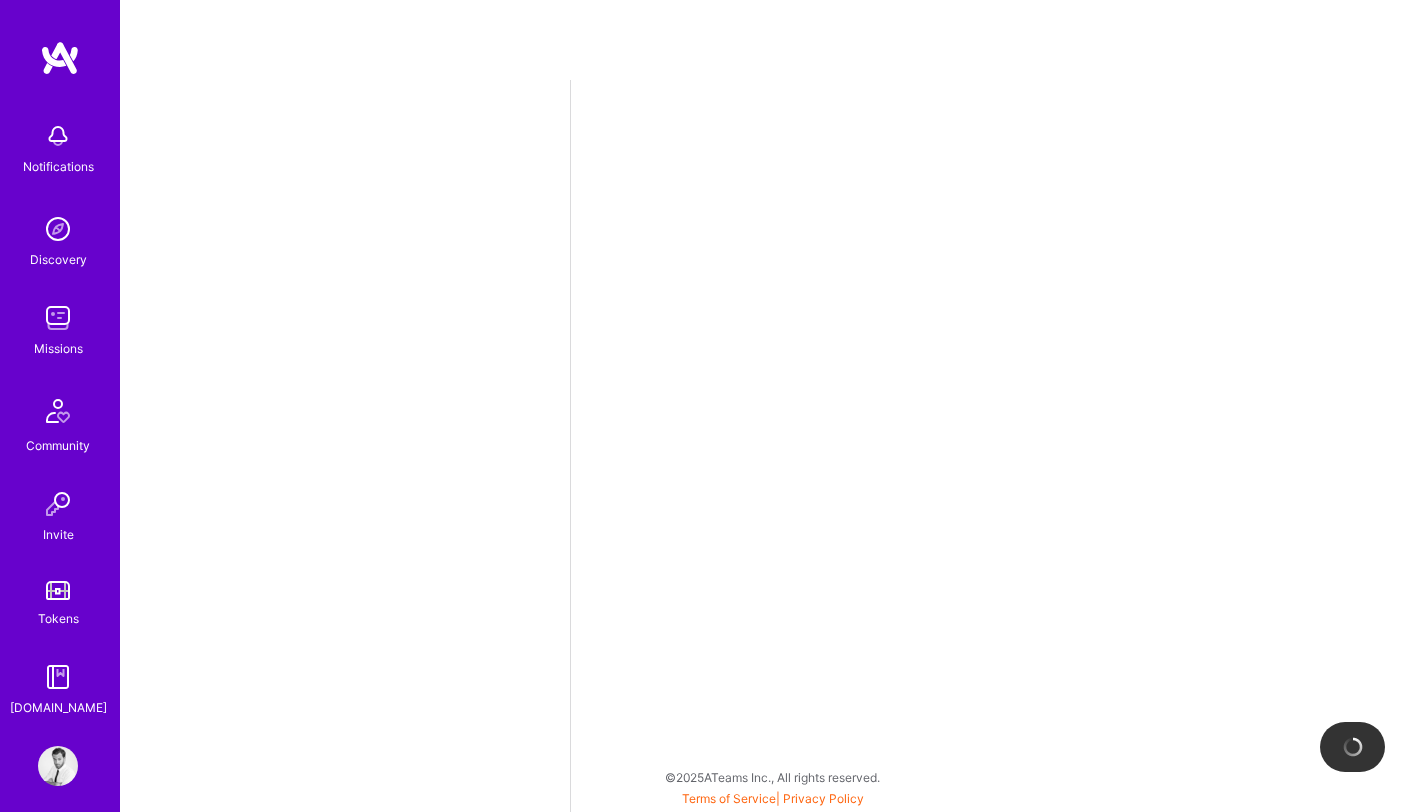 scroll, scrollTop: 0, scrollLeft: 0, axis: both 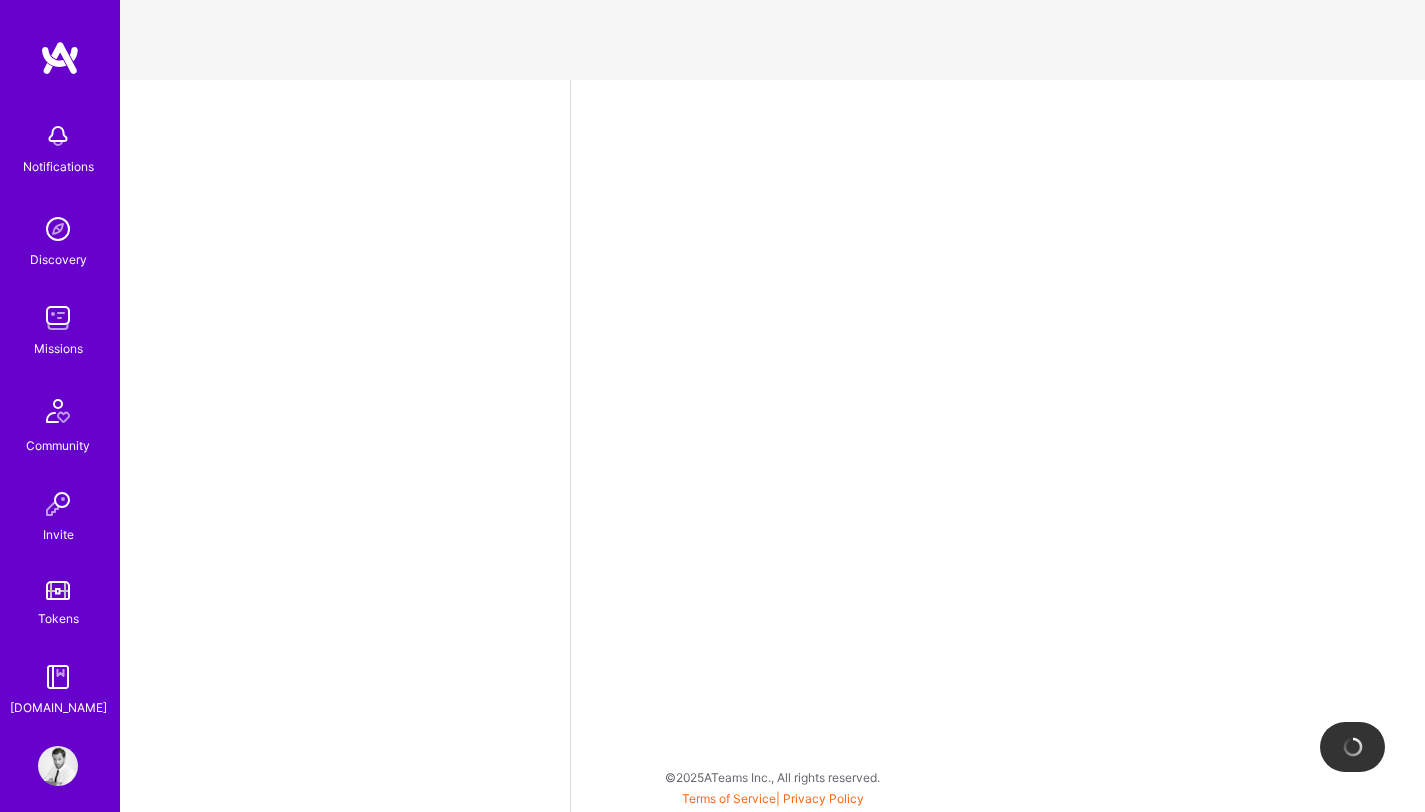 select on "DE" 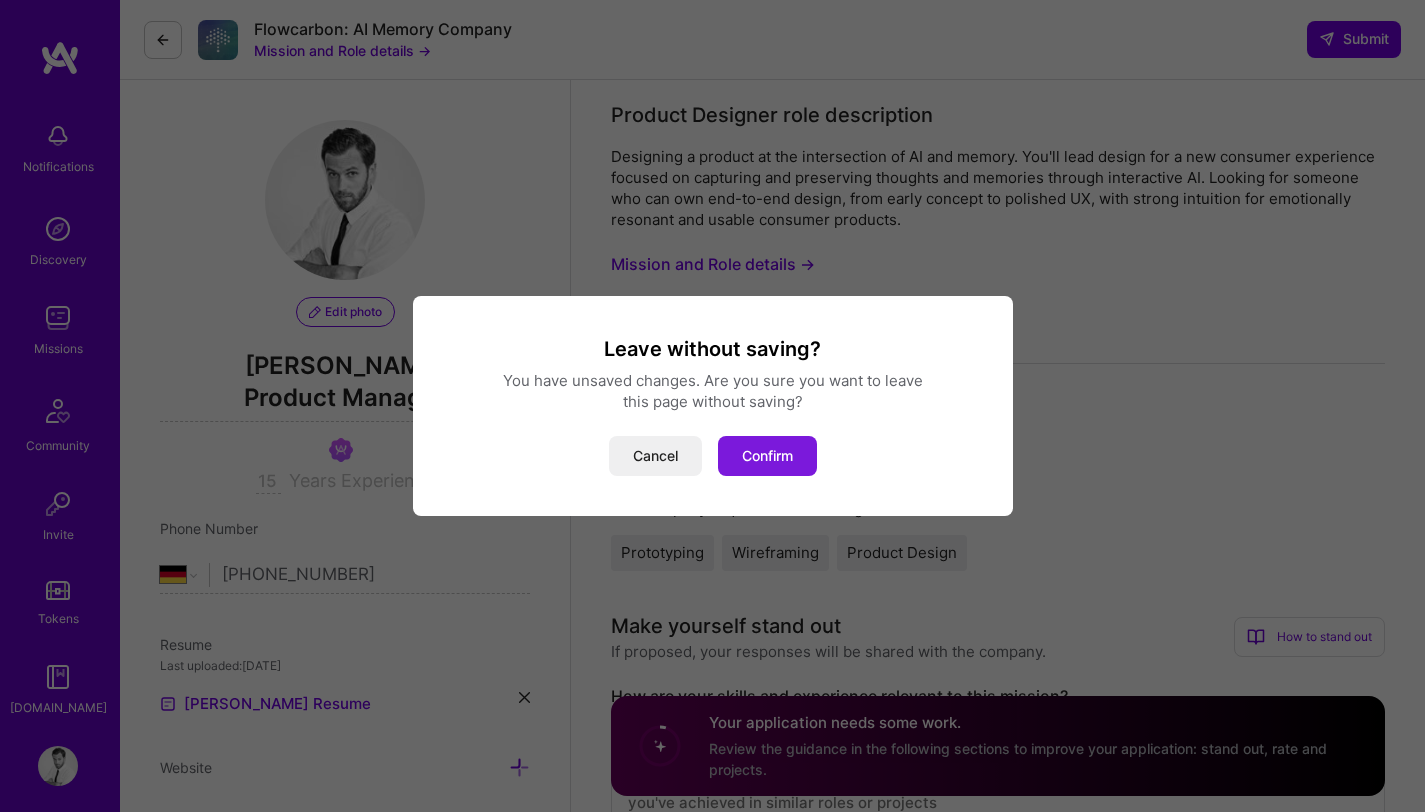 click on "Confirm" at bounding box center [767, 456] 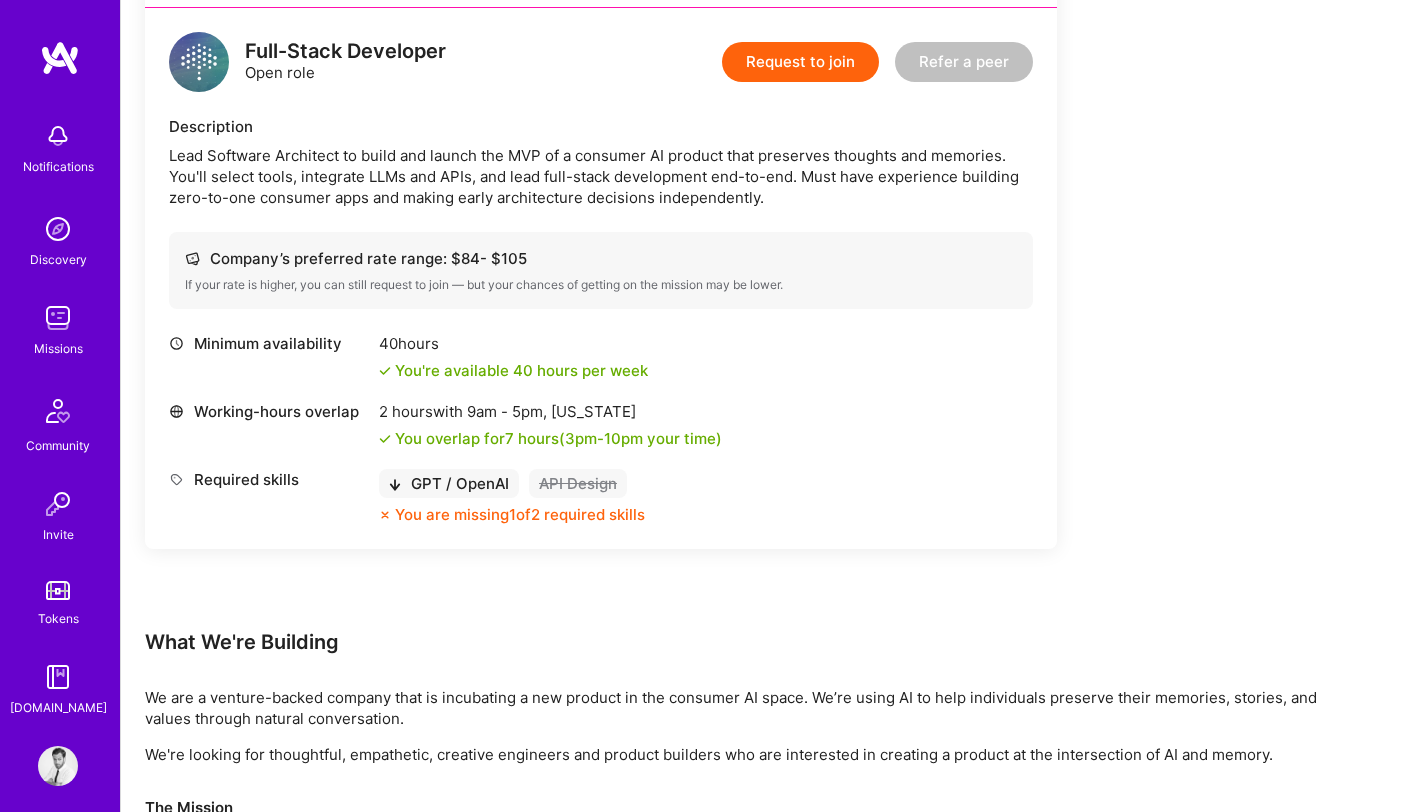 scroll, scrollTop: 2061, scrollLeft: 0, axis: vertical 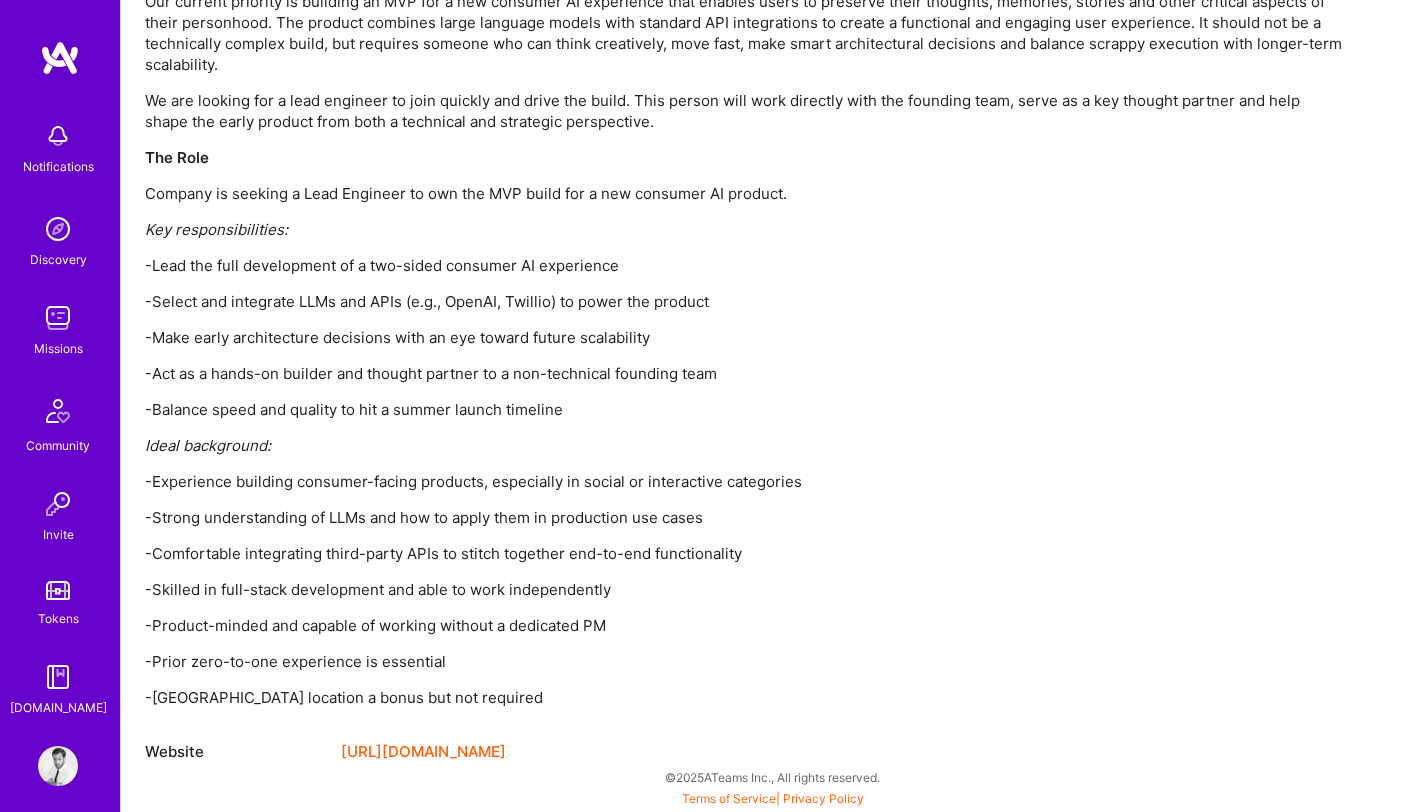 click on "[URL][DOMAIN_NAME]" at bounding box center [423, 752] 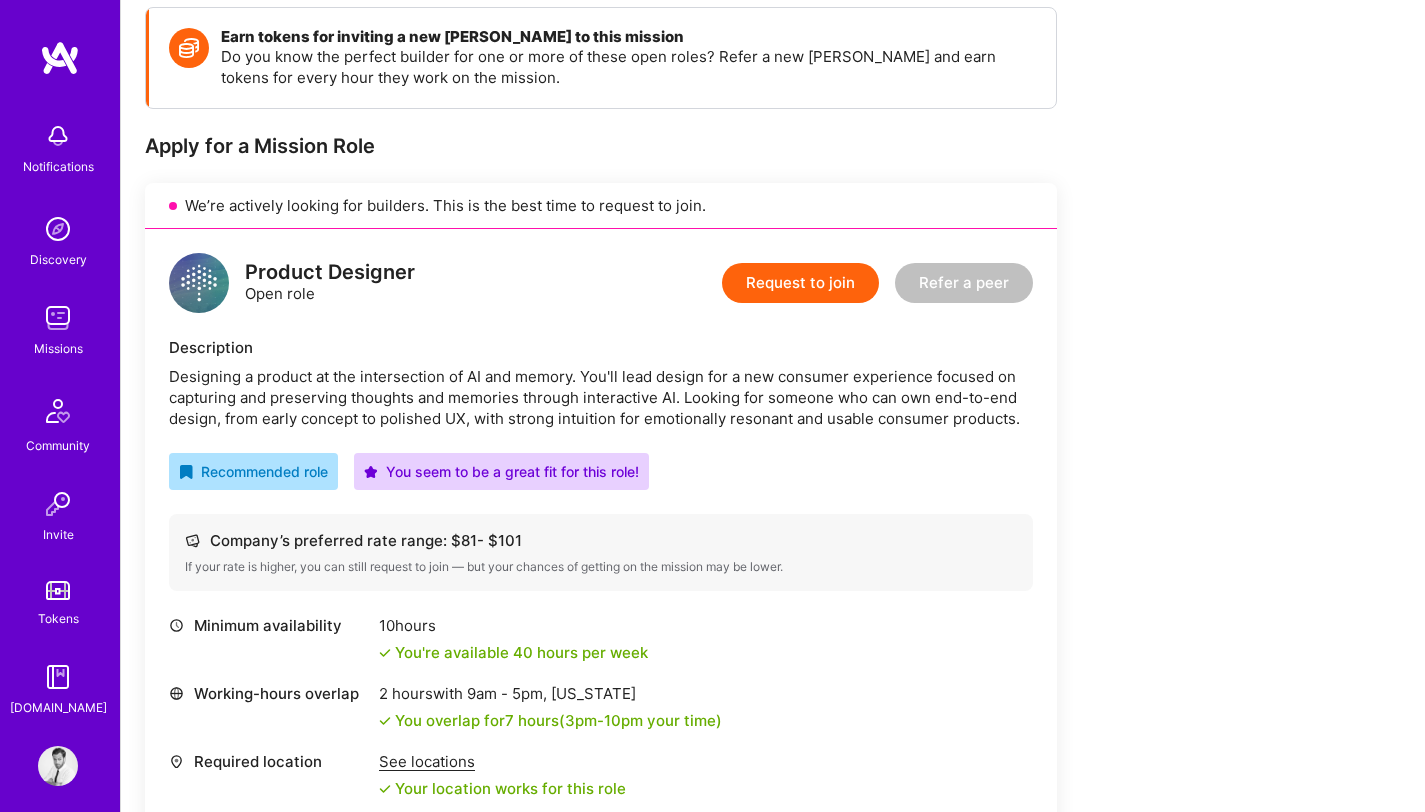 scroll, scrollTop: 85, scrollLeft: 0, axis: vertical 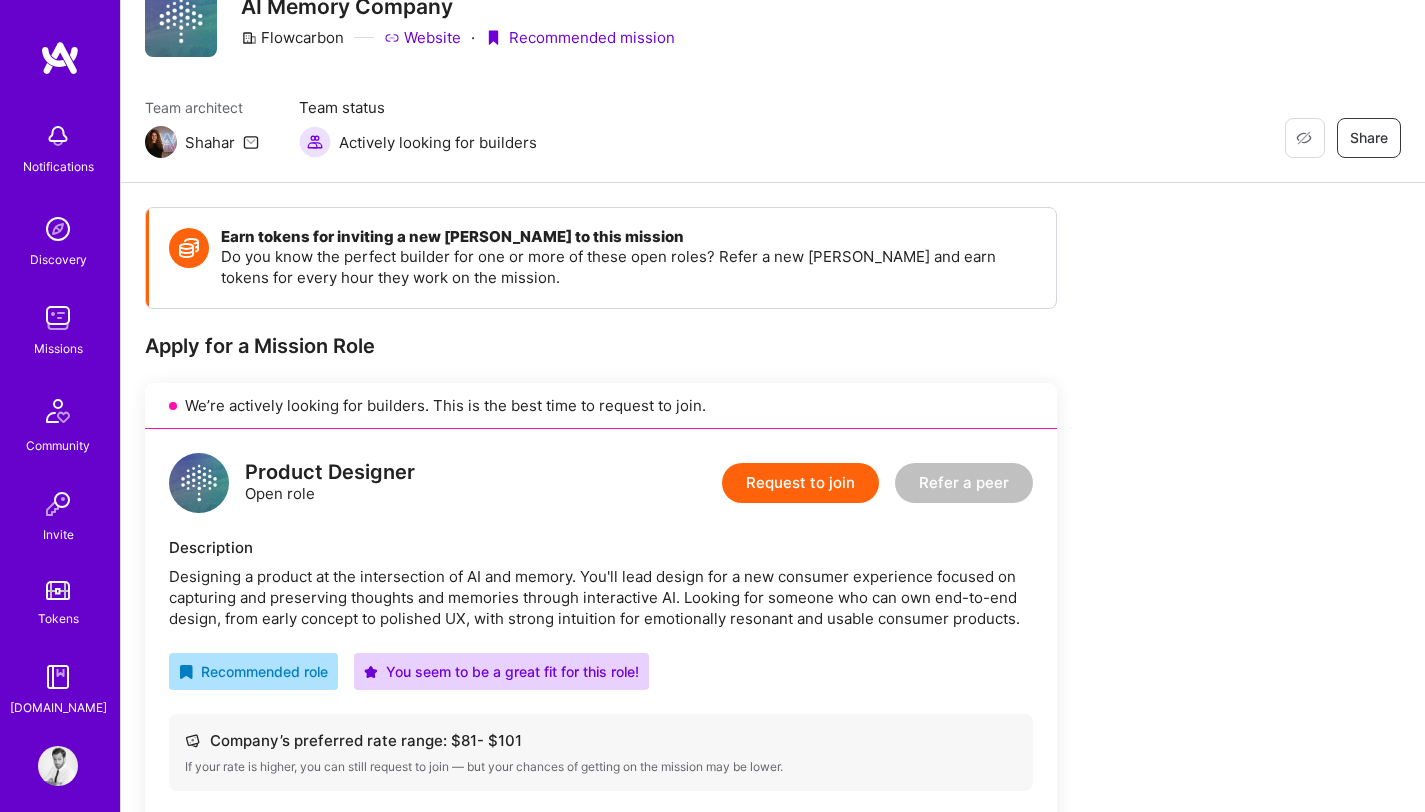 click on "We’re actively looking for builders. This is the best time to request to join." at bounding box center [601, 406] 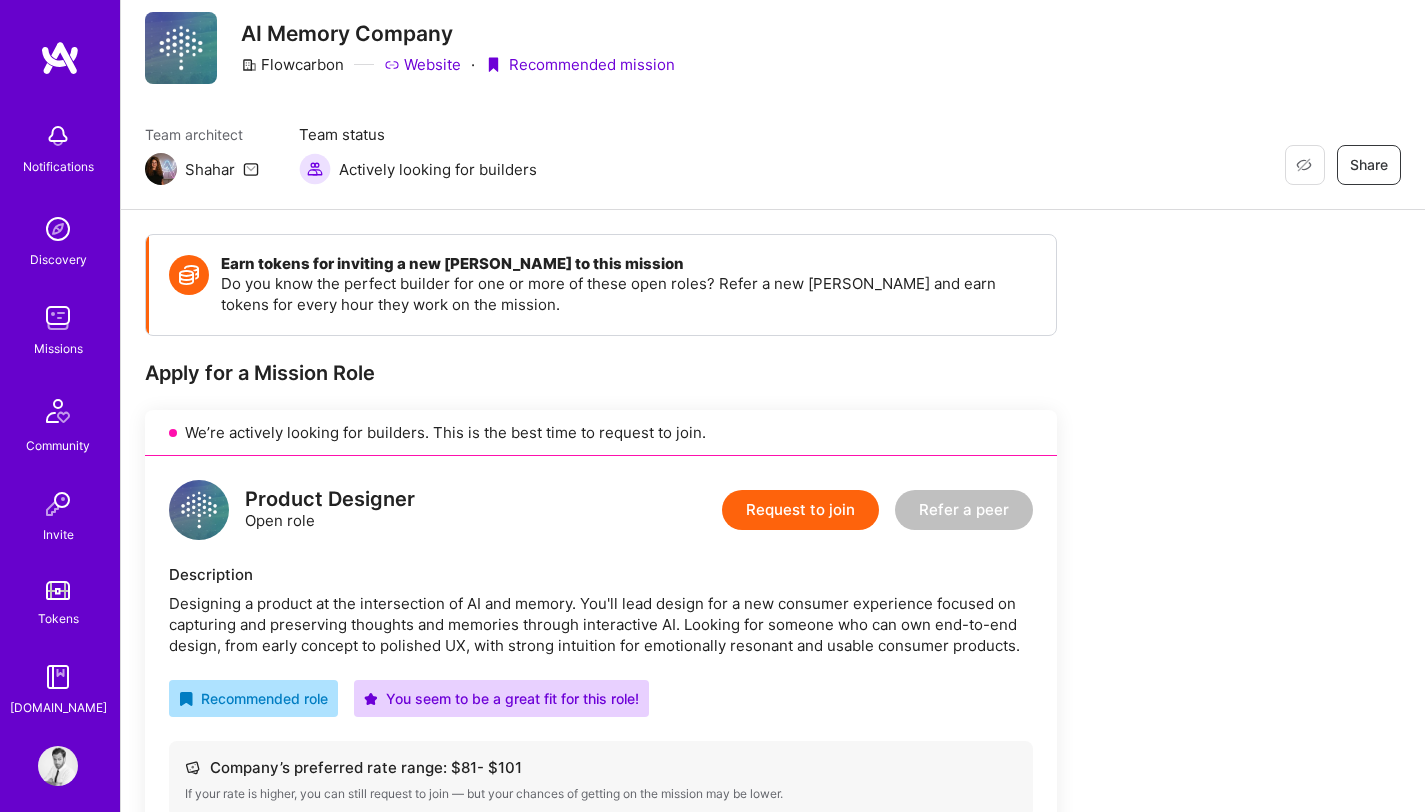 scroll, scrollTop: 175, scrollLeft: 0, axis: vertical 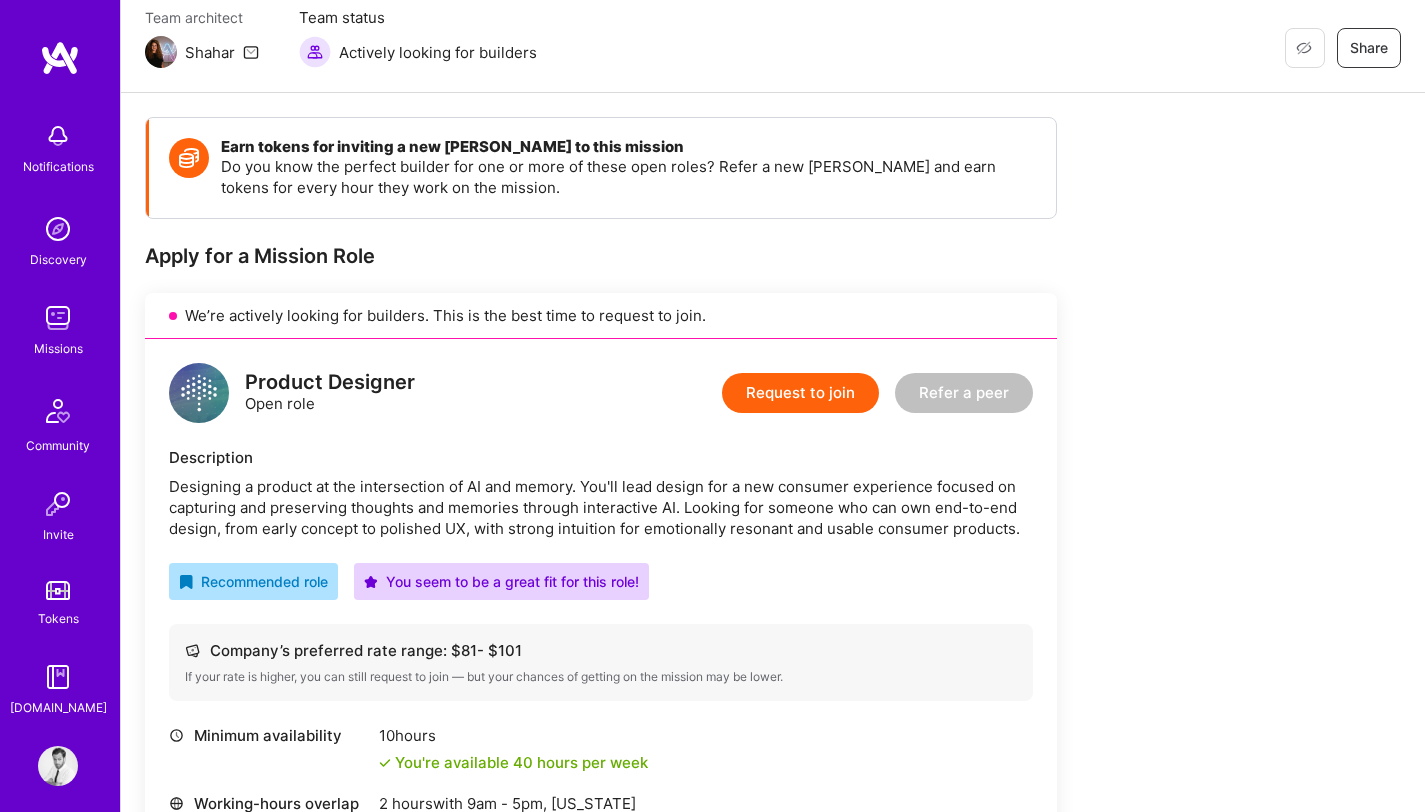 click on "Description" at bounding box center (601, 457) 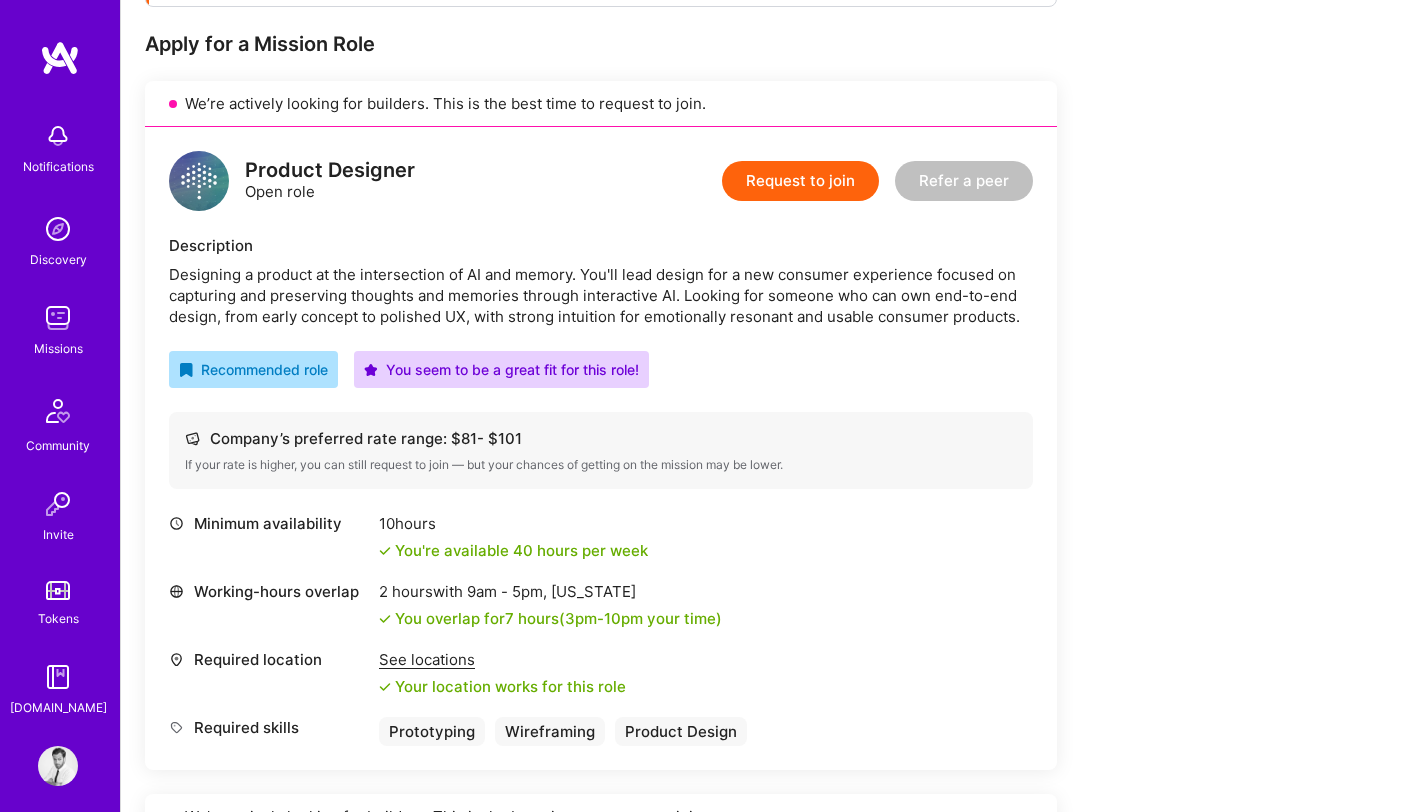 scroll, scrollTop: 417, scrollLeft: 0, axis: vertical 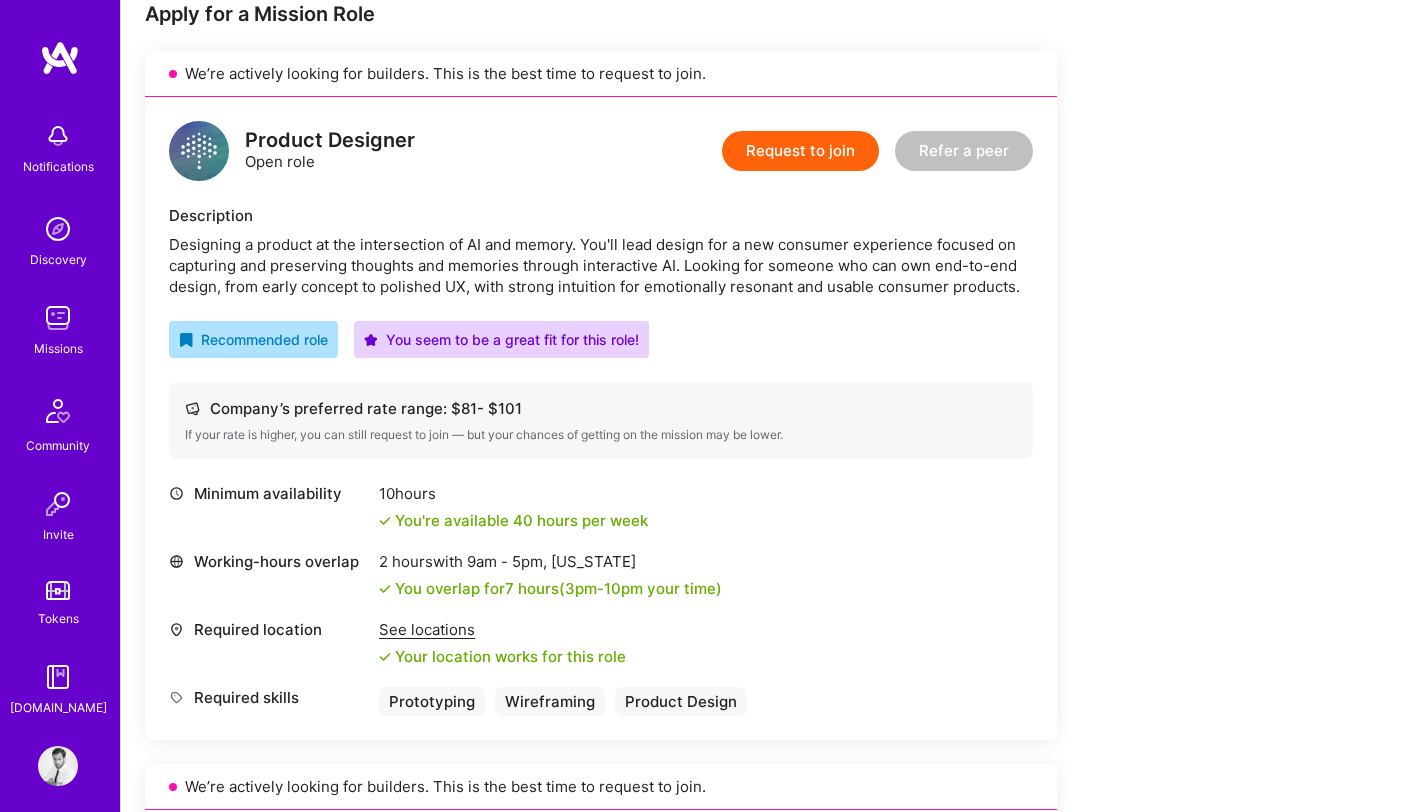 click on "Request to join" at bounding box center (800, 151) 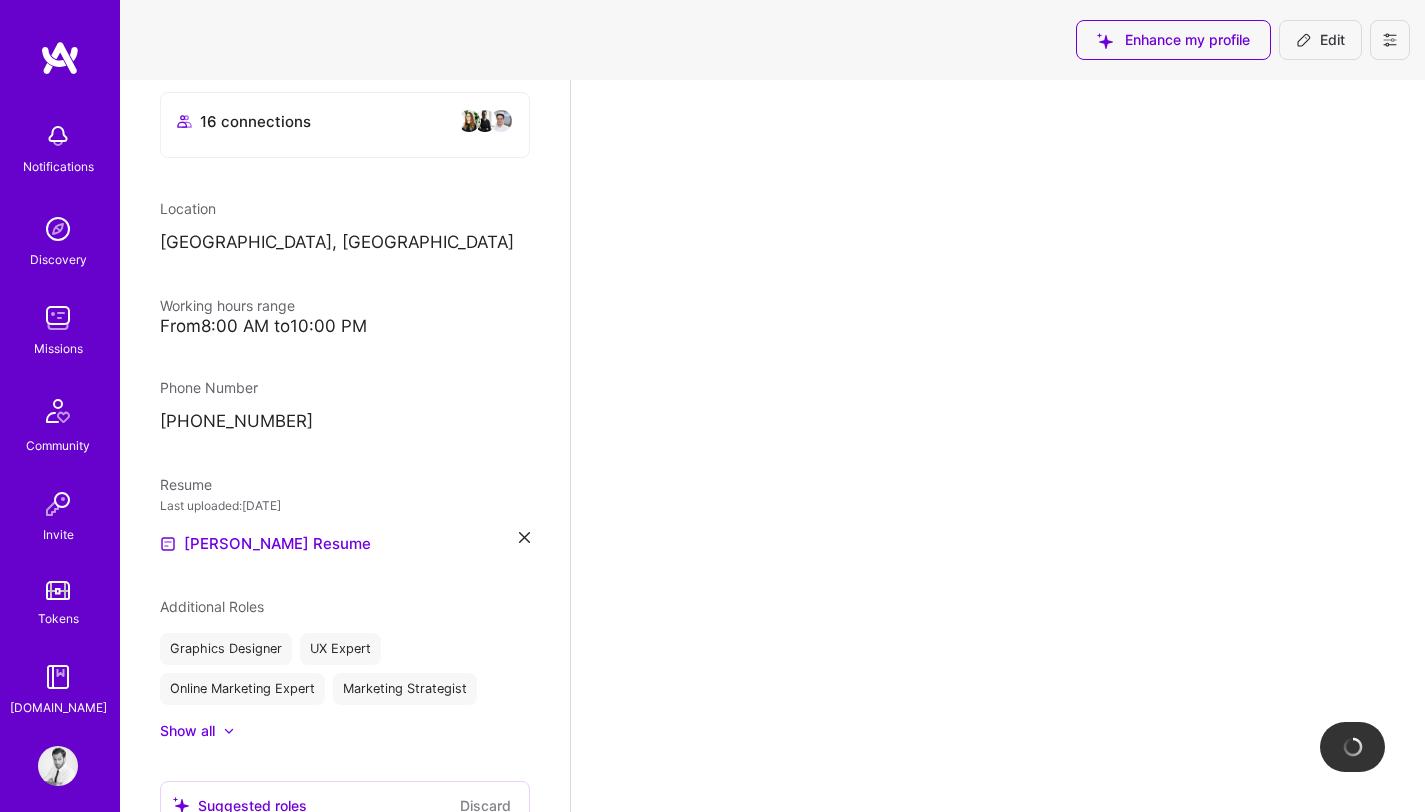 scroll, scrollTop: 0, scrollLeft: 0, axis: both 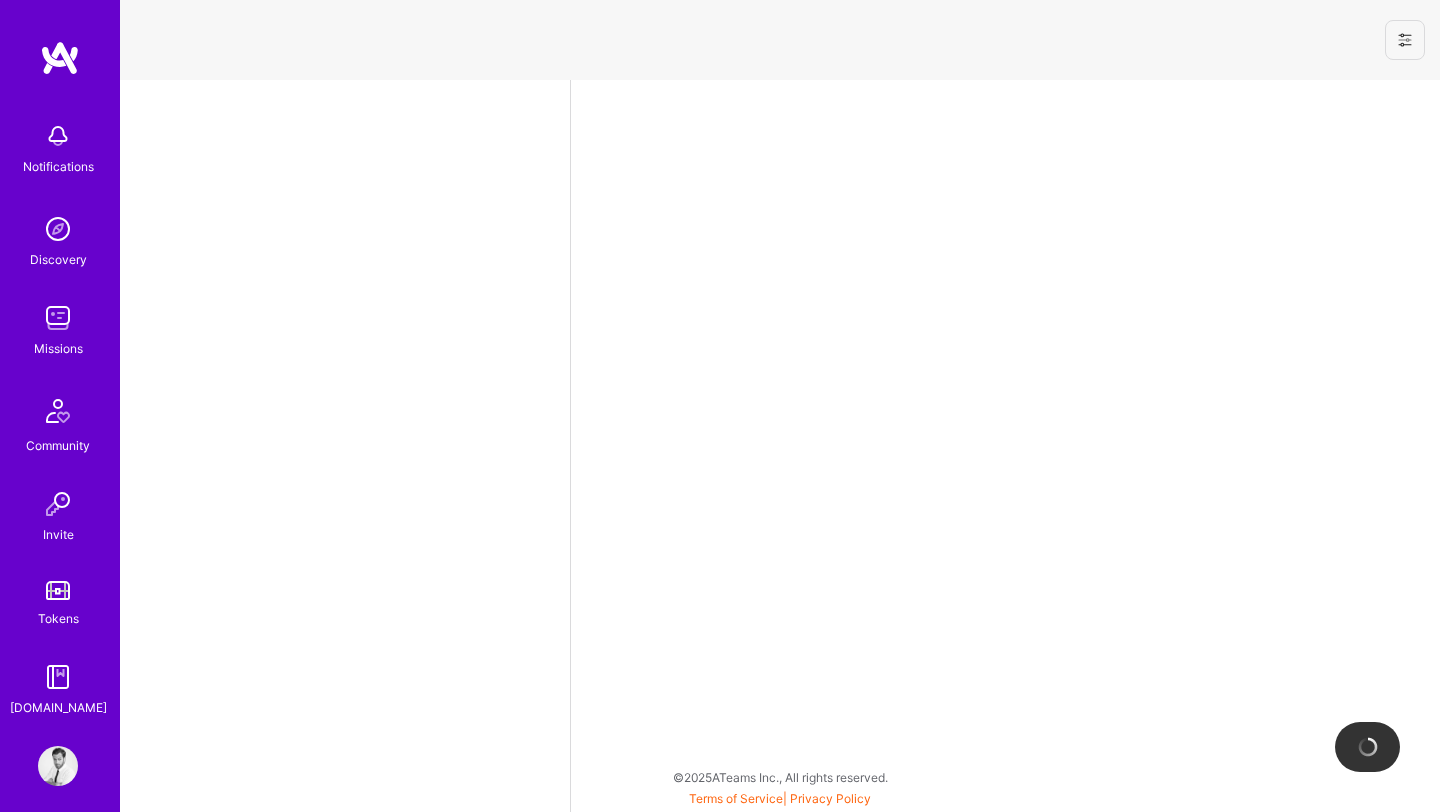select on "DE" 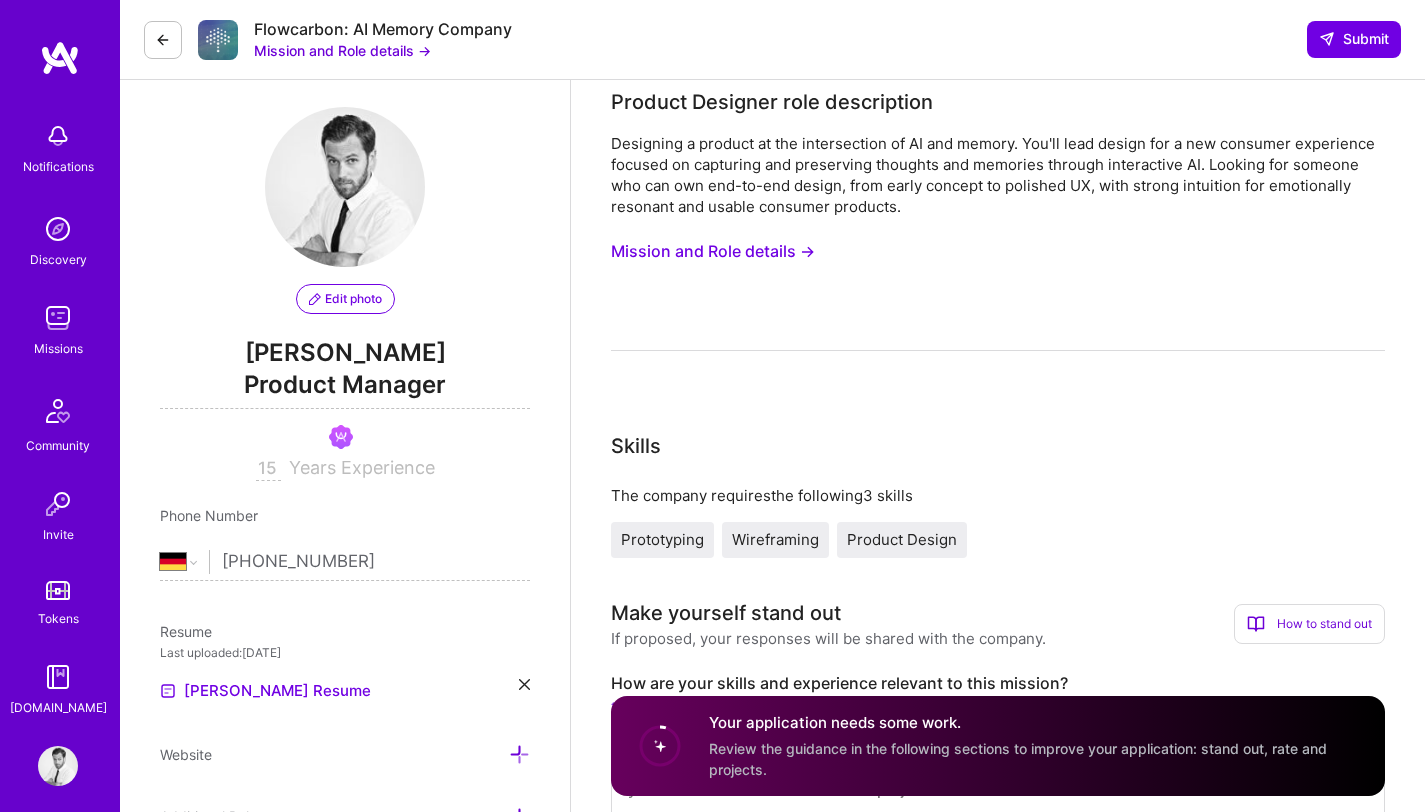 scroll, scrollTop: 0, scrollLeft: 0, axis: both 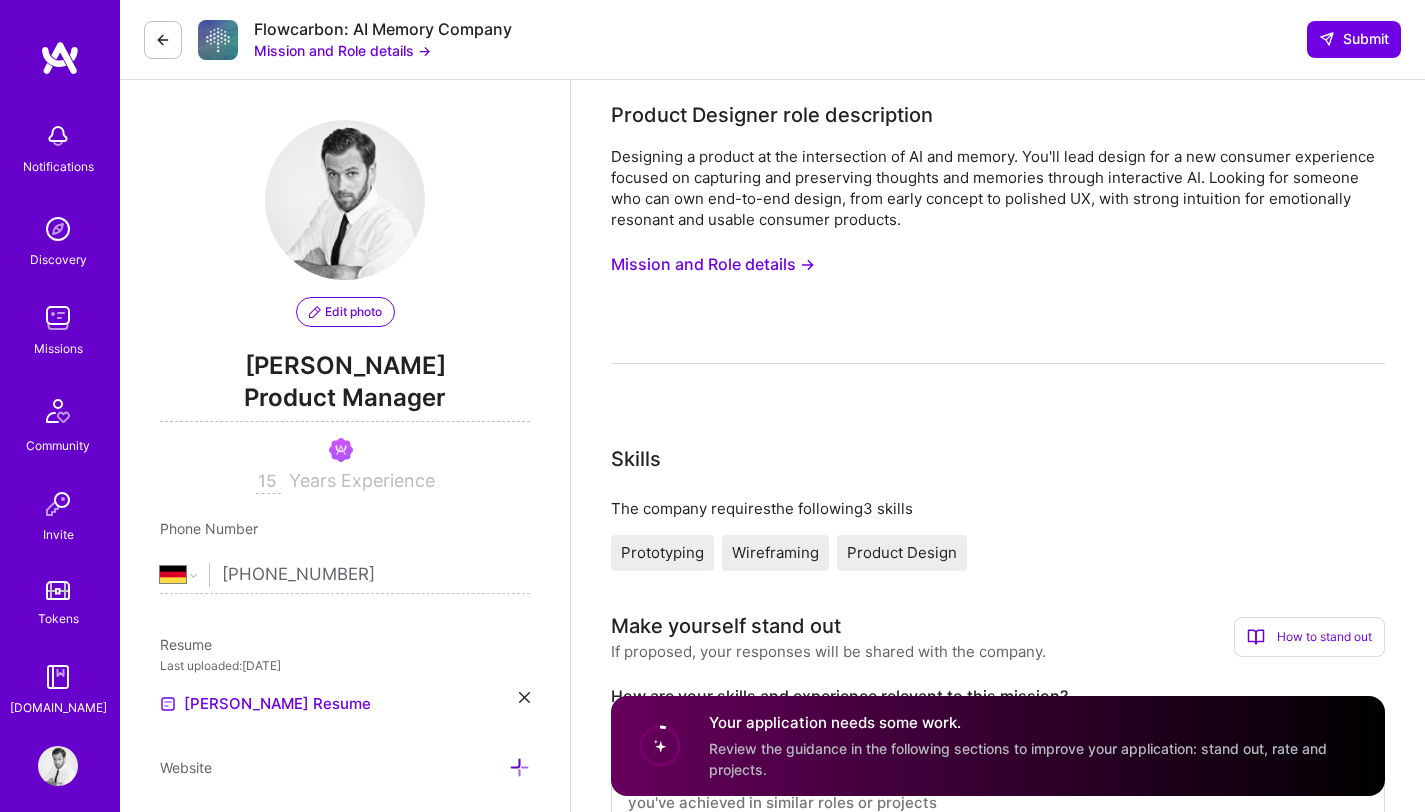 click on "Edit photo Martin Strutz Product Manager 15 Years Experience" at bounding box center [345, 307] 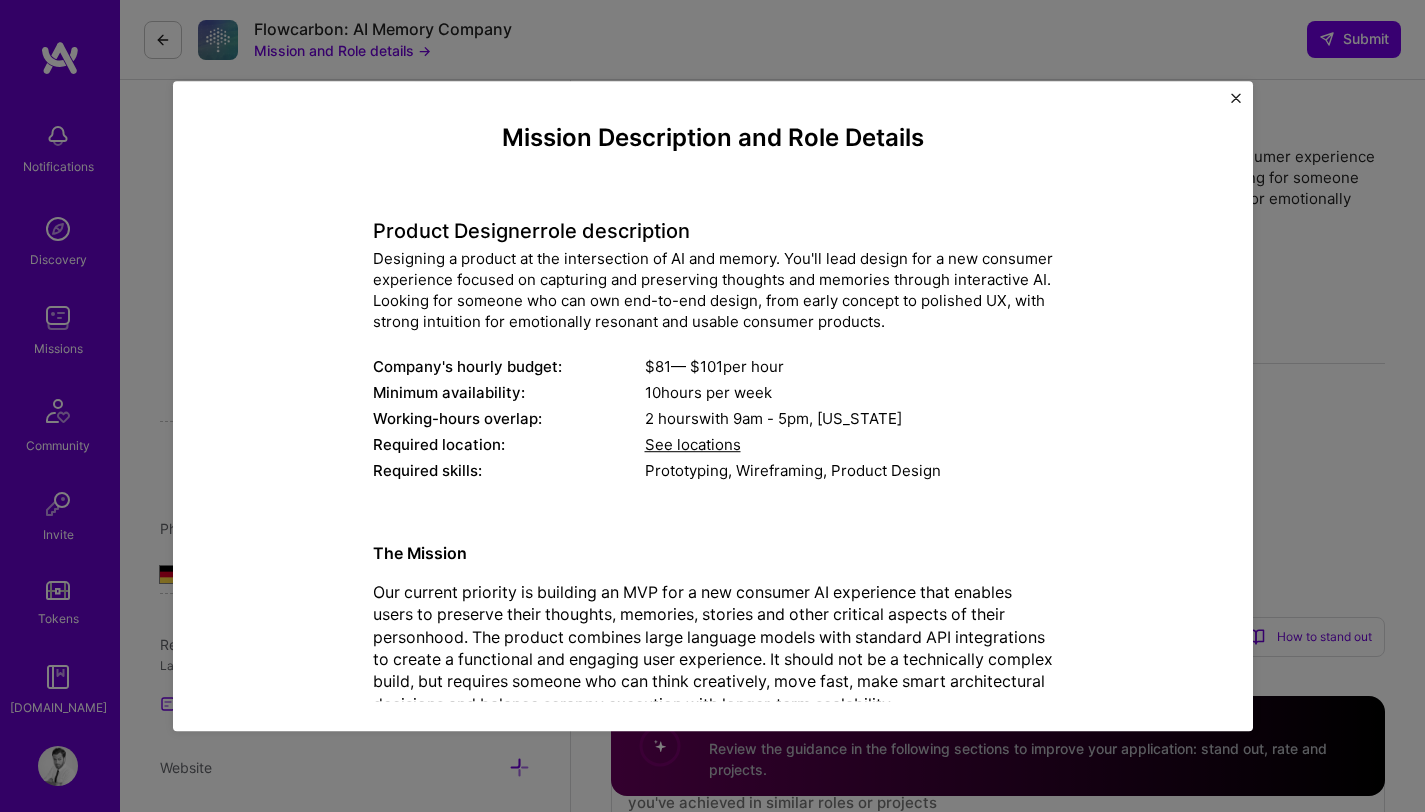 scroll, scrollTop: 0, scrollLeft: 0, axis: both 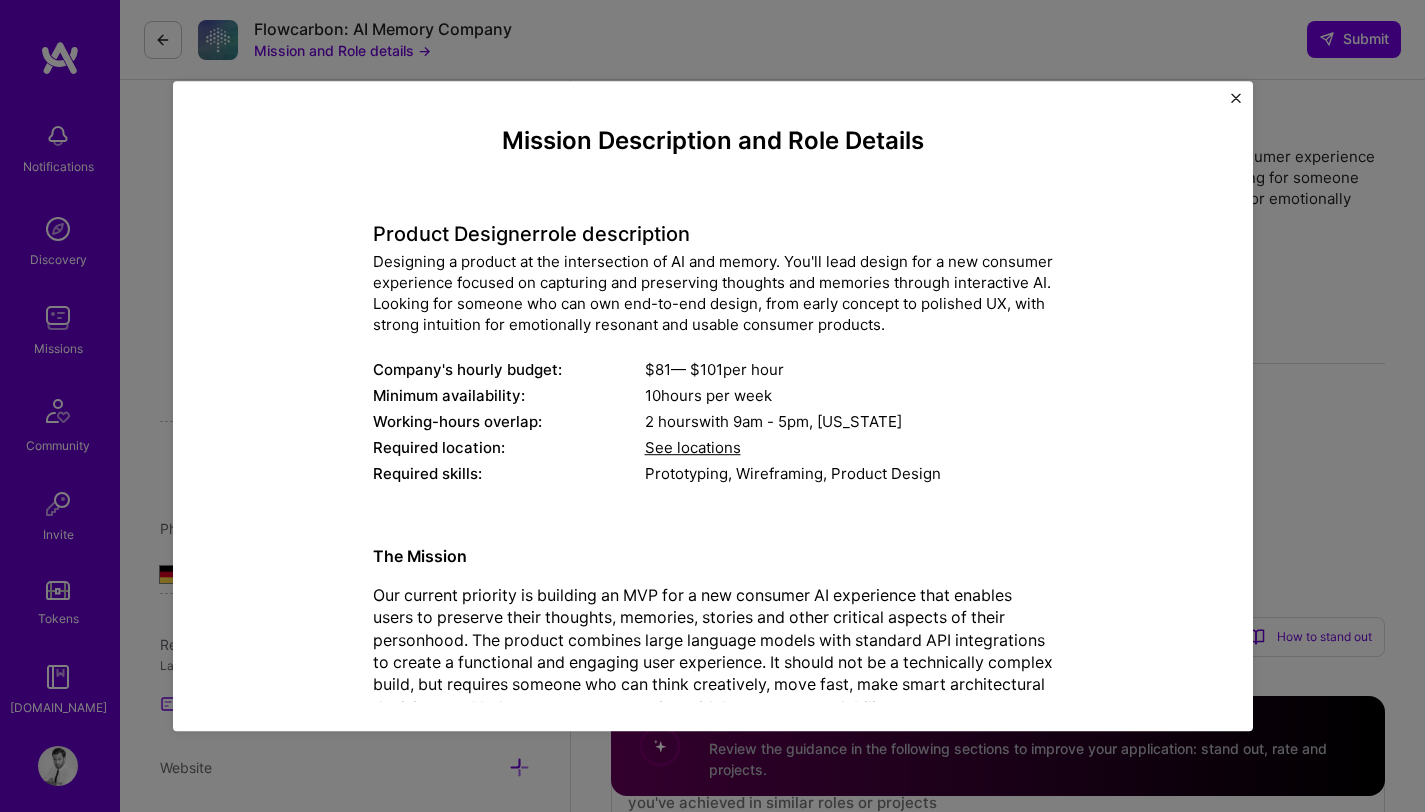 click on "Mission Description and Role Details Product Designer  role description Designing a product at the intersection of AI and memory. You'll lead design for a new consumer experience focused on capturing and preserving thoughts and memories through interactive AI. Looking for someone who can own end-to-end design, from early concept to polished UX, with strong intuition for emotionally resonant and usable consumer products. Company's hourly budget: $ 81  — $ 101  per hour Minimum availability: 10  hours per week Working-hours overlap: 2 hours  with   9am    -    5pm ,     New York Required location: See locations Required skills: Prototyping, Wireframing, Product Design The Mission We are looking for a lead engineer to join quickly and drive the build. This person will work directly with the founding team, serve as a key thought partner and help shape the early product from both a technical and strategic perspective. The Role Company is seeking a Lead Engineer to own the MVP build for a new consumer AI product." at bounding box center [713, 406] 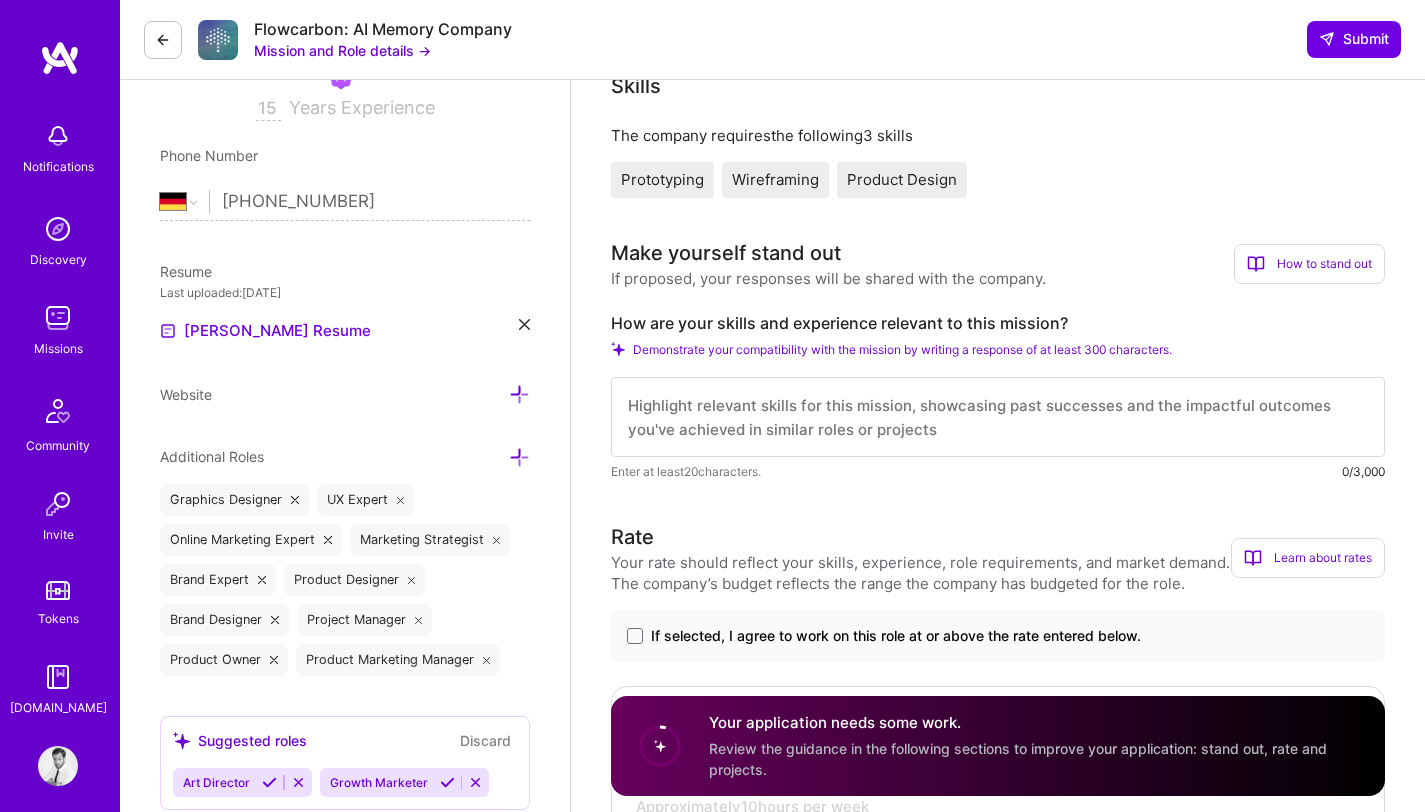 scroll, scrollTop: 377, scrollLeft: 0, axis: vertical 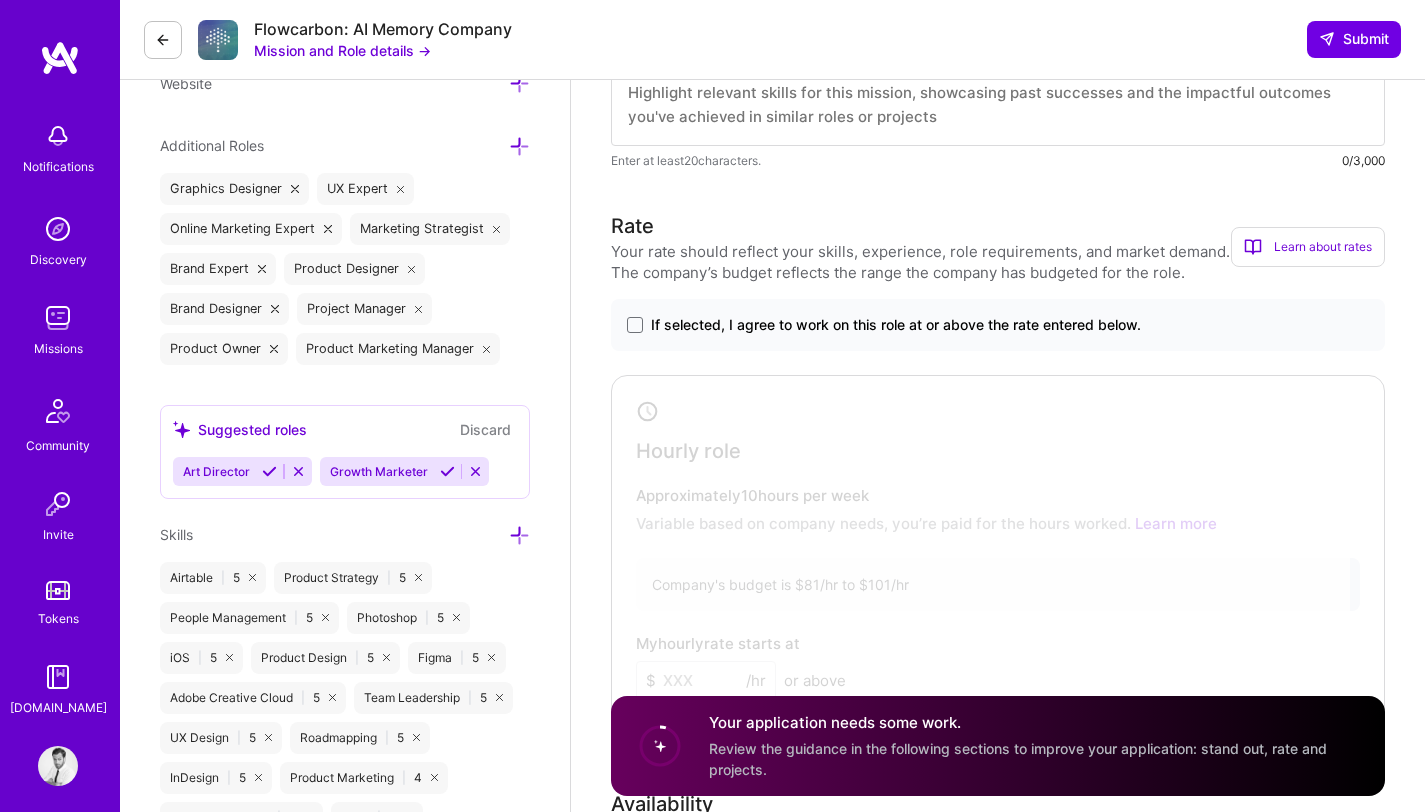 click on "If selected, I agree to work on this role at or above the rate entered below." at bounding box center (896, 325) 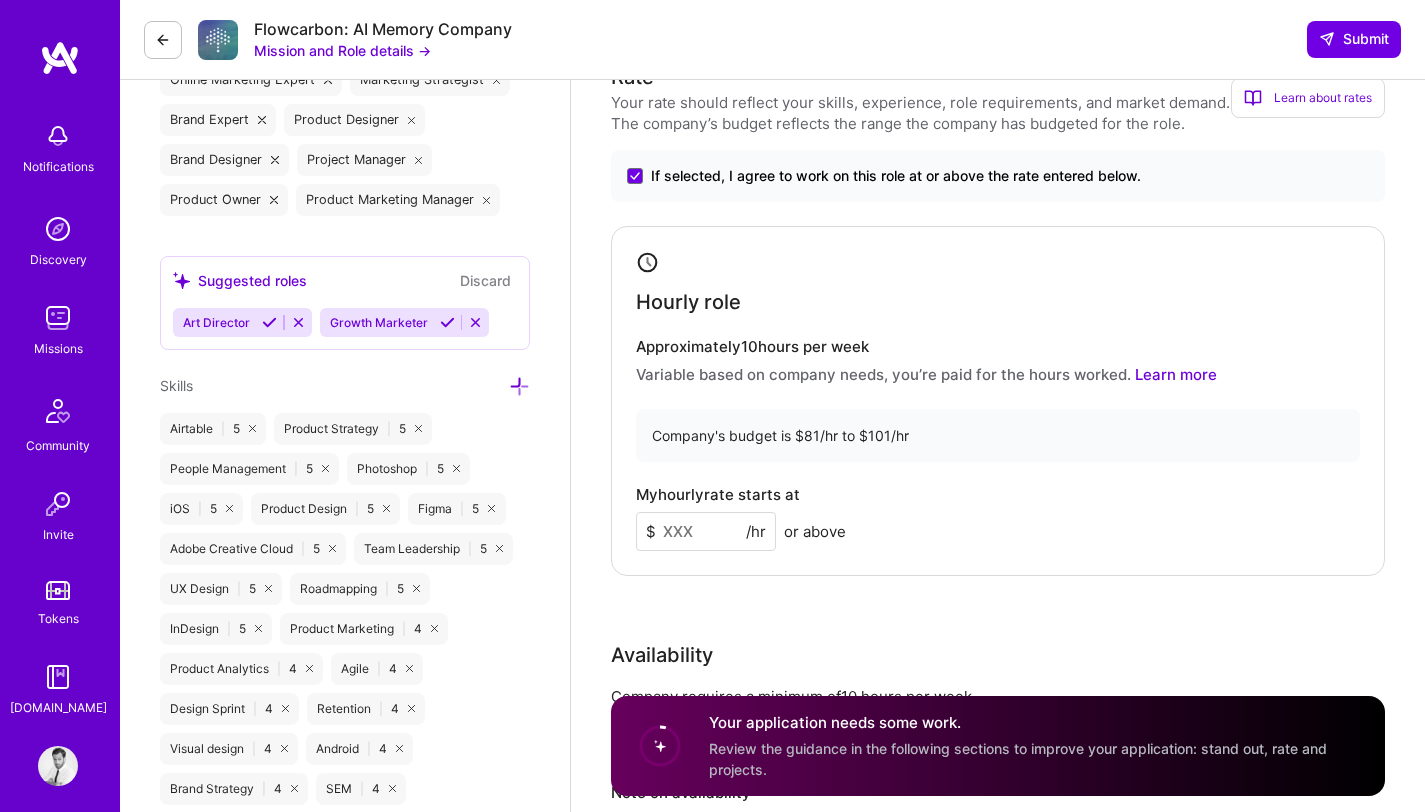 scroll, scrollTop: 834, scrollLeft: 0, axis: vertical 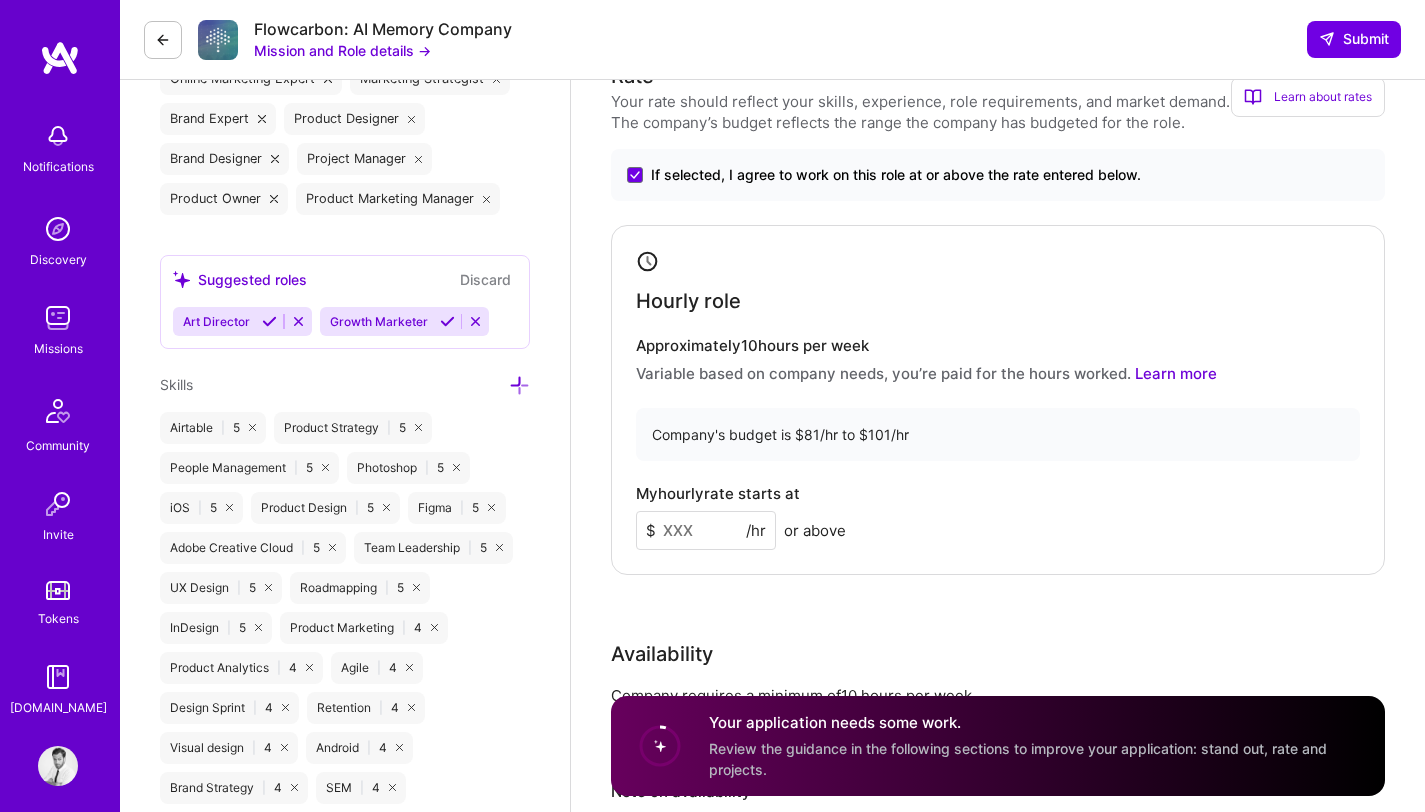 click at bounding box center (706, 530) 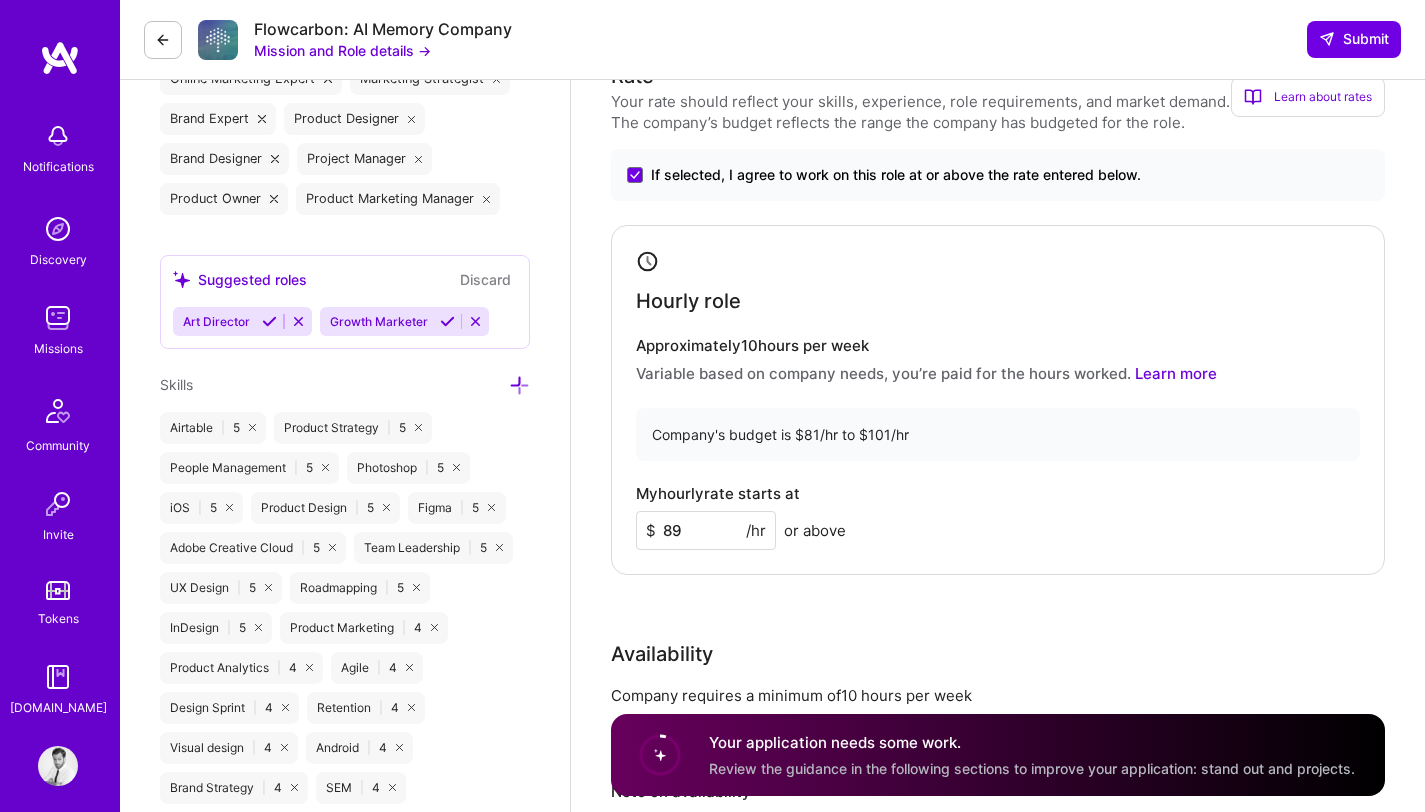 type on "89" 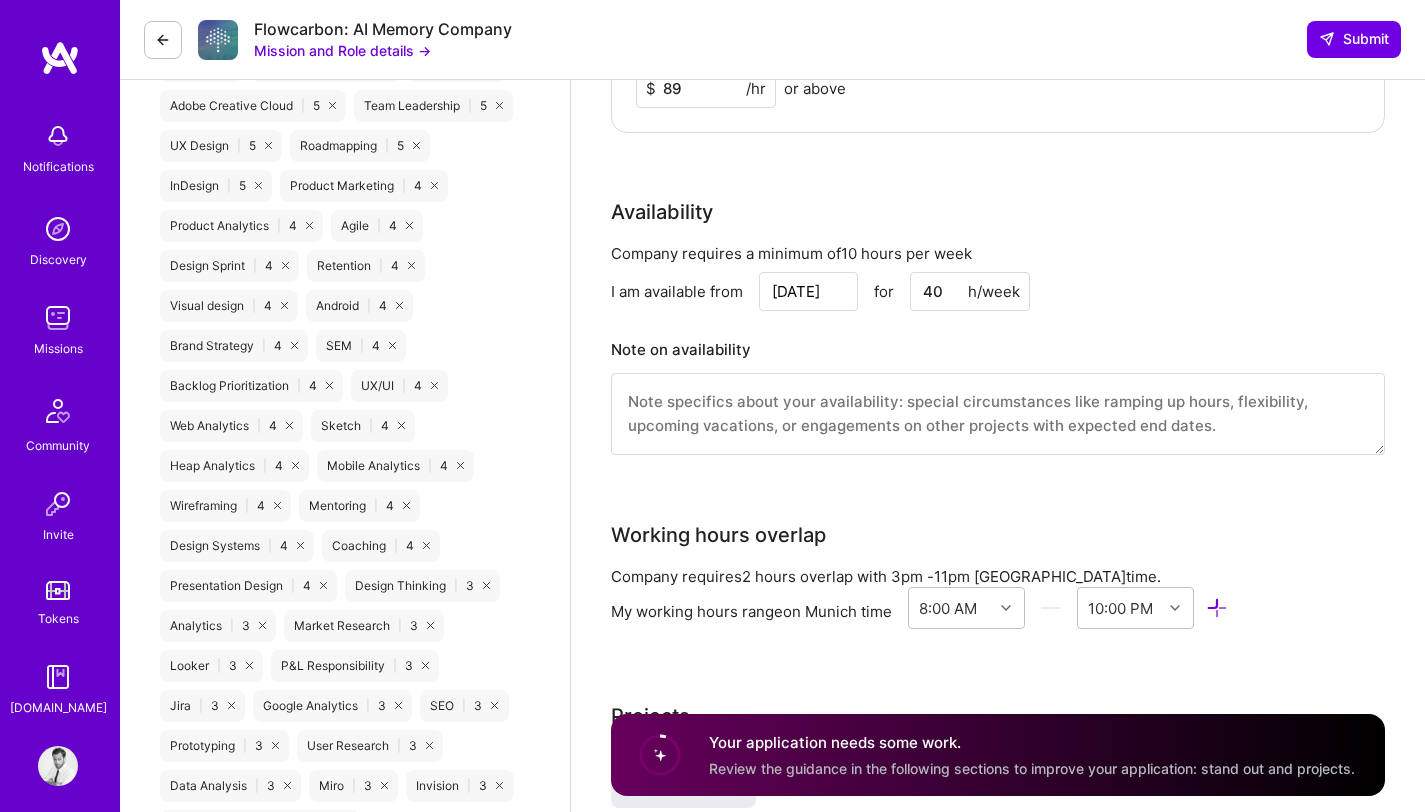 scroll, scrollTop: 1279, scrollLeft: 0, axis: vertical 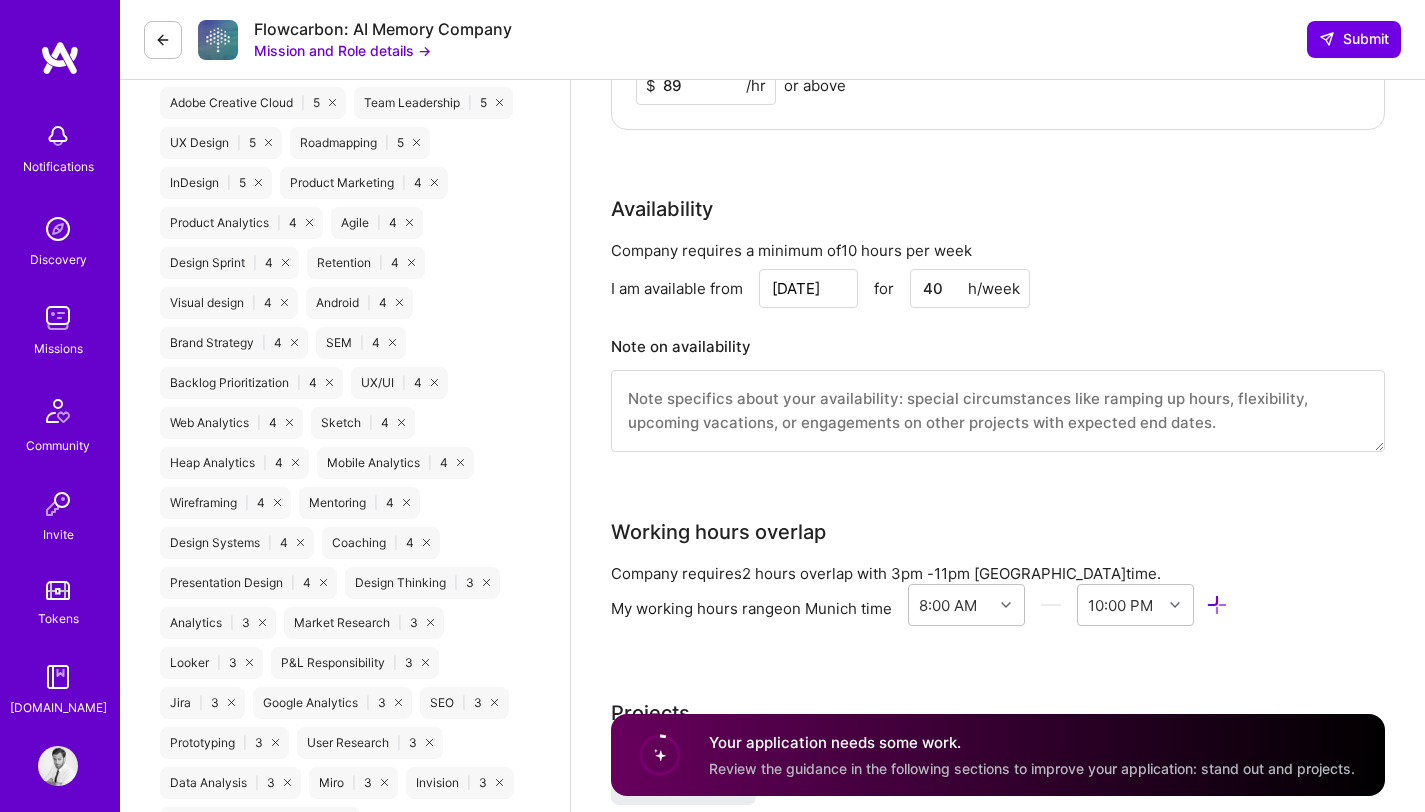 drag, startPoint x: 951, startPoint y: 289, endPoint x: 884, endPoint y: 302, distance: 68.24954 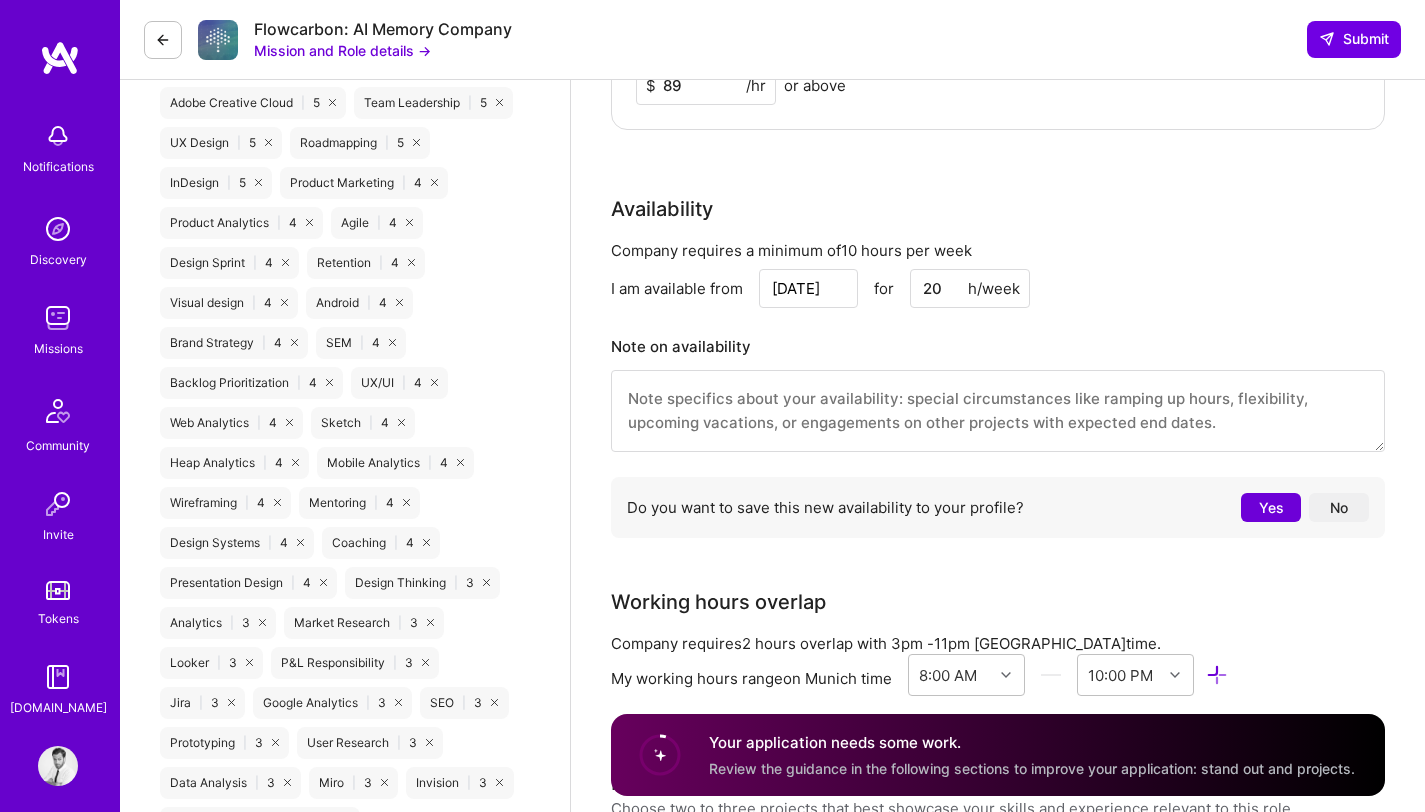 click on "20" at bounding box center (970, 288) 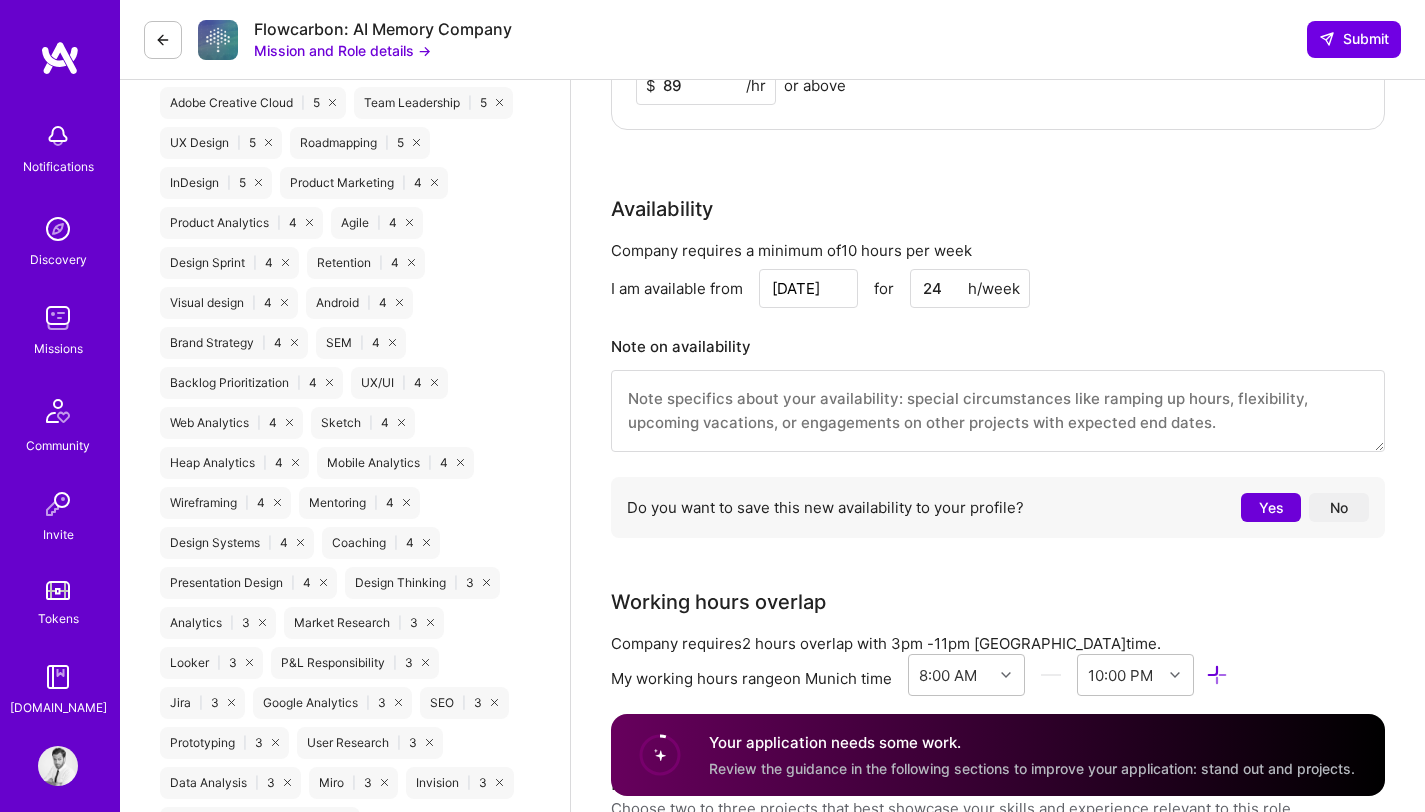 type on "24" 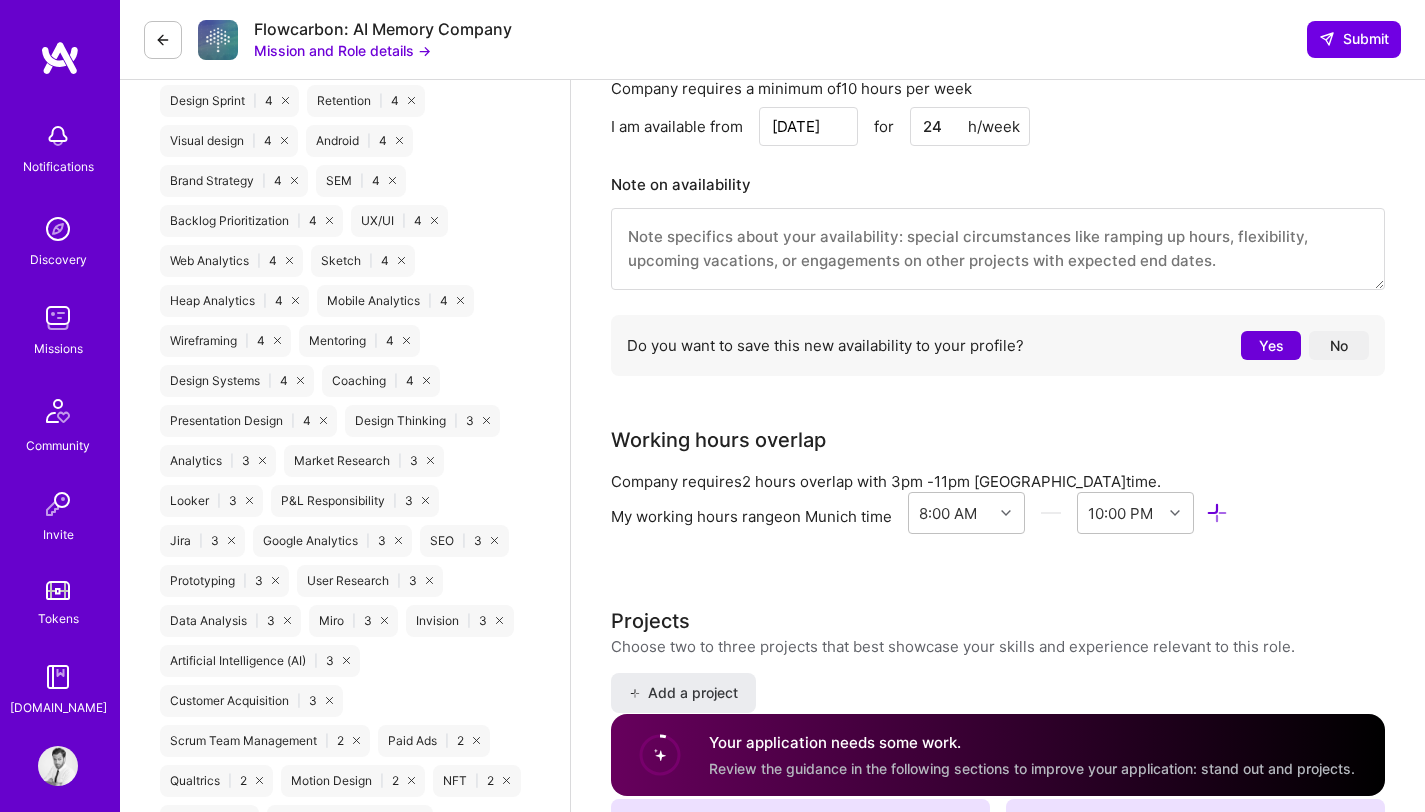 scroll, scrollTop: 1453, scrollLeft: 0, axis: vertical 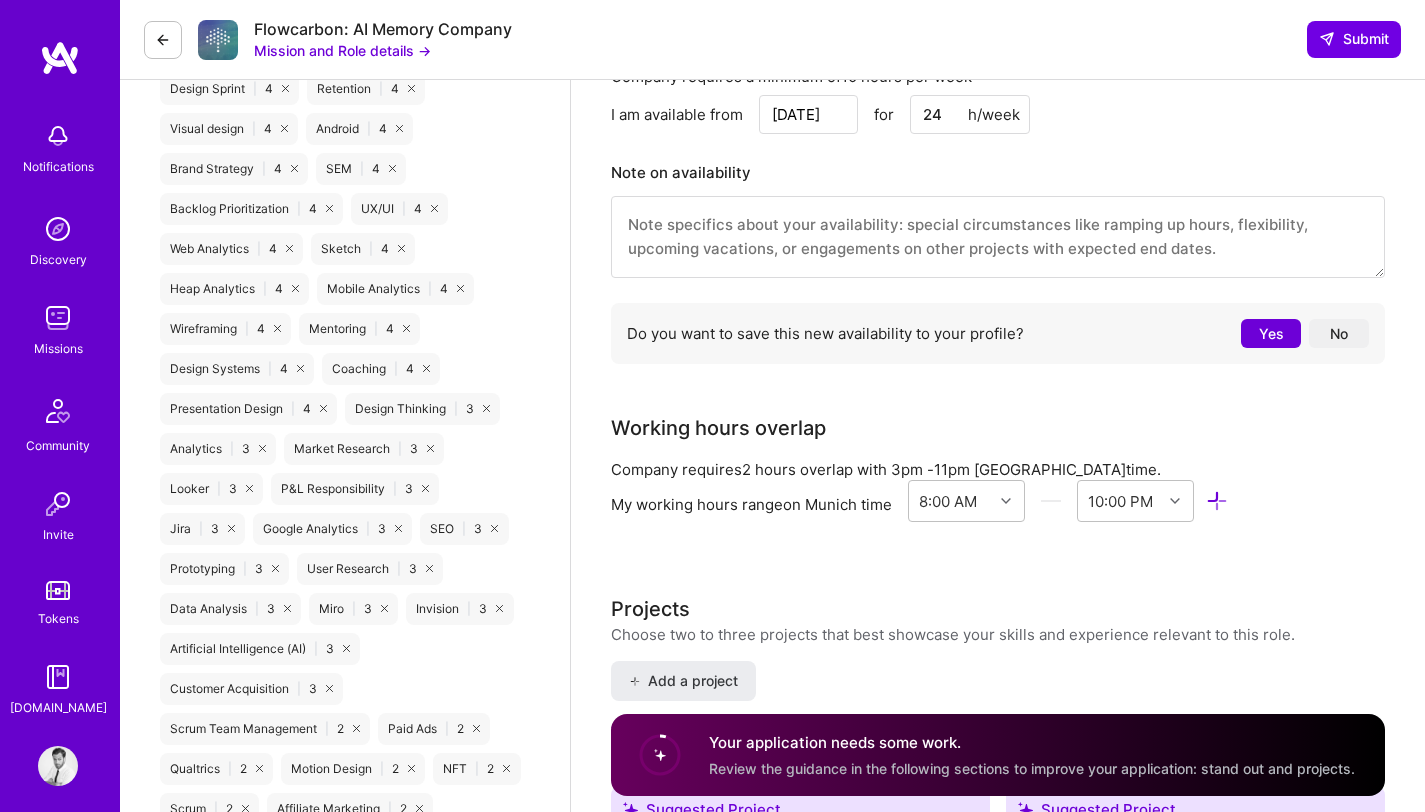 click on "No" at bounding box center (1339, 333) 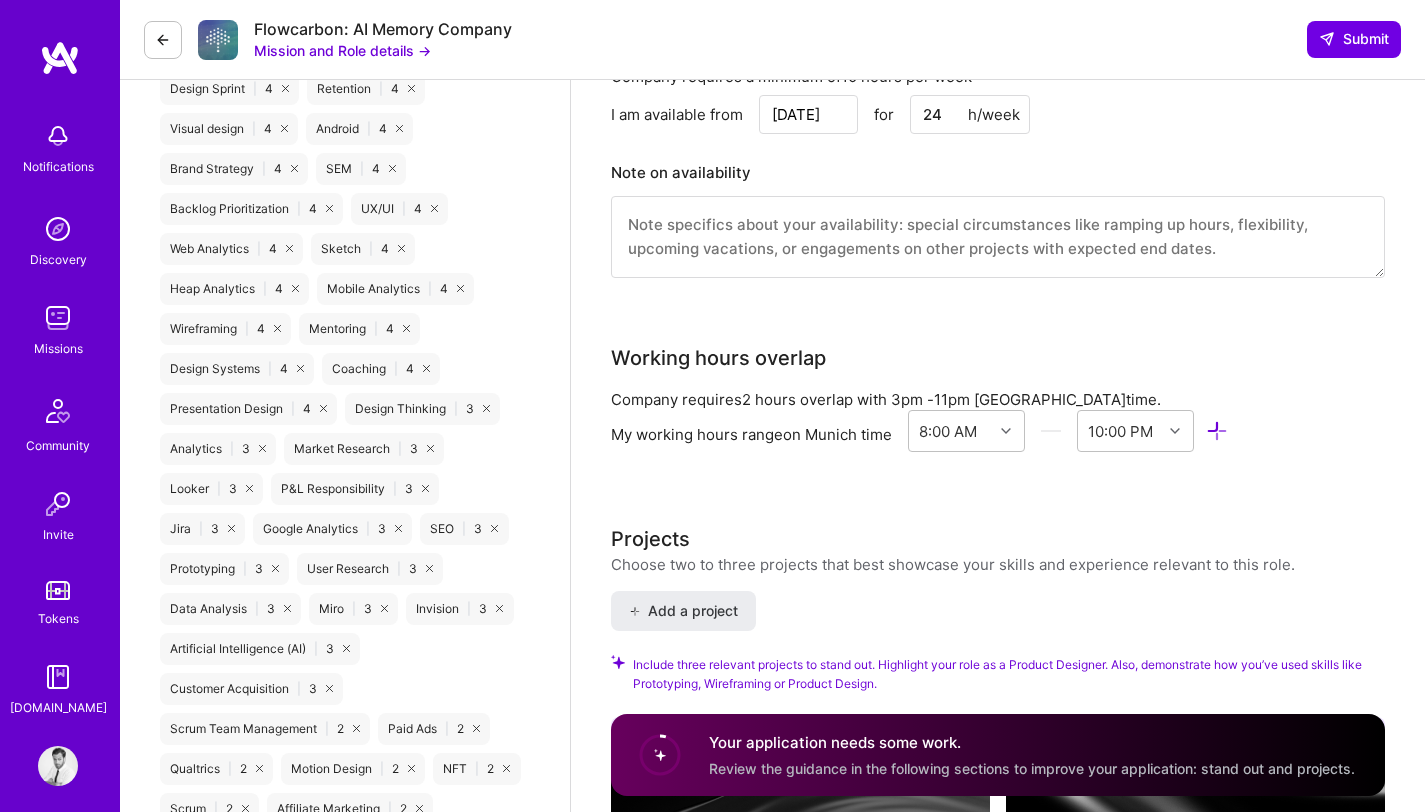 click at bounding box center [998, 237] 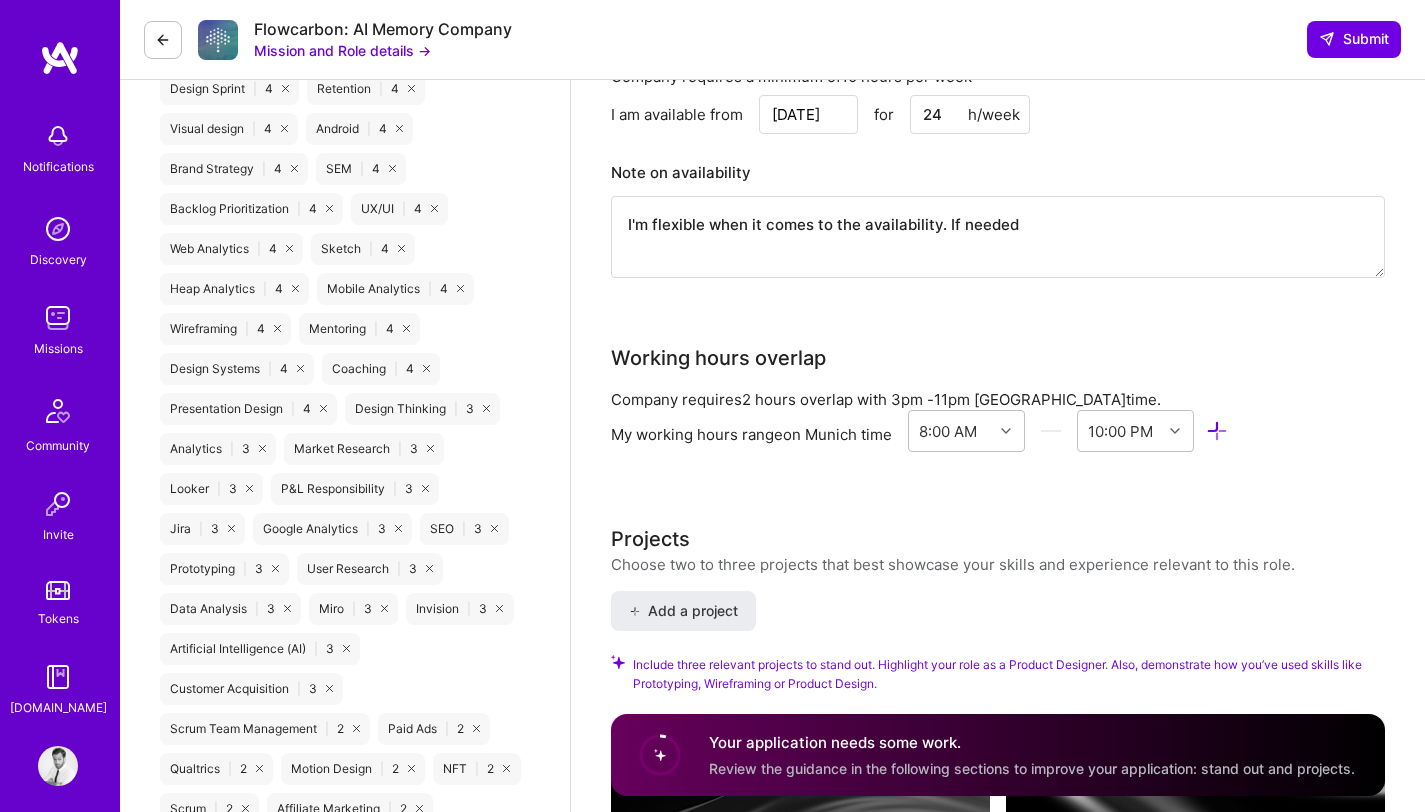 click on "I'm flexible when it comes to the availability. If needed" at bounding box center (998, 237) 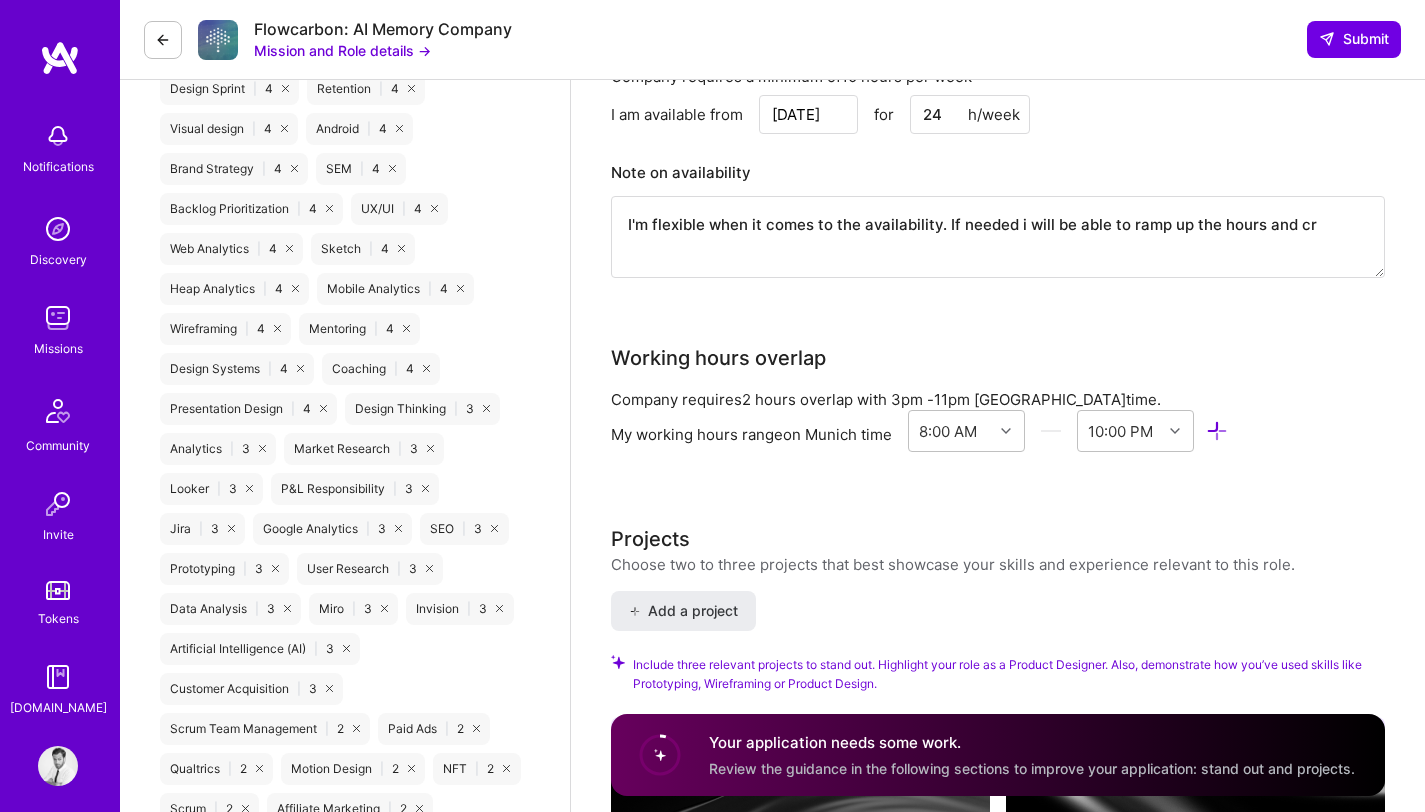 type on "I'm flexible when it comes to the availability. If needed i will be able to ramp up the hours and cre" 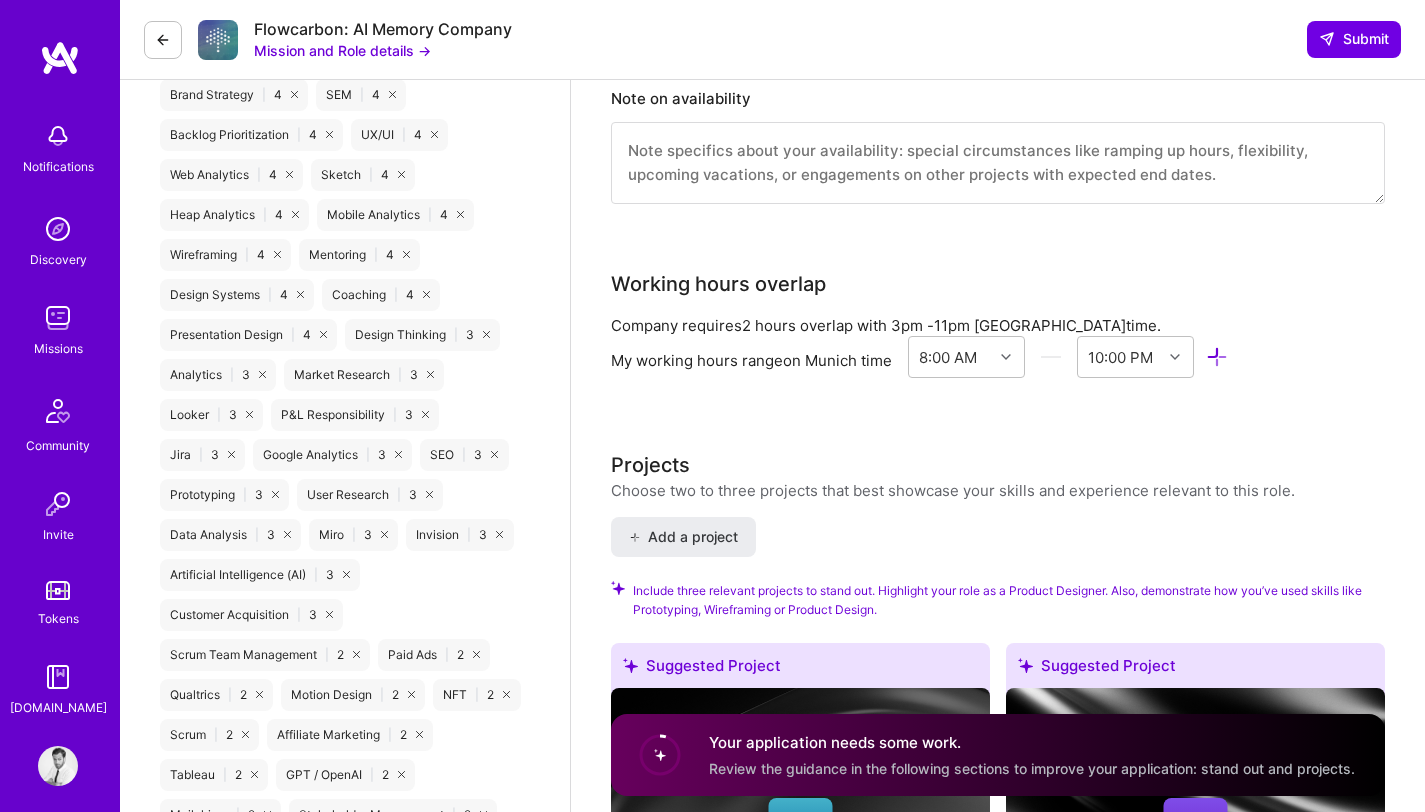 scroll, scrollTop: 1361, scrollLeft: 0, axis: vertical 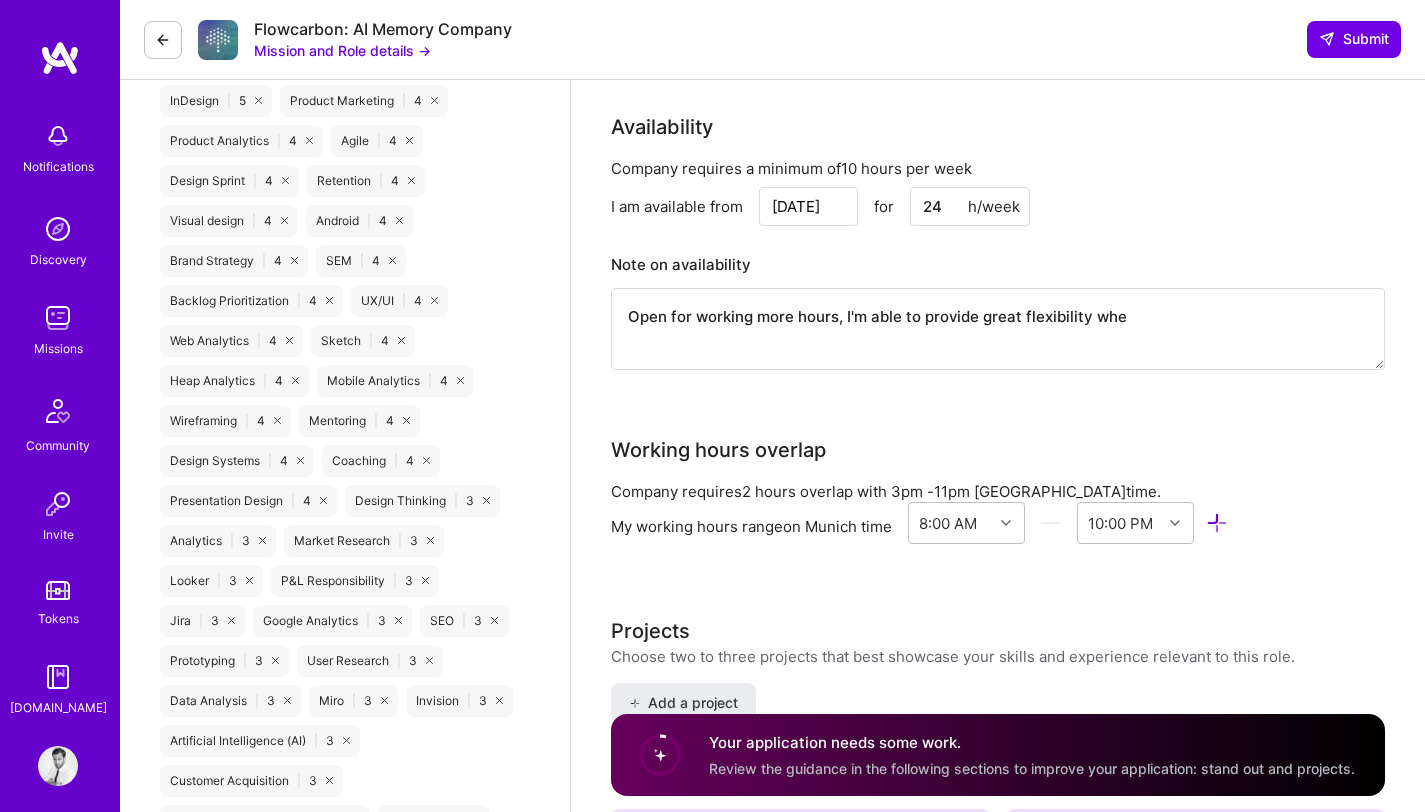 type on "Open for working more hours, I'm able to provide great flexibility when" 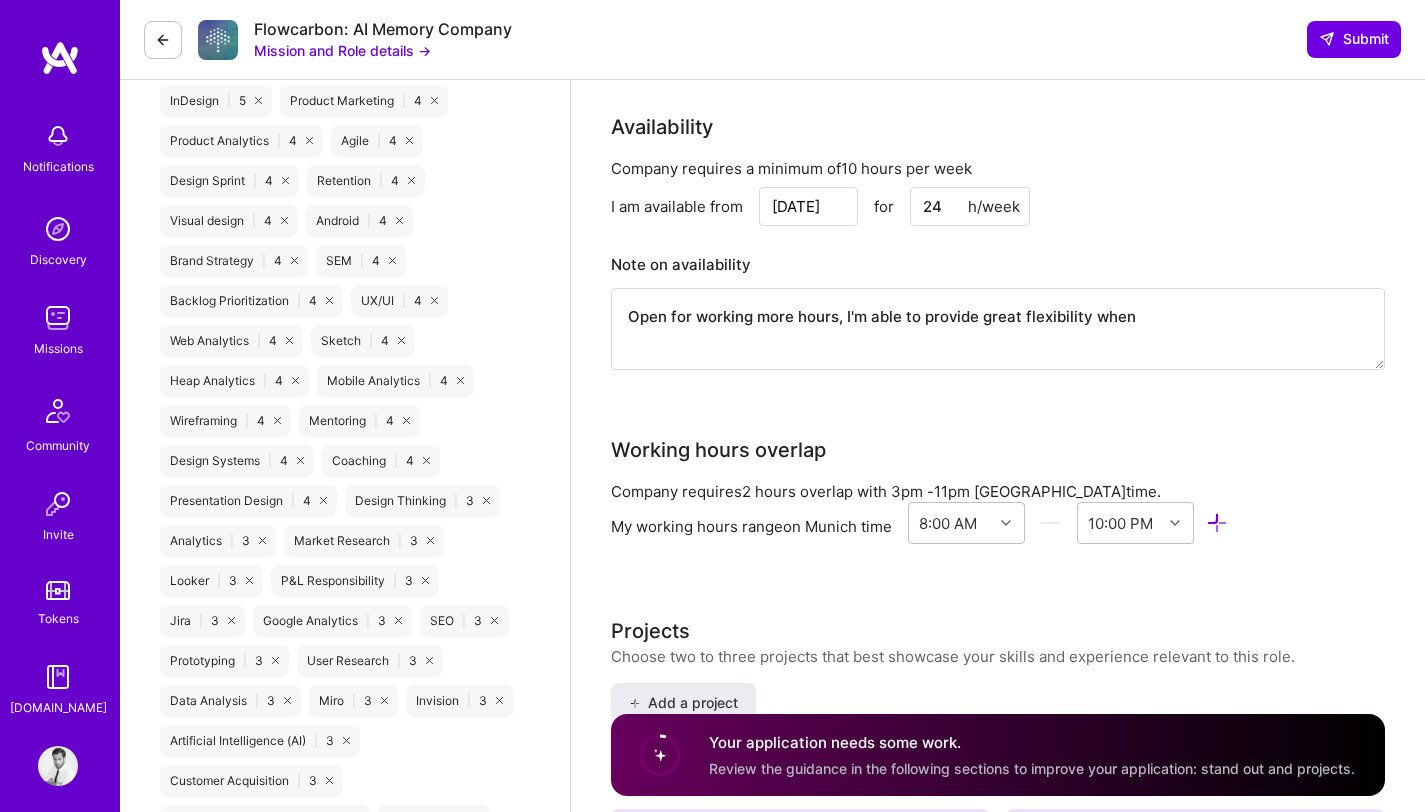 click on "Open for working more hours, I'm able to provide great flexibility when" at bounding box center [998, 329] 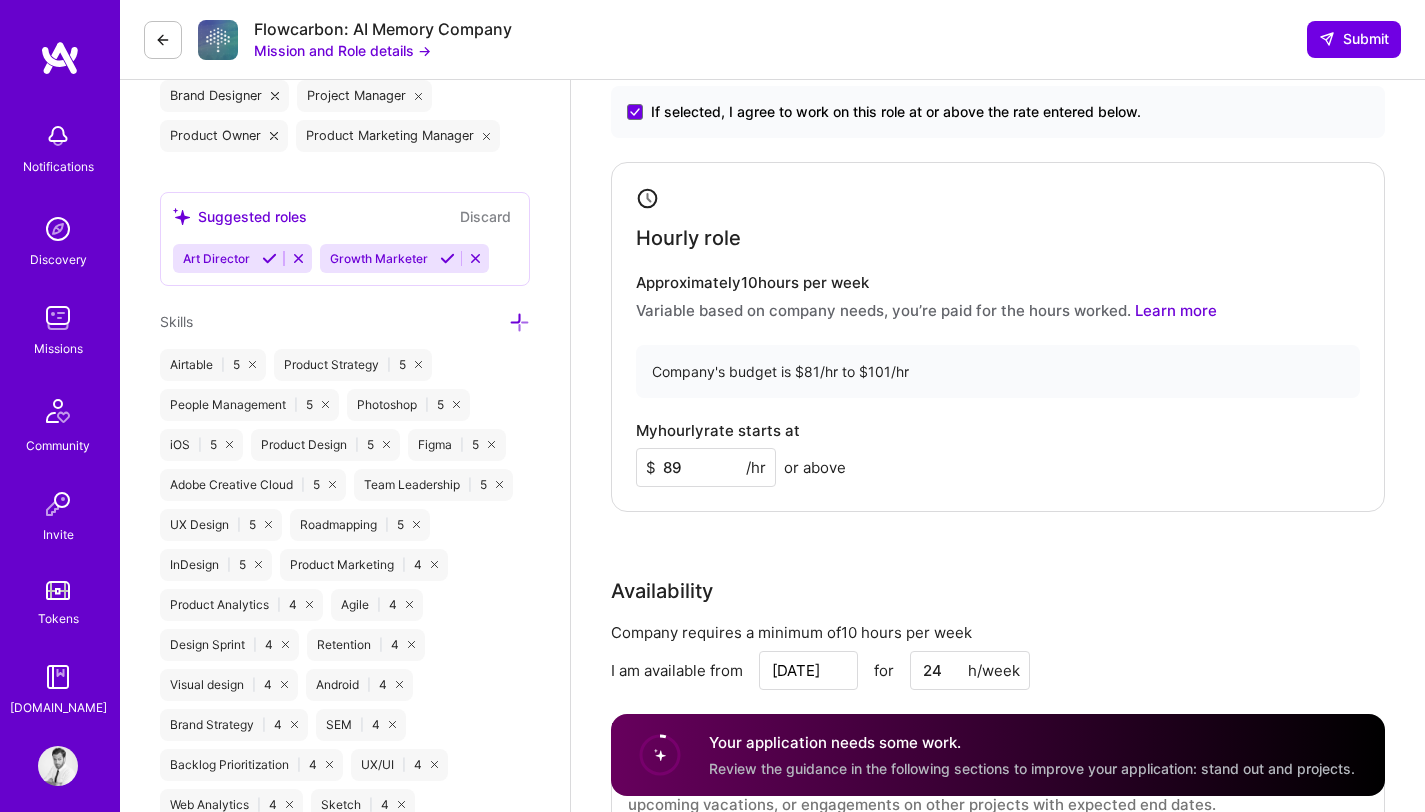 scroll, scrollTop: 868, scrollLeft: 0, axis: vertical 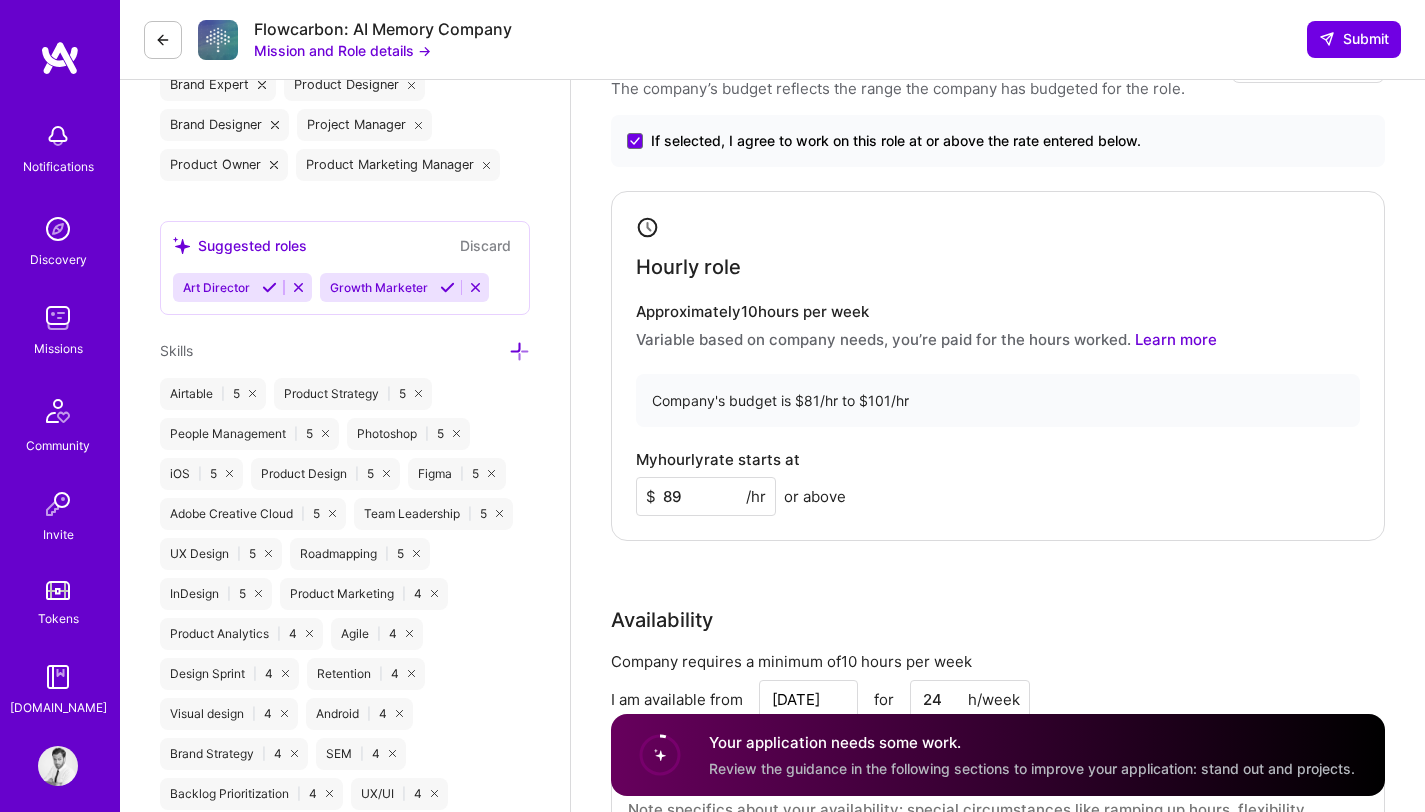drag, startPoint x: 673, startPoint y: 499, endPoint x: 689, endPoint y: 498, distance: 16.03122 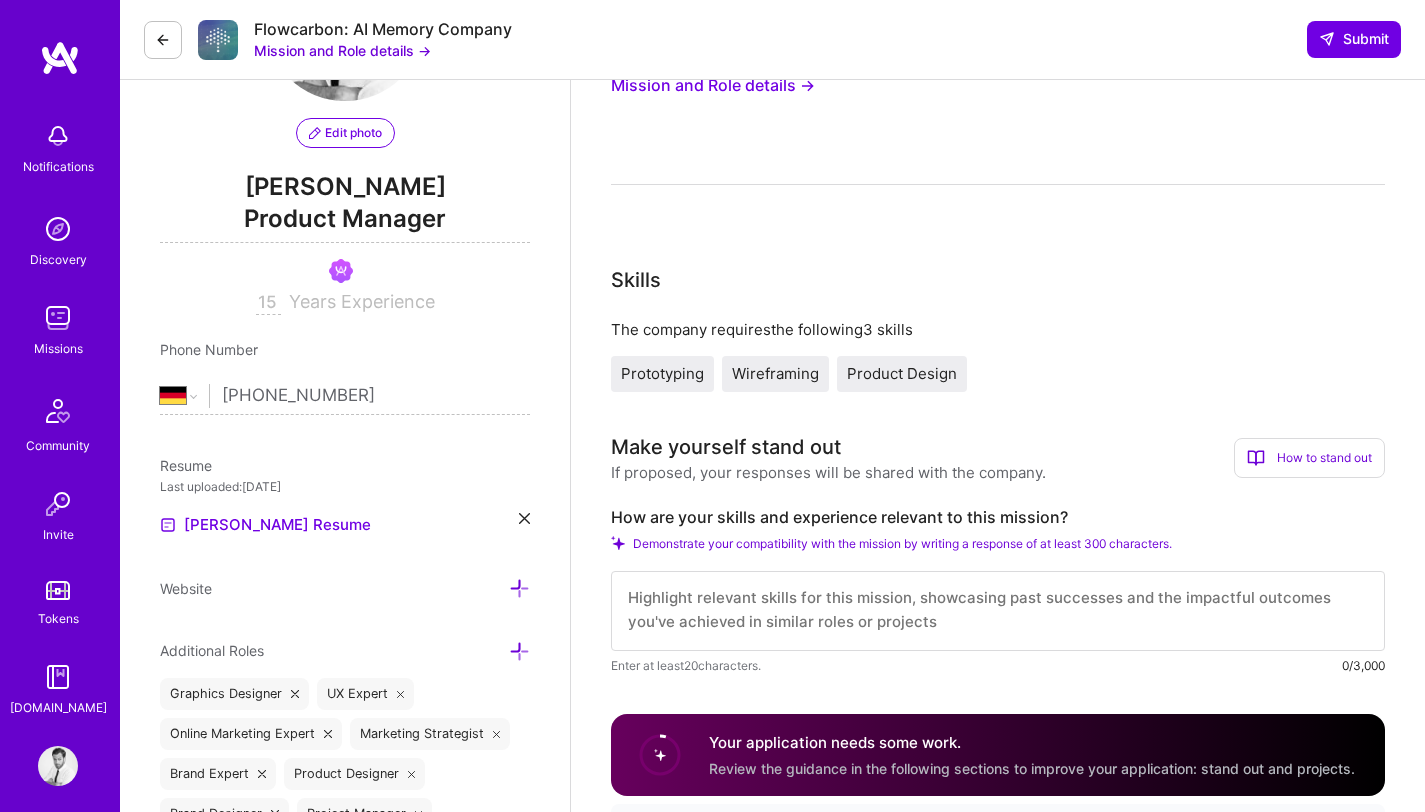 scroll, scrollTop: 214, scrollLeft: 0, axis: vertical 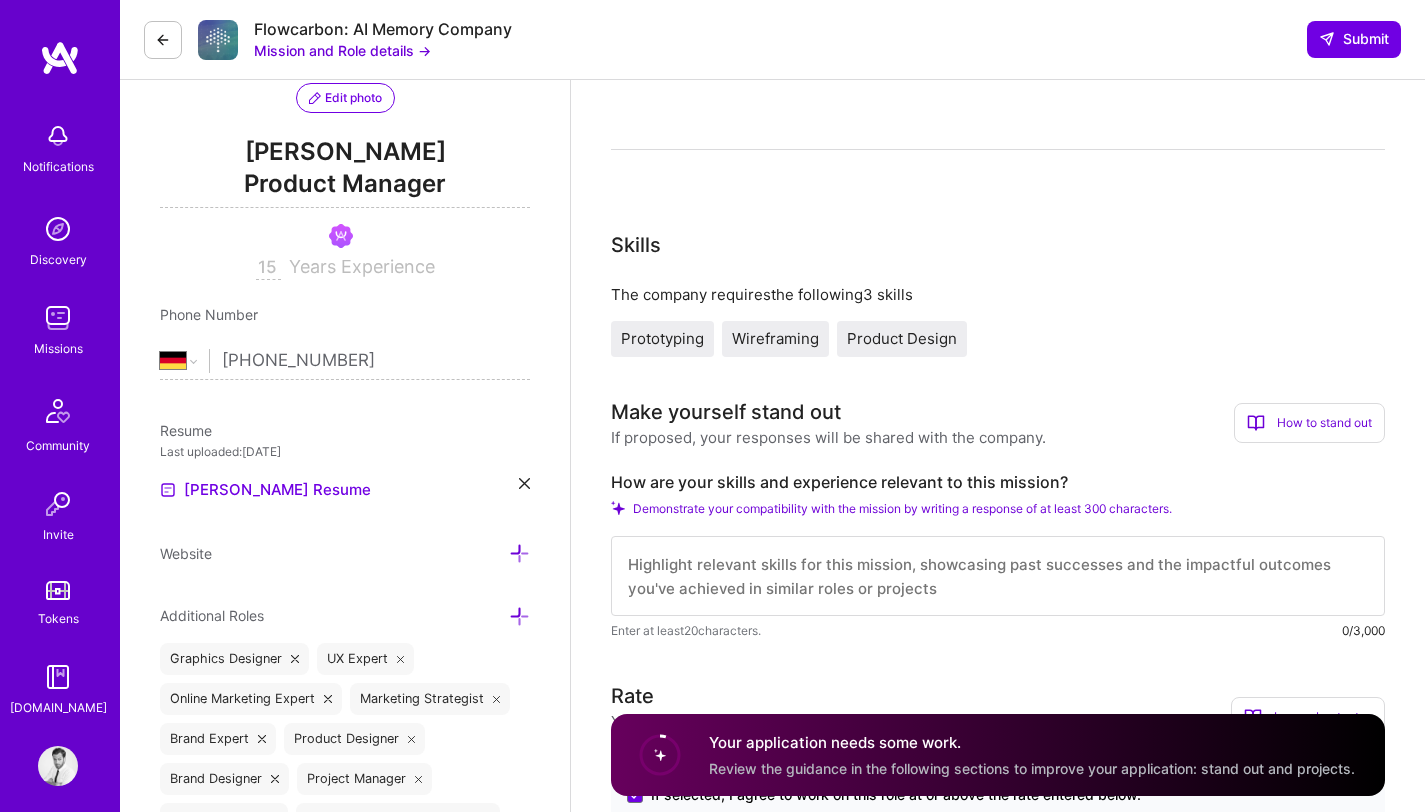 click at bounding box center (998, 576) 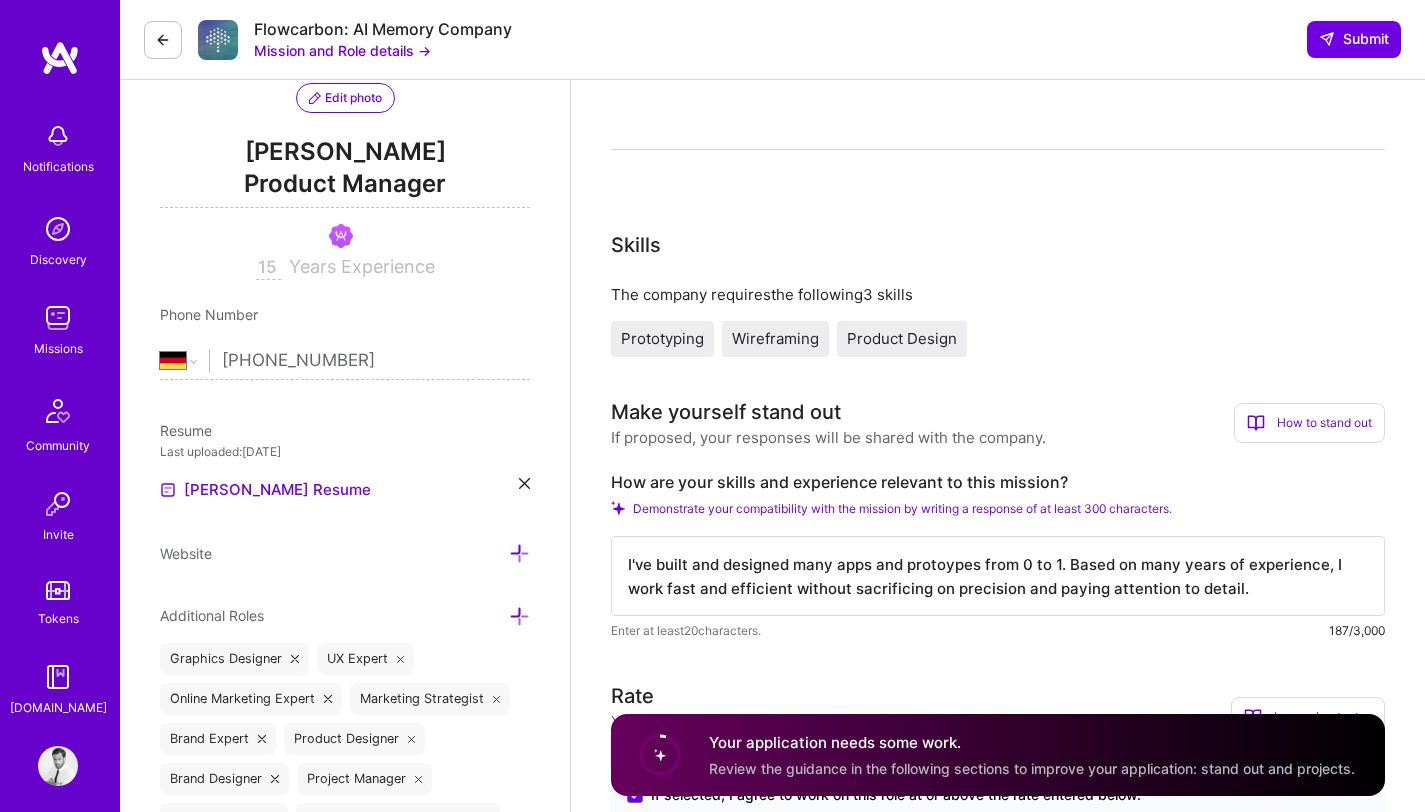 scroll, scrollTop: 352, scrollLeft: 0, axis: vertical 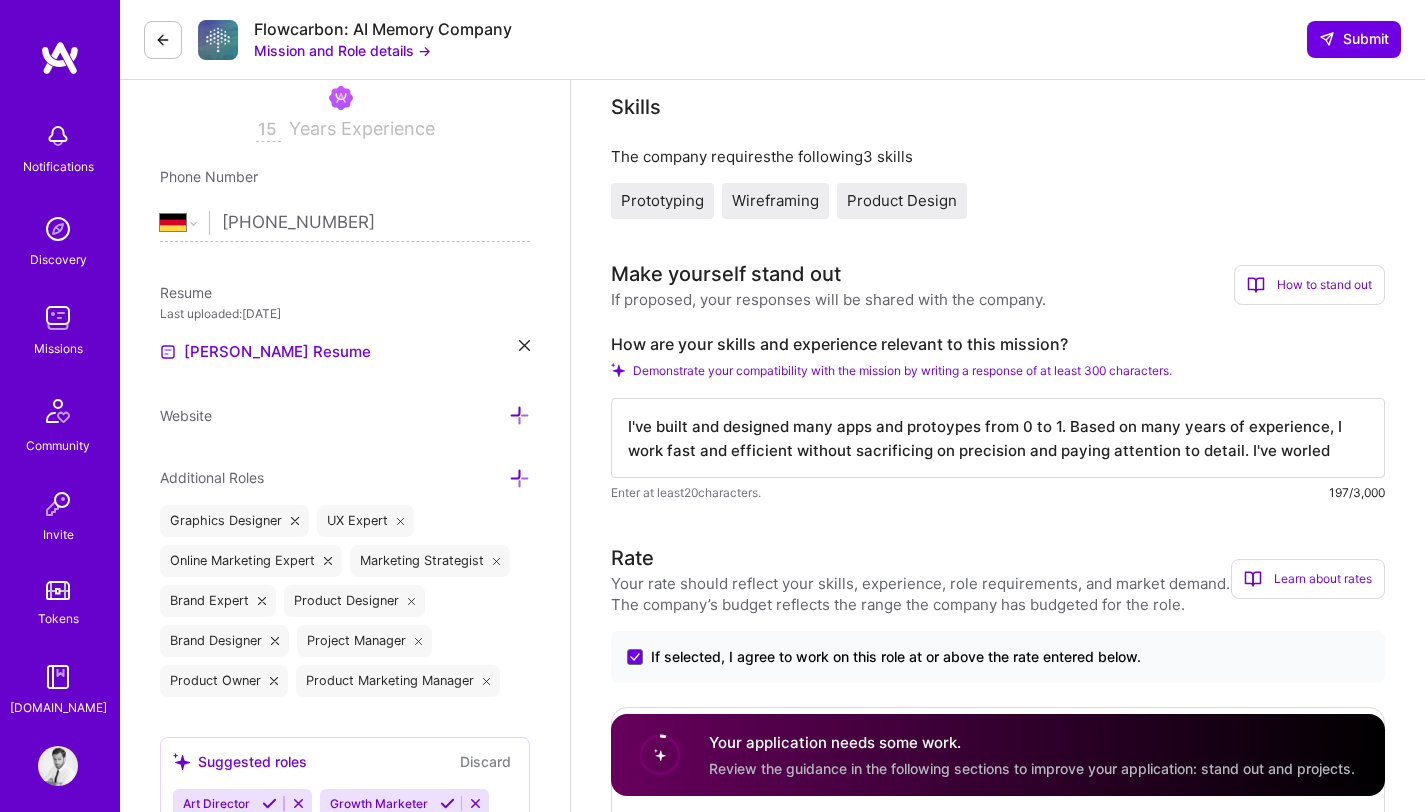 type on "I've built and designed many apps and protoypes from 0 to 1. Based on many years of experience, I work fast and efficient without sacrificing on precision and paying attention to detail. I've worled" 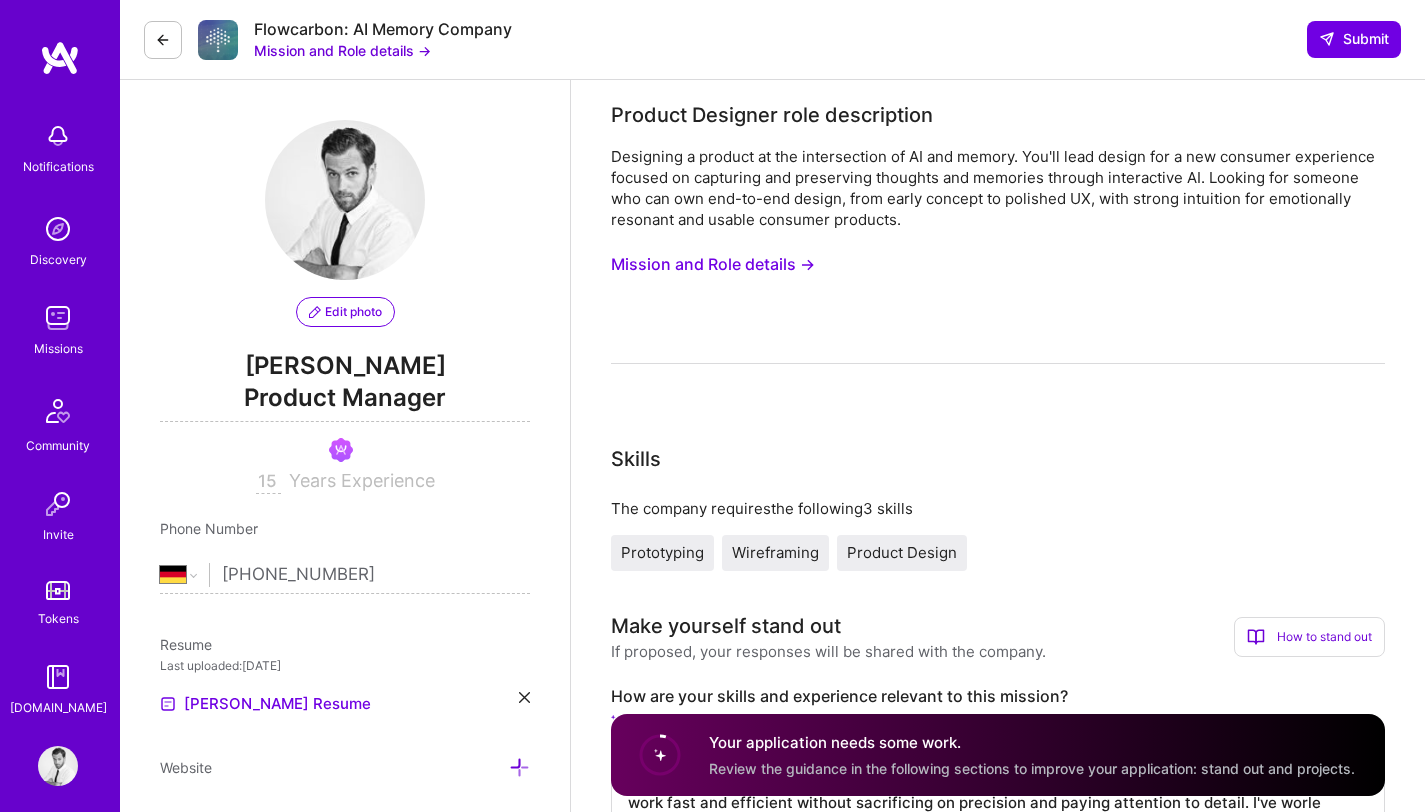 select on "DE" 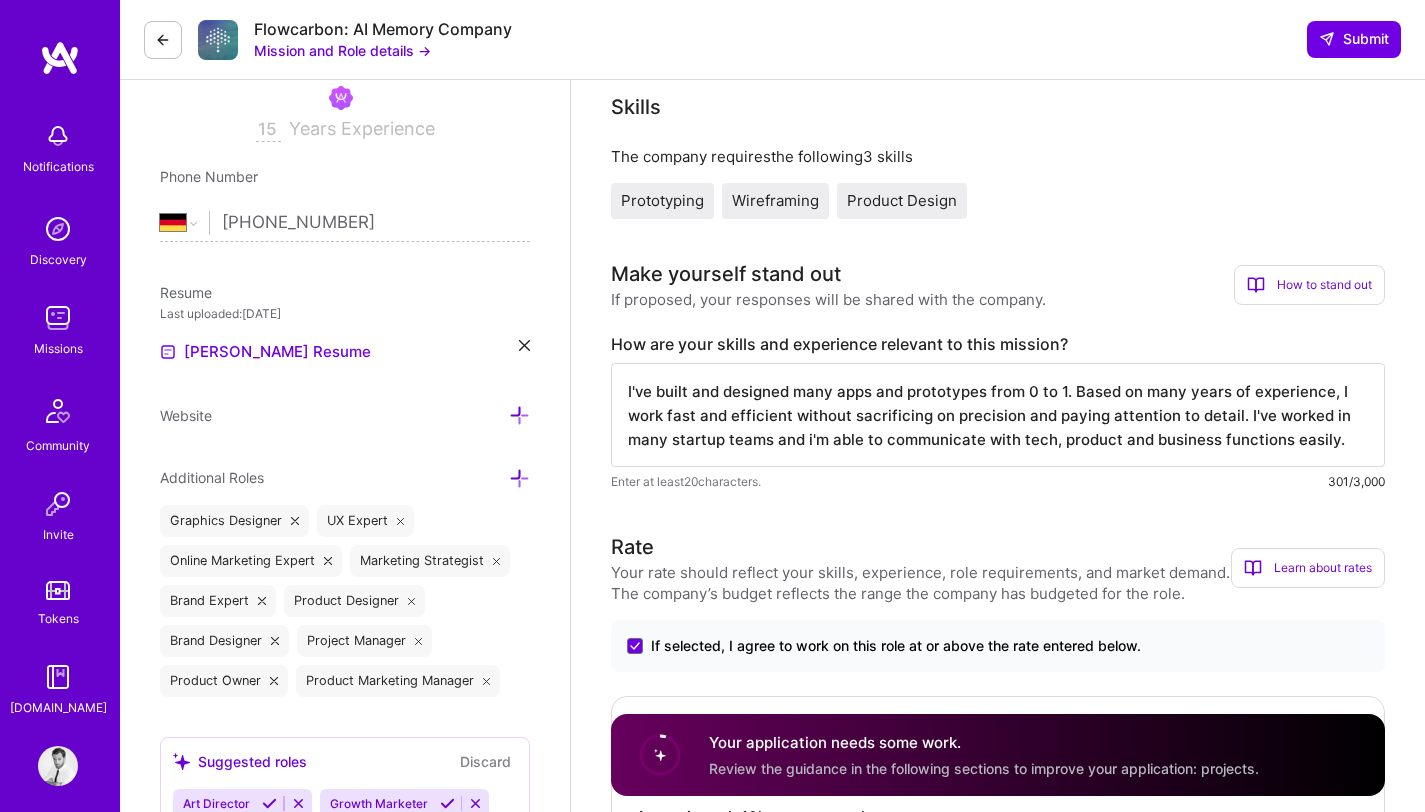 click on "I've built and designed many apps and prototypes from 0 to 1. Based on many years of experience, I work fast and efficient without sacrificing on precision and paying attention to detail. I've worked in many startup teams and i'm able to communicate with tech, product and business functions easily." at bounding box center (998, 415) 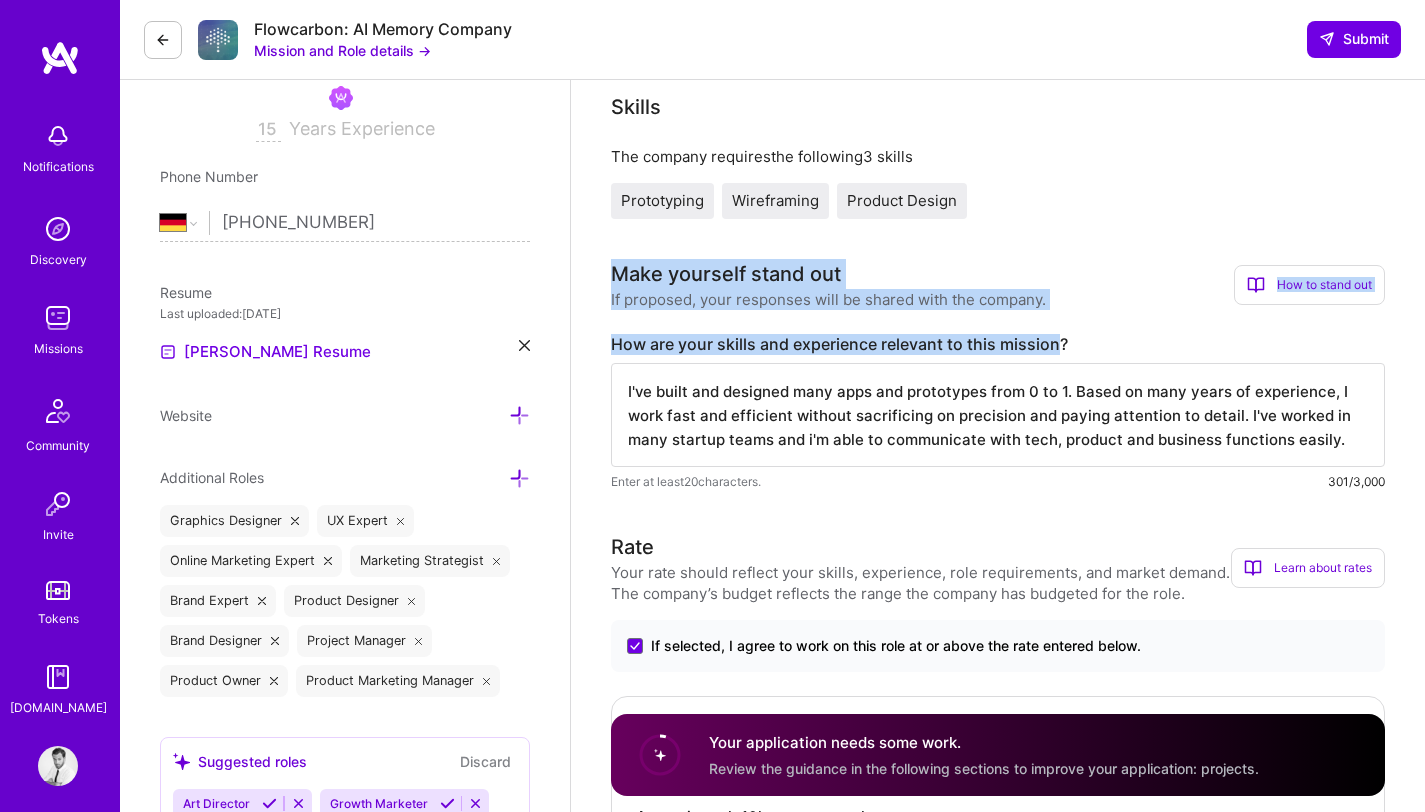 drag, startPoint x: 612, startPoint y: 276, endPoint x: 1060, endPoint y: 341, distance: 452.69086 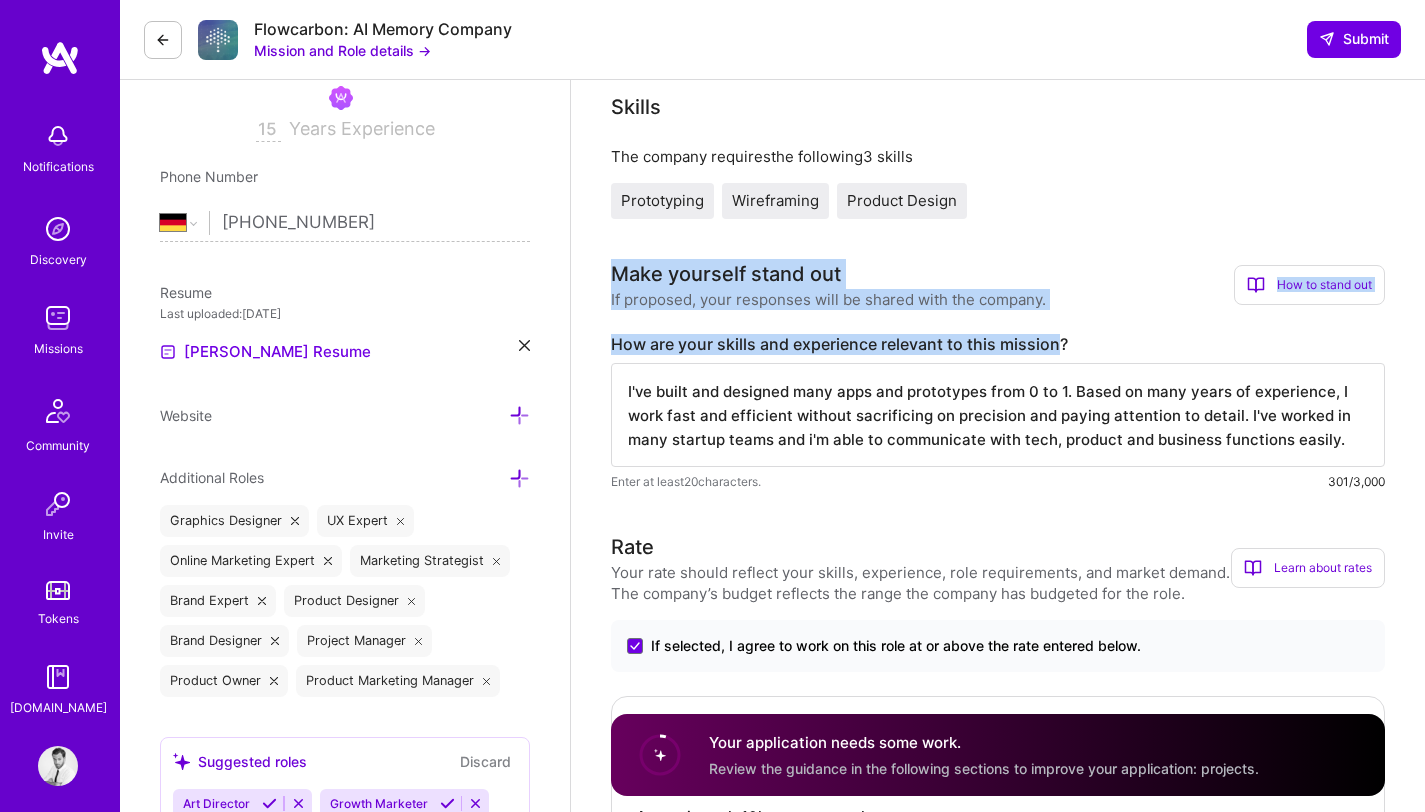 click on "Make yourself stand out If proposed, your responses will be shared with the company. How to stand out Use this section to set yourself apart from other builders. How are your skills and experience relevant to this mission? Elaborate on how your skills specifically align with this mission, diving deeper than surface-level mentions. For instance, instead of saying "Experienced in project management," you might share "Led a team of 5 in developing a successful mobile app within budget constraints, resulting in a 30% user increase [DATE]."" at bounding box center (998, 284) 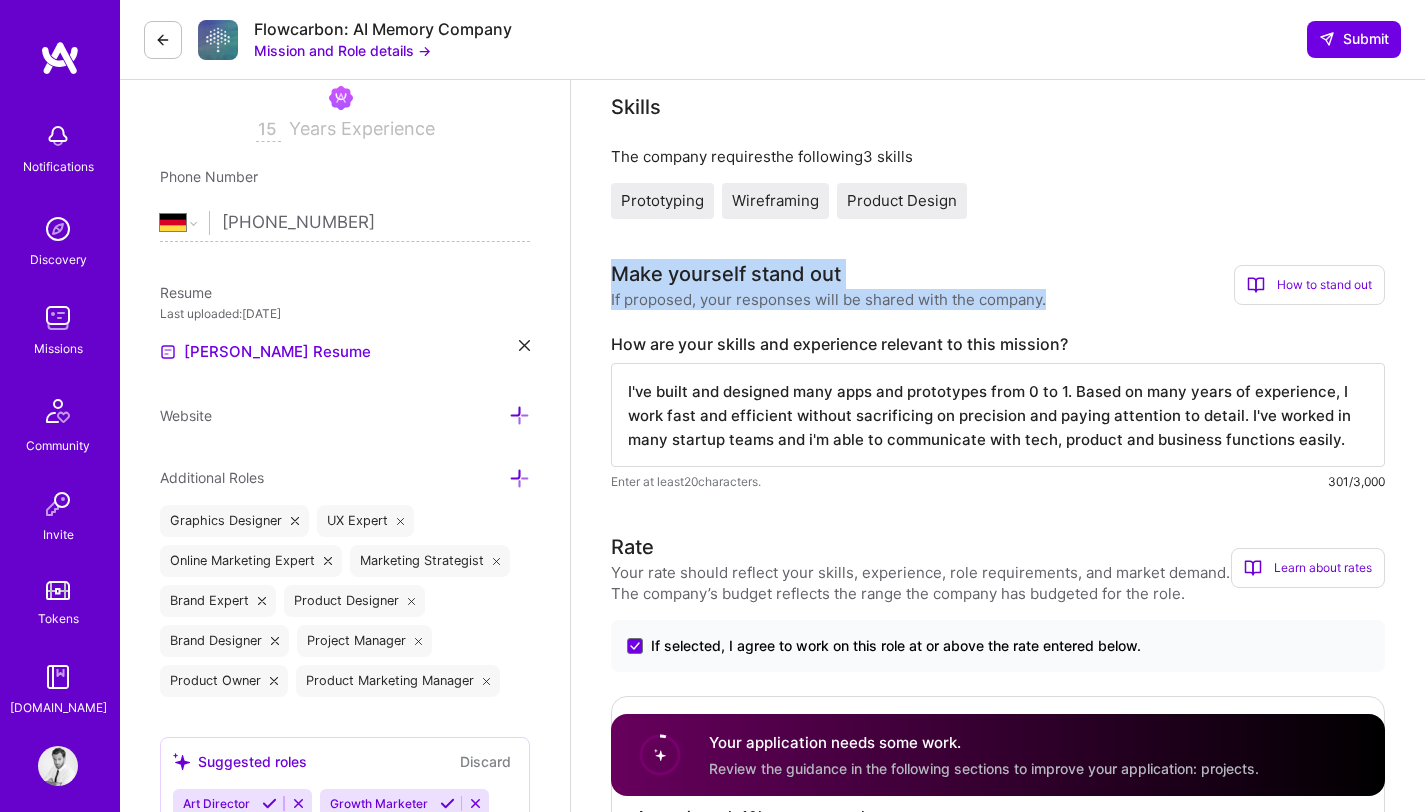 drag, startPoint x: 1059, startPoint y: 296, endPoint x: 613, endPoint y: 280, distance: 446.2869 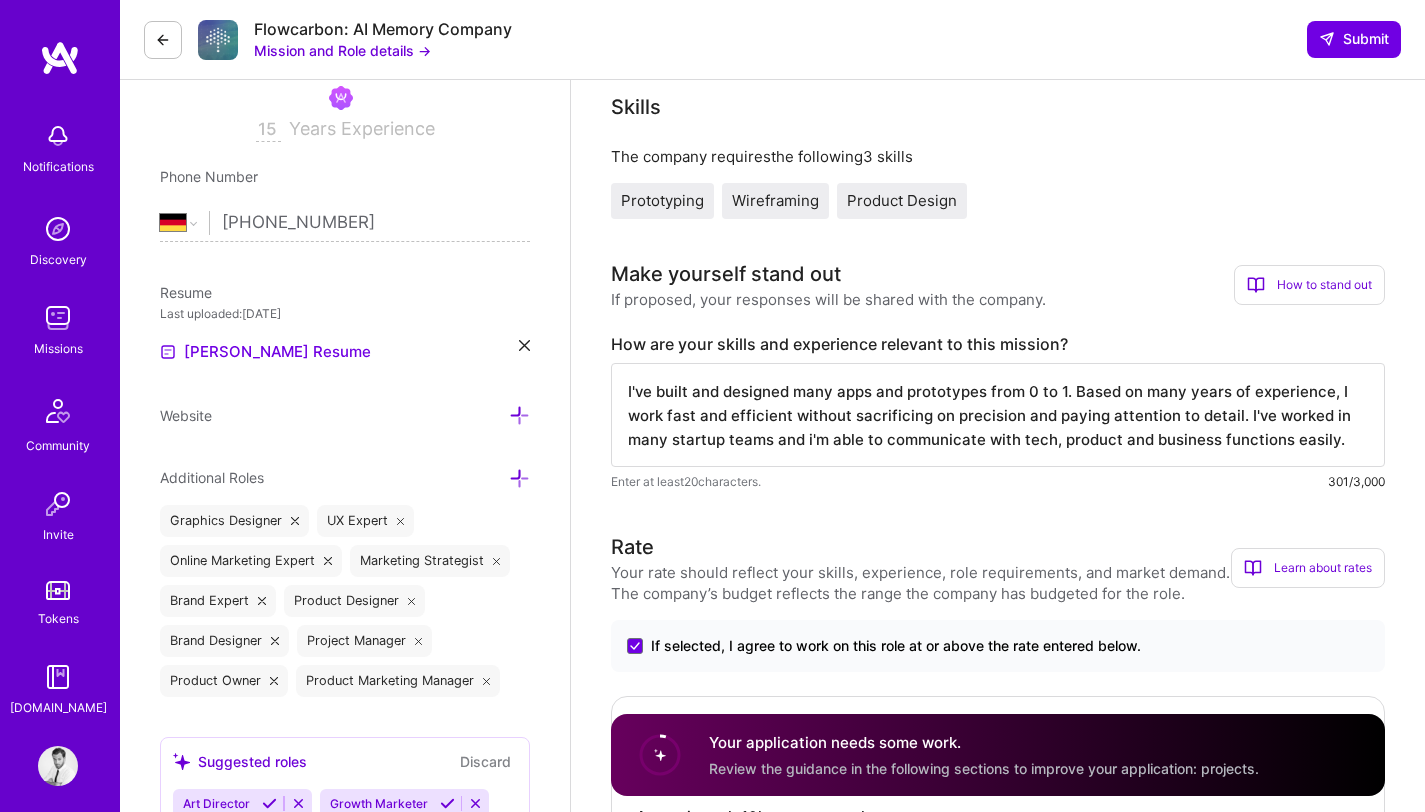 click on "How are your skills and experience relevant to this mission?" at bounding box center [998, 344] 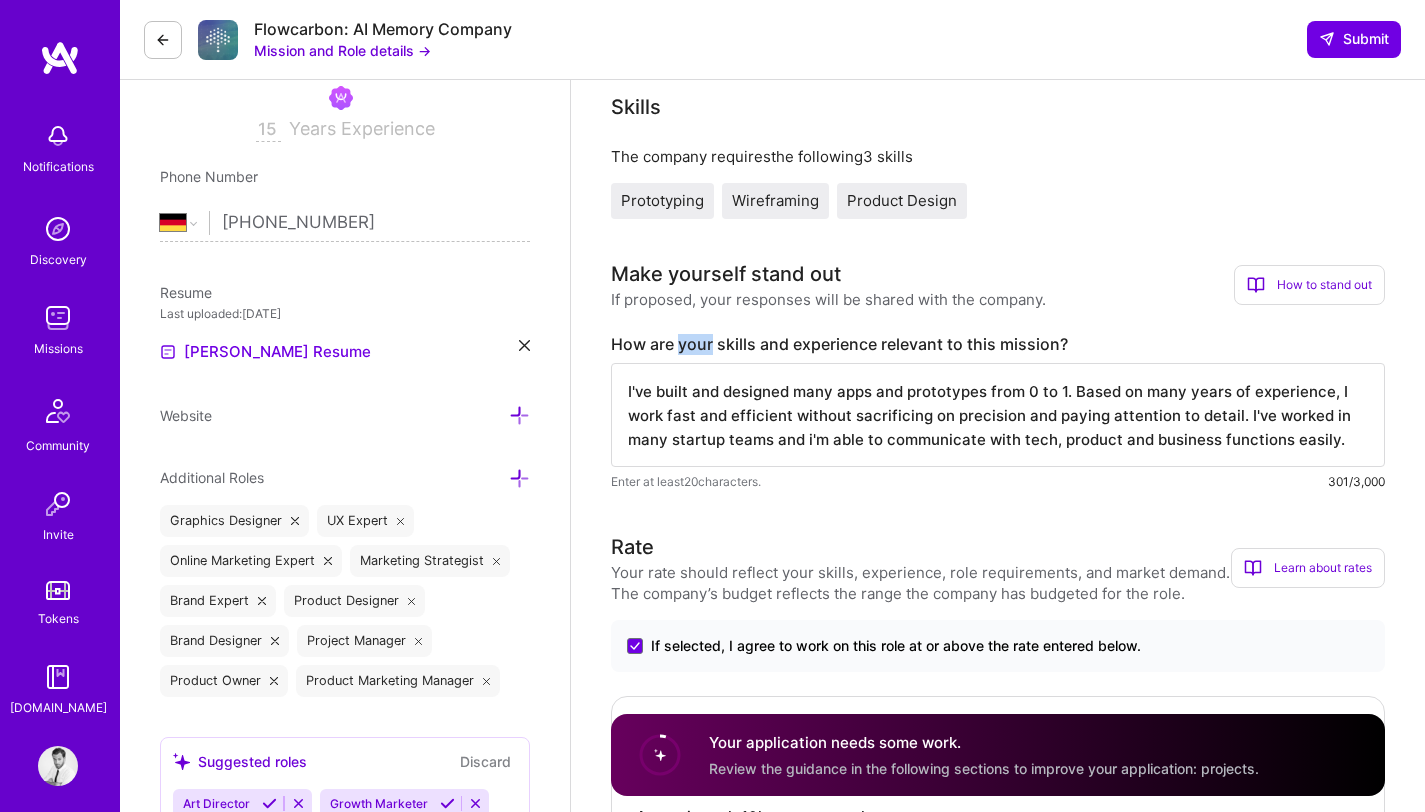 click on "How are your skills and experience relevant to this mission?" at bounding box center [998, 344] 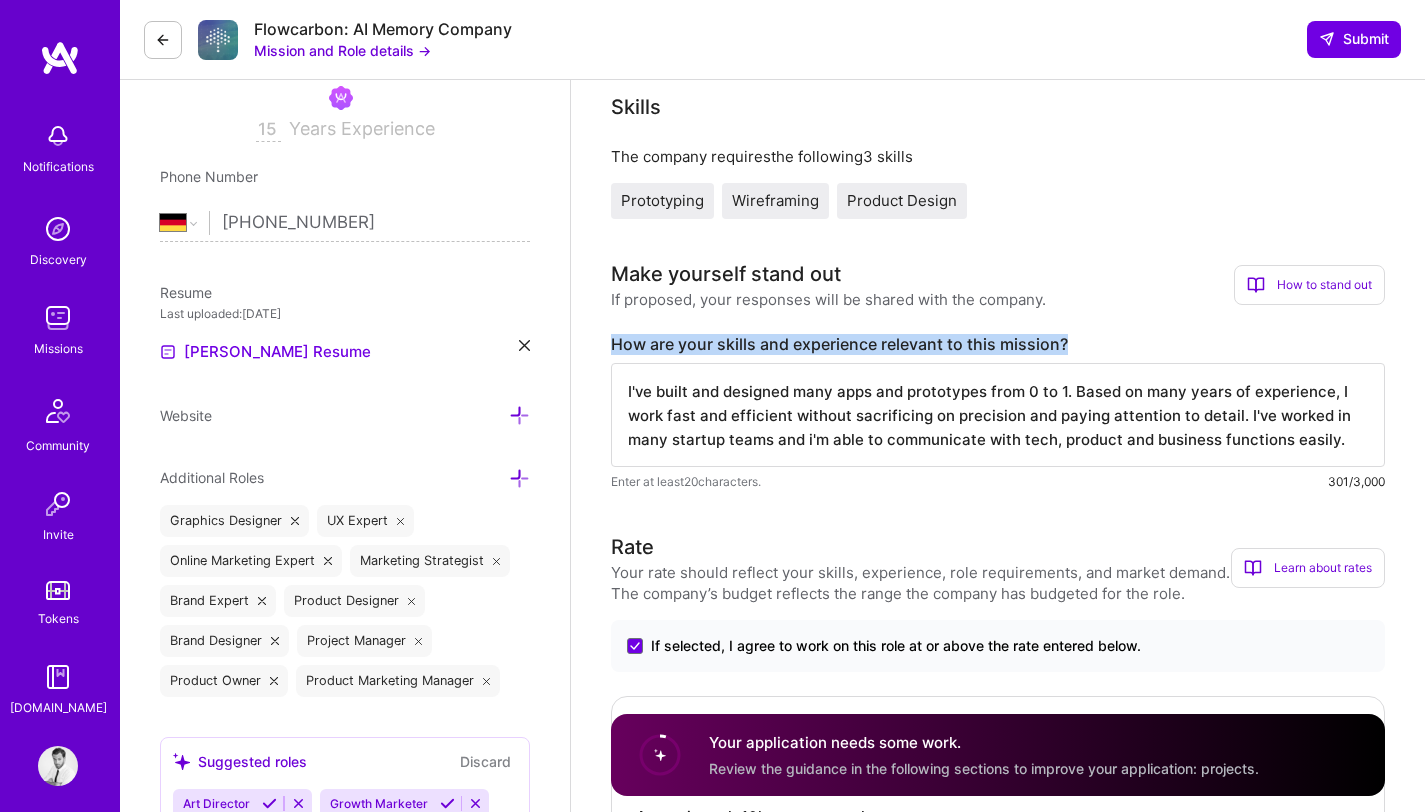 click on "How are your skills and experience relevant to this mission?" at bounding box center [998, 344] 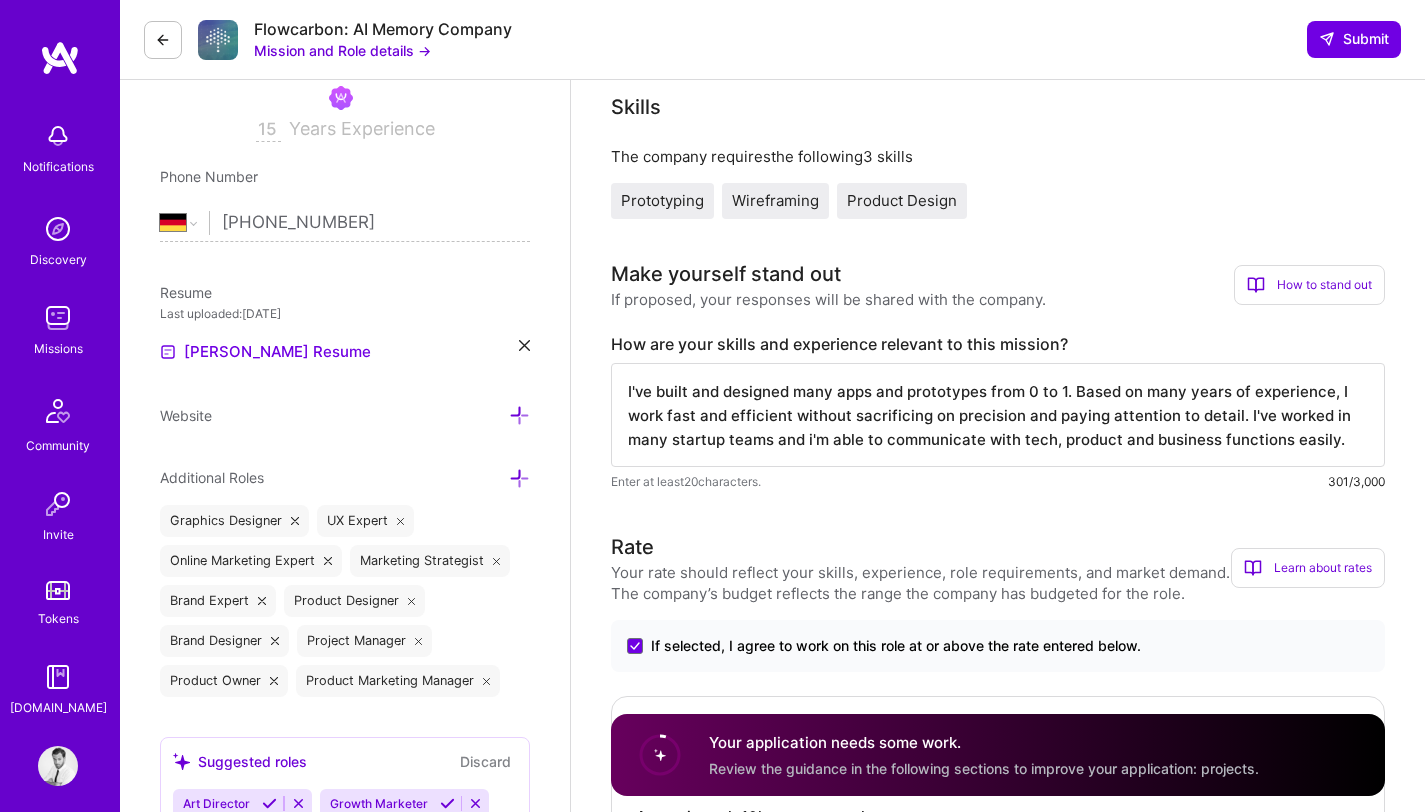 click on "I've built and designed many apps and prototypes from 0 to 1. Based on many years of experience, I work fast and efficient without sacrificing on precision and paying attention to detail. I've worked in many startup teams and i'm able to communicate with tech, product and business functions easily." at bounding box center (998, 415) 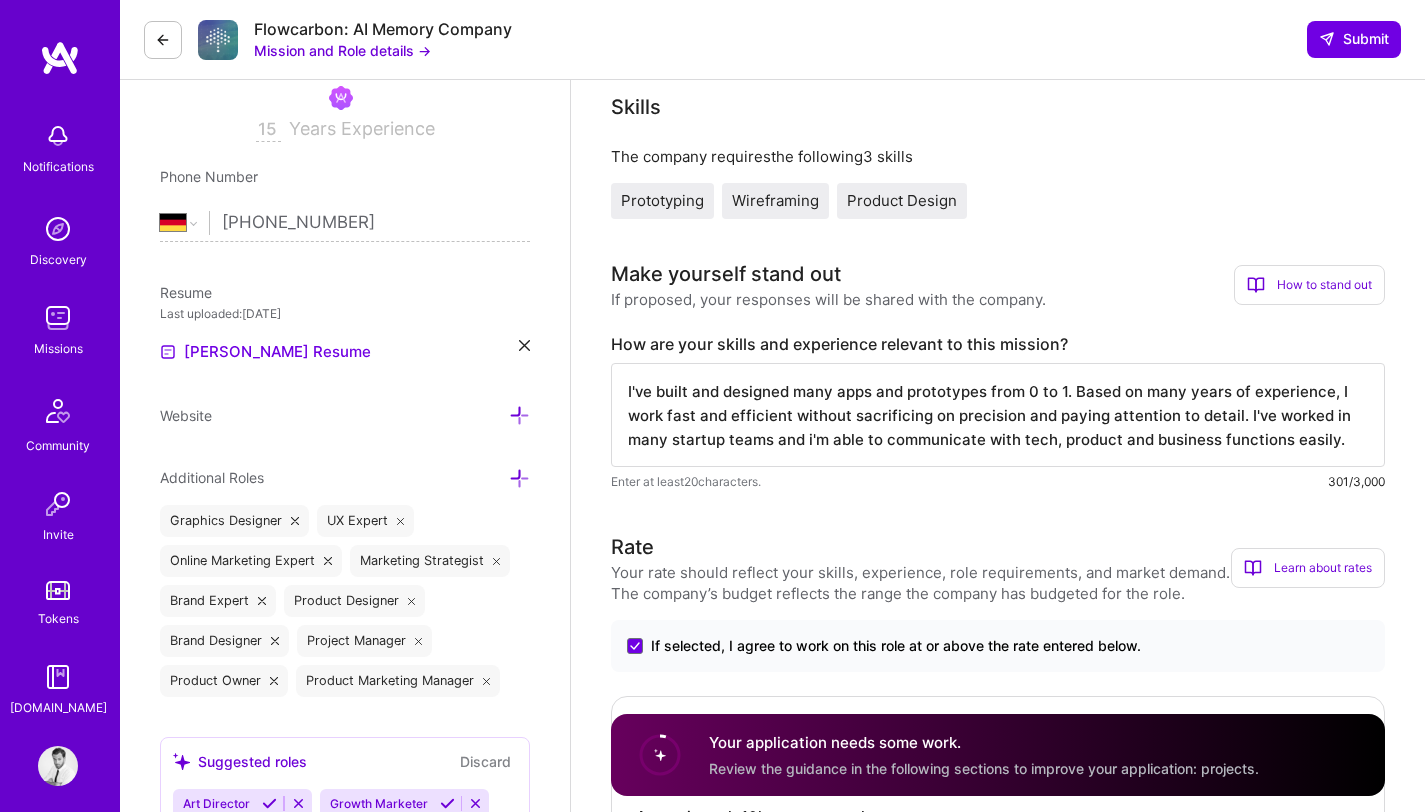 click on "I've built and designed many apps and prototypes from 0 to 1. Based on many years of experience, I work fast and efficient without sacrificing on precision and paying attention to detail. I've worked in many startup teams and i'm able to communicate with tech, product and business functions easily." at bounding box center (998, 415) 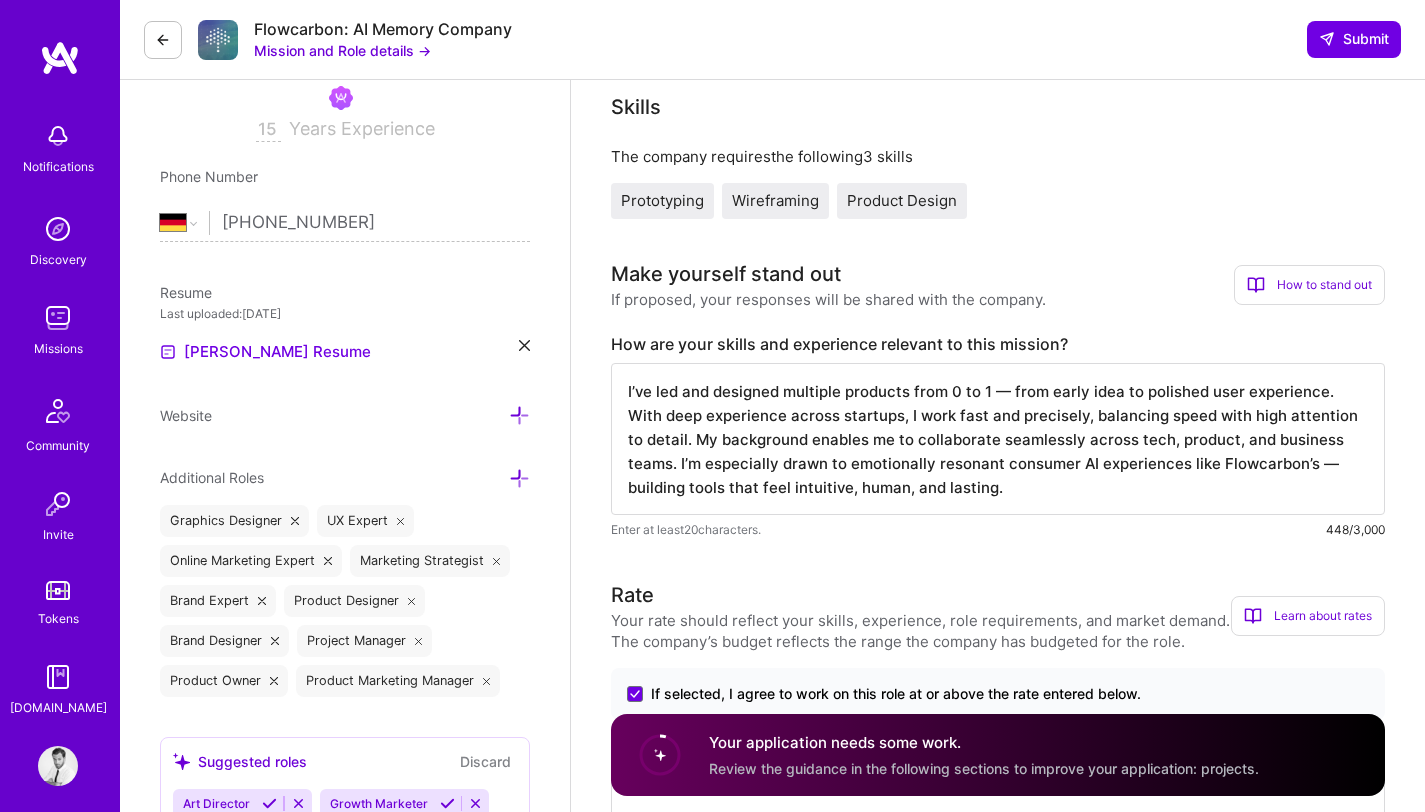 scroll, scrollTop: 2, scrollLeft: 0, axis: vertical 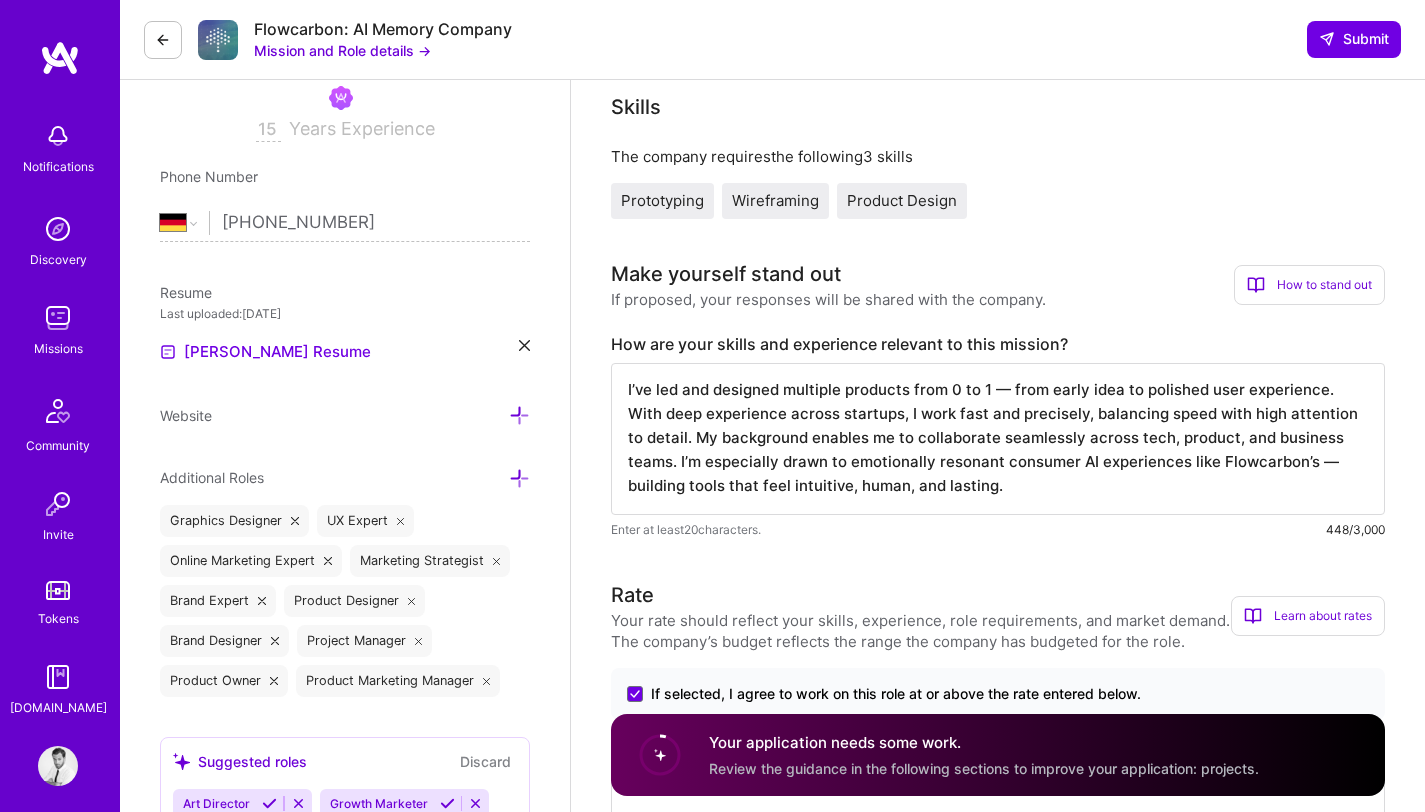 click on "I’ve led and designed multiple products from 0 to 1 — from early idea to polished user experience. With deep experience across startups, I work fast and precisely, balancing speed with high attention to detail. My background enables me to collaborate seamlessly across tech, product, and business teams. I’m especially drawn to emotionally resonant consumer AI experiences like Flowcarbon’s — building tools that feel intuitive, human, and lasting." at bounding box center (998, 439) 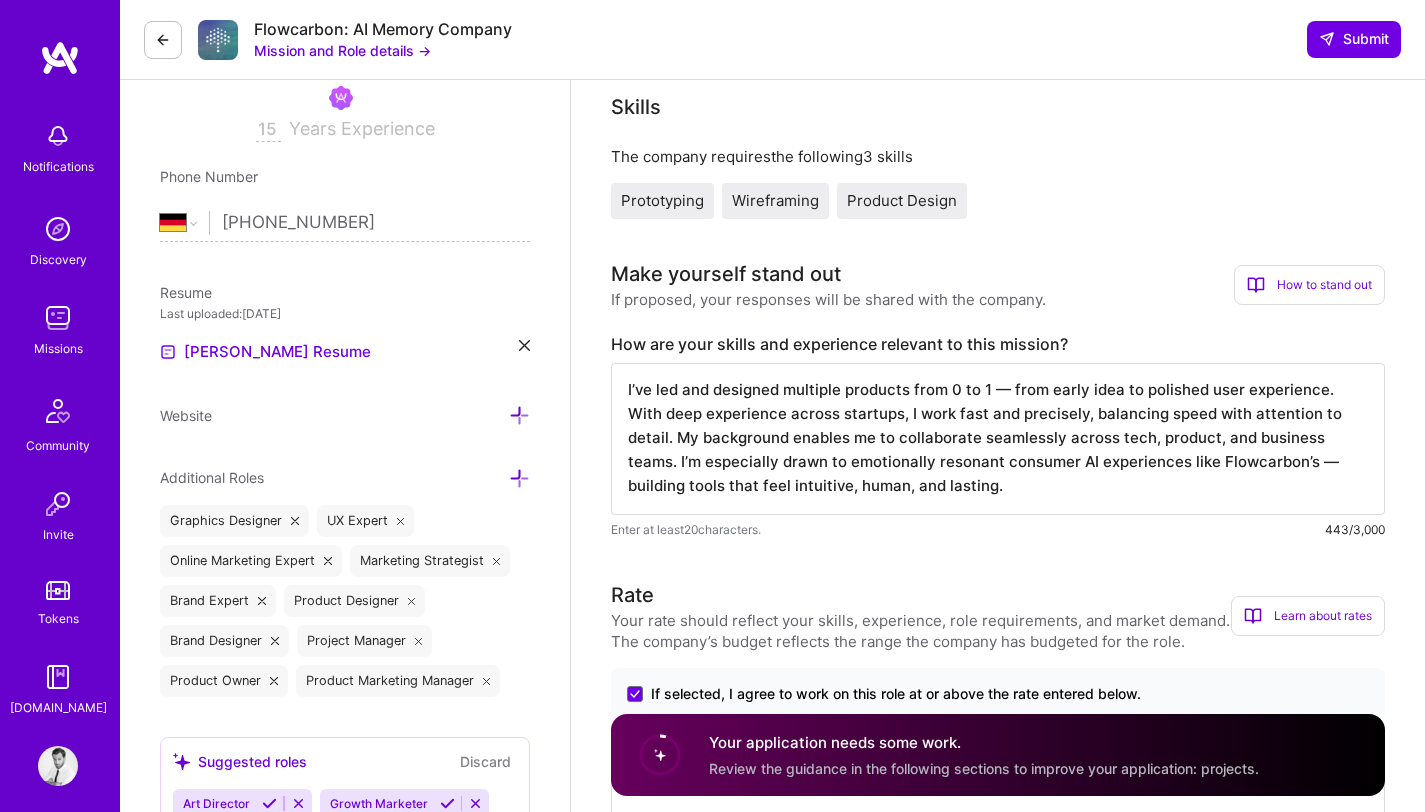 drag, startPoint x: 1001, startPoint y: 464, endPoint x: 1098, endPoint y: 463, distance: 97.00516 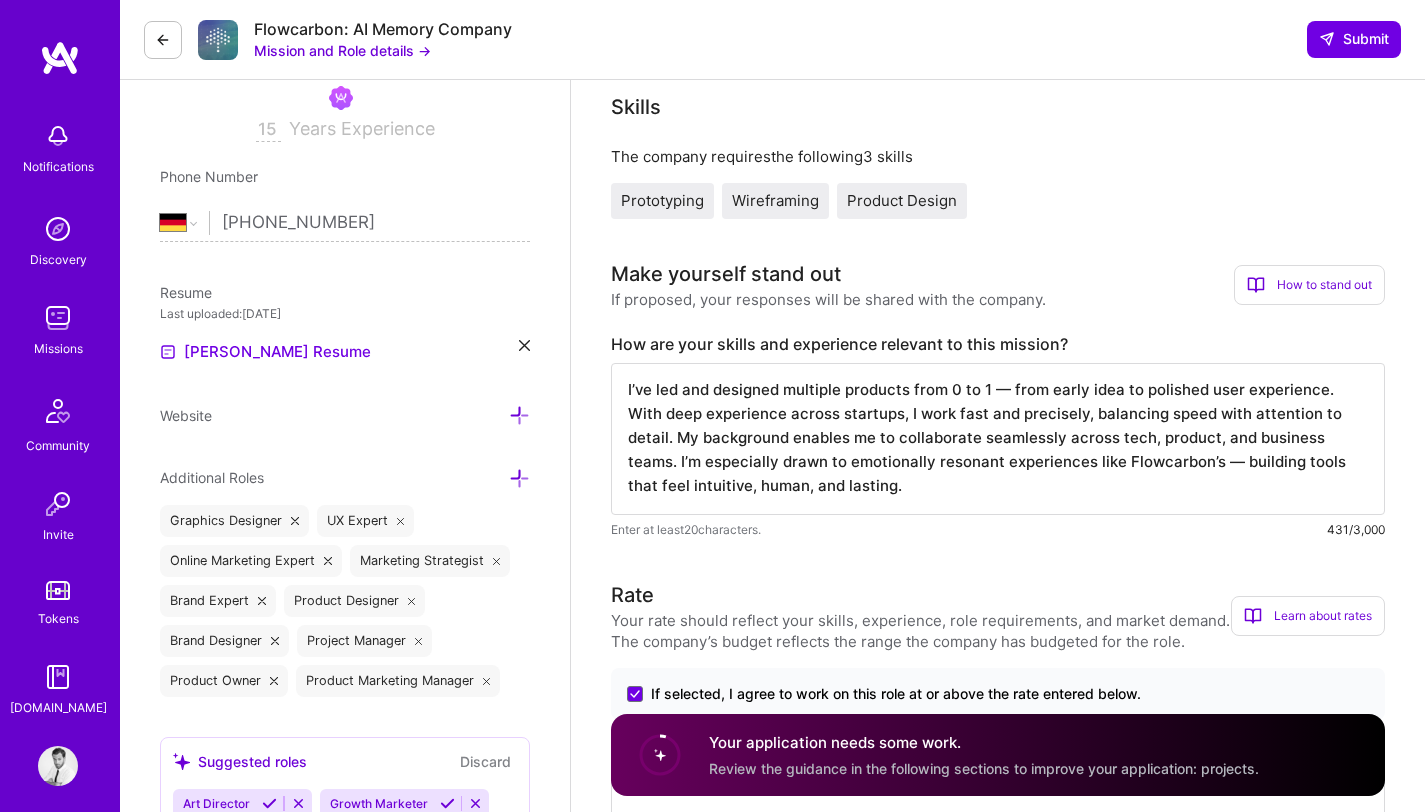 drag, startPoint x: 1090, startPoint y: 464, endPoint x: 1237, endPoint y: 466, distance: 147.01361 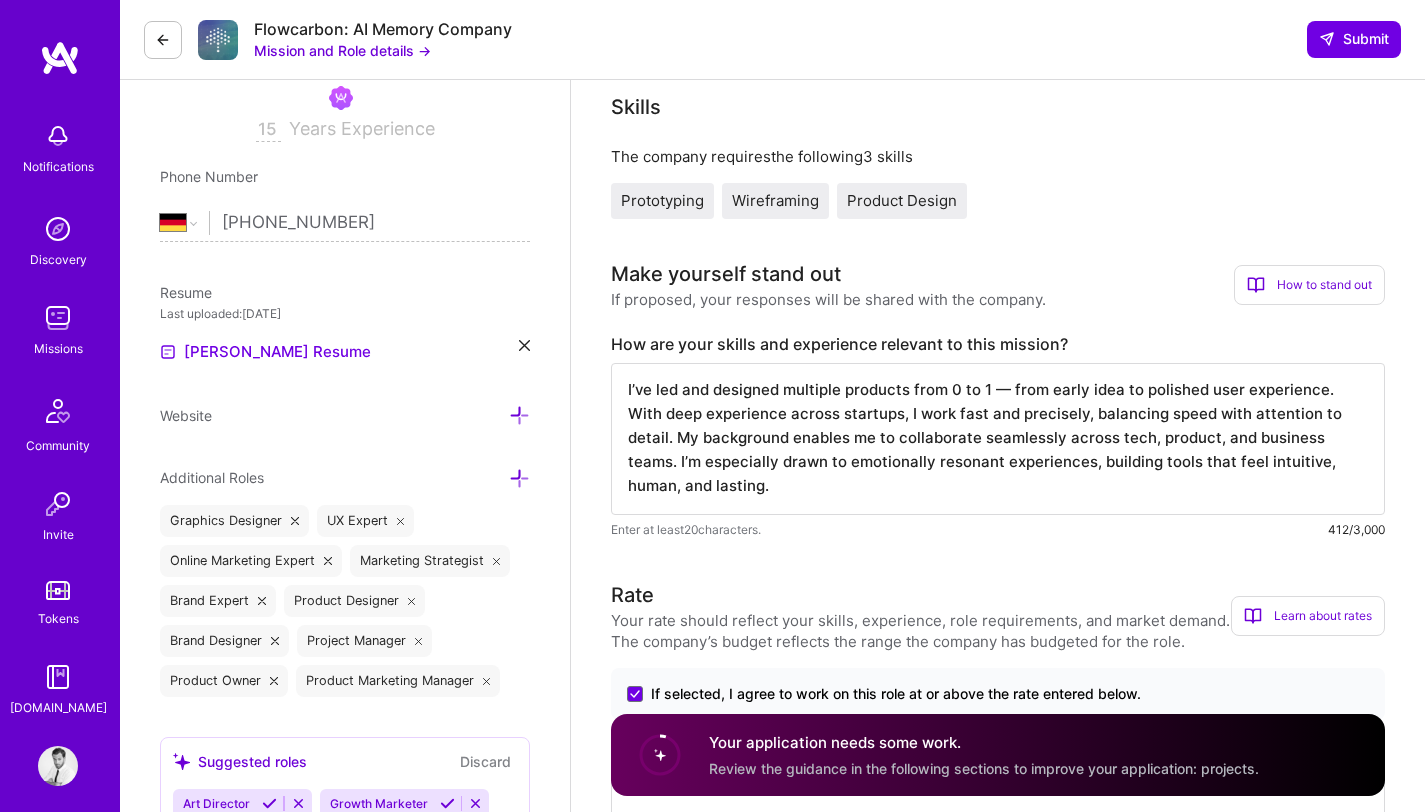 drag, startPoint x: 847, startPoint y: 463, endPoint x: 1097, endPoint y: 454, distance: 250.16194 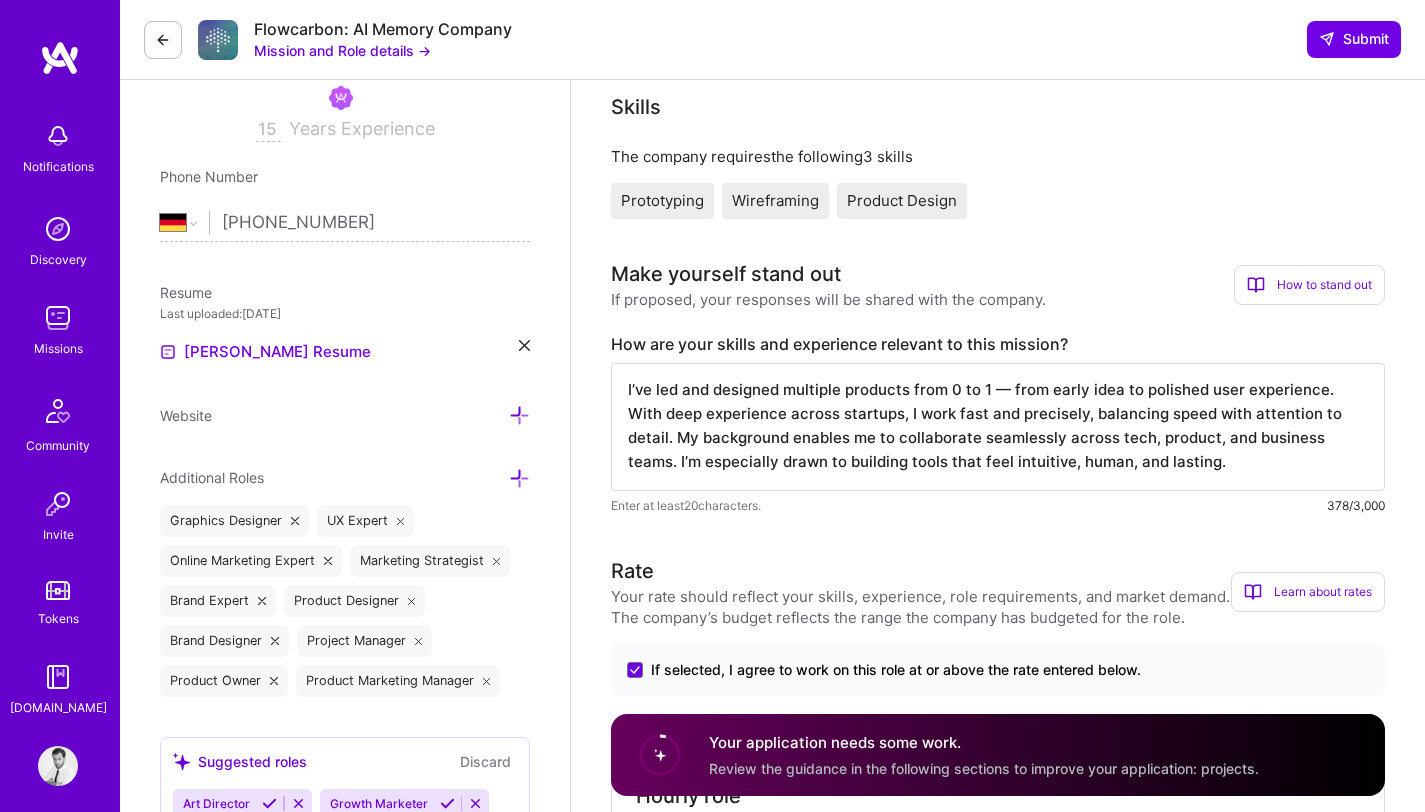 scroll, scrollTop: 0, scrollLeft: 0, axis: both 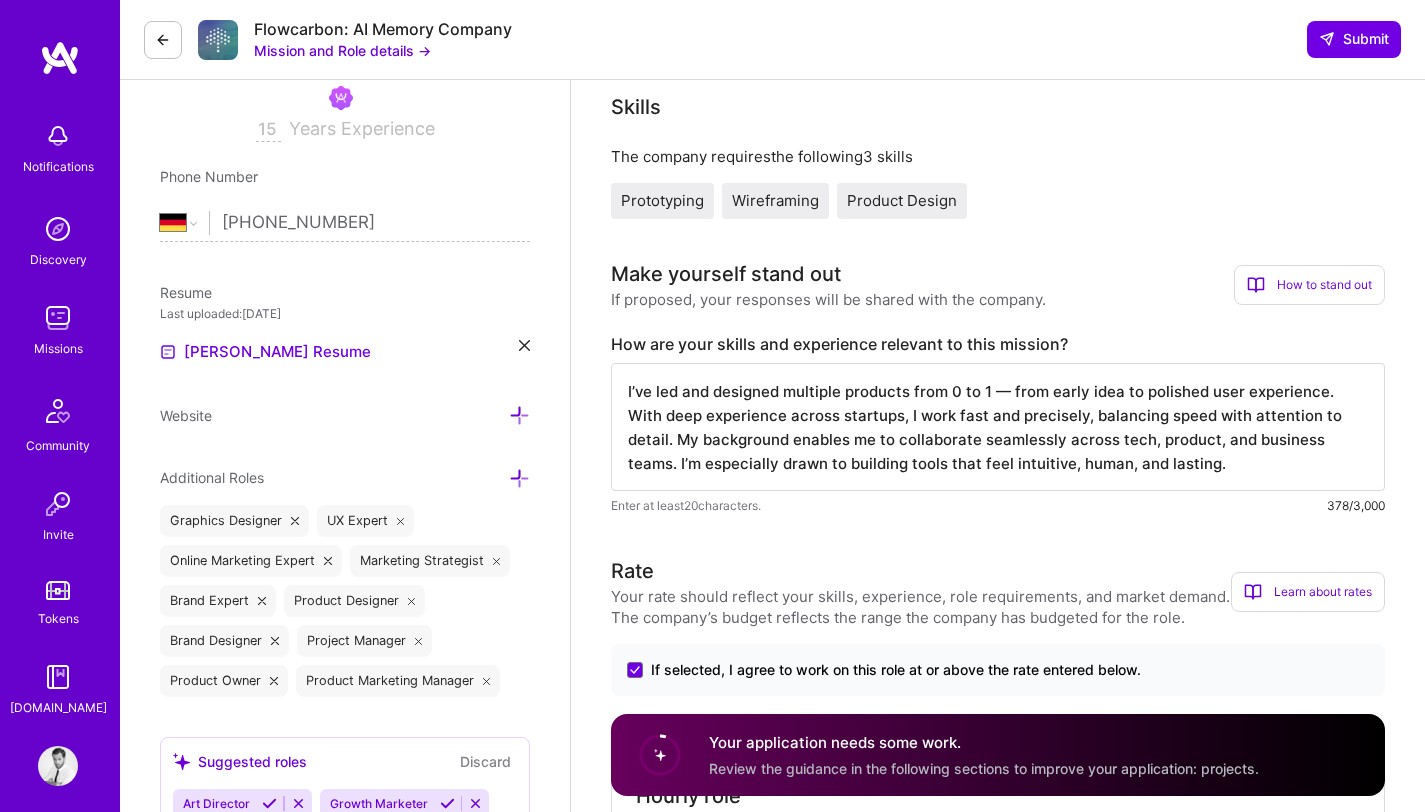 click on "Enter at least  20  characters. 378/3,000" at bounding box center [998, 505] 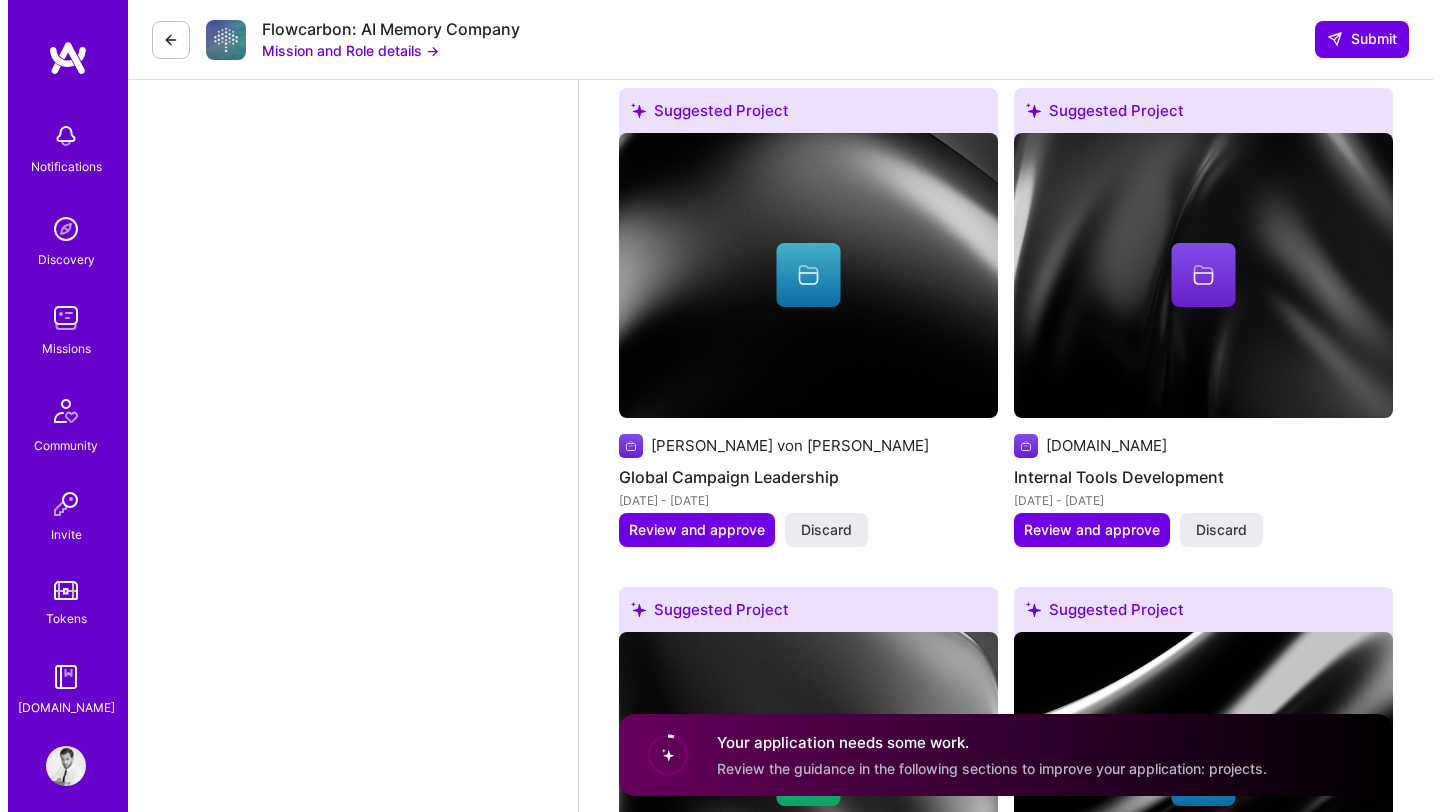 scroll, scrollTop: 3589, scrollLeft: 0, axis: vertical 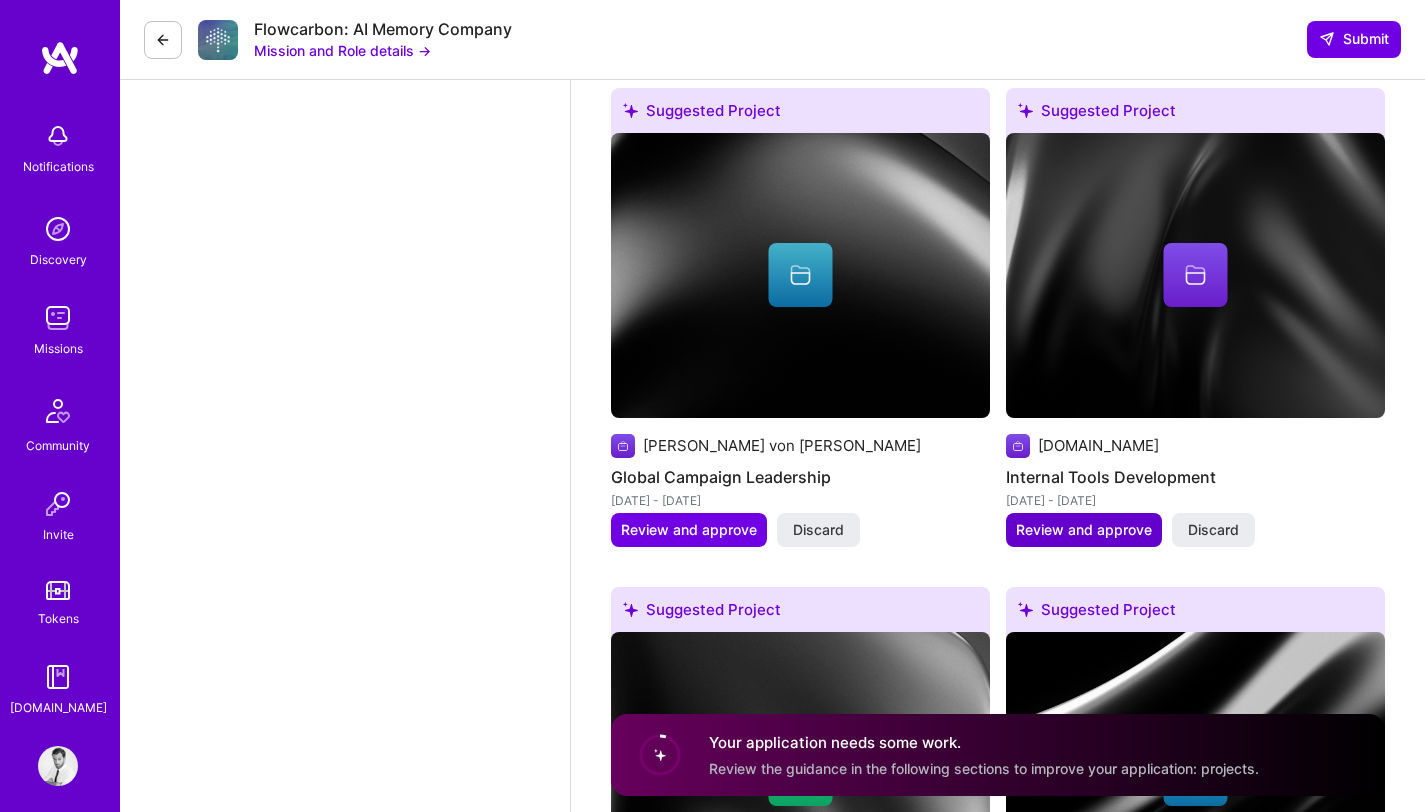 type on "I’ve led and designed multiple products from 0 to 1 — from early idea to polished user experience. With deep experience across startups, I work fast and precisely, balancing speed with attention to detail. My background enables me to collaborate seamlessly across tech, product, and business teams. I’m especially drawn to building tools that feel intuitive, human, and delightful." 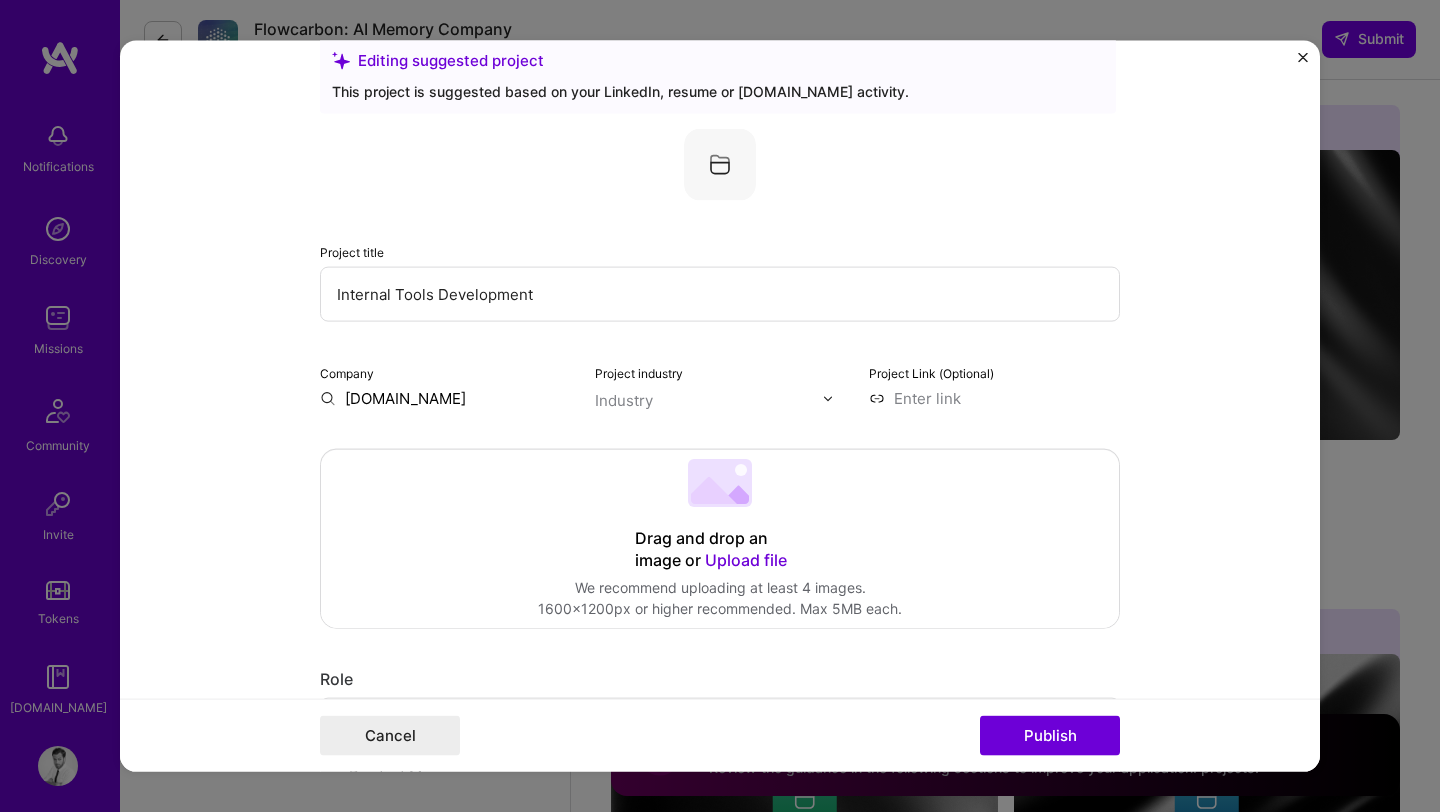 scroll, scrollTop: 70, scrollLeft: 0, axis: vertical 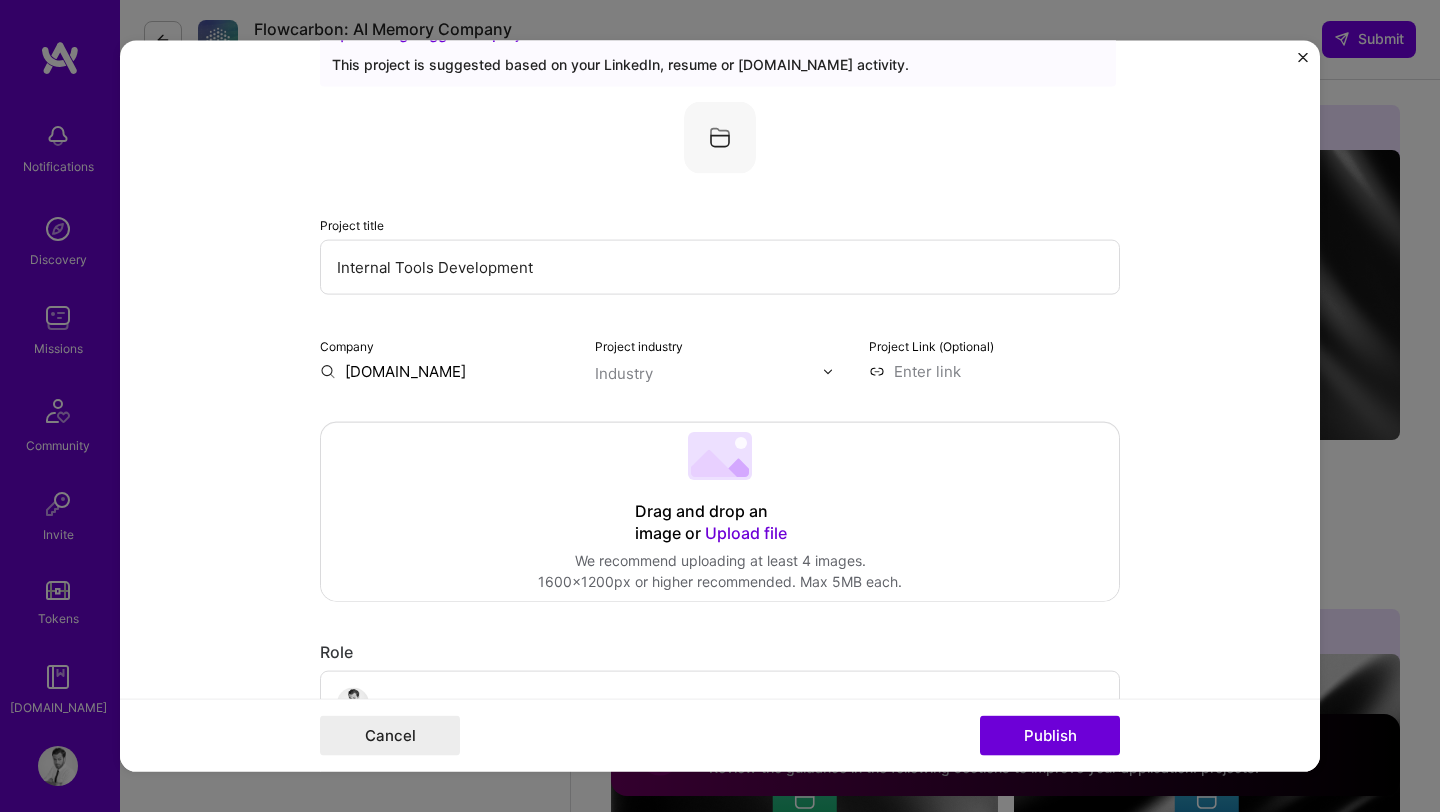 click at bounding box center (720, 138) 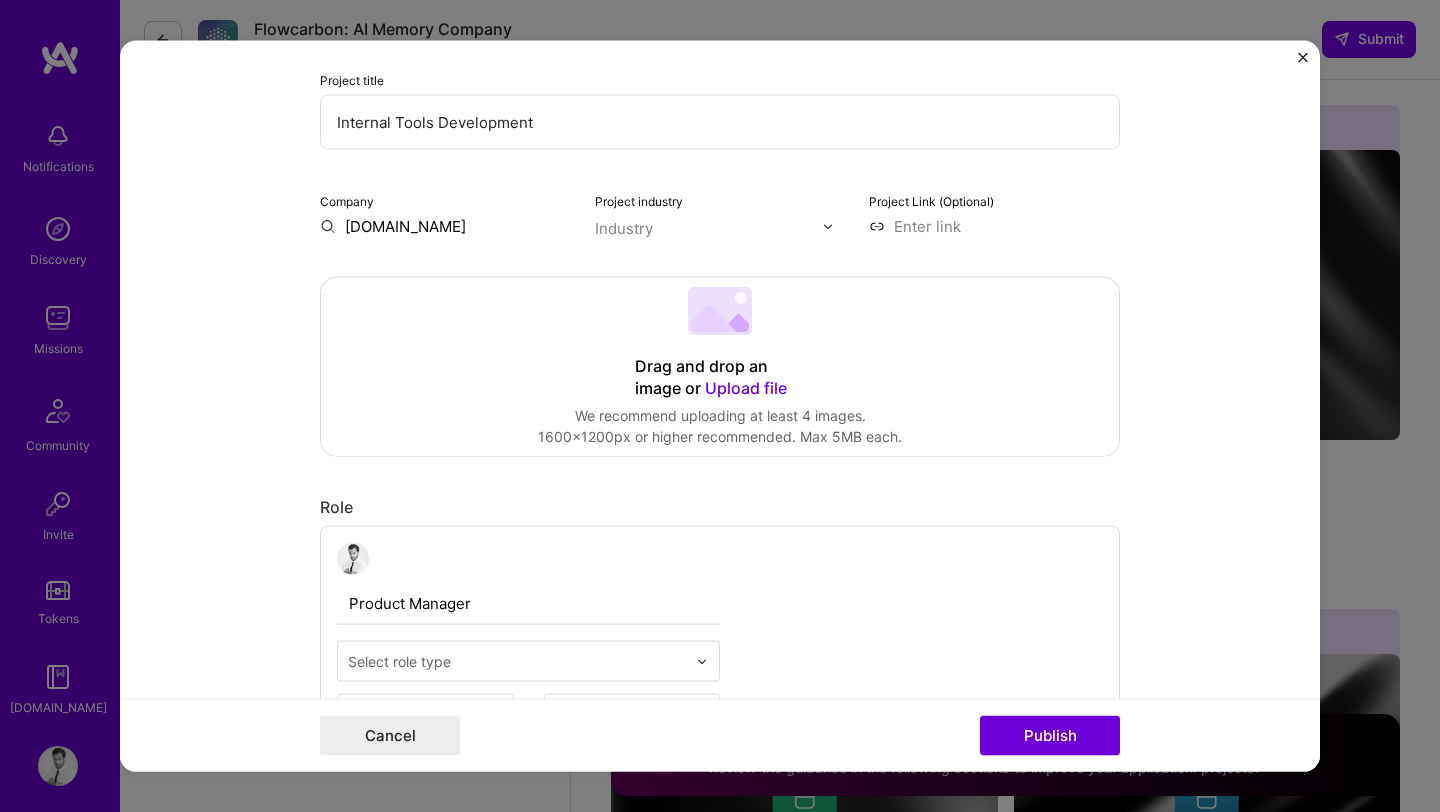 scroll, scrollTop: 234, scrollLeft: 0, axis: vertical 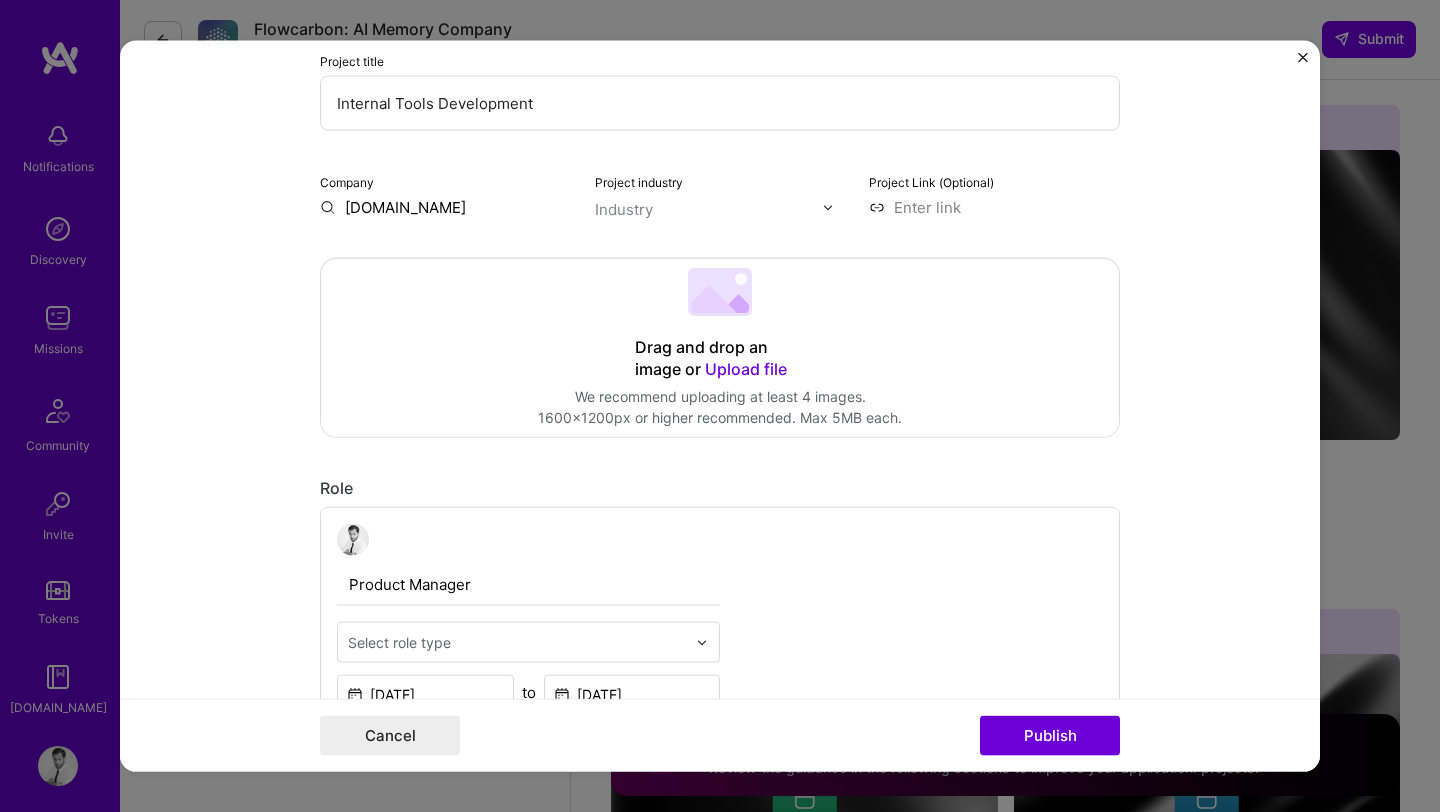click on "Upload file" at bounding box center [746, 369] 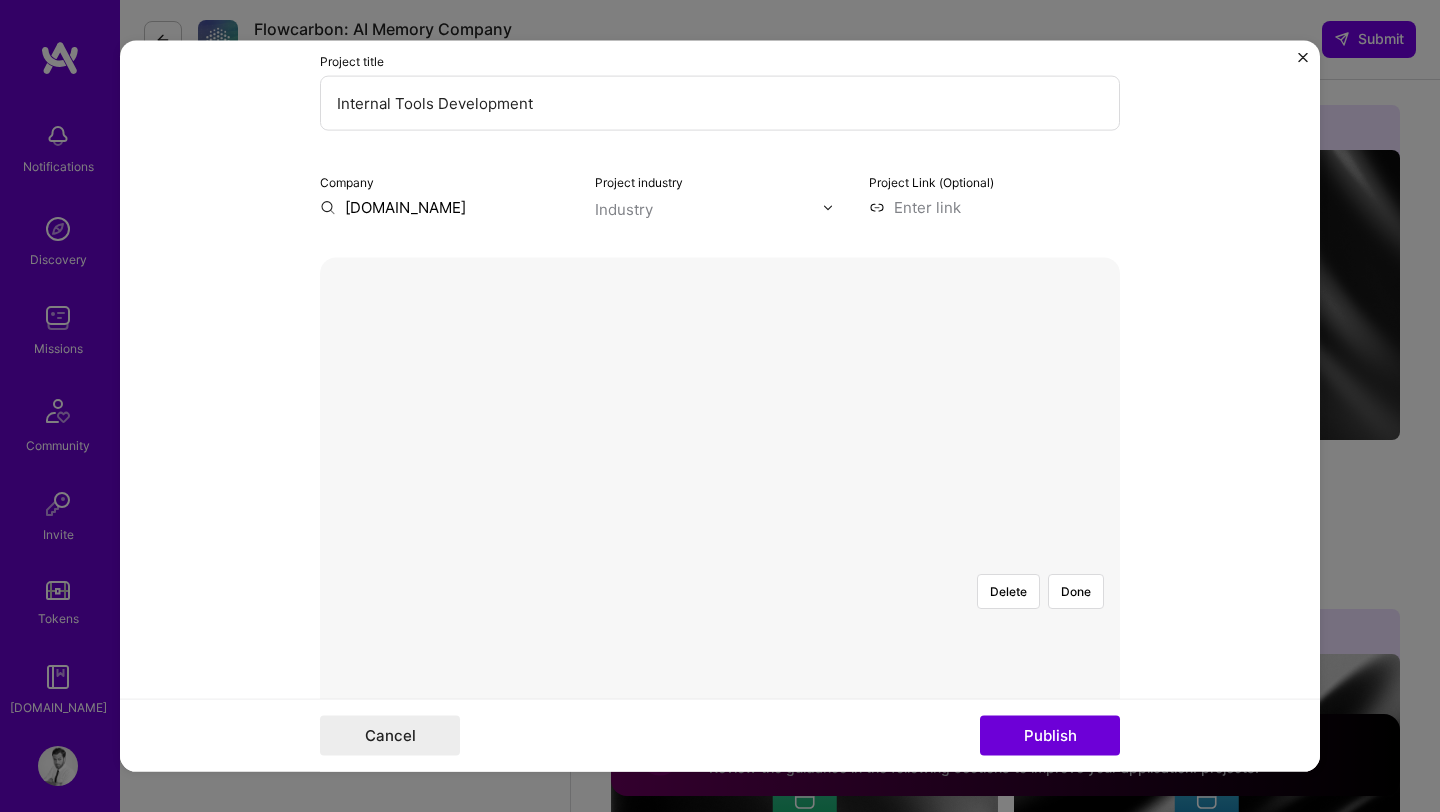 click at bounding box center [1000, 768] 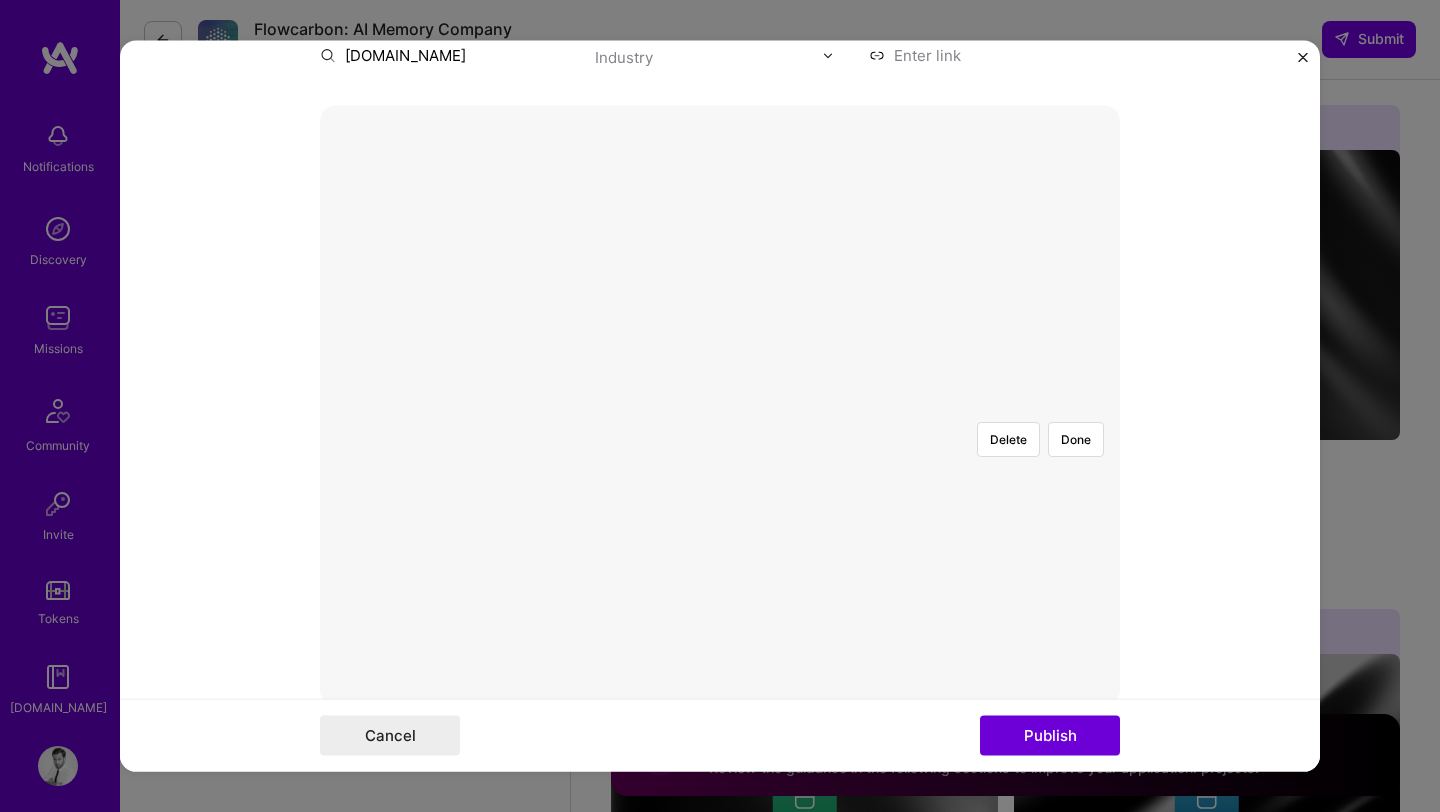 scroll, scrollTop: 387, scrollLeft: 0, axis: vertical 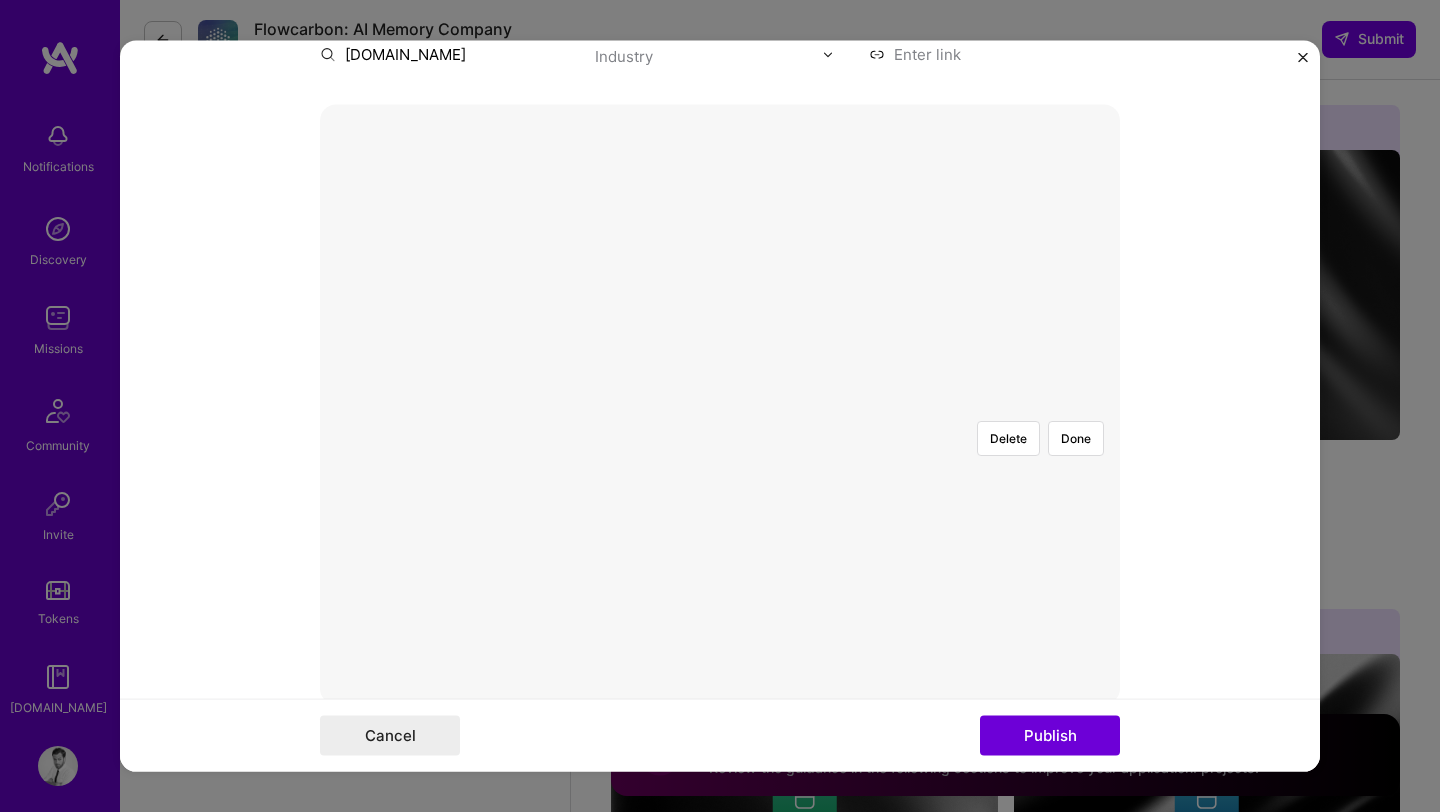 click on "Delete Done" at bounding box center (720, 405) 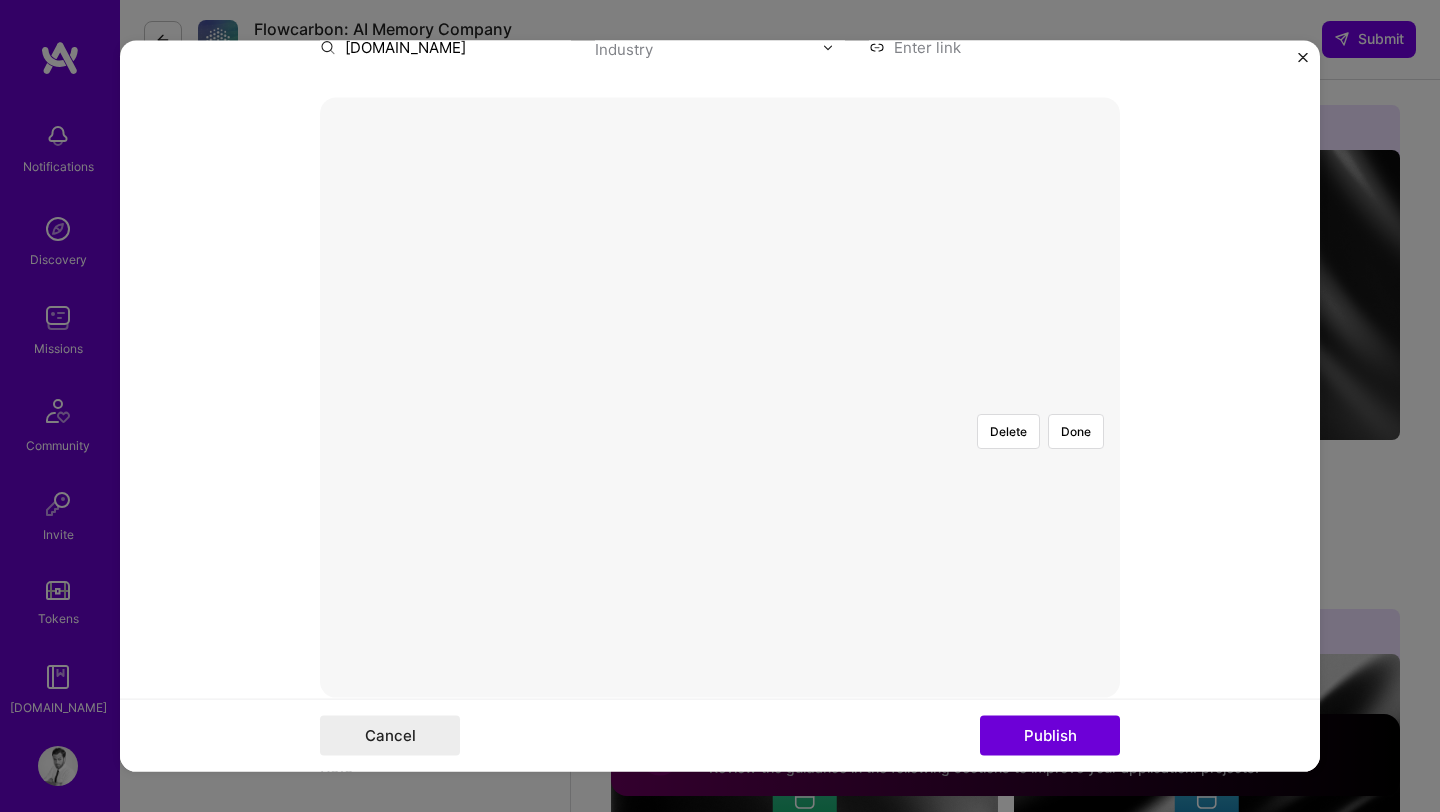 scroll, scrollTop: 393, scrollLeft: 0, axis: vertical 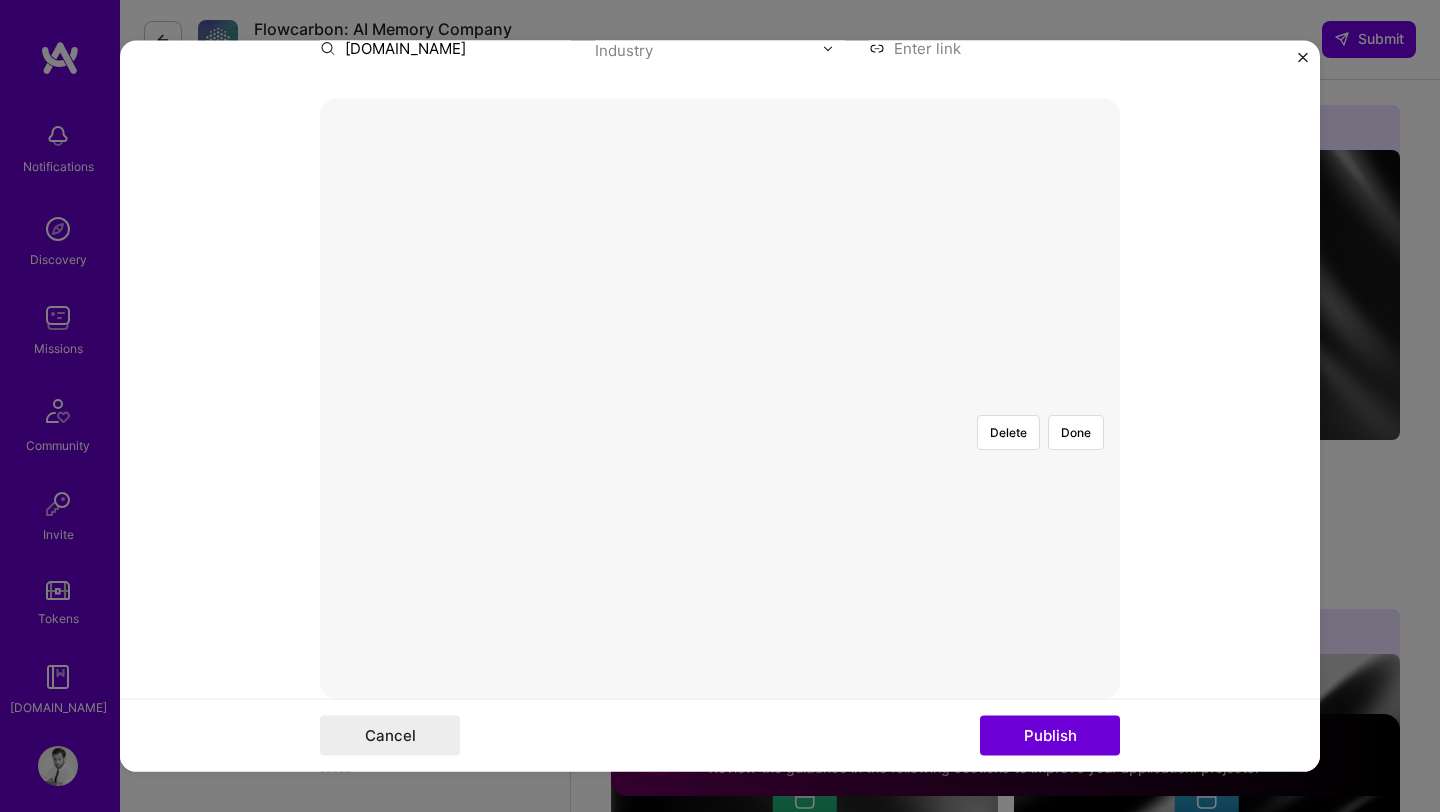 click on "Editing suggested project This project is suggested based on your LinkedIn, resume or [DOMAIN_NAME] activity. Project title Internal Tools Development Company [DOMAIN_NAME]
Project industry Industry Project Link (Optional)
Delete Done Complete image cropping Role Product Manager Select role type [DATE]
to [DATE]
I’m still working on this project Skills used — Add up to 12 skills Any new skills will be added to your profile. Enter skills... 3 Analytics 1 2 3 4 5 Roadmapping 1 2 3 4 5 UX Design 1 2 3 4 5 Did this role require you to manage team members? (Optional) Yes, I managed — team members. Were you involved from inception to launch (0  ->  1)? (Optional) Zero to one is creation and development of a unique product from the ground up. I was involved in zero to one with this project Add metrics (Optional) Project details   100 characters minimum 149 / 1,000  characters Select role" at bounding box center (720, 406) 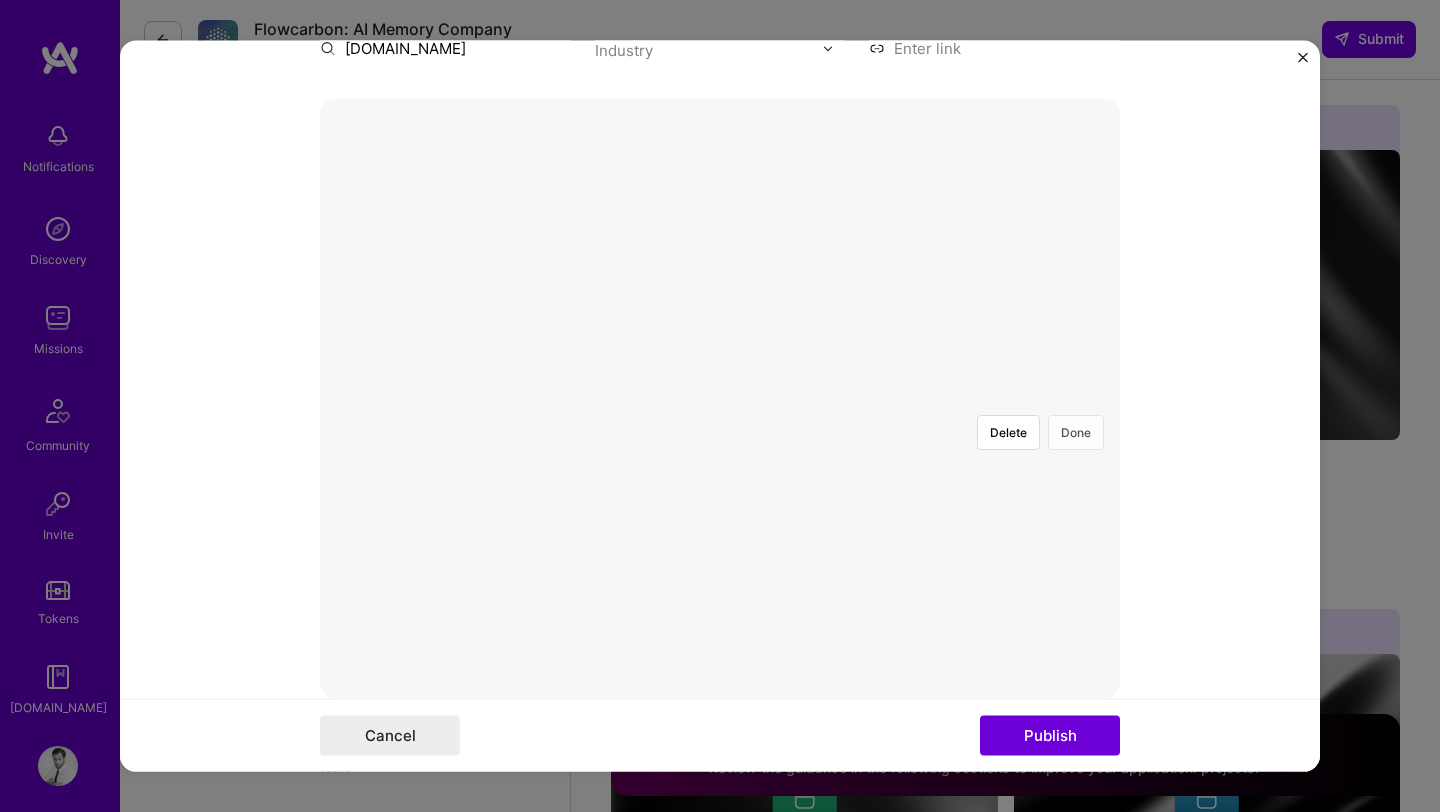 click on "Done" at bounding box center (1076, 432) 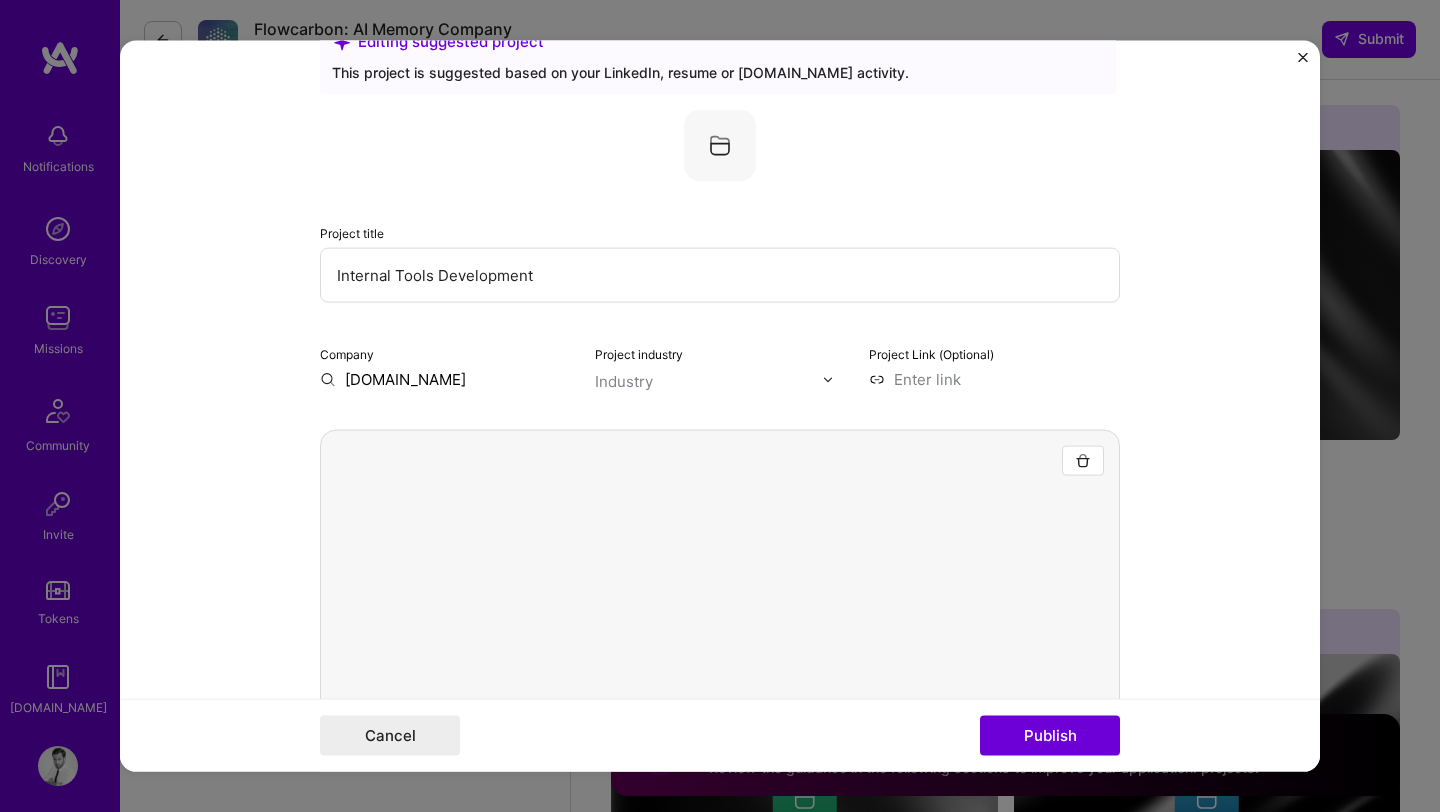 scroll, scrollTop: 0, scrollLeft: 0, axis: both 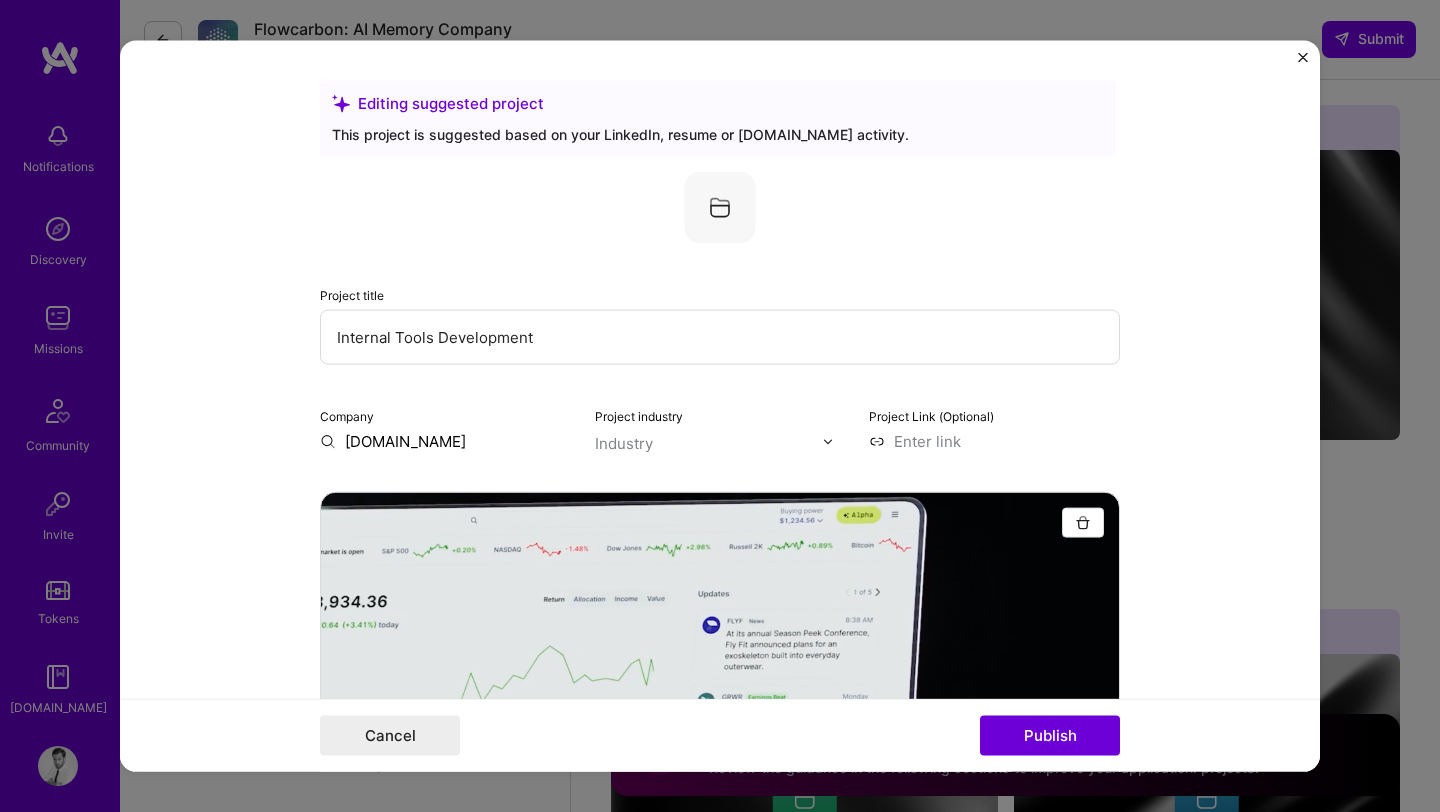 click at bounding box center (994, 441) 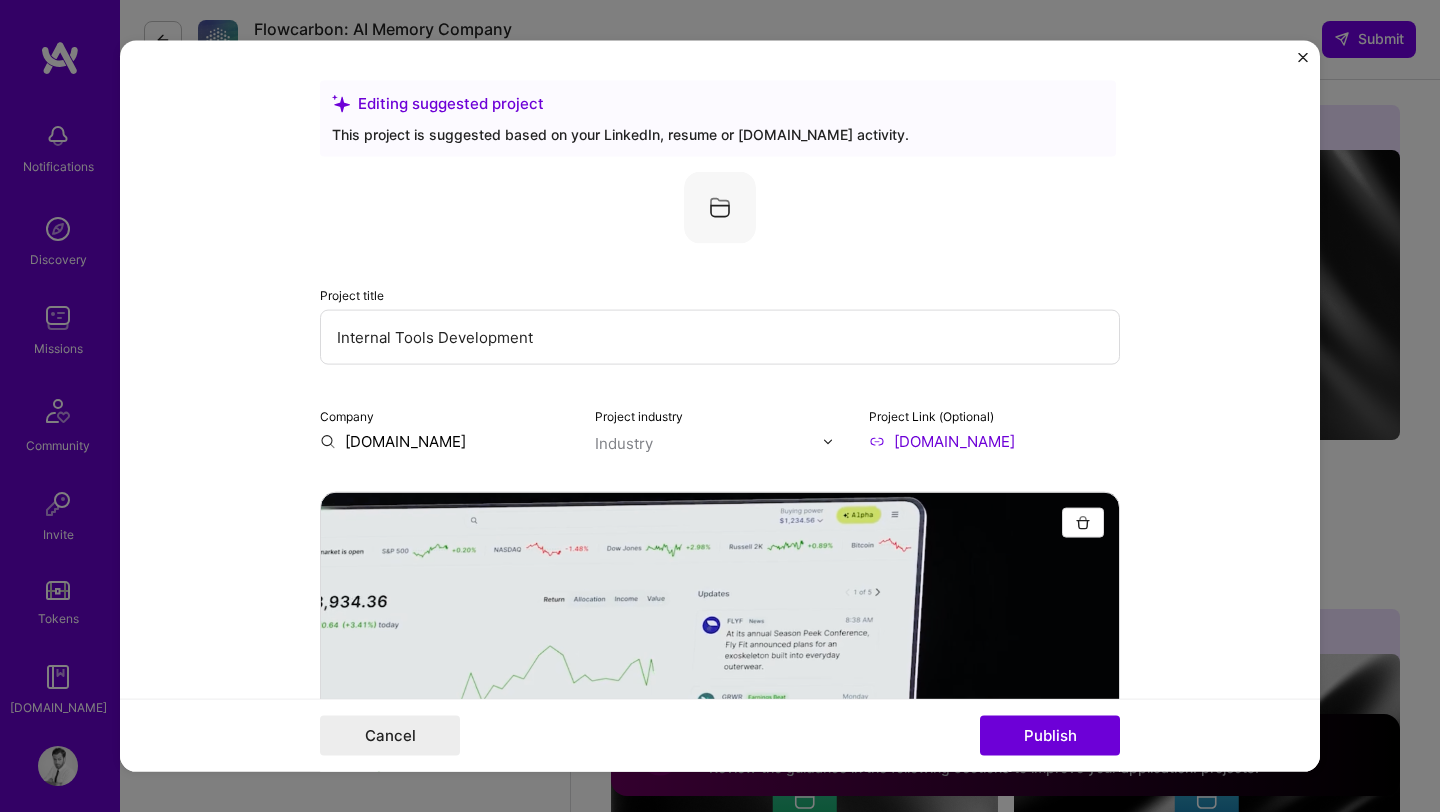 type on "[URL][DOMAIN_NAME]" 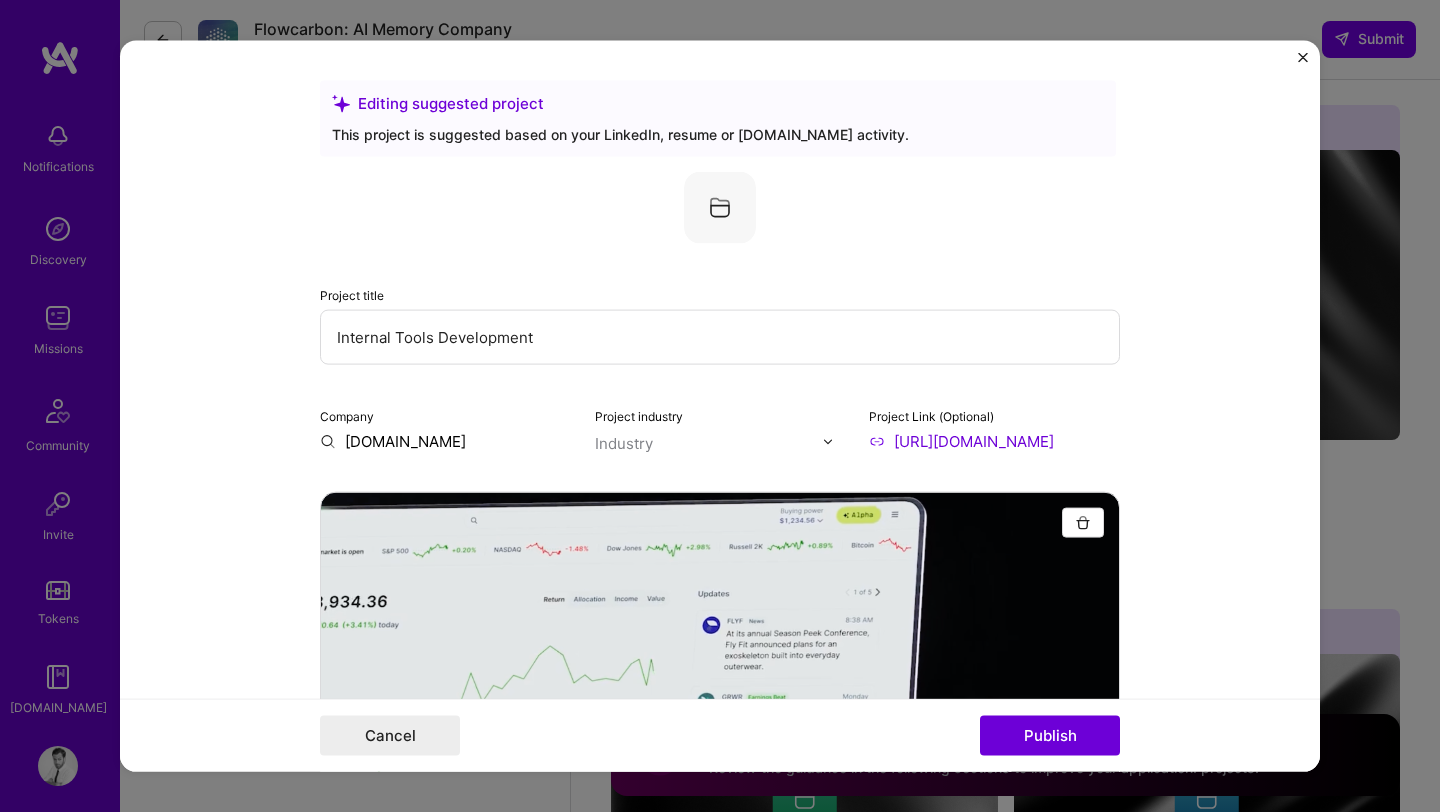 click on "Editing suggested project This project is suggested based on your LinkedIn, resume or [DOMAIN_NAME] activity. Project title Internal Tools Development Company [DOMAIN_NAME]
Project industry Industry Project Link (Optional) [URL][DOMAIN_NAME]
Add New Image Remove Image Role Product Manager Select role type [DATE]
to [DATE]
I’m still working on this project Skills used — Add up to 12 skills Any new skills will be added to your profile. Enter skills... 3 Analytics 1 2 3 4 5 Roadmapping 1 2 3 4 5 UX Design 1 2 3 4 5 Did this role require you to manage team members? (Optional) Yes, I managed — team members. Were you involved from inception to launch (0  ->  1)? (Optional) Zero to one is creation and development of a unique product from the ground up. I was involved in zero to one with this project Add metrics (Optional) Project details   100 characters minimum 149 / 1,000  characters" at bounding box center (720, 406) 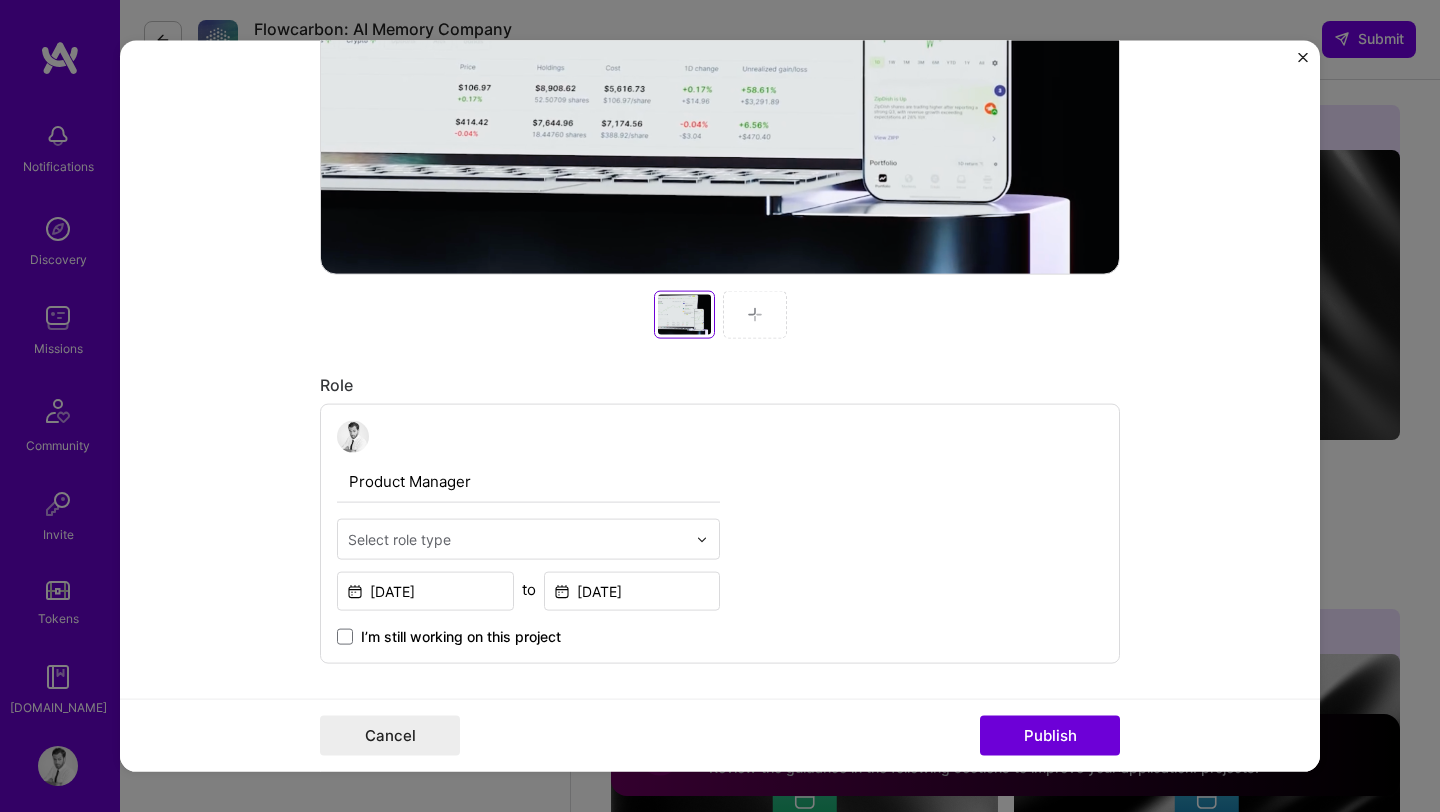 scroll, scrollTop: 849, scrollLeft: 0, axis: vertical 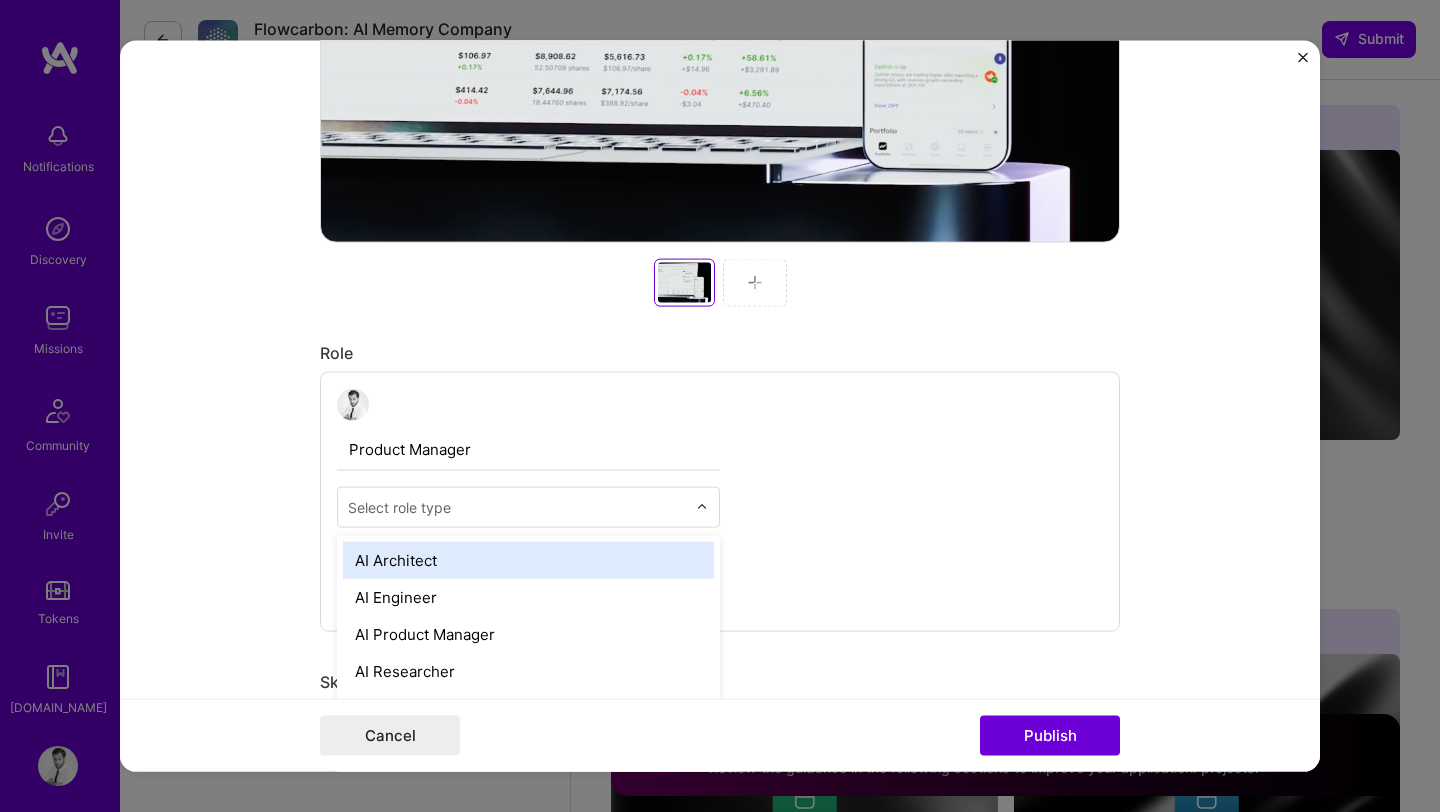 click at bounding box center [517, 507] 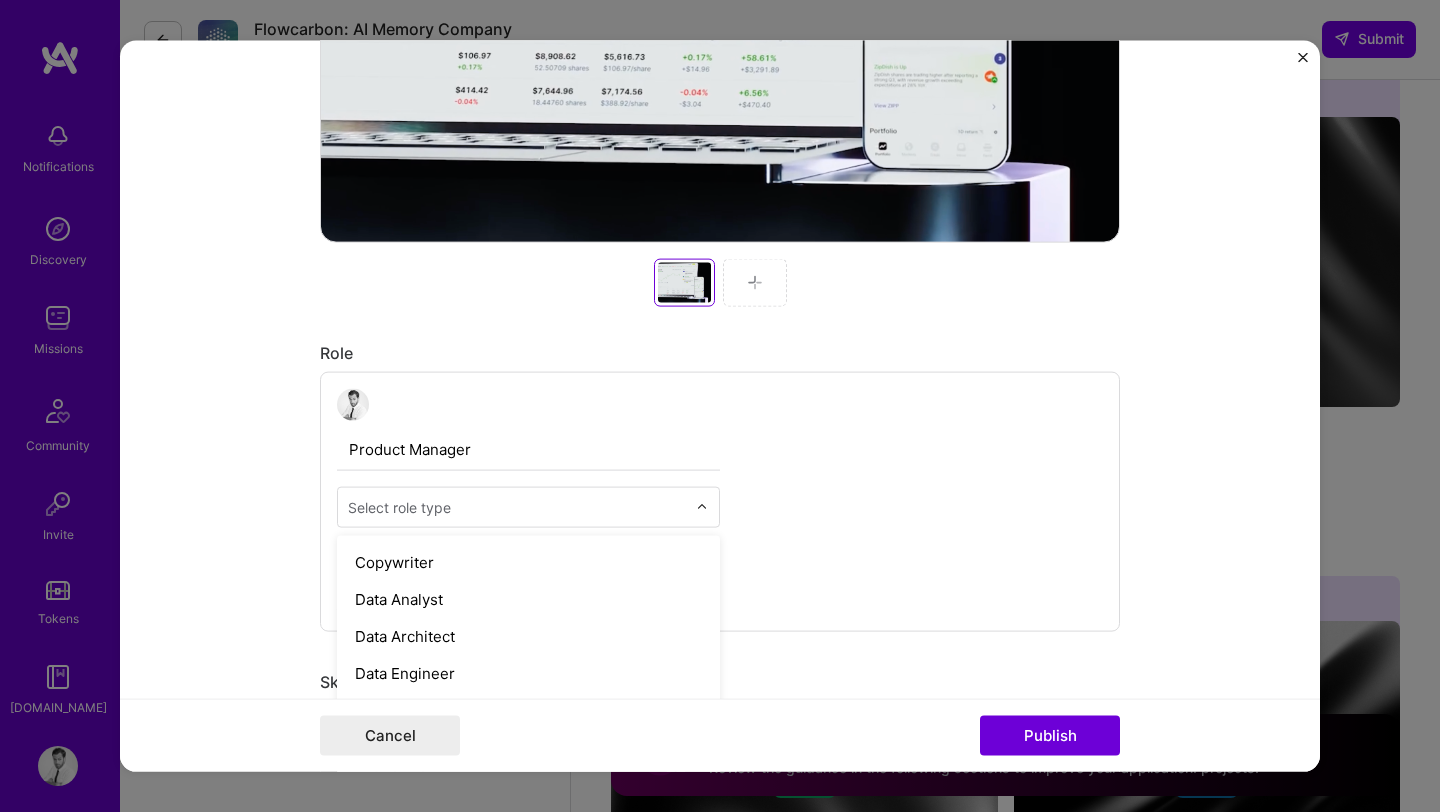 scroll, scrollTop: 0, scrollLeft: 0, axis: both 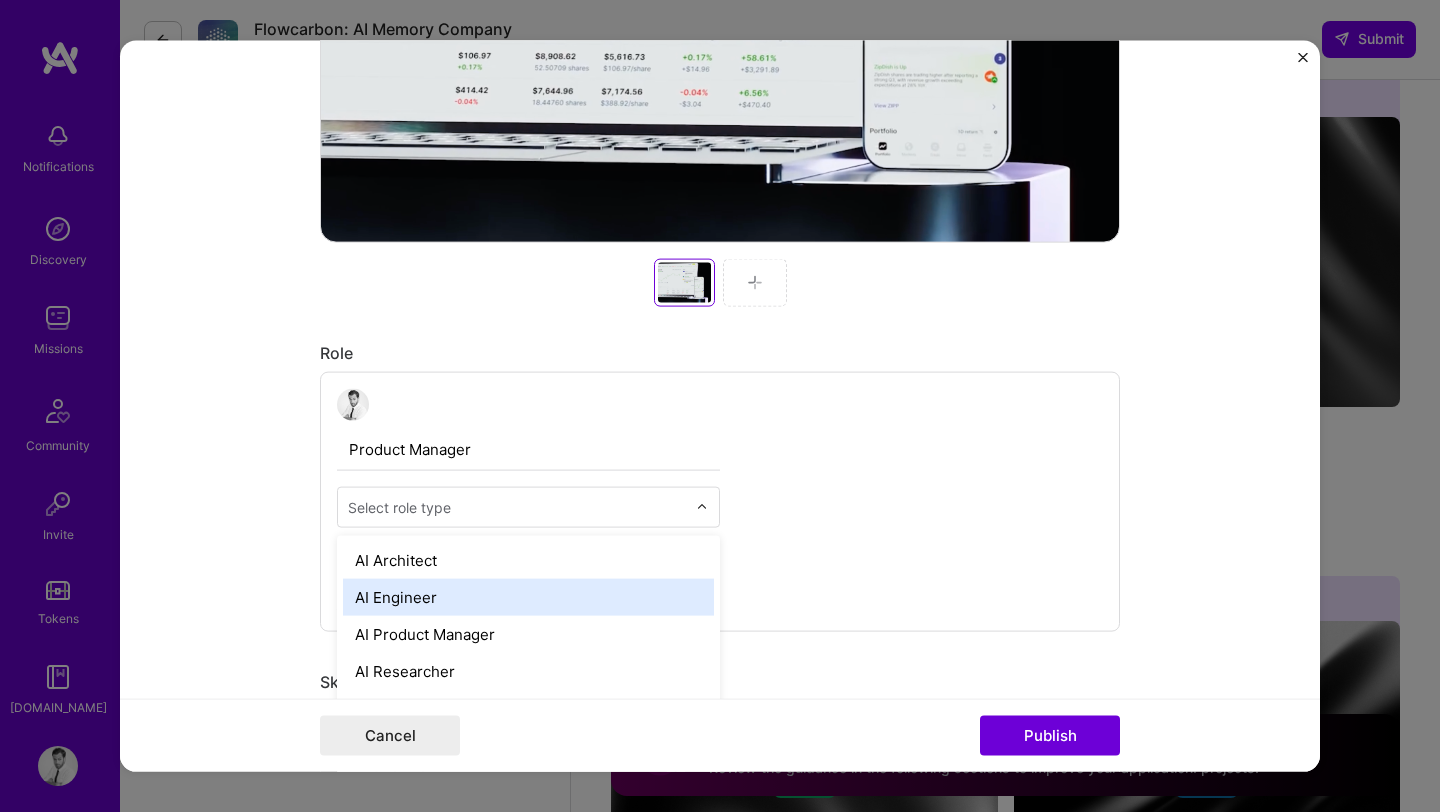 click on "Product Manager option AI Engineer focused, 2 of 70. 70 results available. Use Up and Down to choose options, press Enter to select the currently focused option, press Escape to exit the menu, press Tab to select the option and exit the menu. Select role type AI Architect AI Engineer AI Product Manager AI Researcher Algorithms Engineer Analytics Engineer Android Developer Art Director Automation Developer Back-End Developer Blockchain Developer Brand Designer Brand Expert Business Development Chief Technology Officer (CTO) Chief of Staff Cloud Expert Community Manager Content Writer Copywriter Data Analyst Data Architect Data Engineer Data Scientist Deep Learning Engineer [PERSON_NAME] Dev Experience DevOps Engineer Embedded Engineer Engineering Manager Financial Advisory Consultant Front-End Developer Full-Stack Developer Game Designer Game Developer Graphics Designer Growth Marketer Human Resource Consultant IT Consultant Industrial Designer Law Expert ML Engineer MLOps Management Consultant Product Owner" at bounding box center (720, 502) 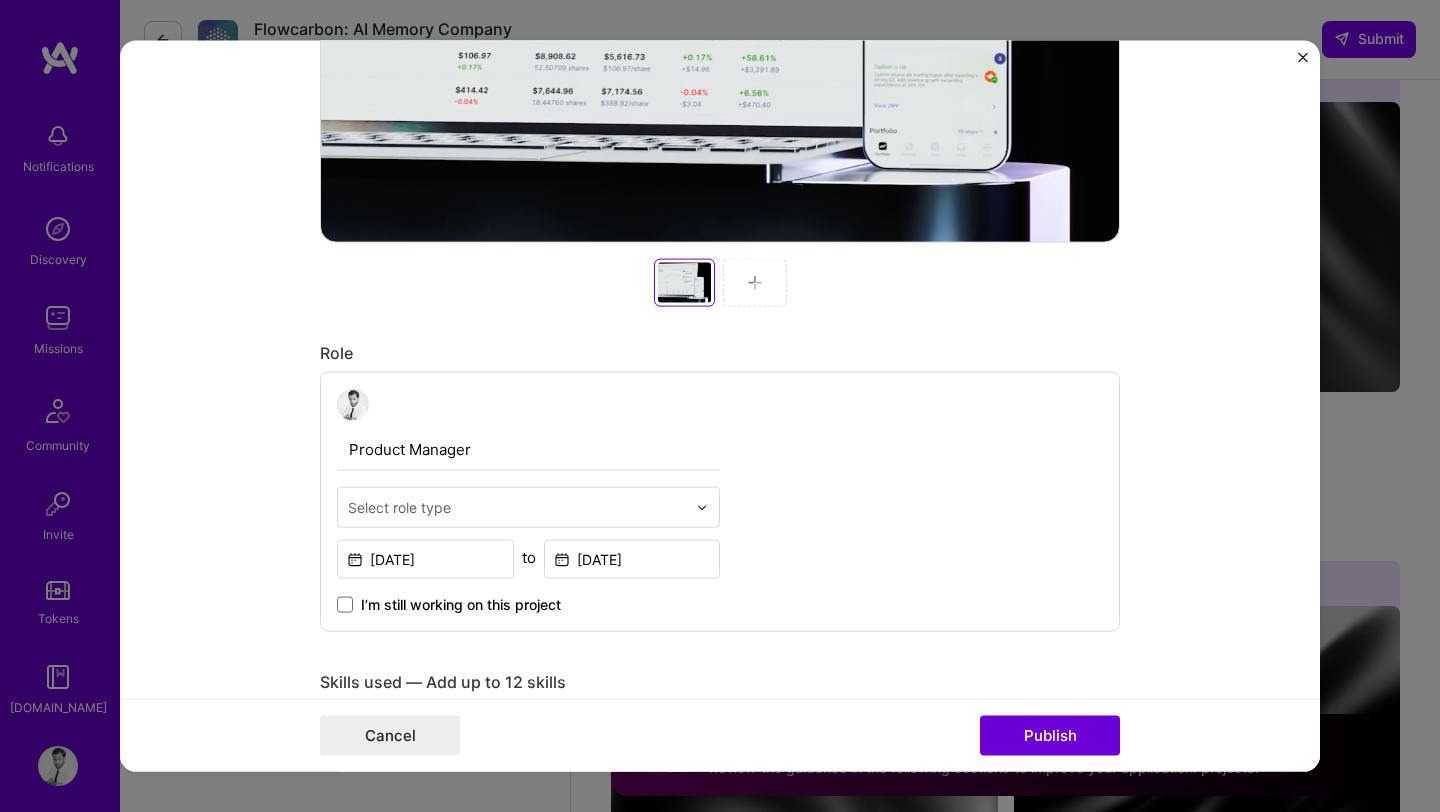 click at bounding box center (517, 507) 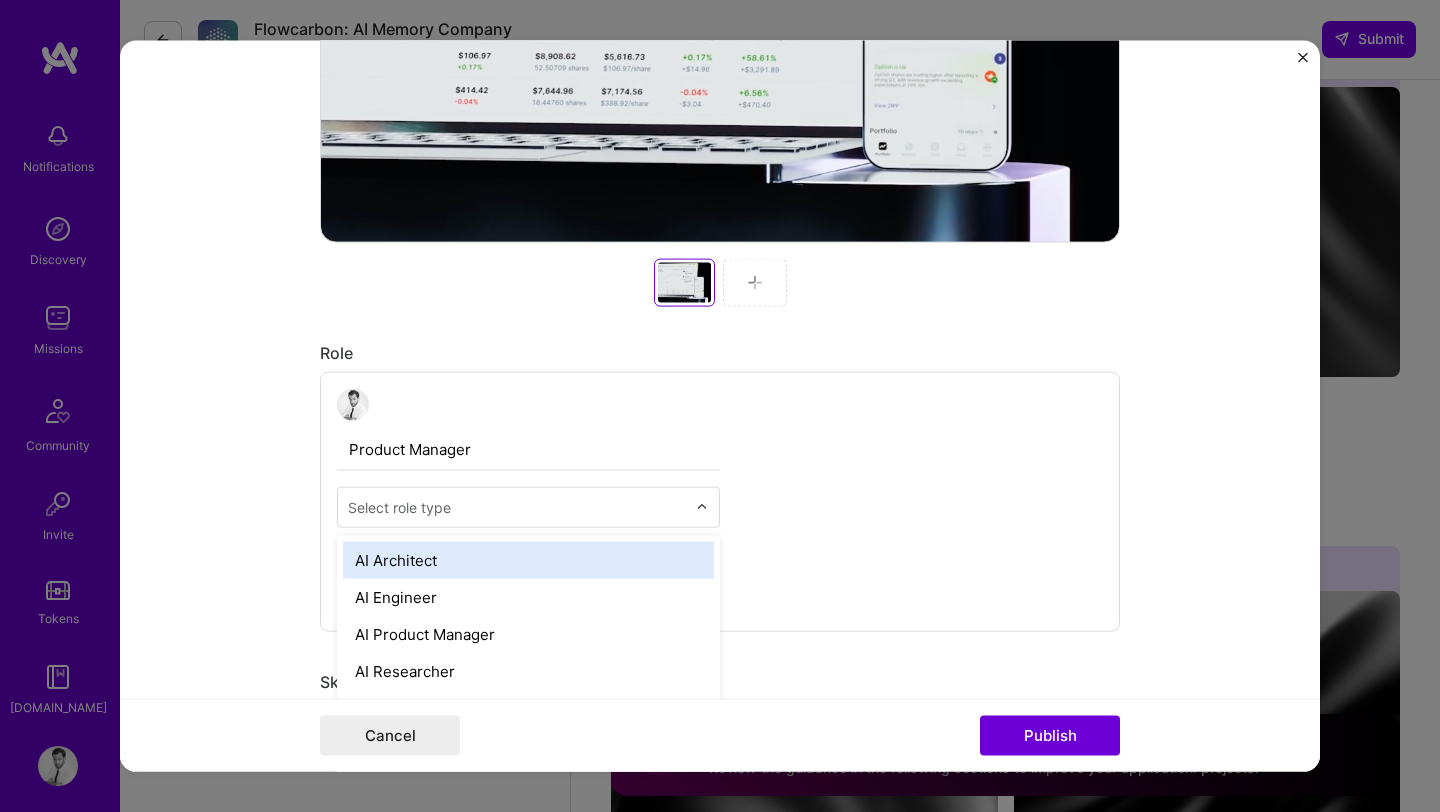 scroll, scrollTop: 3654, scrollLeft: 0, axis: vertical 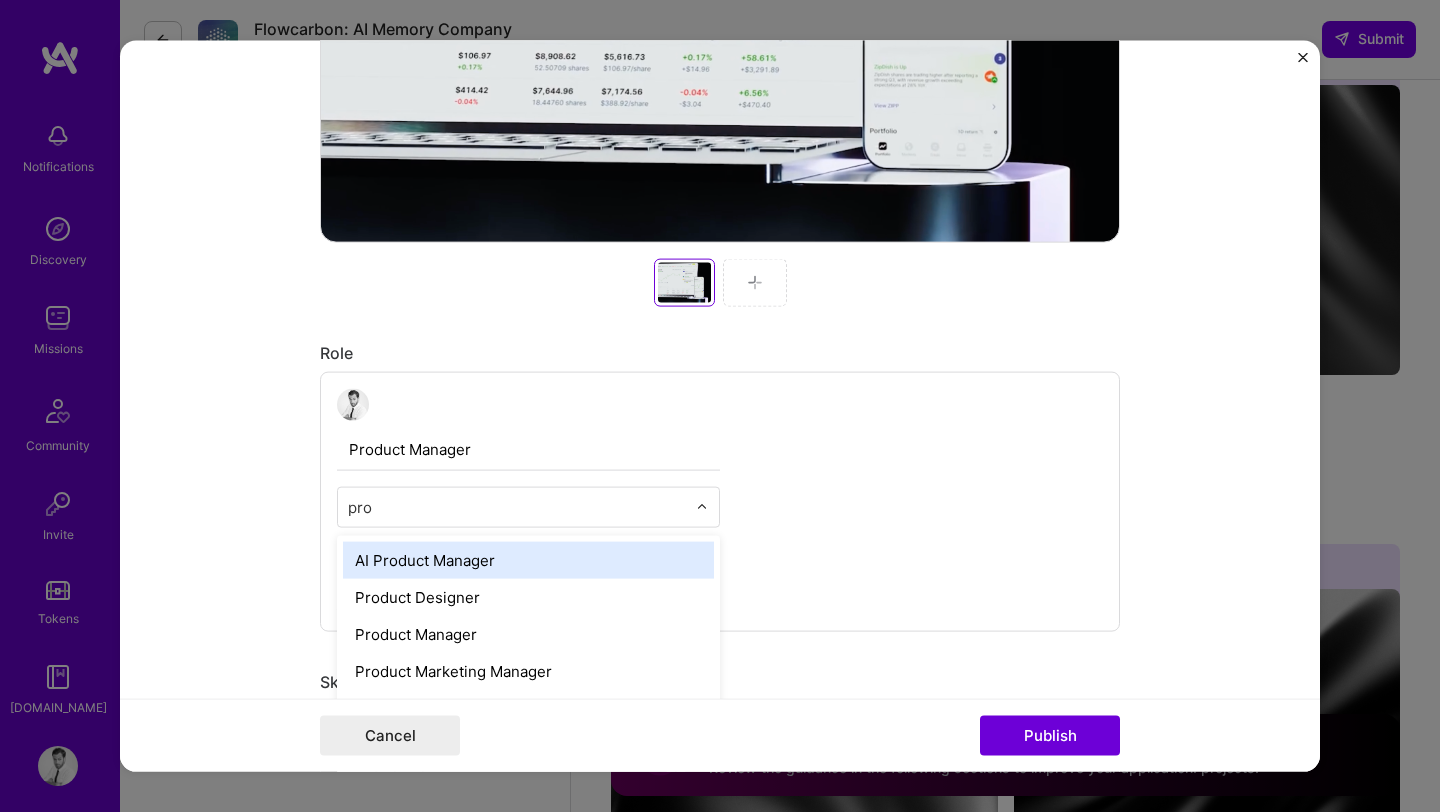 type on "prod" 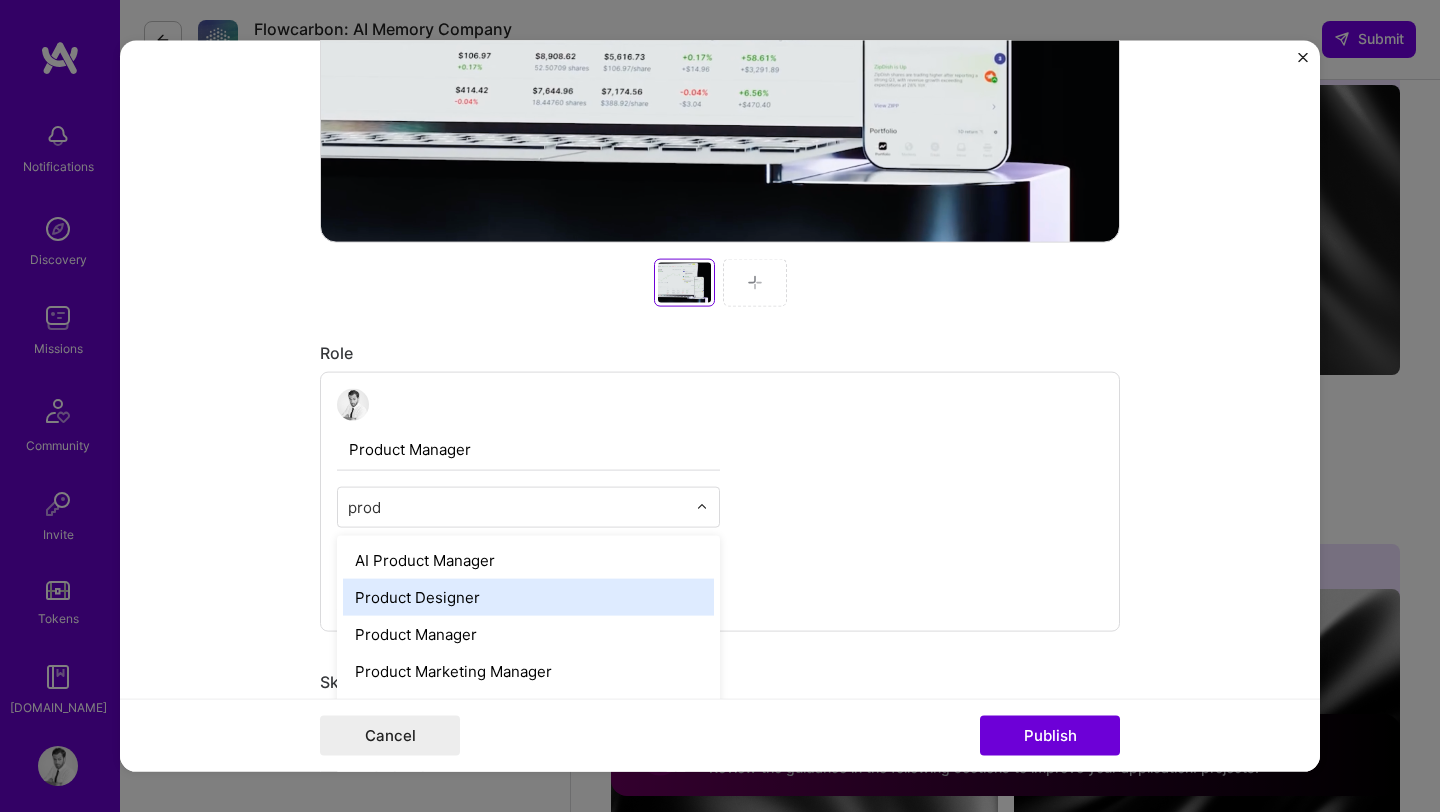 click on "Product Designer" at bounding box center (528, 597) 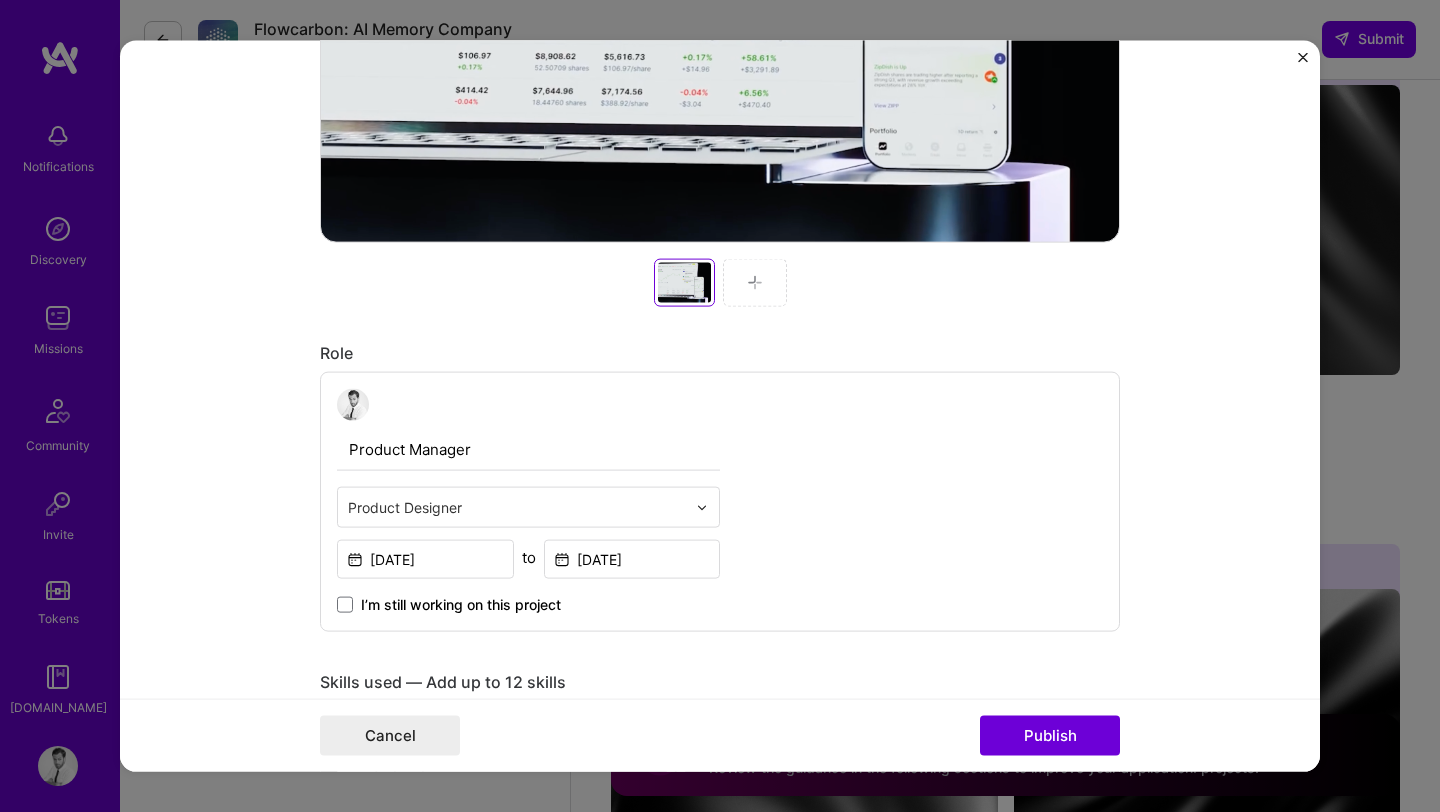 click on "Product Manager" at bounding box center [528, 450] 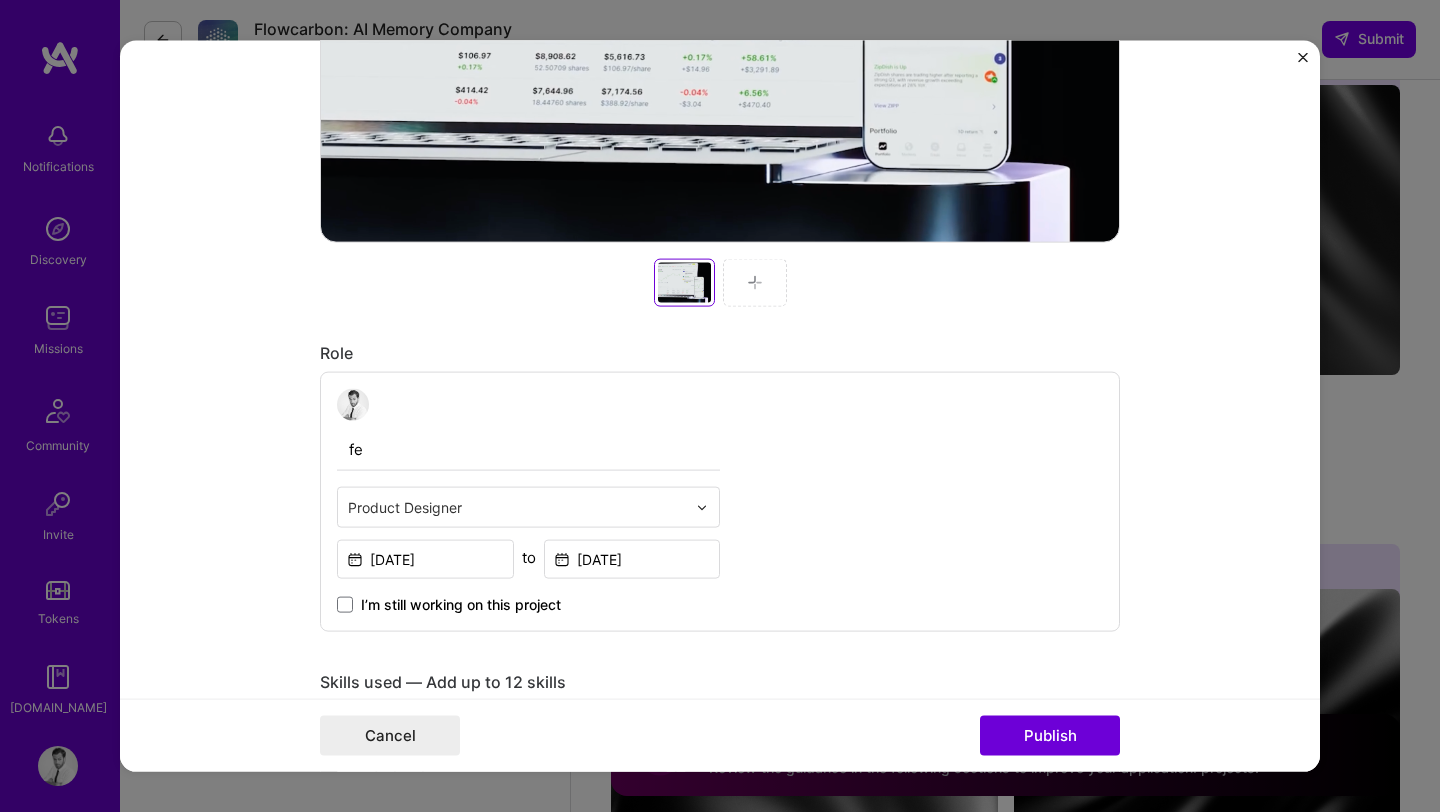 type on "f" 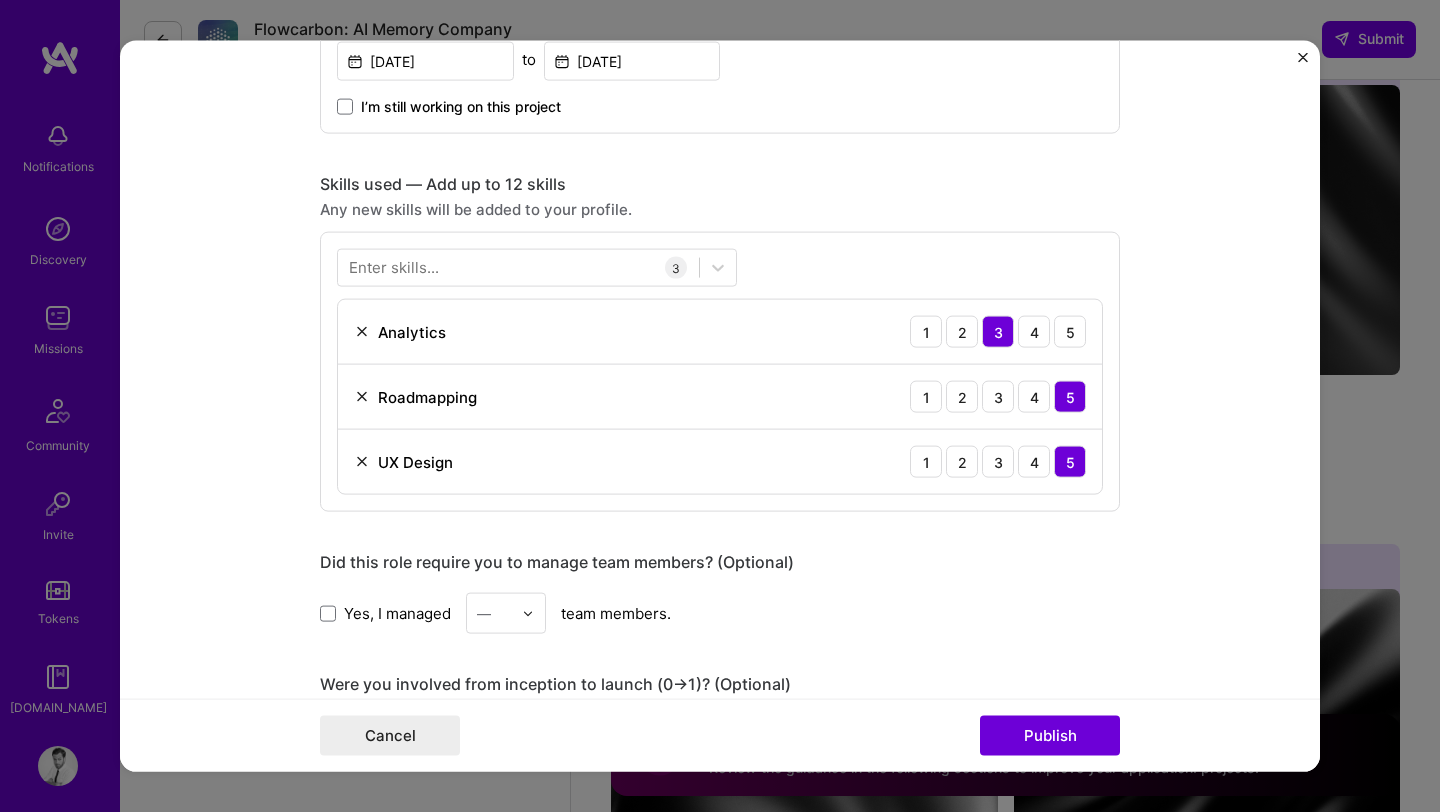 scroll, scrollTop: 1305, scrollLeft: 0, axis: vertical 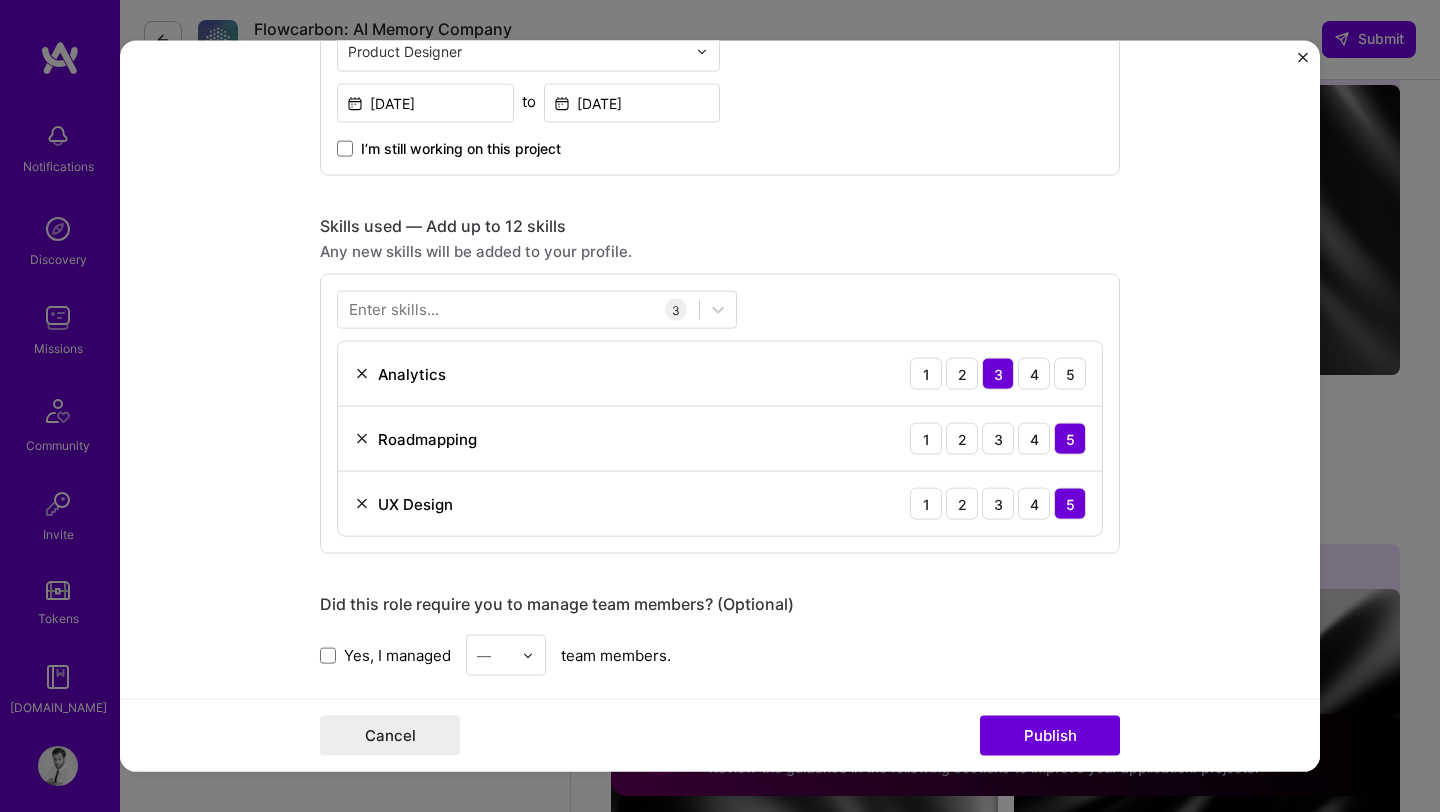 type on "Product Designer" 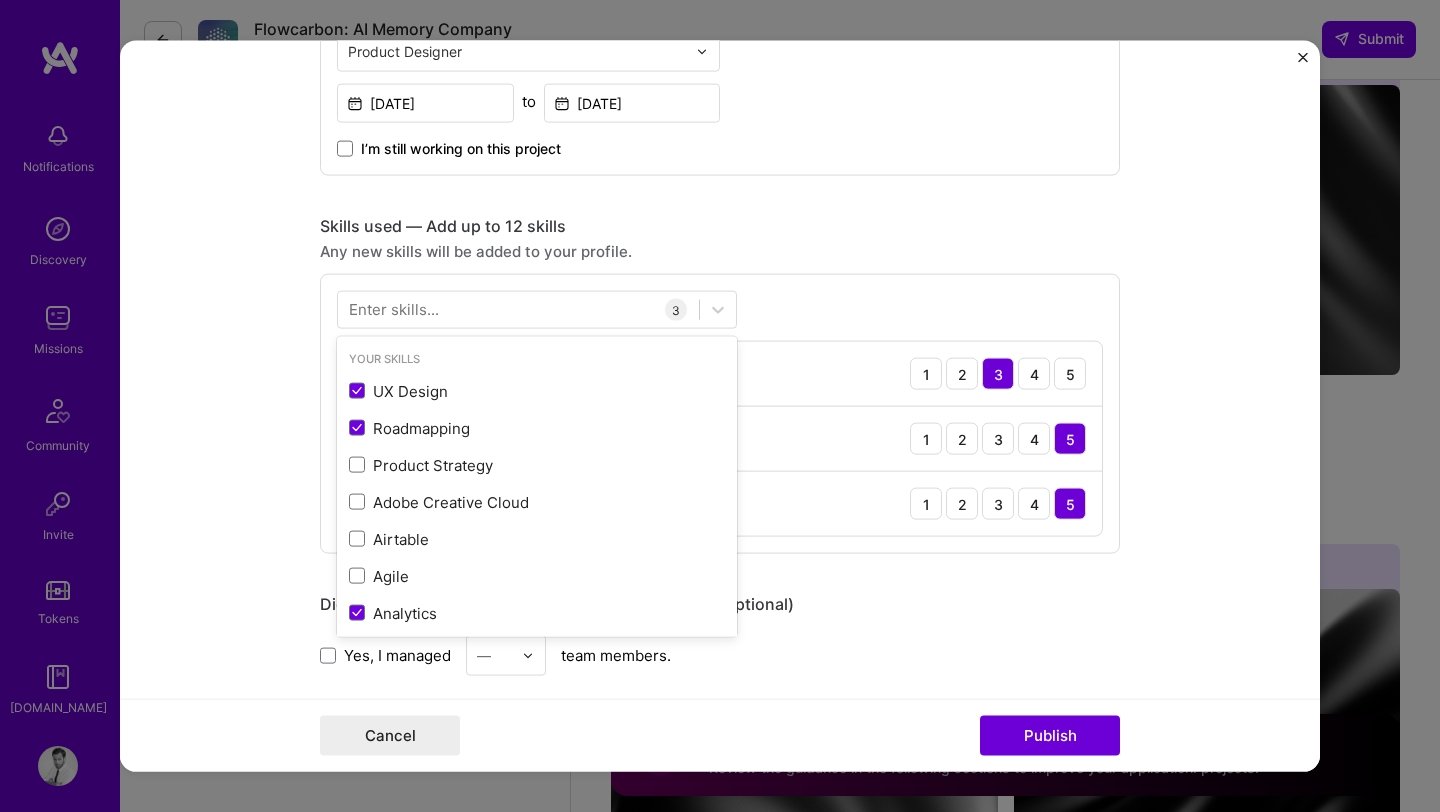click on "Enter skills..." at bounding box center (394, 309) 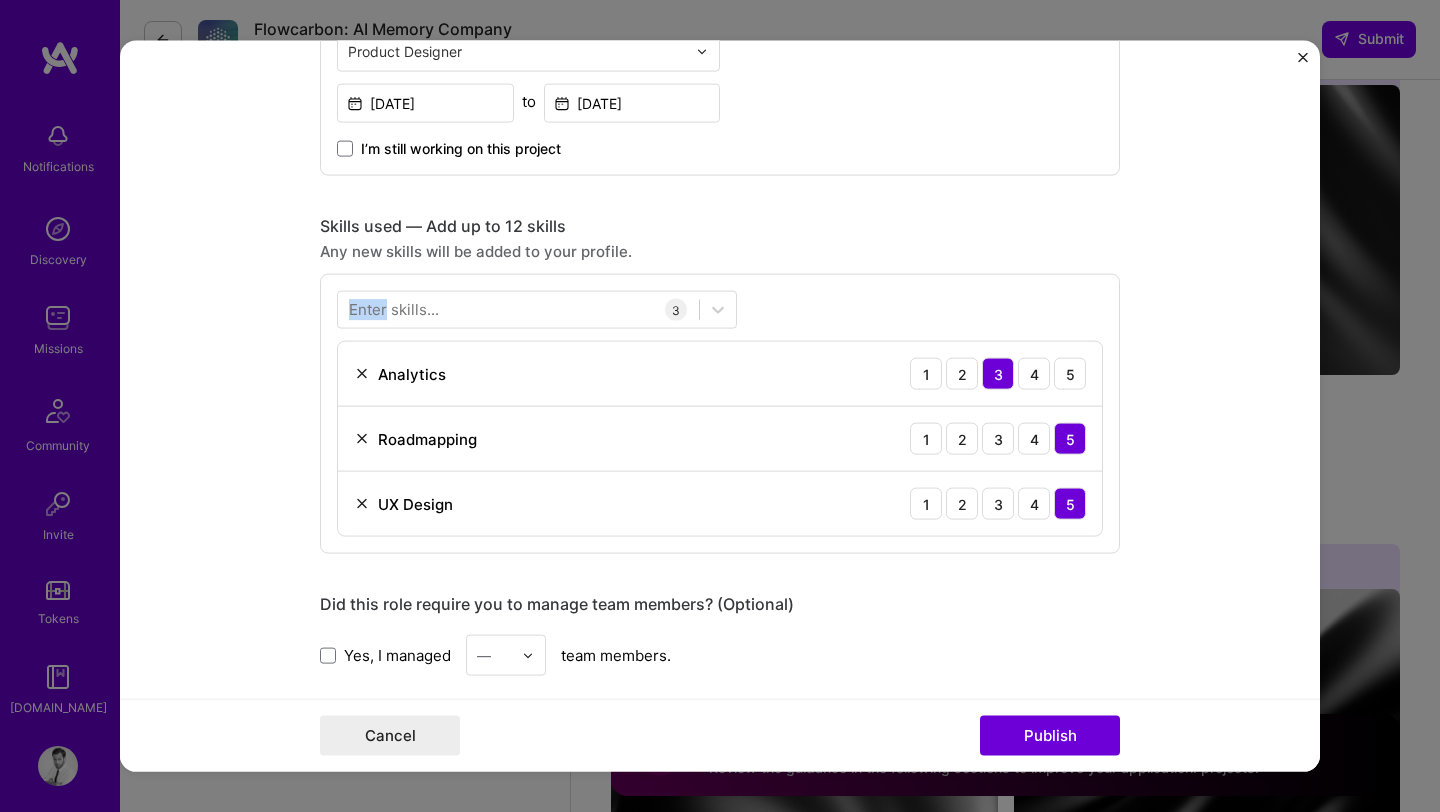 click on "Enter skills..." at bounding box center (394, 309) 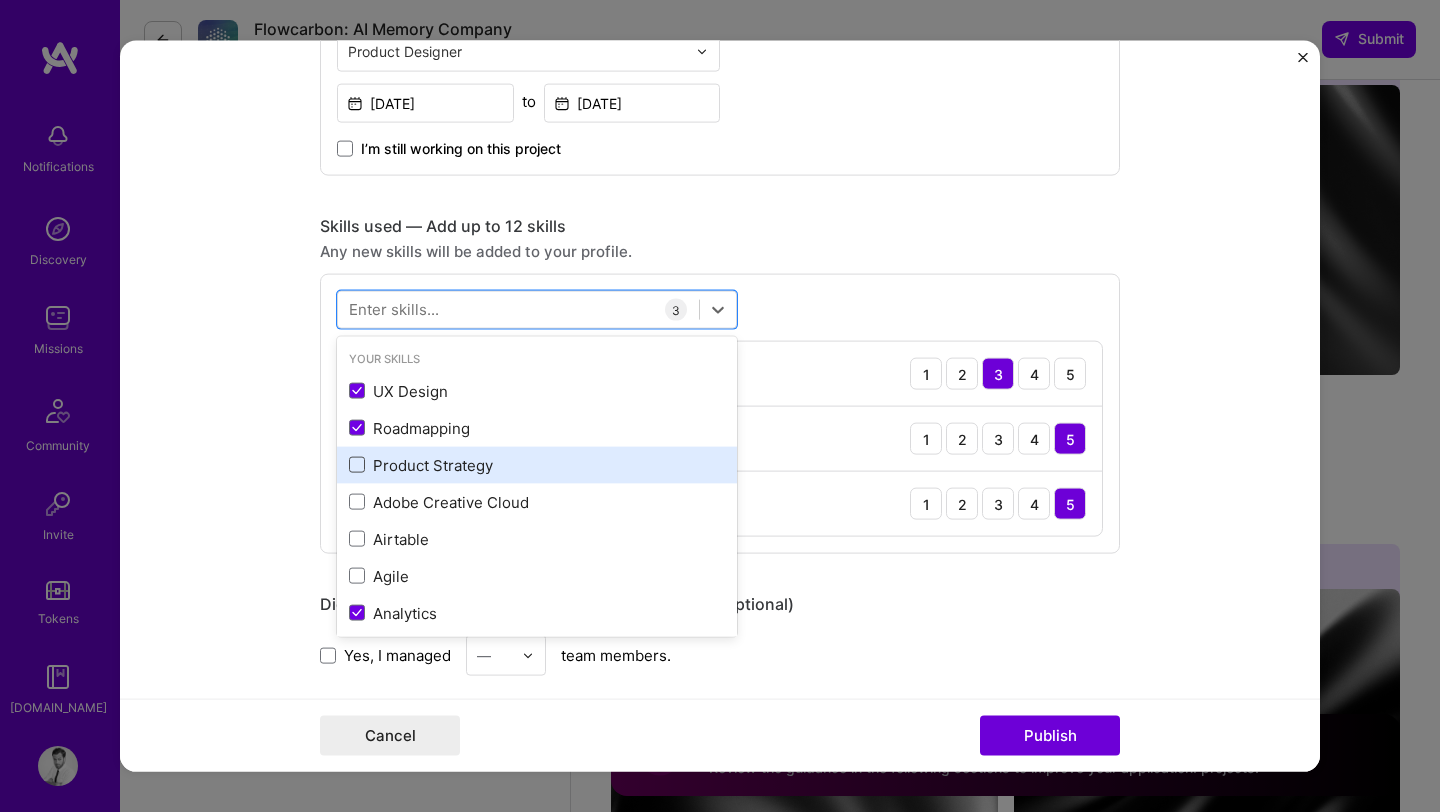 click at bounding box center [357, 465] 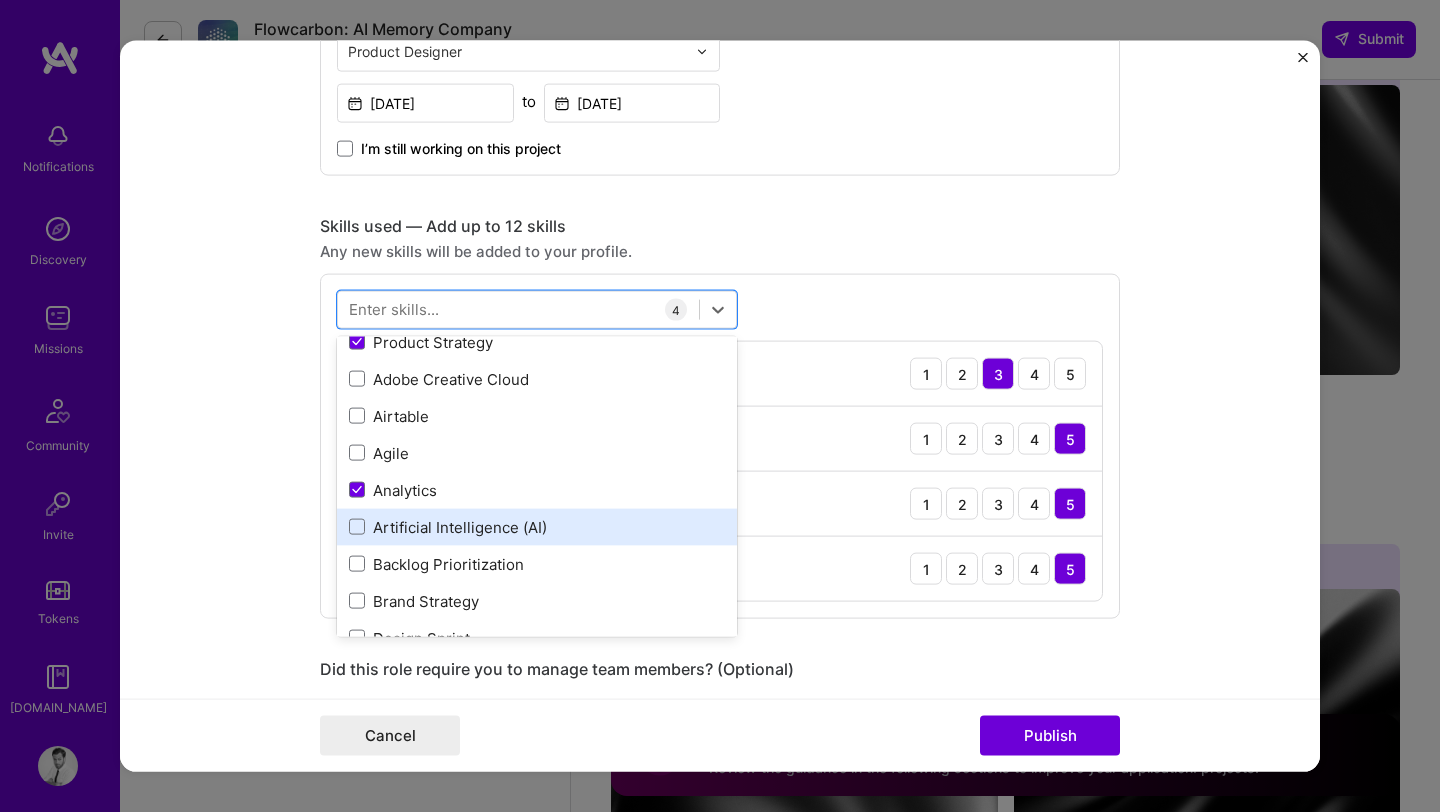 scroll, scrollTop: 125, scrollLeft: 0, axis: vertical 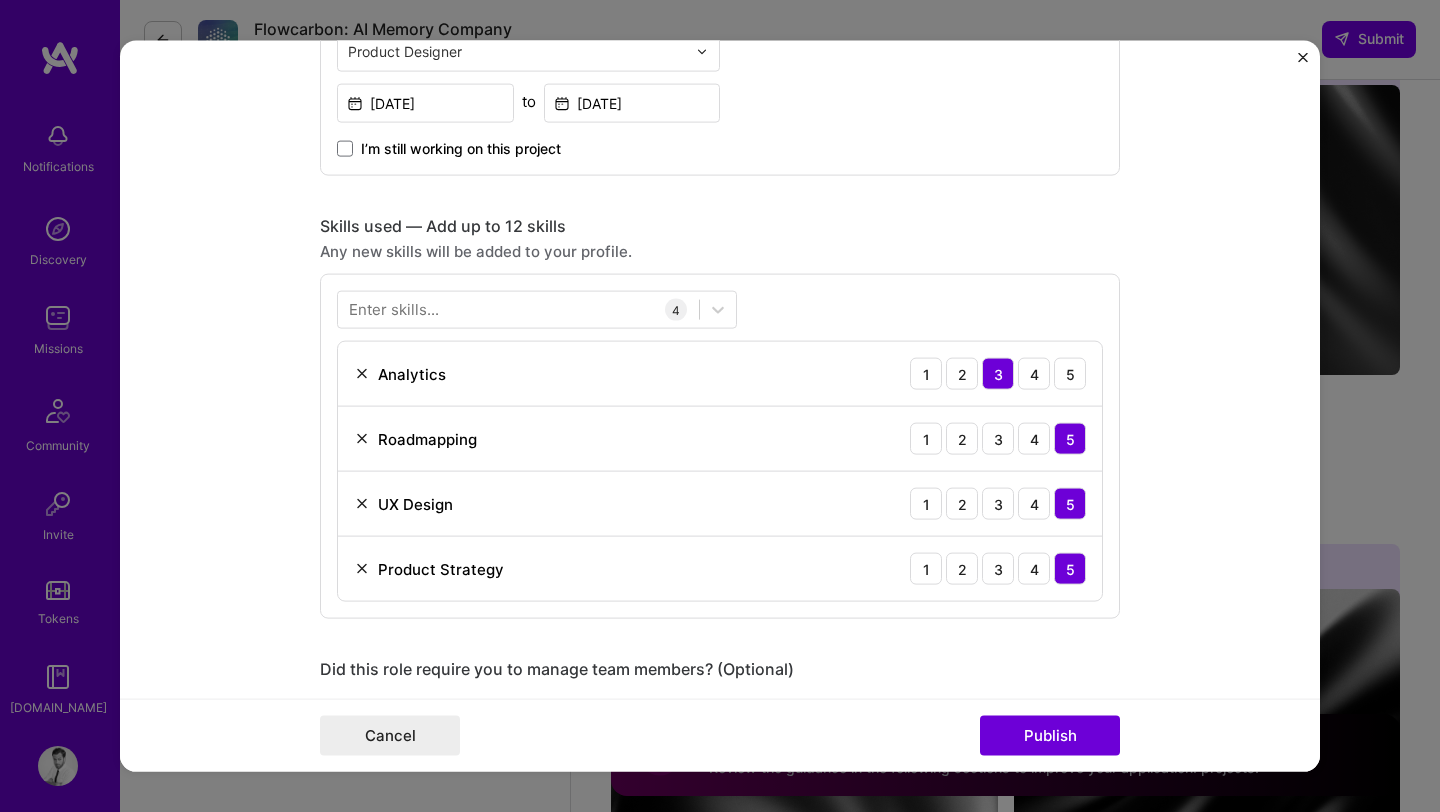 click on "Enter skills..." at bounding box center [394, 309] 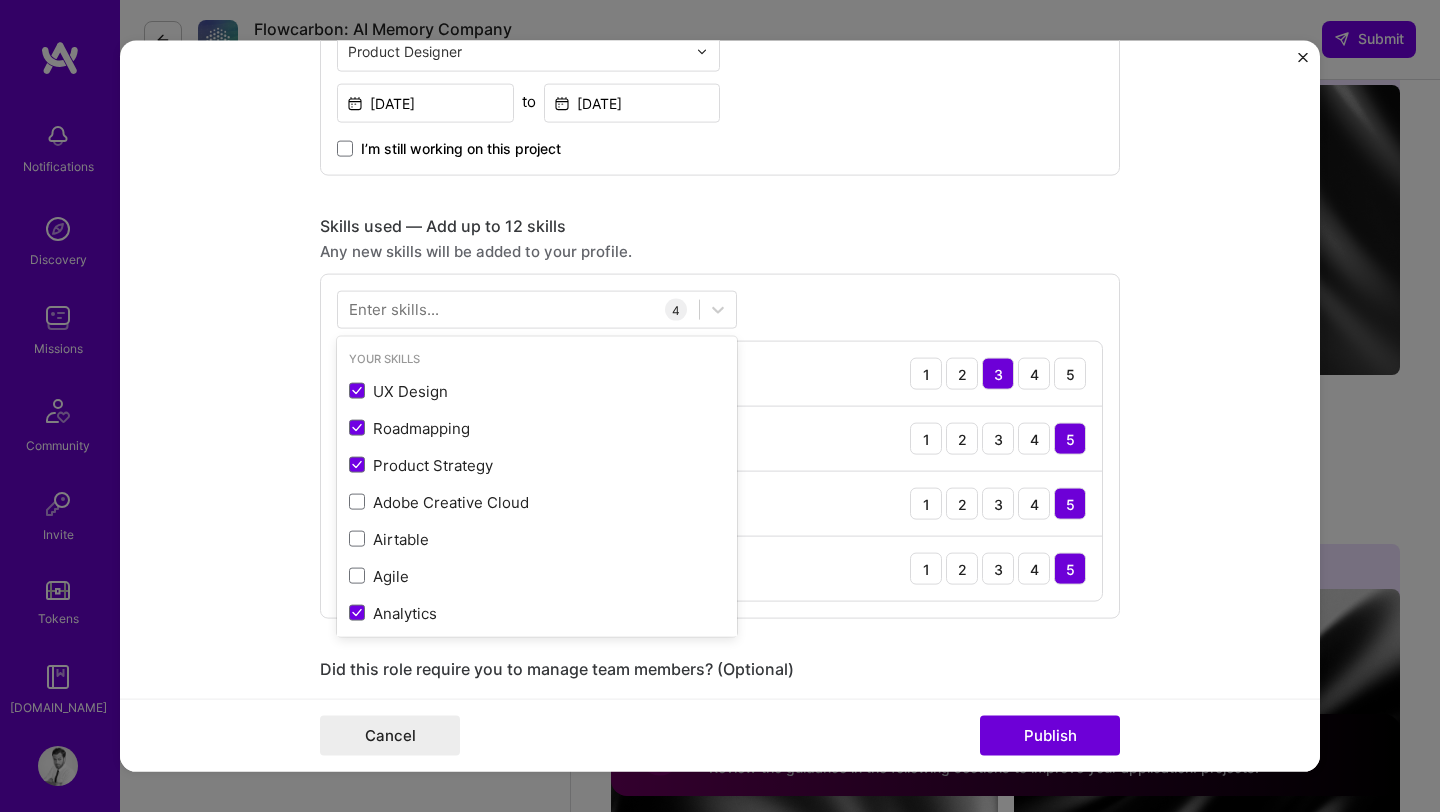 click on "Enter skills..." at bounding box center (394, 309) 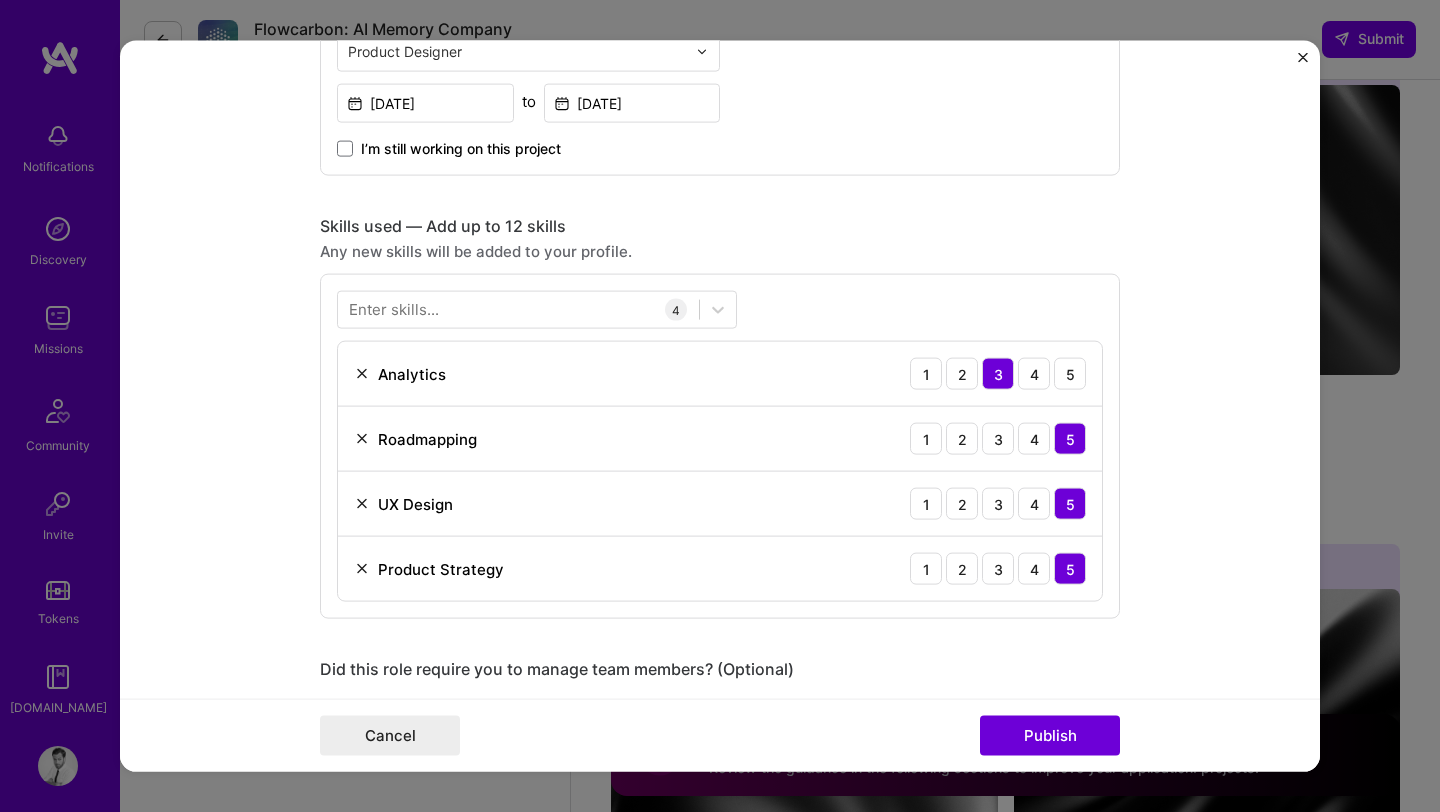 click on "Enter skills..." at bounding box center (394, 309) 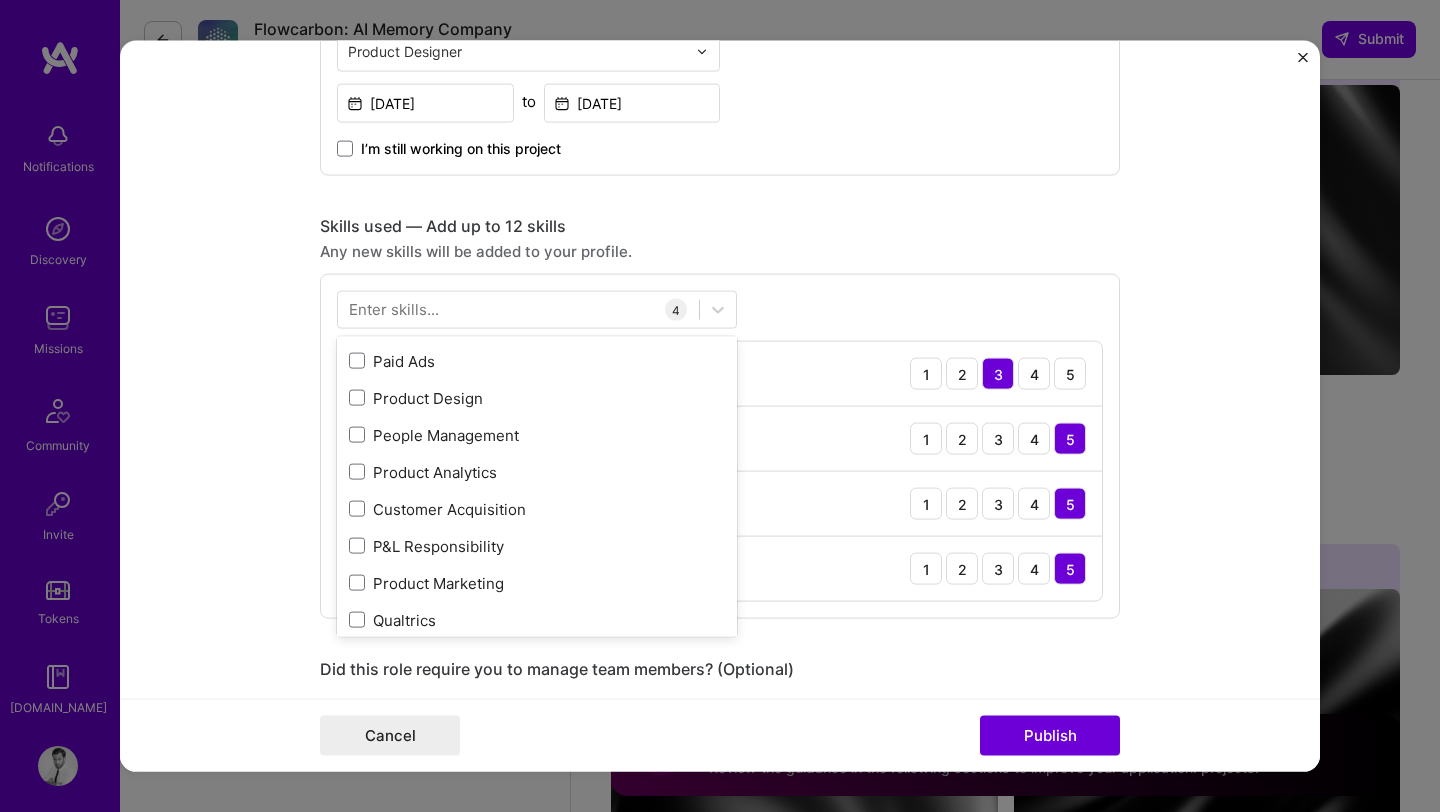 scroll, scrollTop: 1188, scrollLeft: 0, axis: vertical 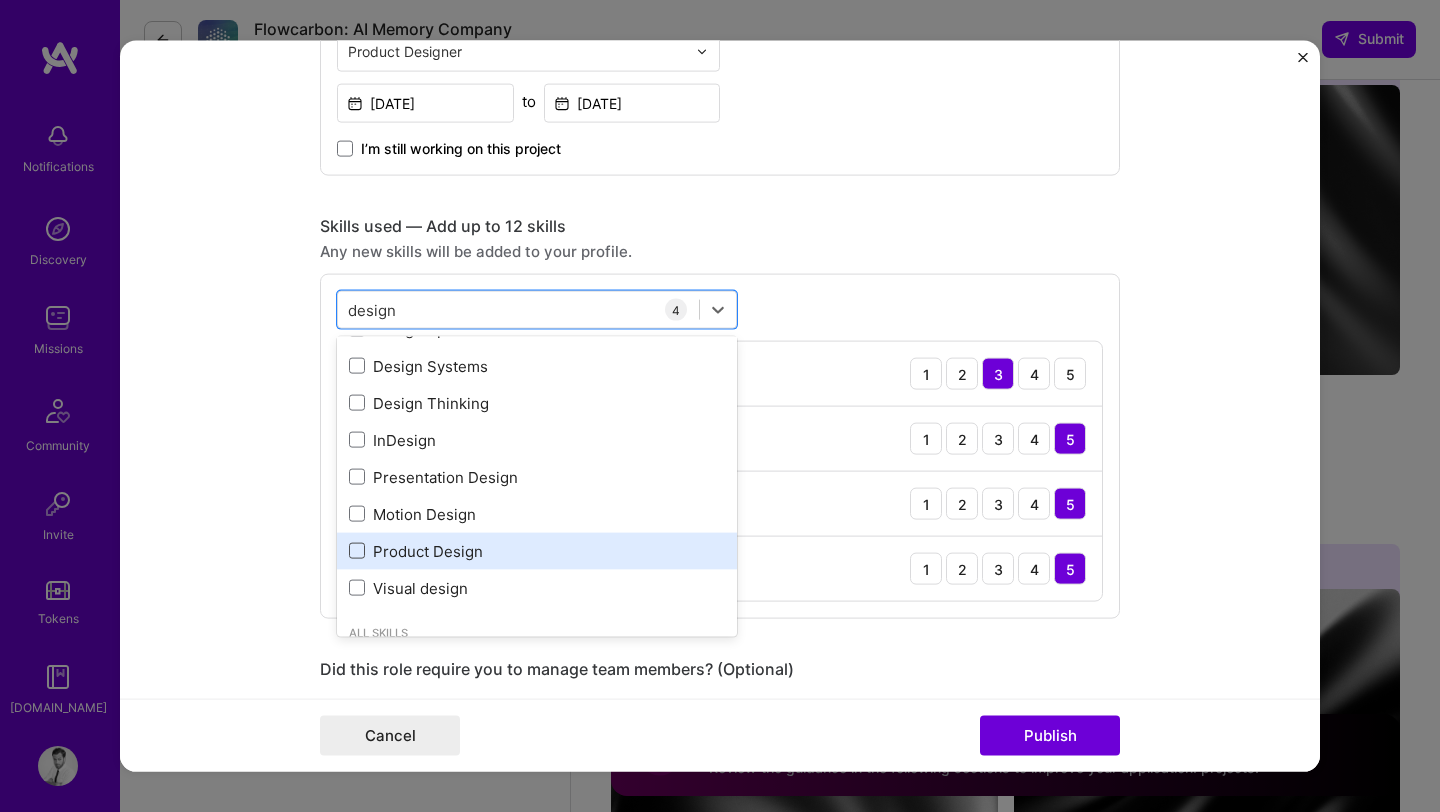 click at bounding box center (357, 551) 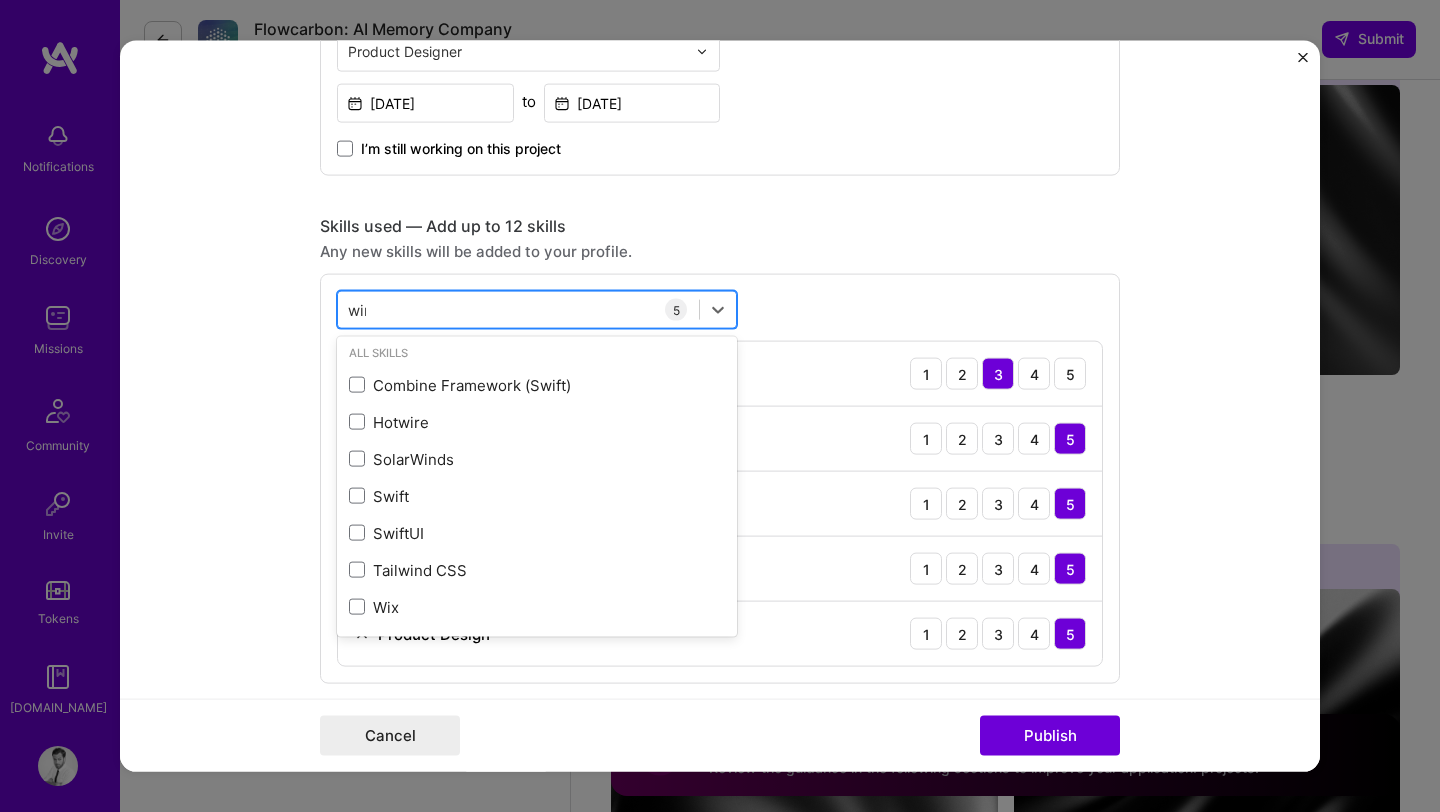 scroll, scrollTop: 0, scrollLeft: 0, axis: both 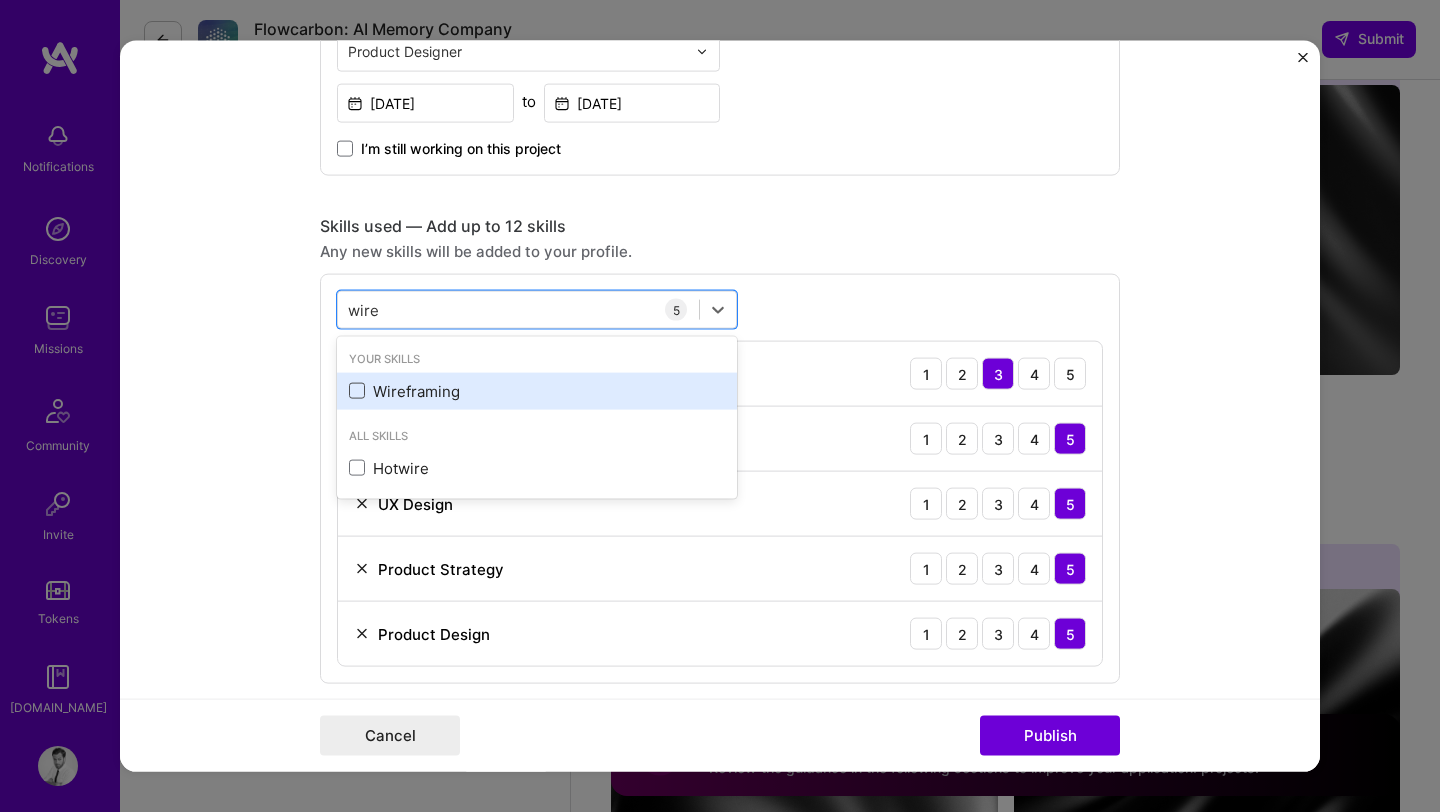 click at bounding box center (357, 391) 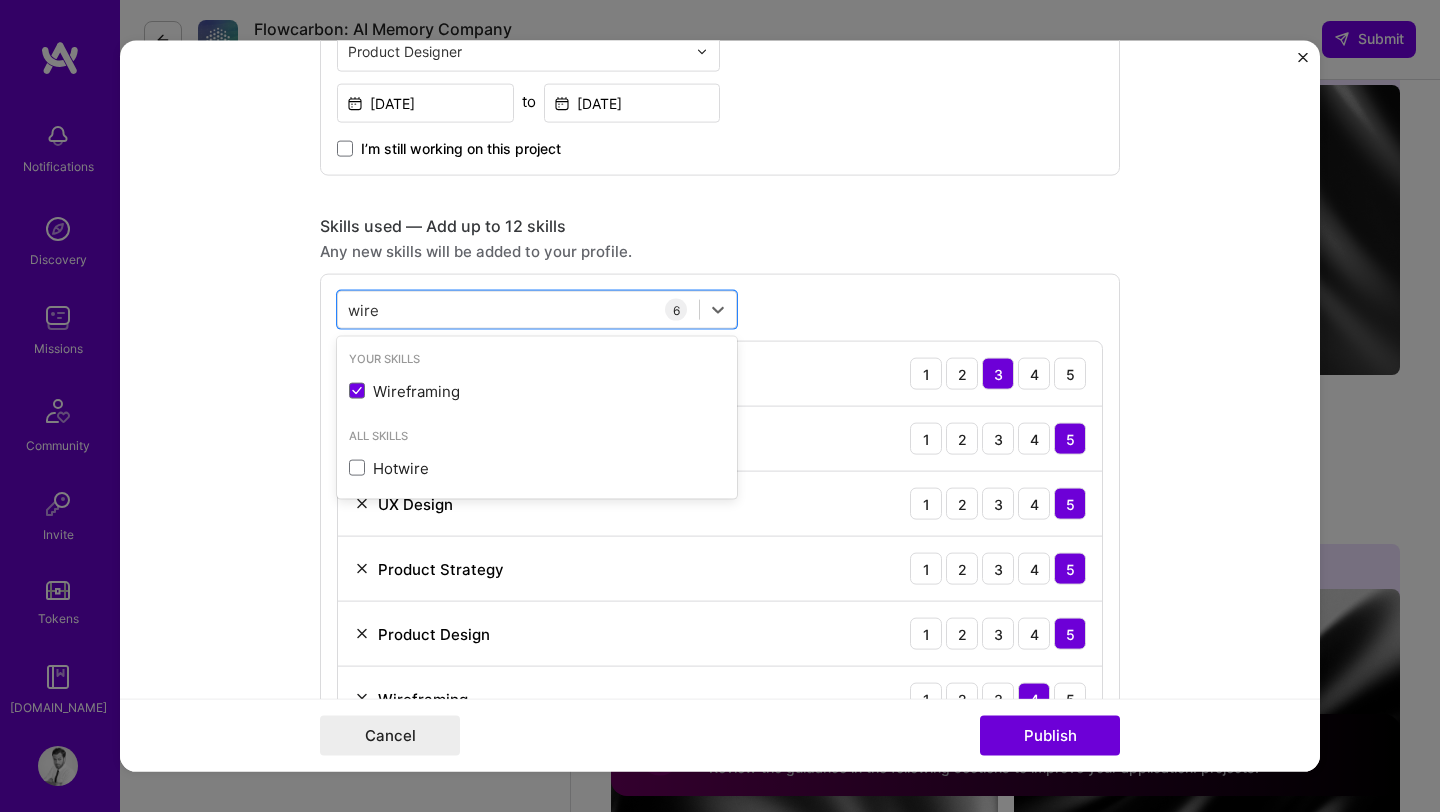 type on "wire" 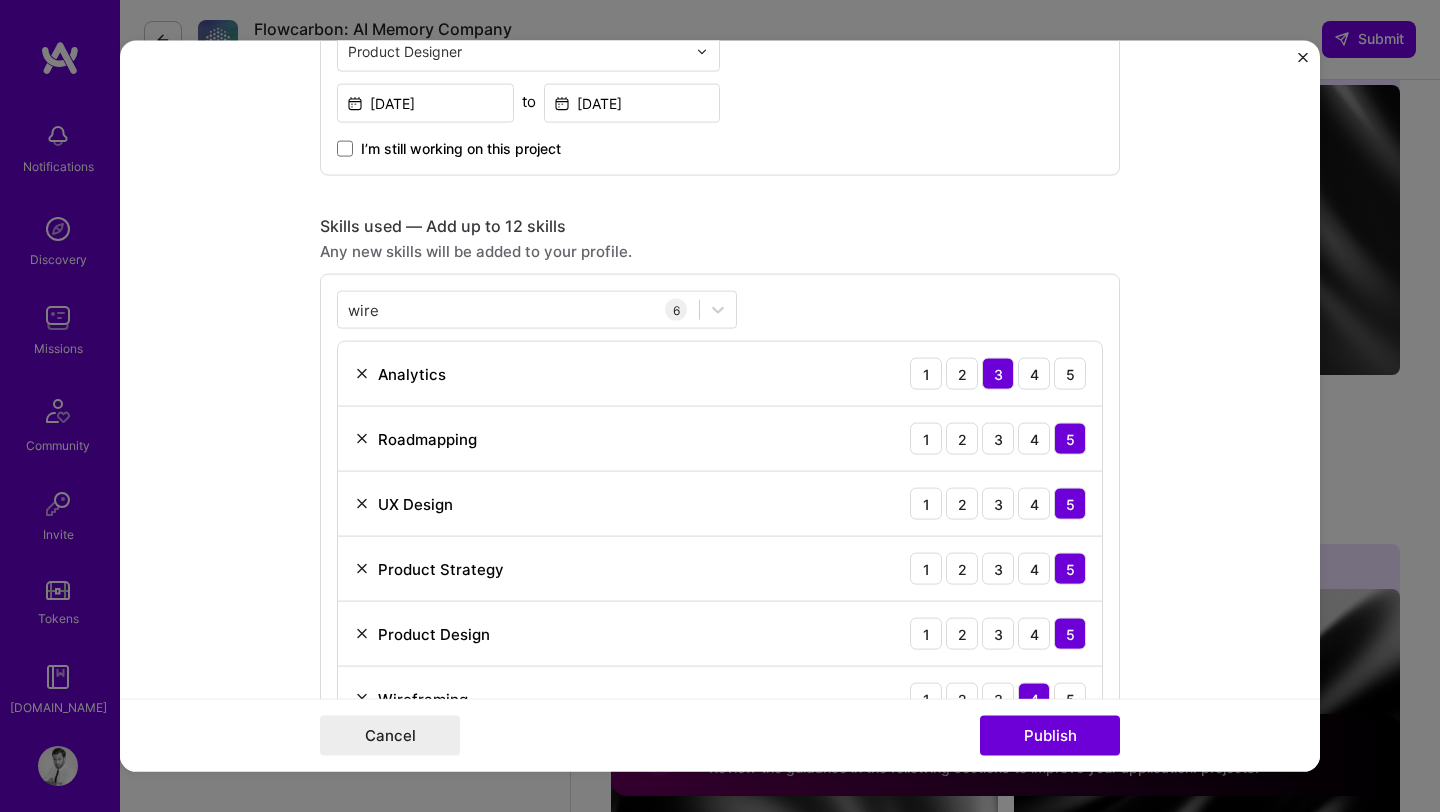 click on "Editing suggested project This project is suggested based on your LinkedIn, resume or [DOMAIN_NAME] activity. Project title Internal Tools Development Company [DOMAIN_NAME]
Project industry Industry Project Link (Optional) [URL][DOMAIN_NAME]
Add New Image Remove Image Role Product Designer Product Designer [DATE]
to [DATE]
I’m still working on this project Skills used — Add up to 12 skills Any new skills will be added to your profile. wire wire 6 Analytics 1 2 3 4 5 Roadmapping 1 2 3 4 5 UX Design 1 2 3 4 5 Product Strategy 1 2 3 4 5 Product Design 1 2 3 4 5 Wireframing 1 2 3 4 5 Did this role require you to manage team members? (Optional) Yes, I managed — team members. Were you involved from inception to launch (0  ->  1)? (Optional) Zero to one is creation and development of a unique product from the ground up. I was involved in zero to one with this project Project details   149" at bounding box center (720, 406) 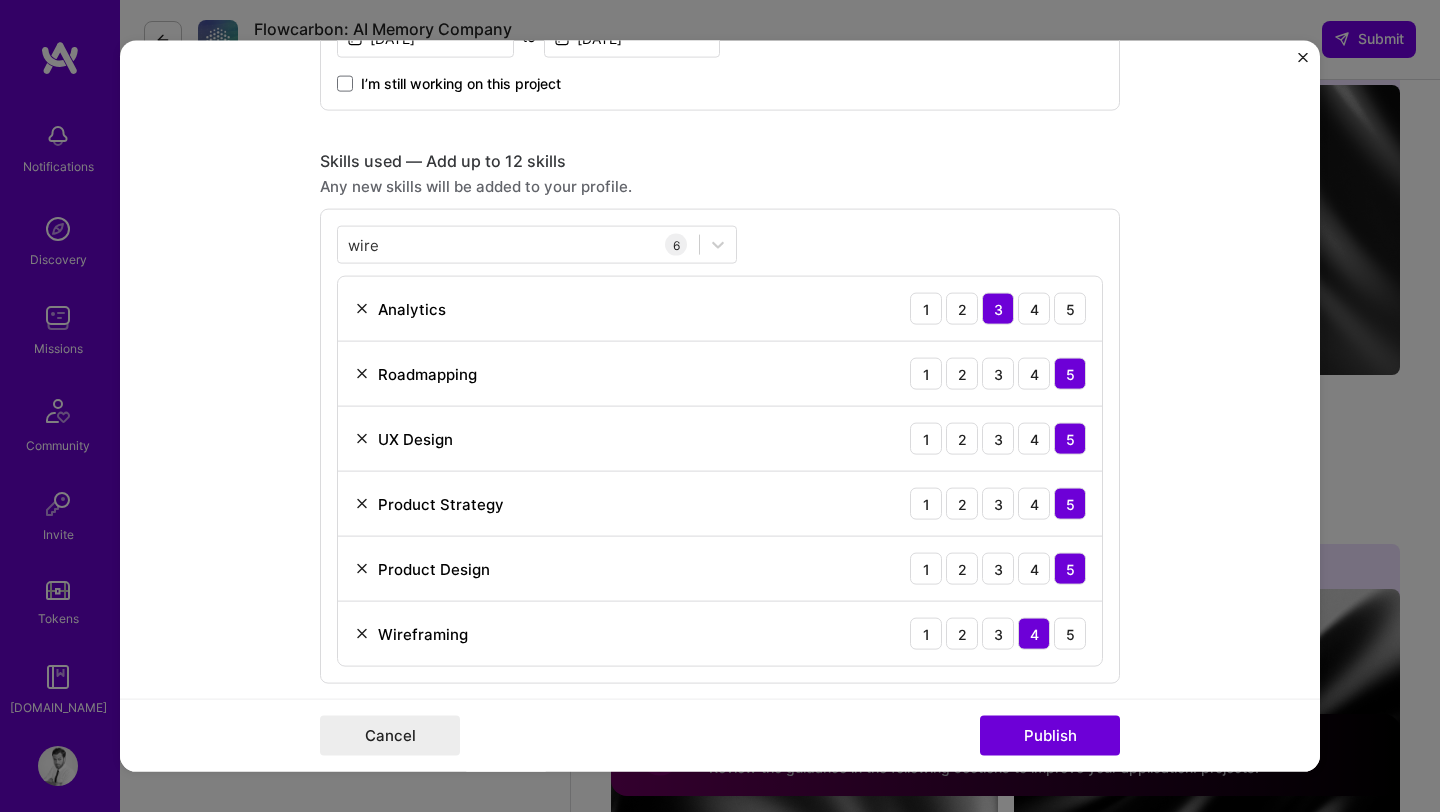 scroll, scrollTop: 1371, scrollLeft: 0, axis: vertical 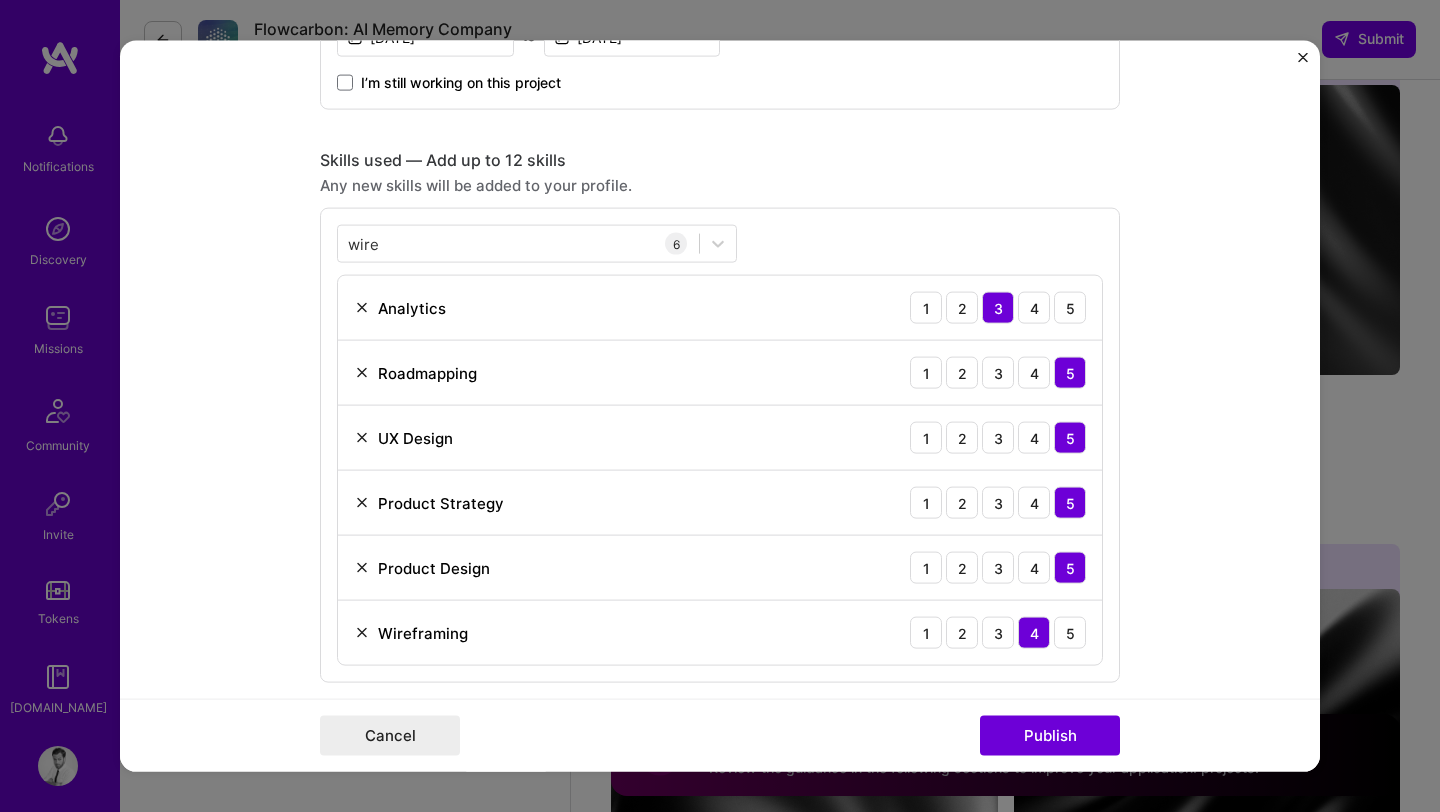 click at bounding box center (362, 308) 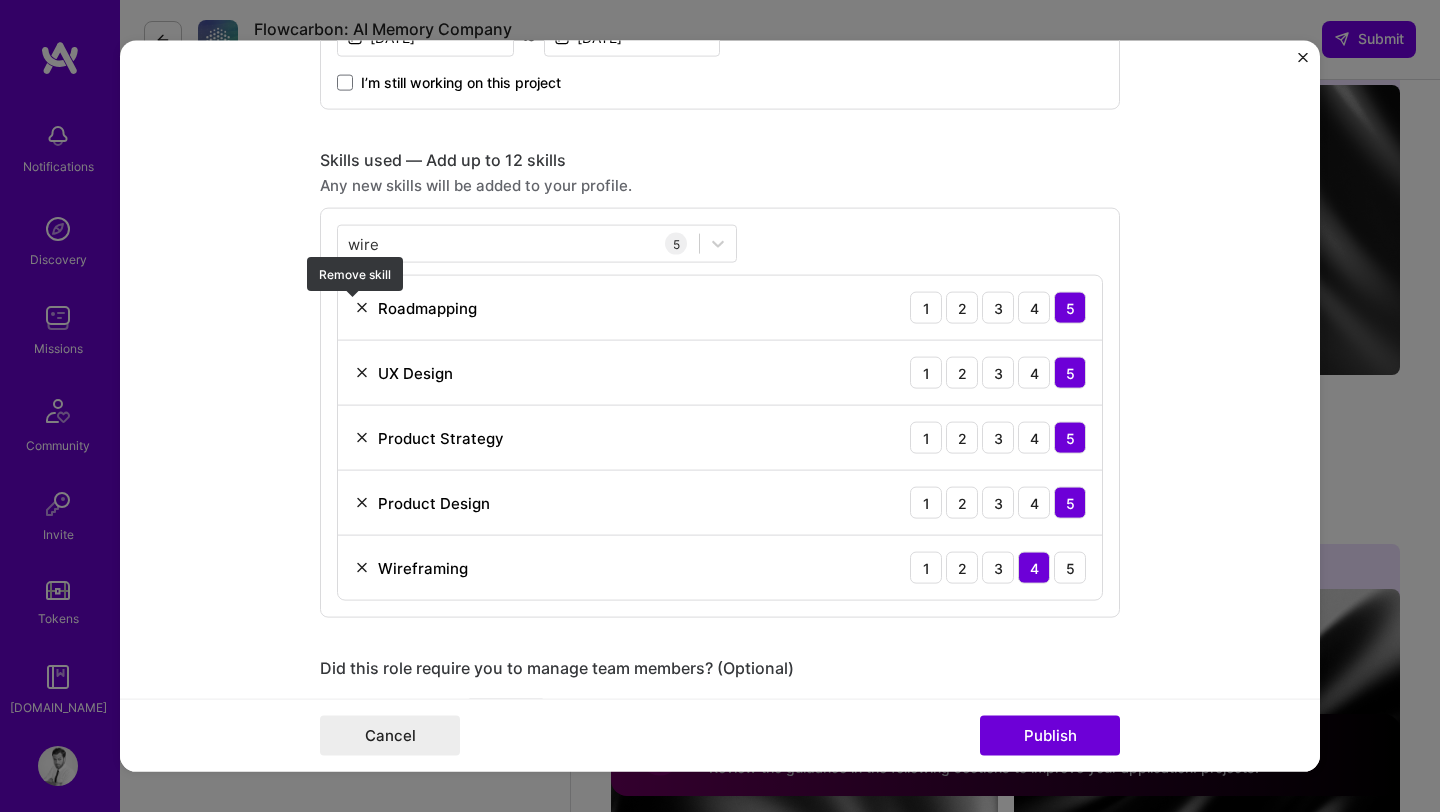 click at bounding box center [362, 308] 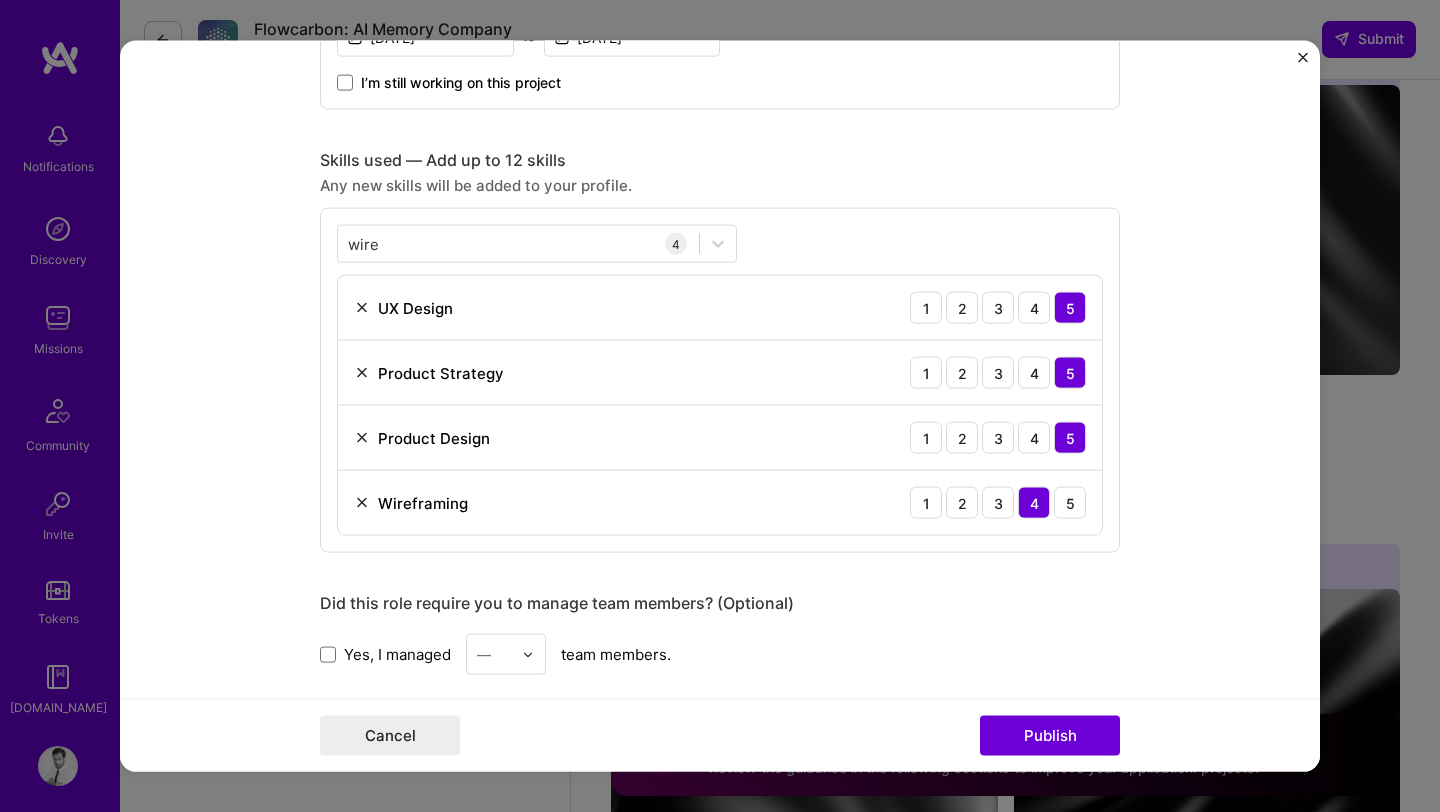 click at bounding box center [362, 373] 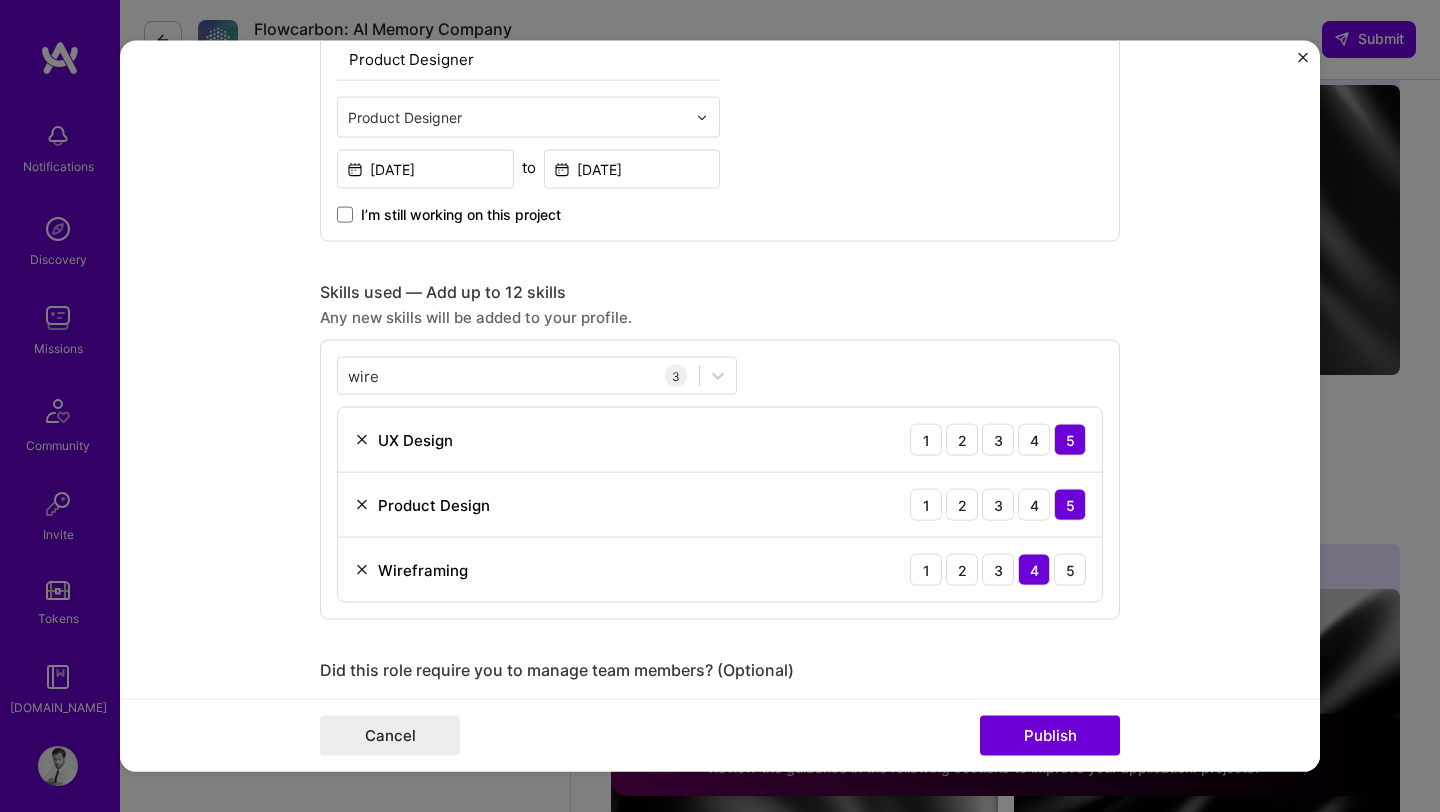 scroll, scrollTop: 1237, scrollLeft: 0, axis: vertical 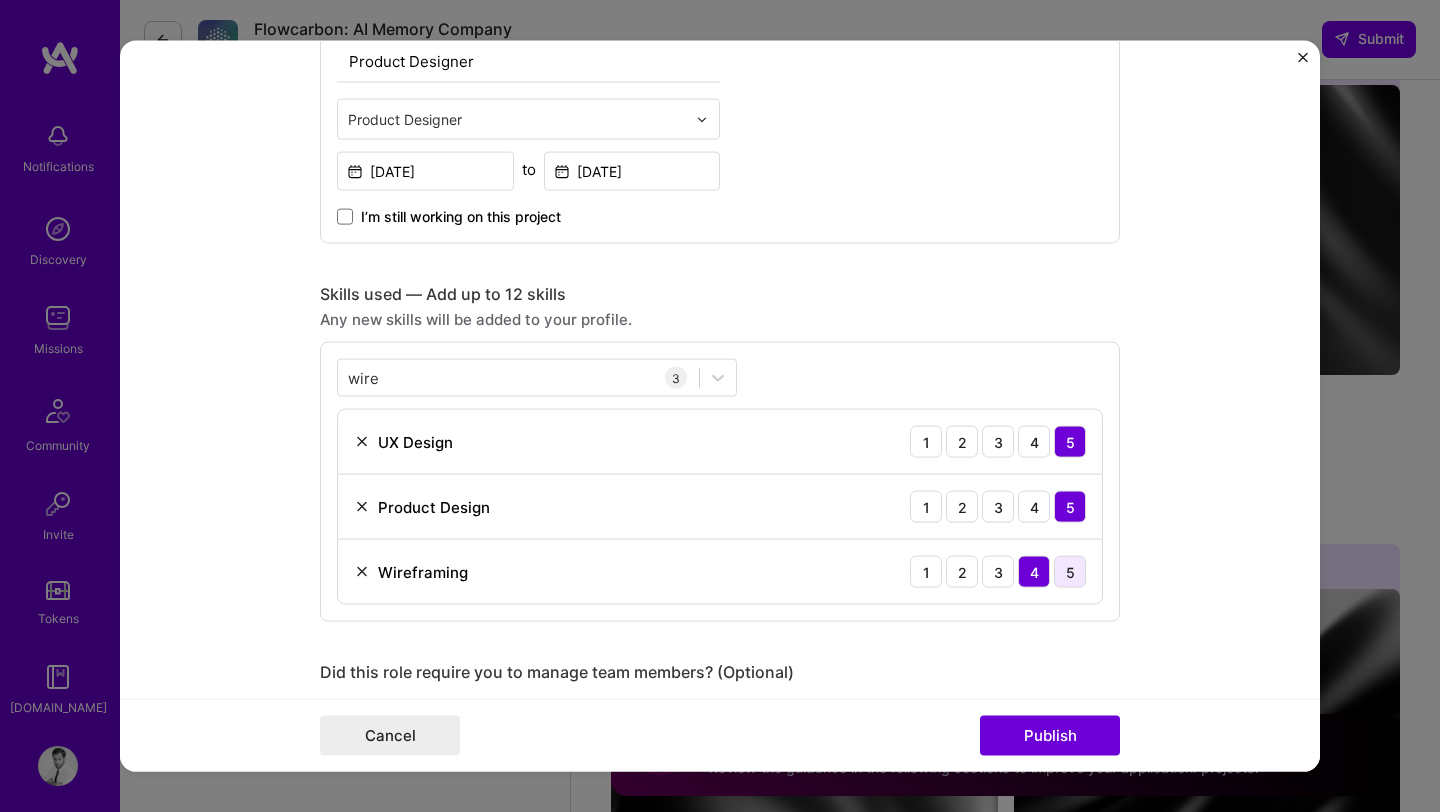 click on "5" at bounding box center [1070, 572] 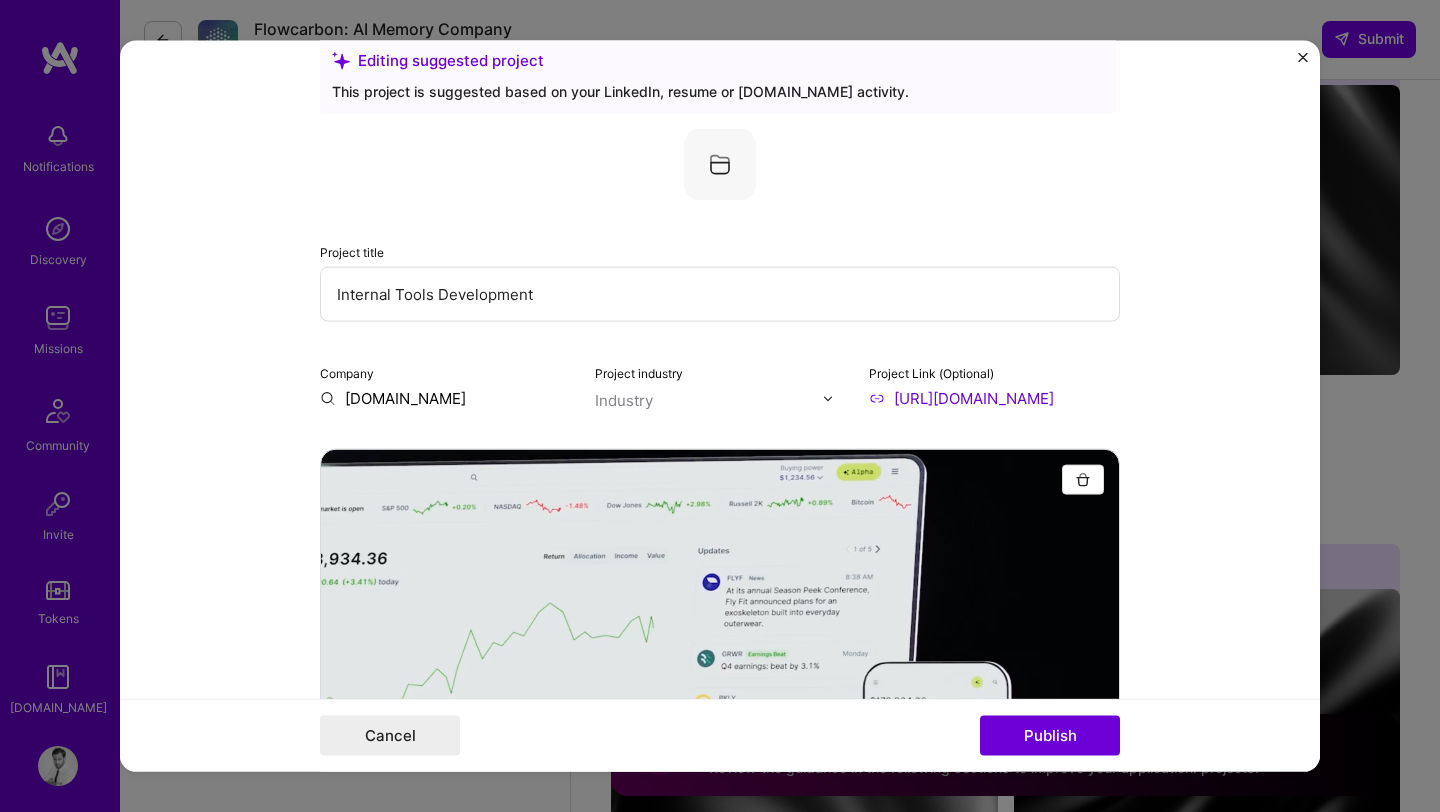 scroll, scrollTop: 37, scrollLeft: 0, axis: vertical 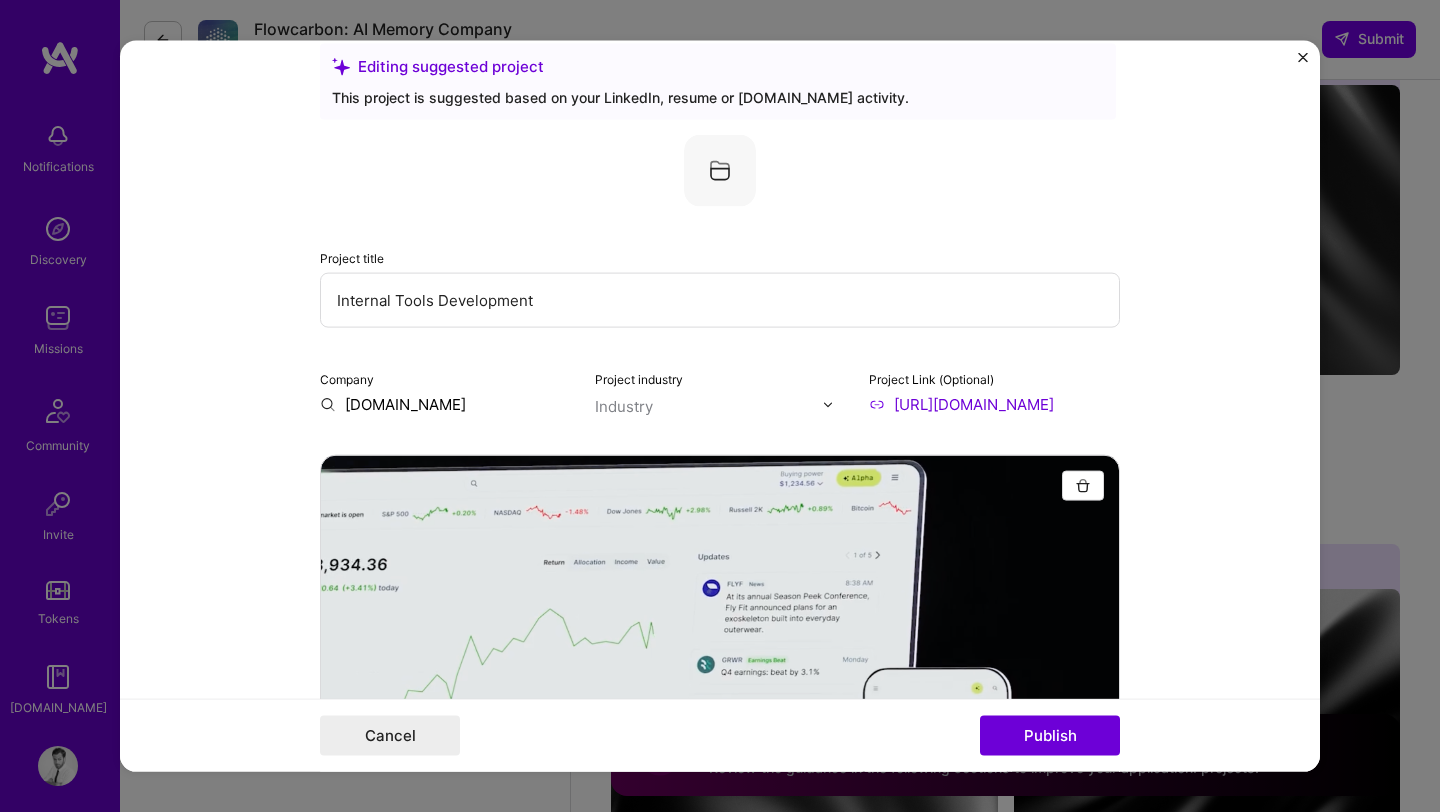 click on "Internal Tools Development" at bounding box center (720, 300) 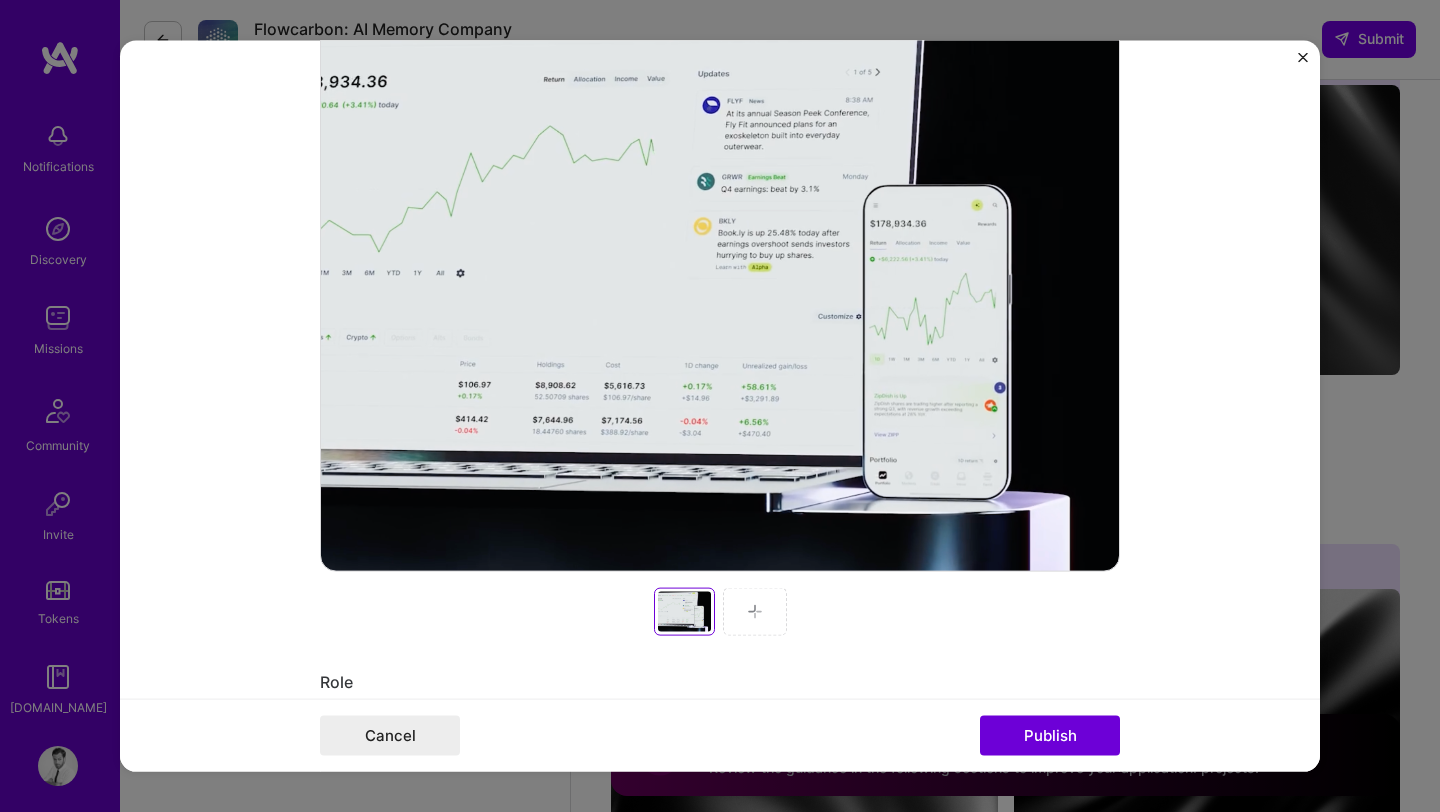 scroll, scrollTop: 129, scrollLeft: 0, axis: vertical 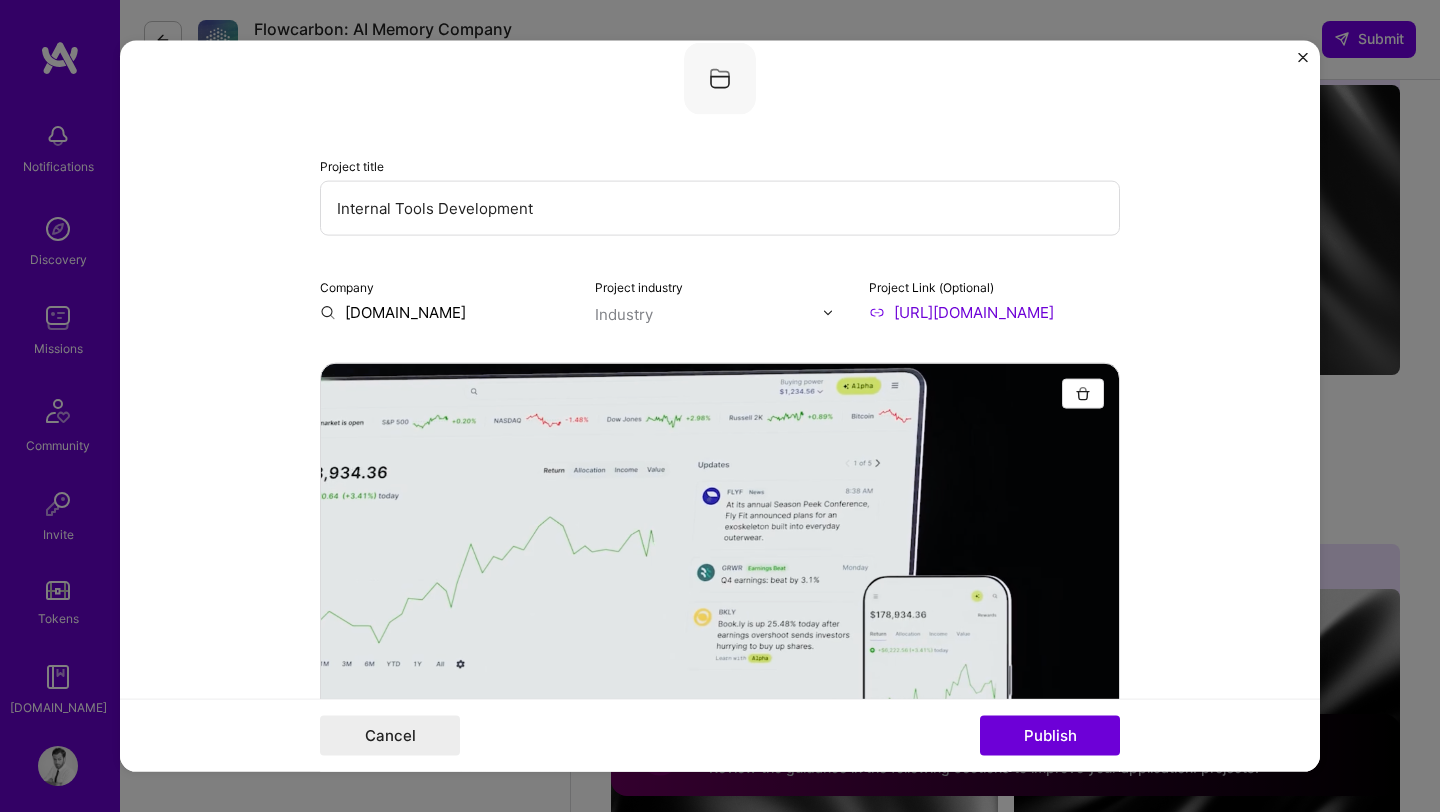 click on "Internal Tools Development" at bounding box center (720, 208) 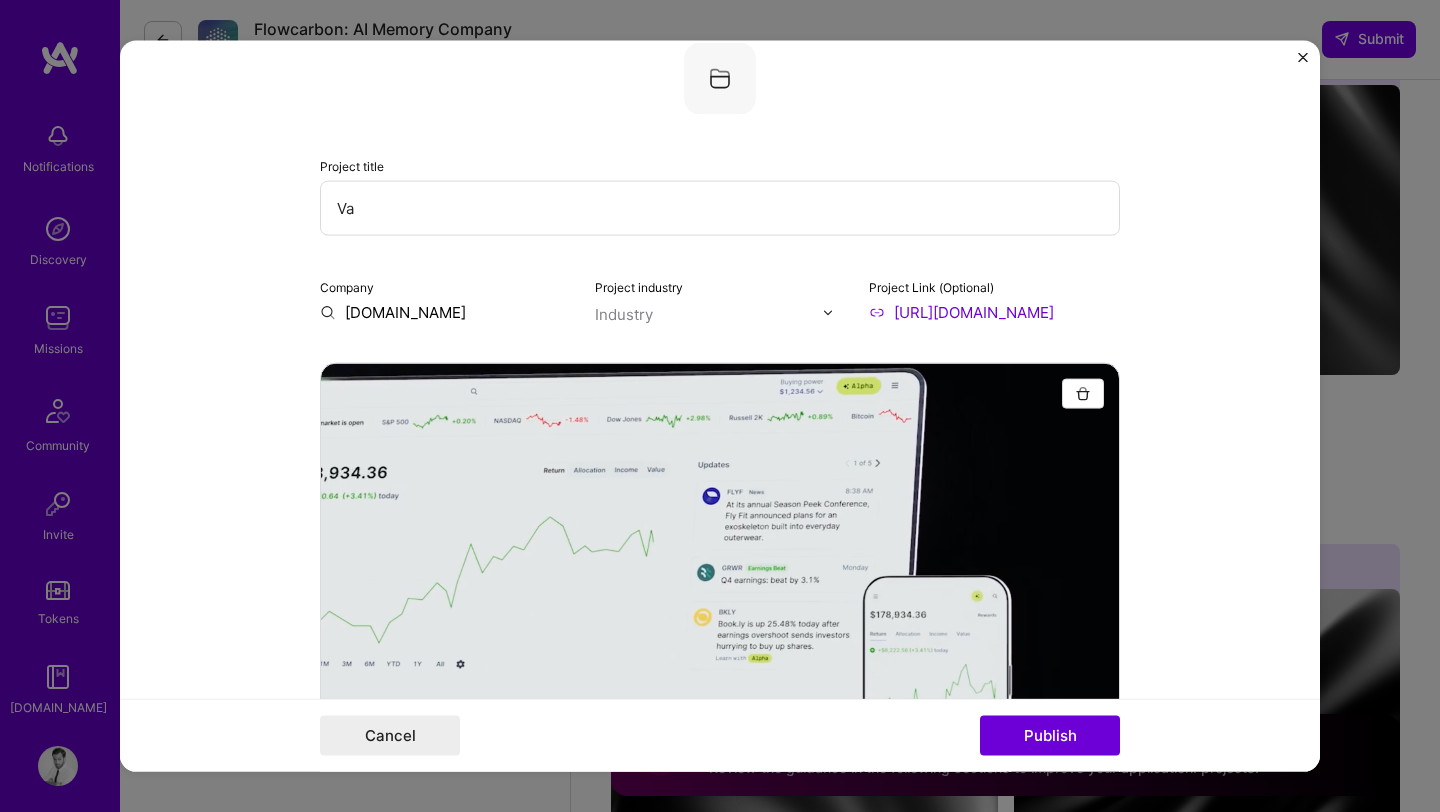 type on "V" 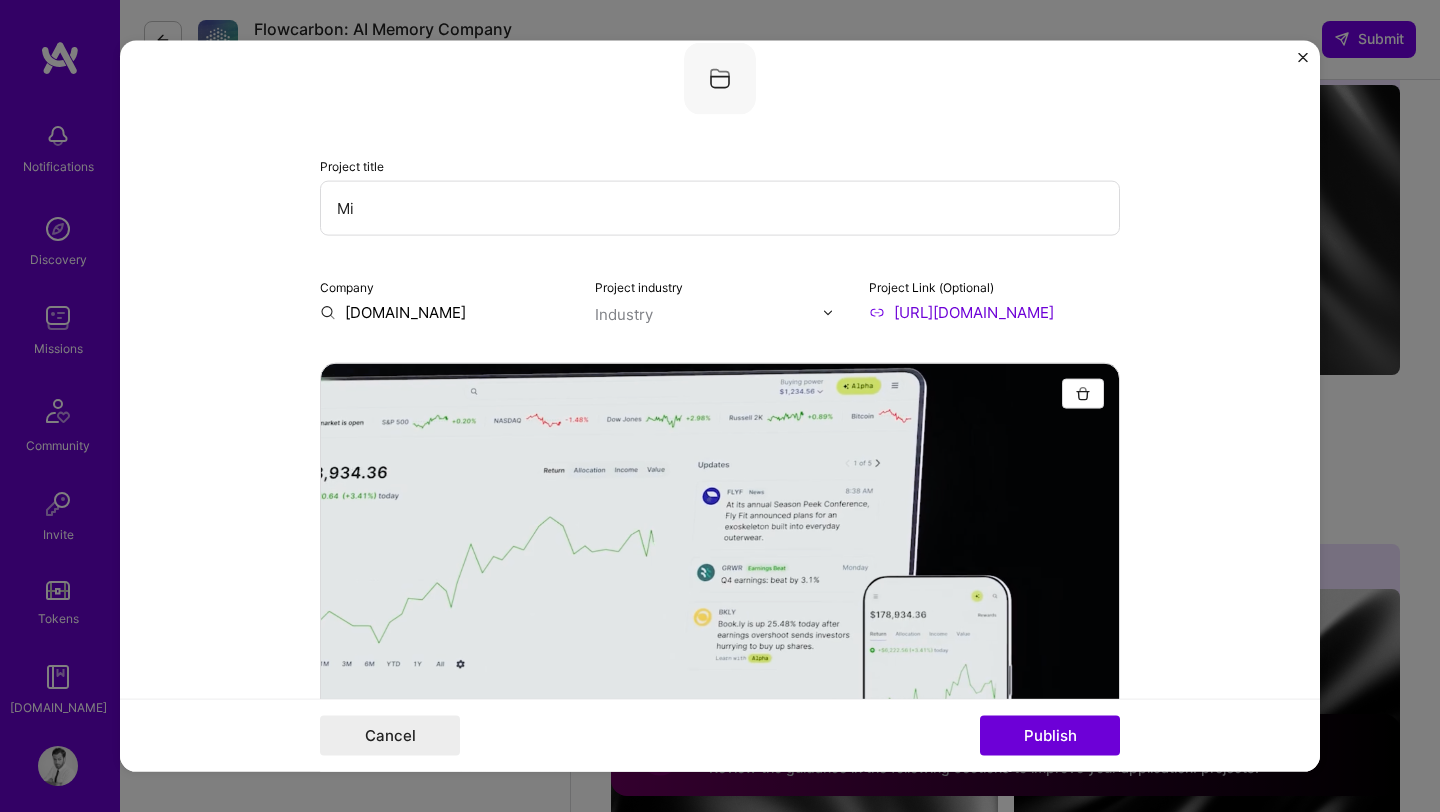 type on "M" 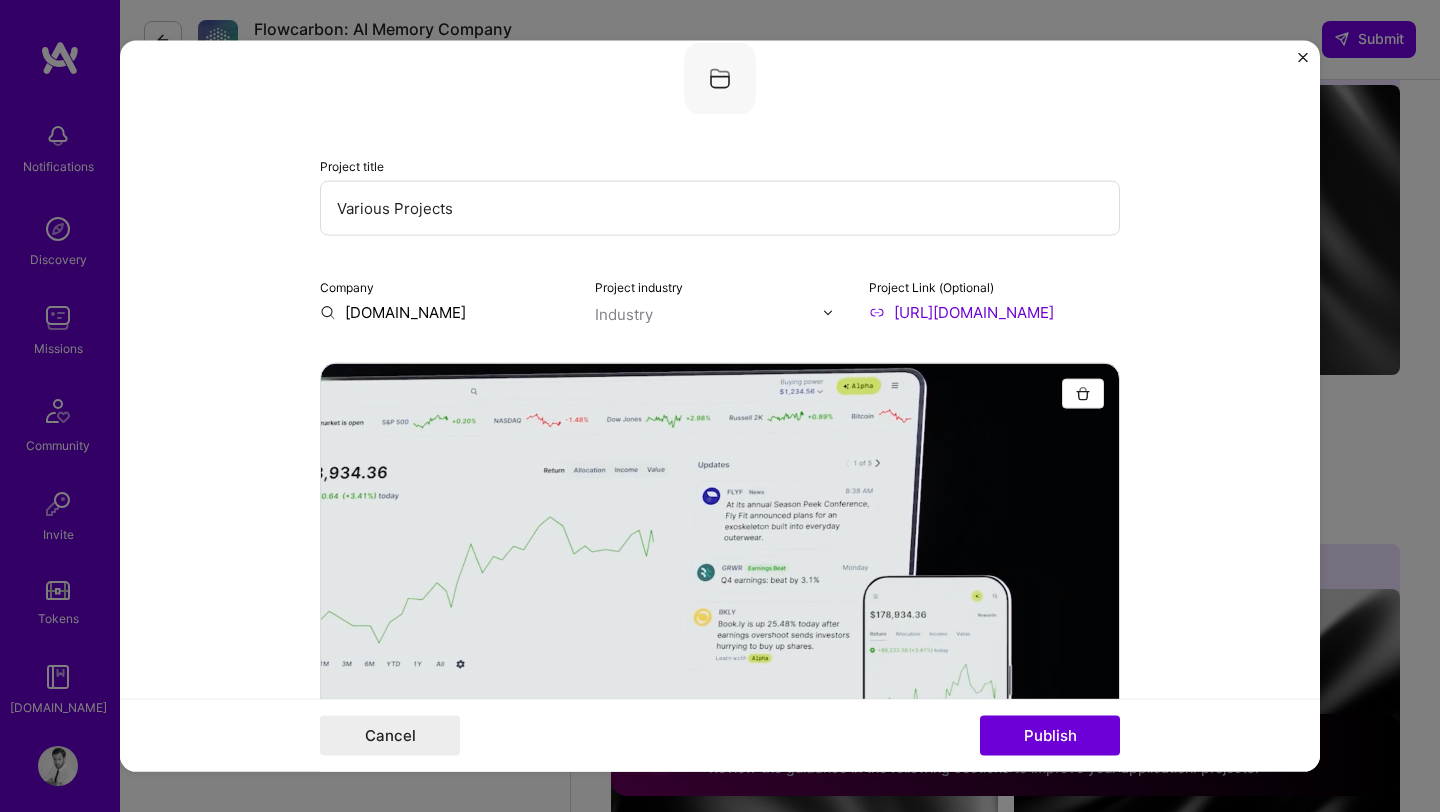 type on "Various Projects" 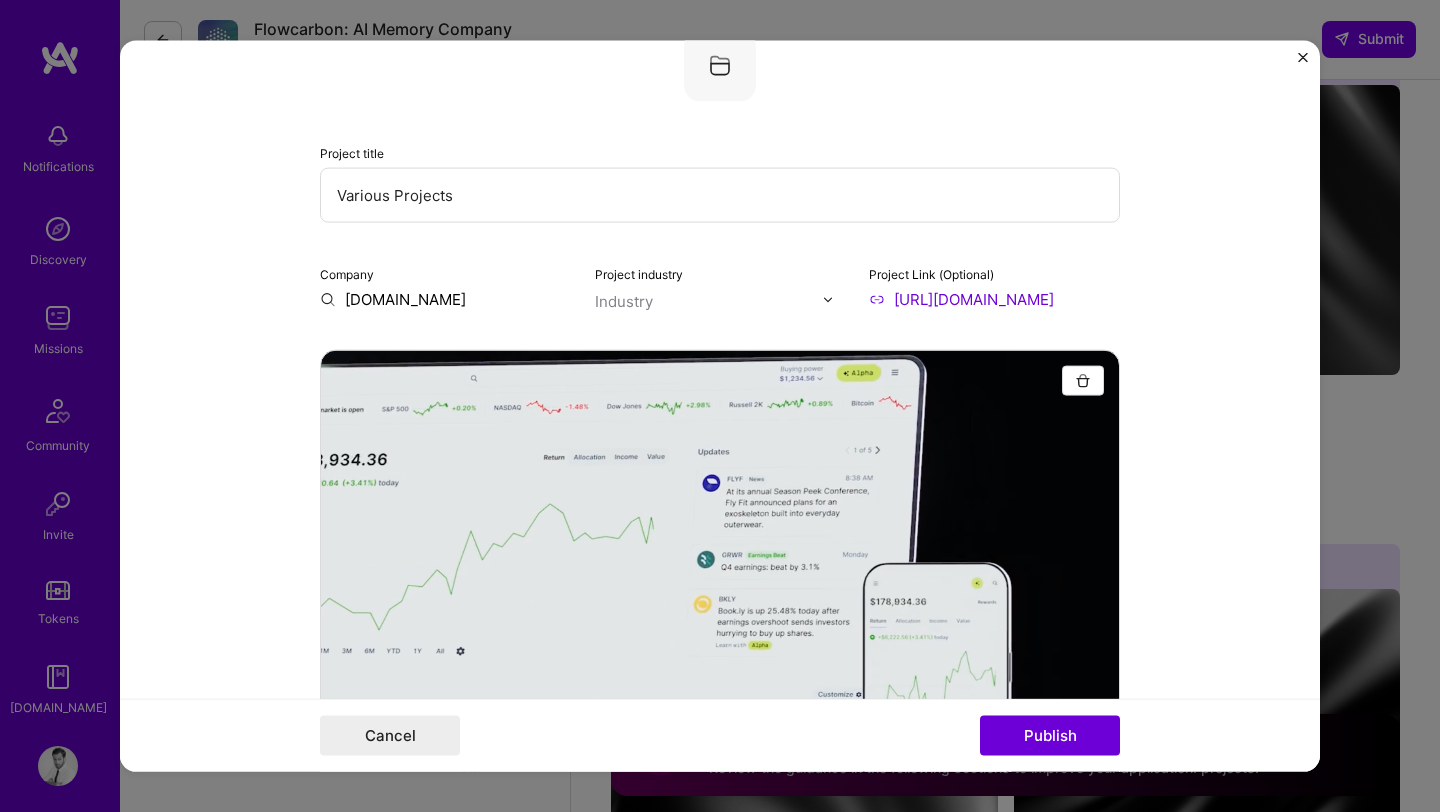scroll, scrollTop: 239, scrollLeft: 0, axis: vertical 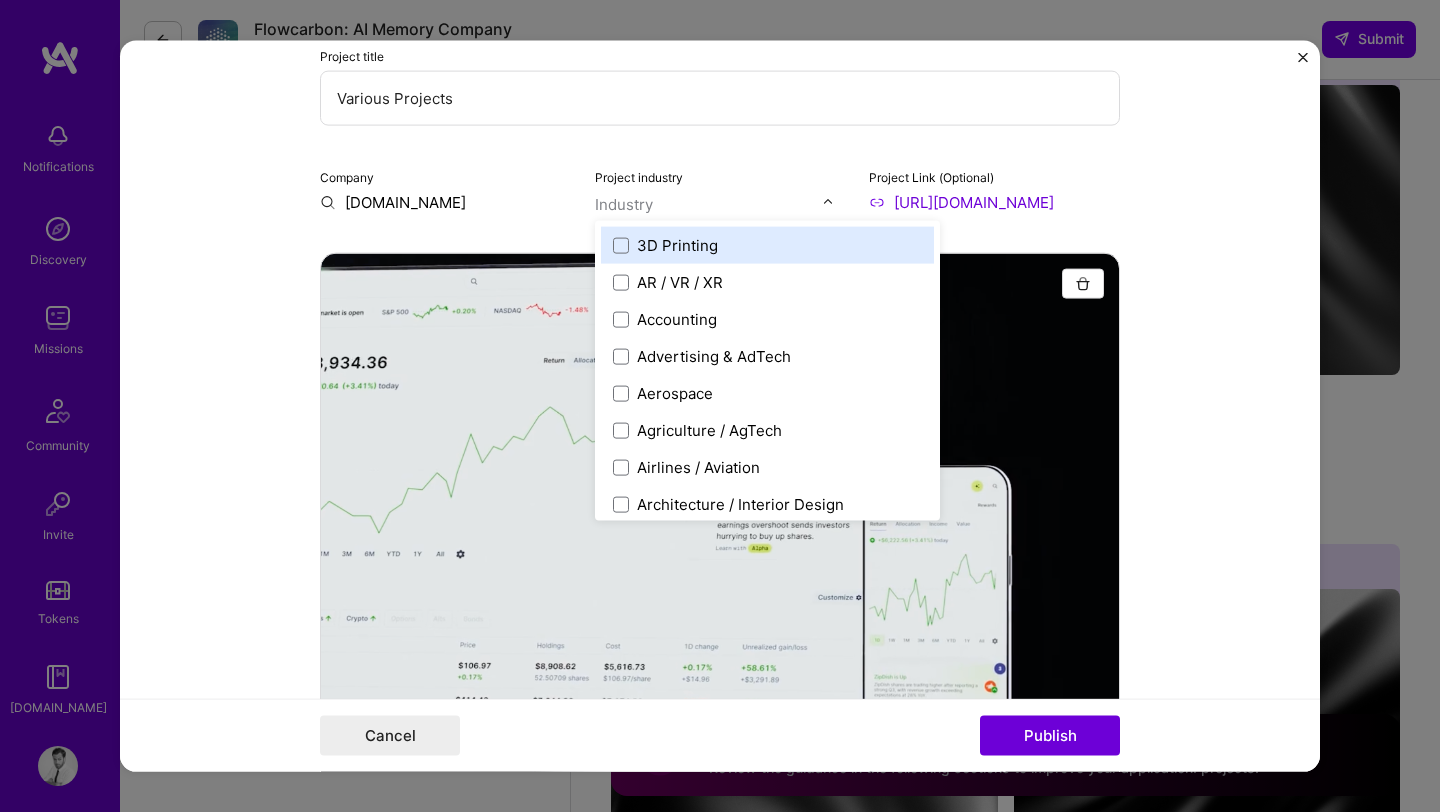 click on "Industry" at bounding box center [624, 204] 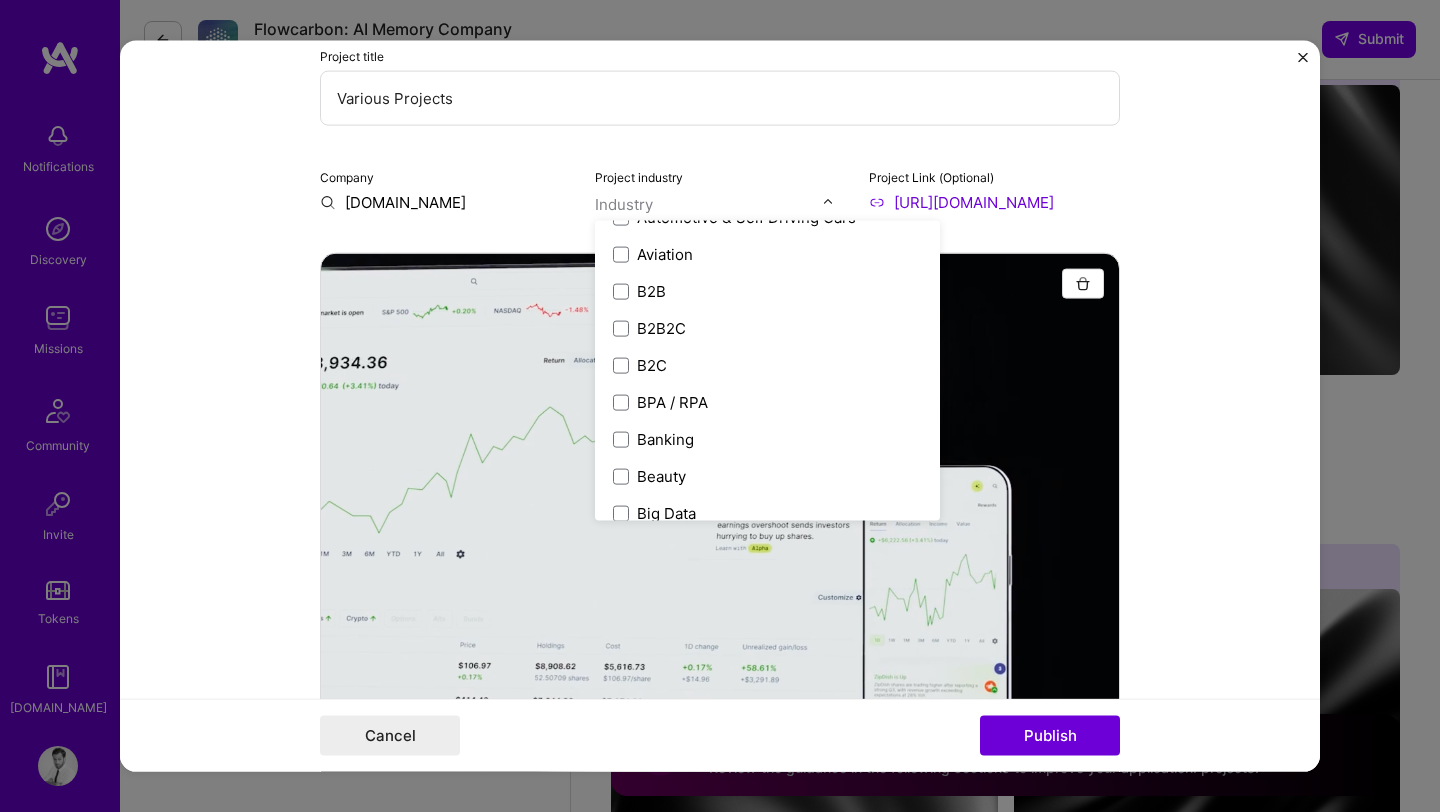 scroll, scrollTop: 524, scrollLeft: 0, axis: vertical 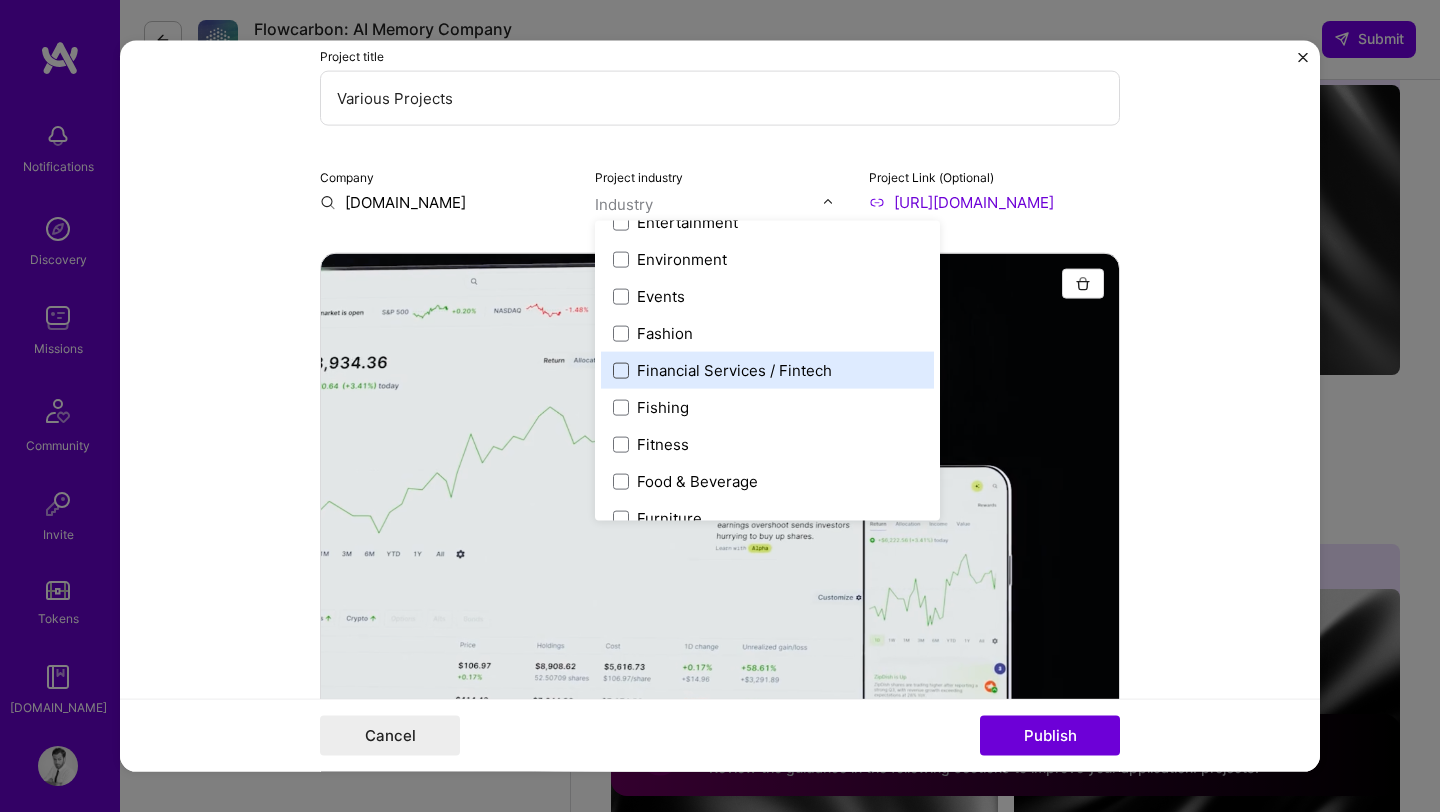 click at bounding box center (621, 370) 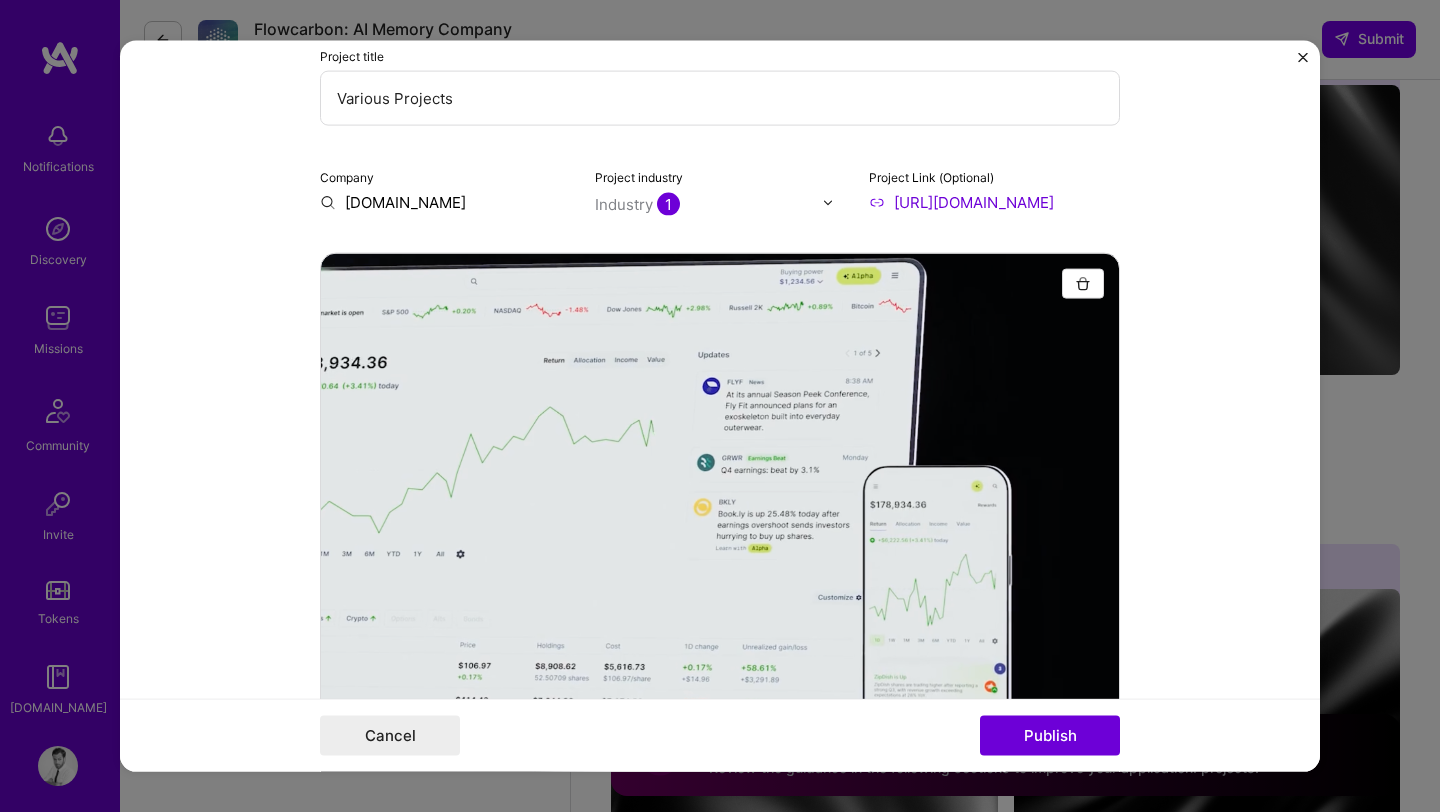 click on "Editing suggested project This project is suggested based on your LinkedIn, resume or [DOMAIN_NAME] activity. Project title Various Projects Company [DOMAIN_NAME]
Project industry Industry 1 Project Link (Optional) [URL][DOMAIN_NAME]
Add New Image Remove Image Role Product Designer Product Designer [DATE]
to [DATE]
I’m still working on this project Skills used — Add up to 12 skills Any new skills will be added to your profile. wire wire 3 UX Design 1 2 3 4 5 Product Design 1 2 3 4 5 Wireframing 1 2 3 4 5 Did this role require you to manage team members? (Optional) Yes, I managed — team members. Were you involved from inception to launch (0  ->  1)? (Optional) Zero to one is creation and development of a unique product from the ground up. I was involved in zero to one with this project Add metrics (Optional) Project details   100 characters minimum 149 / 1,000  characters Cancel" at bounding box center (720, 406) 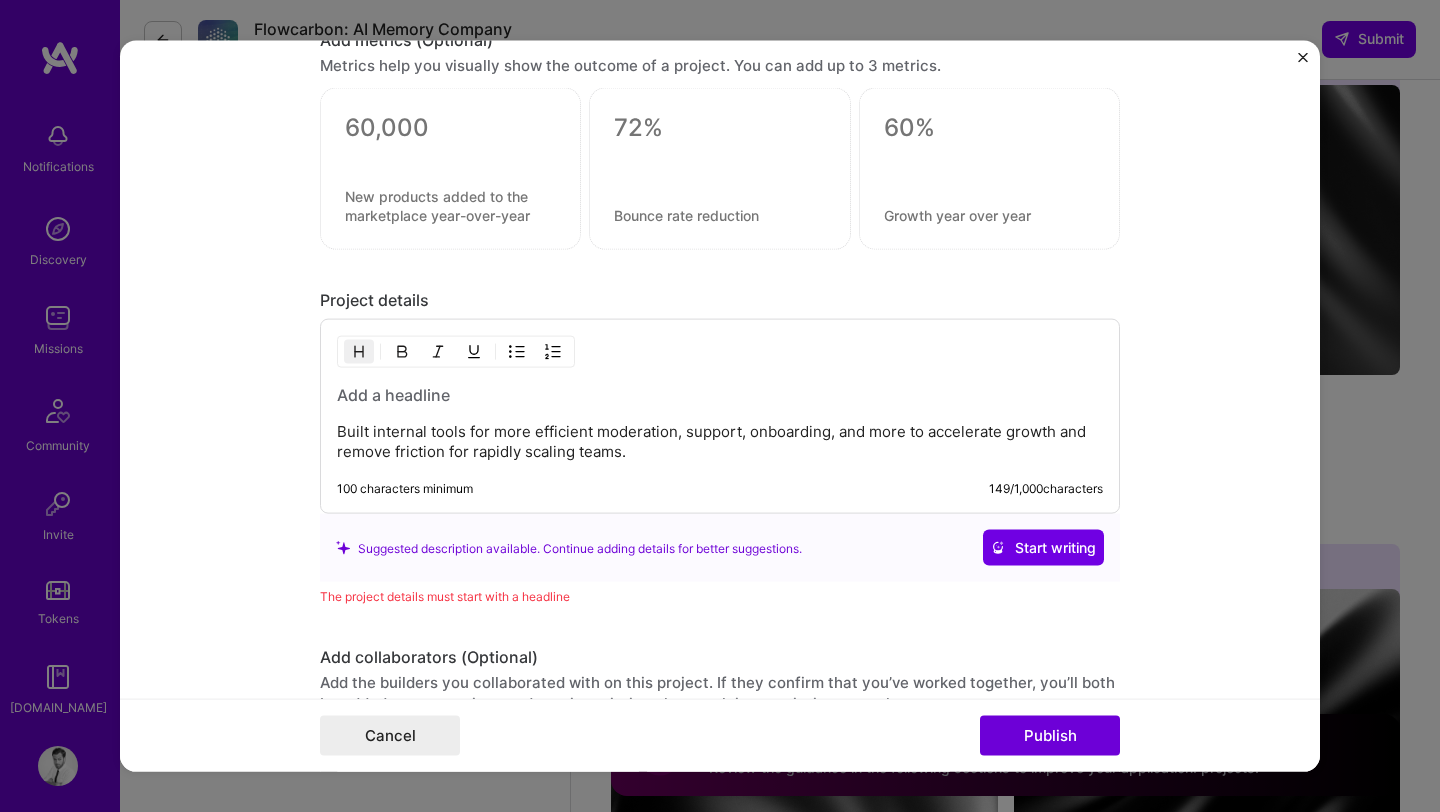 scroll, scrollTop: 2289, scrollLeft: 0, axis: vertical 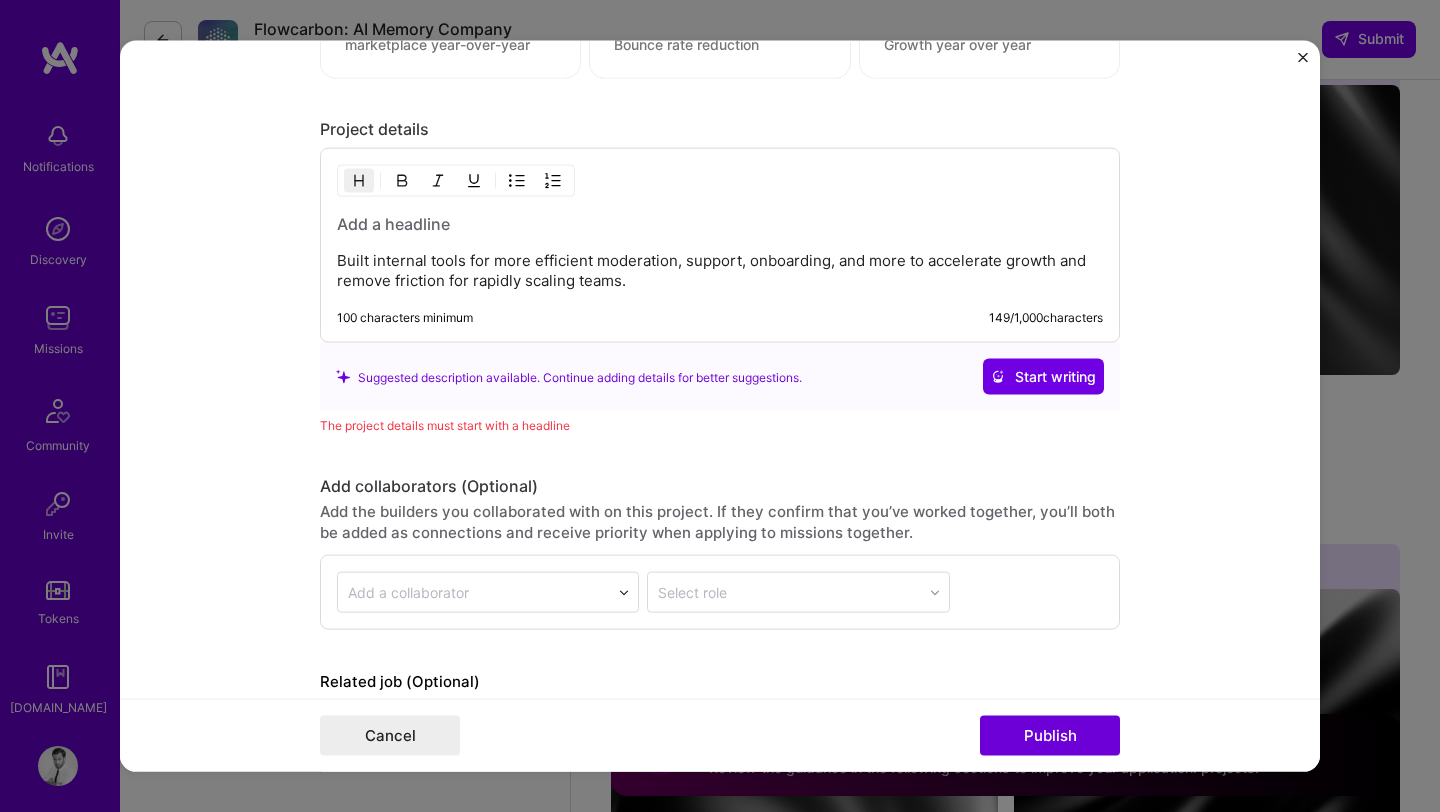 click at bounding box center [720, 224] 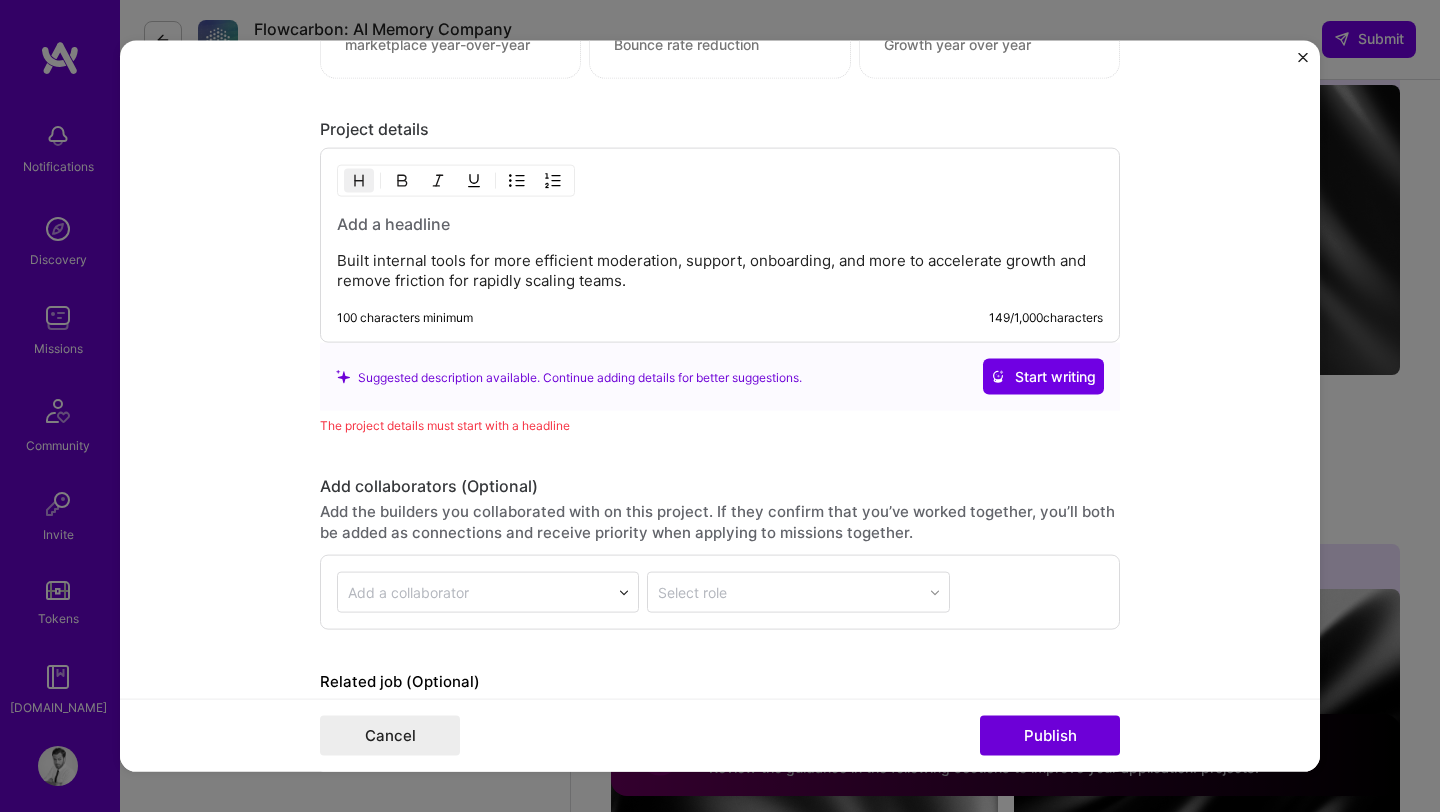 type 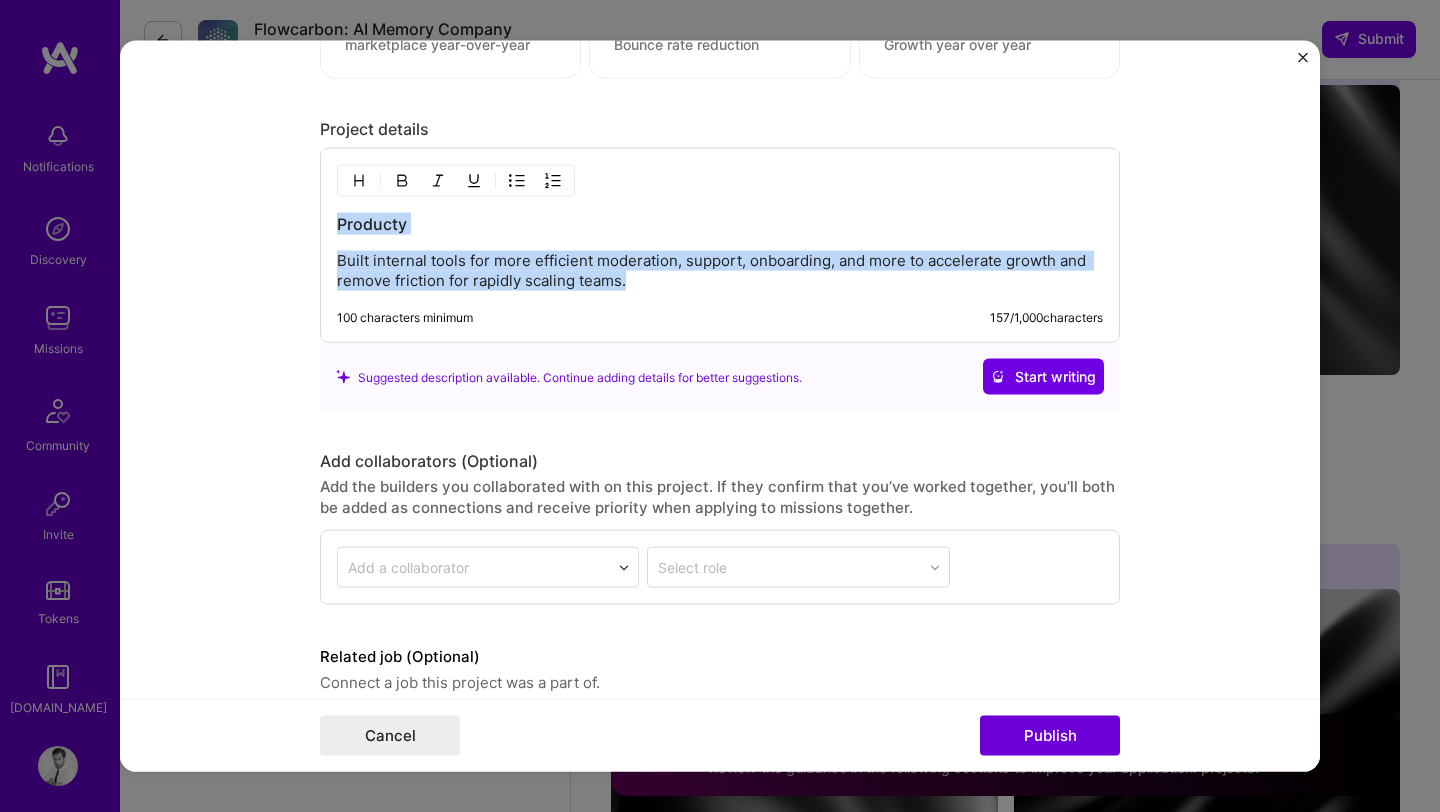 click on "Producty" at bounding box center (720, 224) 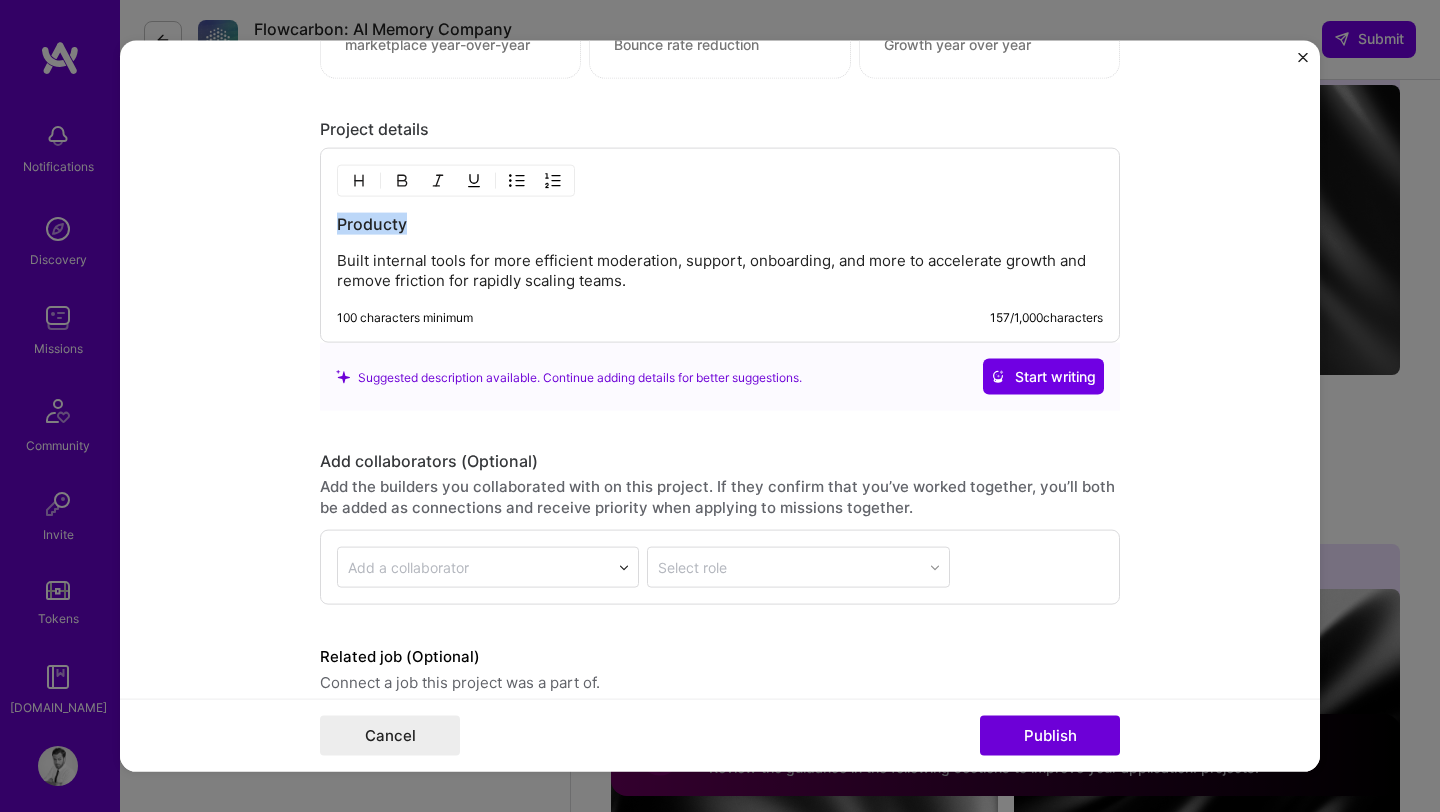 click on "Producty" at bounding box center (720, 224) 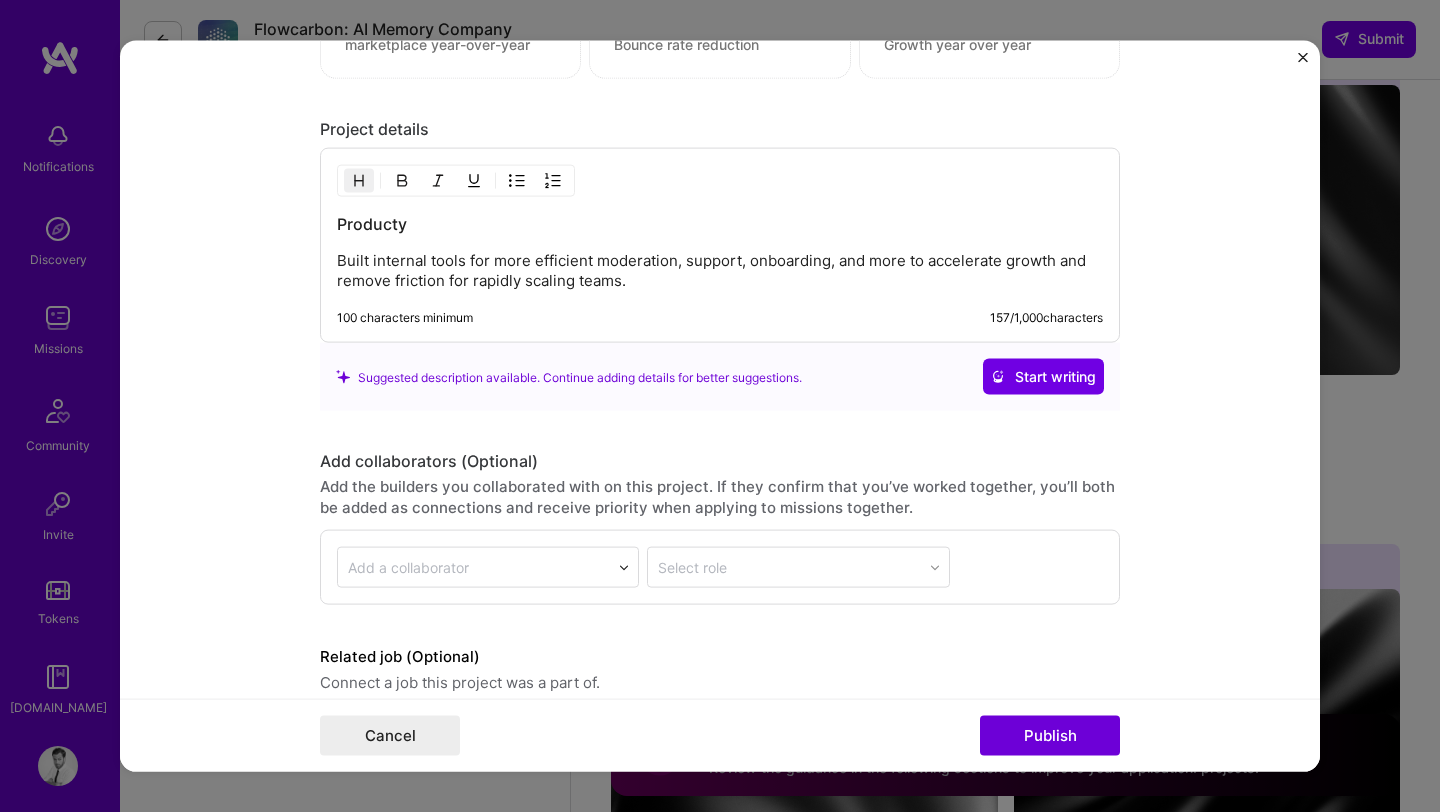 click on "Built internal tools for more efficient moderation, support, onboarding, and more to accelerate growth and remove friction for rapidly scaling teams." at bounding box center [720, 271] 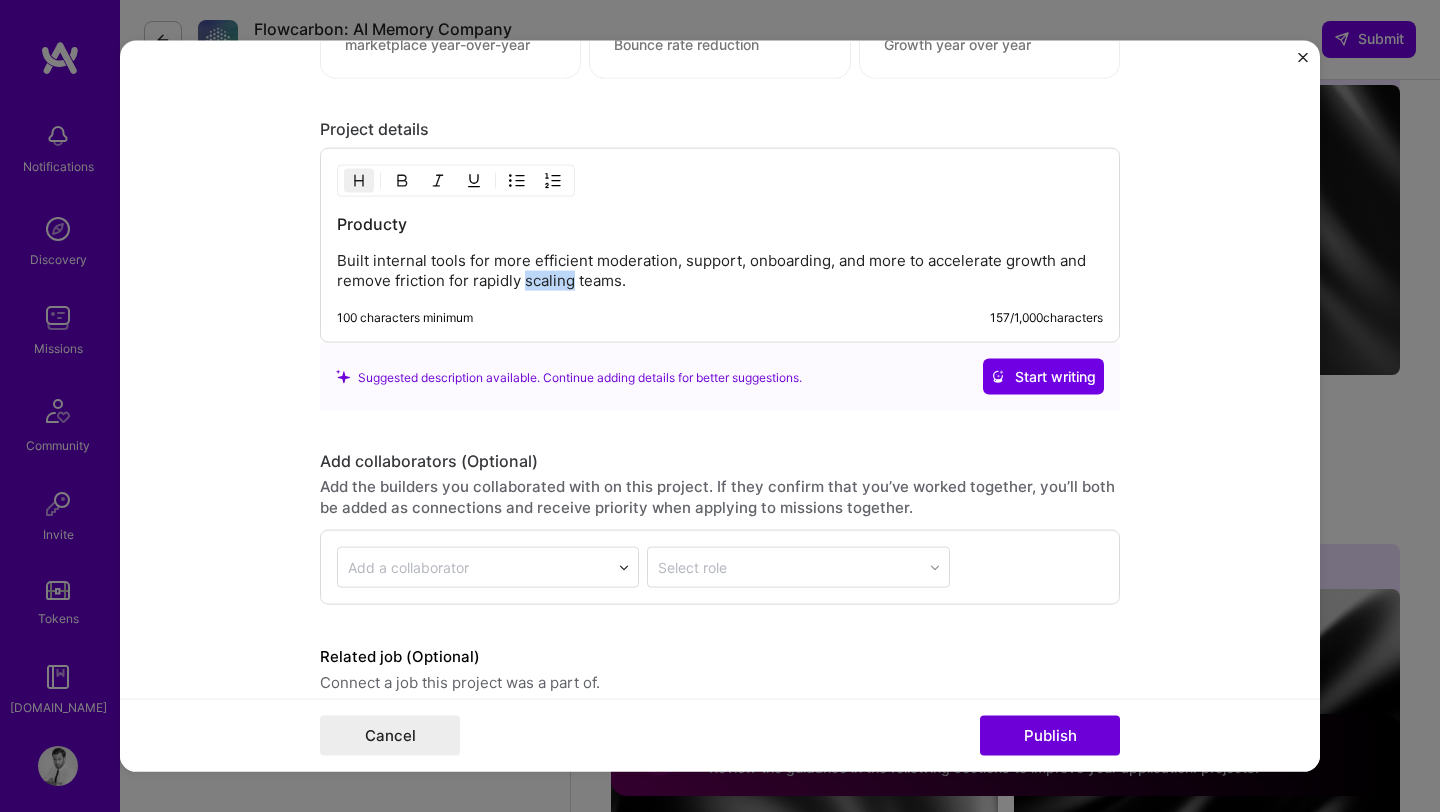 click on "Built internal tools for more efficient moderation, support, onboarding, and more to accelerate growth and remove friction for rapidly scaling teams." at bounding box center (720, 271) 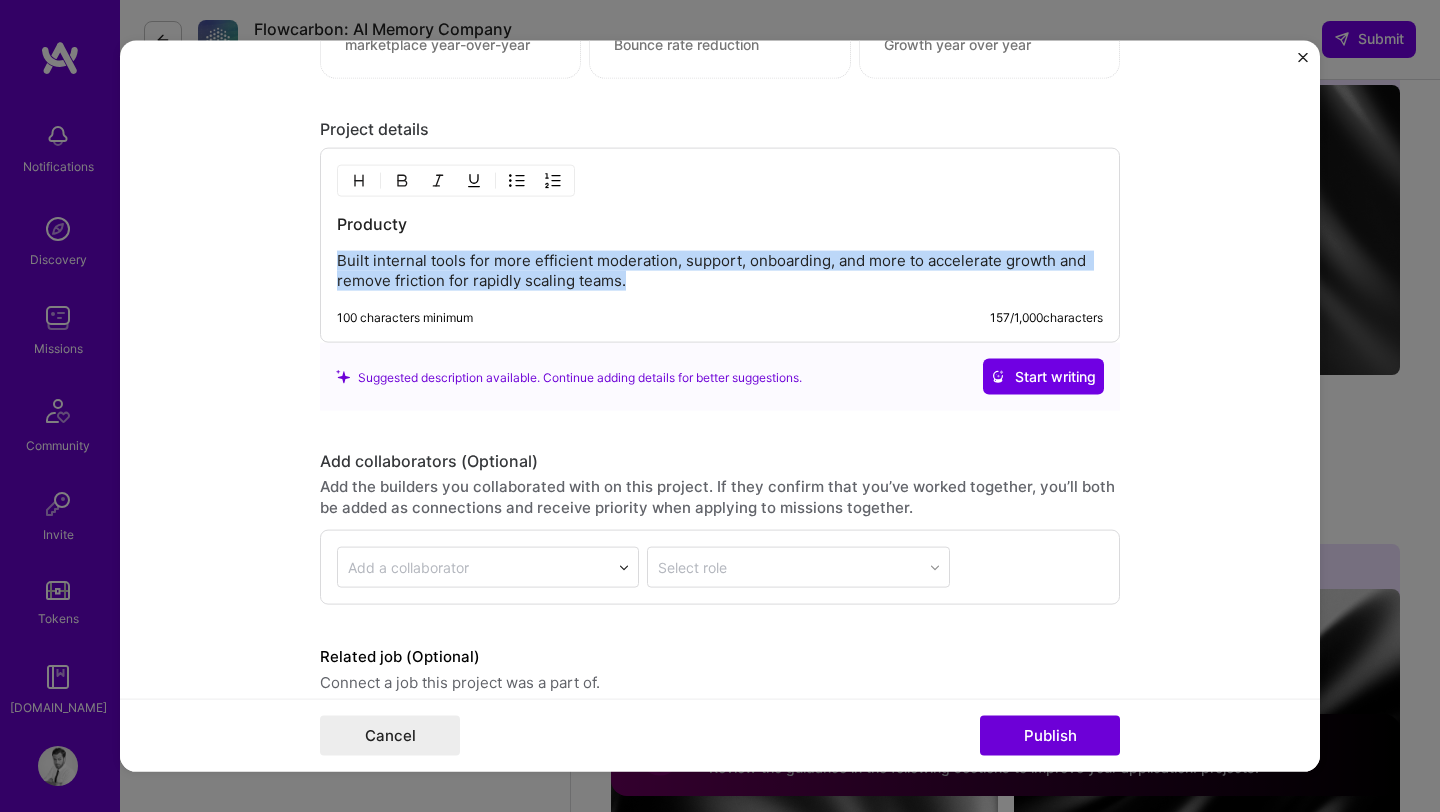click on "Built internal tools for more efficient moderation, support, onboarding, and more to accelerate growth and remove friction for rapidly scaling teams." at bounding box center [720, 271] 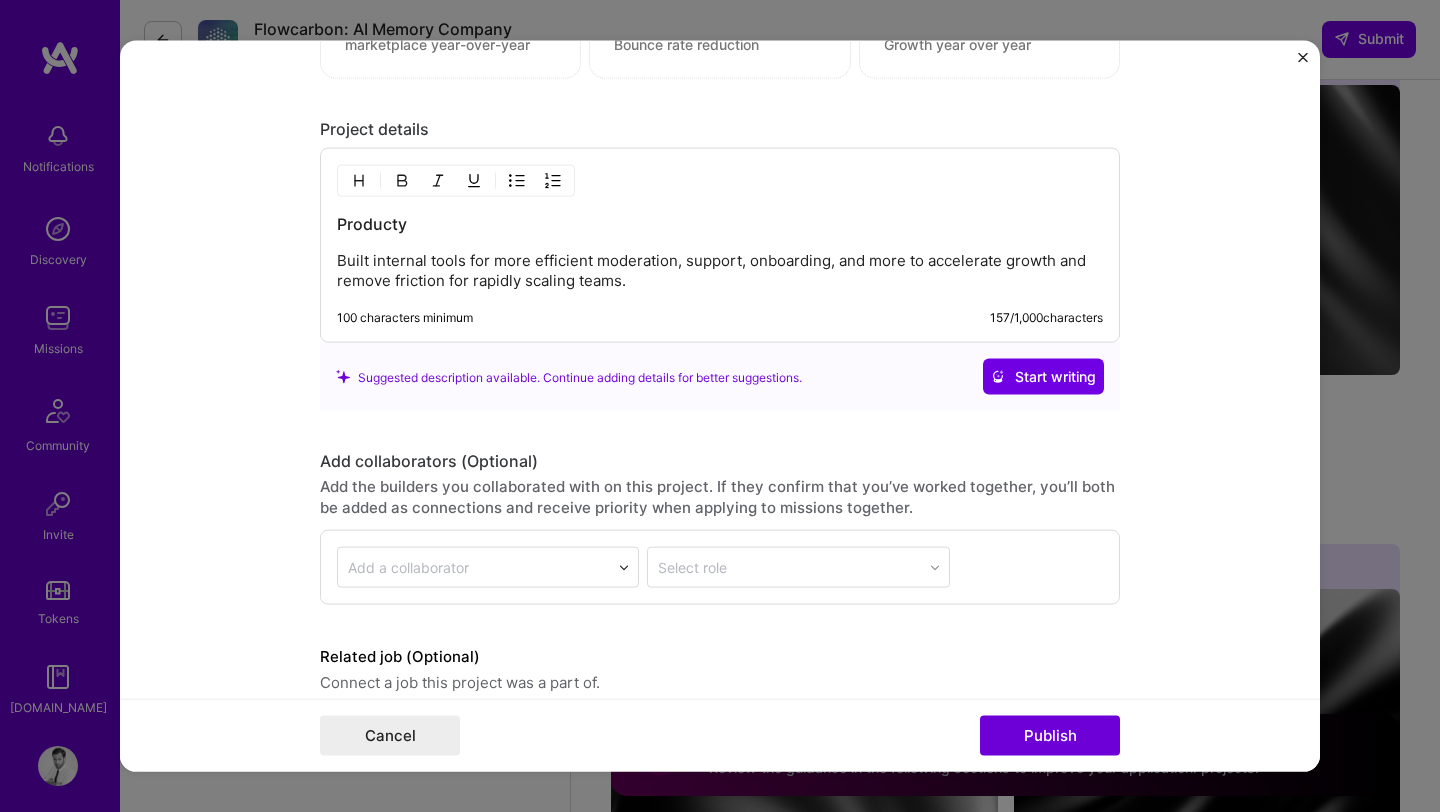 click on "Built internal tools for more efficient moderation, support, onboarding, and more to accelerate growth and remove friction for rapidly scaling teams." at bounding box center (720, 271) 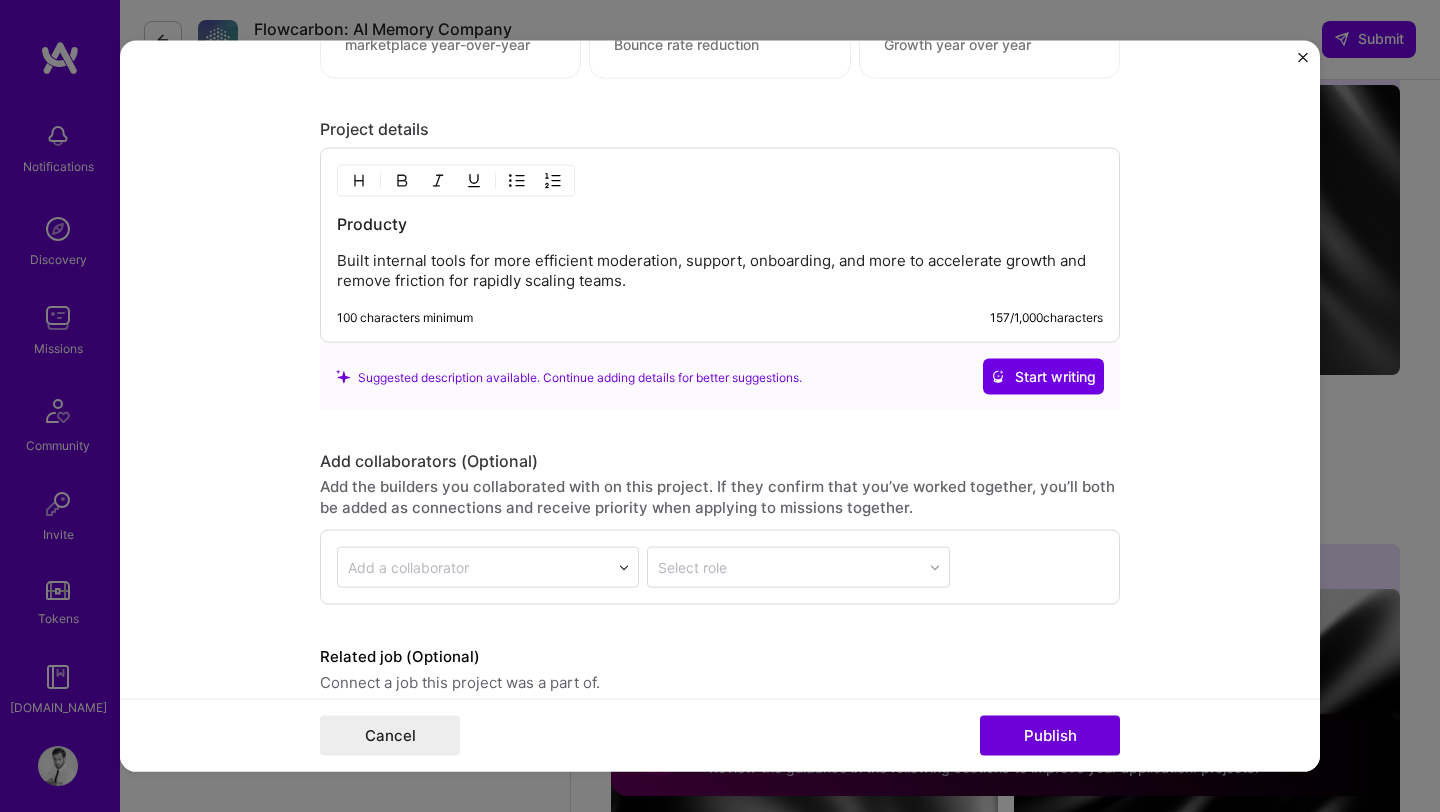 click on "Built internal tools for more efficient moderation, support, onboarding, and more to accelerate growth and remove friction for rapidly scaling teams." at bounding box center [720, 271] 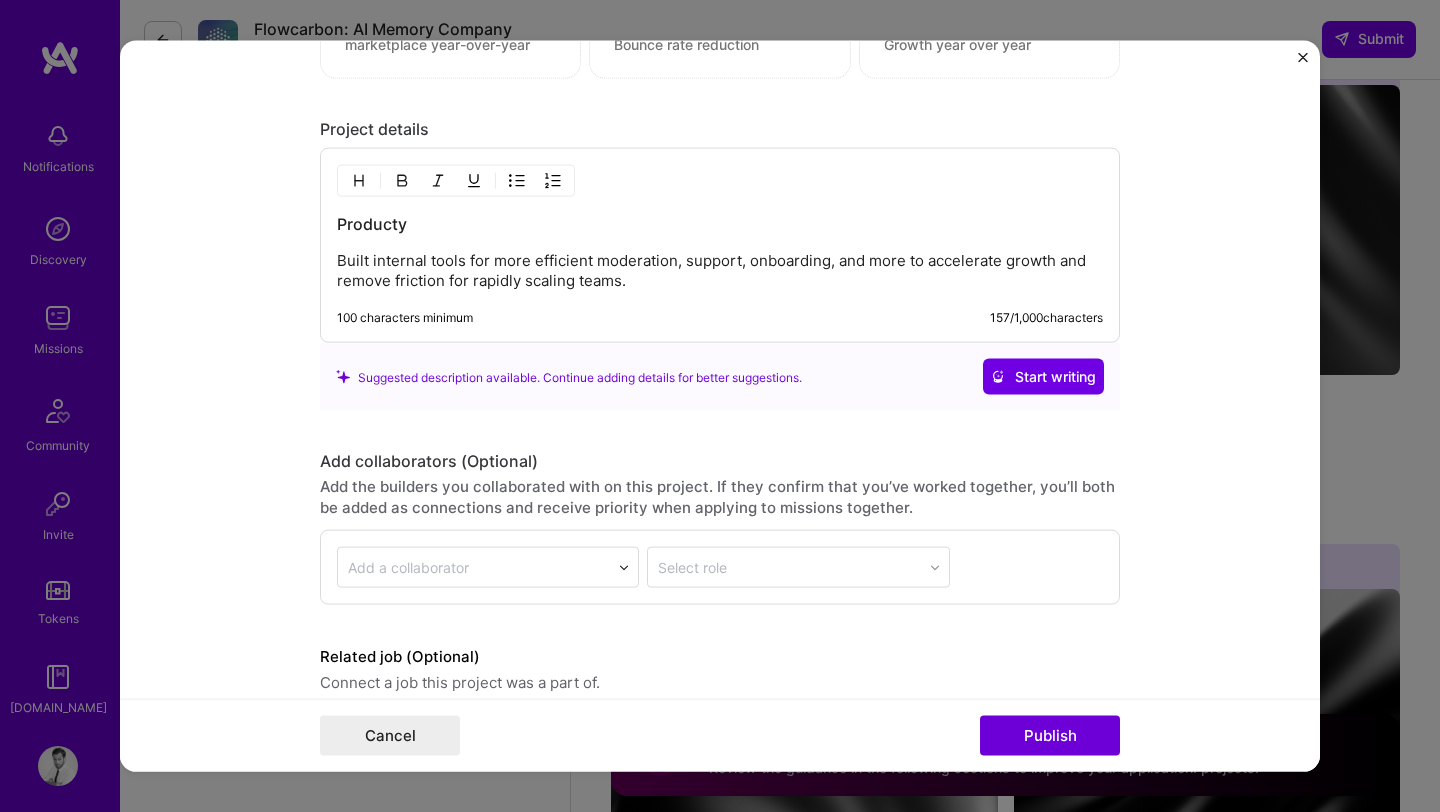 click on "Producty" at bounding box center (720, 224) 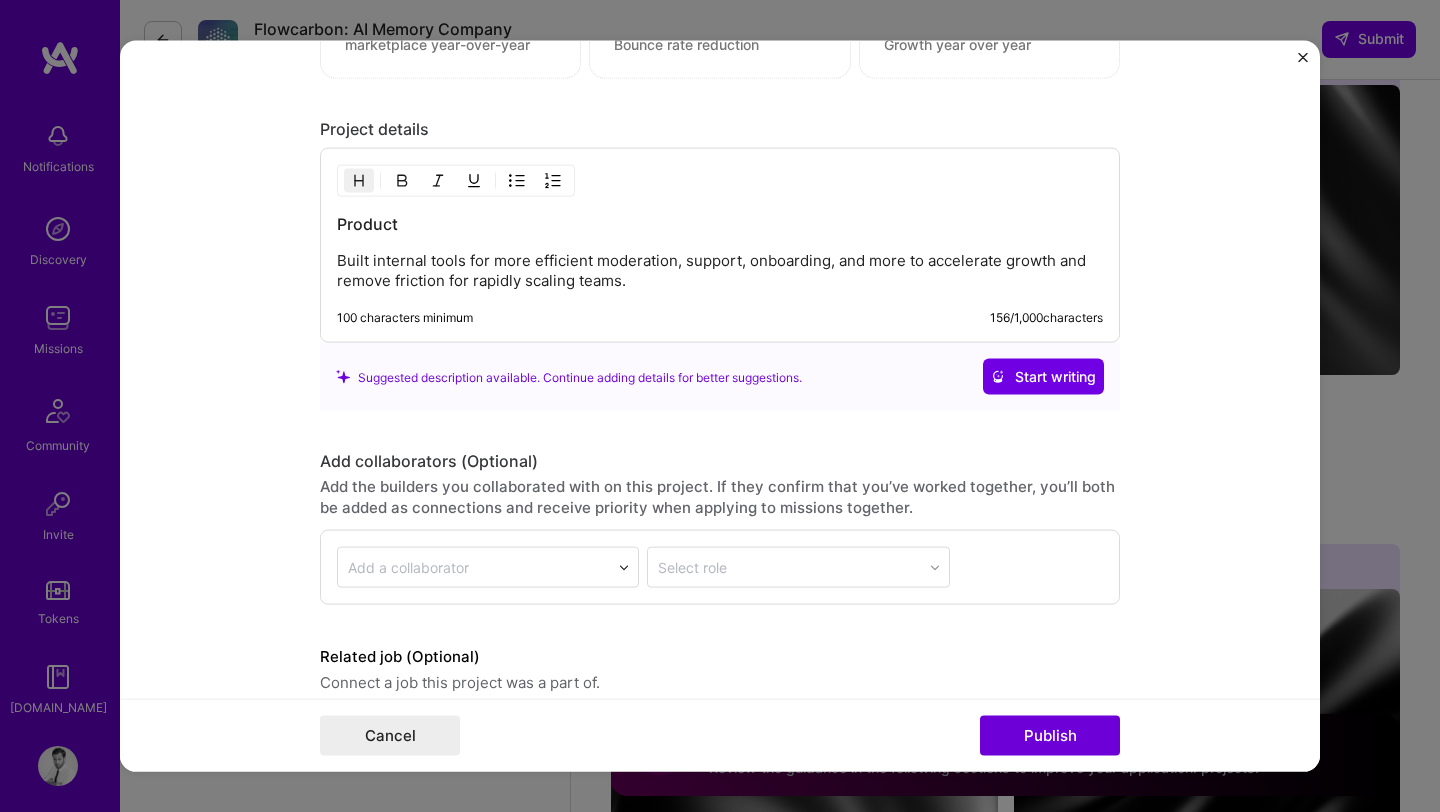 click on "Product" at bounding box center [720, 224] 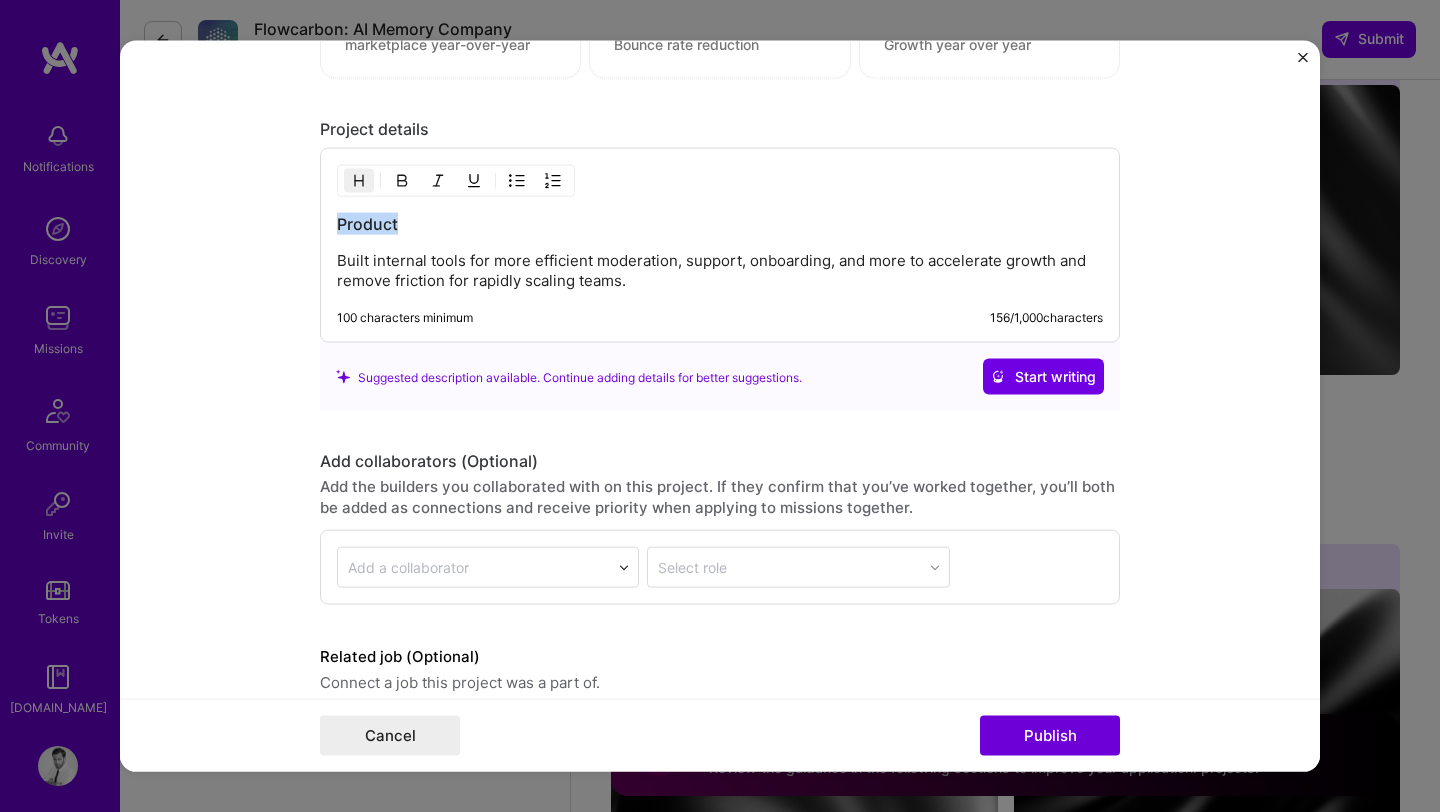 click on "Product" at bounding box center [720, 224] 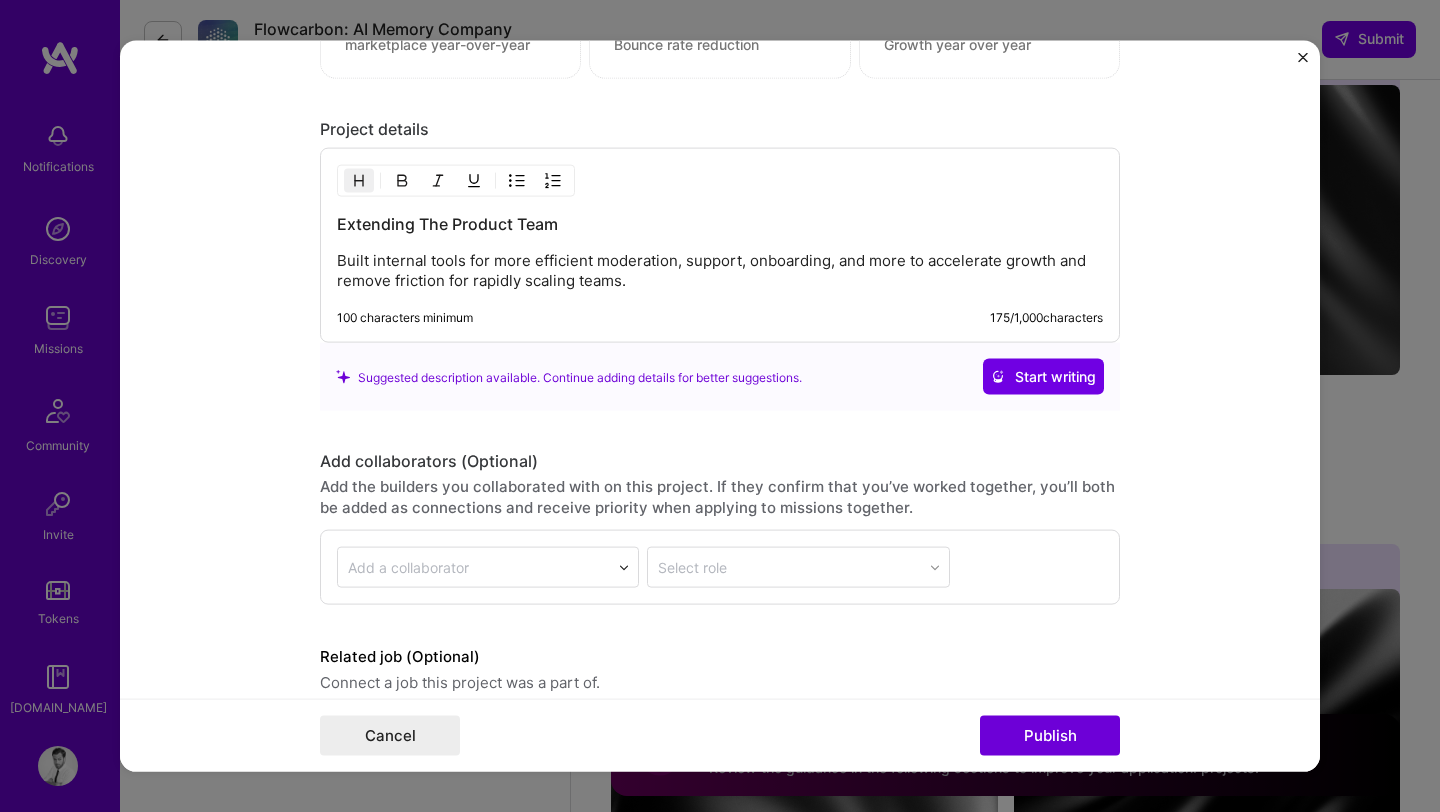 click on "Built internal tools for more efficient moderation, support, onboarding, and more to accelerate growth and remove friction for rapidly scaling teams." at bounding box center [720, 271] 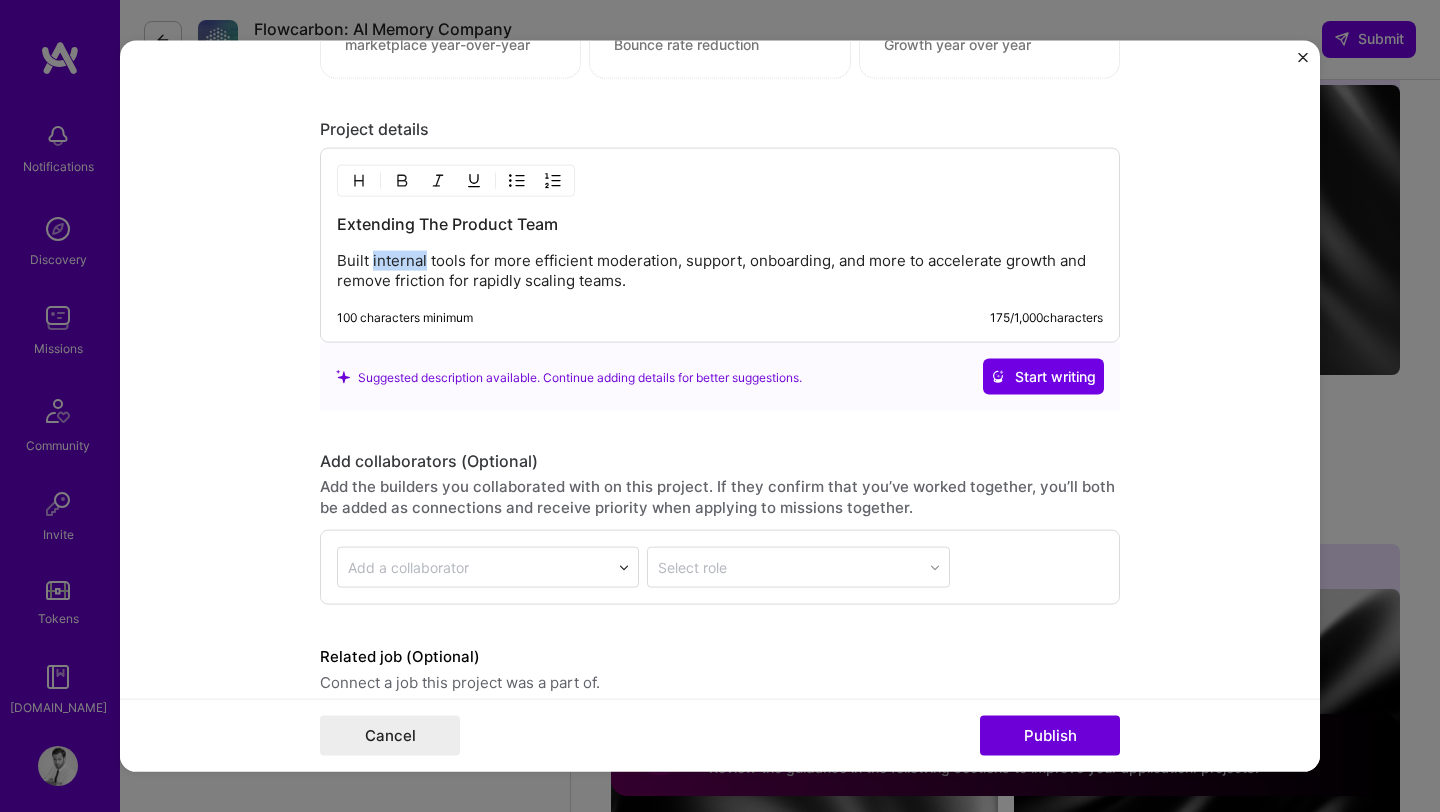 click on "Built internal tools for more efficient moderation, support, onboarding, and more to accelerate growth and remove friction for rapidly scaling teams." at bounding box center (720, 271) 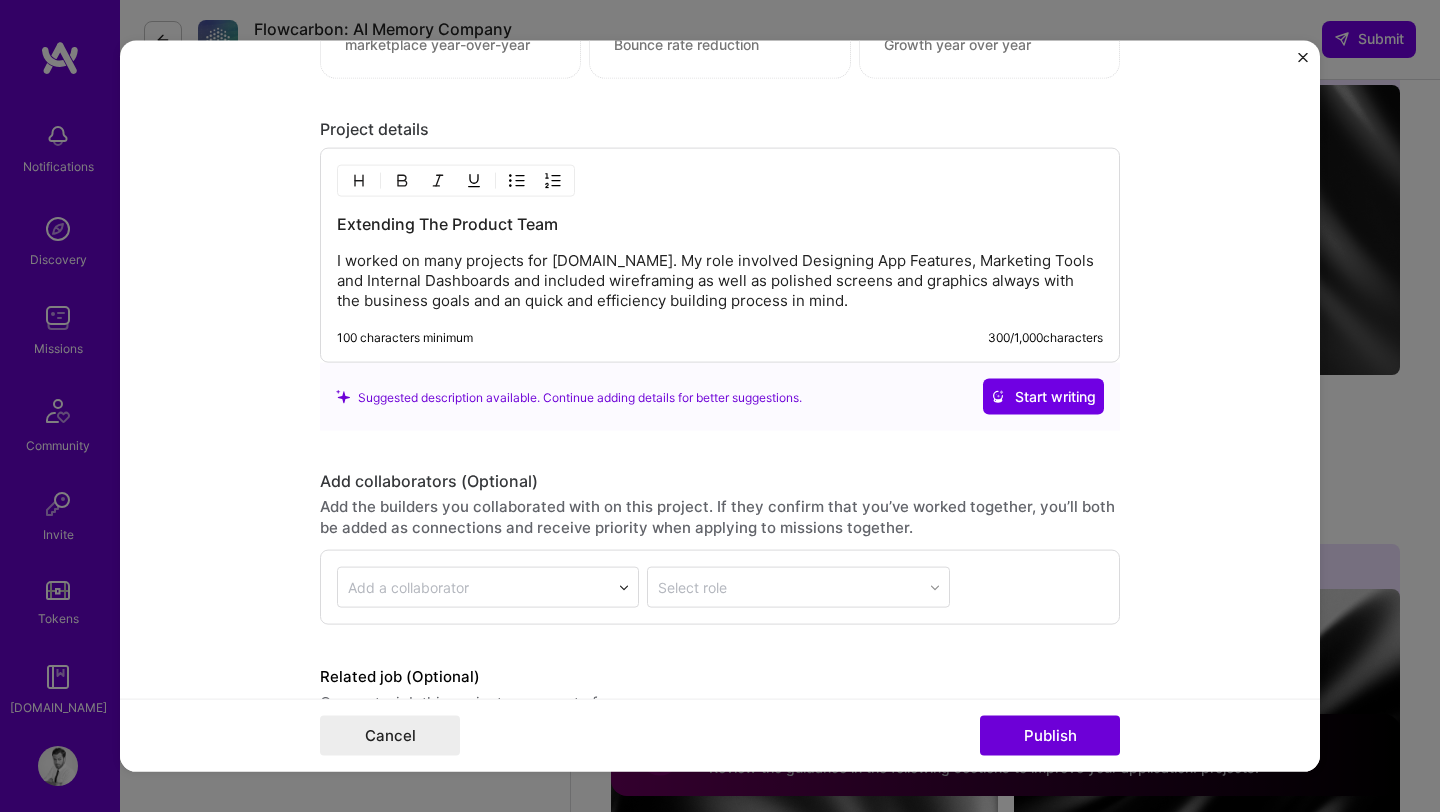 click on "I worked on many projects for [DOMAIN_NAME]. My role involved Designing App Features, Marketing Tools and Internal Dashboards and included wireframing as well as polished screens and graphics always with the business goals and an quick and efficiency building process in mind." at bounding box center [720, 281] 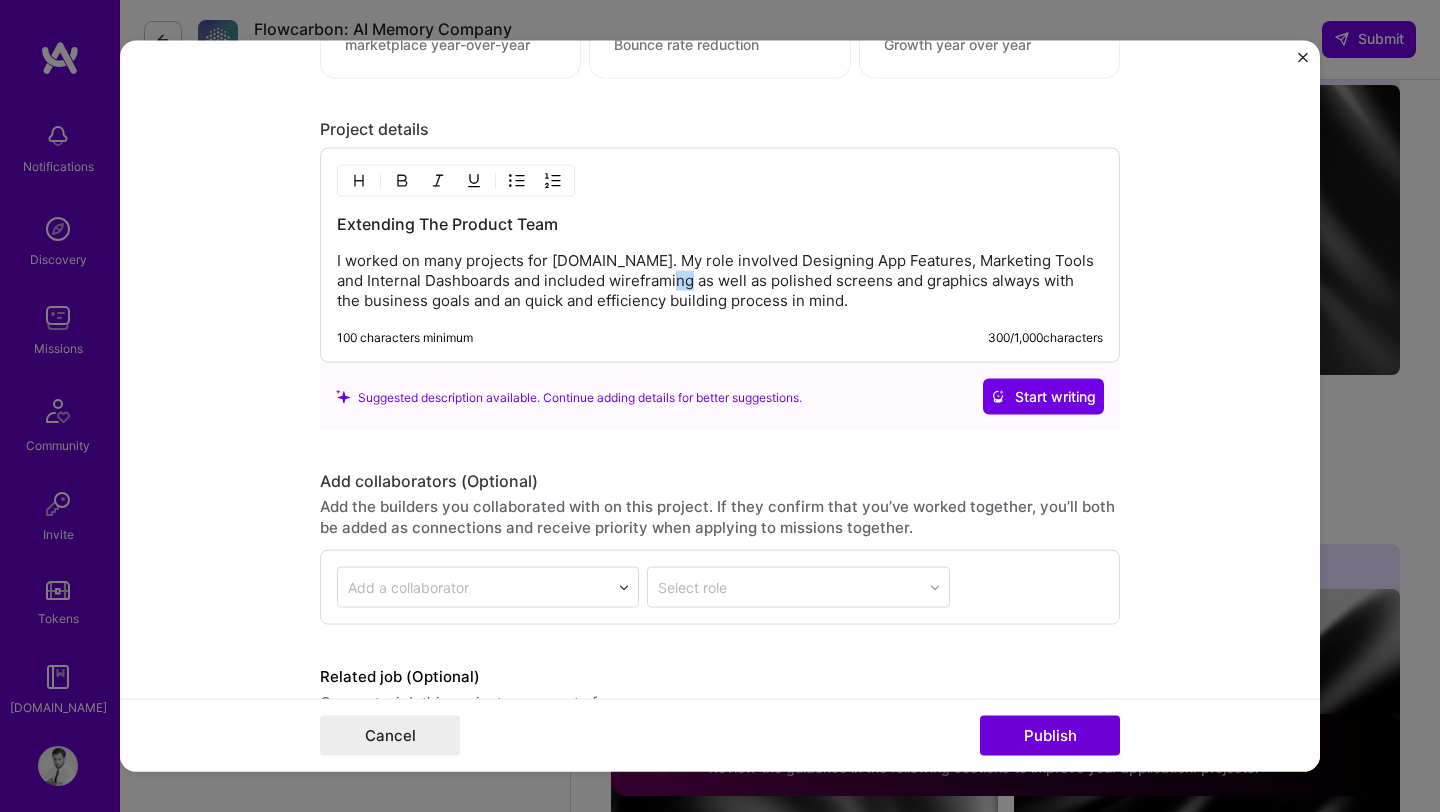 click on "I worked on many projects for [DOMAIN_NAME]. My role involved Designing App Features, Marketing Tools and Internal Dashboards and included wireframing as well as polished screens and graphics always with the business goals and an quick and efficiency building process in mind." at bounding box center (720, 281) 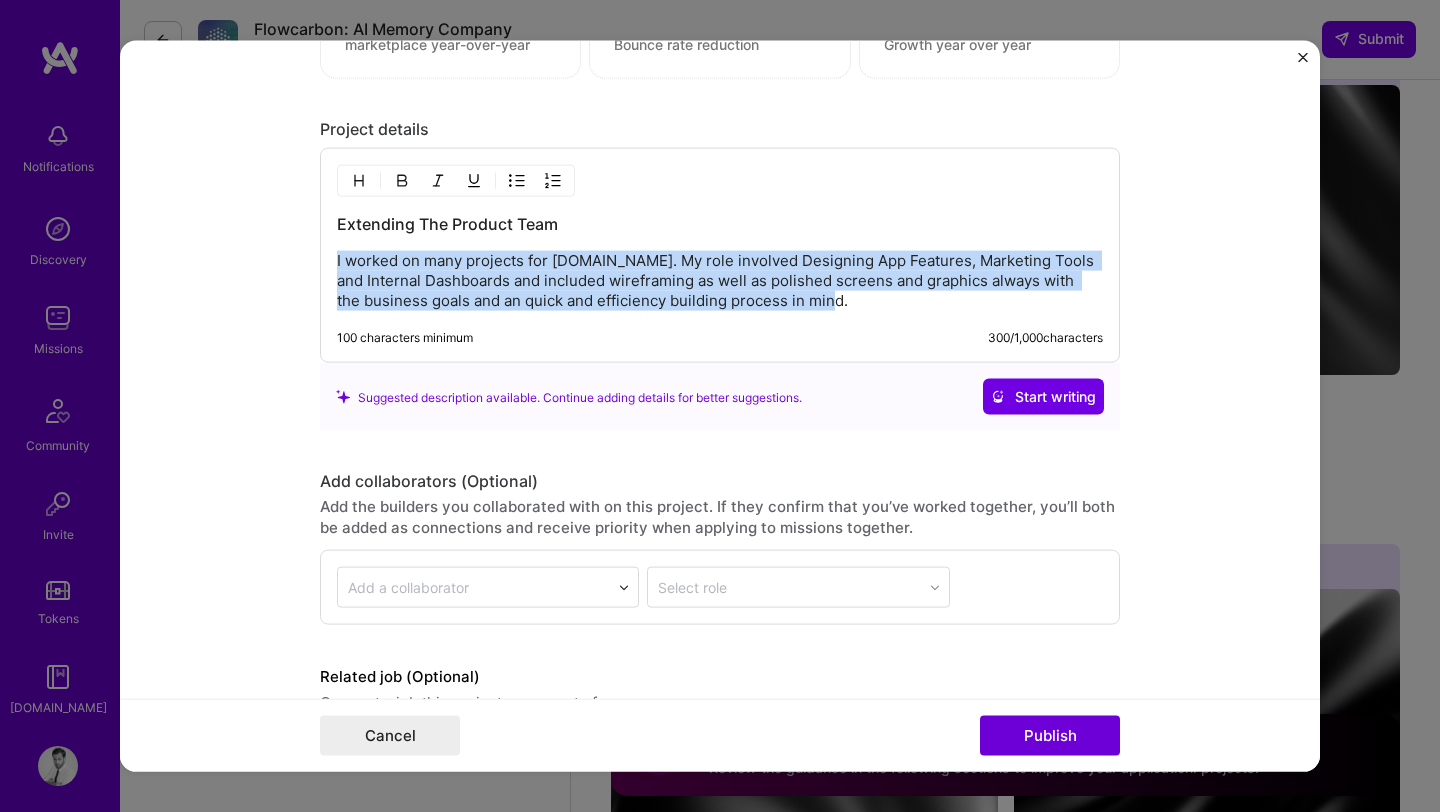 click on "I worked on many projects for [DOMAIN_NAME]. My role involved Designing App Features, Marketing Tools and Internal Dashboards and included wireframing as well as polished screens and graphics always with the business goals and an quick and efficiency building process in mind." at bounding box center [720, 281] 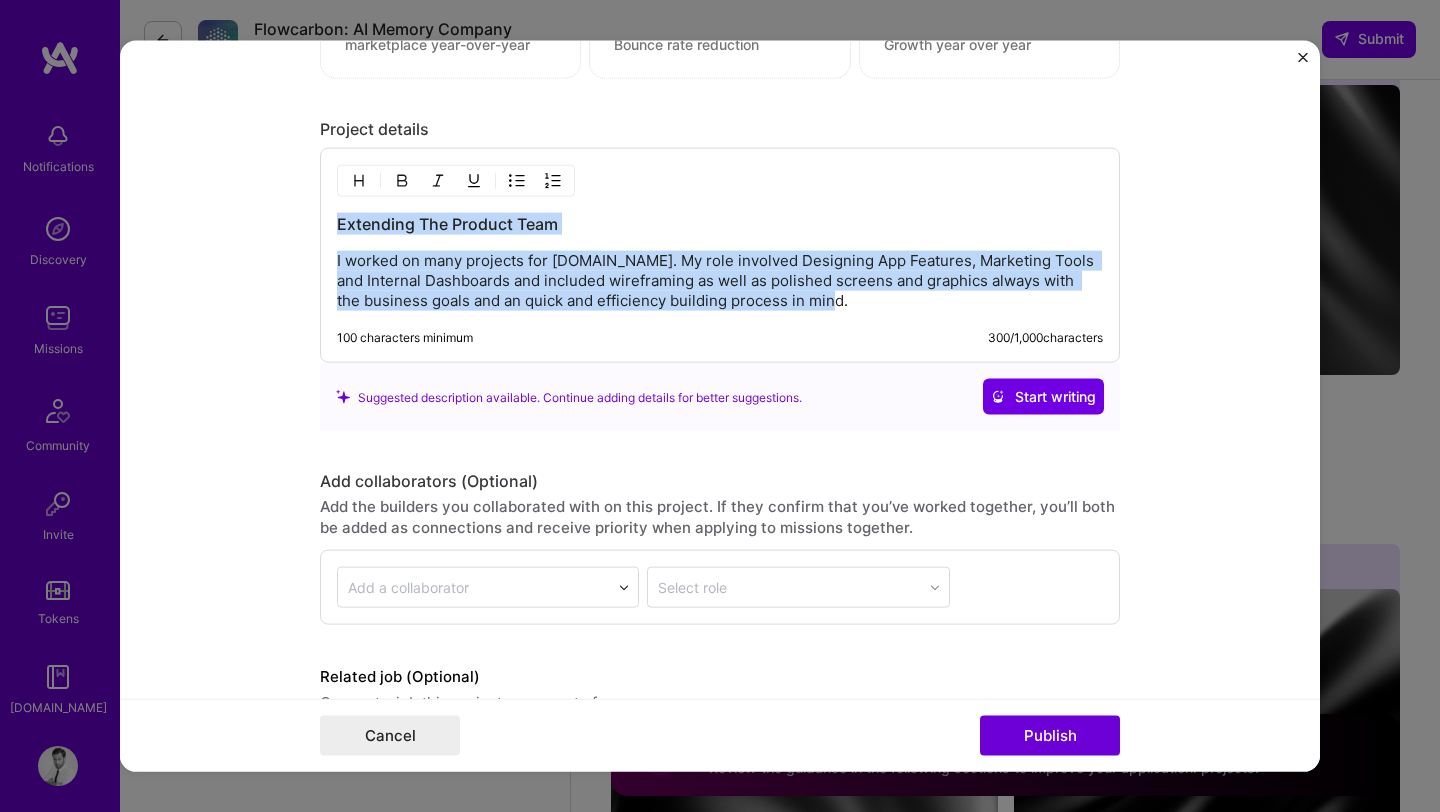 click on "Extending The Product Team" at bounding box center (720, 224) 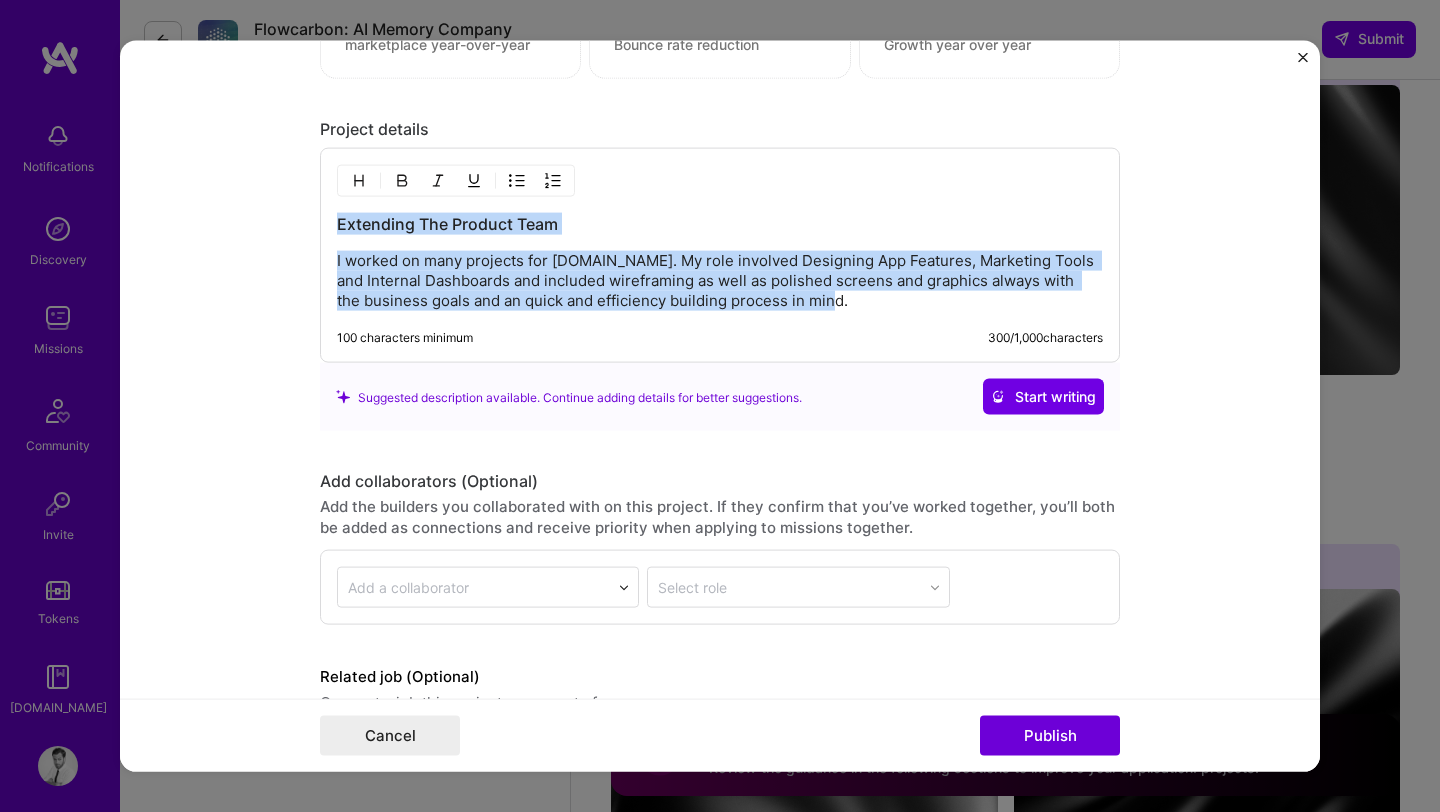 copy on "Extending The Product Team I worked on many projects for [DOMAIN_NAME]. My role involved Designing App Features, Marketing Tools and Internal Dashboards and included wireframing as well as polished screens and graphics always with the business goals and an quick and efficiency building process in mind." 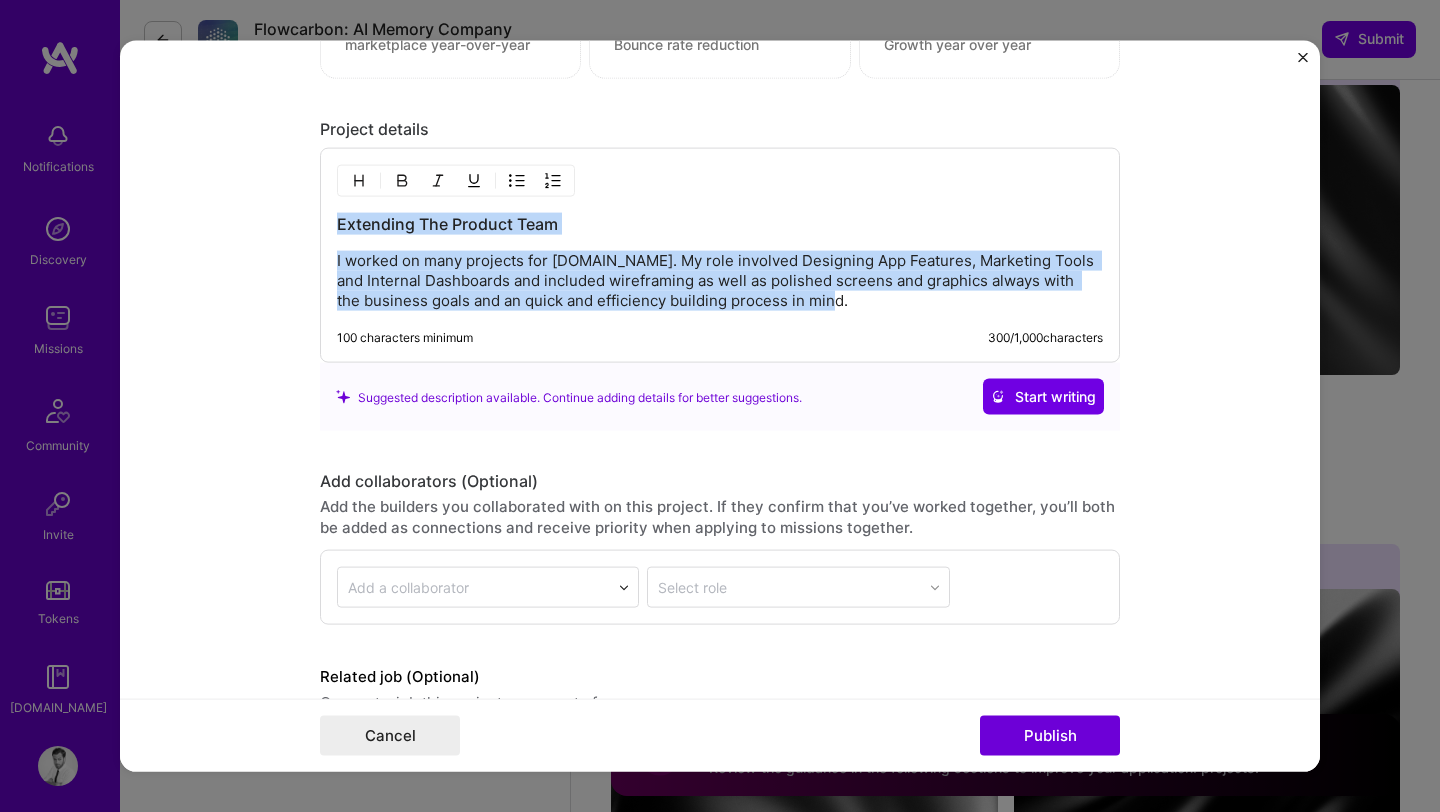 click on "I worked on many projects for [DOMAIN_NAME]. My role involved Designing App Features, Marketing Tools and Internal Dashboards and included wireframing as well as polished screens and graphics always with the business goals and an quick and efficiency building process in mind." at bounding box center [720, 281] 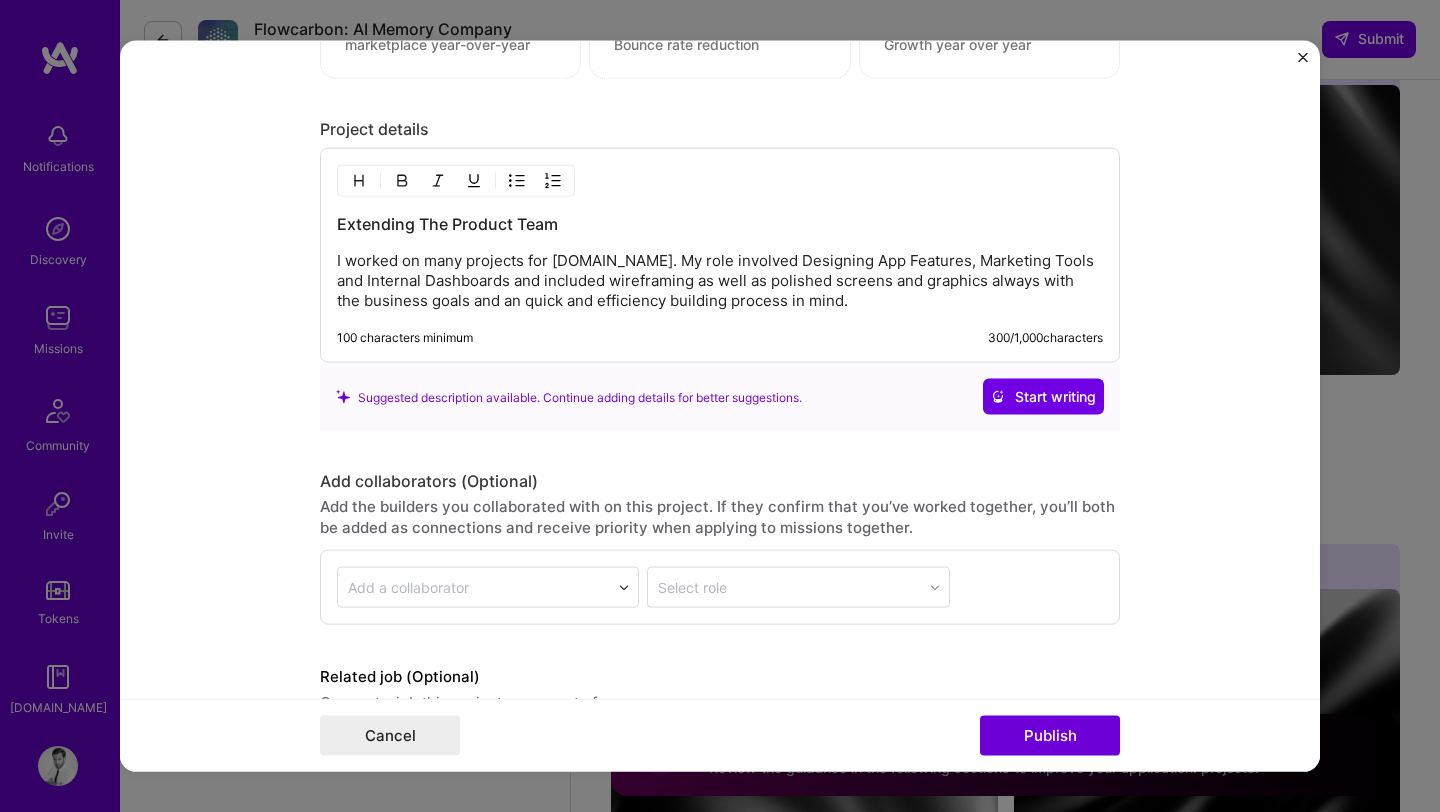 click on "I worked on many projects for [DOMAIN_NAME]. My role involved Designing App Features, Marketing Tools and Internal Dashboards and included wireframing as well as polished screens and graphics always with the business goals and an quick and efficiency building process in mind." at bounding box center [720, 281] 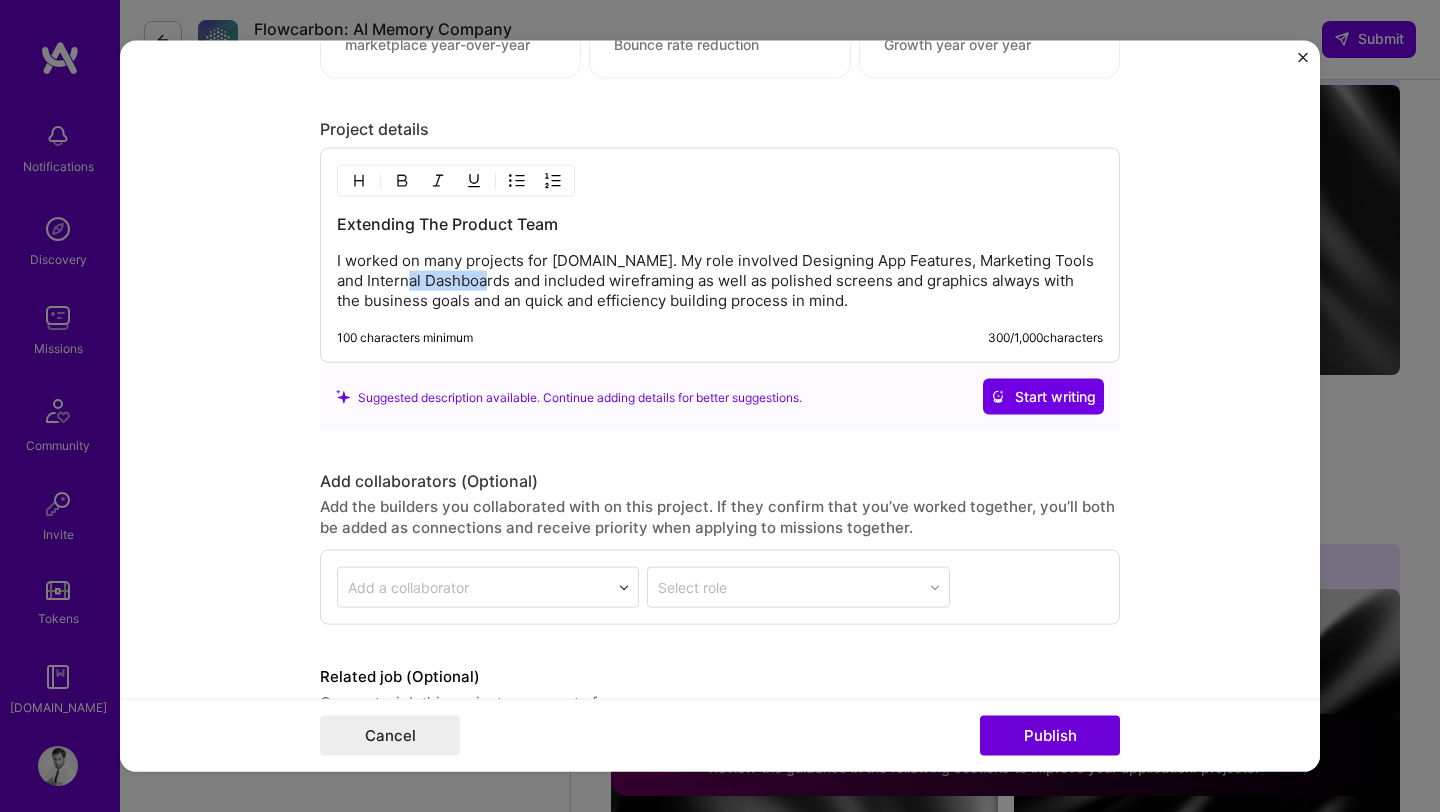 click on "I worked on many projects for [DOMAIN_NAME]. My role involved Designing App Features, Marketing Tools and Internal Dashboards and included wireframing as well as polished screens and graphics always with the business goals and an quick and efficiency building process in mind." at bounding box center [720, 281] 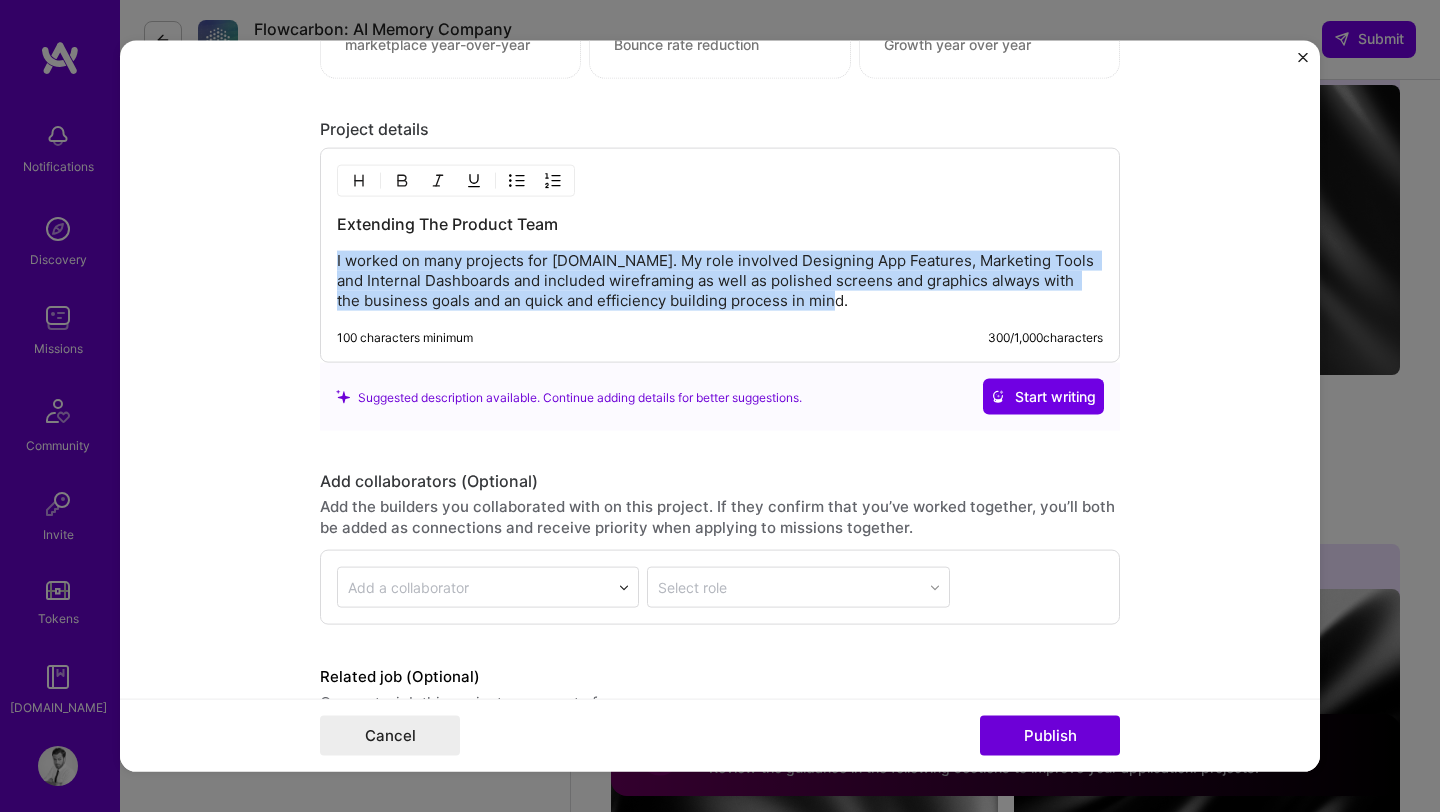 click on "I worked on many projects for [DOMAIN_NAME]. My role involved Designing App Features, Marketing Tools and Internal Dashboards and included wireframing as well as polished screens and graphics always with the business goals and an quick and efficiency building process in mind." at bounding box center [720, 281] 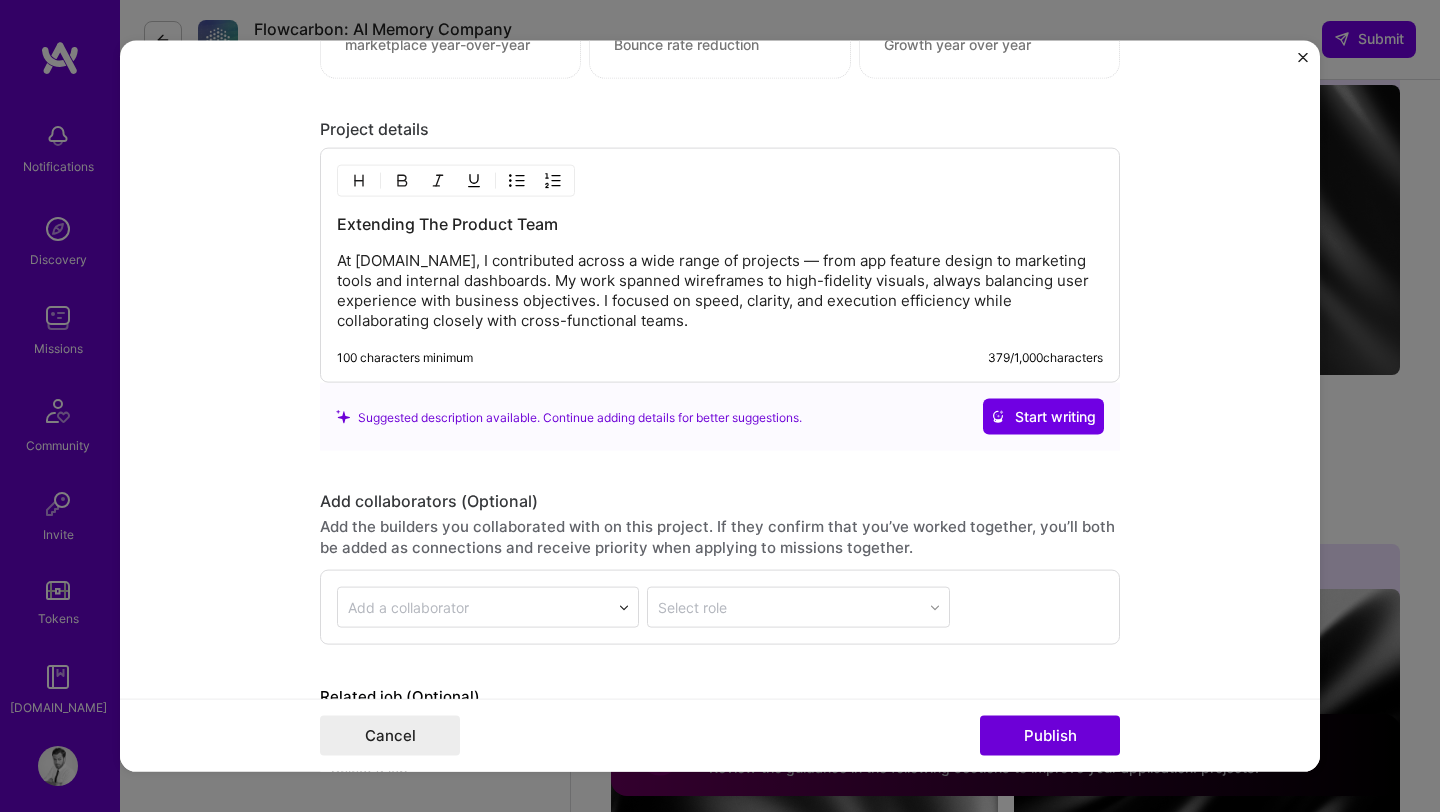 click on "Editing suggested project This project is suggested based on your LinkedIn, resume or [DOMAIN_NAME] activity. Project title Various Projects Company [DOMAIN_NAME]
Project industry Industry 1 Project Link (Optional) [URL][DOMAIN_NAME]
Add New Image Remove Image Role Product Designer Product Designer [DATE]
to [DATE]
I’m still working on this project Skills used — Add up to 12 skills Any new skills will be added to your profile. wire wire 3 UX Design 1 2 3 4 5 Product Design 1 2 3 4 5 Wireframing 1 2 3 4 5 Did this role require you to manage team members? (Optional) Yes, I managed — team members. Were you involved from inception to launch (0  ->  1)? (Optional) Zero to one is creation and development of a unique product from the ground up. I was involved in zero to one with this project Add metrics (Optional) Project details   Extending The Product Team 100 characters minimum 379 /" at bounding box center [720, 406] 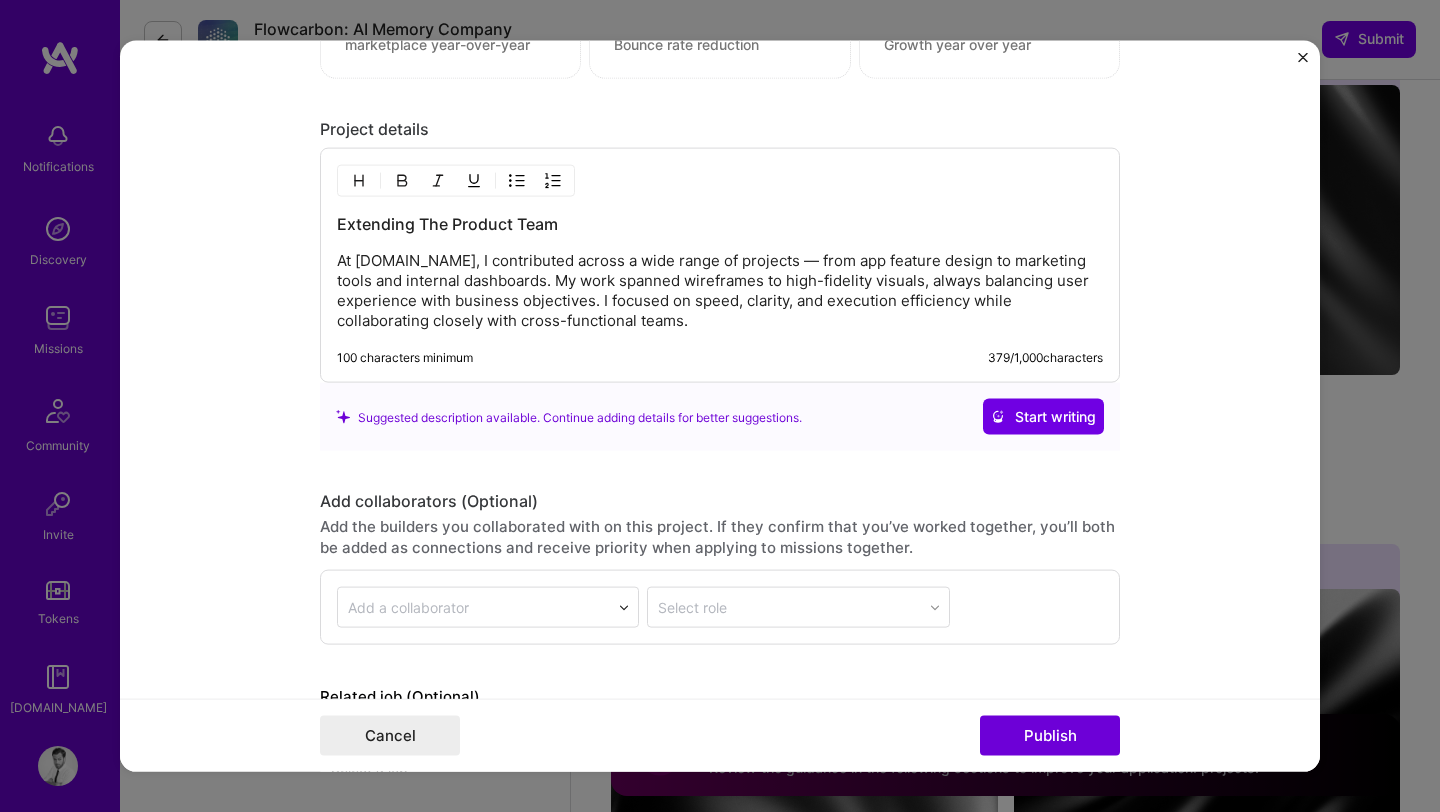 click on "Editing suggested project This project is suggested based on your LinkedIn, resume or [DOMAIN_NAME] activity. Project title Various Projects Company [DOMAIN_NAME]
Project industry Industry 1 Project Link (Optional) [URL][DOMAIN_NAME]
Add New Image Remove Image Role Product Designer Product Designer [DATE]
to [DATE]
I’m still working on this project Skills used — Add up to 12 skills Any new skills will be added to your profile. wire wire 3 UX Design 1 2 3 4 5 Product Design 1 2 3 4 5 Wireframing 1 2 3 4 5 Did this role require you to manage team members? (Optional) Yes, I managed — team members. Were you involved from inception to launch (0  ->  1)? (Optional) Zero to one is creation and development of a unique product from the ground up. I was involved in zero to one with this project Add metrics (Optional) Project details   Extending The Product Team 100 characters minimum 379 /" at bounding box center (720, 406) 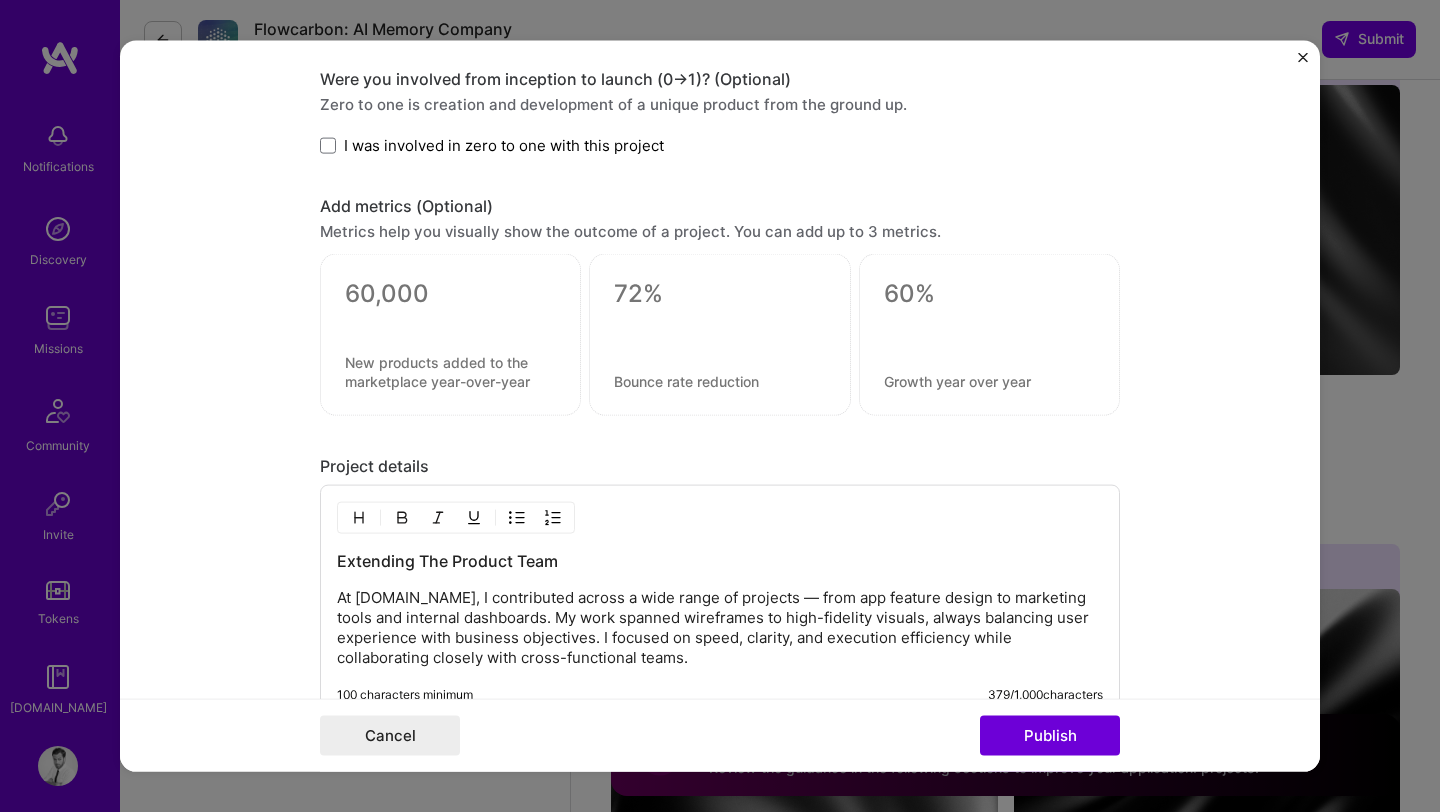 scroll, scrollTop: 1951, scrollLeft: 0, axis: vertical 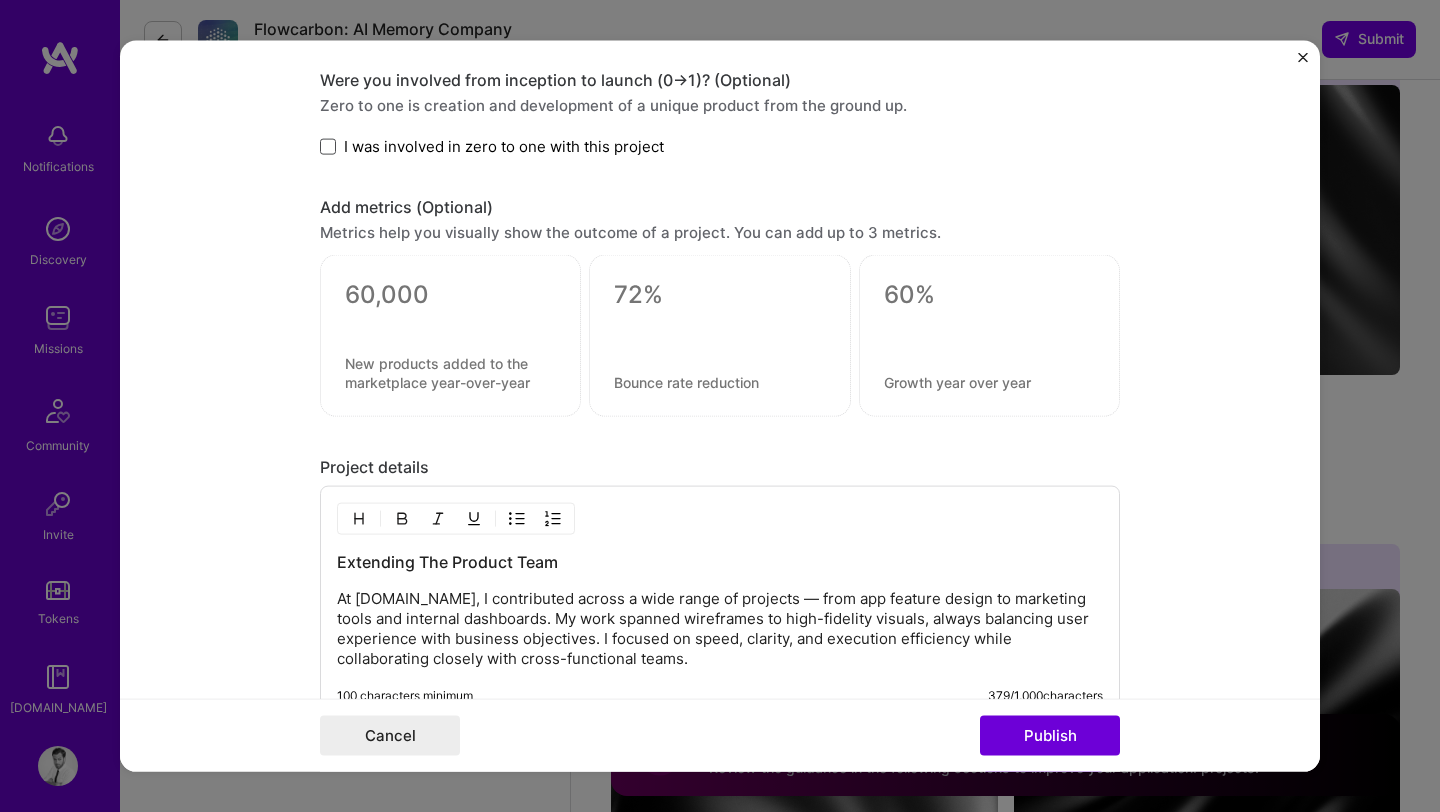 click at bounding box center [328, 146] 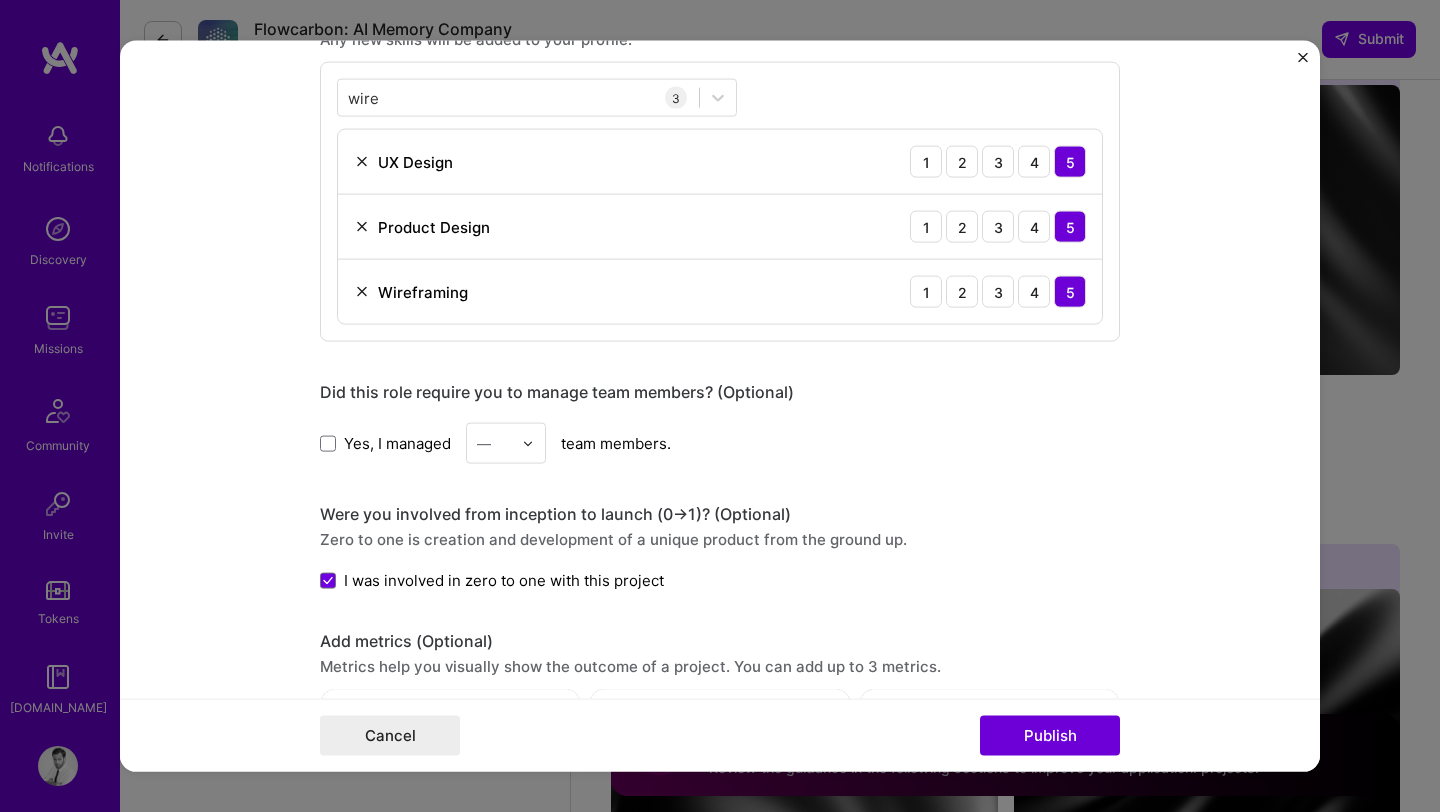 scroll, scrollTop: 1518, scrollLeft: 0, axis: vertical 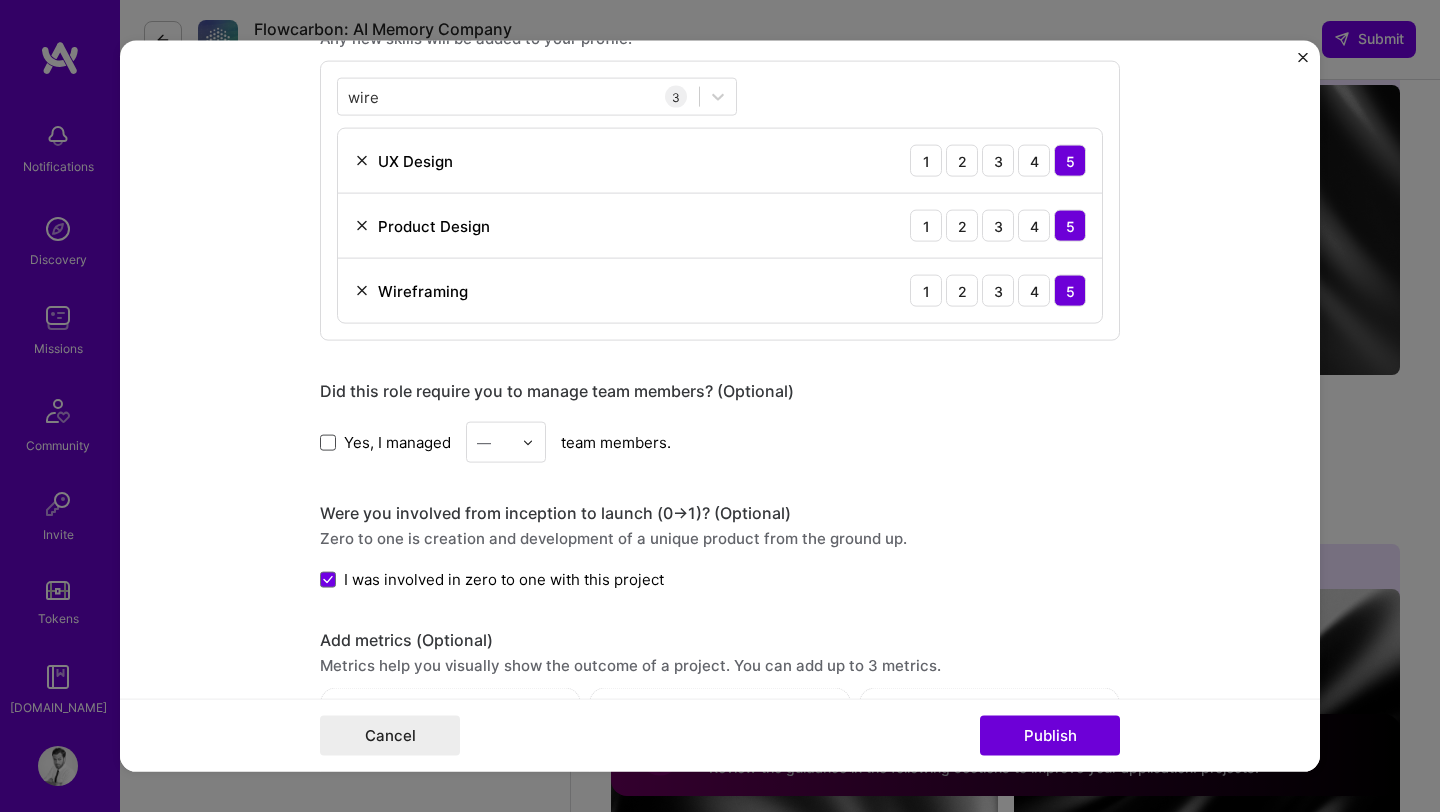 click at bounding box center [328, 442] 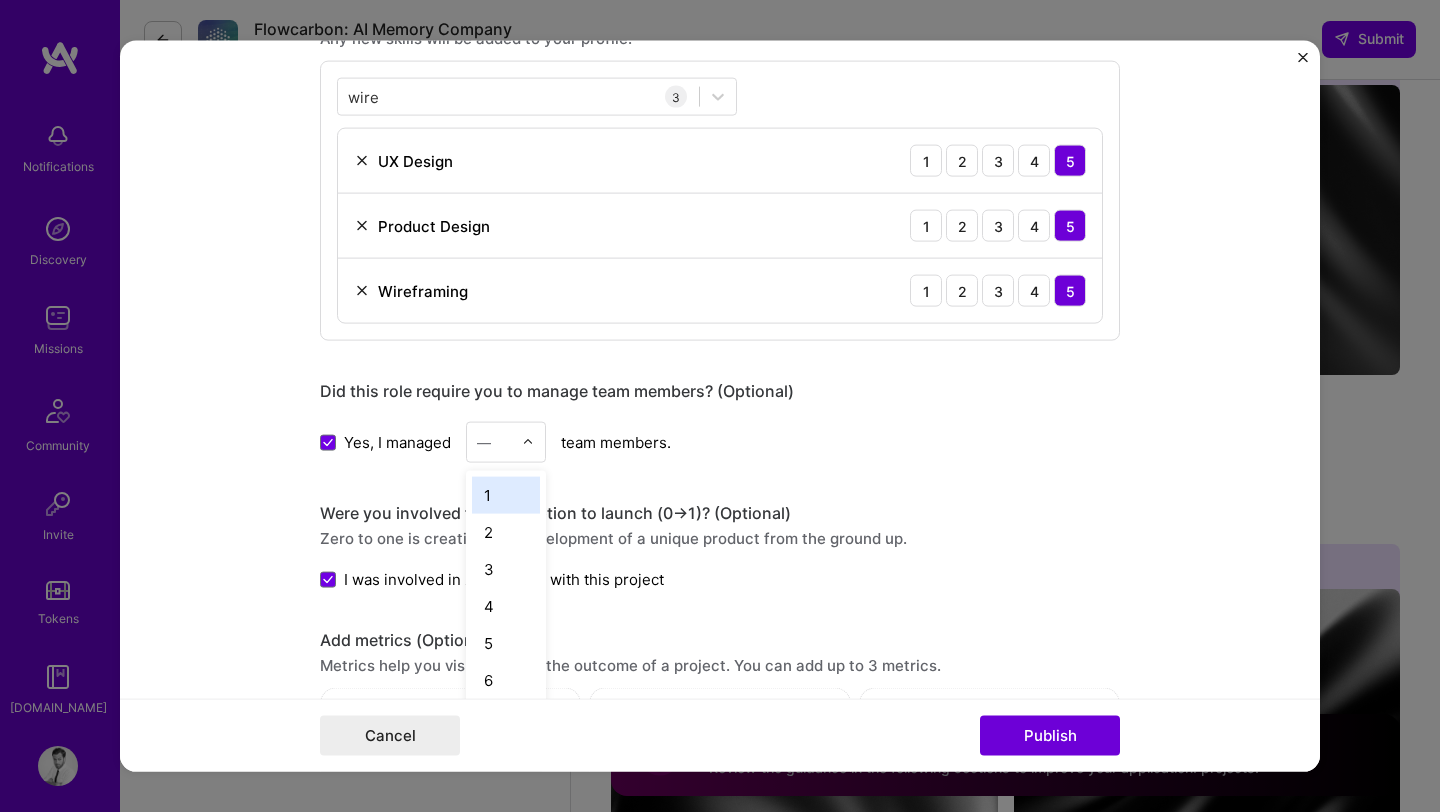 click at bounding box center (528, 442) 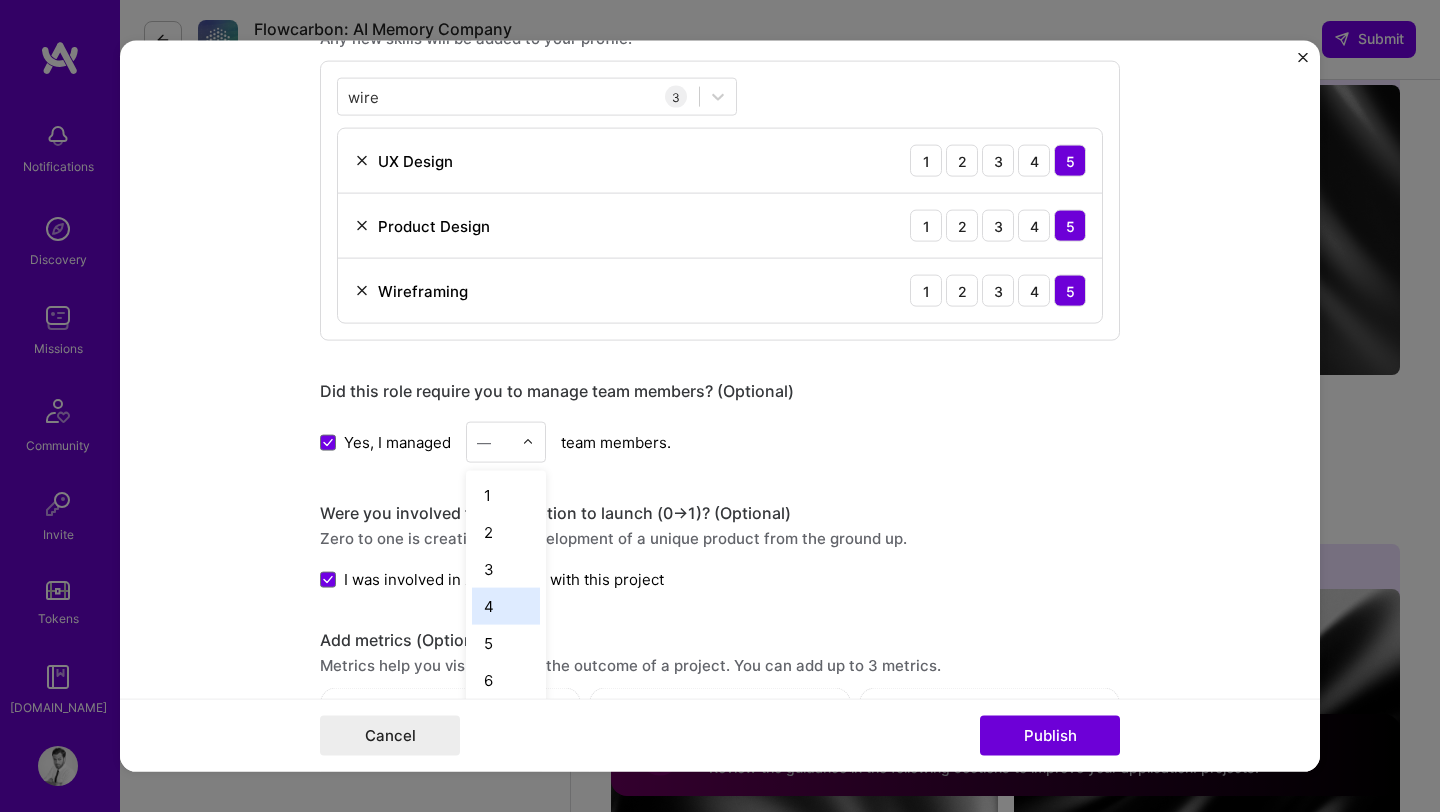 click on "4" at bounding box center [506, 606] 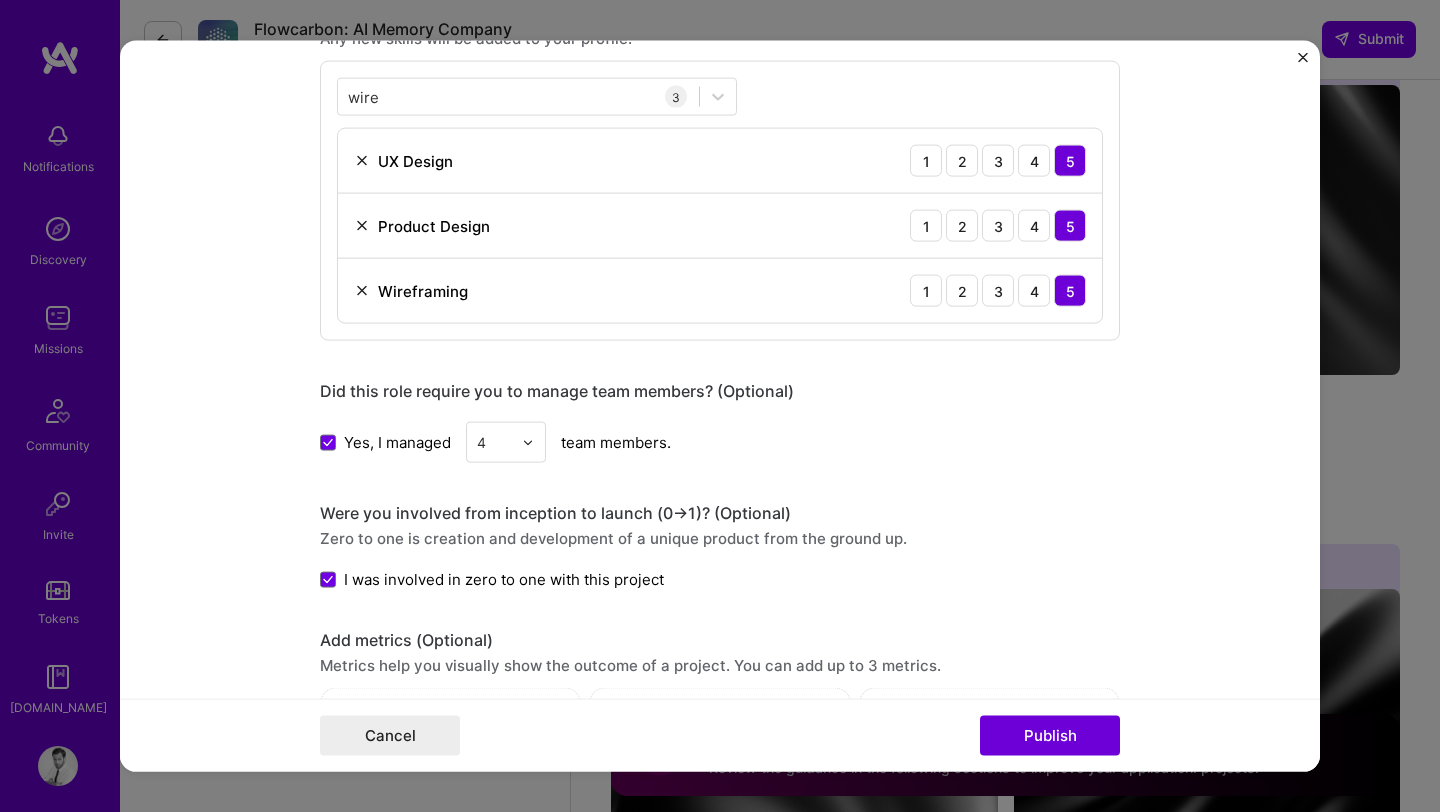 click on "Editing suggested project This project is suggested based on your LinkedIn, resume or [DOMAIN_NAME] activity. Project title Various Projects Company [DOMAIN_NAME]
Project industry Industry 1 Project Link (Optional) [URL][DOMAIN_NAME]
Add New Image Remove Image Role Product Designer Product Designer [DATE]
to [DATE]
I’m still working on this project Skills used — Add up to 12 skills Any new skills will be added to your profile. wire wire 3 UX Design 1 2 3 4 5 Product Design 1 2 3 4 5 Wireframing 1 2 3 4 5 Did this role require you to manage team members? (Optional) Yes, I managed option 4, selected.   Select is focused ,type to refine list, press Down to open the menu,  4 team members. Were you involved from inception to launch (0  ->  1)? (Optional) Zero to one is creation and development of a unique product from the ground up. I was involved in zero to one with this project   379 /" at bounding box center [720, 406] 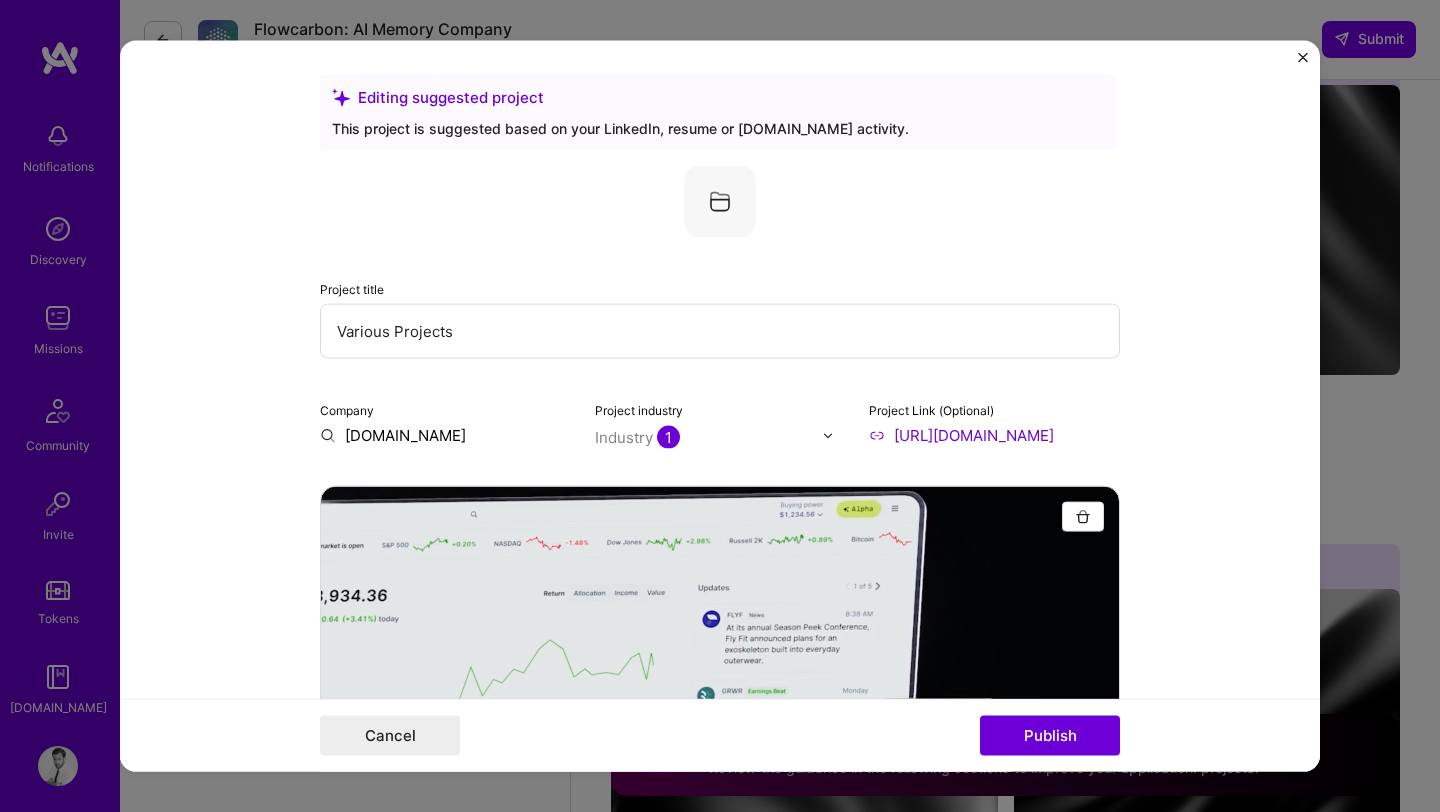 scroll, scrollTop: 0, scrollLeft: 0, axis: both 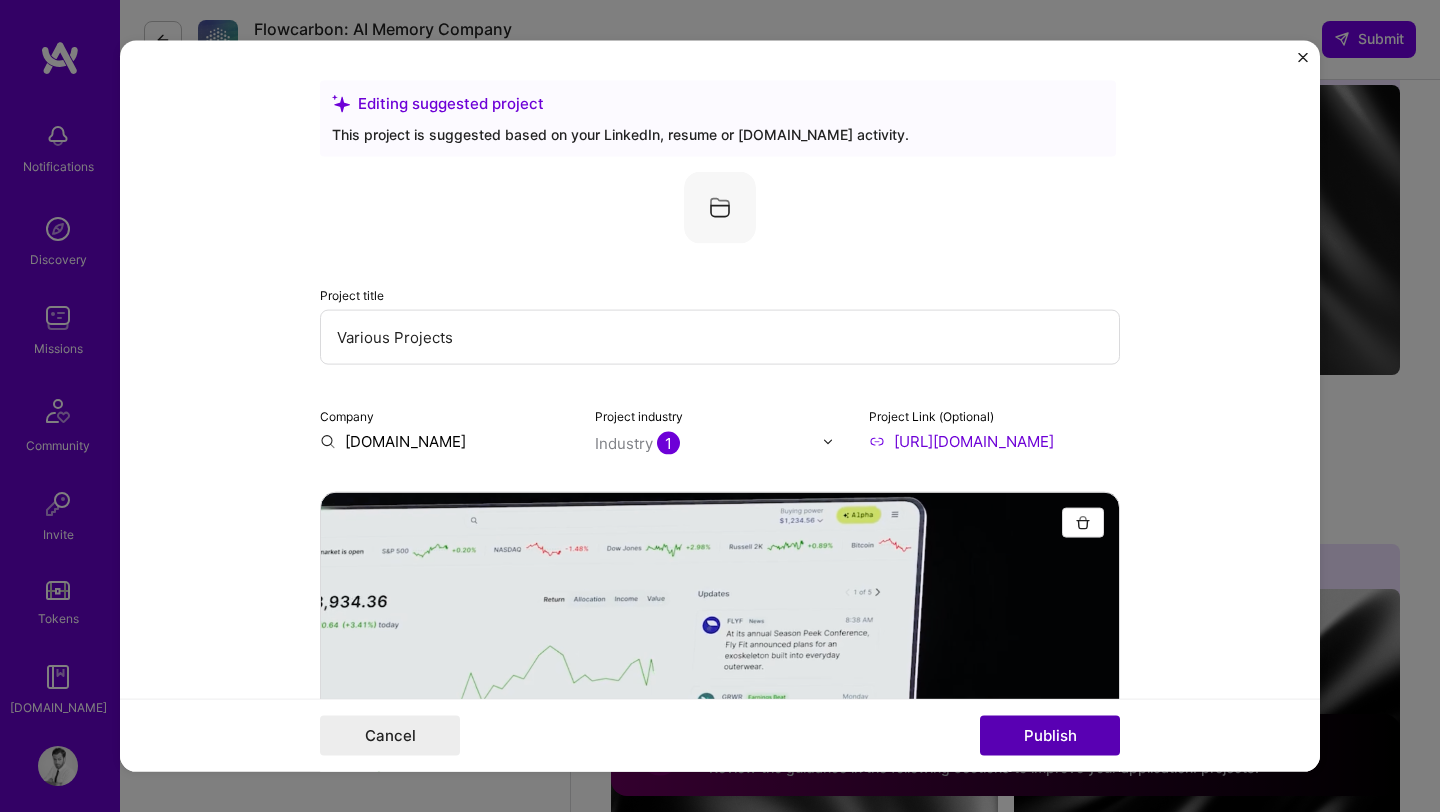 click on "Publish" at bounding box center (1050, 735) 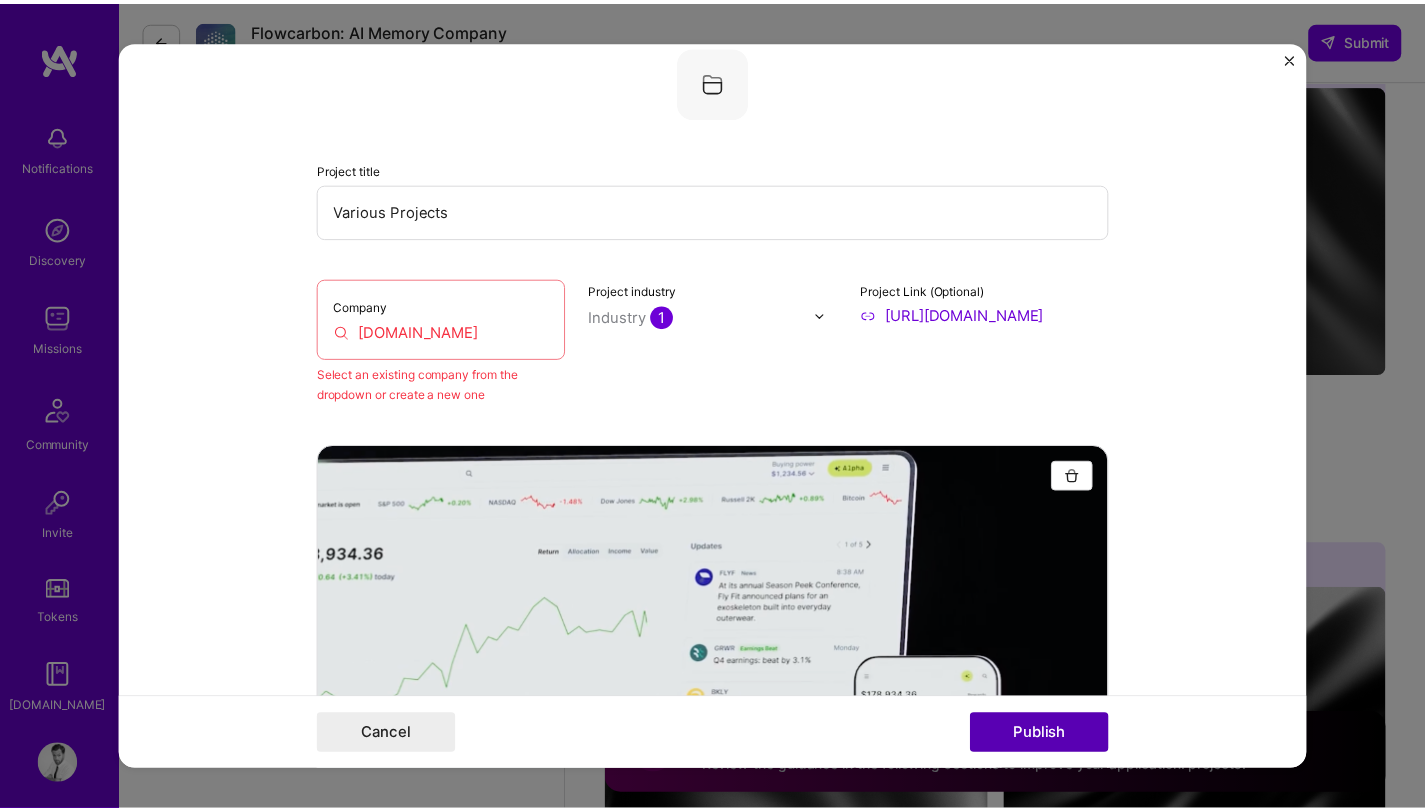 scroll, scrollTop: 131, scrollLeft: 0, axis: vertical 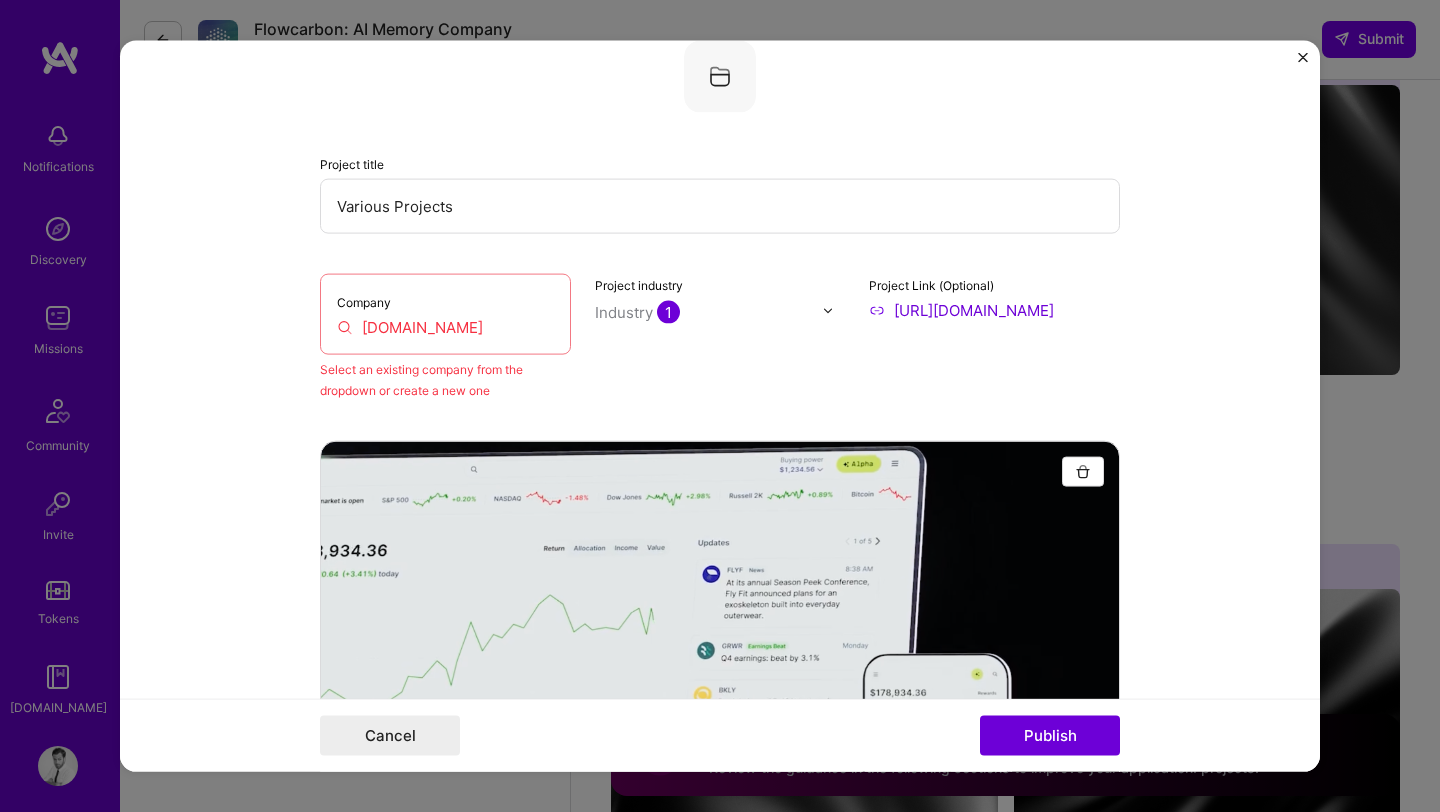 click on "[DOMAIN_NAME]" at bounding box center [445, 327] 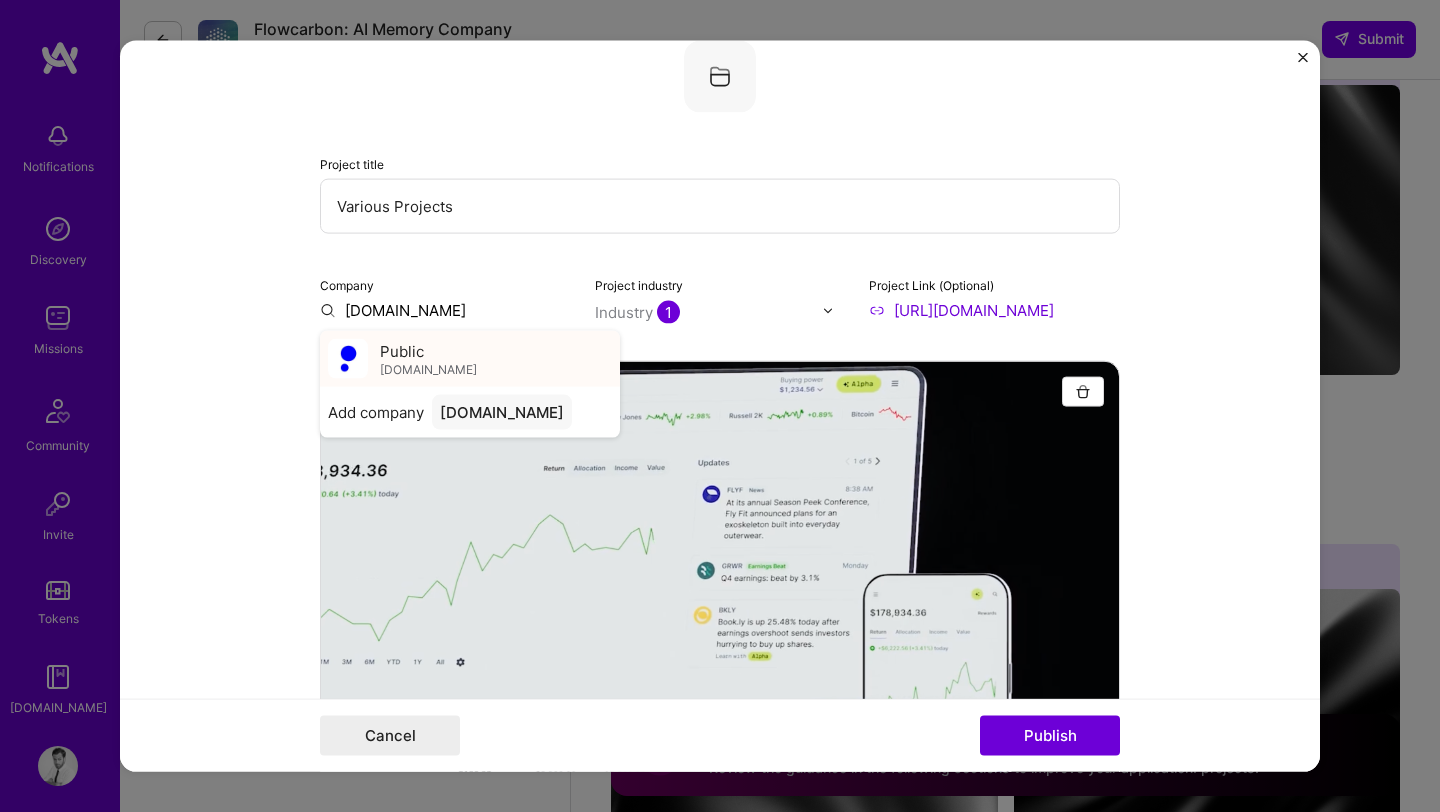 click on "Public [DOMAIN_NAME]" at bounding box center (470, 359) 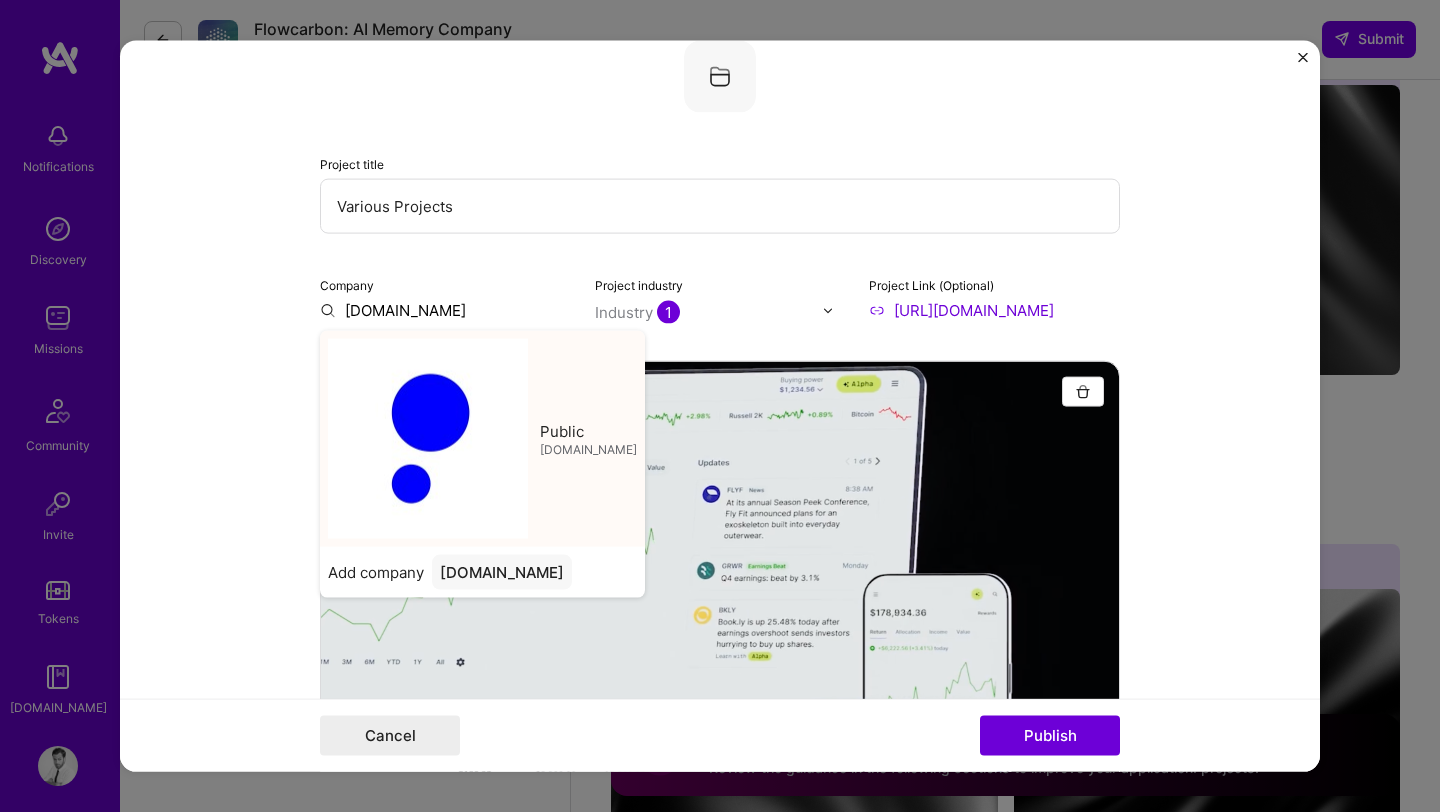 type on "Public" 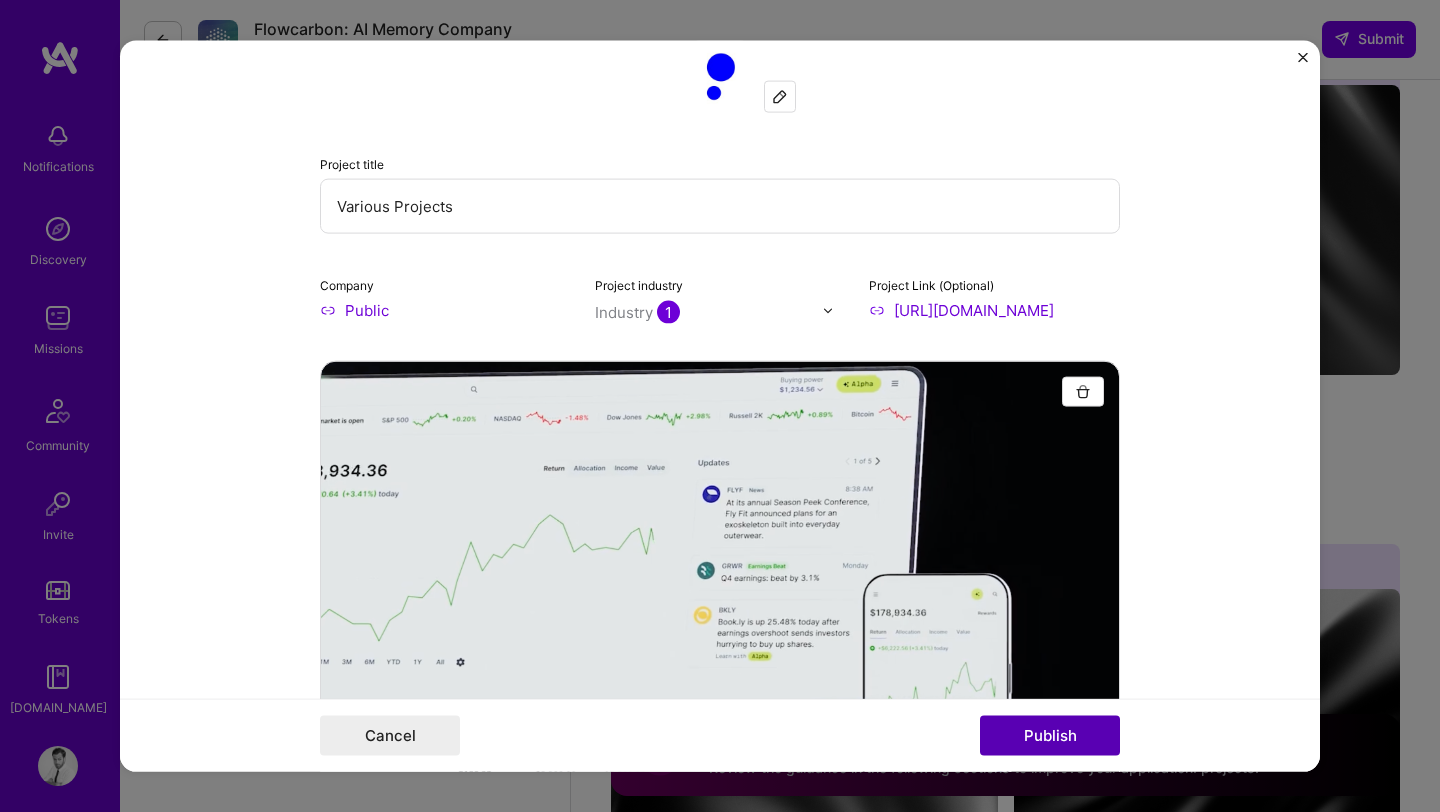click on "Publish" at bounding box center (1050, 735) 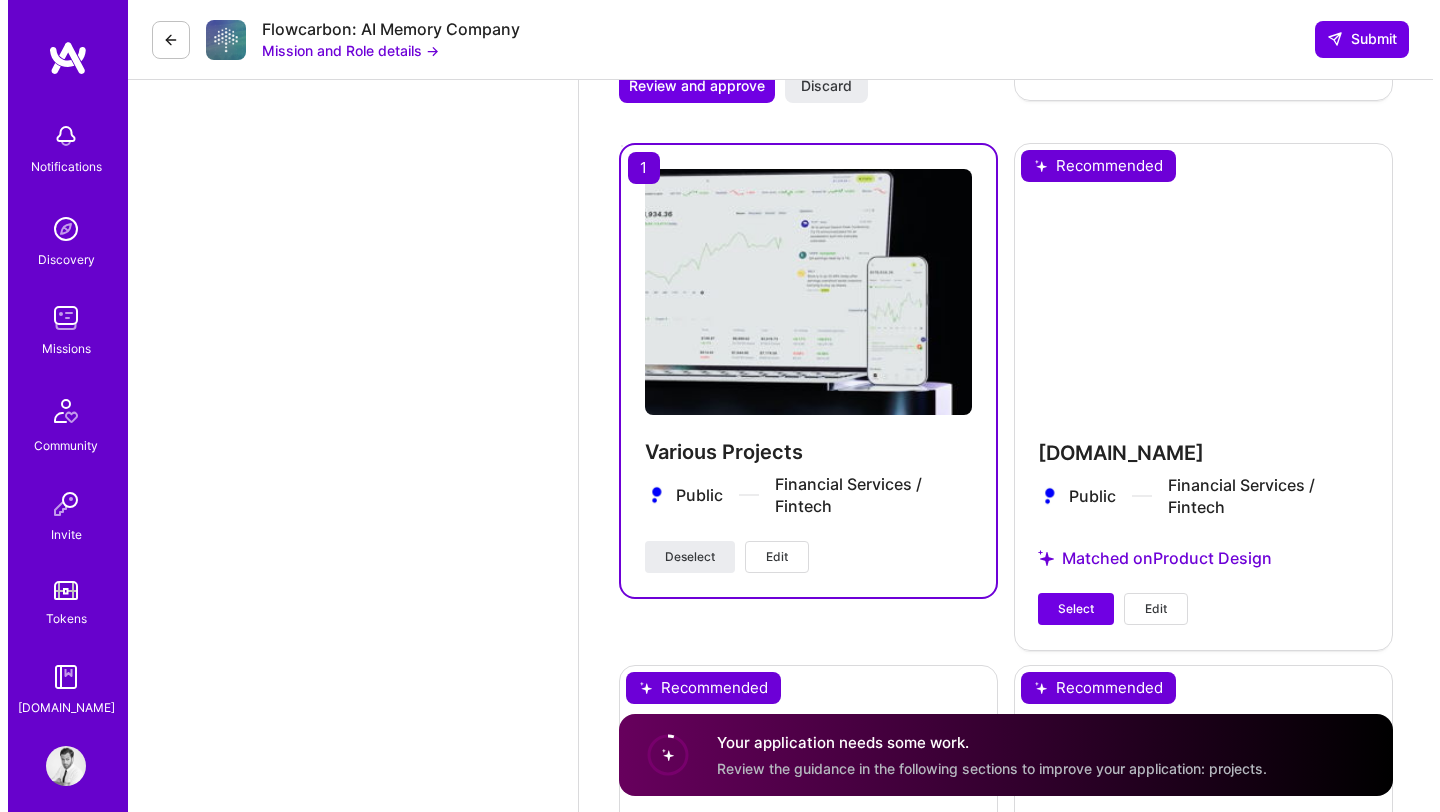 scroll, scrollTop: 5507, scrollLeft: 0, axis: vertical 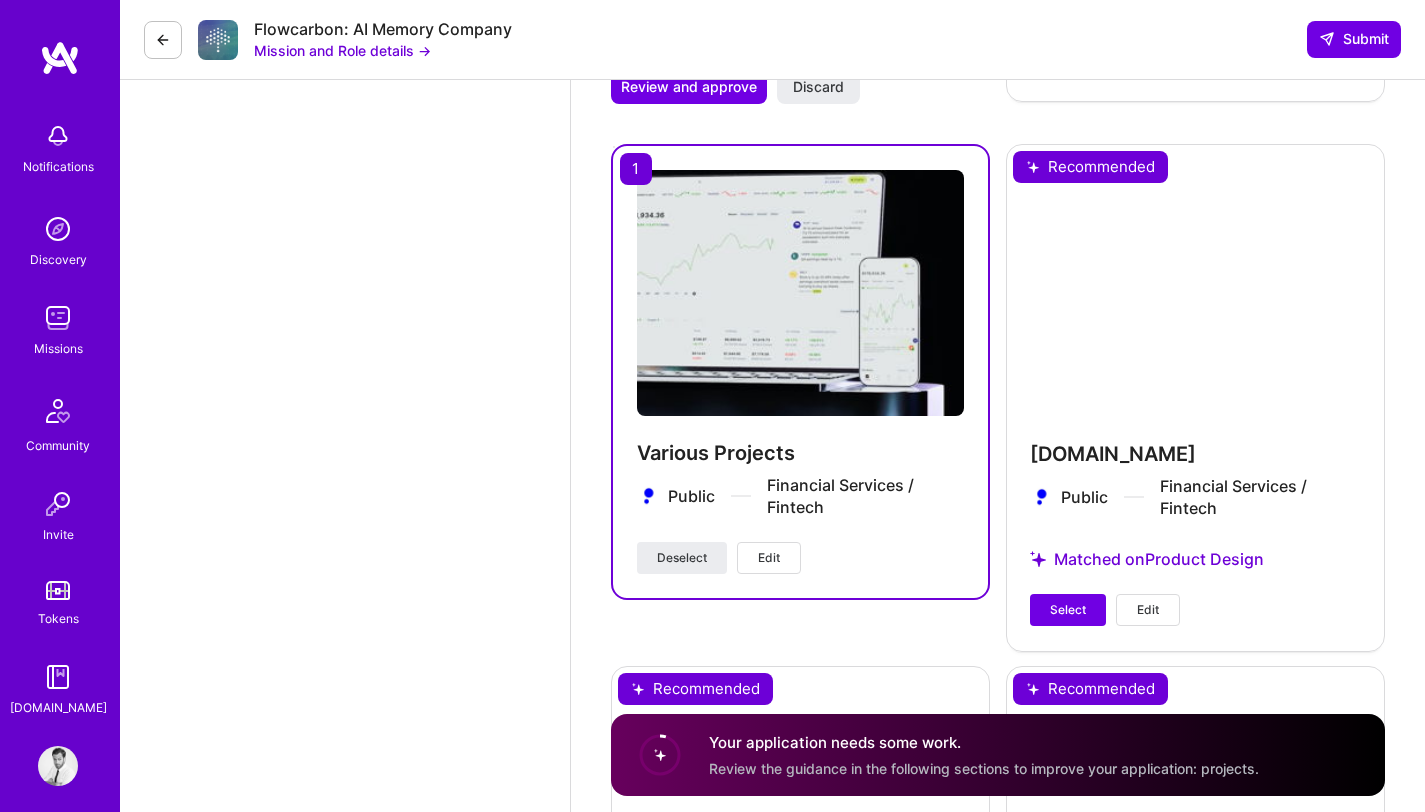 click on "[DOMAIN_NAME] Public   Financial Services / Fintech Matched on  Product Design Select Edit" at bounding box center [1195, 396] 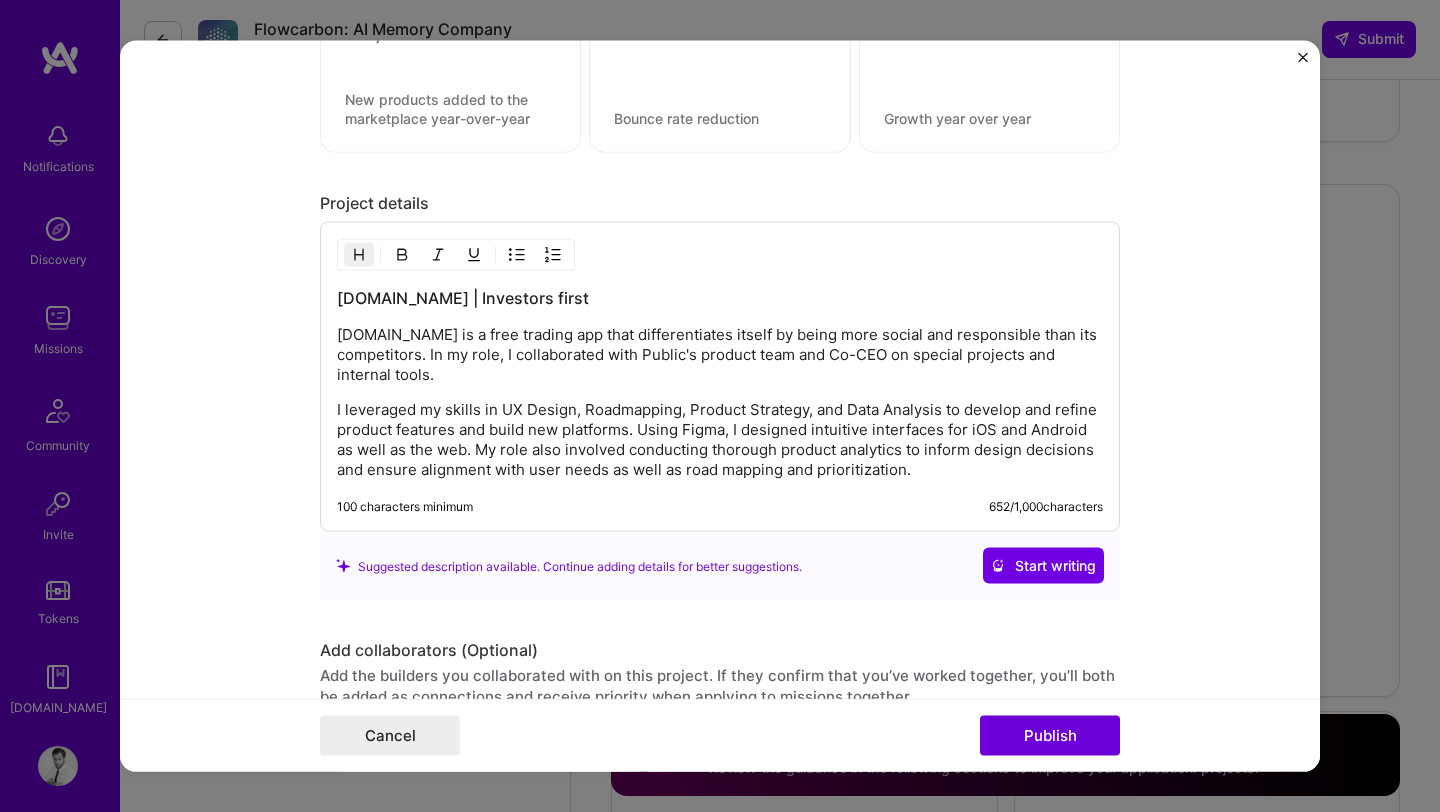 scroll, scrollTop: 2727, scrollLeft: 0, axis: vertical 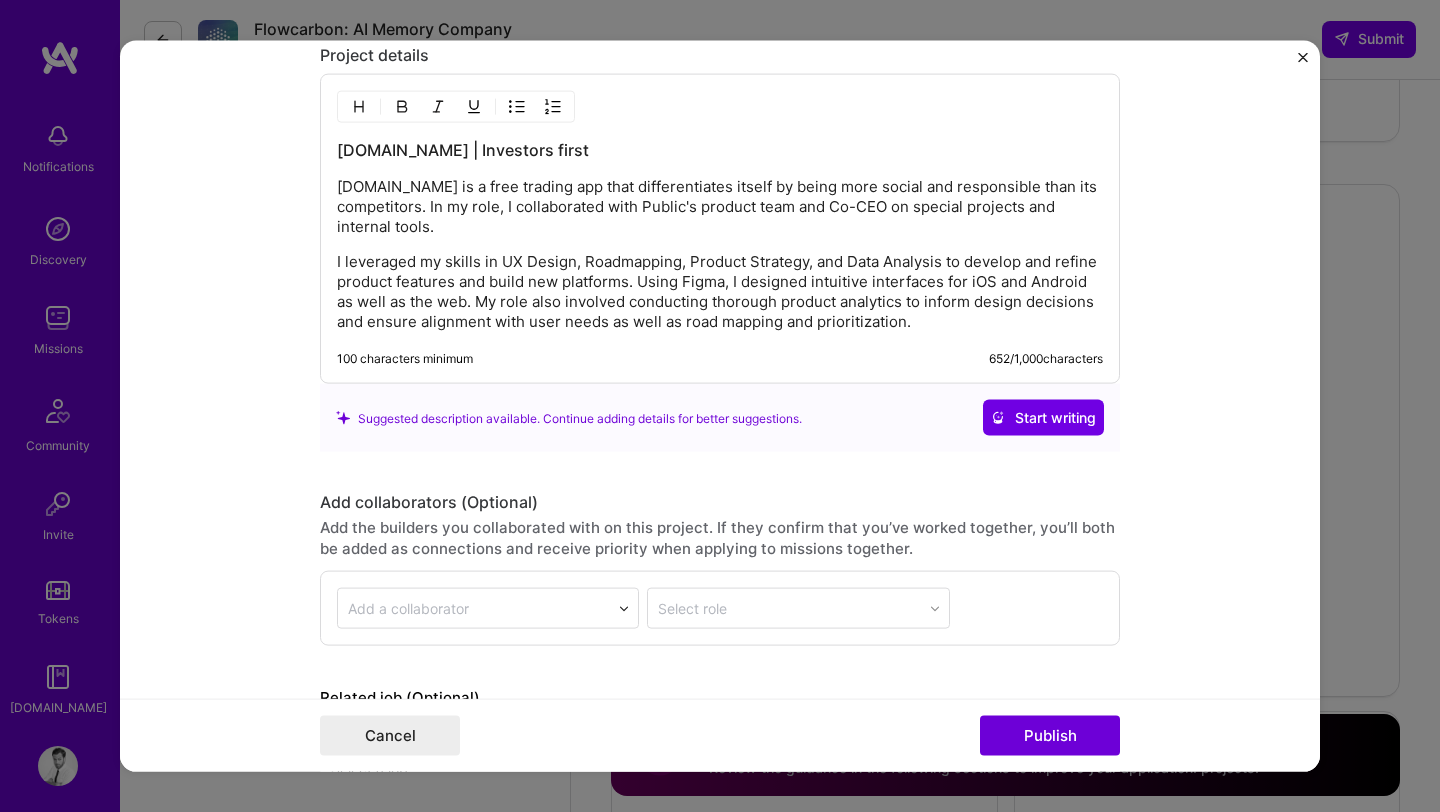 click on "[DOMAIN_NAME] is a free trading app that differentiates itself by being more social and responsible than its competitors. In my role, I collaborated with Public's product team and Co-CEO on special projects and internal tools." at bounding box center [720, 207] 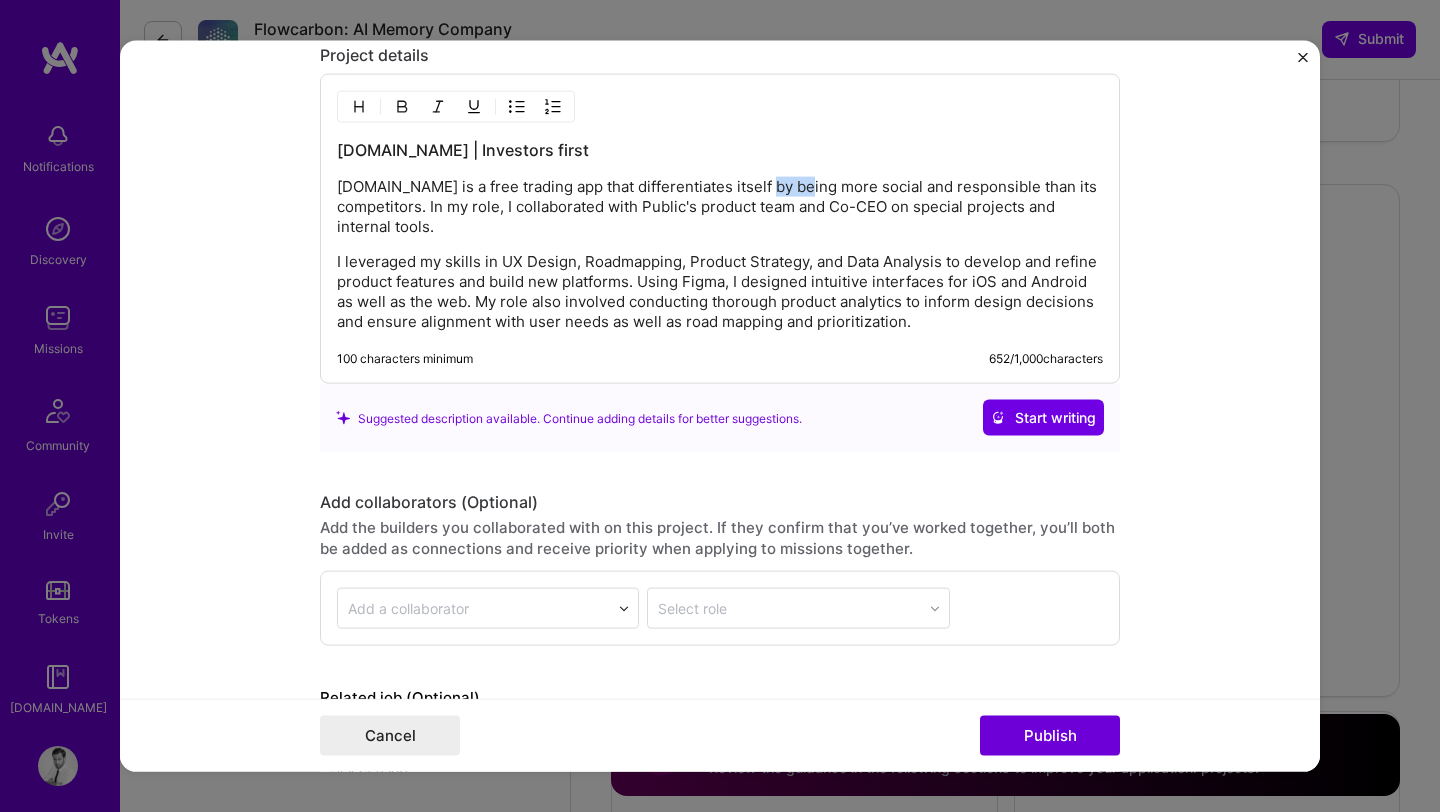 click on "[DOMAIN_NAME] is a free trading app that differentiates itself by being more social and responsible than its competitors. In my role, I collaborated with Public's product team and Co-CEO on special projects and internal tools." at bounding box center [720, 207] 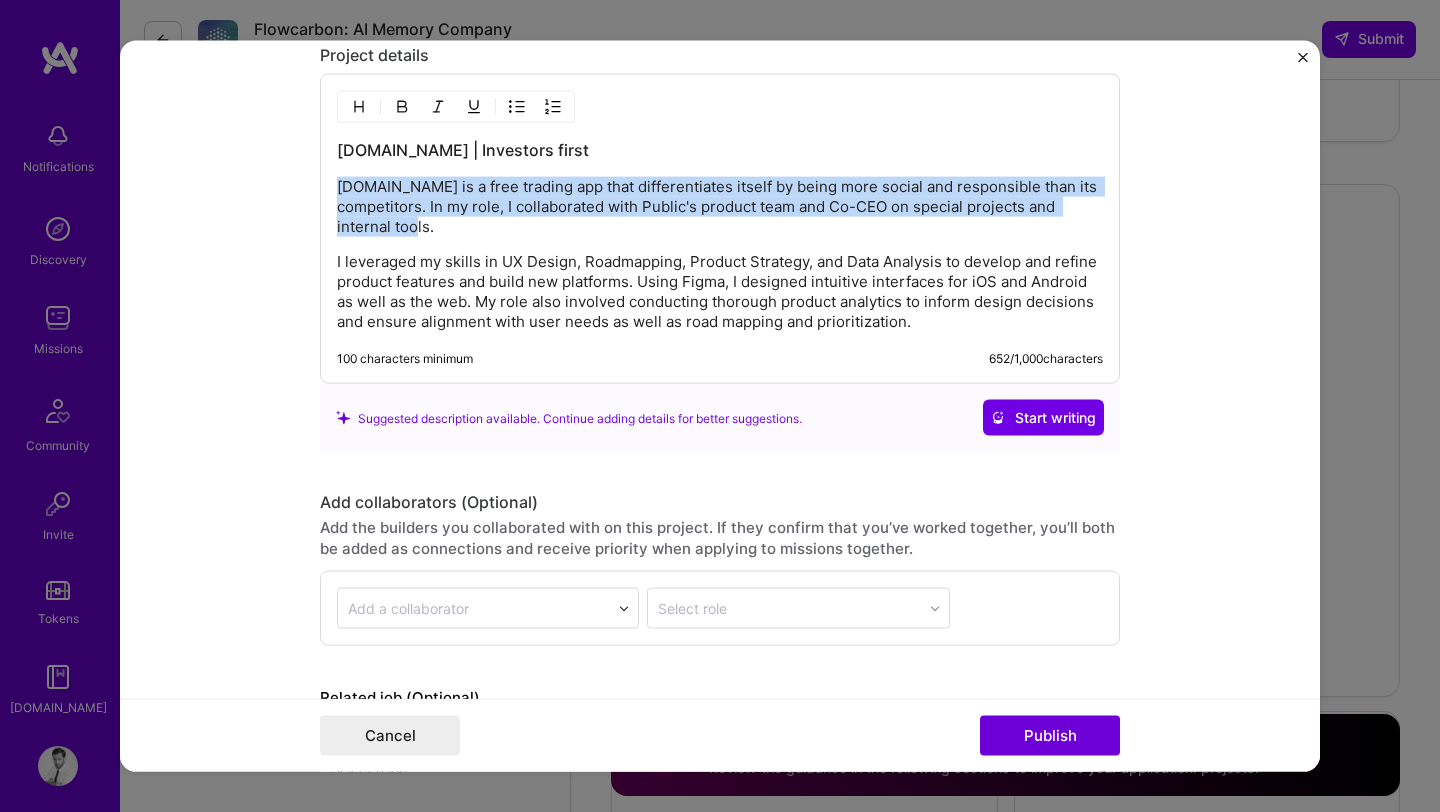 click on "[DOMAIN_NAME] is a free trading app that differentiates itself by being more social and responsible than its competitors. In my role, I collaborated with Public's product team and Co-CEO on special projects and internal tools." at bounding box center (720, 207) 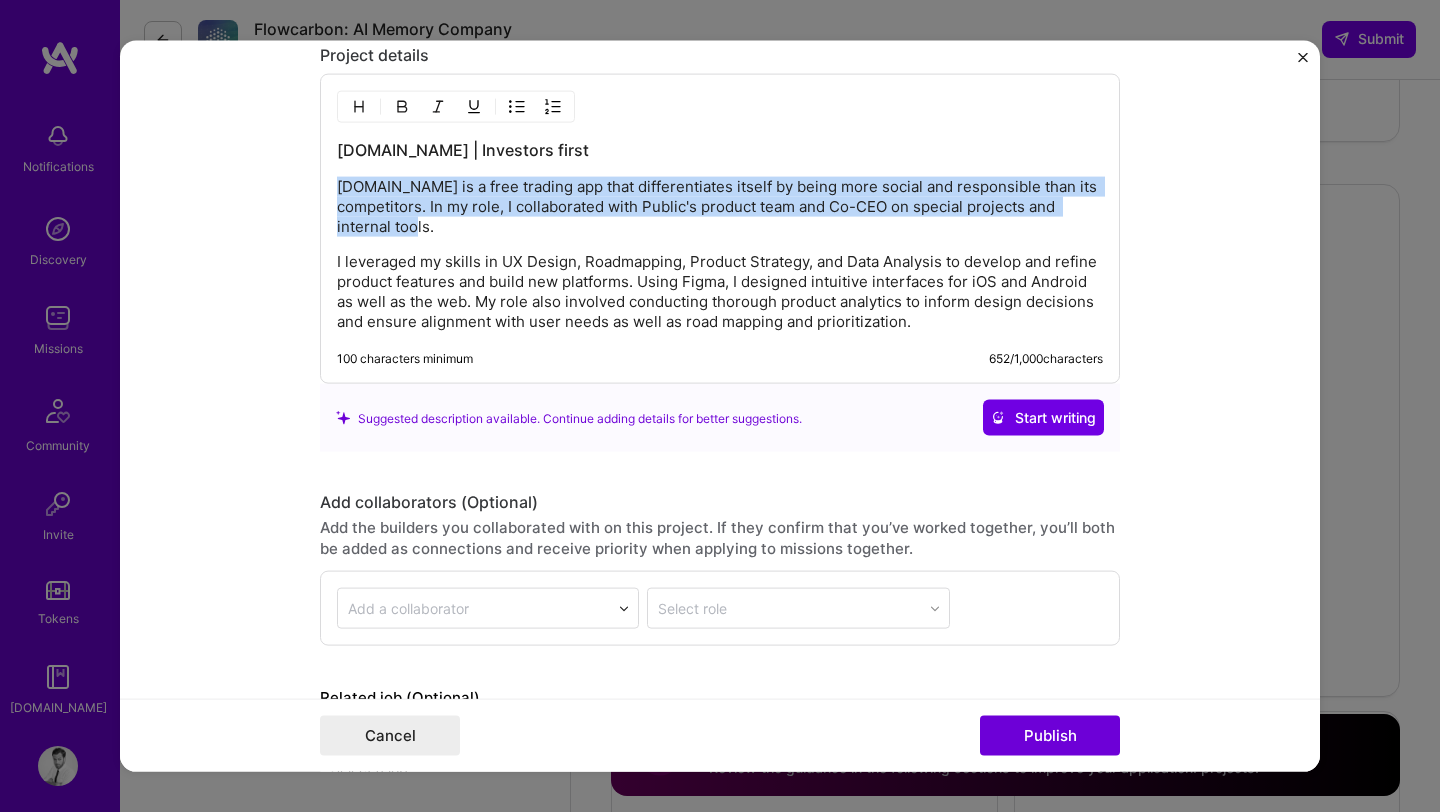 copy on "[DOMAIN_NAME] is a free trading app that differentiates itself by being more social and responsible than its competitors. In my role, I collaborated with Public's product team and Co-CEO on special projects and internal tools." 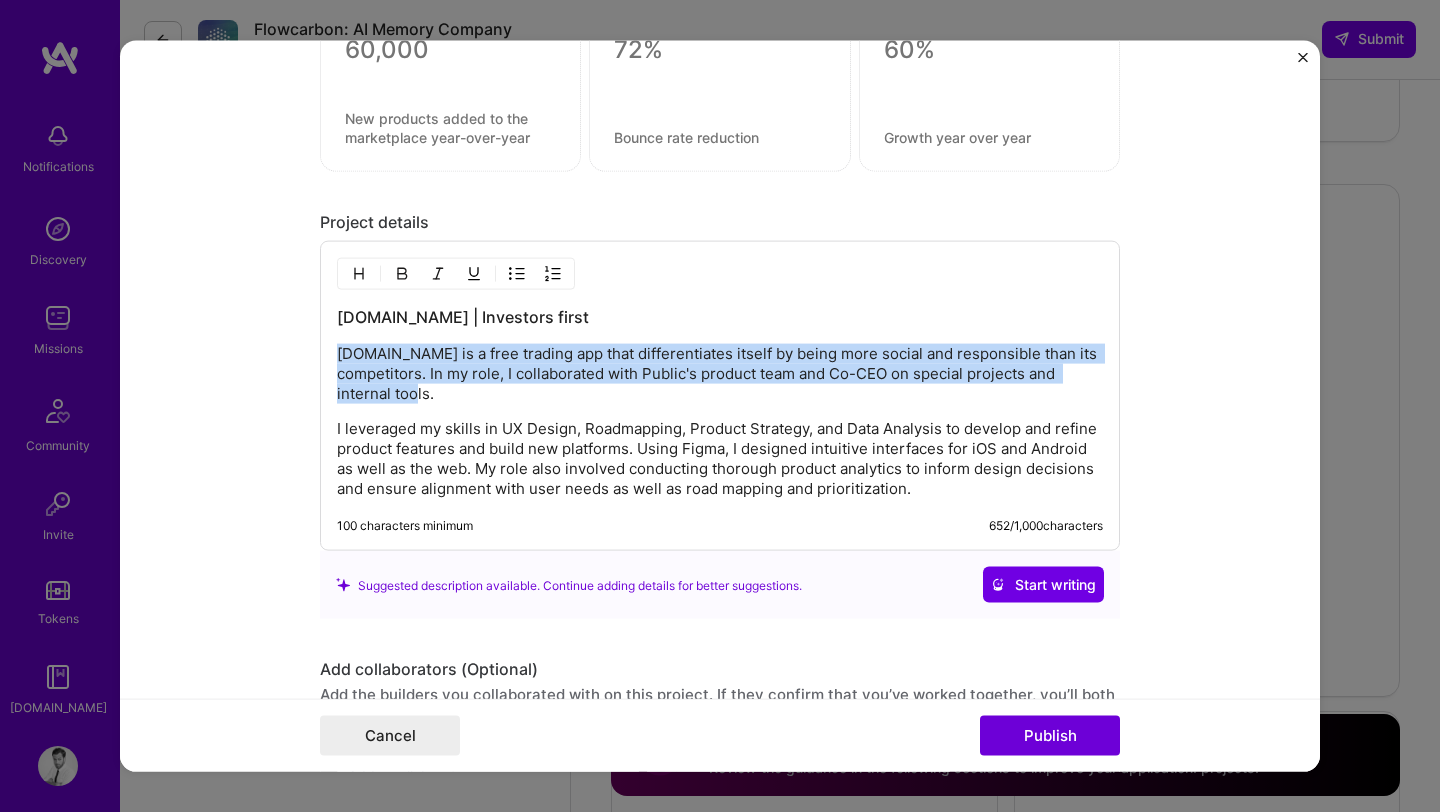 scroll, scrollTop: 2567, scrollLeft: 0, axis: vertical 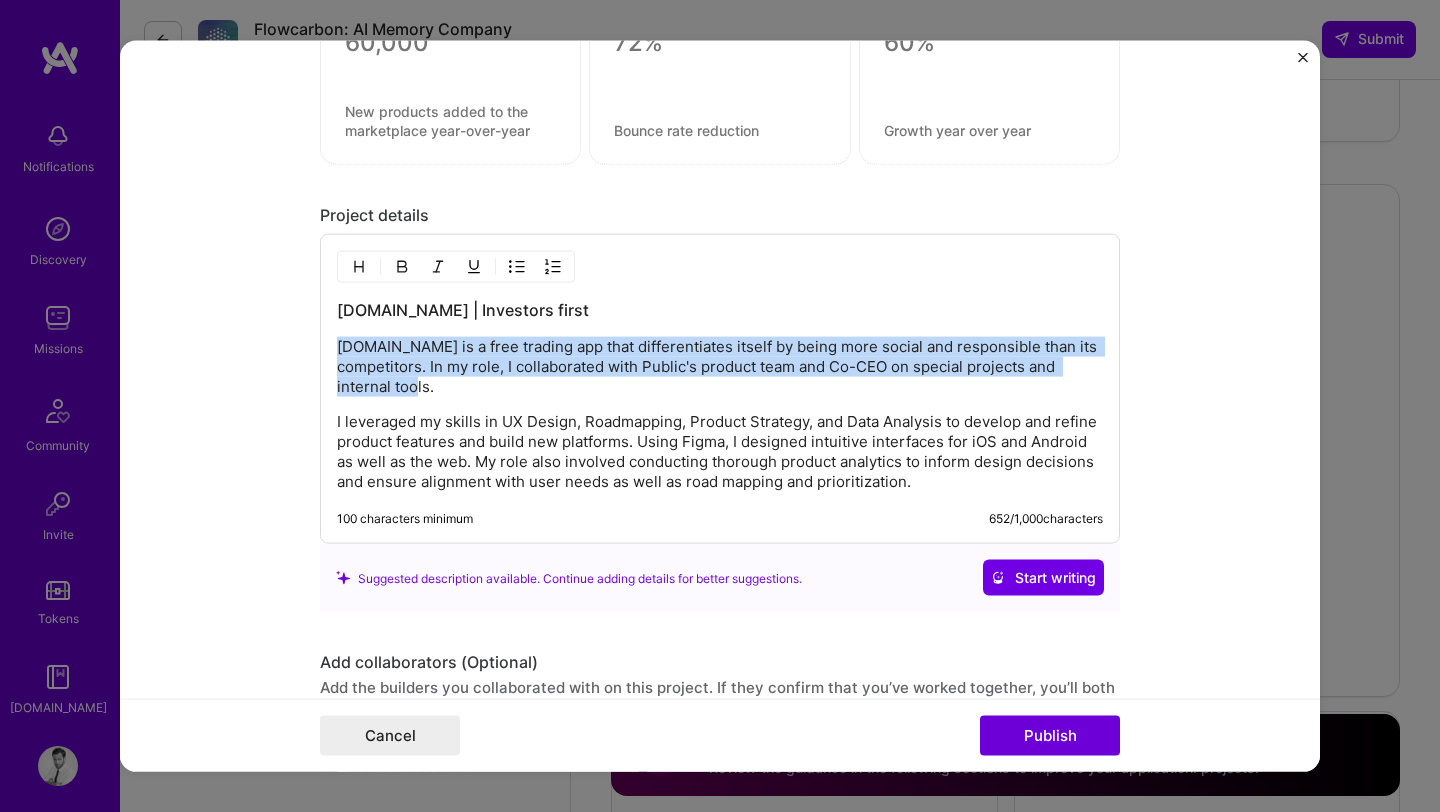 copy on "[DOMAIN_NAME] is a free trading app that differentiates itself by being more social and responsible than its competitors. In my role, I collaborated with Public's product team and Co-CEO on special projects and internal tools." 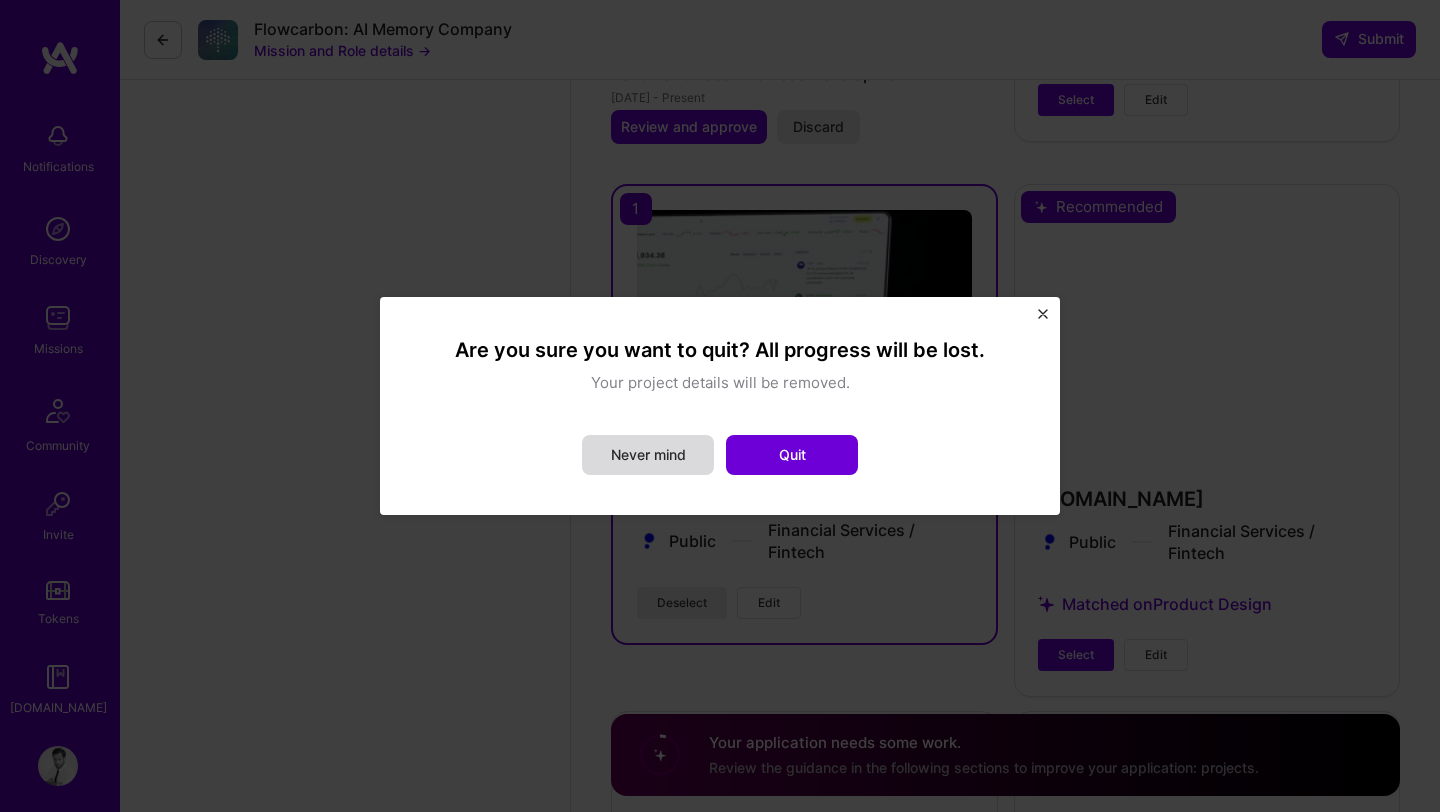 click on "Never mind" at bounding box center [648, 455] 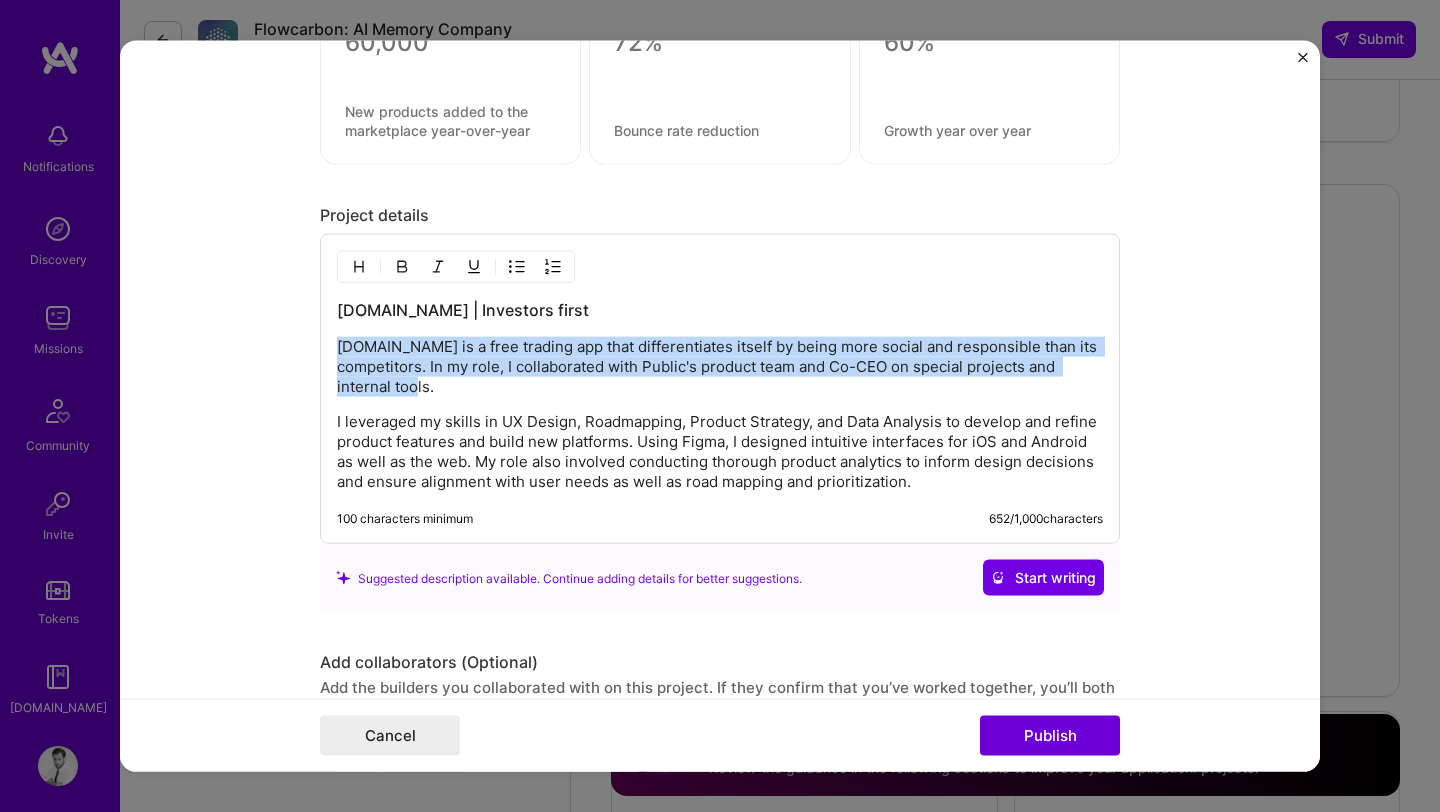 scroll, scrollTop: 1856, scrollLeft: 0, axis: vertical 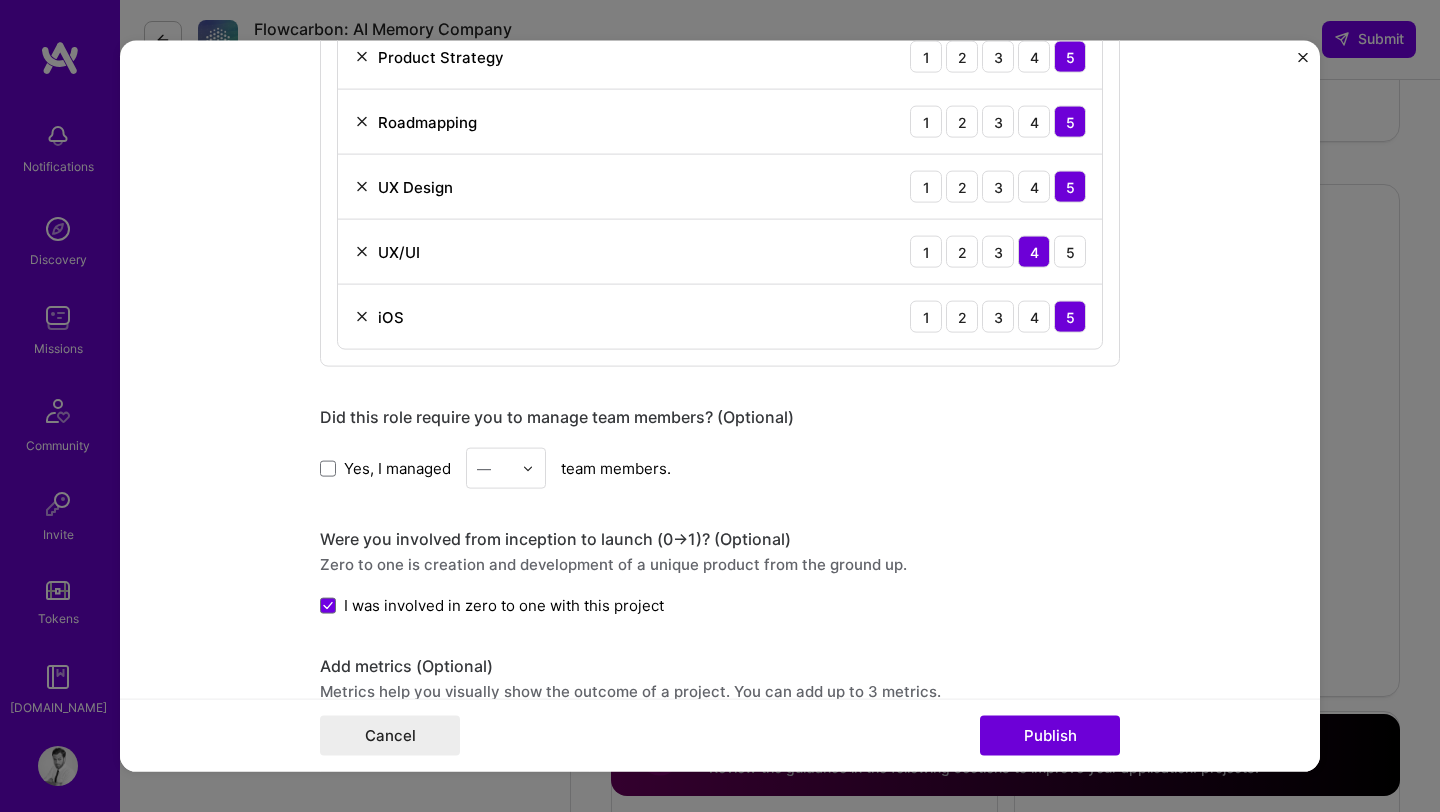 click at bounding box center (1303, 58) 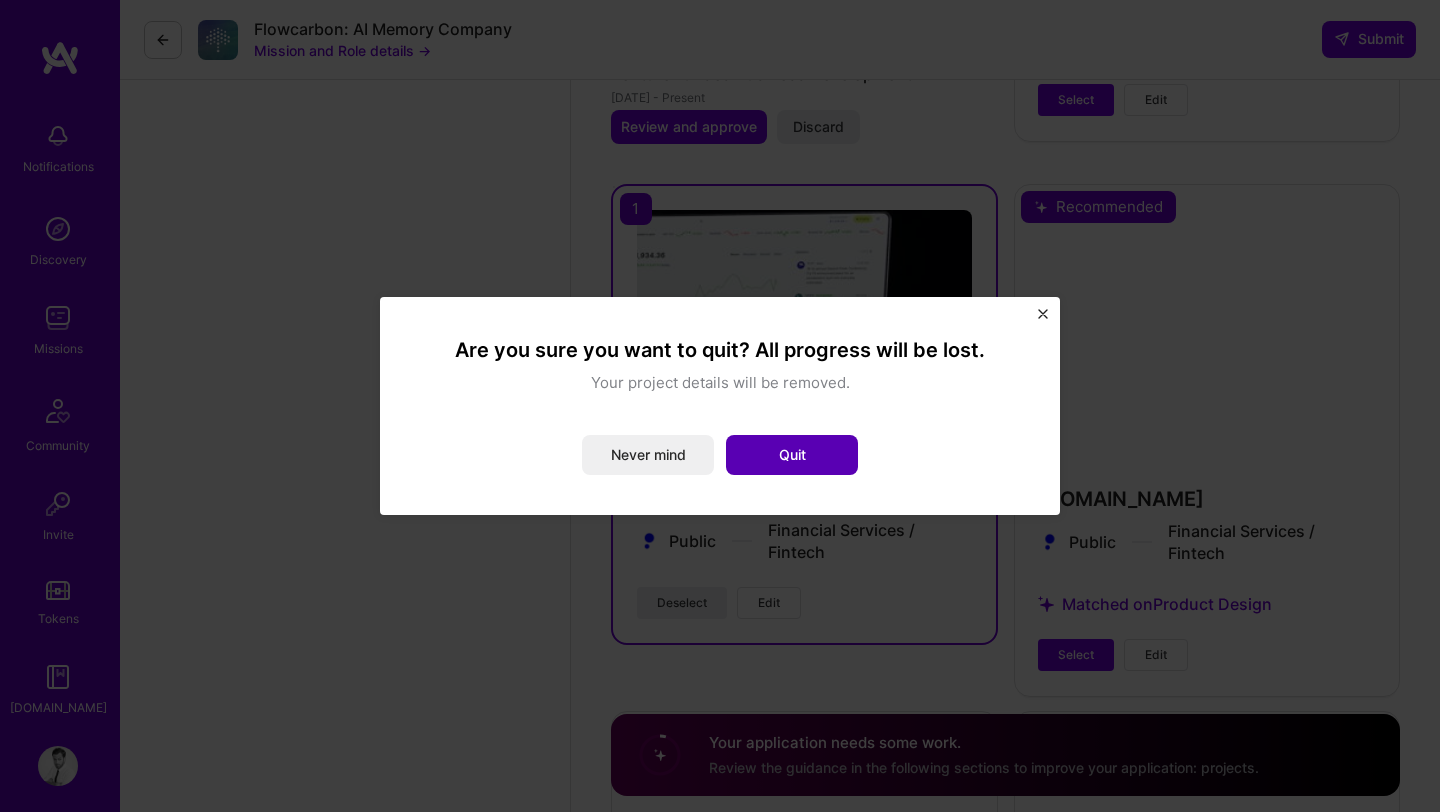 click on "Quit" at bounding box center [792, 455] 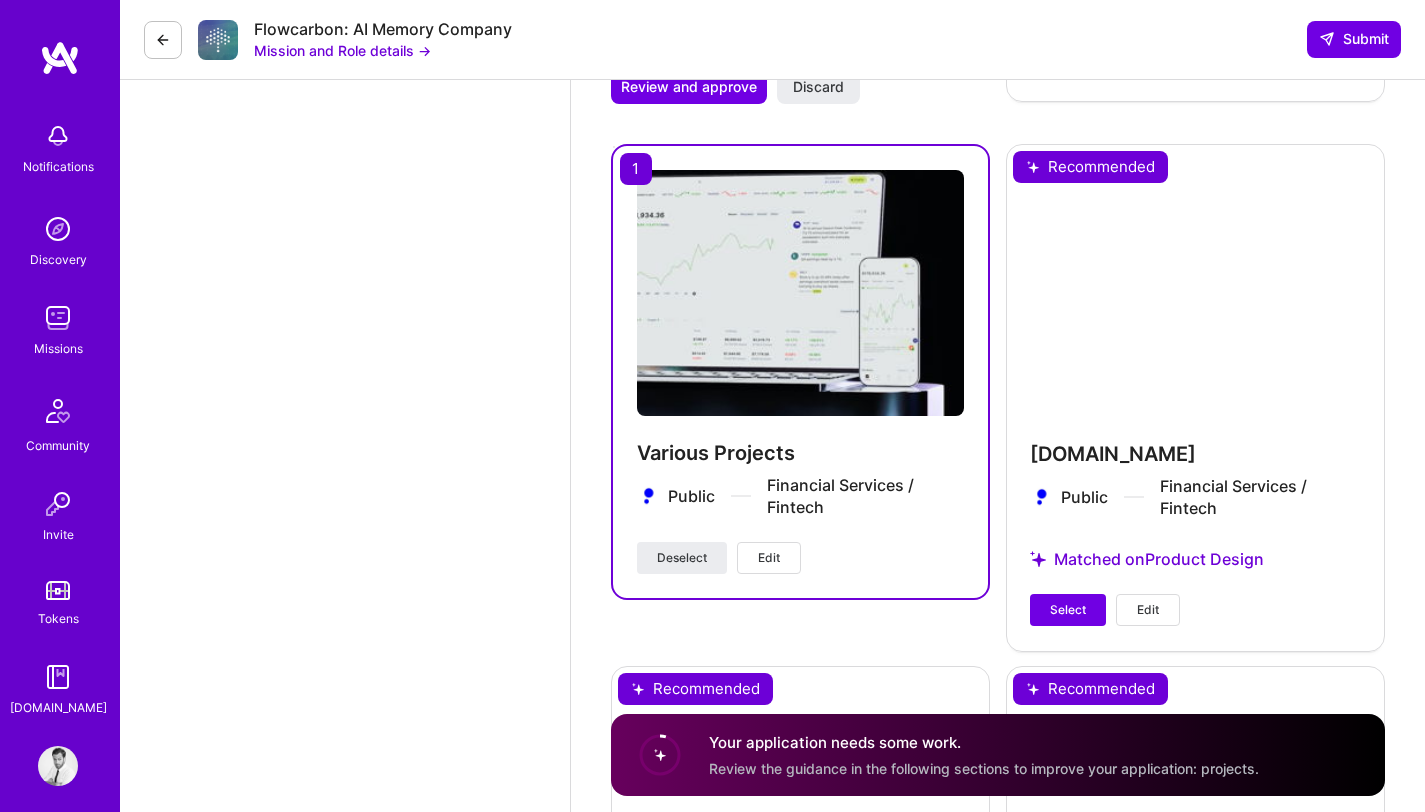 click on "Edit" at bounding box center [769, 558] 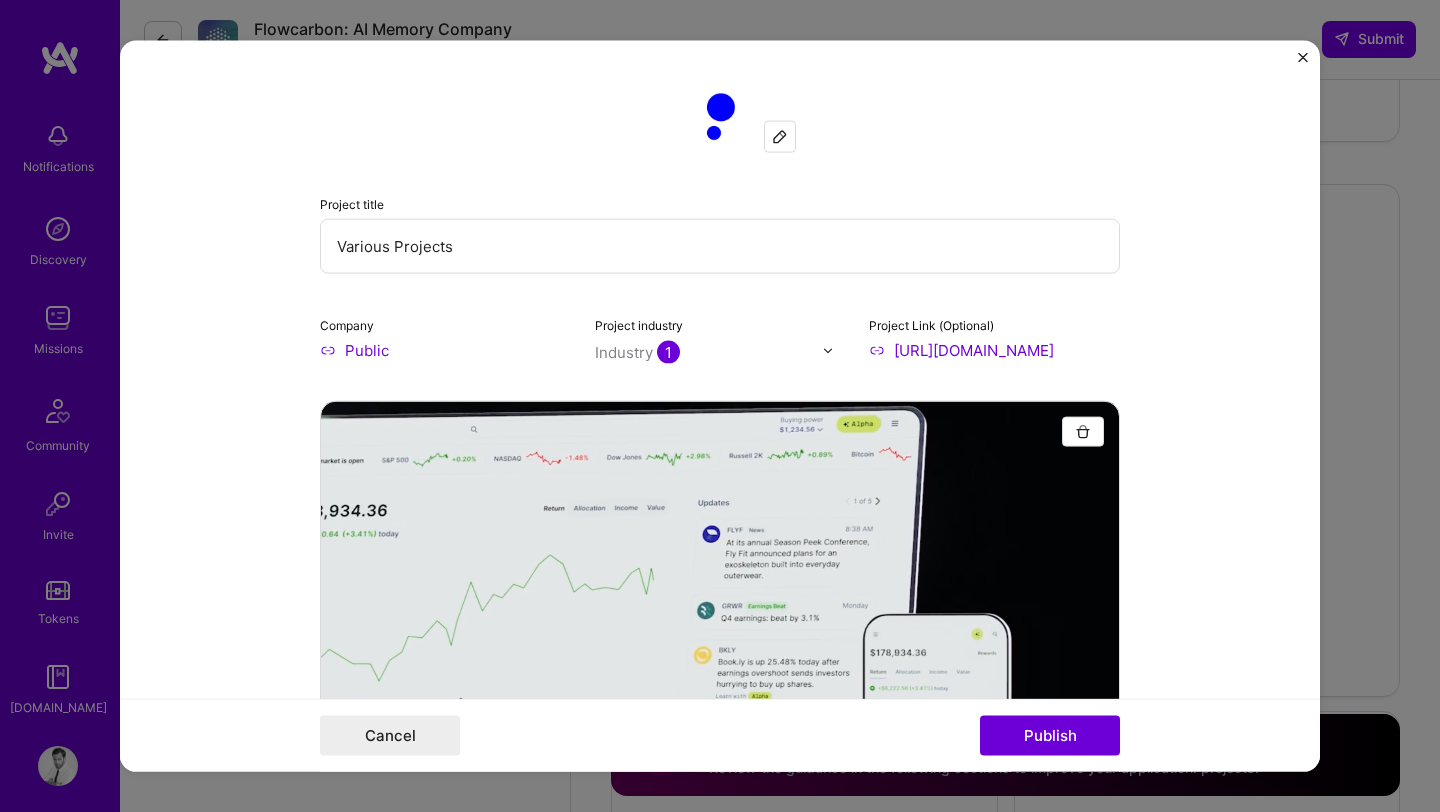click on "Various Projects" at bounding box center (720, 246) 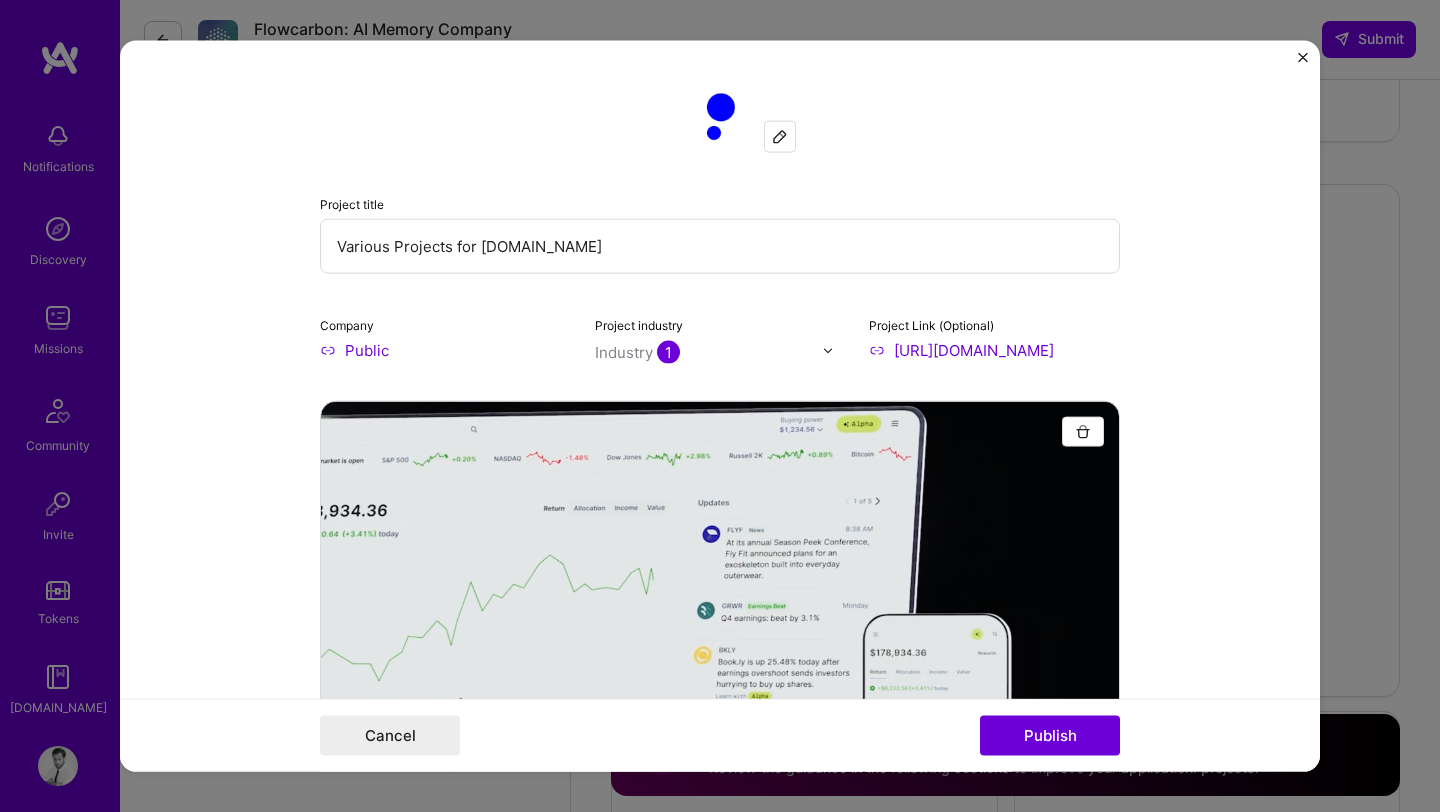 type on "Various Projects for [DOMAIN_NAME]" 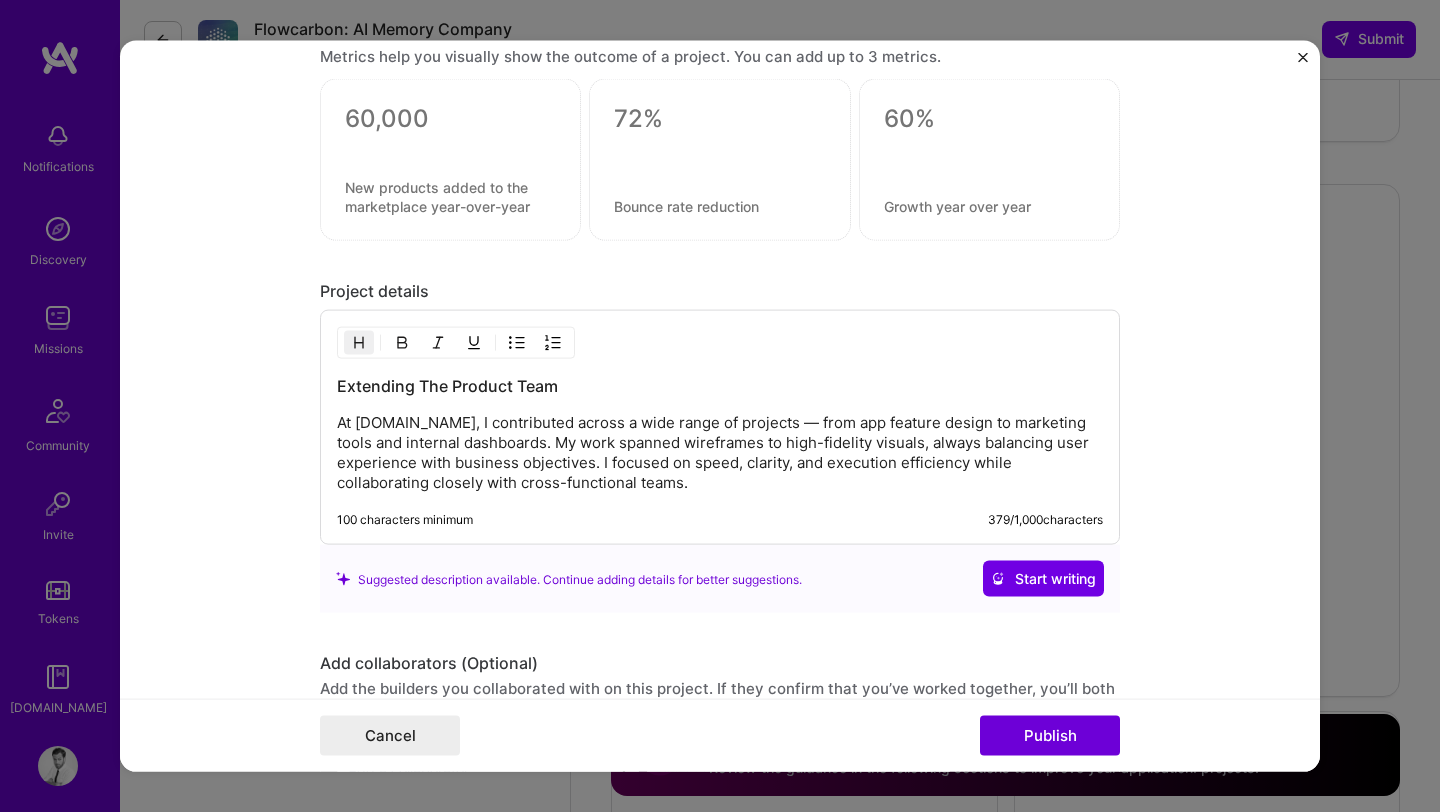 scroll, scrollTop: 2217, scrollLeft: 0, axis: vertical 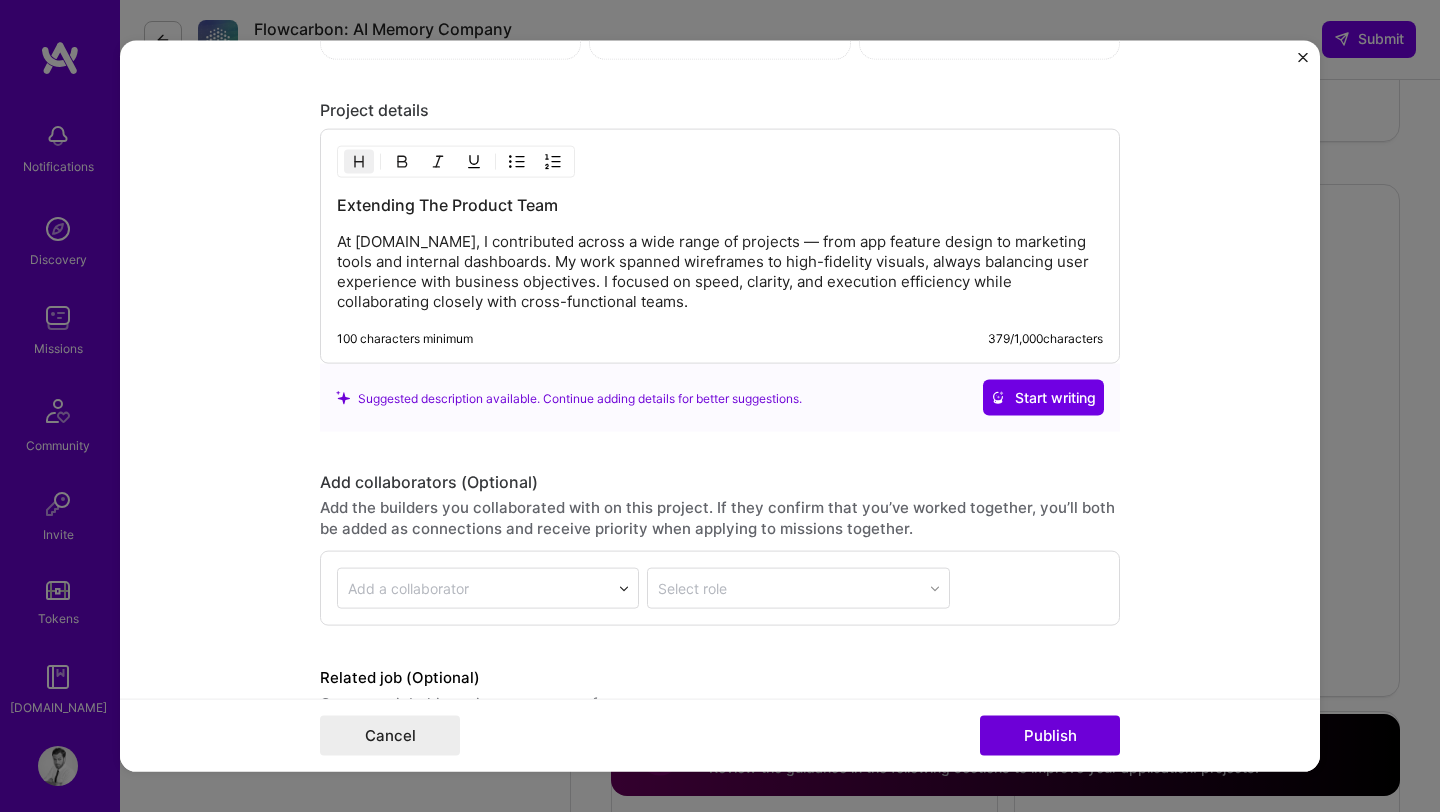 click on "At [DOMAIN_NAME], I contributed across a wide range of projects — from app feature design to marketing tools and internal dashboards. My work spanned wireframes to high-fidelity visuals, always balancing user experience with business objectives. I focused on speed, clarity, and execution efficiency while collaborating closely with cross-functional teams." at bounding box center [720, 272] 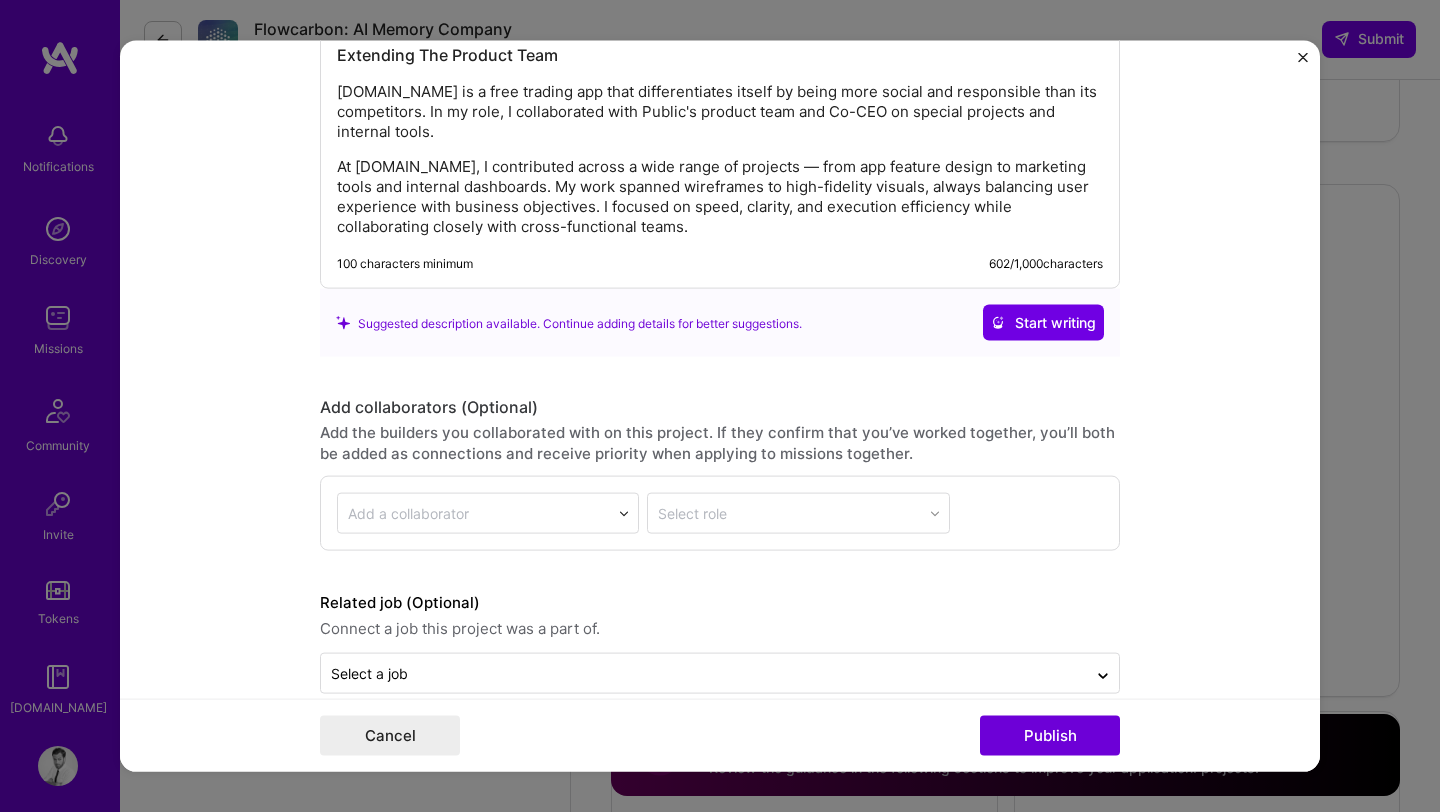 scroll, scrollTop: 2400, scrollLeft: 0, axis: vertical 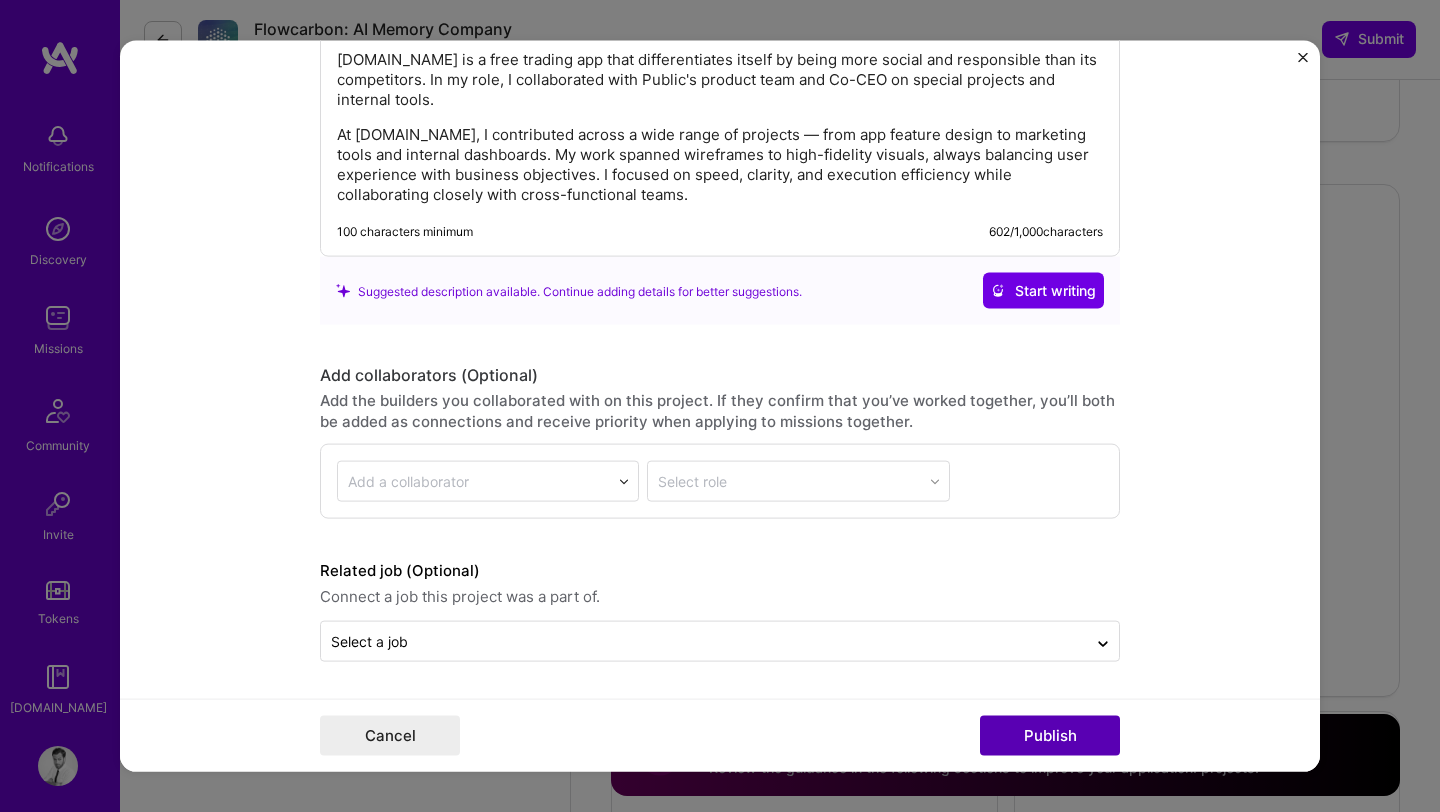 click on "Publish" at bounding box center (1050, 735) 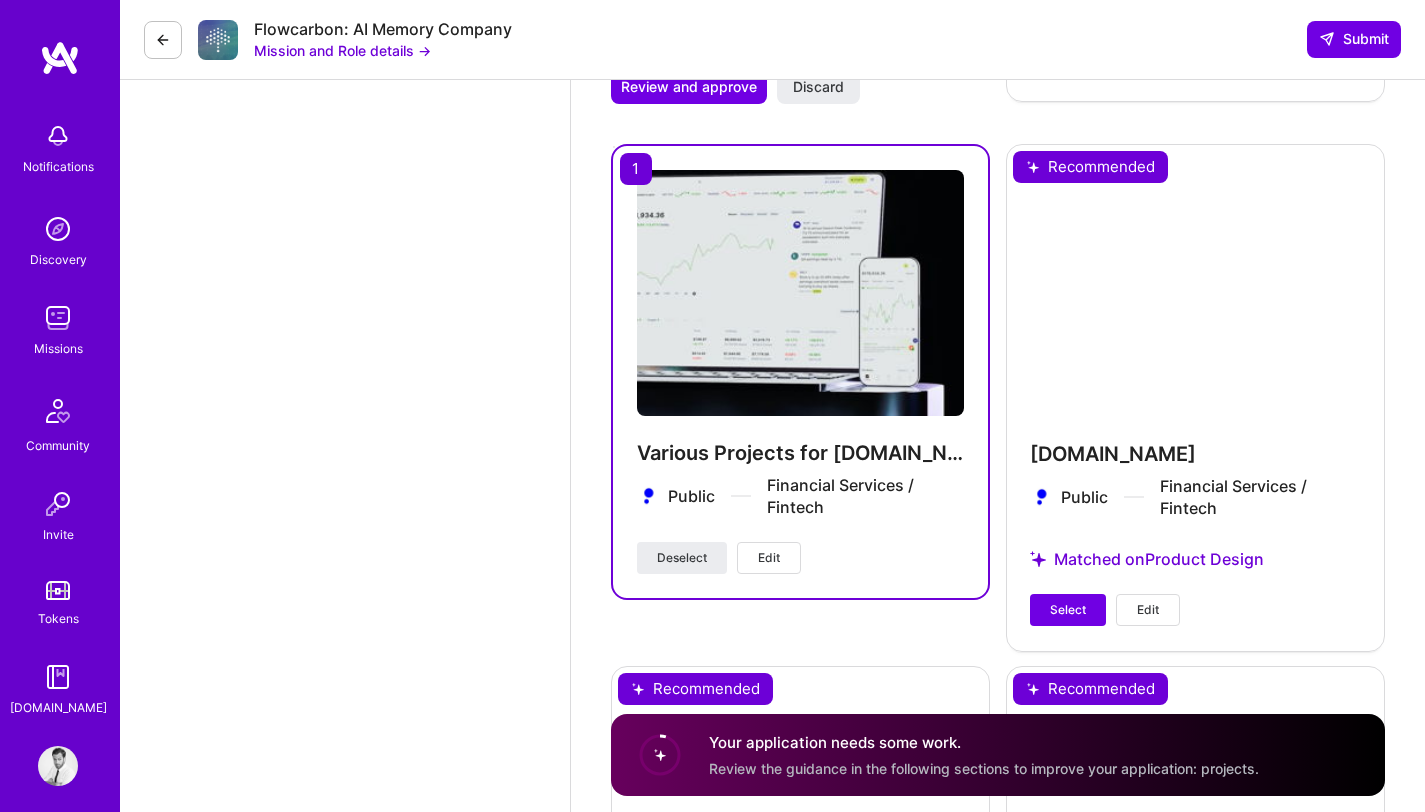 click on "Edit" at bounding box center (1148, 610) 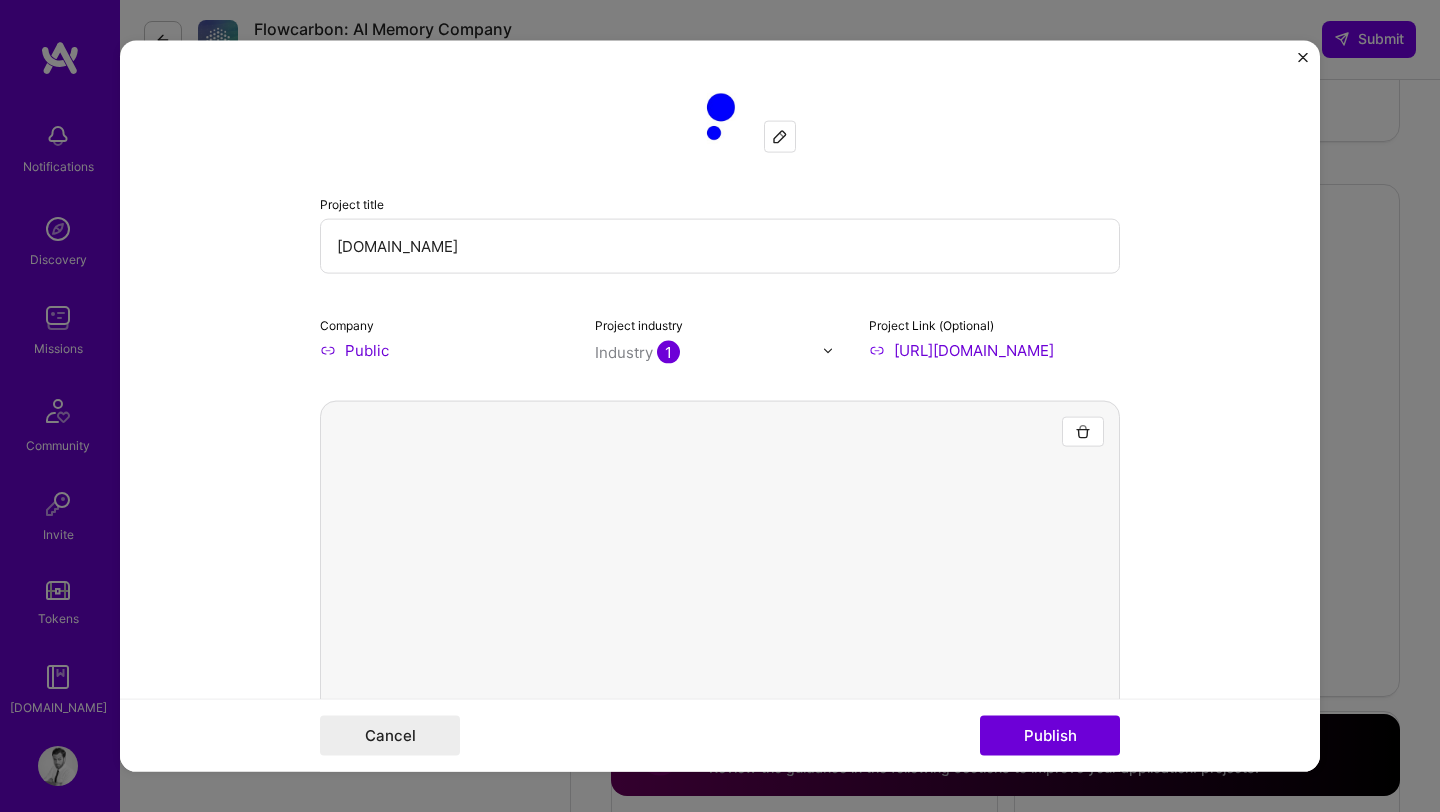 click at bounding box center [780, 137] 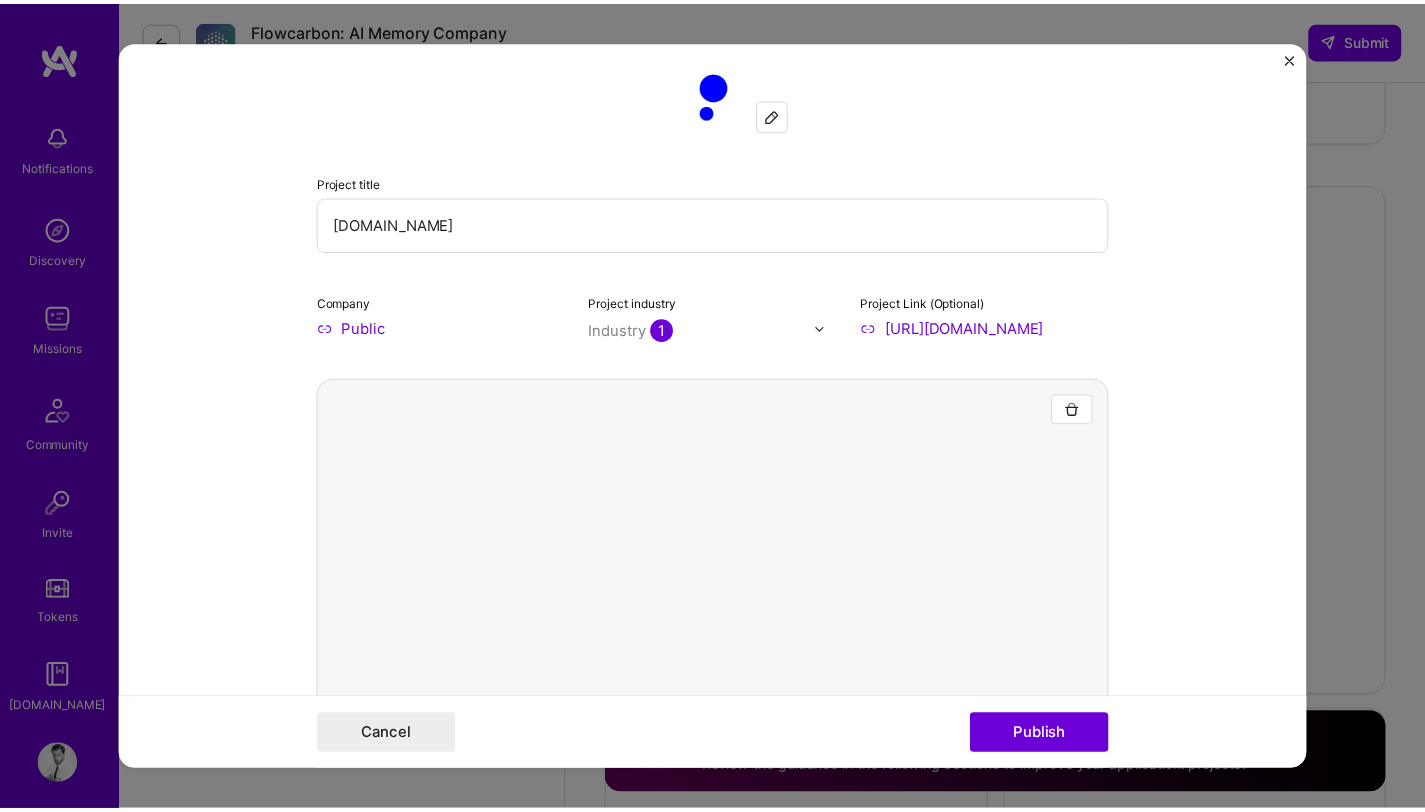scroll, scrollTop: 0, scrollLeft: 0, axis: both 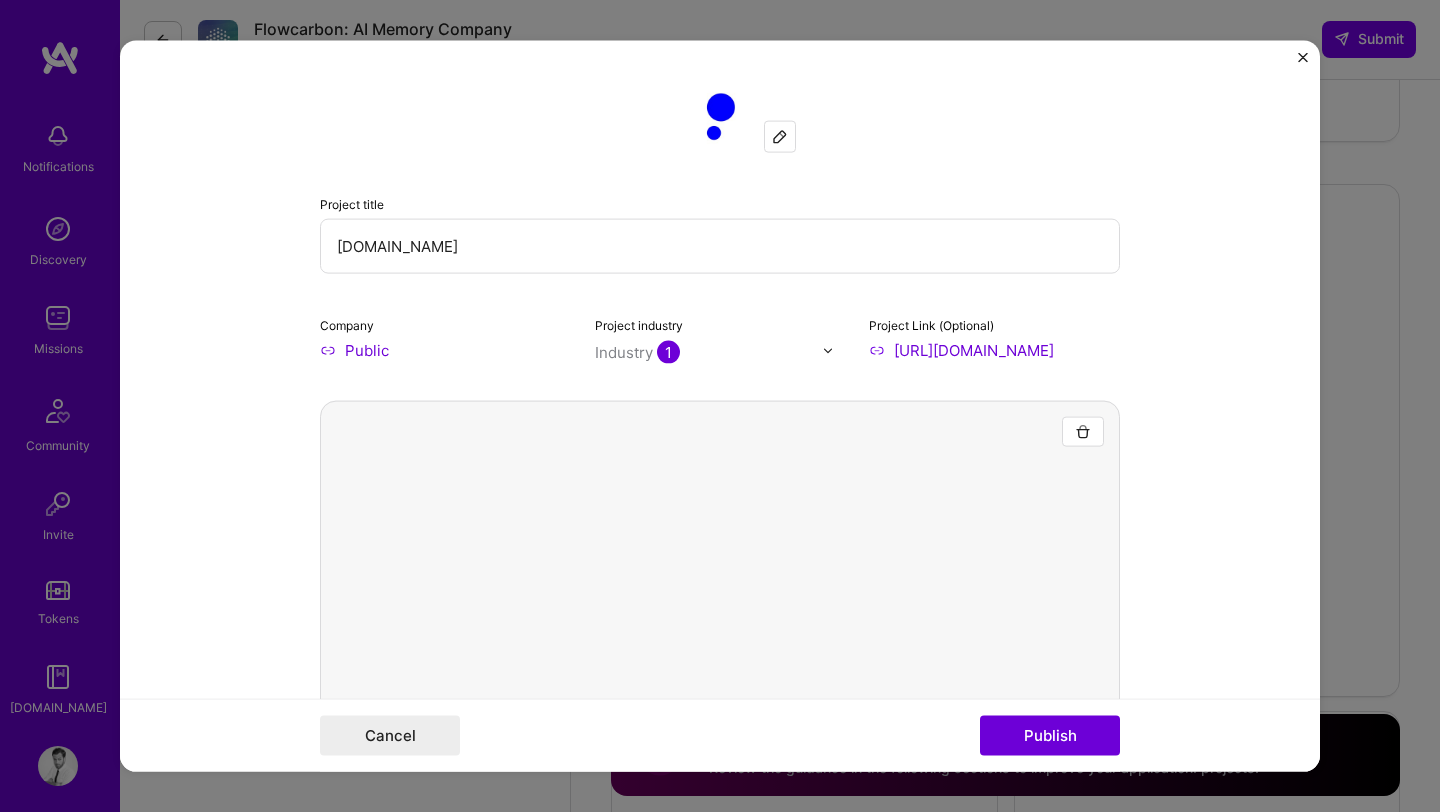 click at bounding box center (1303, 58) 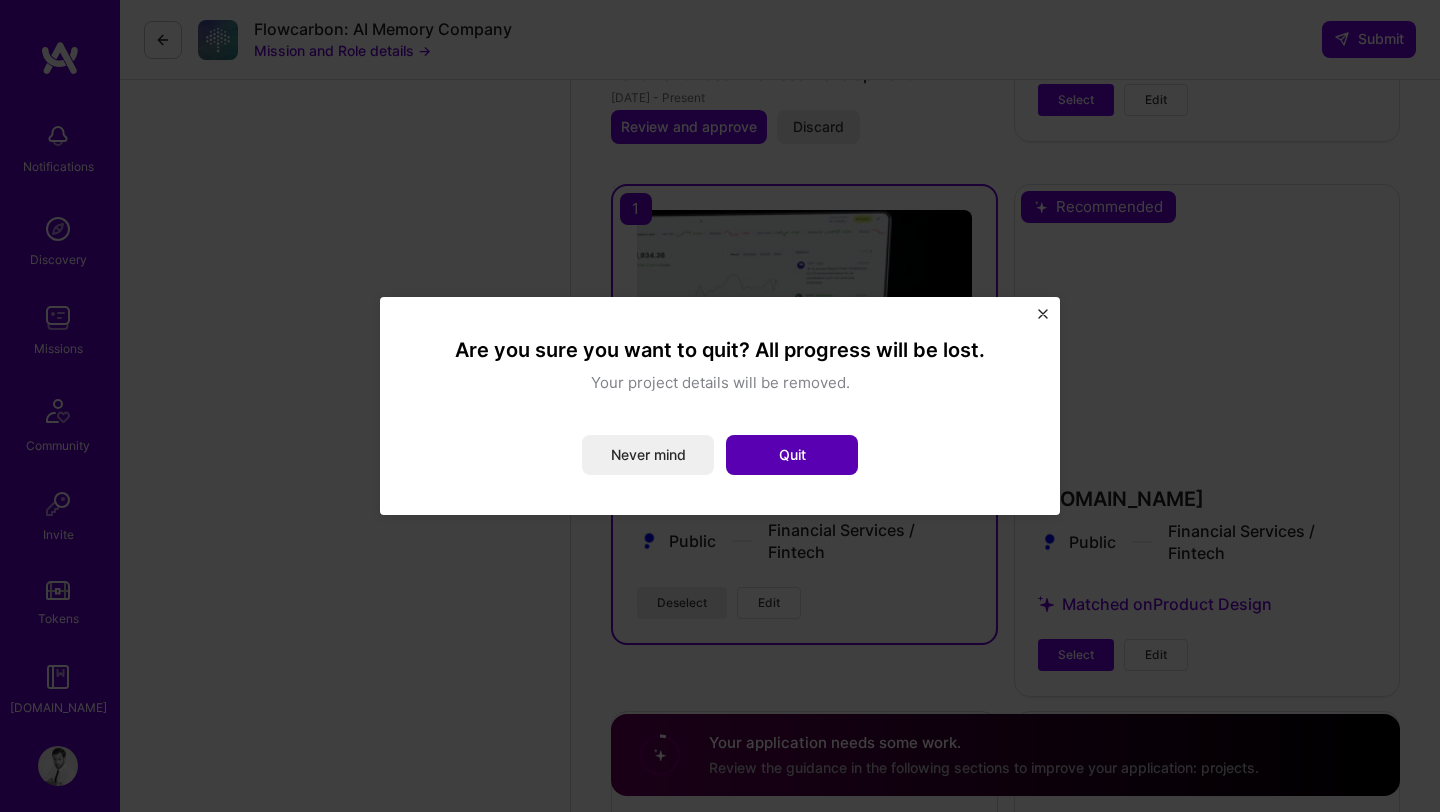 click on "Quit" at bounding box center (792, 455) 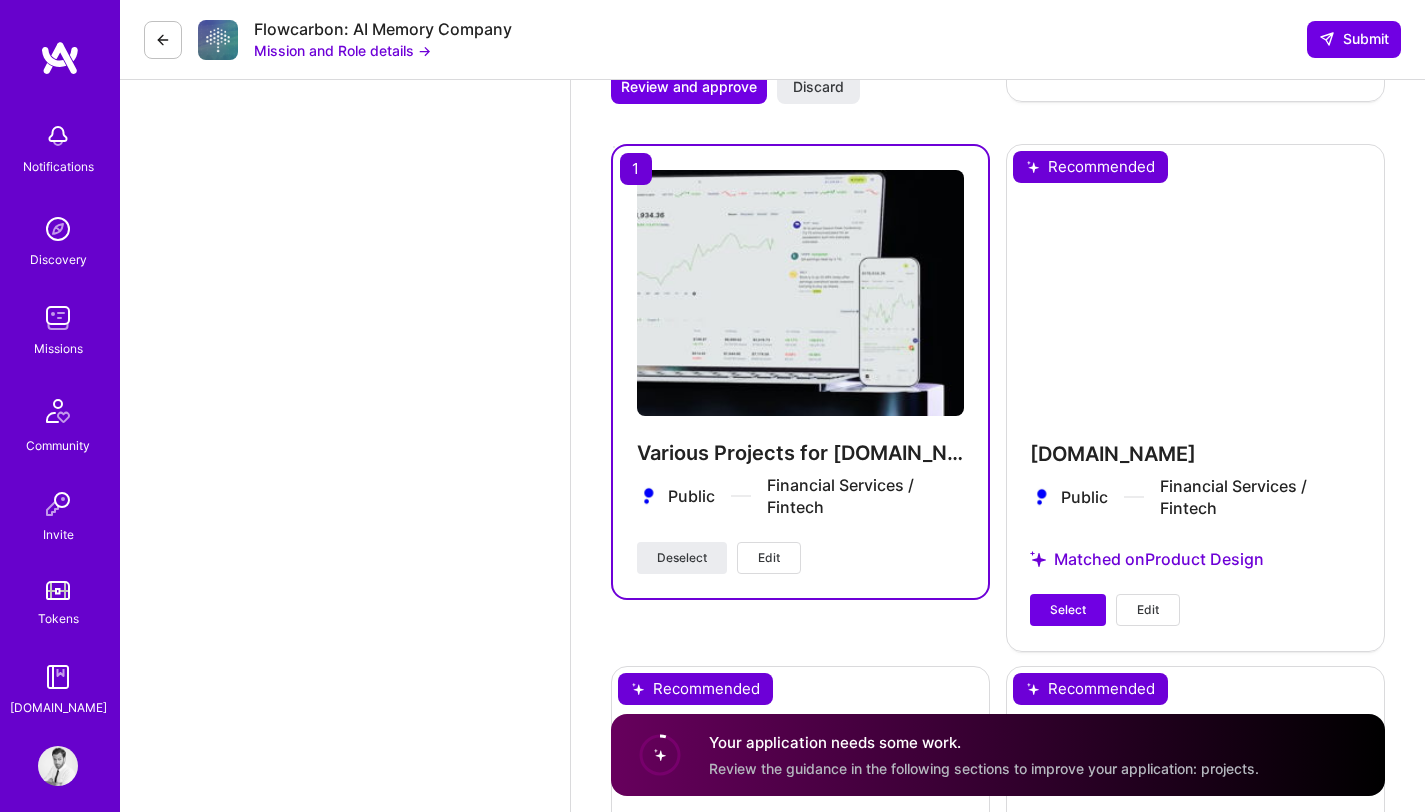 click on "Product Designer role description Designing a product at the intersection of AI and memory. You'll lead design for a new consumer experience focused on capturing and preserving thoughts and memories through interactive AI. Looking for someone who can own end-to-end design, from early concept to polished UX, with strong intuition for emotionally resonant and usable consumer products. Mission and Role details → Skills The company requires  the following  3 skills Prototyping Wireframing Product Design Make yourself stand out If proposed, your responses will be shared with the company. How to stand out Use this section to set yourself apart from other builders. How are your skills and experience relevant to this mission? Elaborate on how your skills specifically align with this mission, diving deeper than surface-level mentions. How are your skills and experience relevant to this mission? Enter at least  20  characters. 381/3,000 Rate Learn about rates Tips for setting your rate How to determine your rate?" at bounding box center (998, -1551) 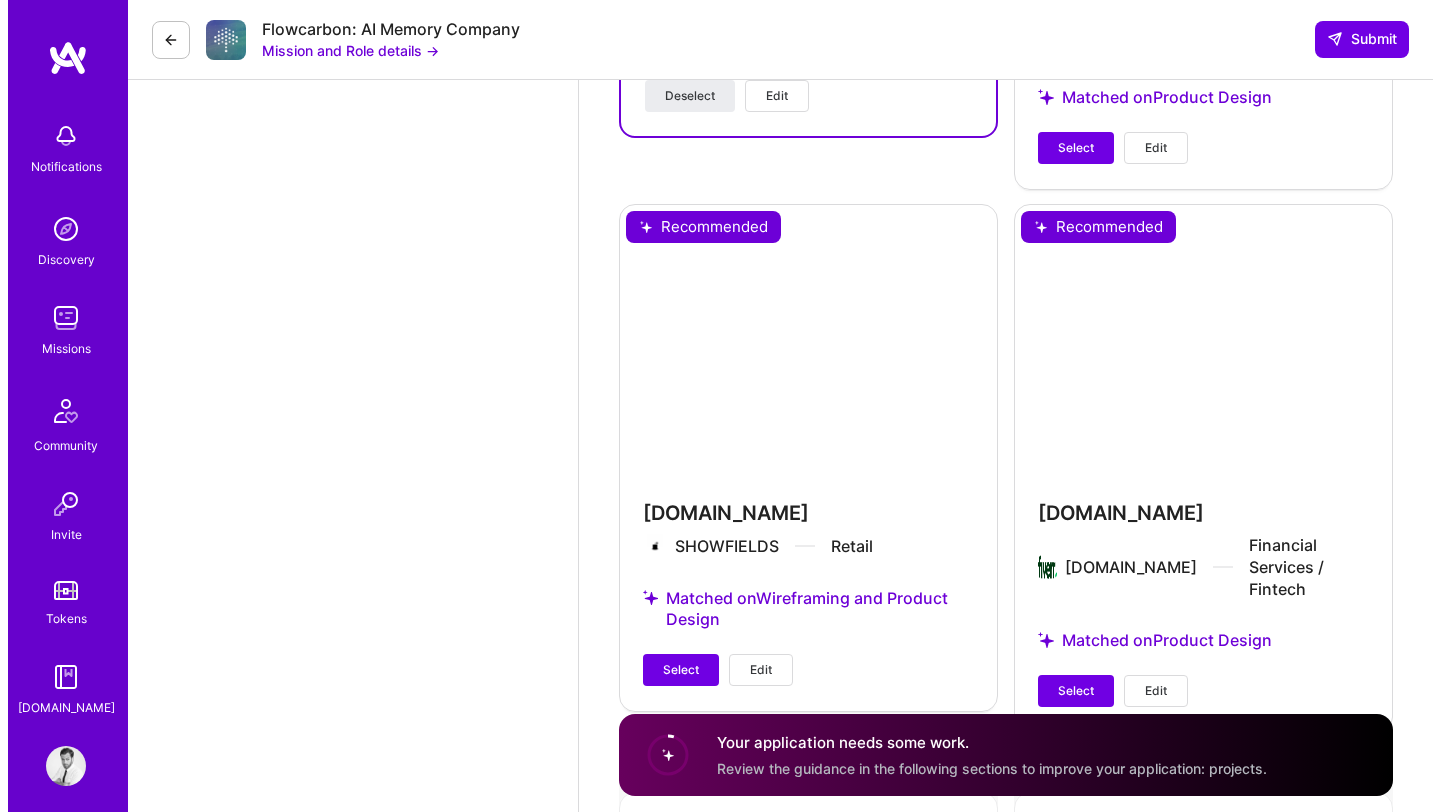 scroll, scrollTop: 5963, scrollLeft: 0, axis: vertical 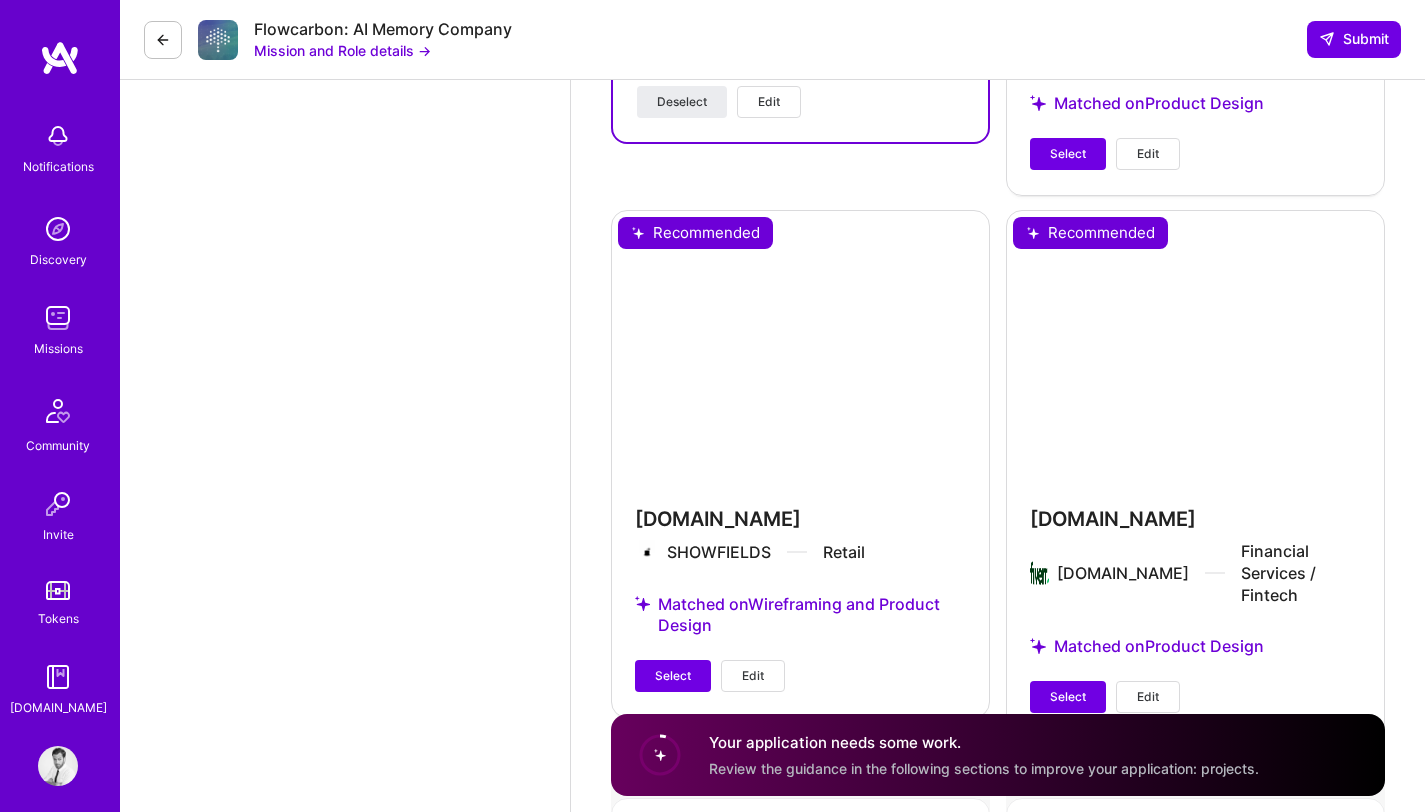click on "Edit" at bounding box center (1148, 697) 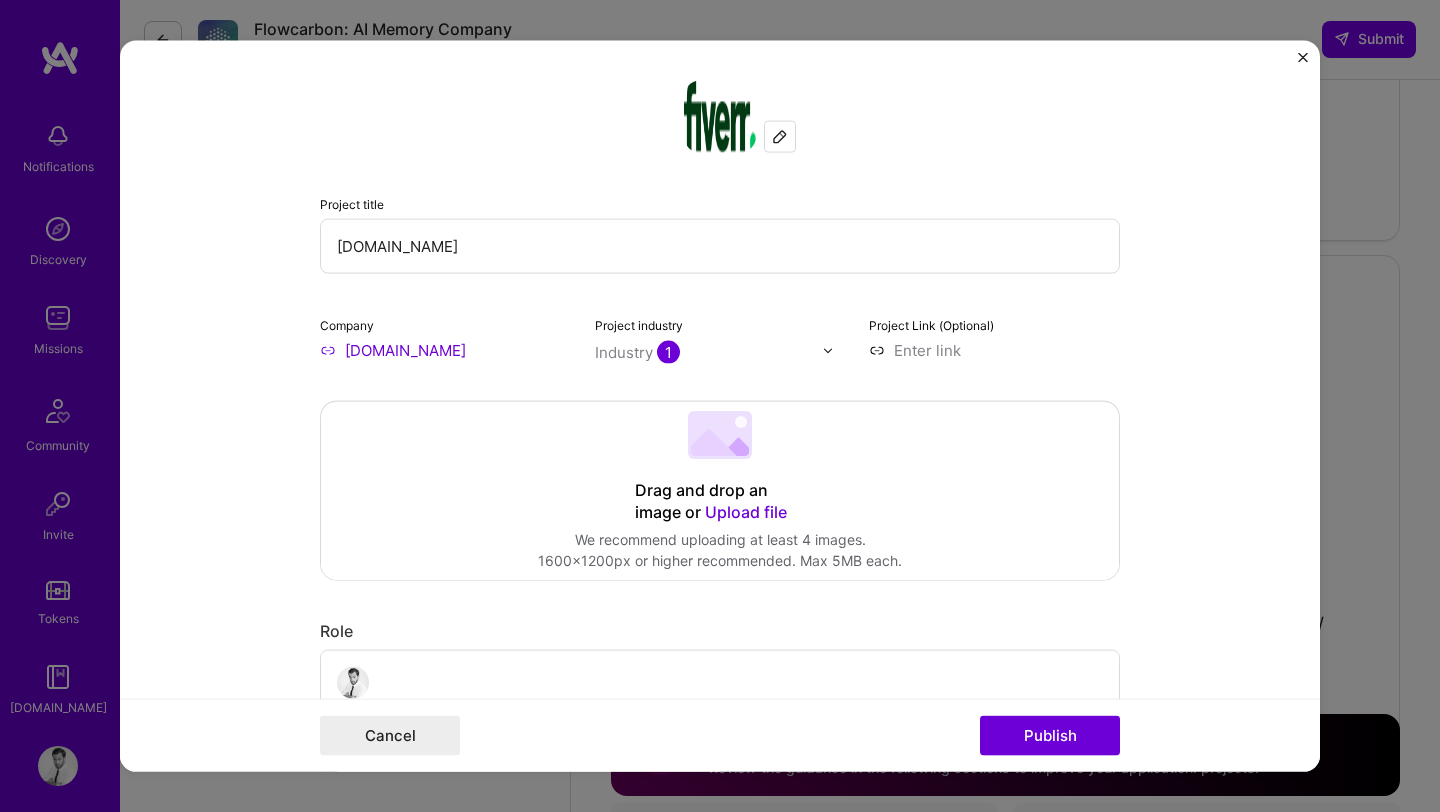 click on "[DOMAIN_NAME]" at bounding box center (720, 246) 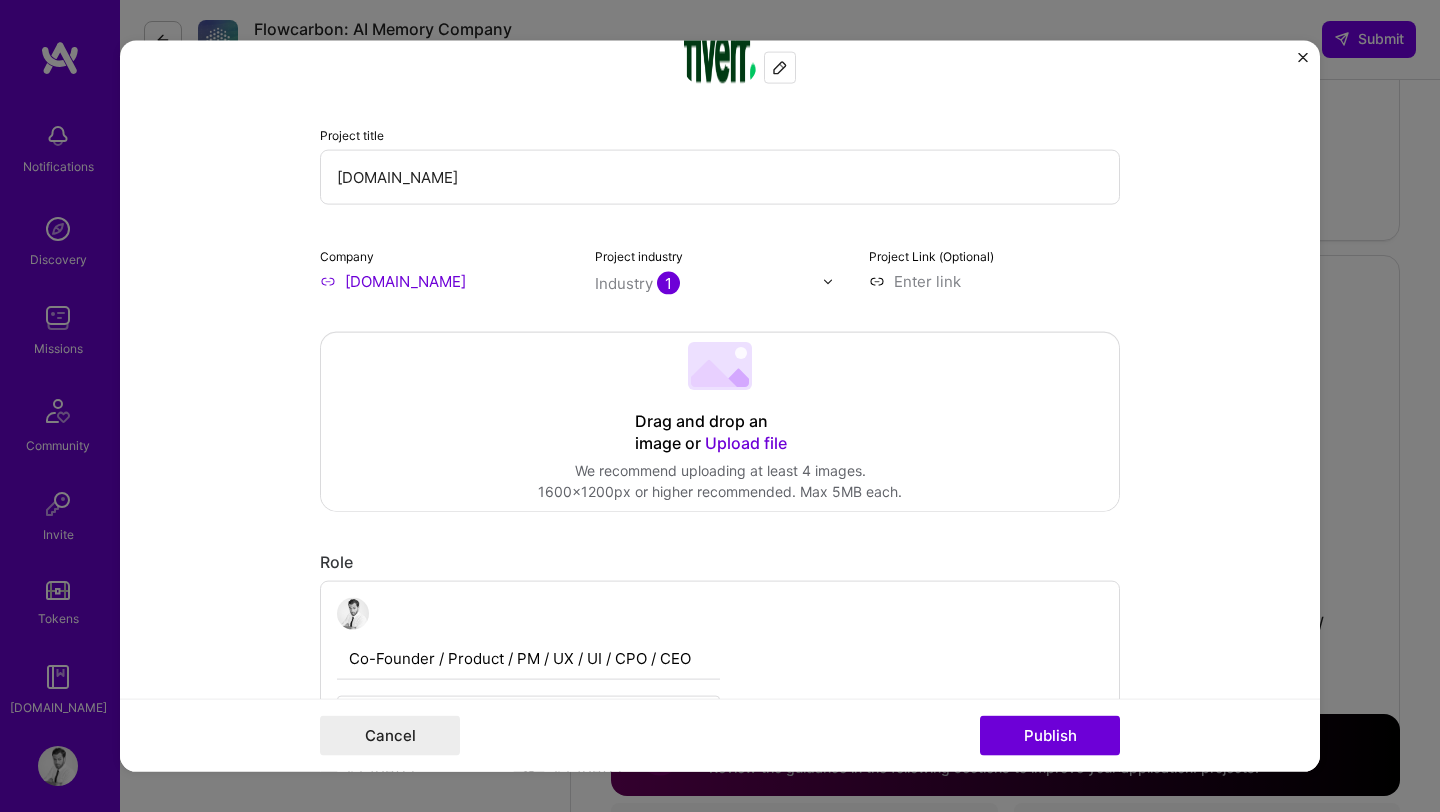 scroll, scrollTop: 85, scrollLeft: 0, axis: vertical 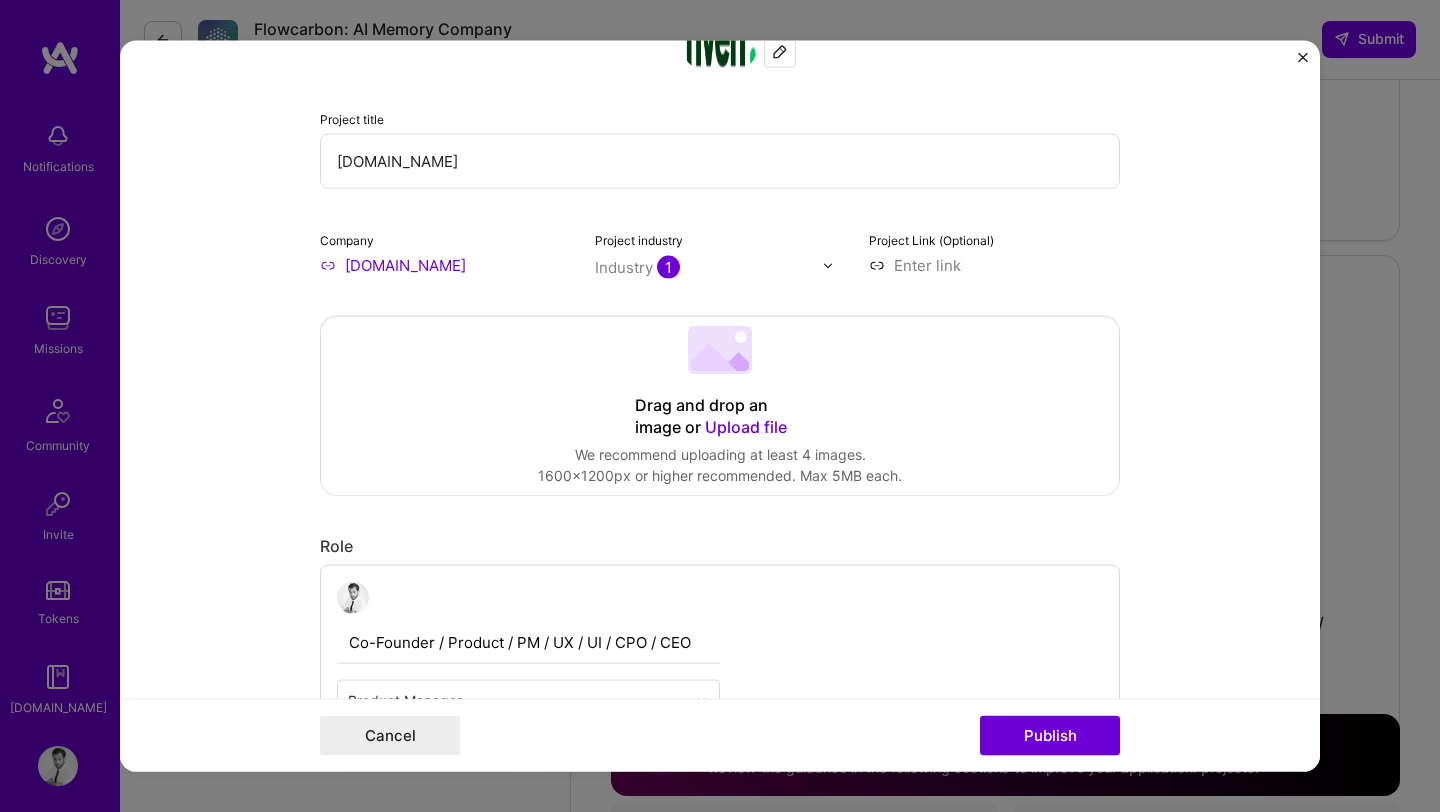 click on "[DOMAIN_NAME]" at bounding box center (720, 161) 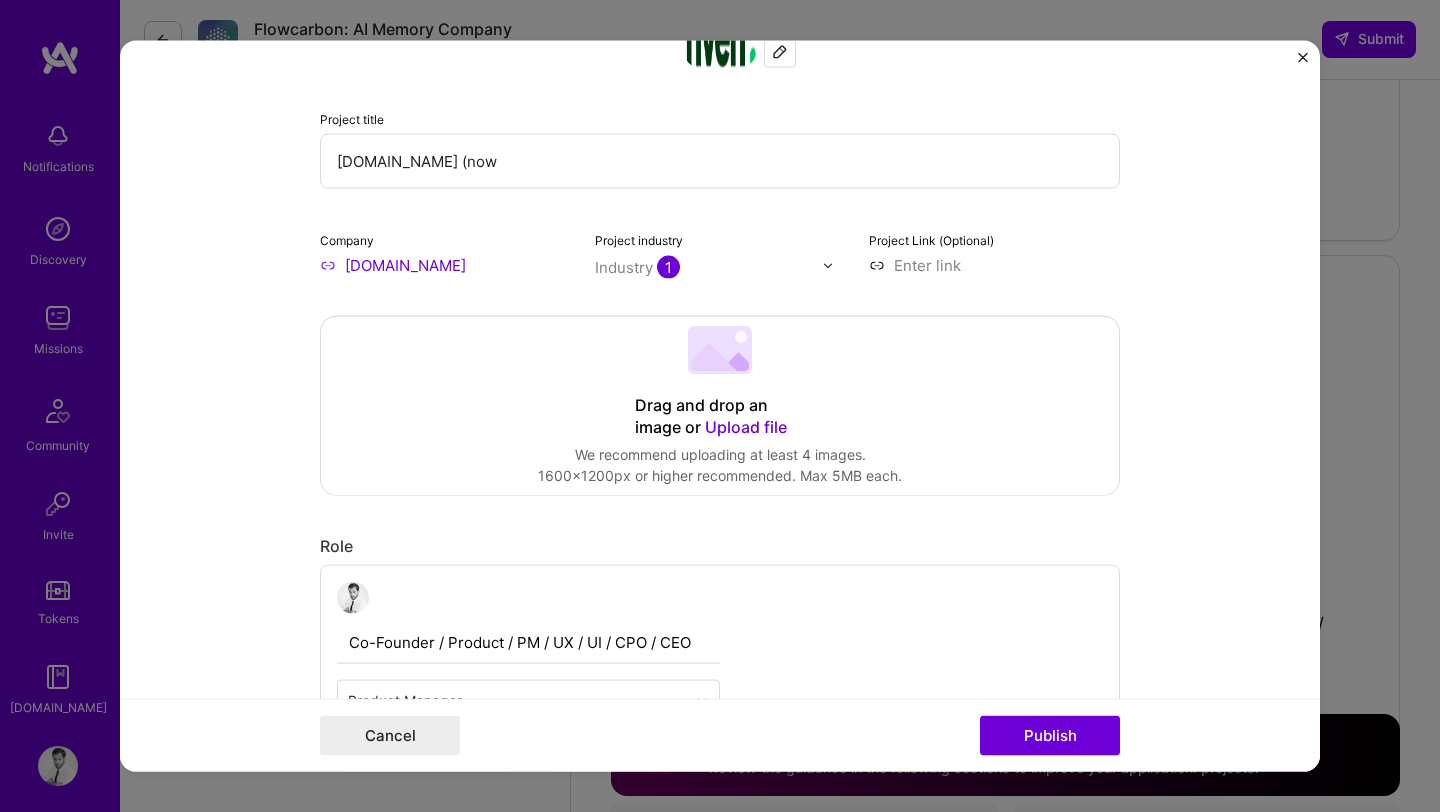 paste on "[URL][DOMAIN_NAME]" 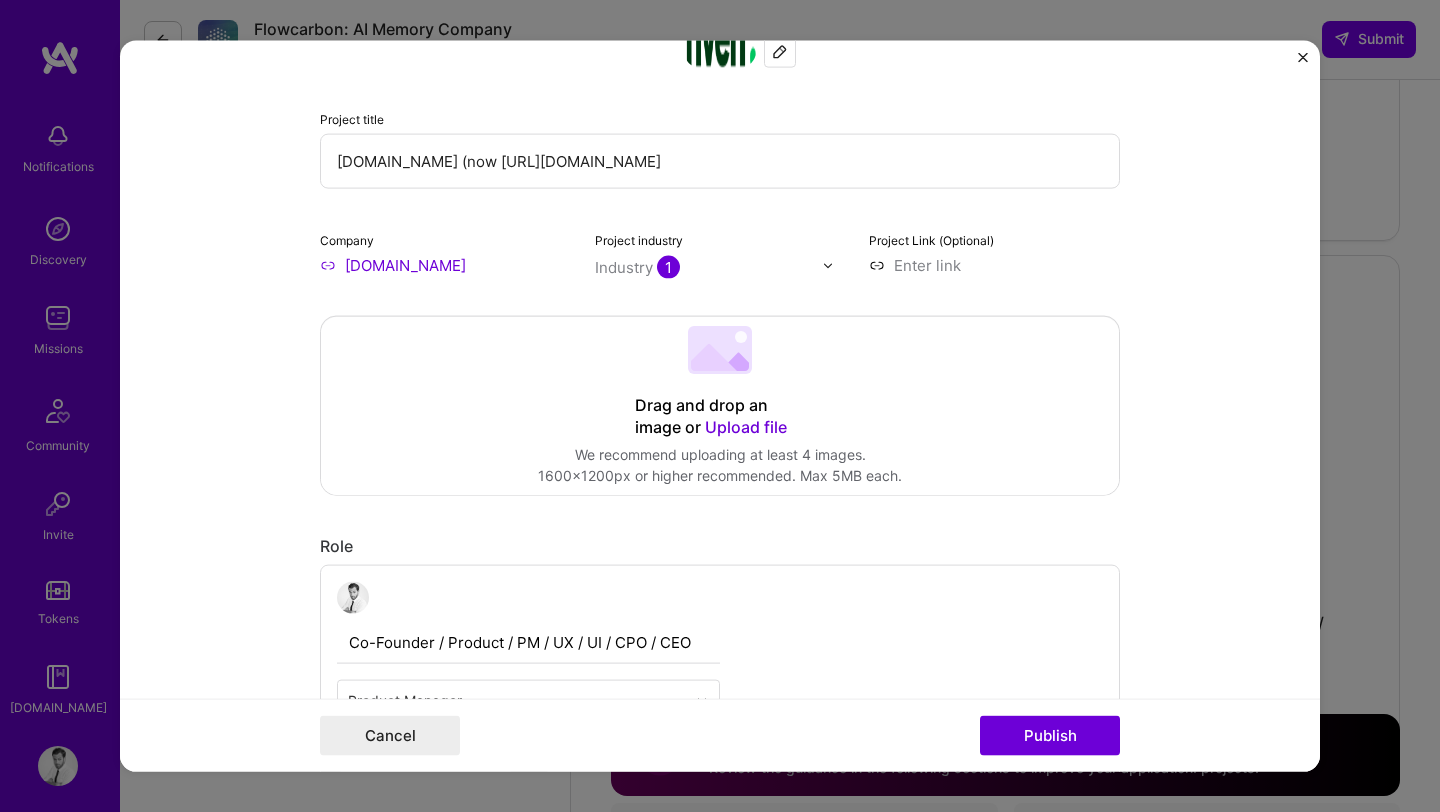 drag, startPoint x: 429, startPoint y: 158, endPoint x: 729, endPoint y: 167, distance: 300.13498 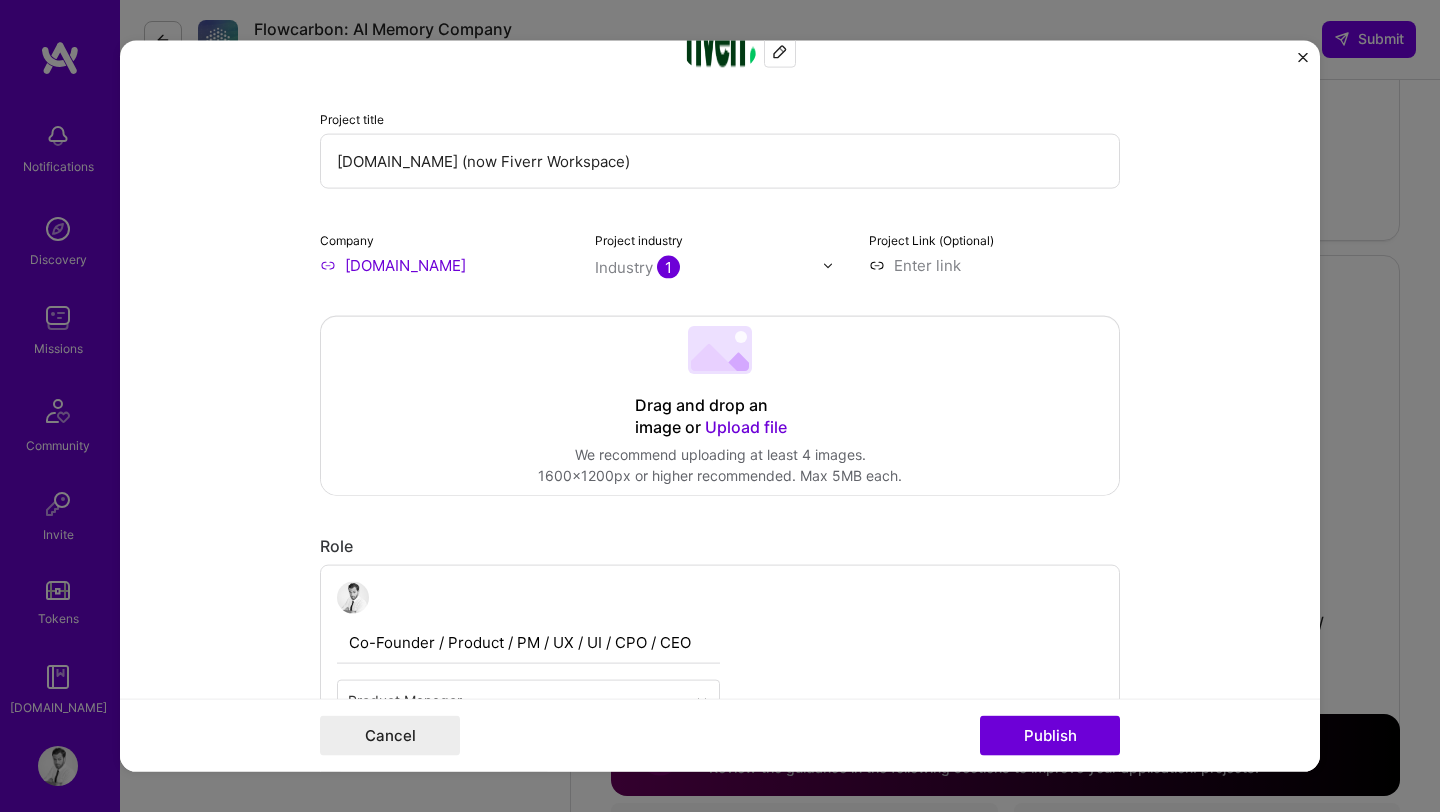 type on "[DOMAIN_NAME] (now Fiverr Workspace)" 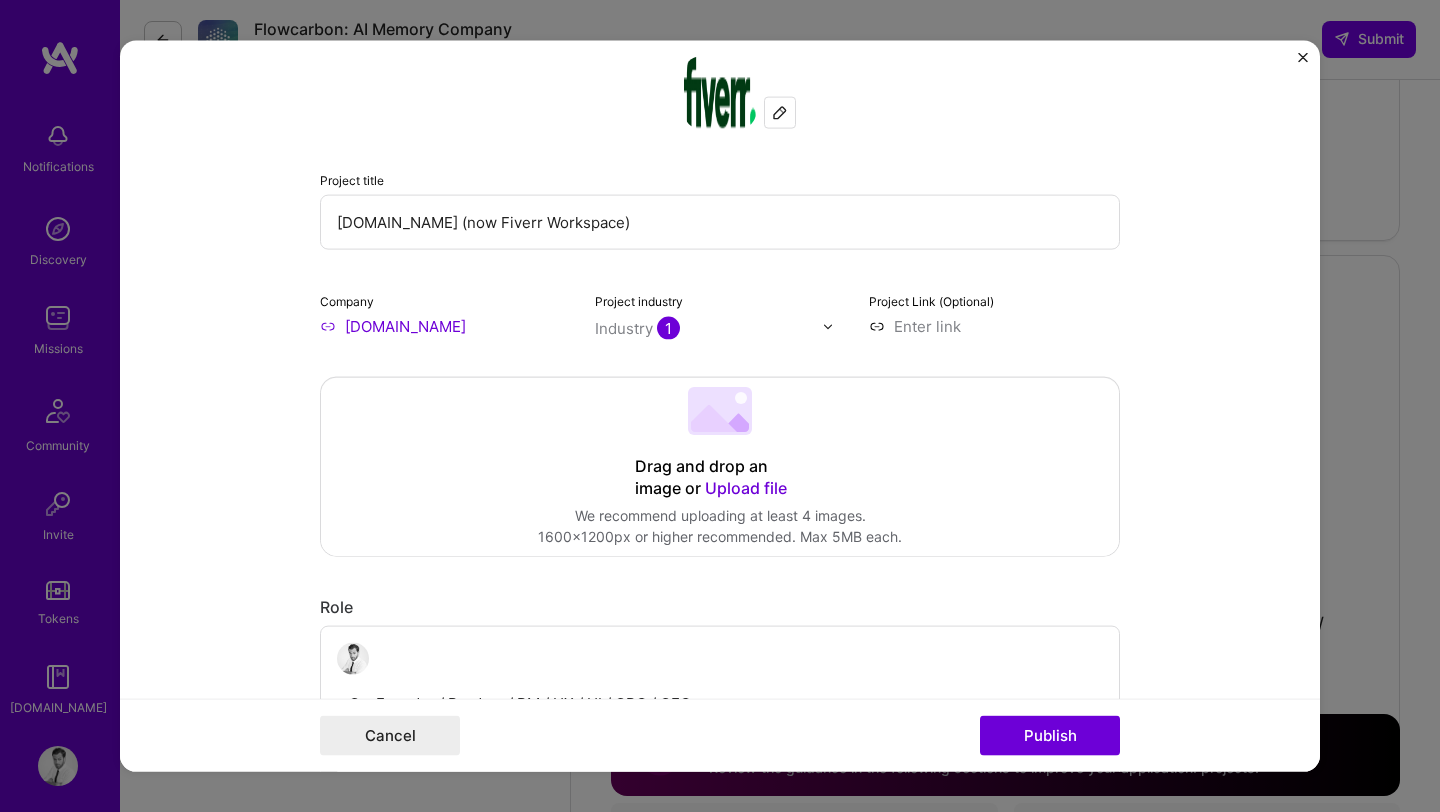 scroll, scrollTop: 0, scrollLeft: 0, axis: both 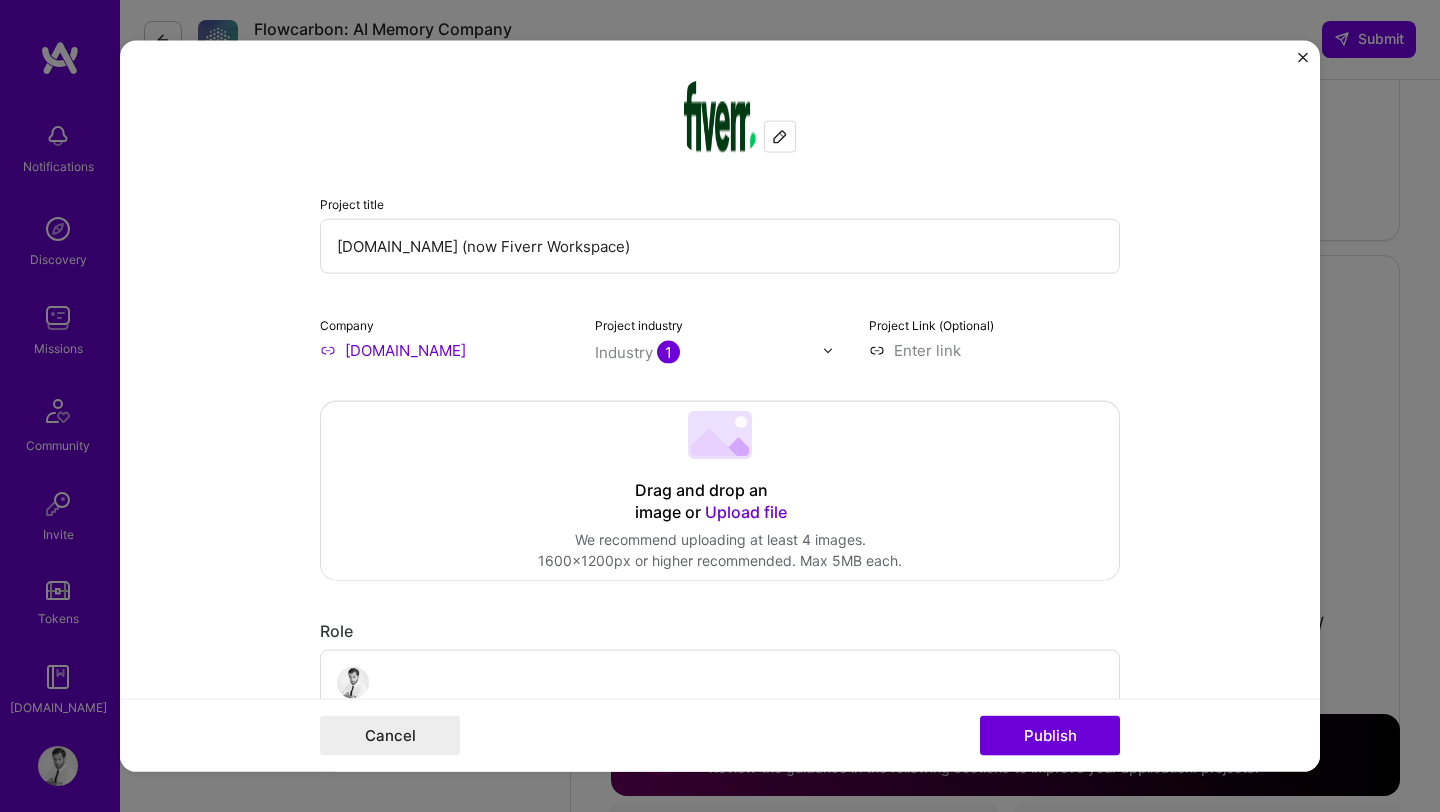 click on "Project title [DOMAIN_NAME] (now Fiverr Workspace) Company [DOMAIN_NAME]
Project industry Industry 1 Project Link (Optional)
Drag and drop an image or   Upload file Upload file We recommend uploading at least 4 images. 1600x1200px or higher recommended. Max 5MB each. Role Co-Founder / Product / PM / UX / UI / CPO / CEO Product Manager [DATE]
to [DATE]
I’m still working on this project Skills used — Add up to 12 skills Any new skills will be added to your profile. Enter skills... 12 Analytics 1 2 3 4 5 Data Analysis 1 2 3 4 5 Google Analytics 1 2 3 4 5 Heap Analytics 1 2 3 4 5 Mobile Analytics 1 2 3 4 5 Product Analytics 1 2 3 4 5 Product Design 1 2 3 4 5 Product Marketing 1 2 3 4 5 Product Strategy 1 2 3 4 5 UX Design 1 2 3 4 5 UX/UI 1 2 3 4 5 User Research 1 2 3 4 5 Did this role require you to manage team members? (Optional) Yes, I managed — team members. ->  1)? (Optional)   366 /" at bounding box center [720, 406] 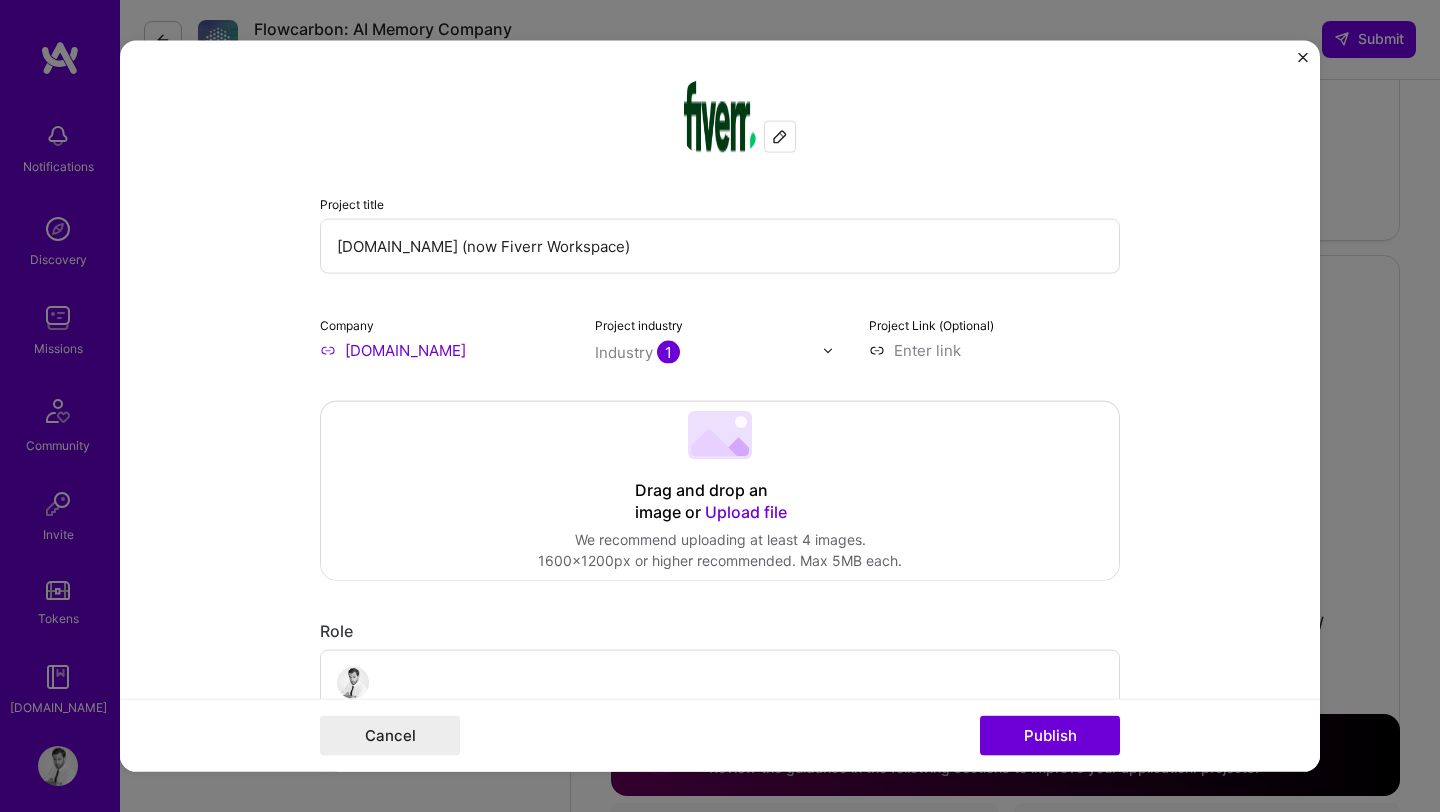 click on "[DOMAIN_NAME]" at bounding box center [445, 350] 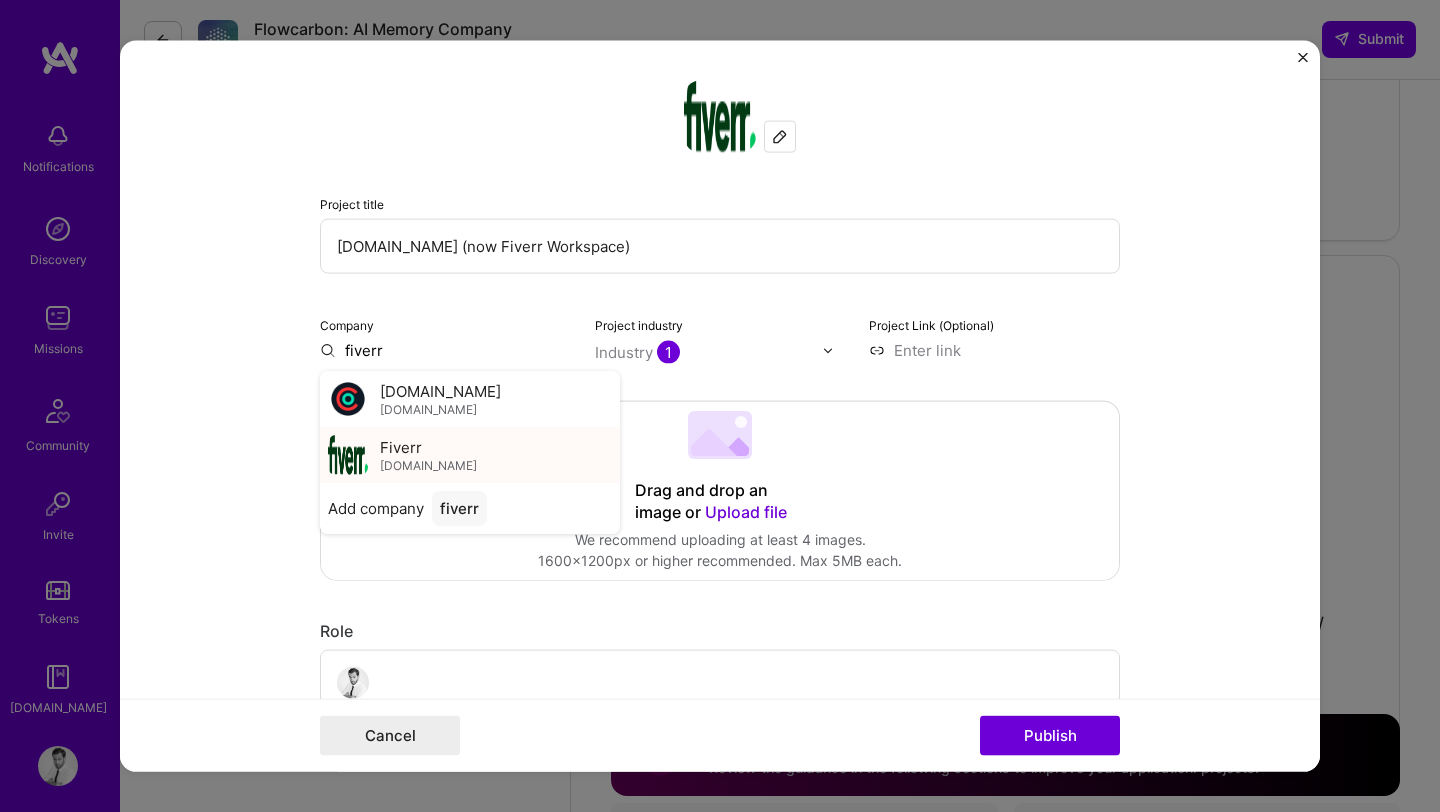 click on "[DOMAIN_NAME]" at bounding box center [428, 465] 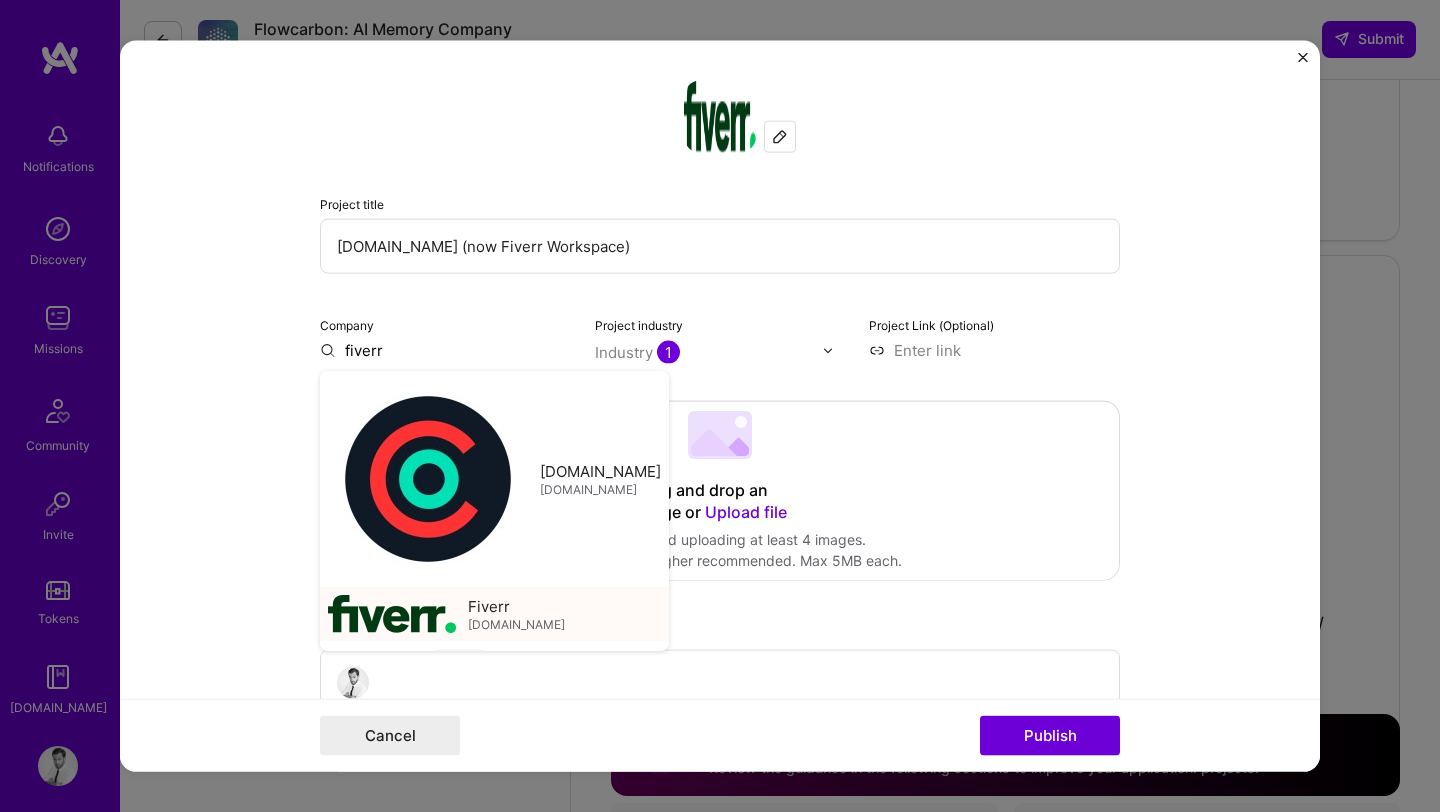 type on "Fiverr" 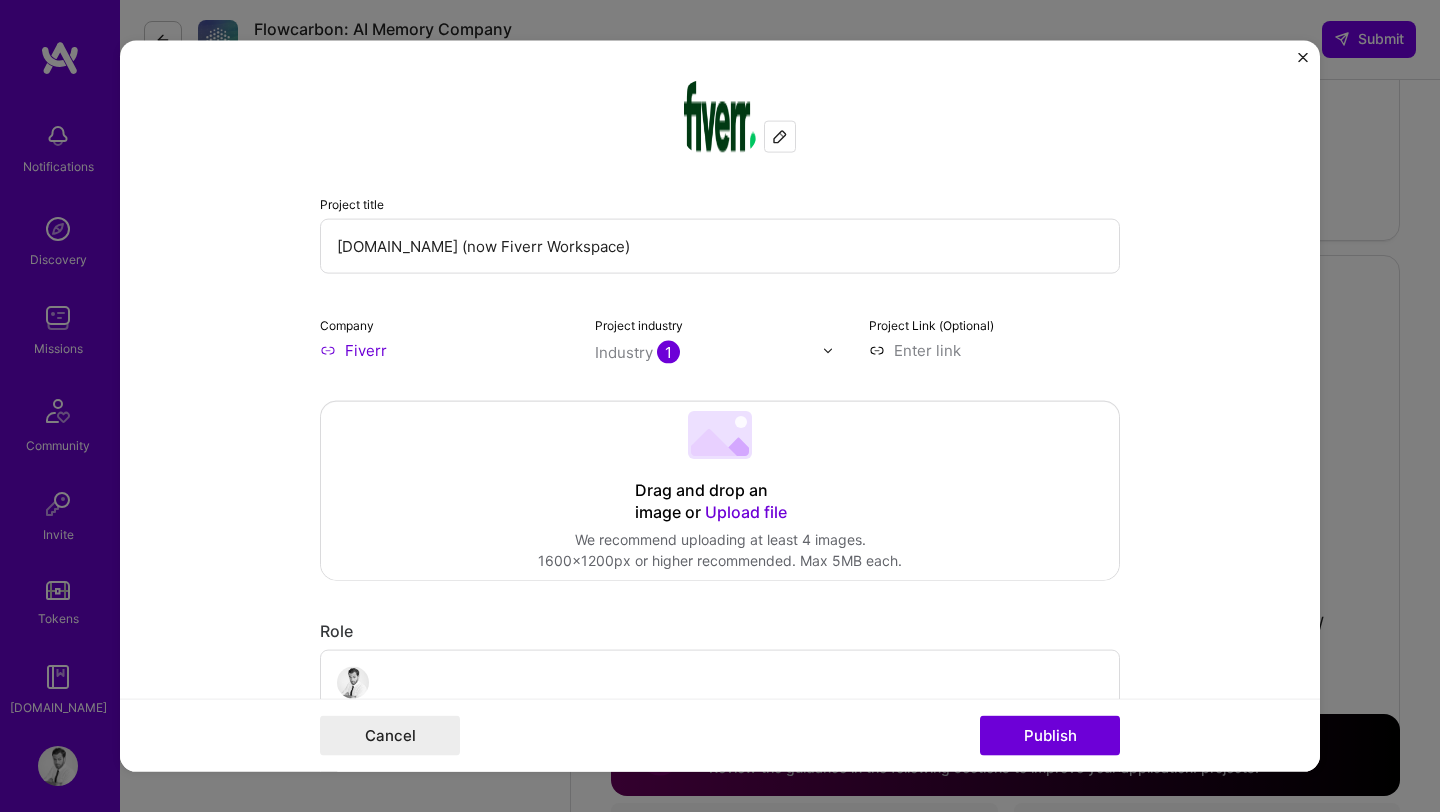 click at bounding box center [720, 117] 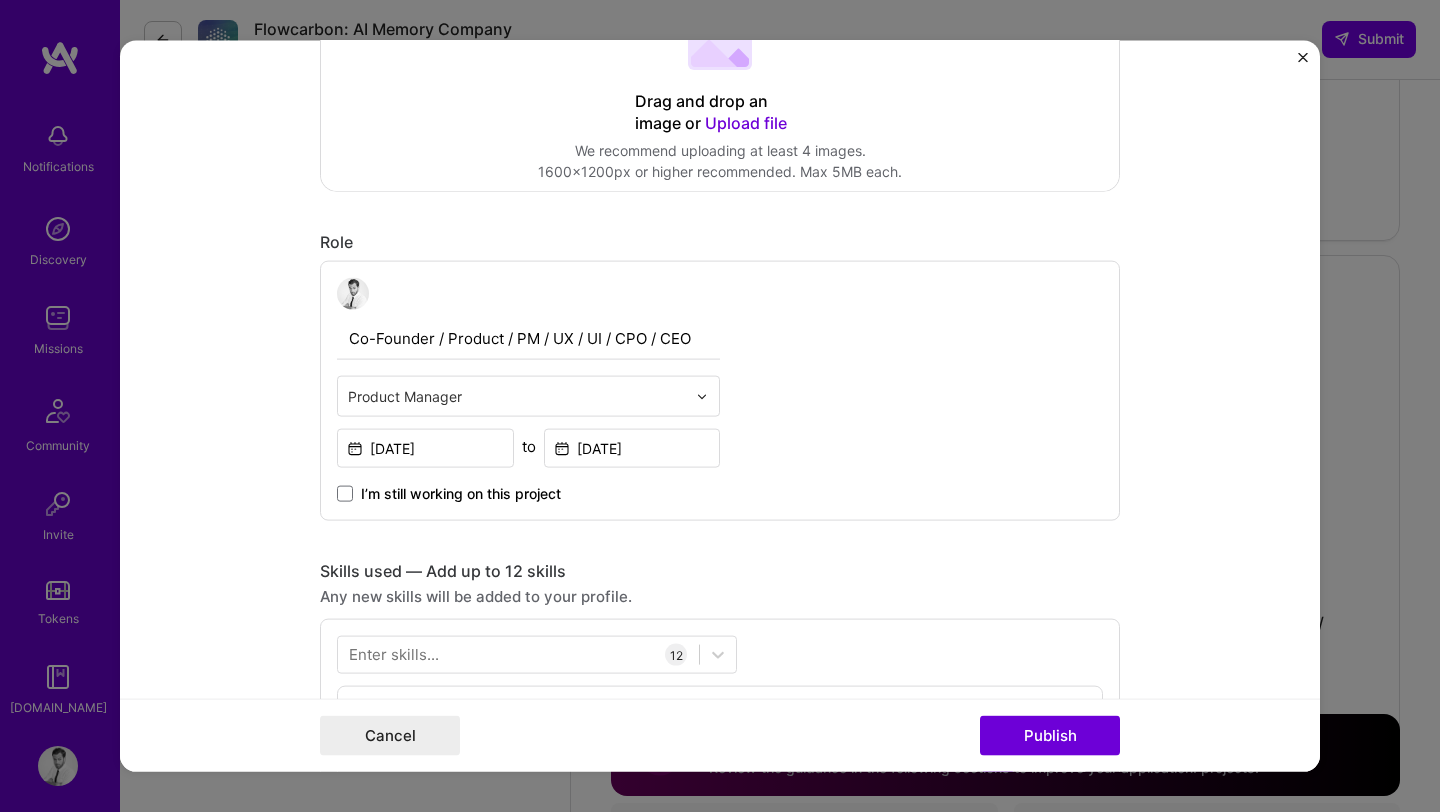 scroll, scrollTop: 388, scrollLeft: 0, axis: vertical 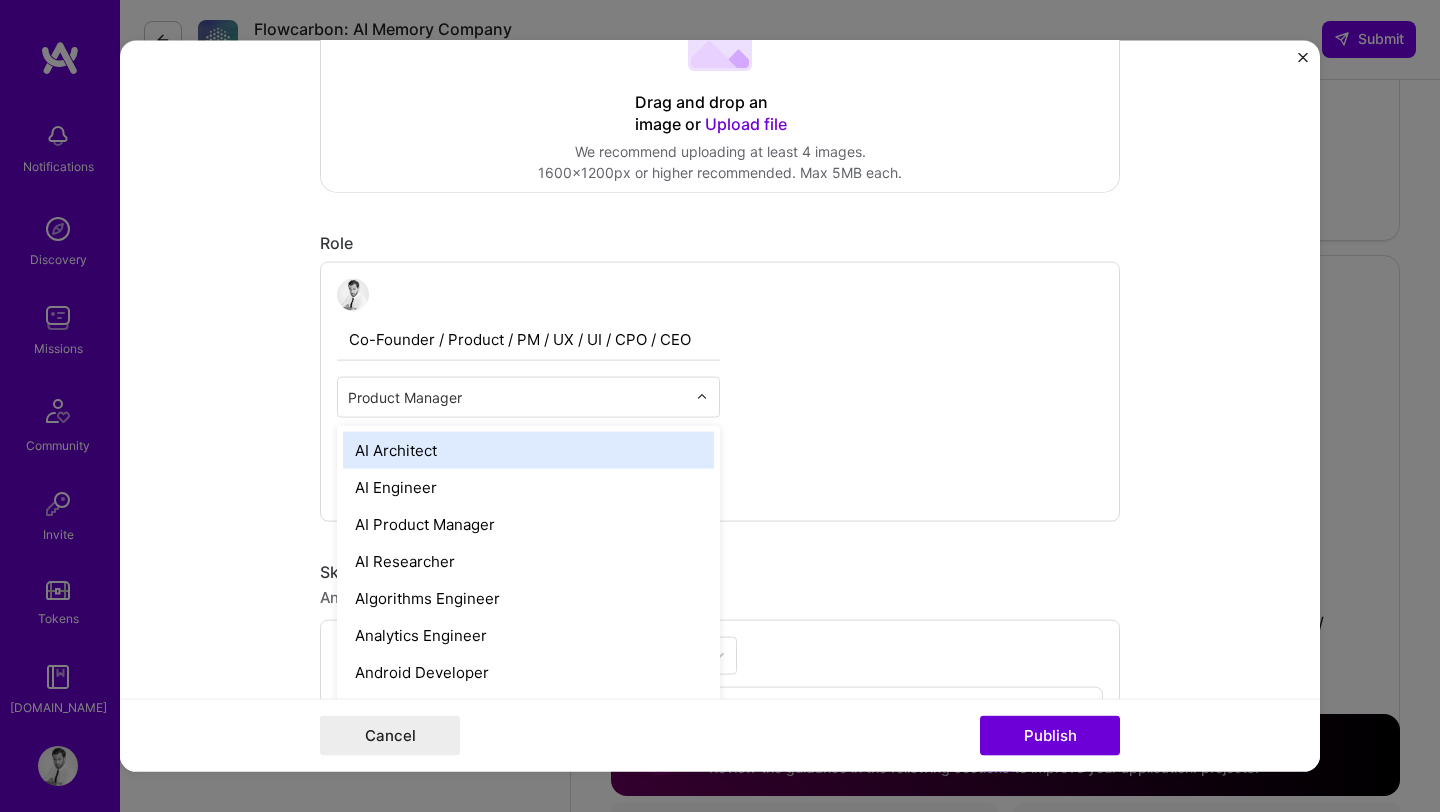 click at bounding box center (702, 397) 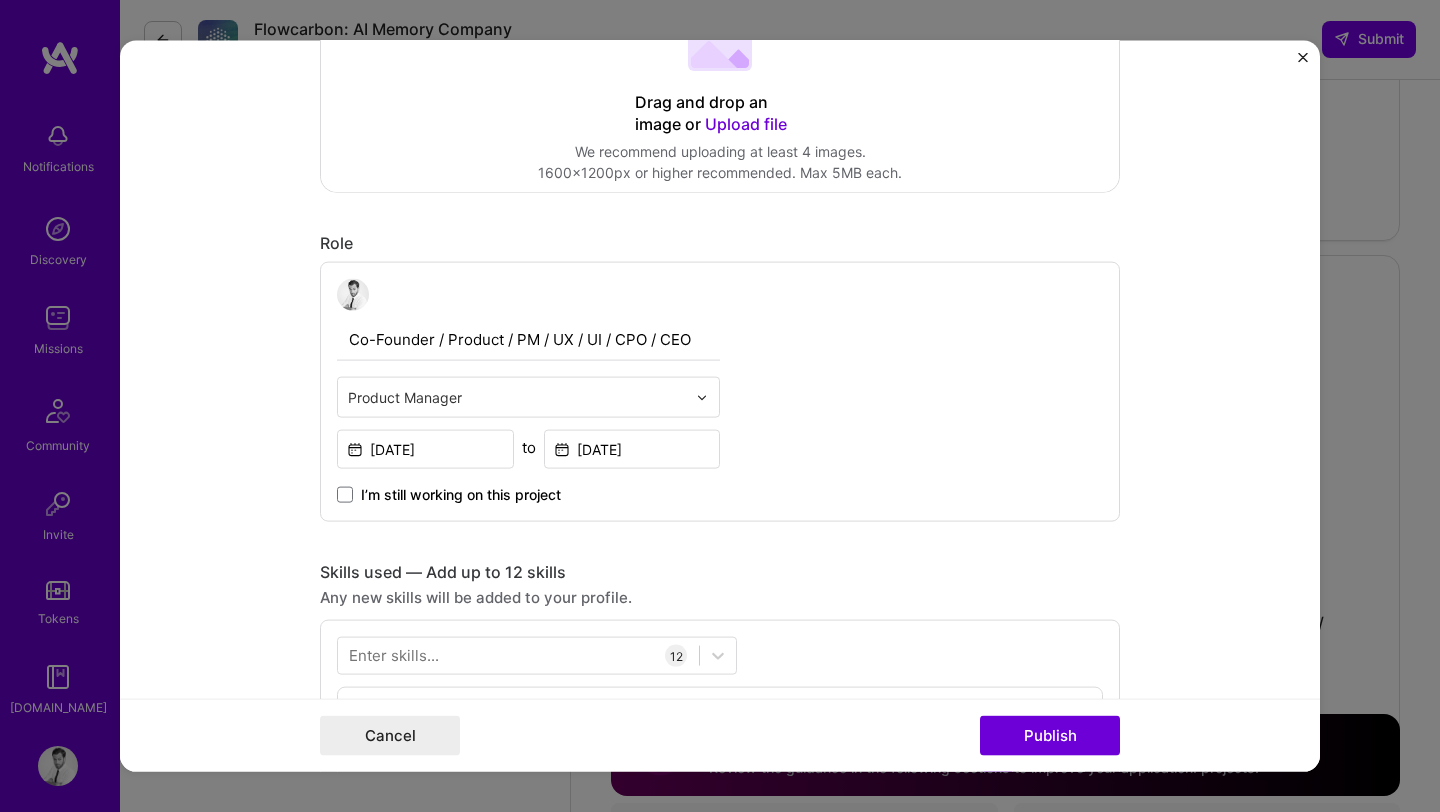 click on "Project title [DOMAIN_NAME] (now Fiverr Workspace) Company Fiverr
Project industry Industry 1 Project Link (Optional)
Drag and drop an image or   Upload file Upload file We recommend uploading at least 4 images. 1600x1200px or higher recommended. Max 5MB each. Role Co-Founder / Product / PM / UX / UI / CPO / CEO Product Manager [DATE]
to [DATE]
I’m still working on this project Skills used — Add up to 12 skills Any new skills will be added to your profile. Enter skills... 12 Analytics 1 2 3 4 5 Data Analysis 1 2 3 4 5 Google Analytics 1 2 3 4 5 Heap Analytics 1 2 3 4 5 Mobile Analytics 1 2 3 4 5 Product Analytics 1 2 3 4 5 Product Design 1 2 3 4 5 Product Marketing 1 2 3 4 5 Product Strategy 1 2 3 4 5 UX Design 1 2 3 4 5 UX/UI 1 2 3 4 5 User Research 1 2 3 4 5 Did this role require you to manage team members? (Optional) Yes, I managed — team members. ->  1)? (Optional)   366 /" at bounding box center [720, 406] 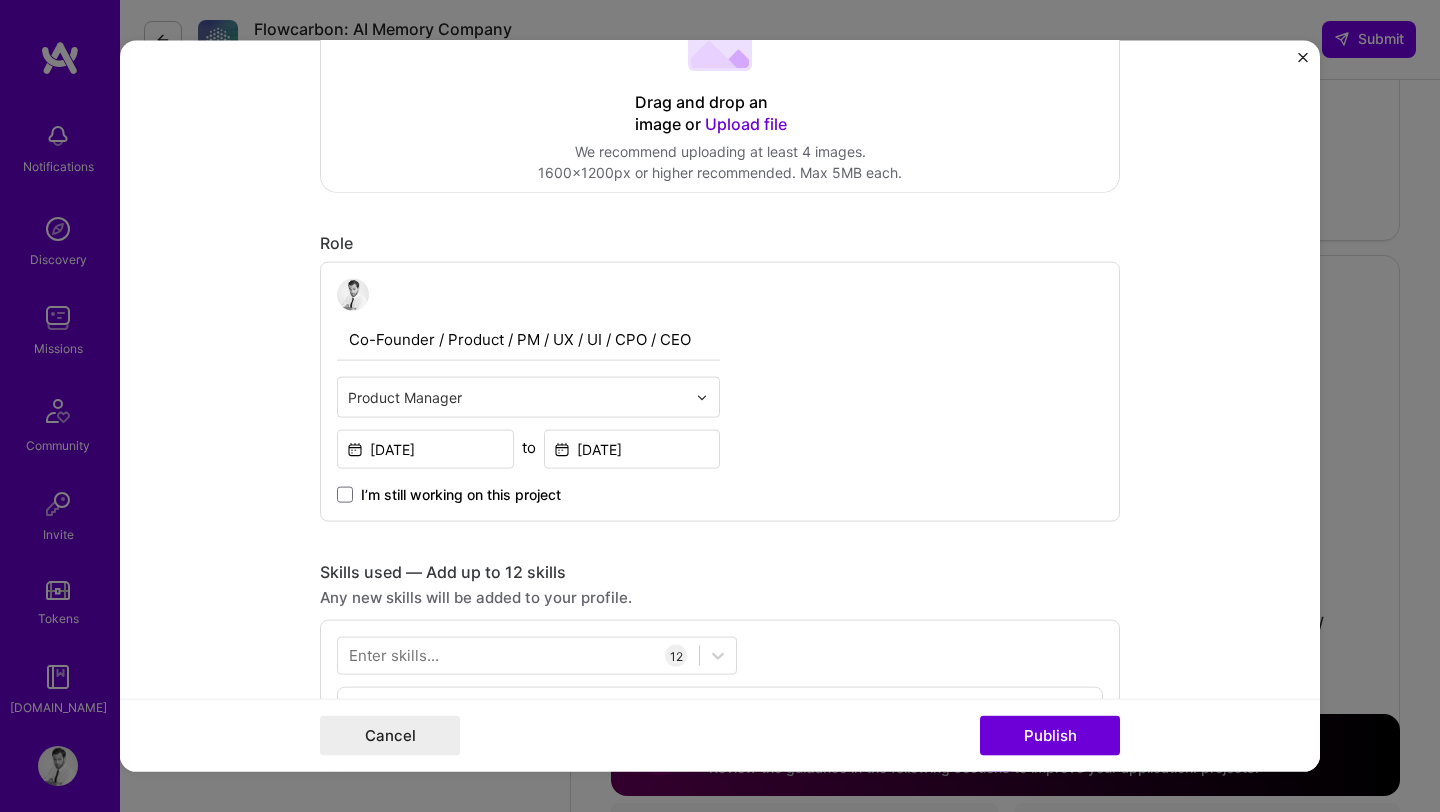 click on "Project title [DOMAIN_NAME] (now Fiverr Workspace) Company Fiverr
Project industry Industry 1 Project Link (Optional)
Drag and drop an image or   Upload file Upload file We recommend uploading at least 4 images. 1600x1200px or higher recommended. Max 5MB each. Role Co-Founder / Product / PM / UX / UI / CPO / CEO Product Manager [DATE]
to [DATE]
I’m still working on this project Skills used — Add up to 12 skills Any new skills will be added to your profile. Enter skills... 12 Analytics 1 2 3 4 5 Data Analysis 1 2 3 4 5 Google Analytics 1 2 3 4 5 Heap Analytics 1 2 3 4 5 Mobile Analytics 1 2 3 4 5 Product Analytics 1 2 3 4 5 Product Design 1 2 3 4 5 Product Marketing 1 2 3 4 5 Product Strategy 1 2 3 4 5 UX Design 1 2 3 4 5 UX/UI 1 2 3 4 5 User Research 1 2 3 4 5 Did this role require you to manage team members? (Optional) Yes, I managed — team members. ->  1)? (Optional)   366 /" at bounding box center [720, 406] 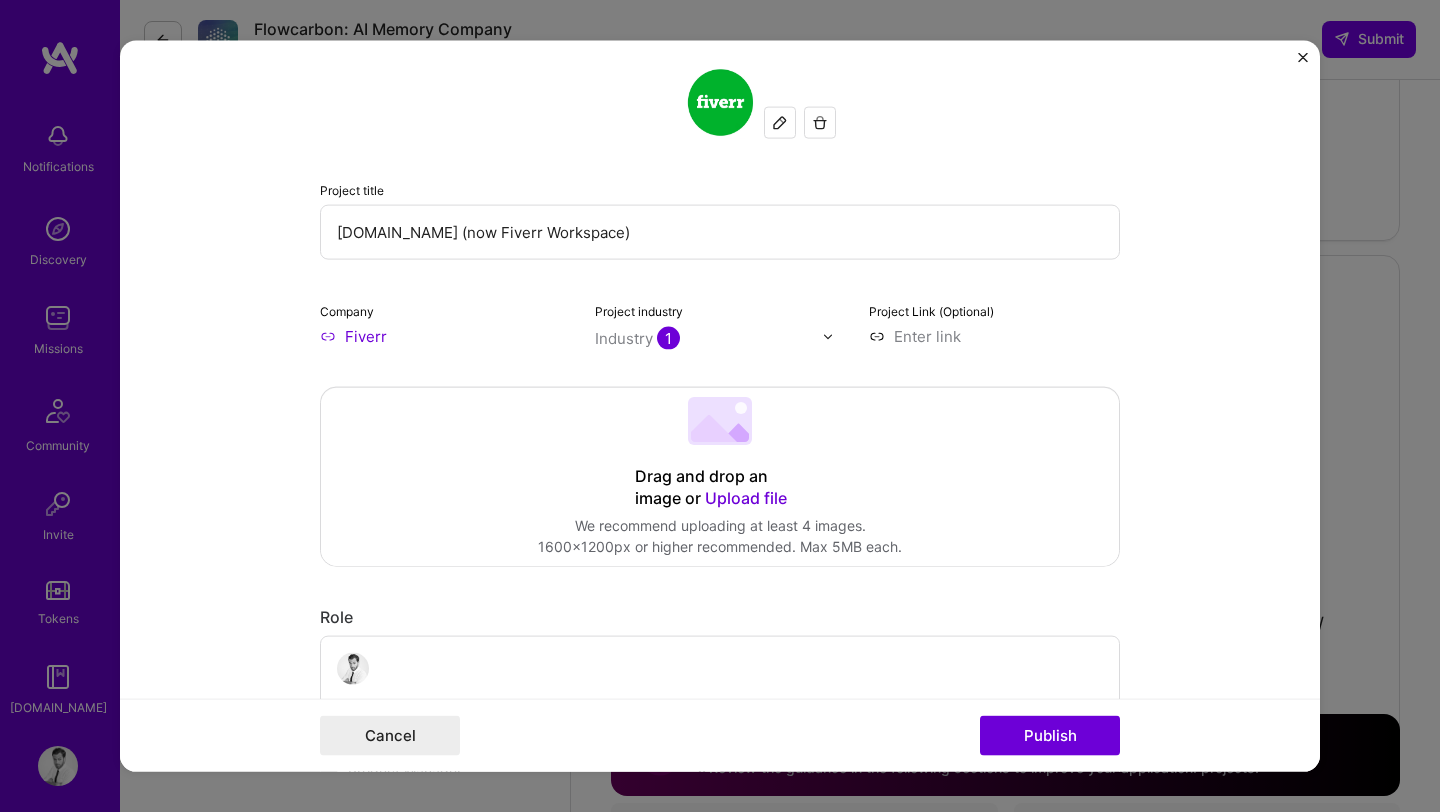 scroll, scrollTop: 36, scrollLeft: 0, axis: vertical 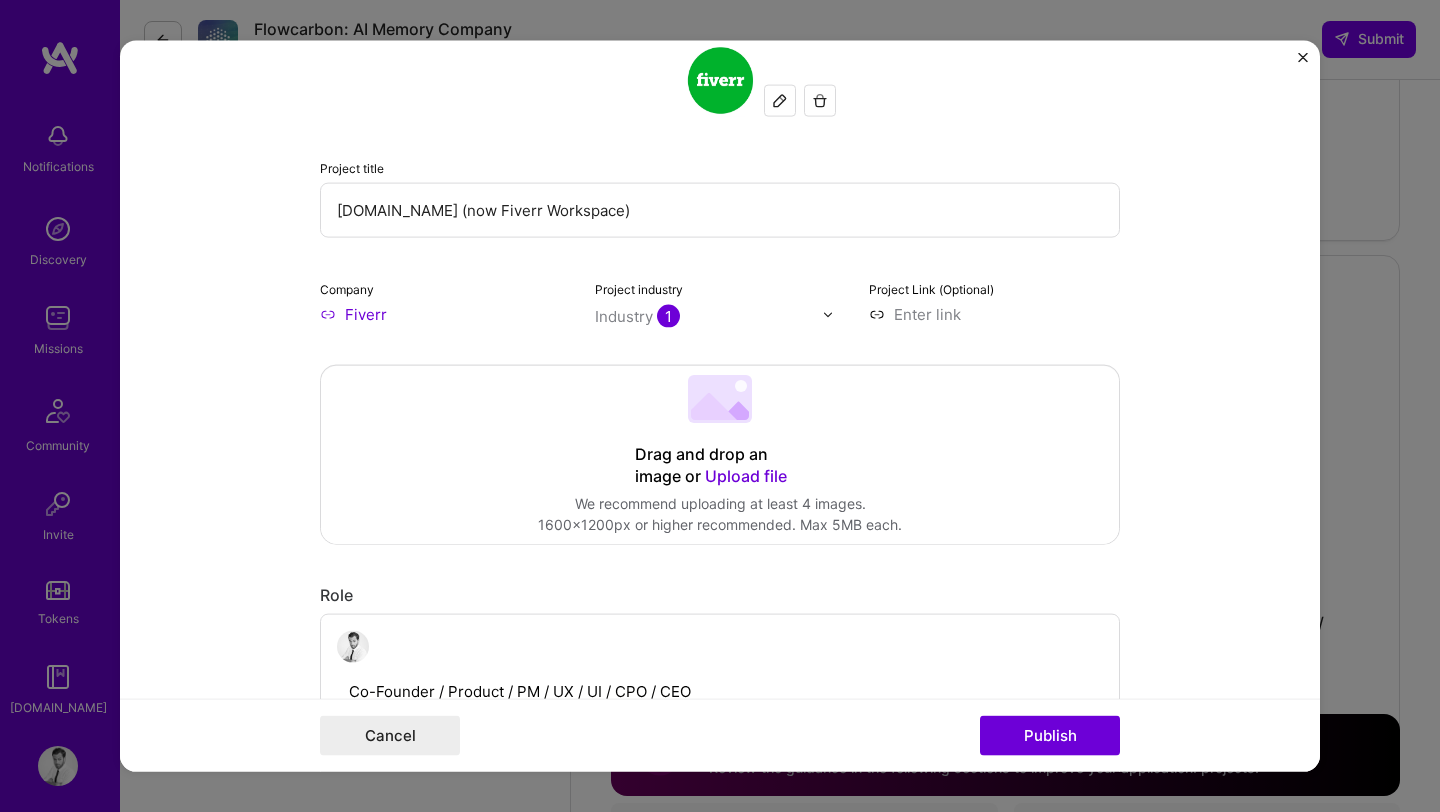click on "Upload file" at bounding box center (746, 476) 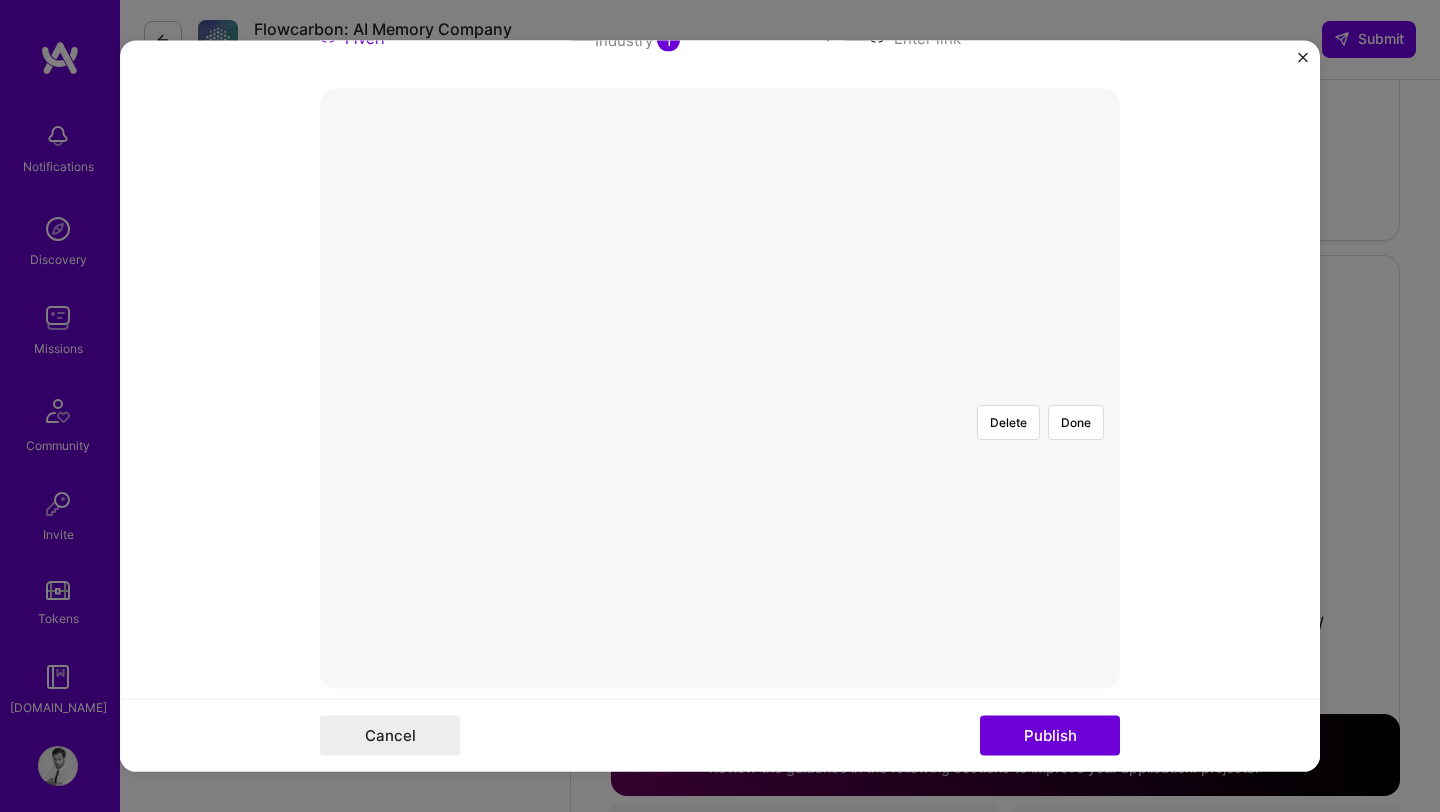 scroll, scrollTop: 323, scrollLeft: 0, axis: vertical 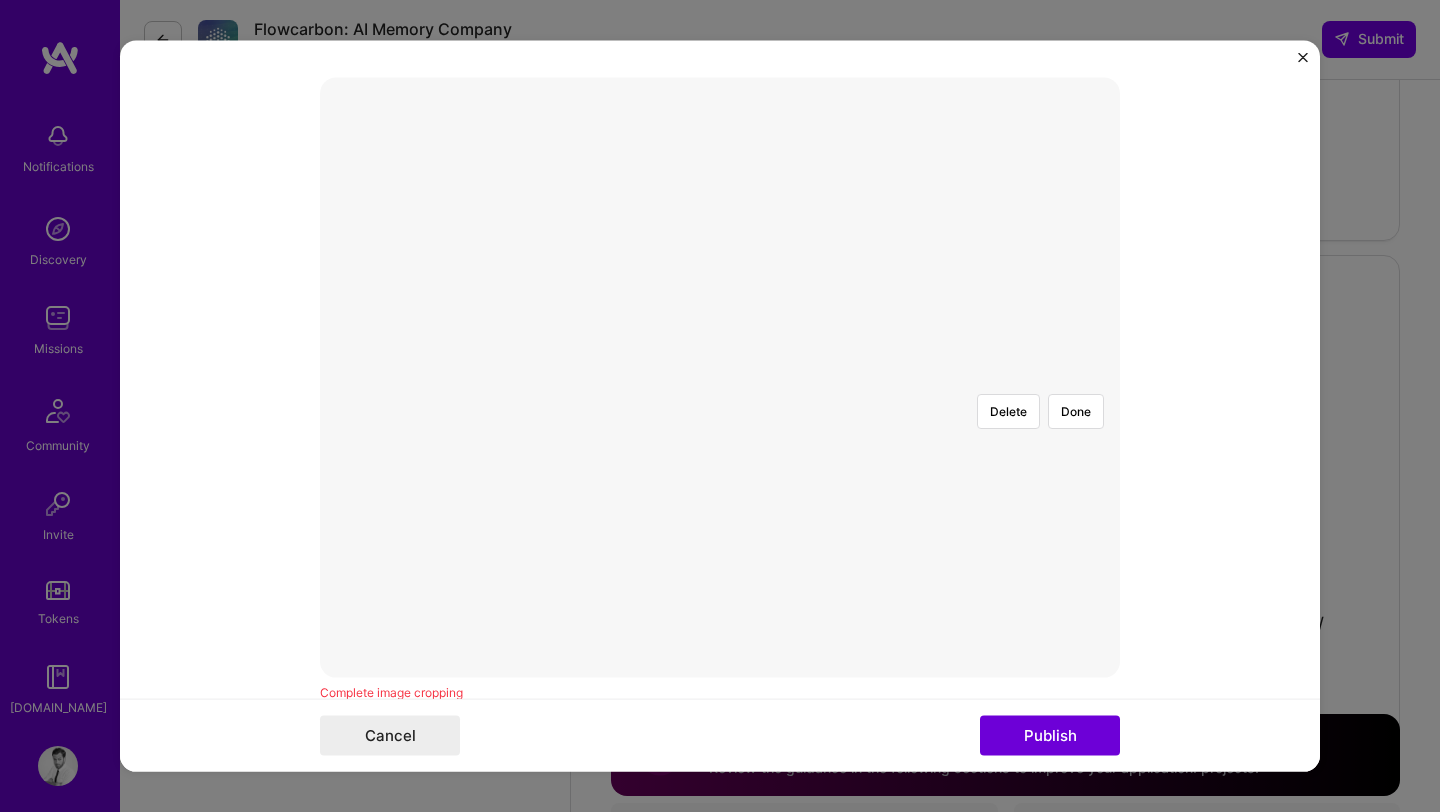 click at bounding box center [720, 378] 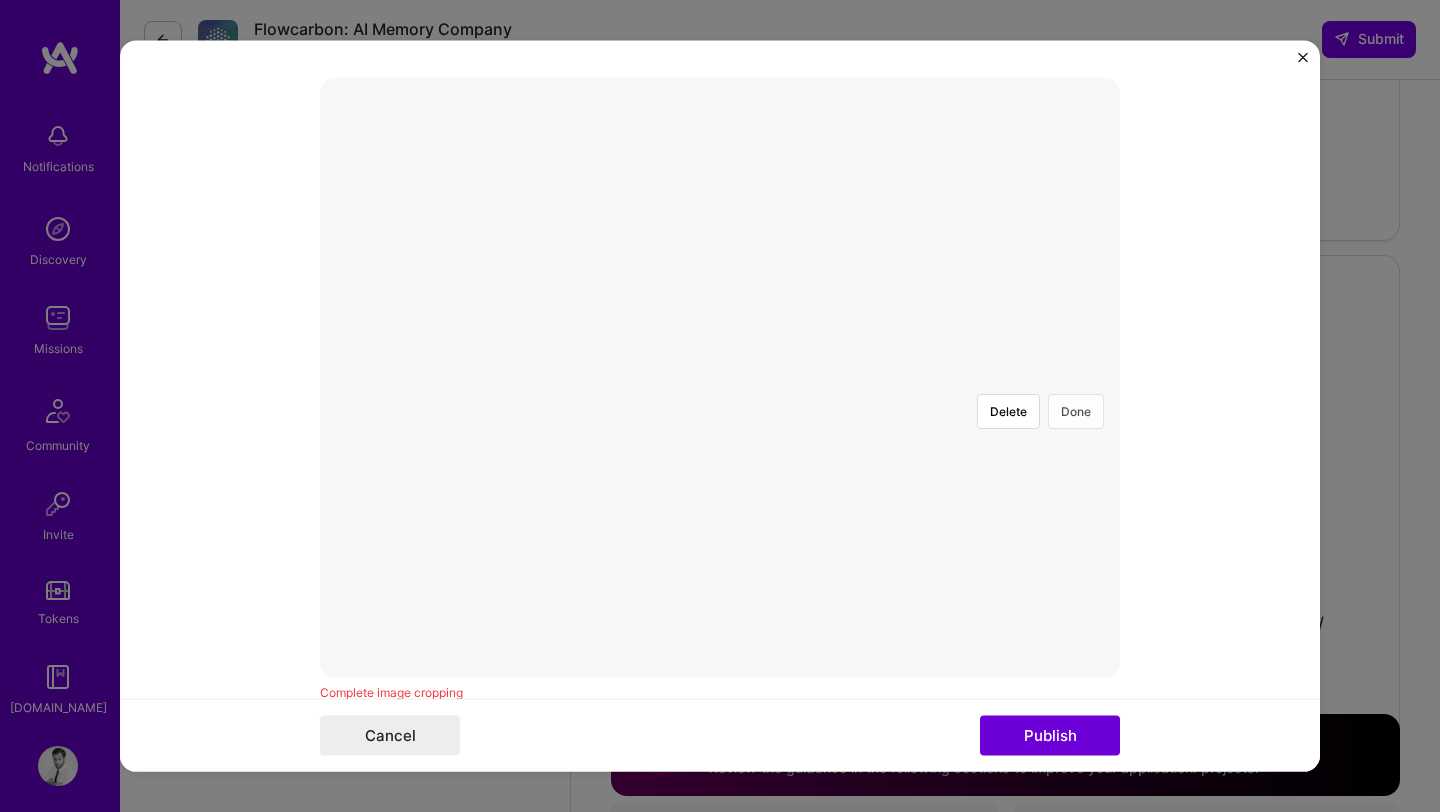 click on "Done" at bounding box center (1076, 411) 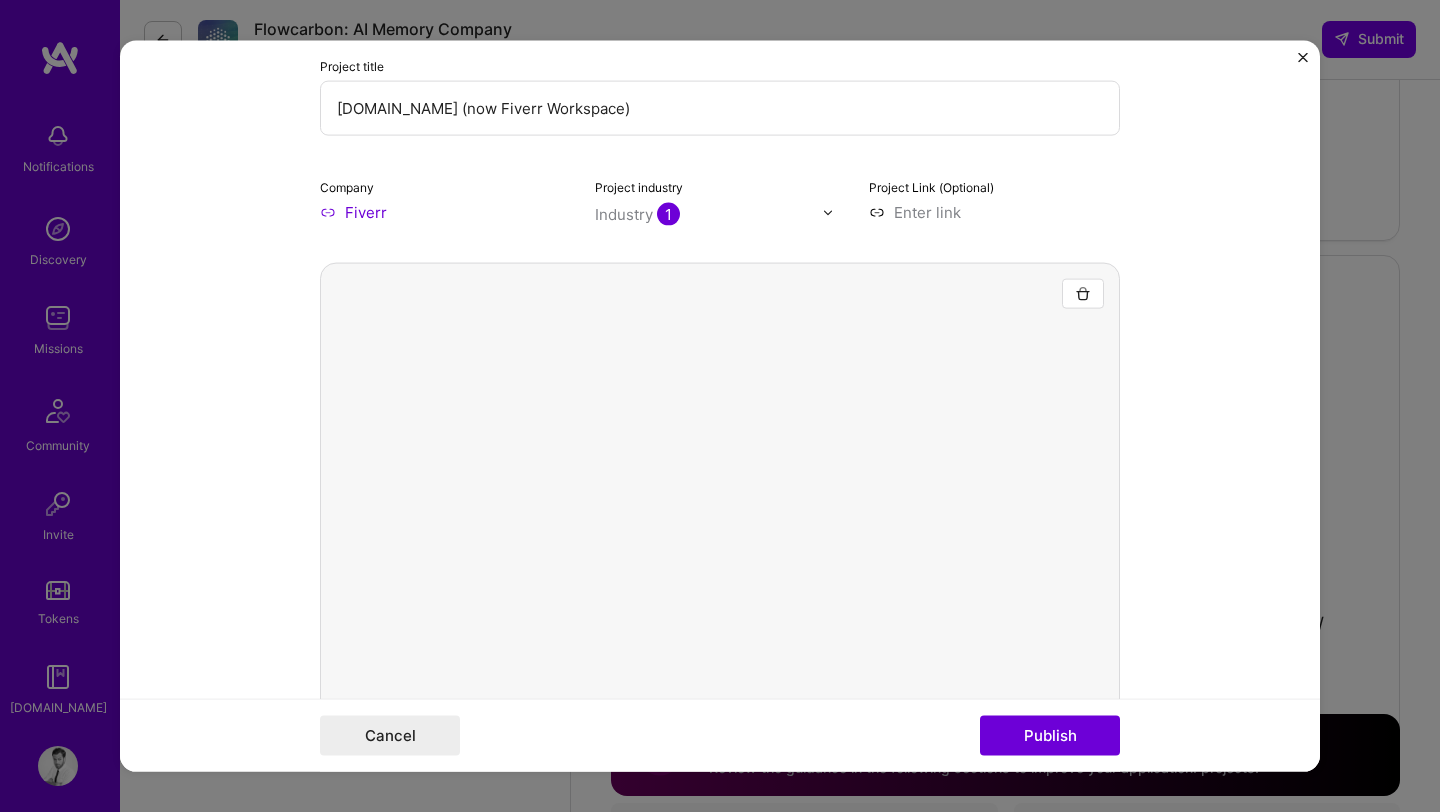 scroll, scrollTop: 134, scrollLeft: 0, axis: vertical 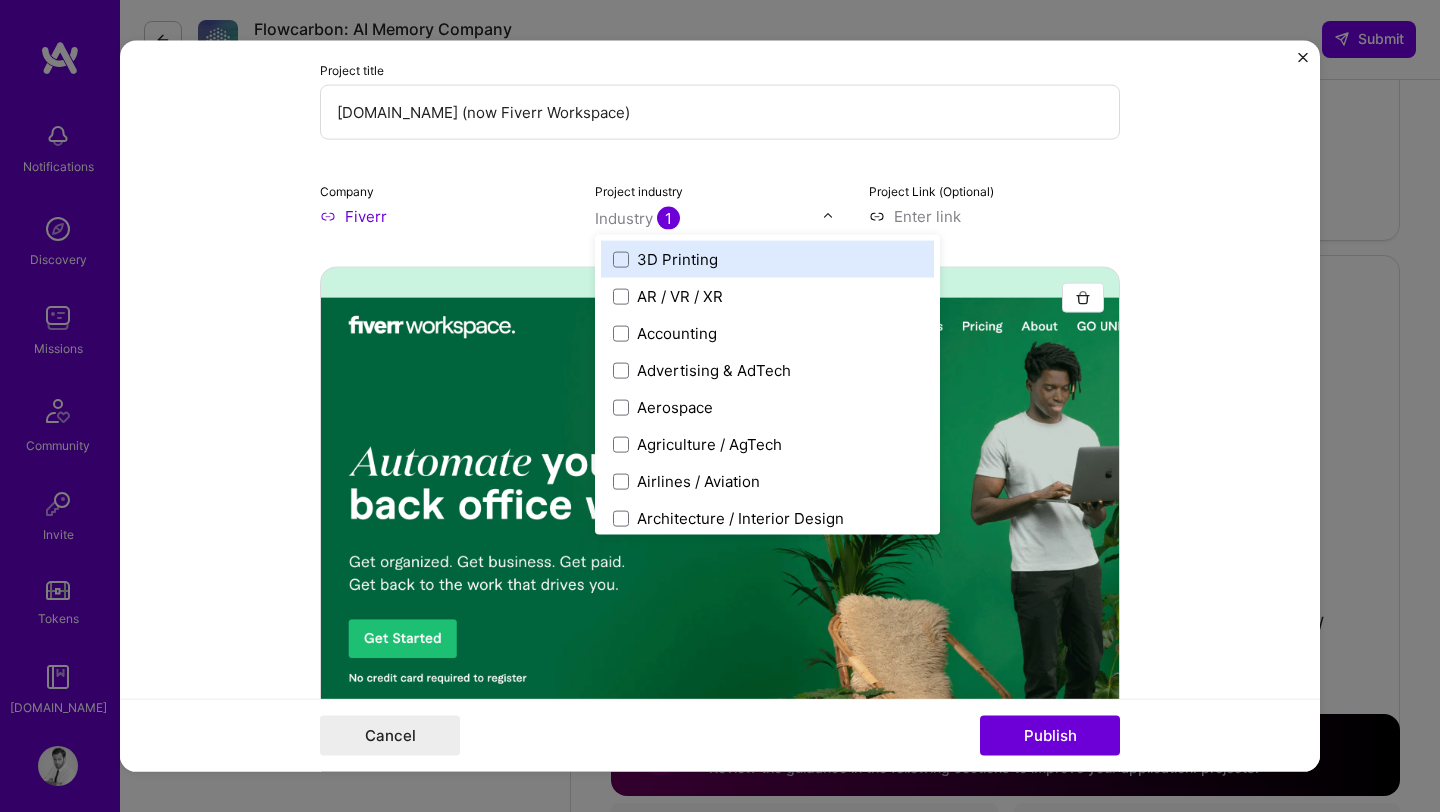 click on "Industry 1" at bounding box center [637, 218] 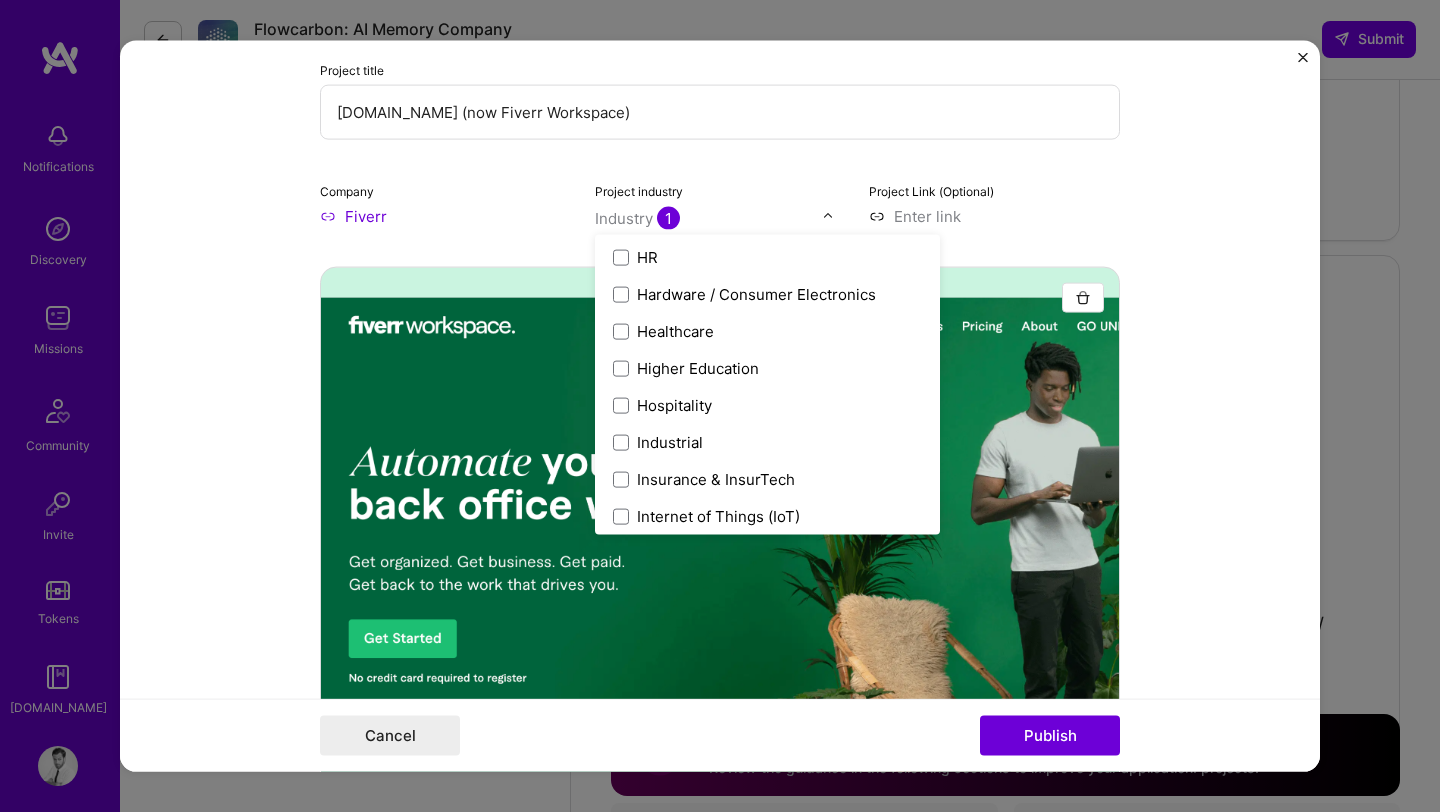 scroll, scrollTop: 4152, scrollLeft: 0, axis: vertical 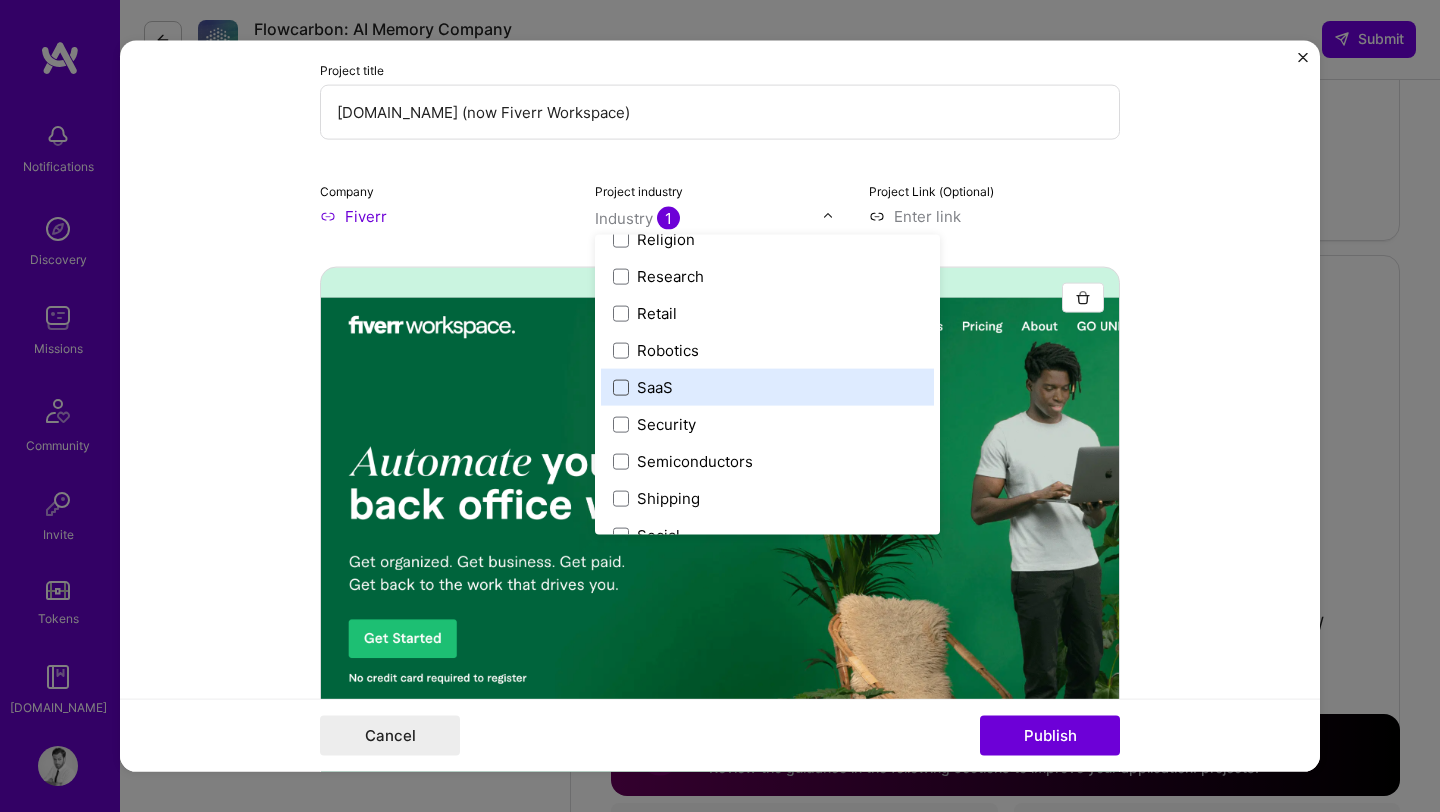 click at bounding box center (621, 387) 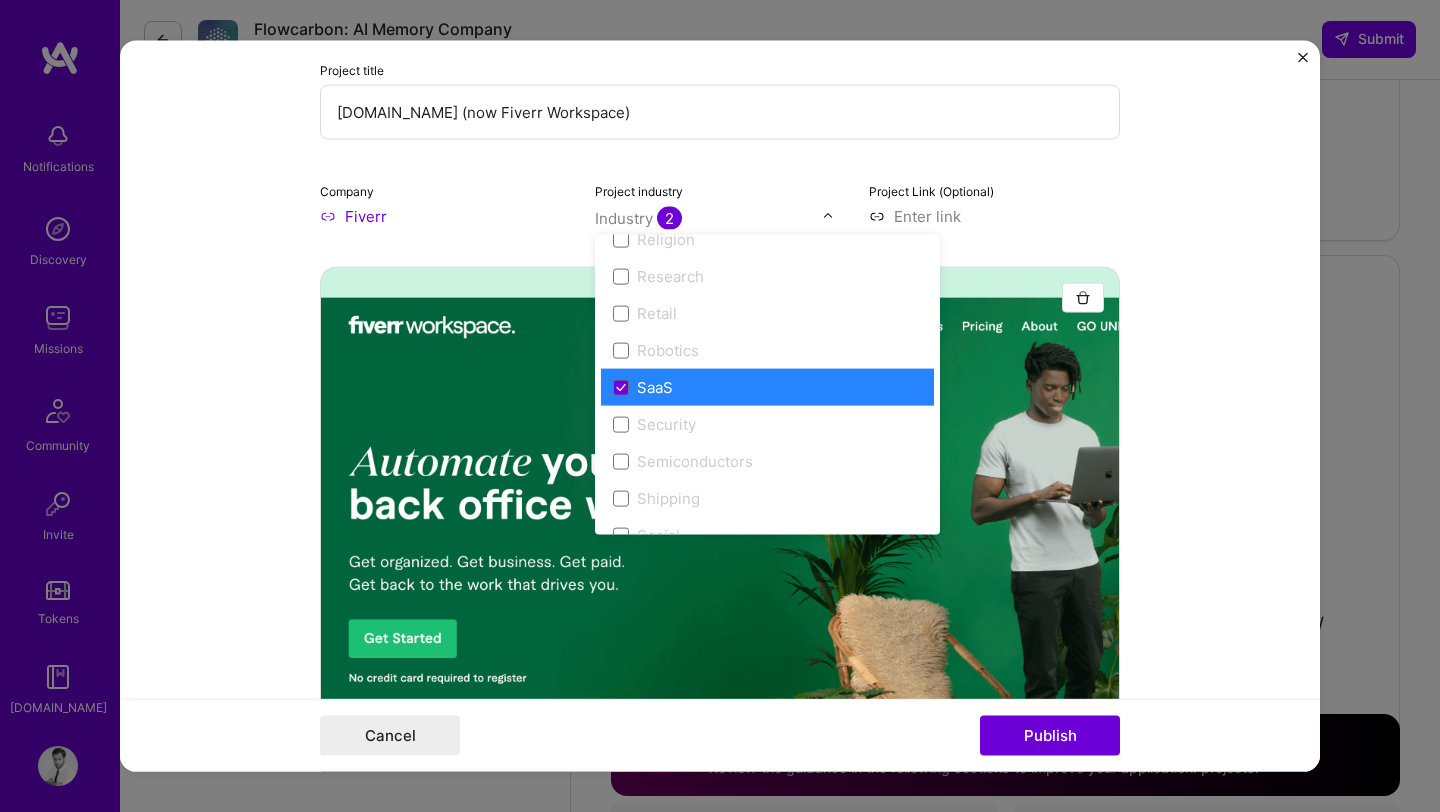 click on "Project title [DOMAIN_NAME] (now Fiverr Workspace) Company Fiverr
Project industry option SaaS, selected. option SaaS focused, 109 of 120. 120 results available. Use Up and Down to choose options, press Enter to select the currently focused option, press Escape to exit the menu, press Tab to select the option and exit the menu. Industry 2 3D Printing AR / VR / XR Accounting Advertising & AdTech Aerospace Agriculture / AgTech Airlines / Aviation Architecture / Interior Design Art & Museums Artifical Intelligence / Machine Learning Arts / Culture Augmented & Virtual Reality (AR/VR) Automotive Automotive & Self Driving Cars Aviation B2B B2B2C B2C BPA / RPA Banking Beauty Big Data BioTech Blockchain CMS CPG CRM Cannabis Charity & Nonprofit Circular Economy CivTech Climate Tech Cloud Services Coaching Community Tech Construction Consulting Consumer Electronics Crowdfunding Crypto Customer Success Cybersecurity DTC Databases Dating Defense Delivery Developer Tools E-Commerce Education / Edtech Electronics HR" at bounding box center (720, 406) 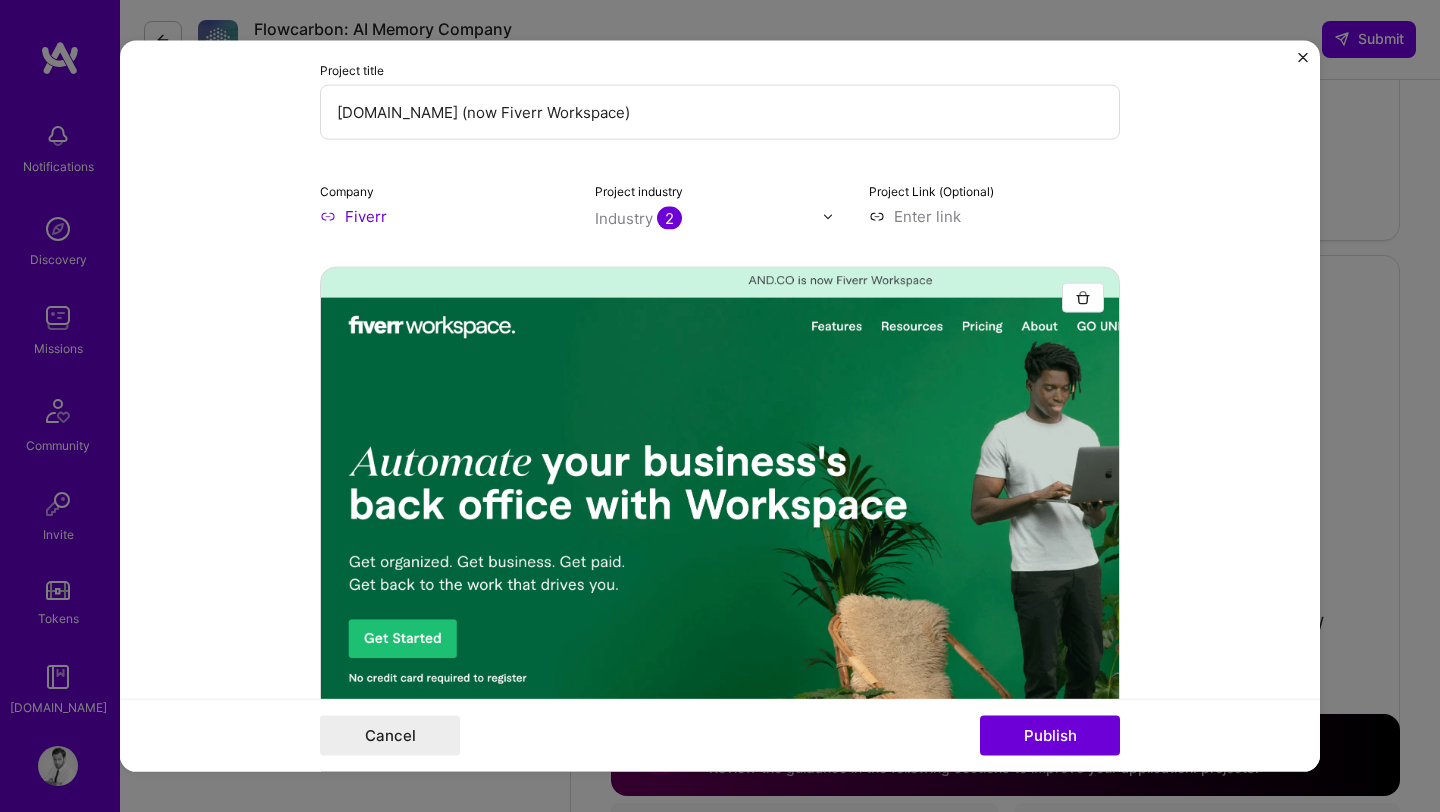 click on "Industry 2" at bounding box center (638, 218) 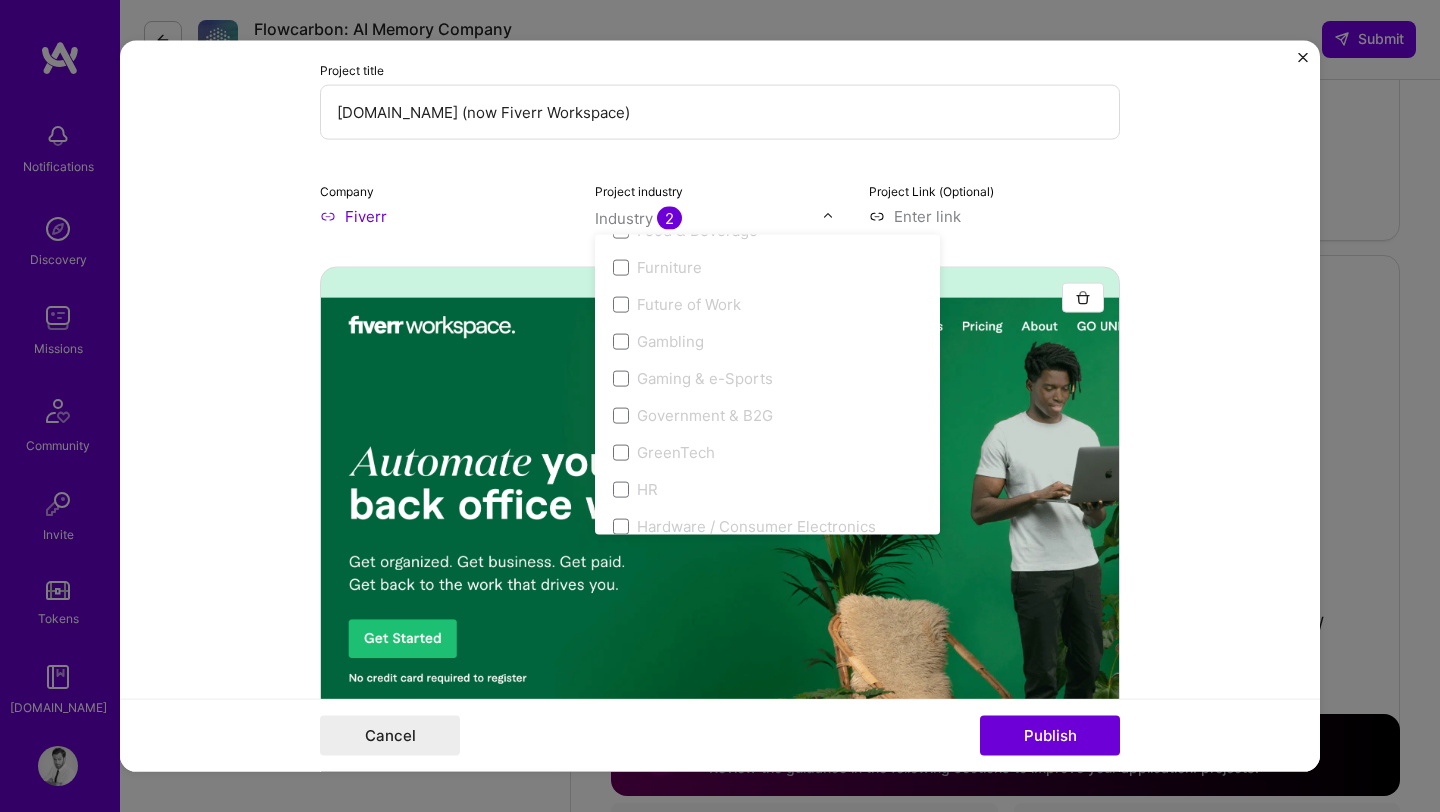 scroll, scrollTop: 2227, scrollLeft: 0, axis: vertical 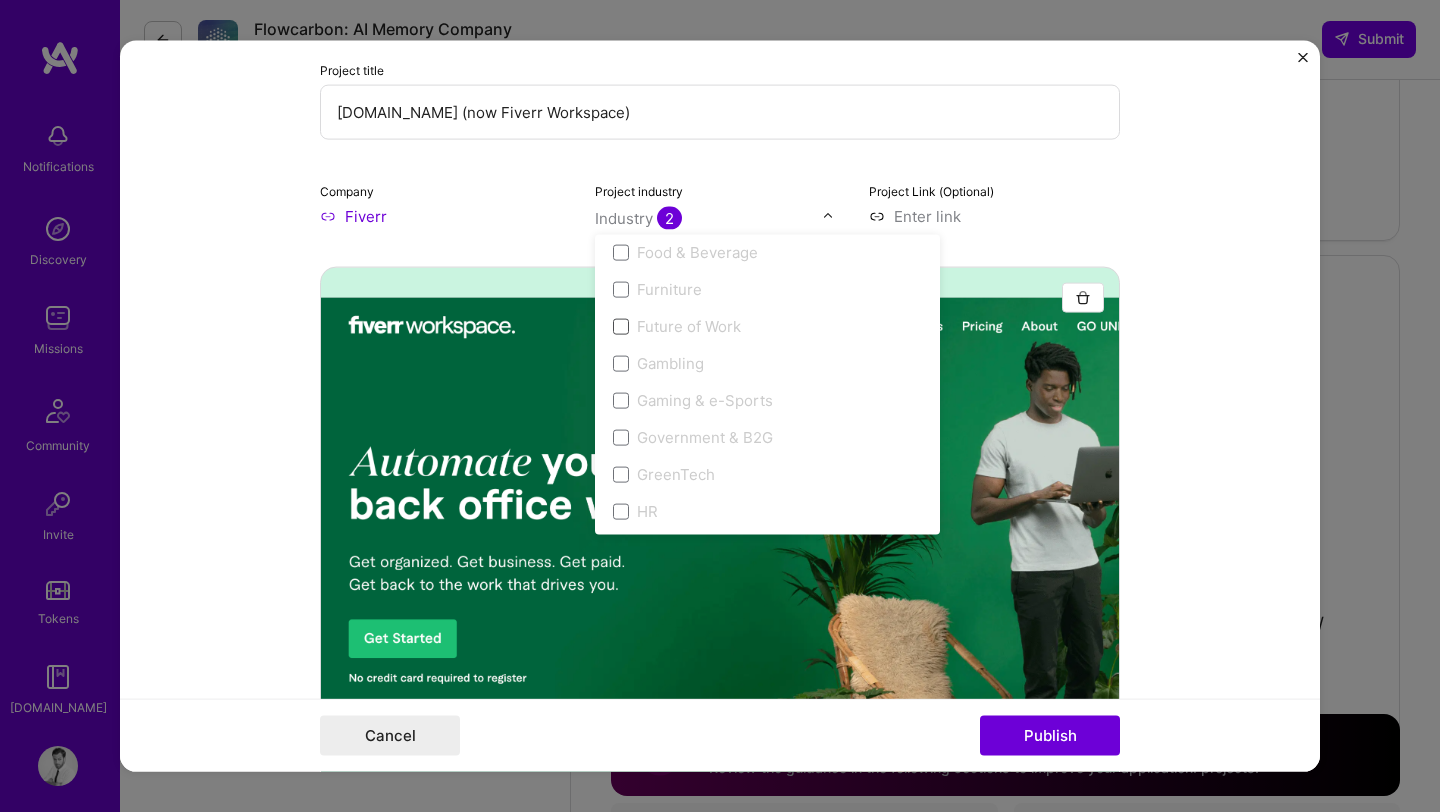 click at bounding box center [621, 326] 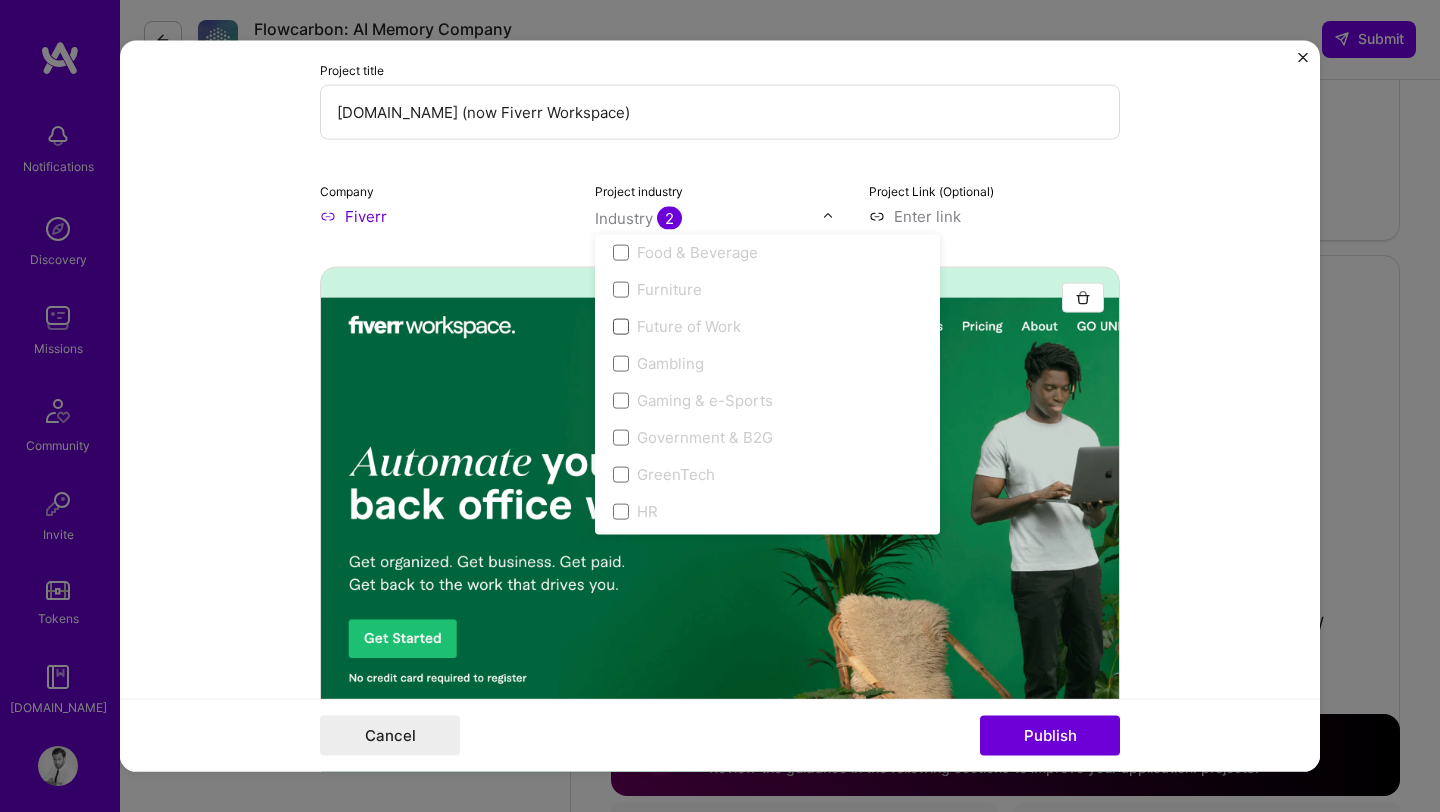 click at bounding box center [621, 326] 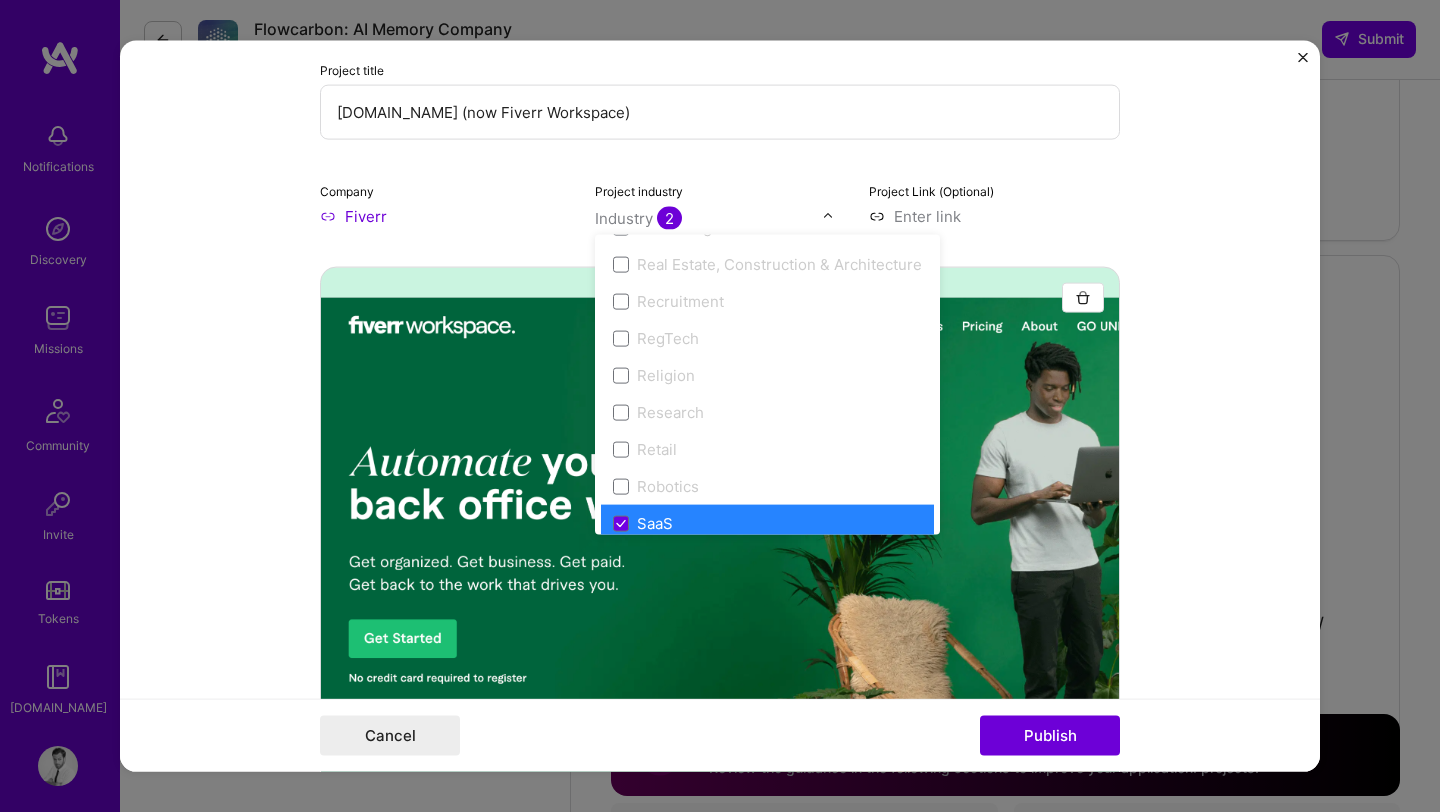 scroll, scrollTop: 3895, scrollLeft: 0, axis: vertical 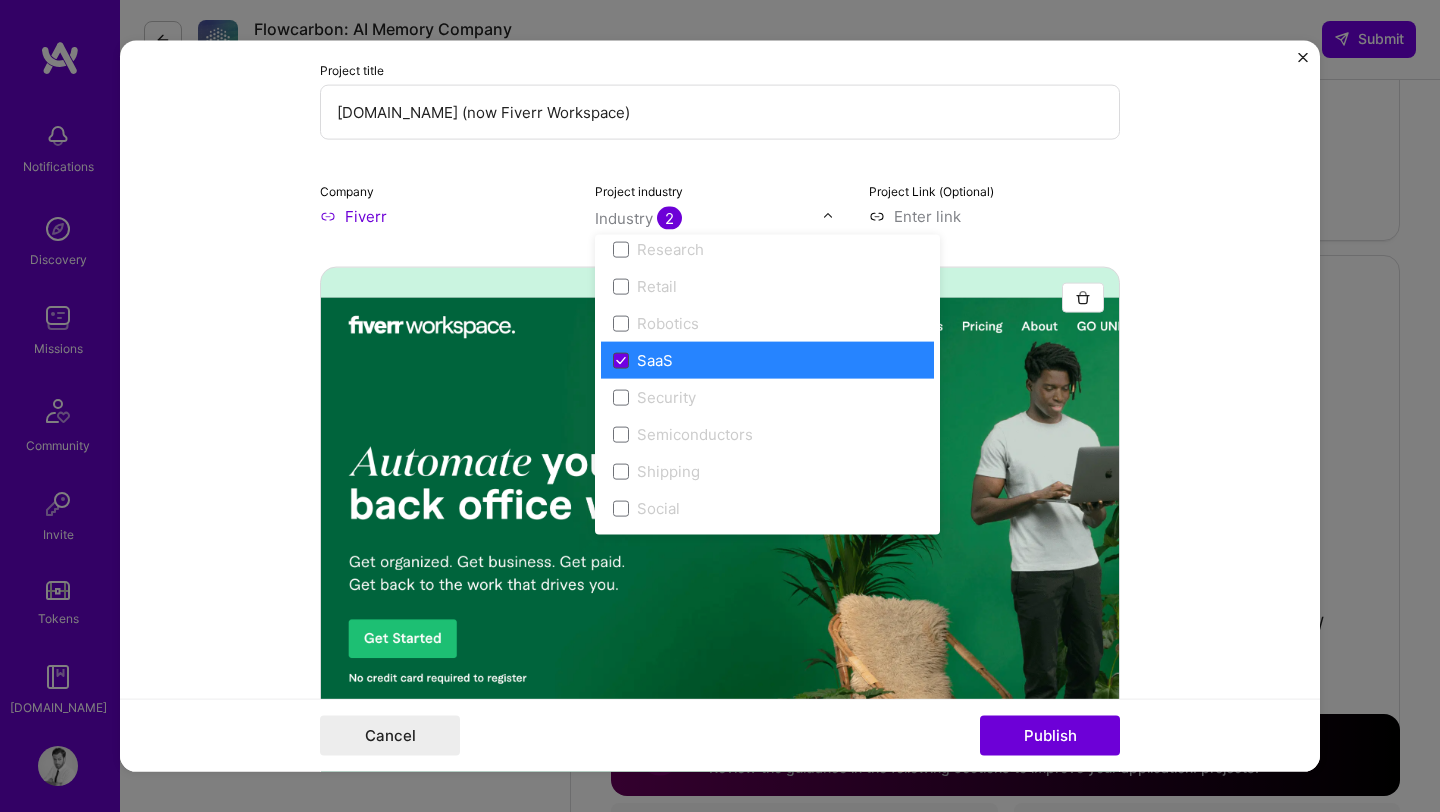click 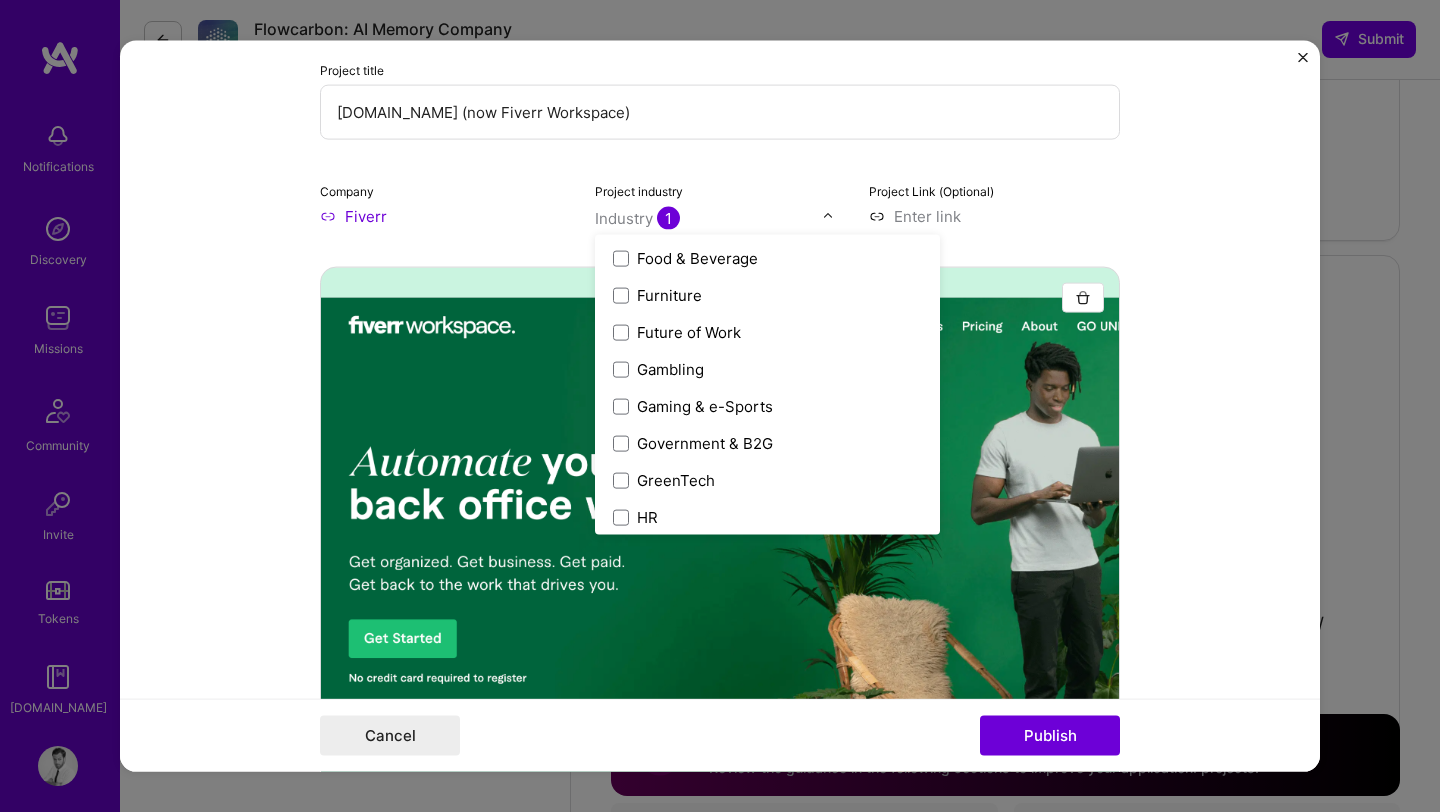 scroll, scrollTop: 2214, scrollLeft: 0, axis: vertical 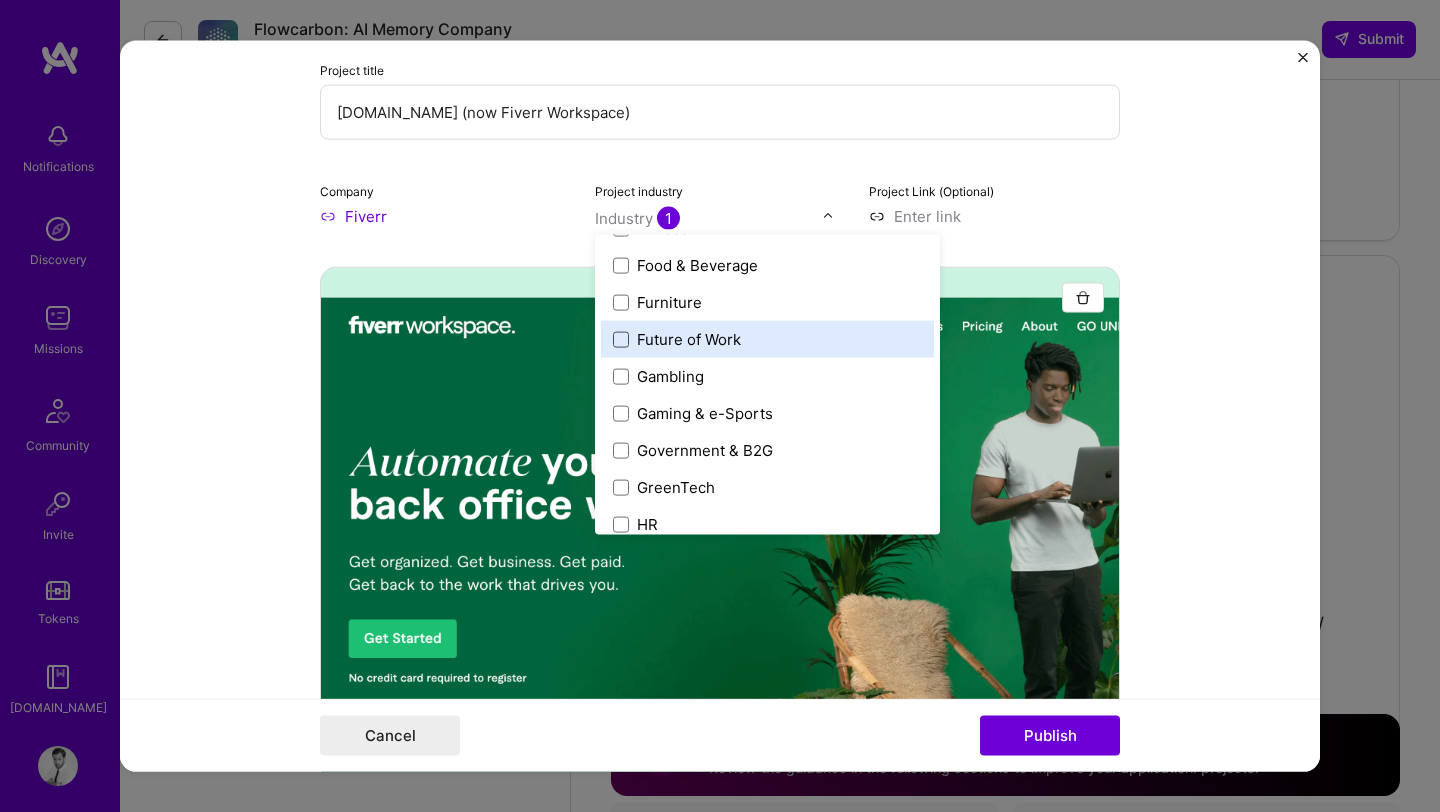 click at bounding box center [621, 339] 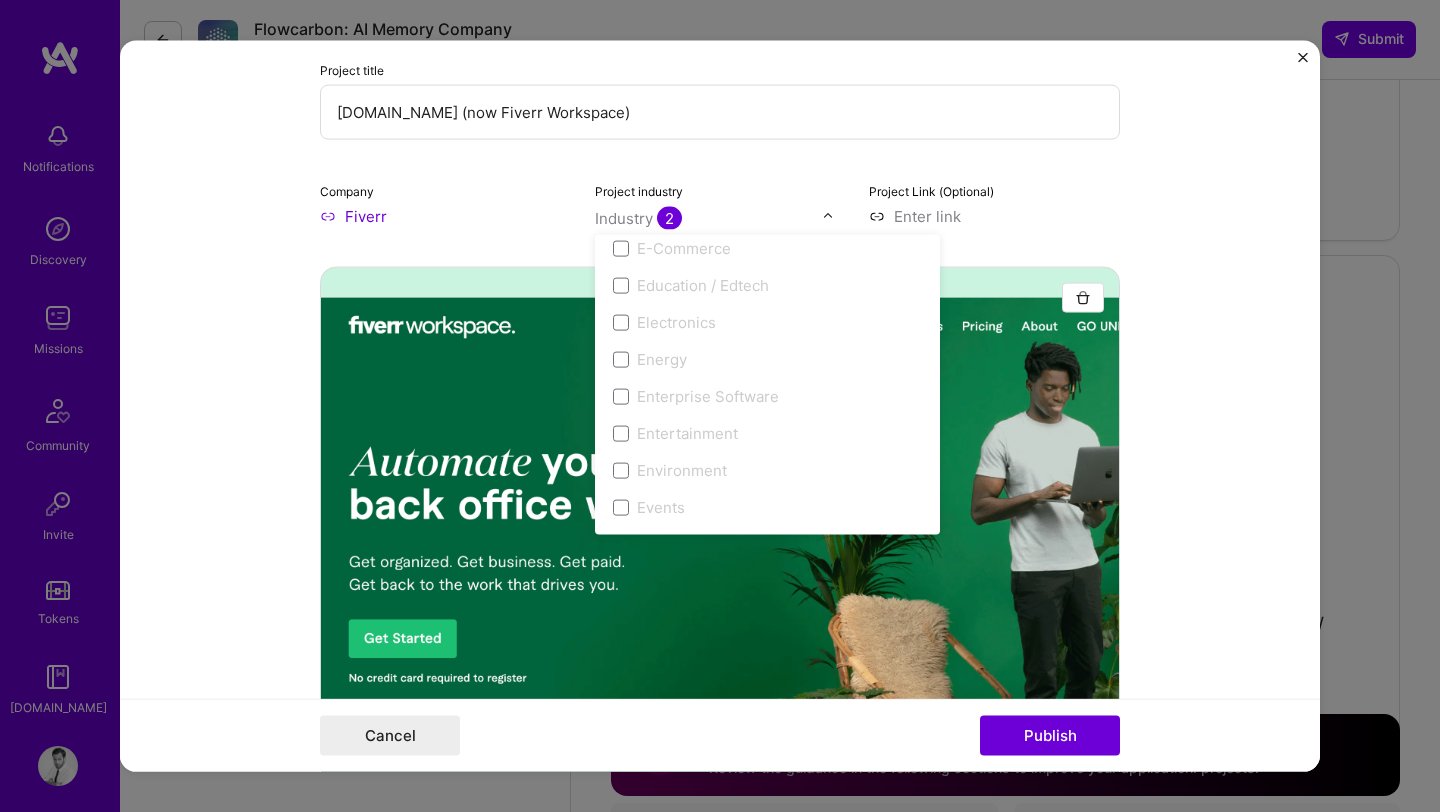 scroll, scrollTop: 1691, scrollLeft: 0, axis: vertical 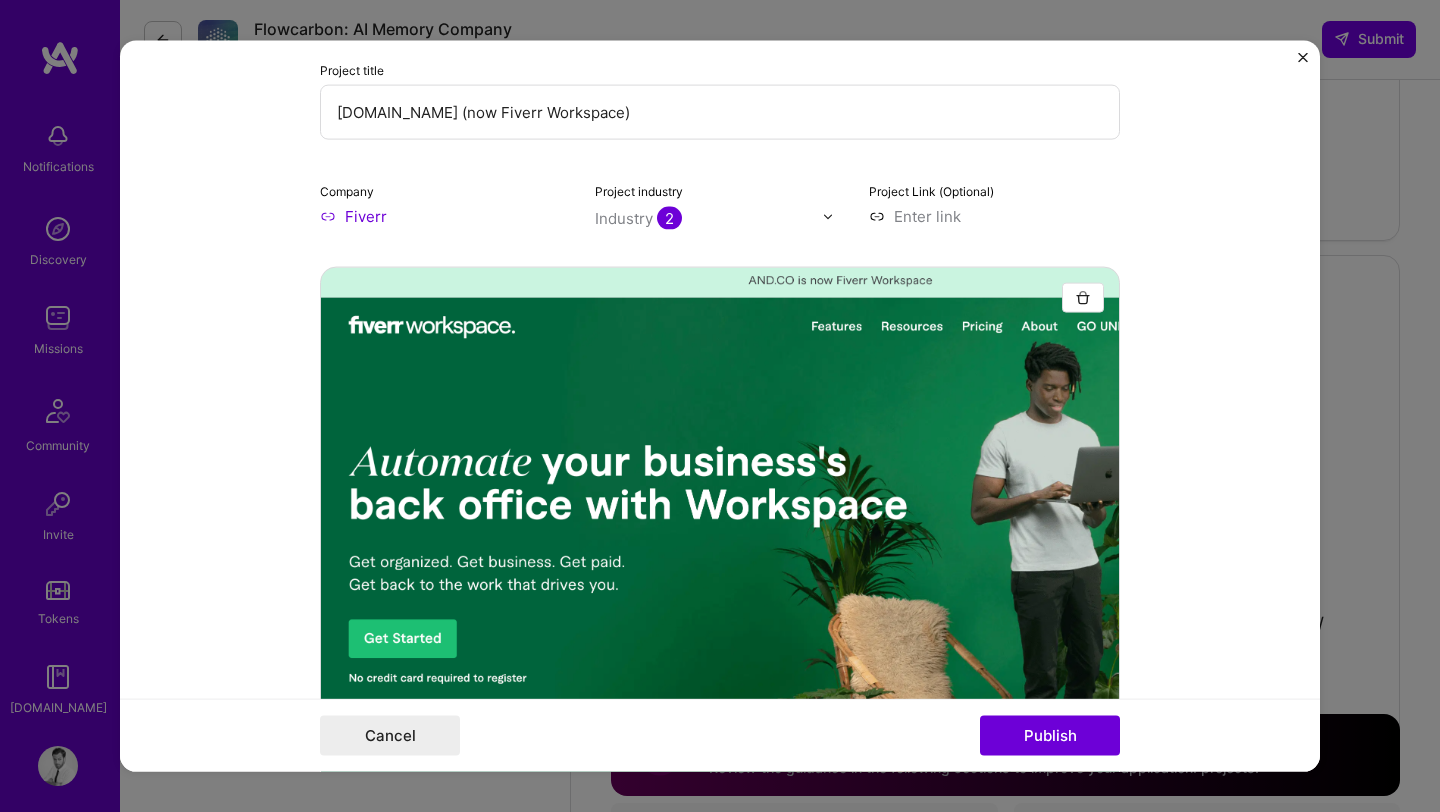 click on "Project title [DOMAIN_NAME] (now Fiverr Workspace) Company Fiverr
Project industry Industry 2 Project Link (Optional)
Add New Image Remove Image Role Co-Founder / Product / PM / UX / UI / CPO / CEO Product Manager [DATE]
to [DATE]
I’m still working on this project Skills used — Add up to 12 skills Any new skills will be added to your profile. Enter skills... 12 Analytics 1 2 3 4 5 Data Analysis 1 2 3 4 5 Google Analytics 1 2 3 4 5 Heap Analytics 1 2 3 4 5 Mobile Analytics 1 2 3 4 5 Product Analytics 1 2 3 4 5 Product Design 1 2 3 4 5 Product Marketing 1 2 3 4 5 Product Strategy 1 2 3 4 5 UX Design 1 2 3 4 5 UX/UI 1 2 3 4 5 User Research 1 2 3 4 5 Did this role require you to manage team members? (Optional) Yes, I managed — team members. Were you involved from inception to launch (0  ->  1)? (Optional) I was involved in zero to one with this project Add metrics (Optional)   366 /" at bounding box center [720, 406] 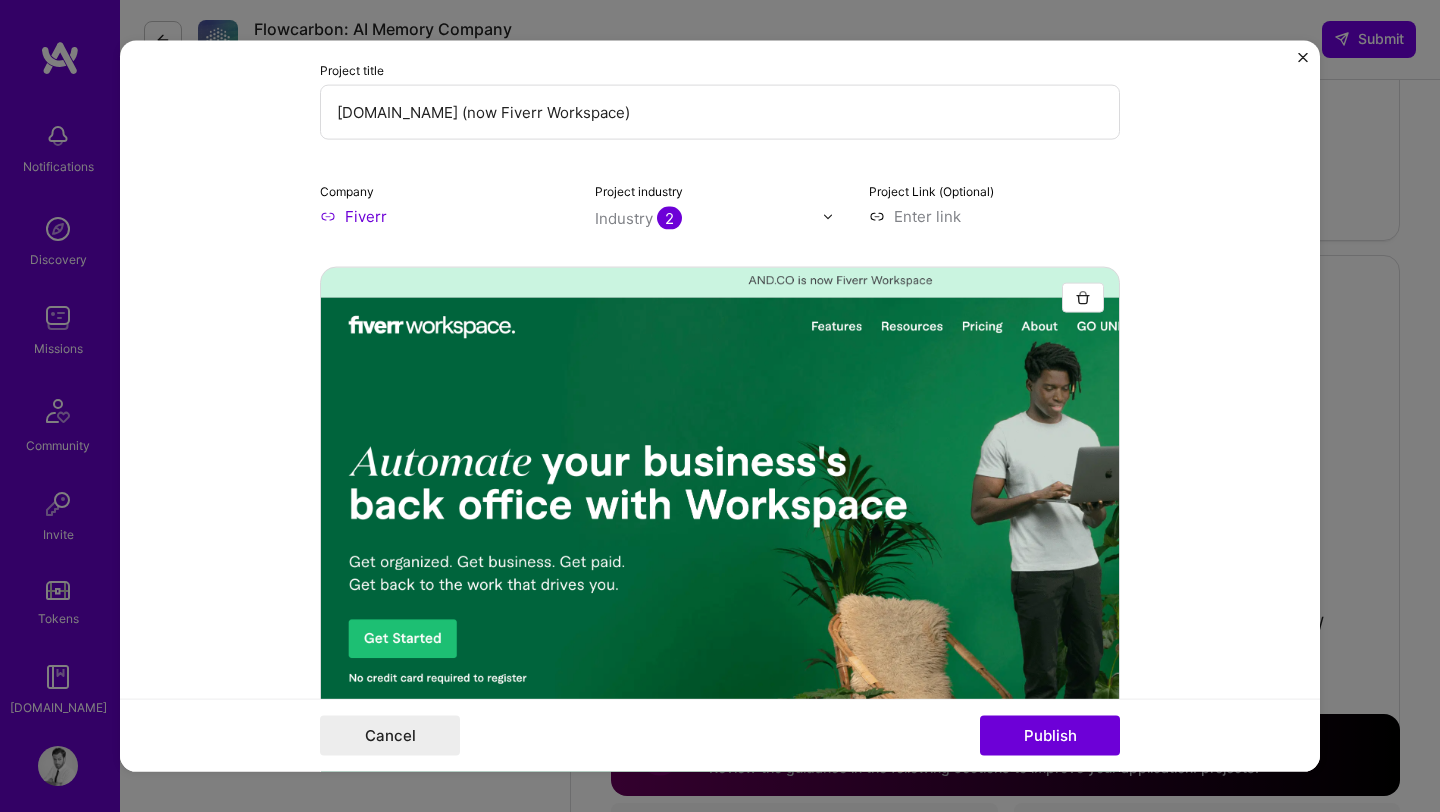 click at bounding box center (994, 216) 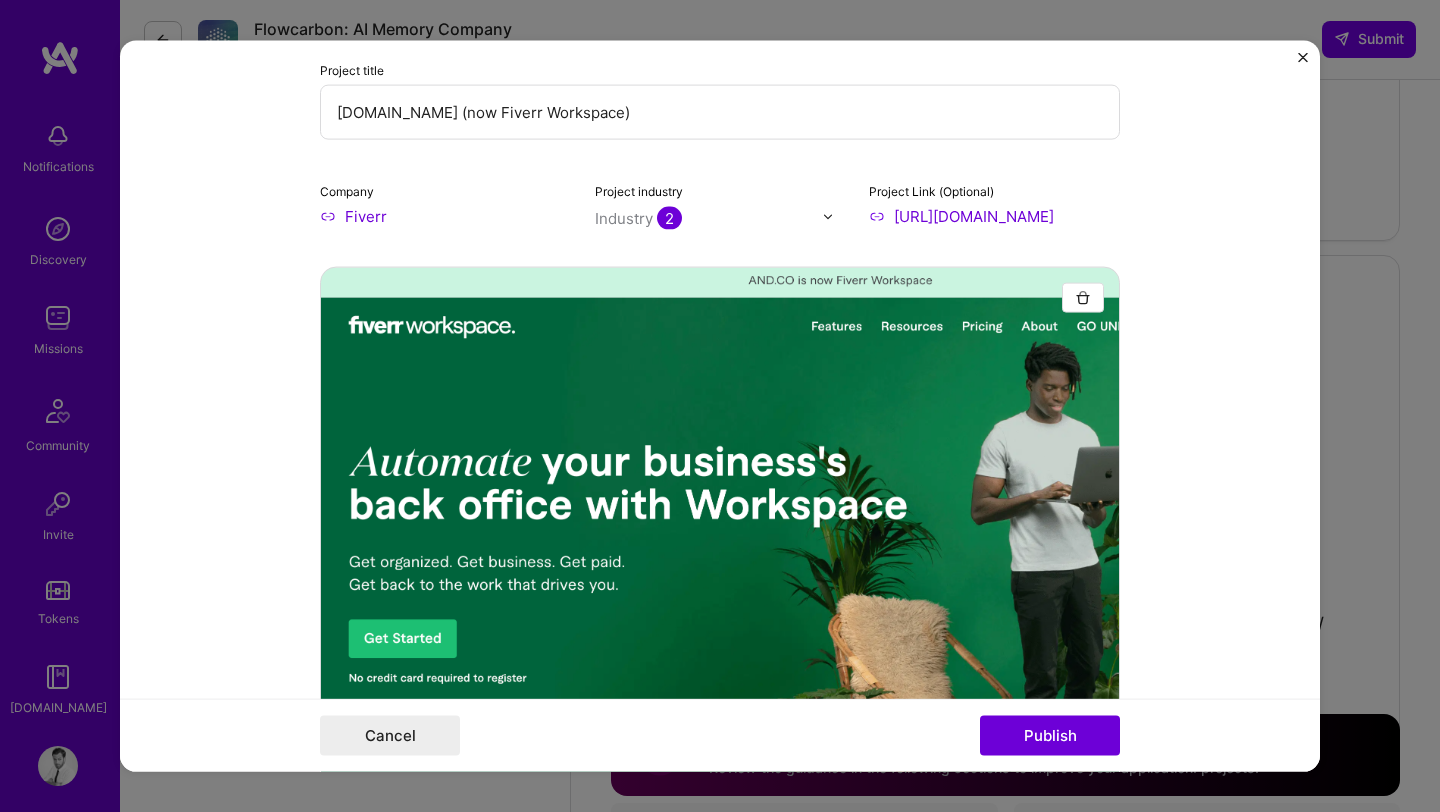 type on "[URL][DOMAIN_NAME]" 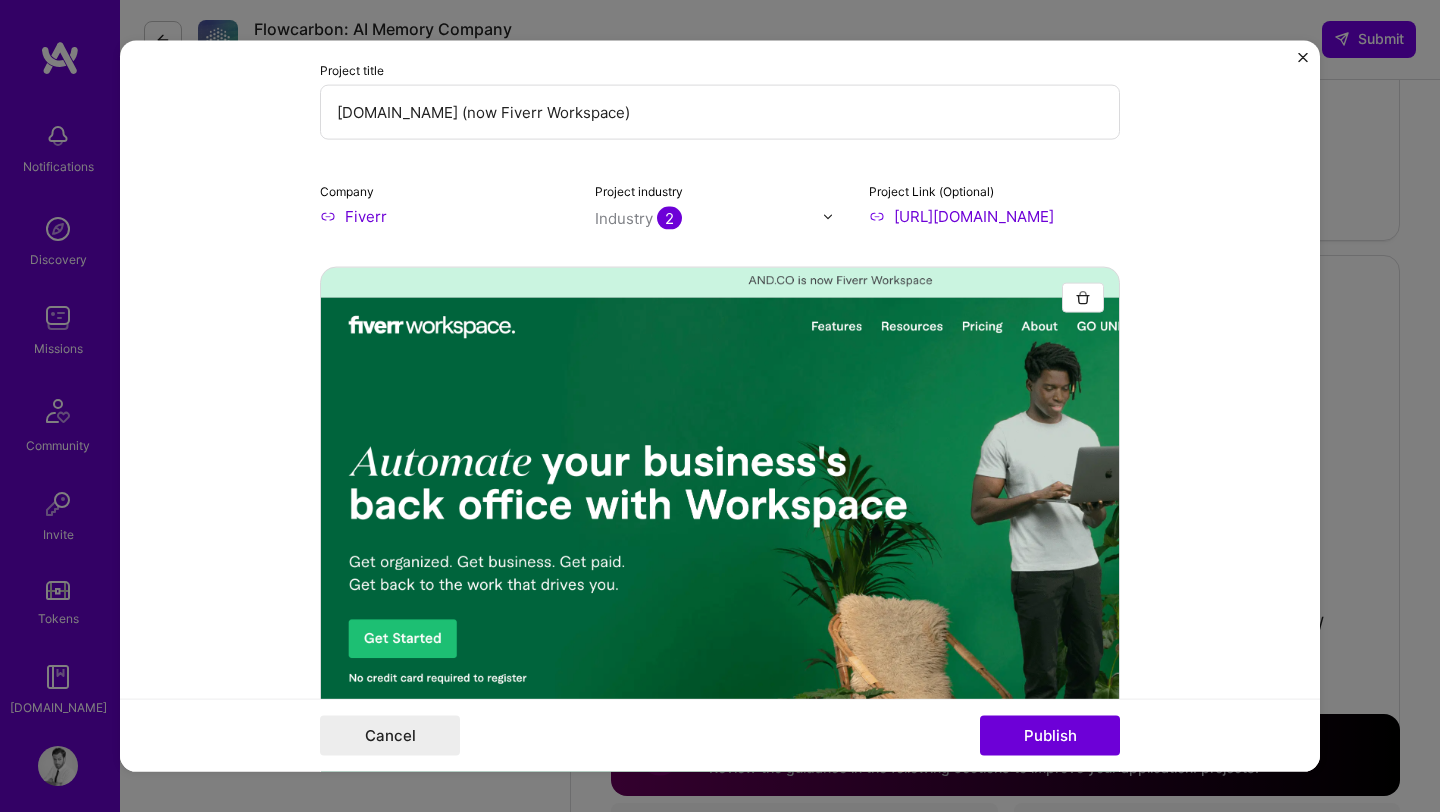 click on "Project title [DOMAIN_NAME] (now Fiverr Workspace) Company Fiverr
Project industry Industry 2 Project Link (Optional) [URL][DOMAIN_NAME]
Add New Image Remove Image Role Co-Founder / Product / PM / UX / UI / CPO / CEO Product Manager [DATE]
to [DATE]
I’m still working on this project Skills used — Add up to 12 skills Any new skills will be added to your profile. Enter skills... 12 Analytics 1 2 3 4 5 Data Analysis 1 2 3 4 5 Google Analytics 1 2 3 4 5 Heap Analytics 1 2 3 4 5 Mobile Analytics 1 2 3 4 5 Product Analytics 1 2 3 4 5 Product Design 1 2 3 4 5 Product Marketing 1 2 3 4 5 Product Strategy 1 2 3 4 5 UX Design 1 2 3 4 5 UX/UI 1 2 3 4 5 User Research 1 2 3 4 5 Did this role require you to manage team members? (Optional) Yes, I managed — team members. Were you involved from inception to launch (0  ->  1)? (Optional) I was involved in zero to one with this project" at bounding box center [720, 406] 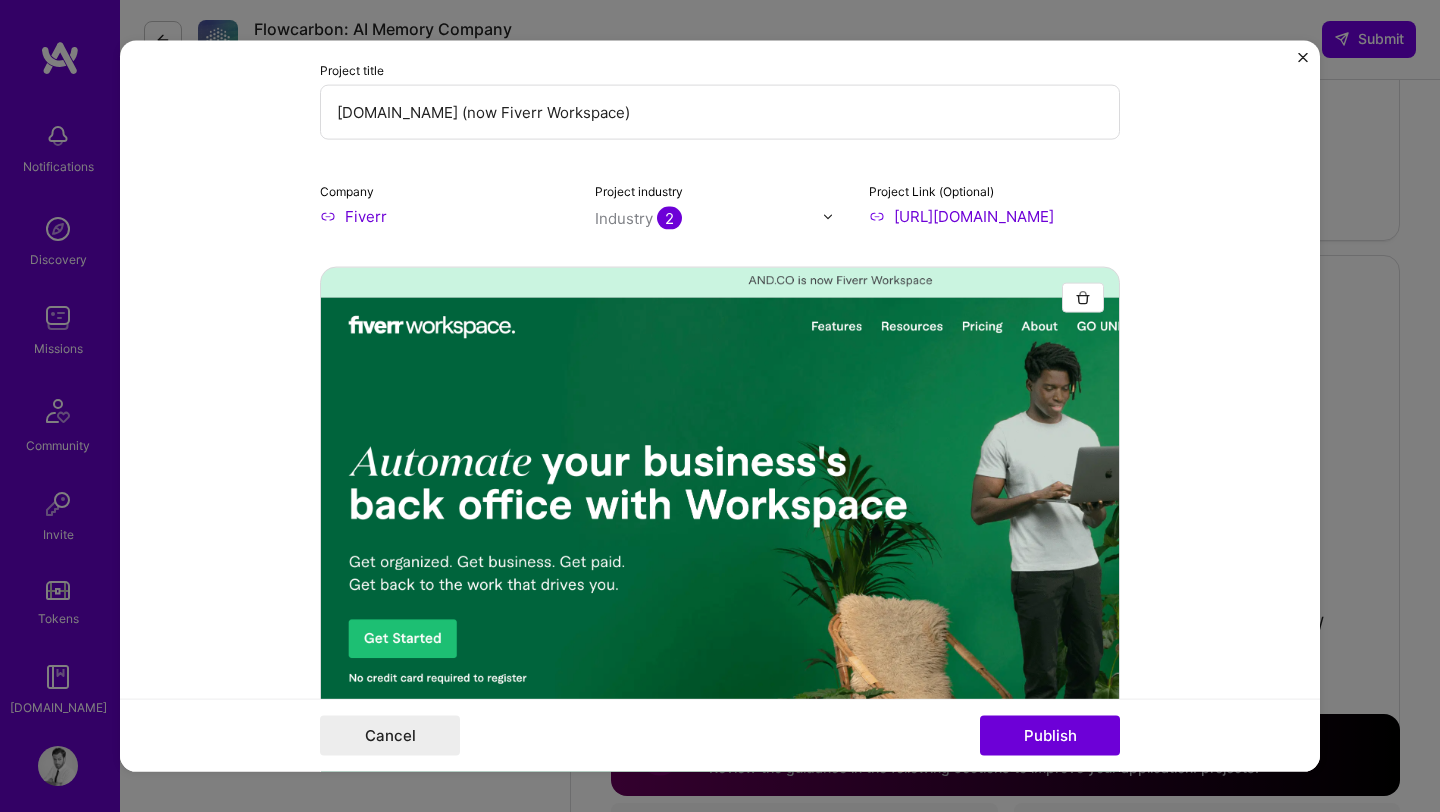 click on "Project title [DOMAIN_NAME] (now Fiverr Workspace) Company Fiverr
Project industry Industry 2 Project Link (Optional) [URL][DOMAIN_NAME]
Add New Image Remove Image Role Co-Founder / Product / PM / UX / UI / CPO / CEO Product Manager [DATE]
to [DATE]
I’m still working on this project Skills used — Add up to 12 skills Any new skills will be added to your profile. Enter skills... 12 Analytics 1 2 3 4 5 Data Analysis 1 2 3 4 5 Google Analytics 1 2 3 4 5 Heap Analytics 1 2 3 4 5 Mobile Analytics 1 2 3 4 5 Product Analytics 1 2 3 4 5 Product Design 1 2 3 4 5 Product Marketing 1 2 3 4 5 Product Strategy 1 2 3 4 5 UX Design 1 2 3 4 5 UX/UI 1 2 3 4 5 User Research 1 2 3 4 5 Did this role require you to manage team members? (Optional) Yes, I managed — team members. Were you involved from inception to launch (0  ->  1)? (Optional) I was involved in zero to one with this project" at bounding box center (720, 406) 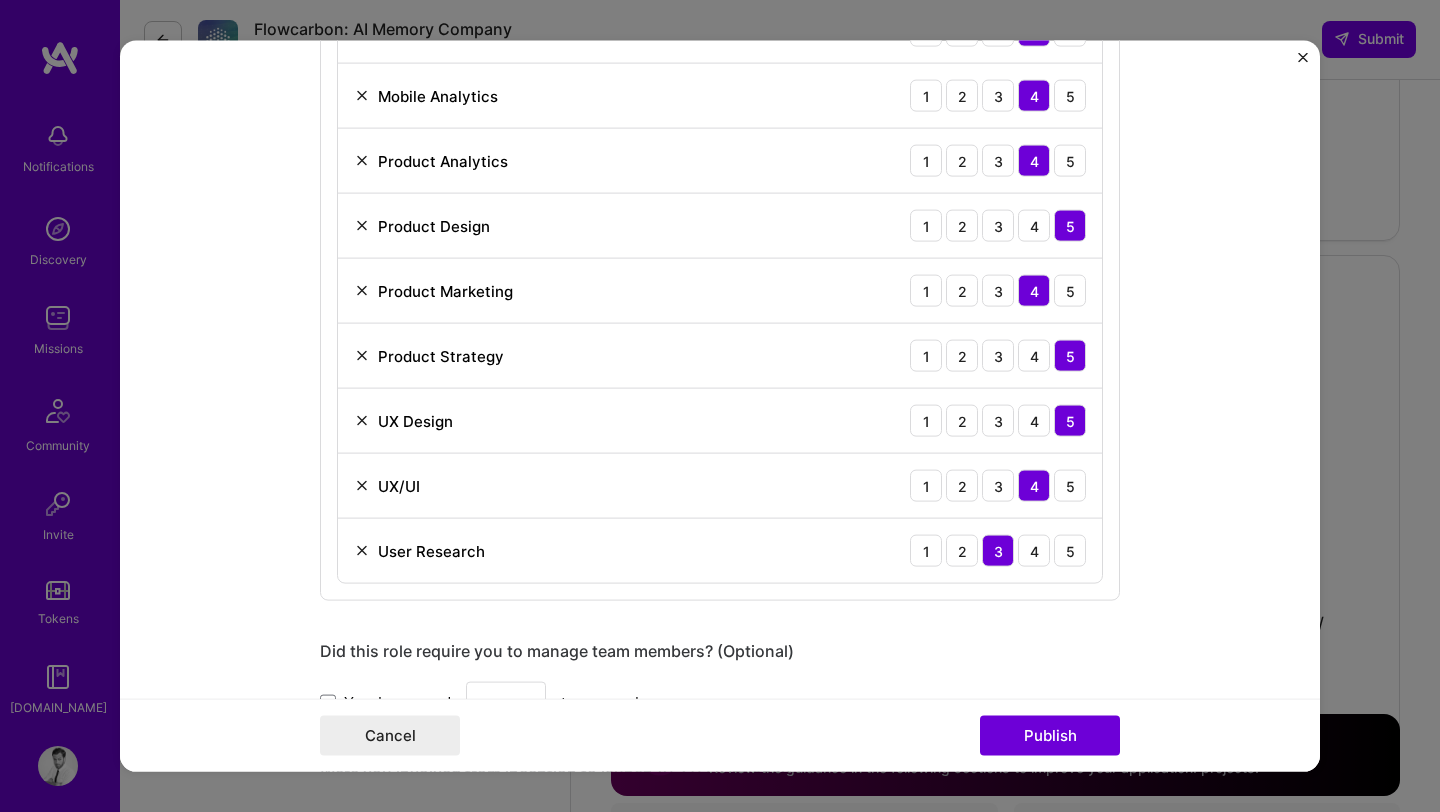 scroll, scrollTop: 1767, scrollLeft: 0, axis: vertical 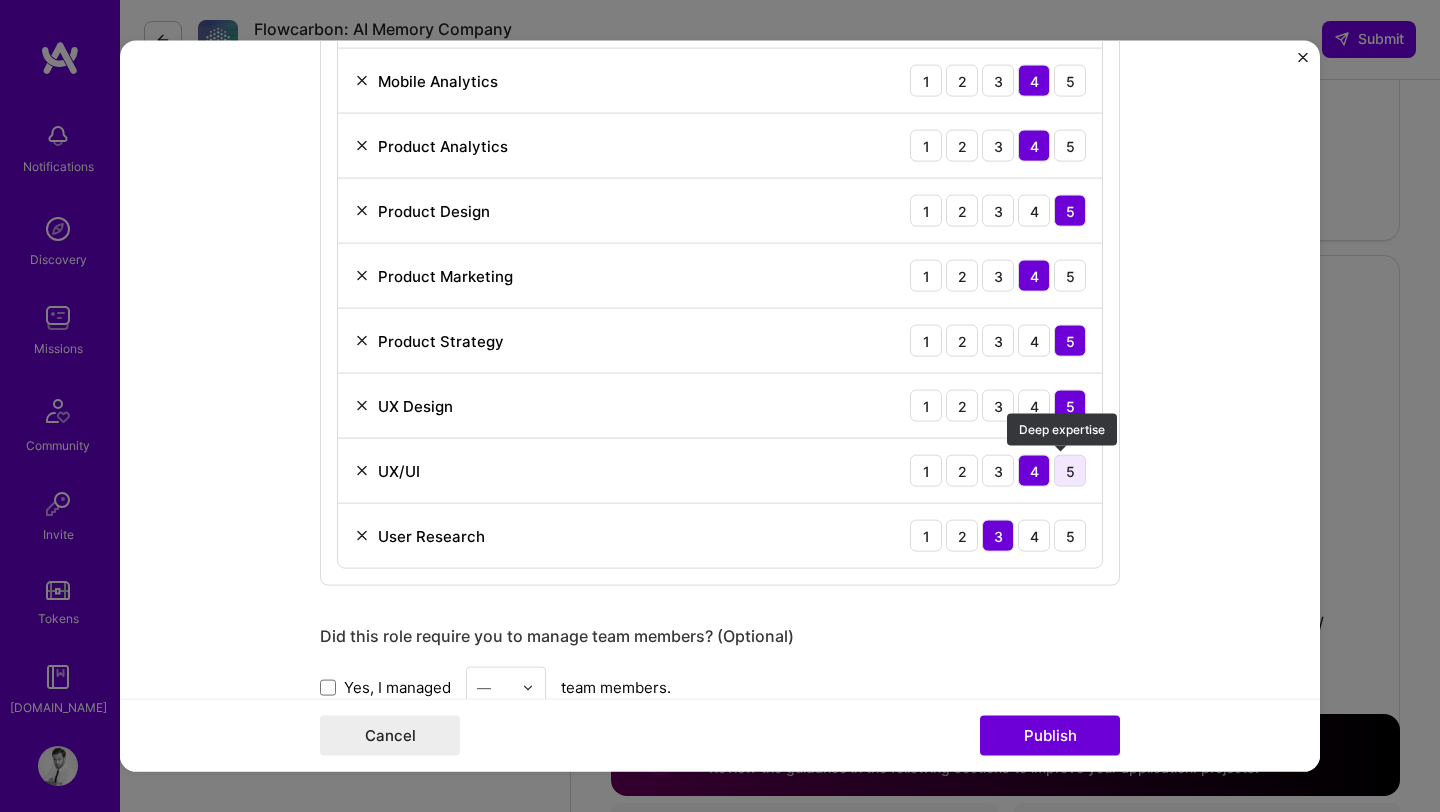 click on "5" at bounding box center [1070, 471] 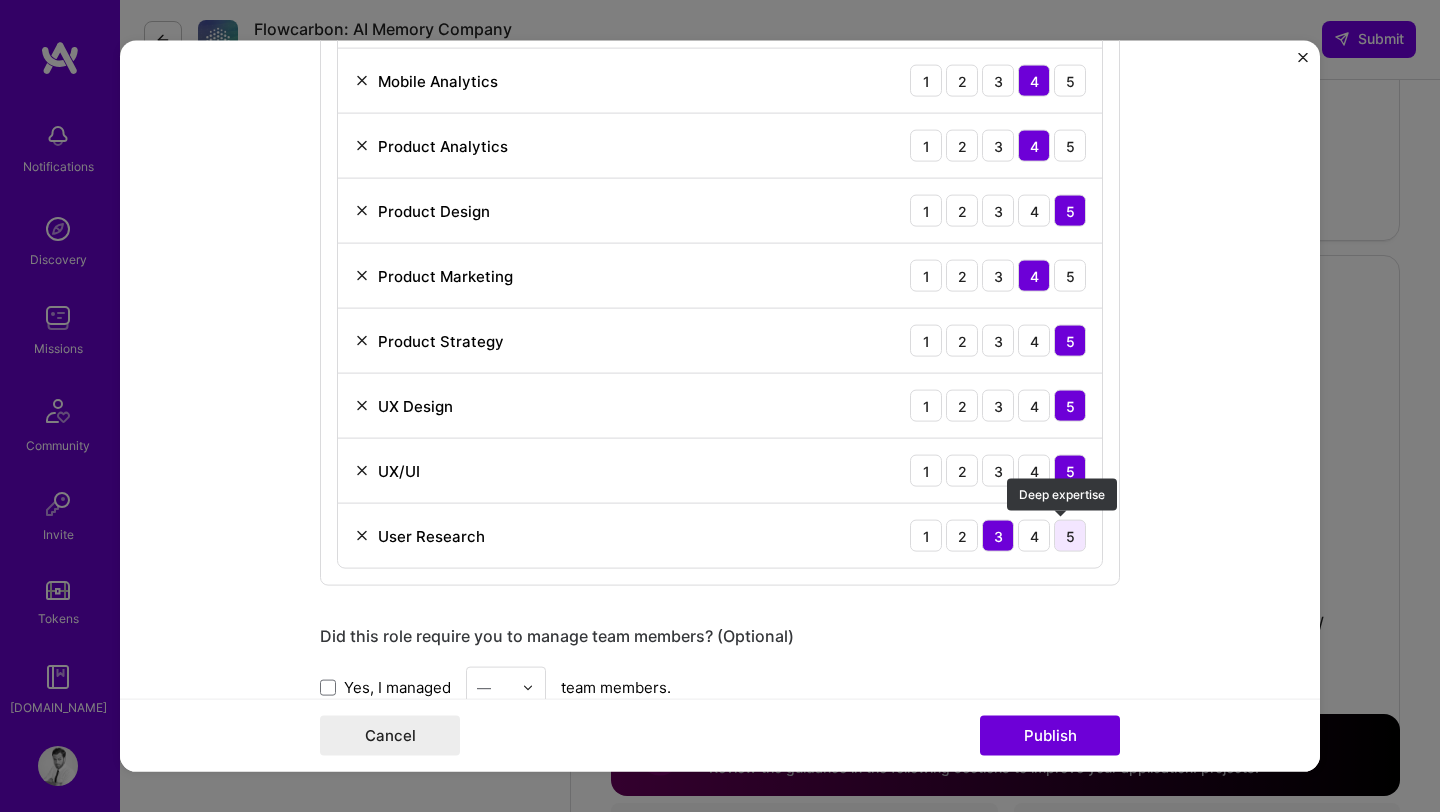 click on "5" at bounding box center (1070, 536) 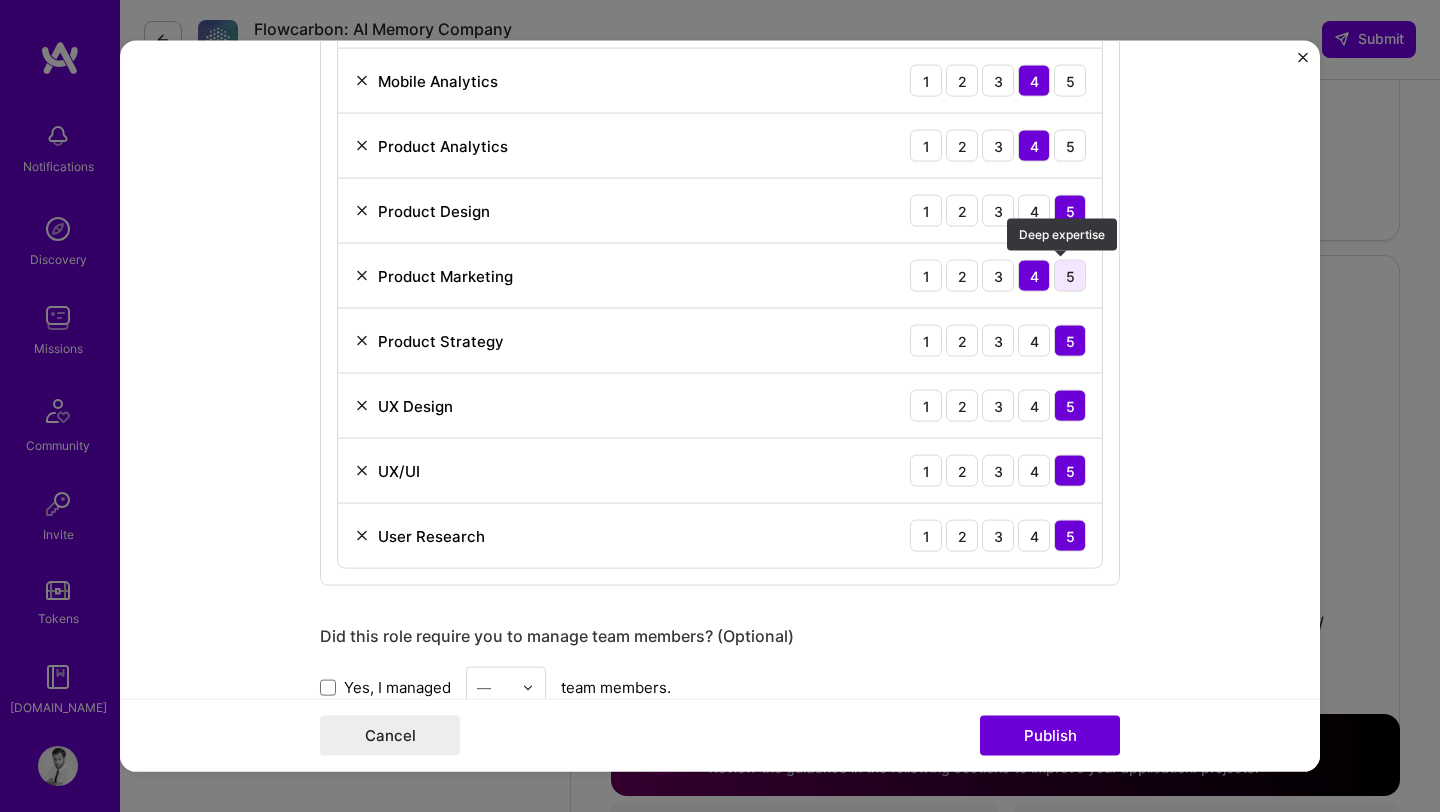 click on "5" at bounding box center (1070, 276) 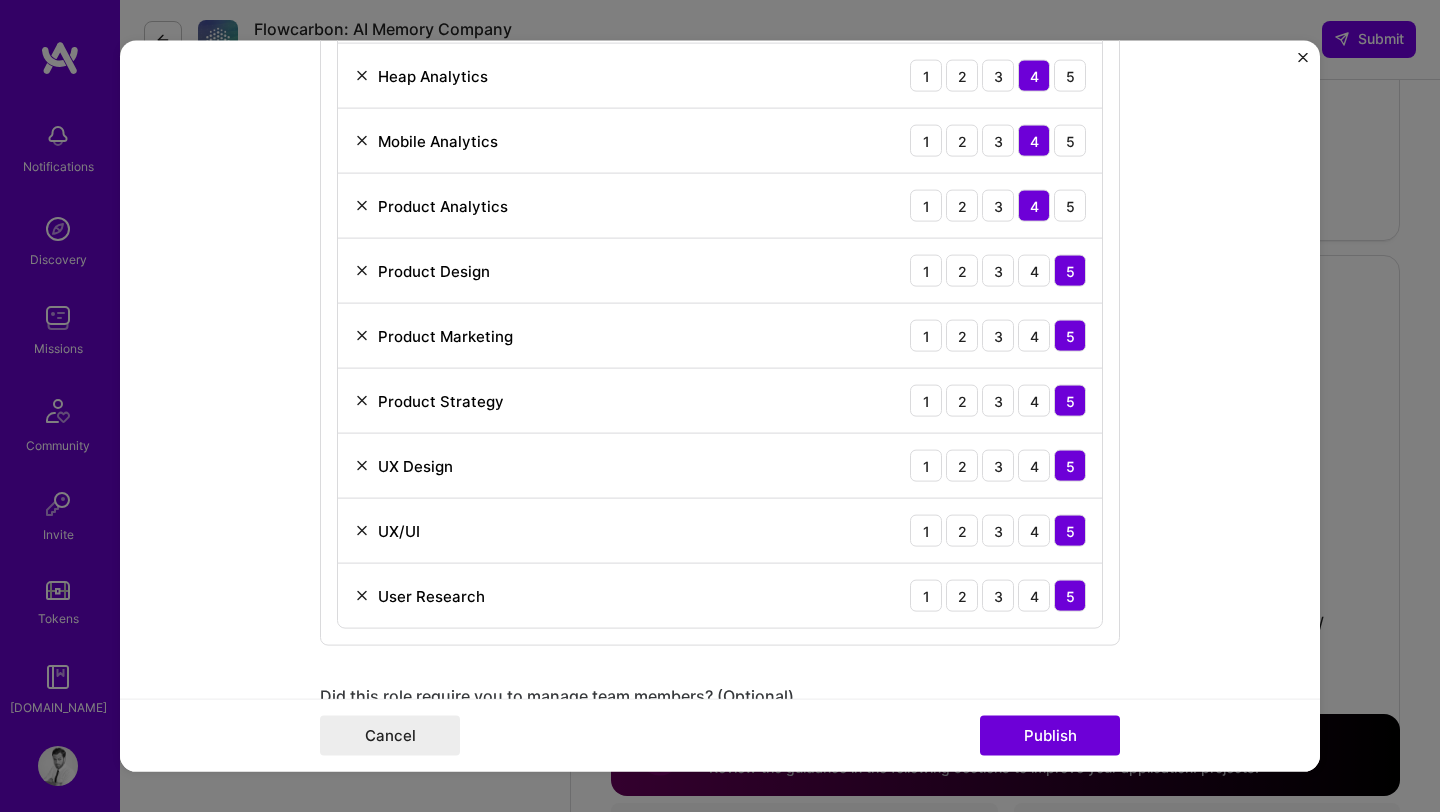 scroll, scrollTop: 1624, scrollLeft: 0, axis: vertical 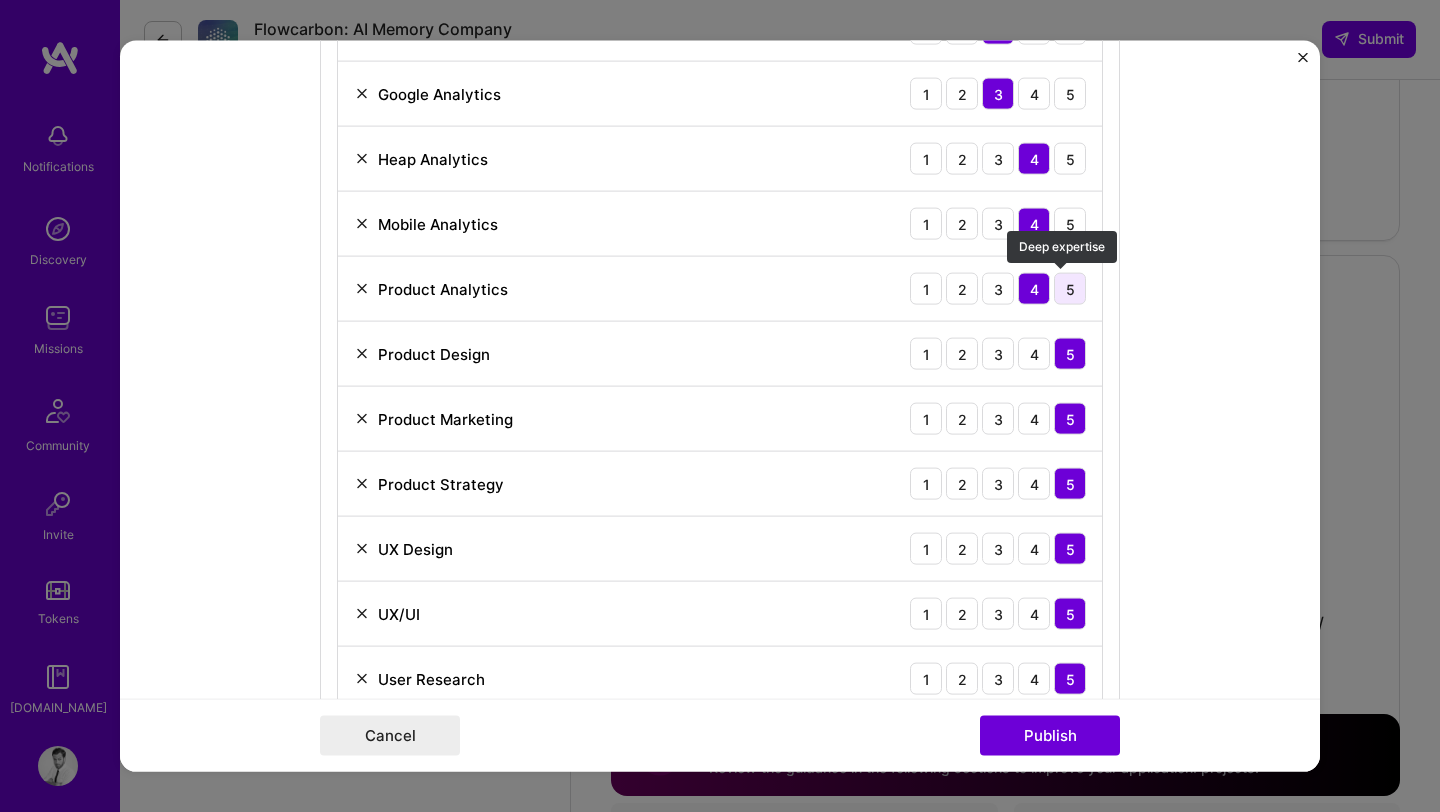 click on "5" at bounding box center (1070, 289) 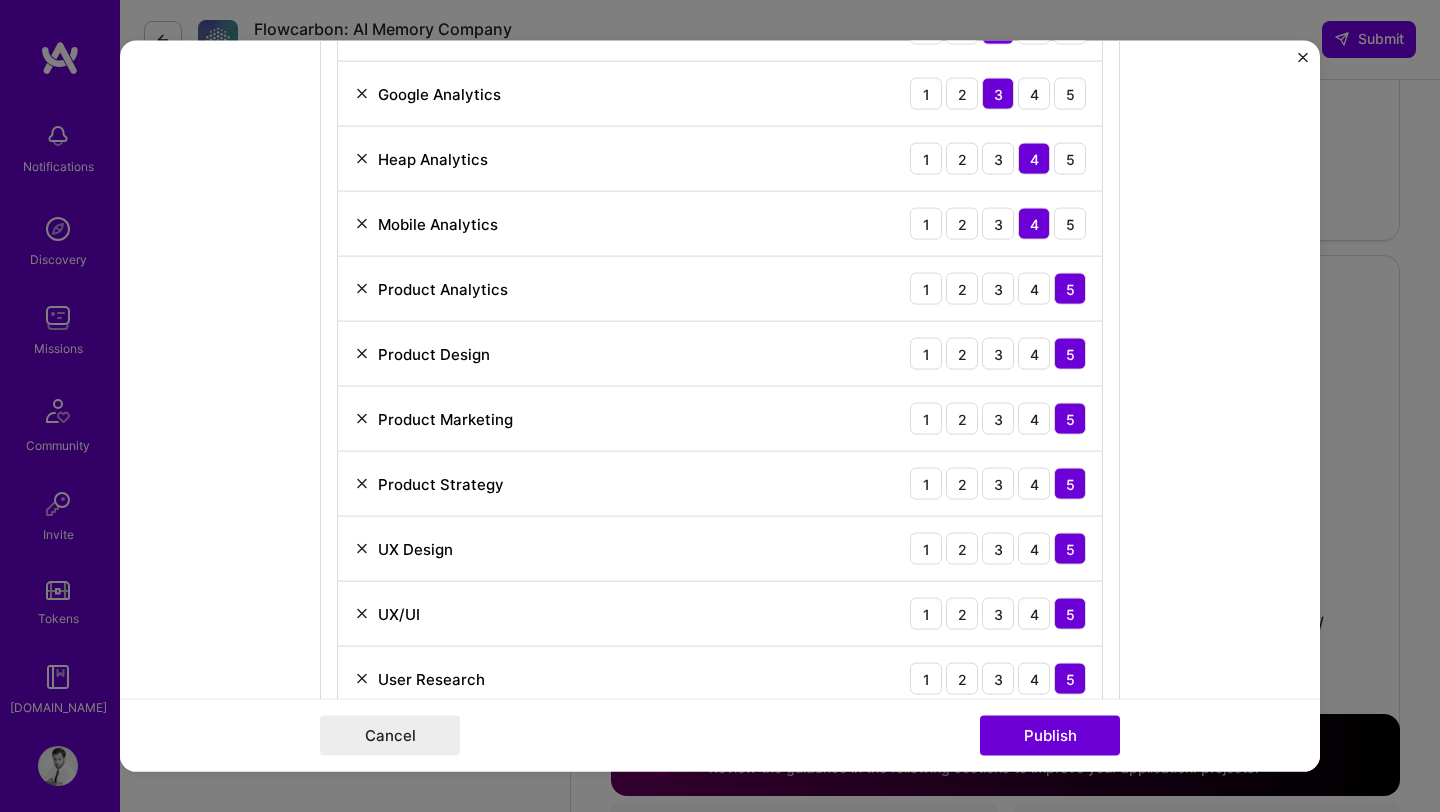 click on "Mobile Analytics 1 2 3 4 5" at bounding box center [720, 224] 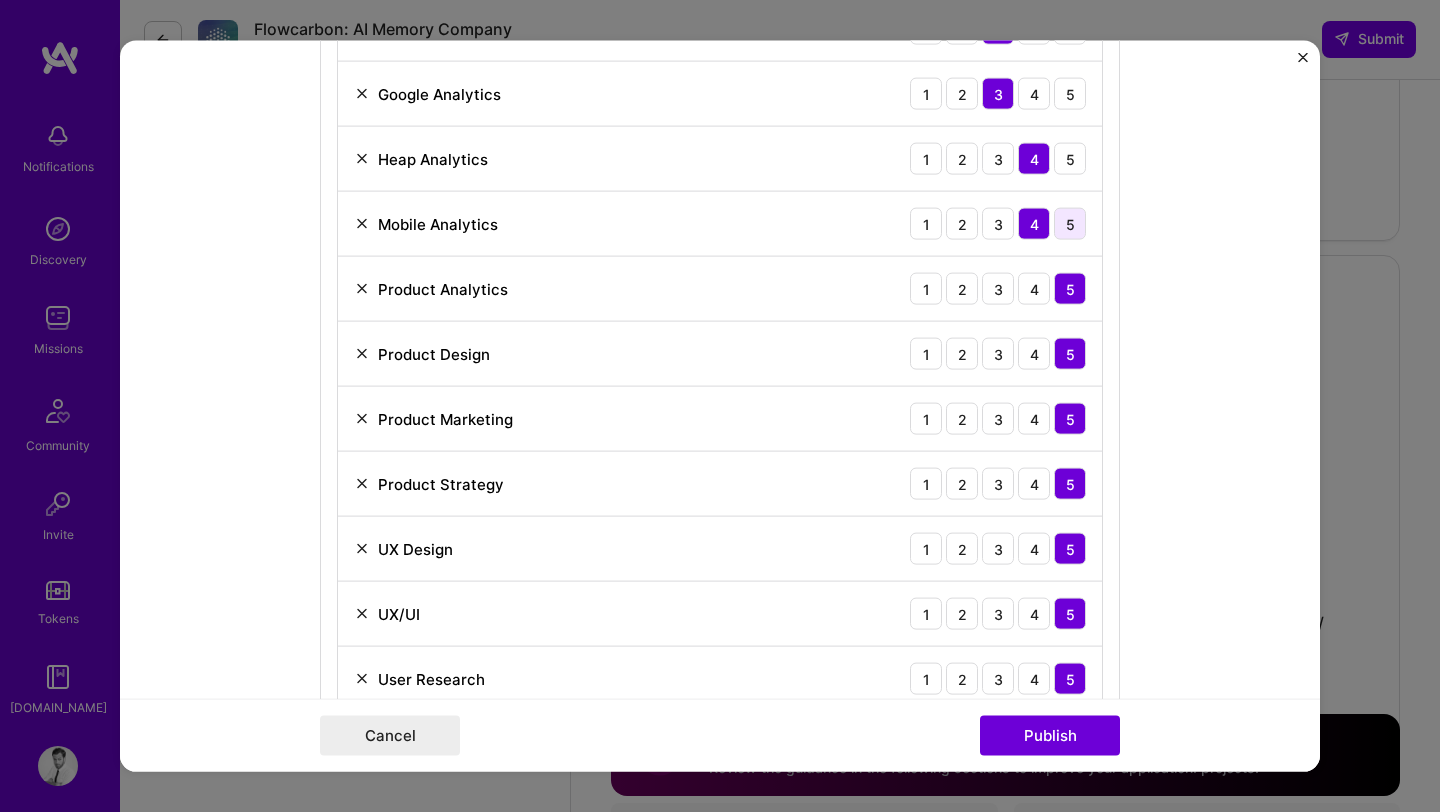 click on "5" at bounding box center (1070, 224) 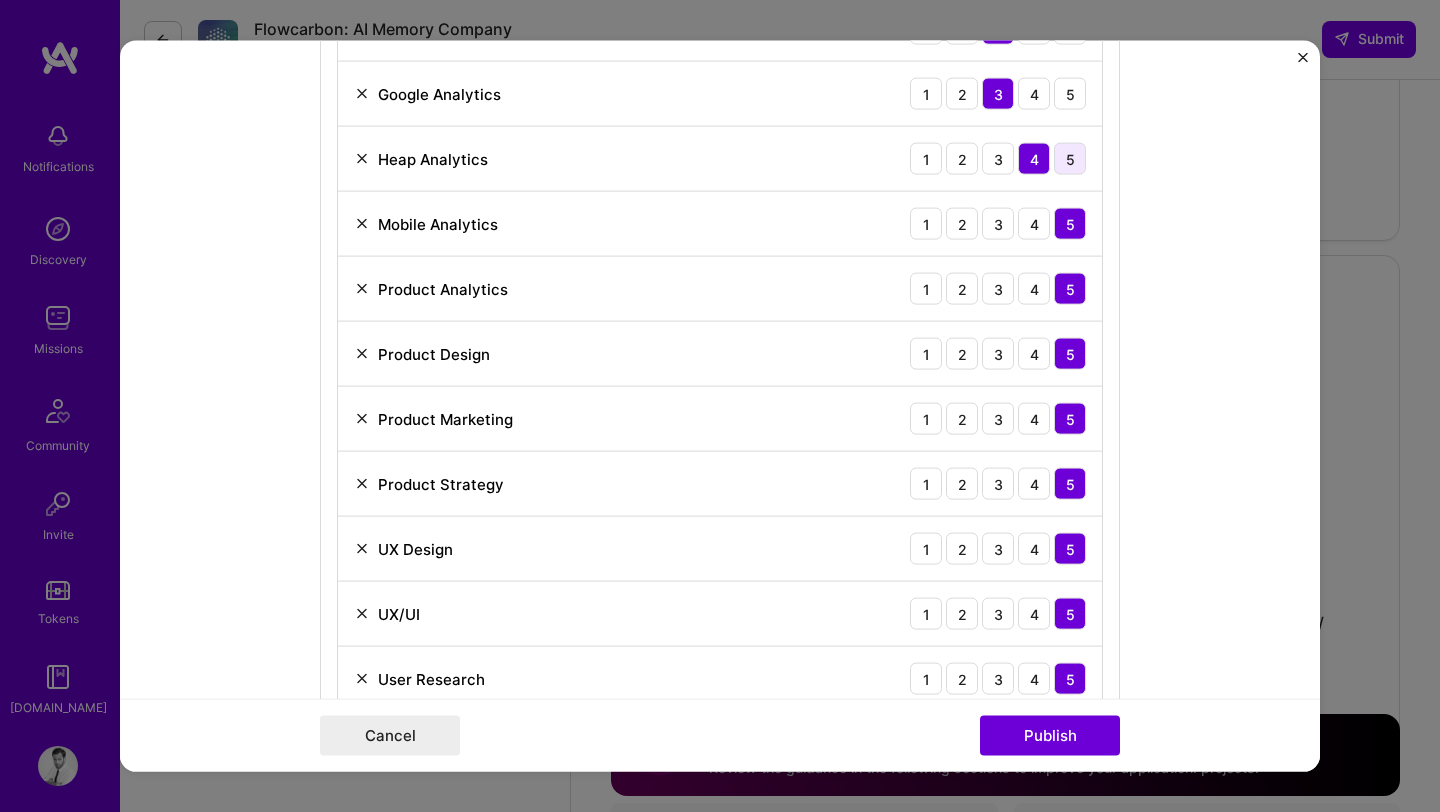 click on "5" at bounding box center (1070, 159) 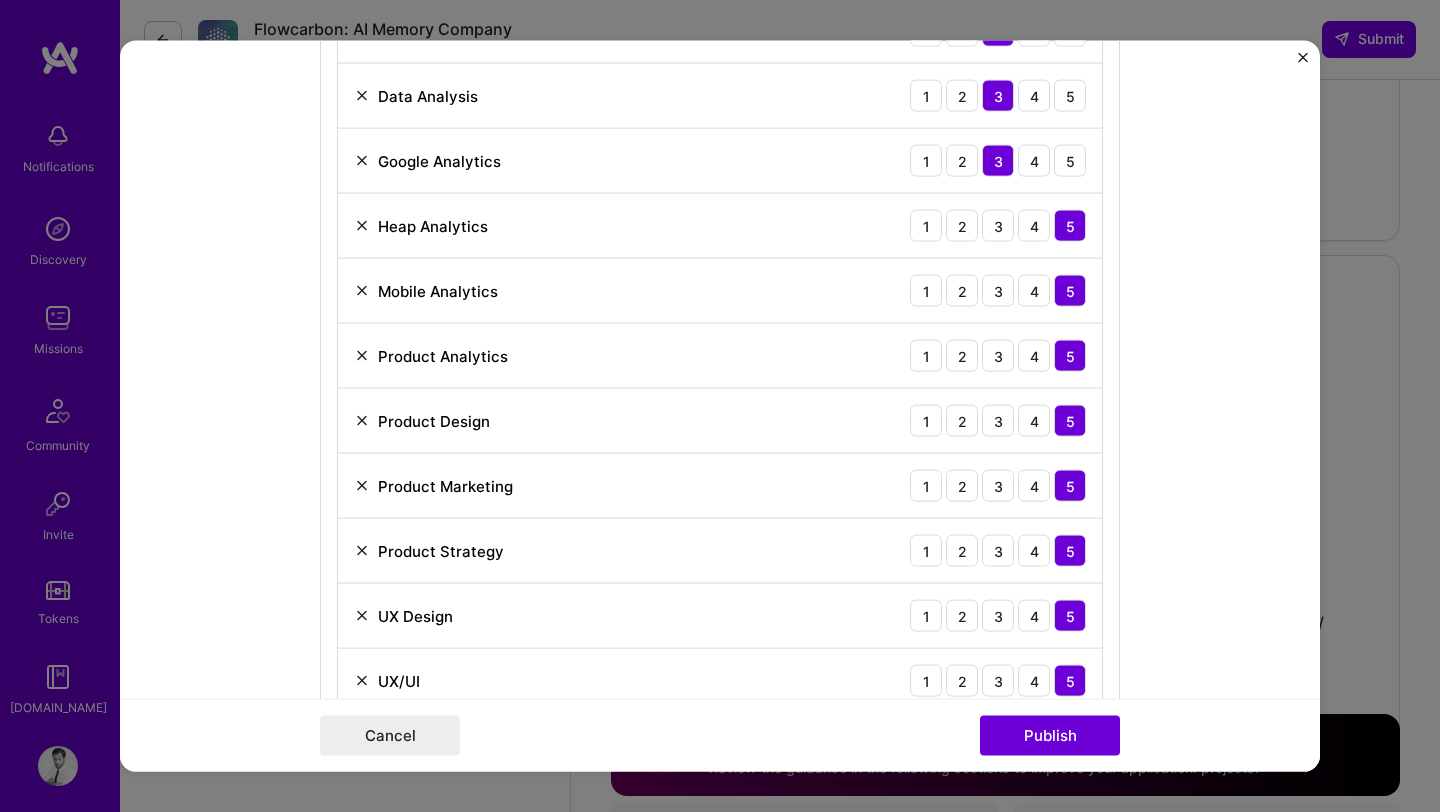 scroll, scrollTop: 1512, scrollLeft: 0, axis: vertical 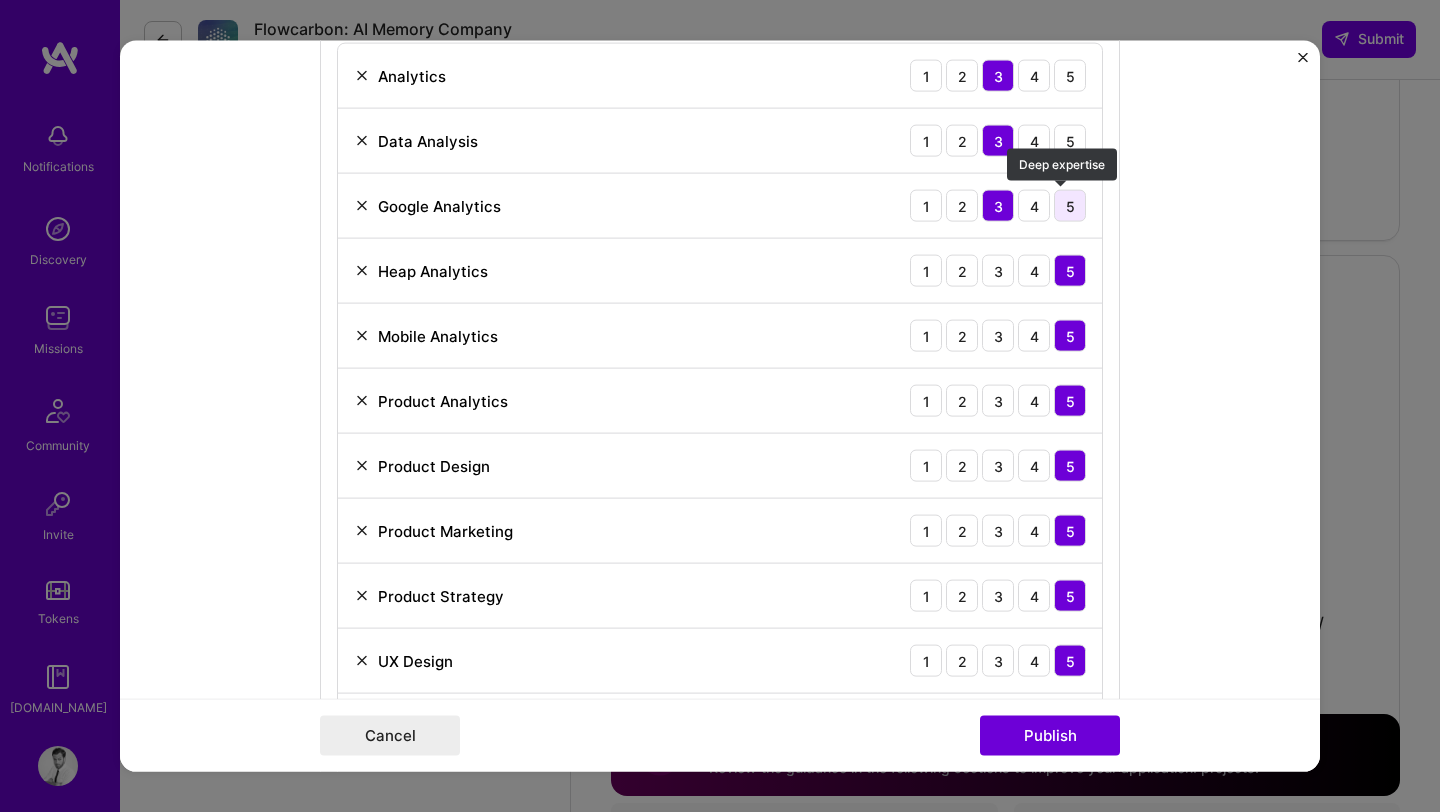 click on "5" at bounding box center [1070, 206] 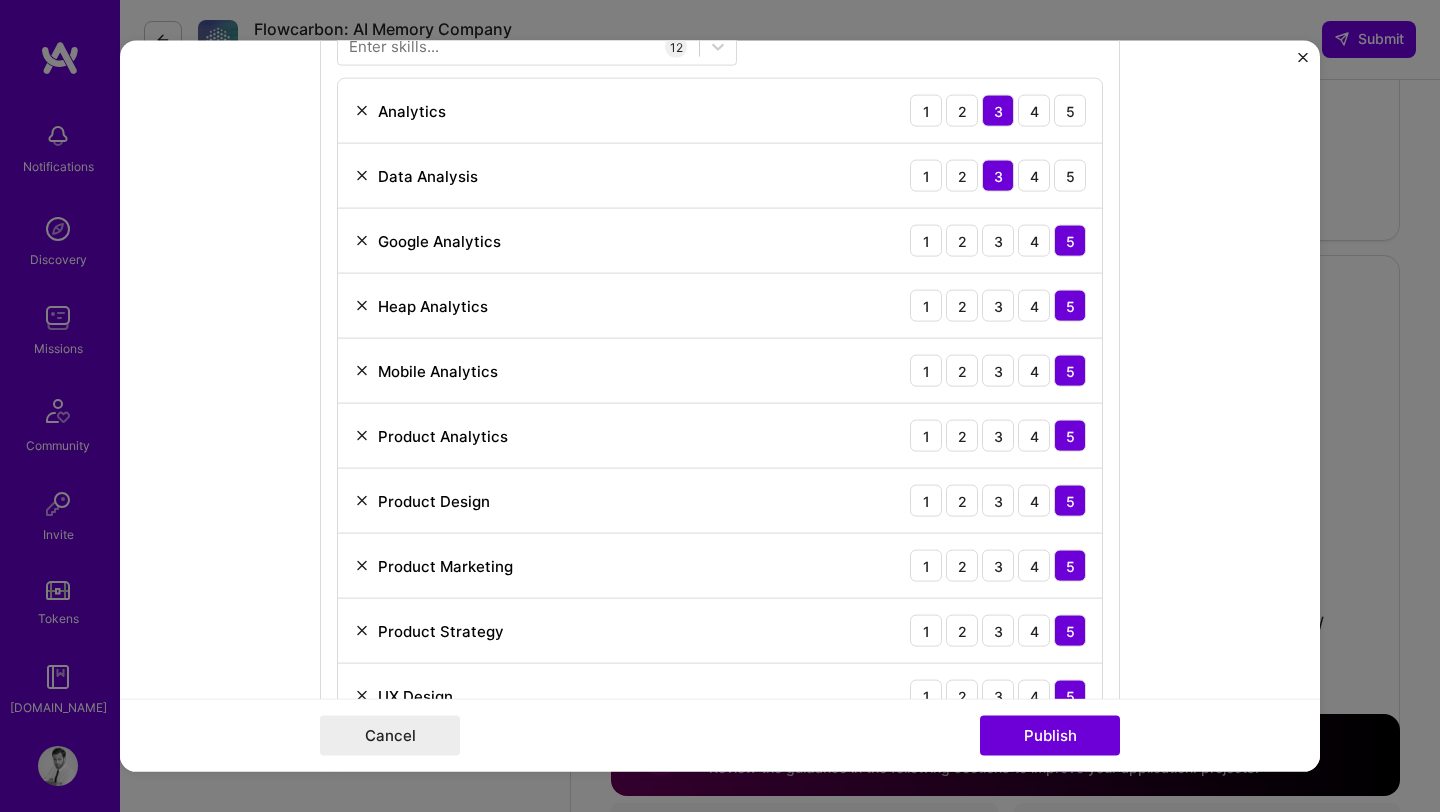 scroll, scrollTop: 1476, scrollLeft: 0, axis: vertical 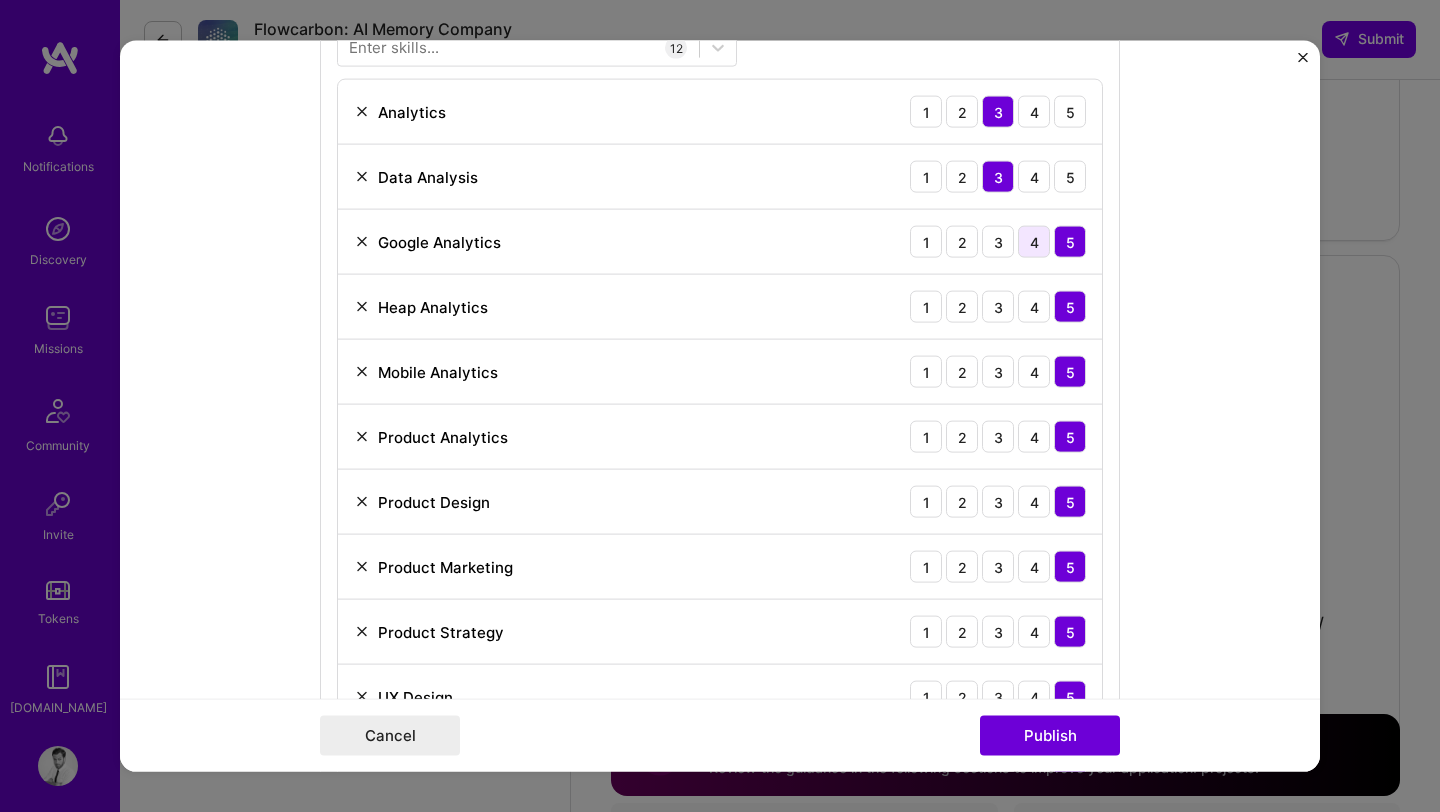 click on "4" at bounding box center (1034, 242) 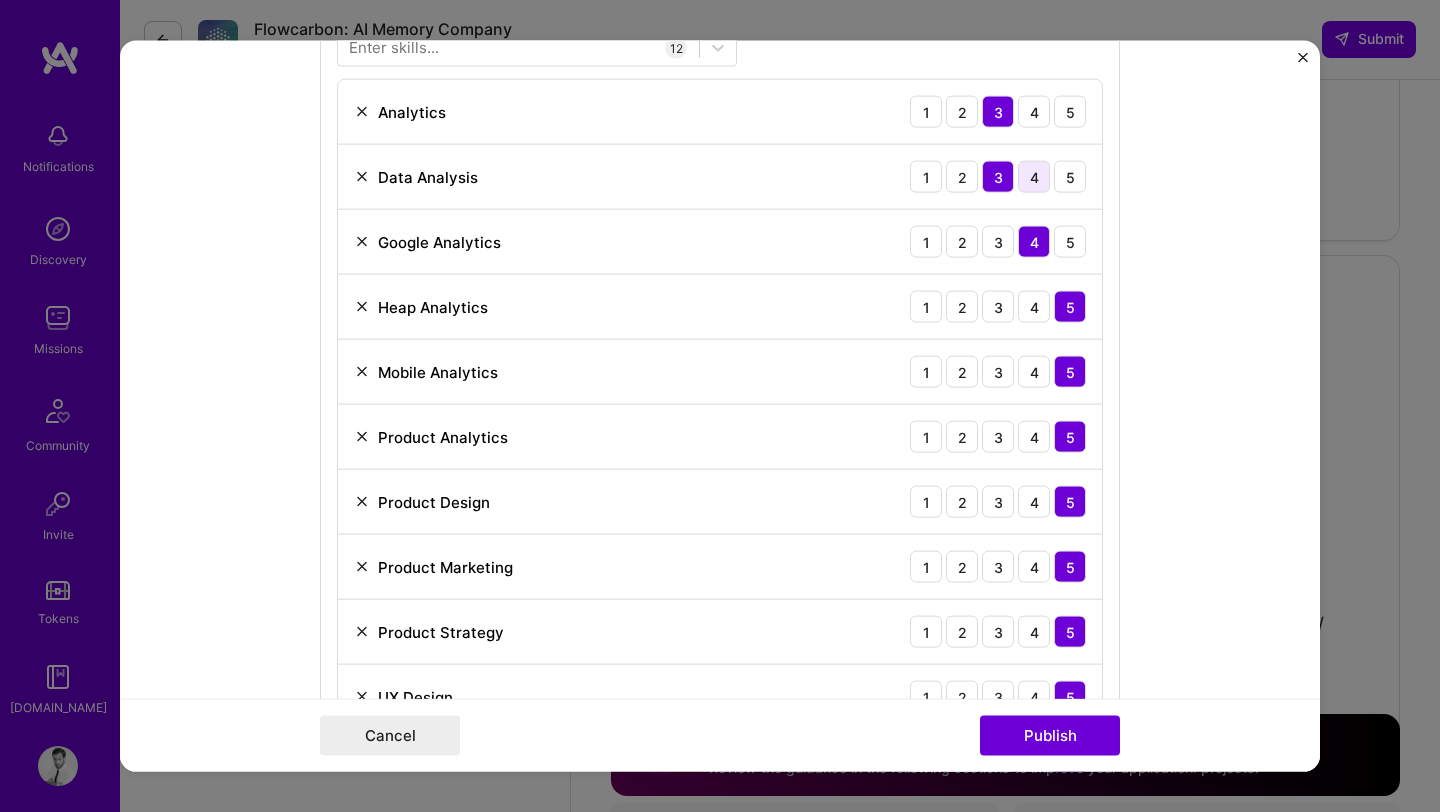 click on "4" at bounding box center (1034, 177) 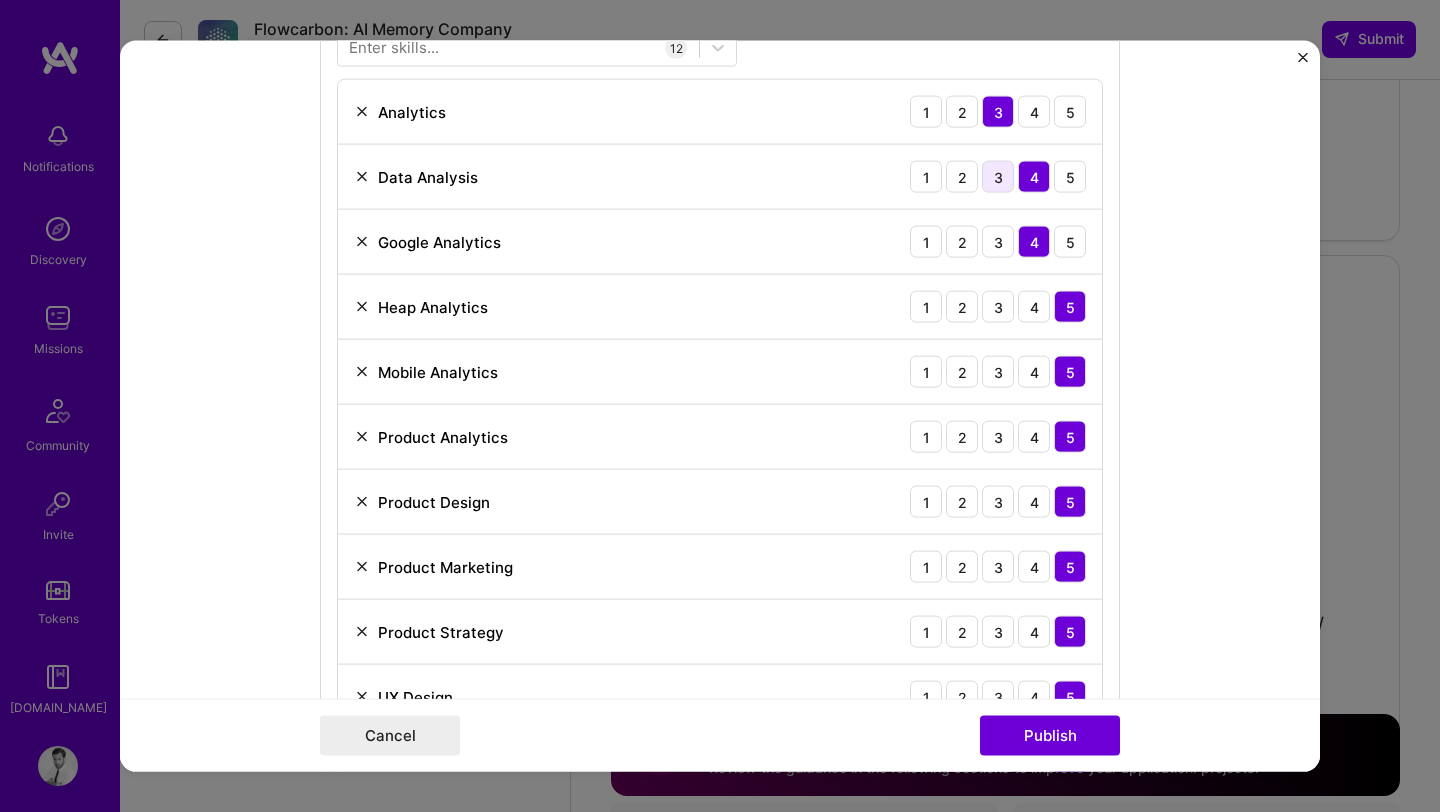click on "3" at bounding box center [998, 177] 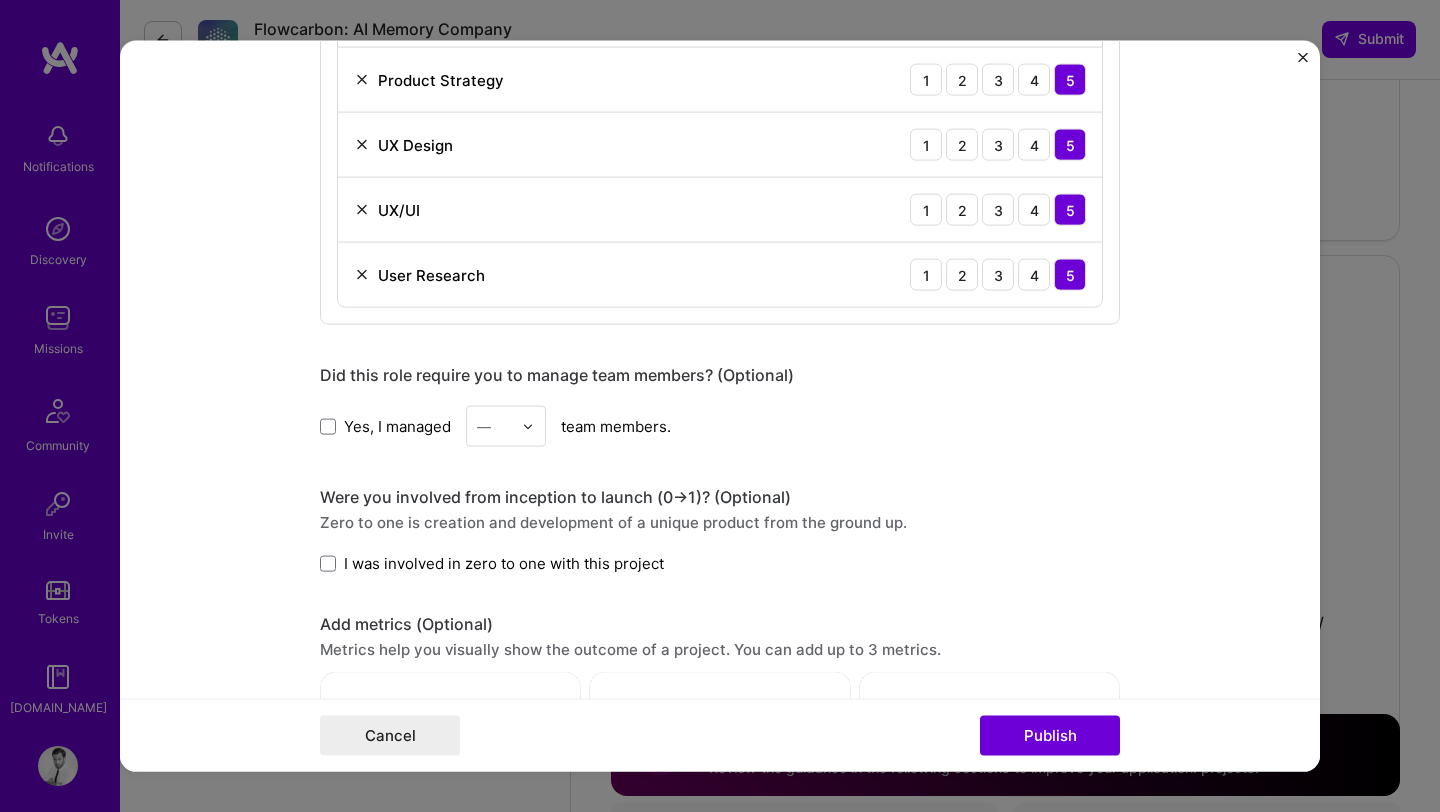 scroll, scrollTop: 2035, scrollLeft: 0, axis: vertical 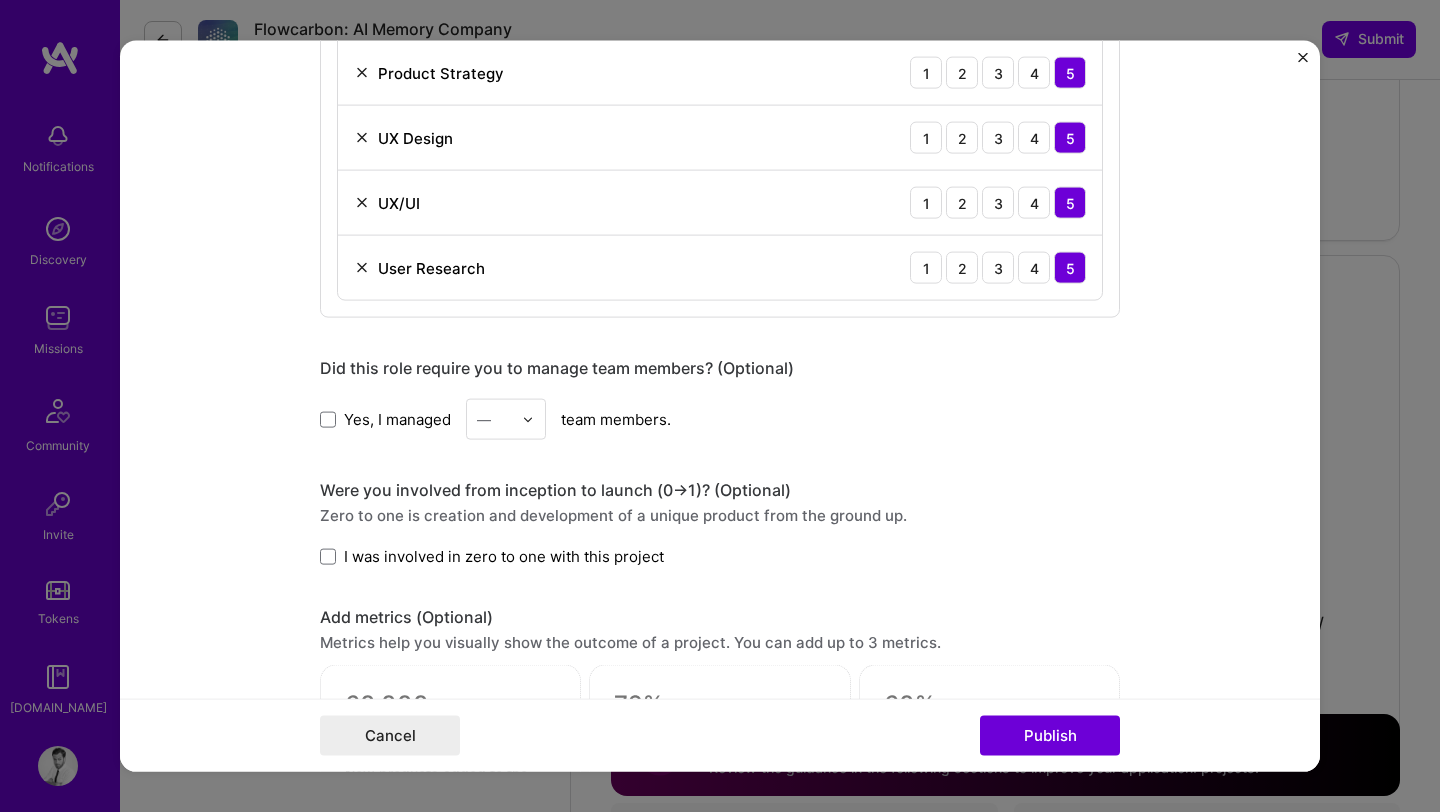 click on "—" at bounding box center (506, 419) 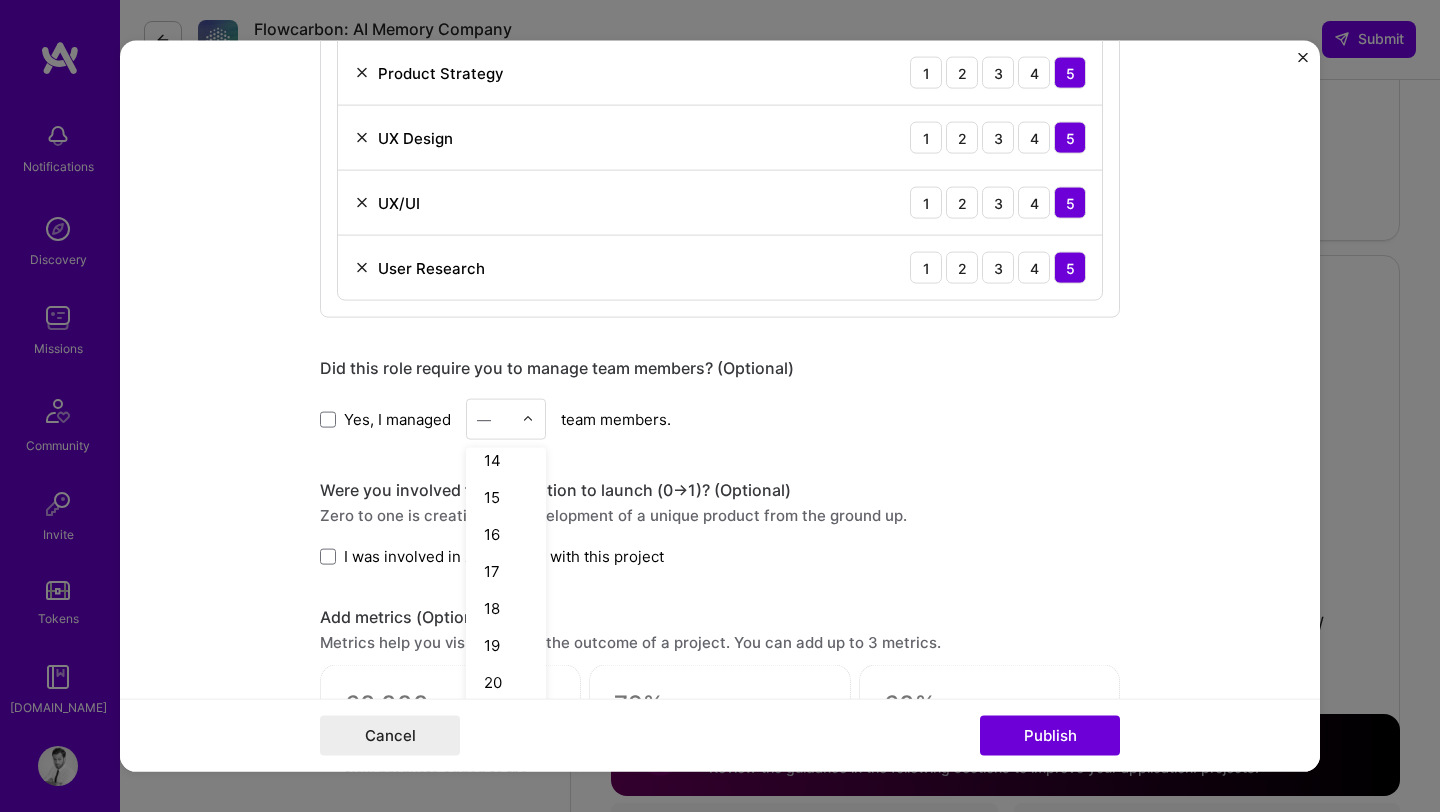 scroll, scrollTop: 503, scrollLeft: 0, axis: vertical 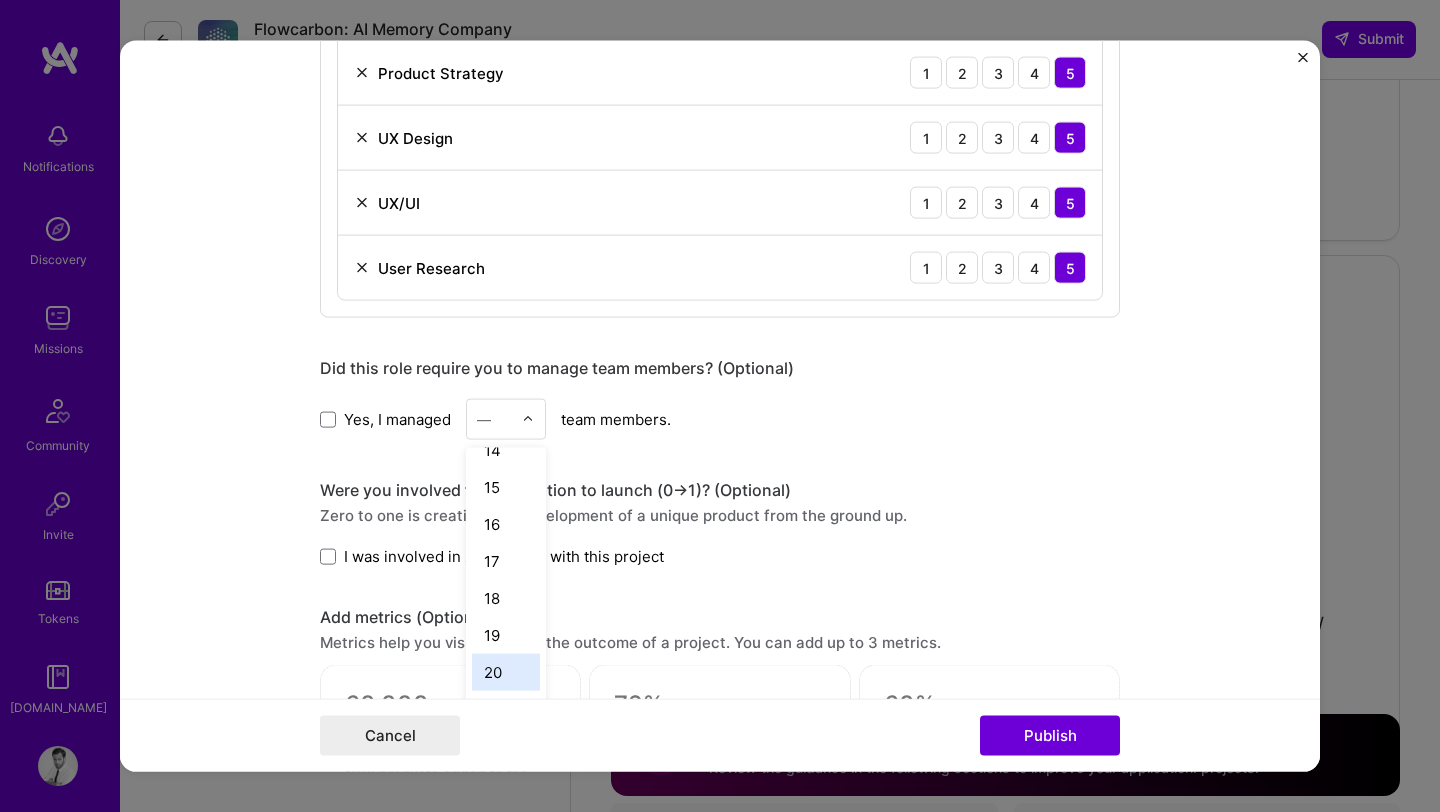 click on "20" at bounding box center [506, 672] 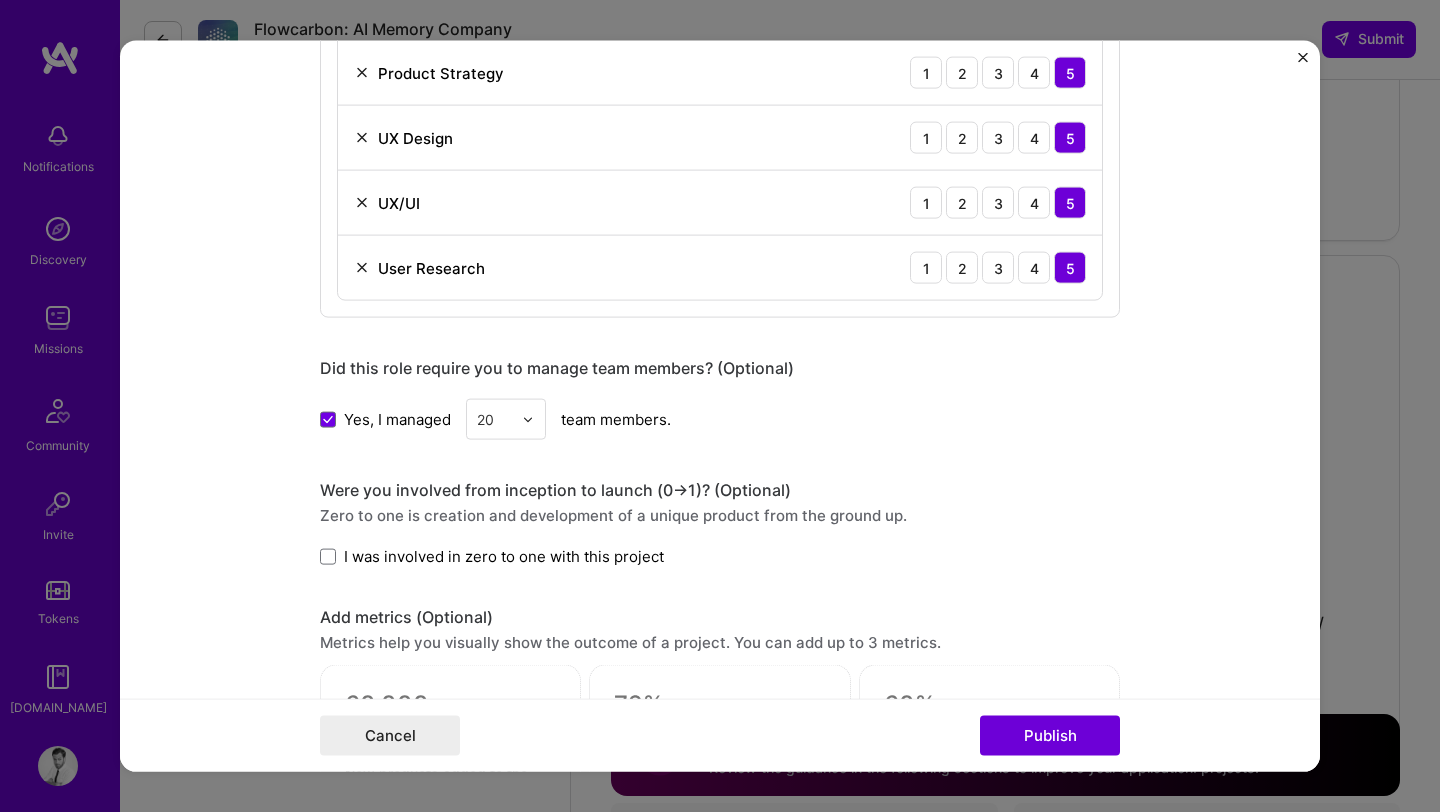 click at bounding box center (528, 419) 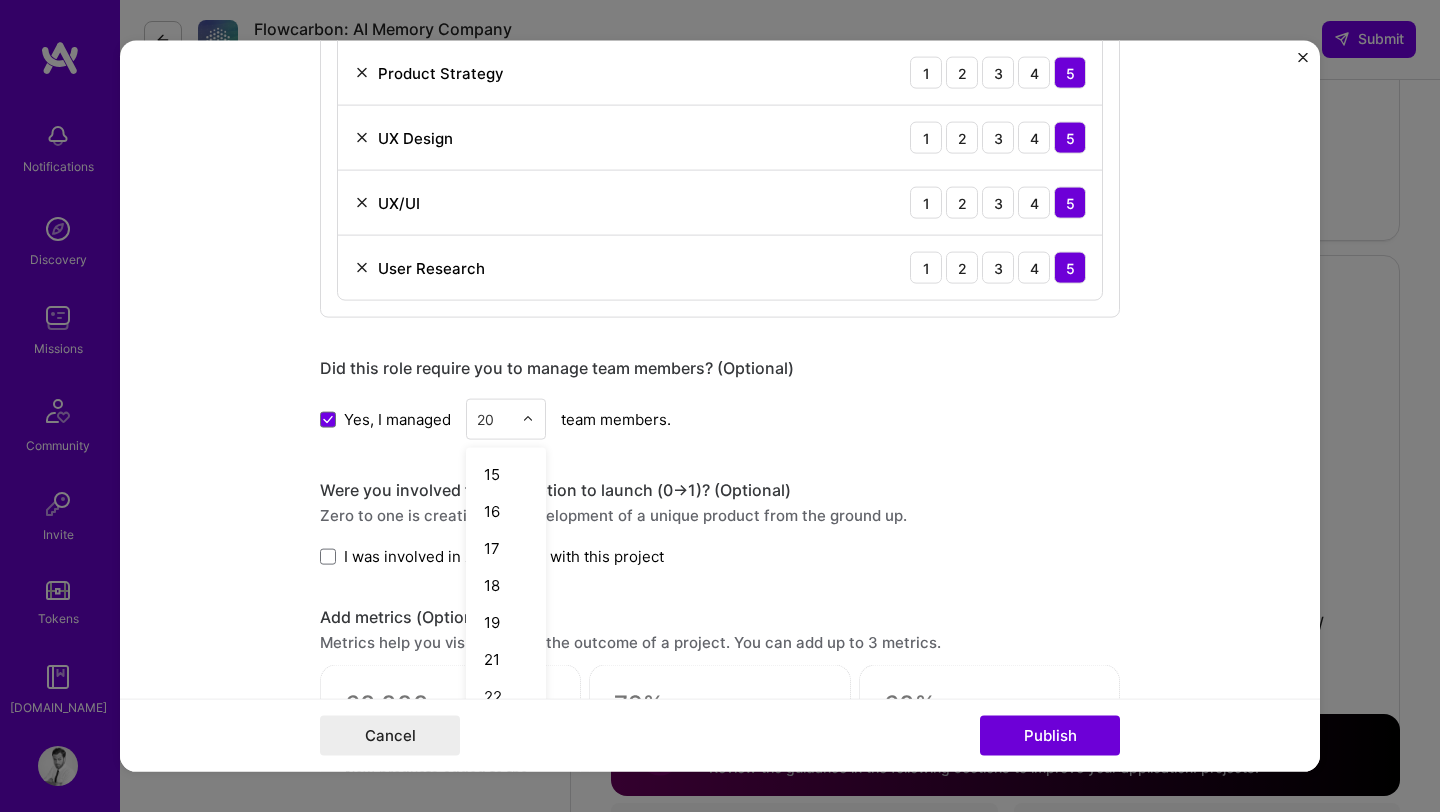 scroll, scrollTop: 600, scrollLeft: 0, axis: vertical 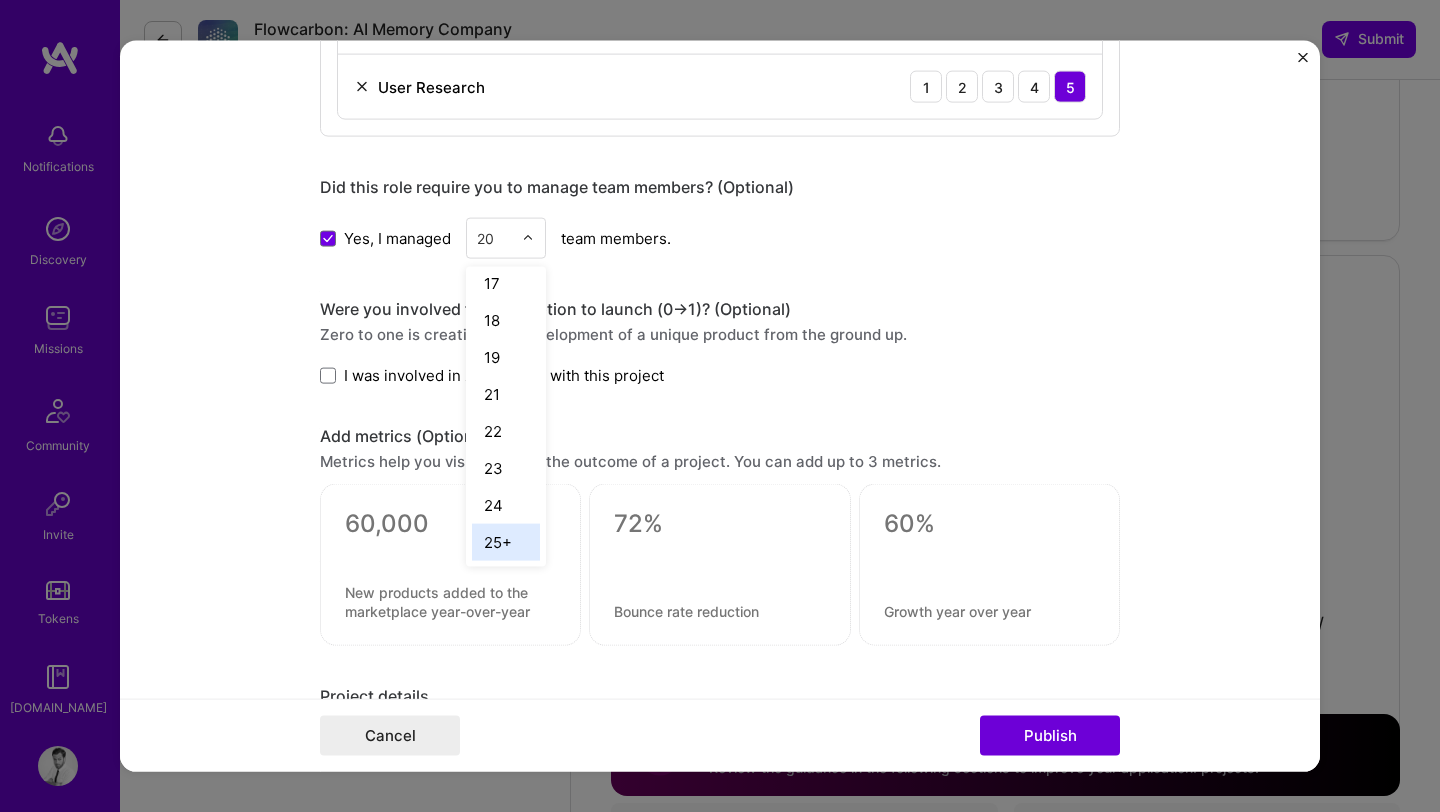click on "25+" at bounding box center (506, 542) 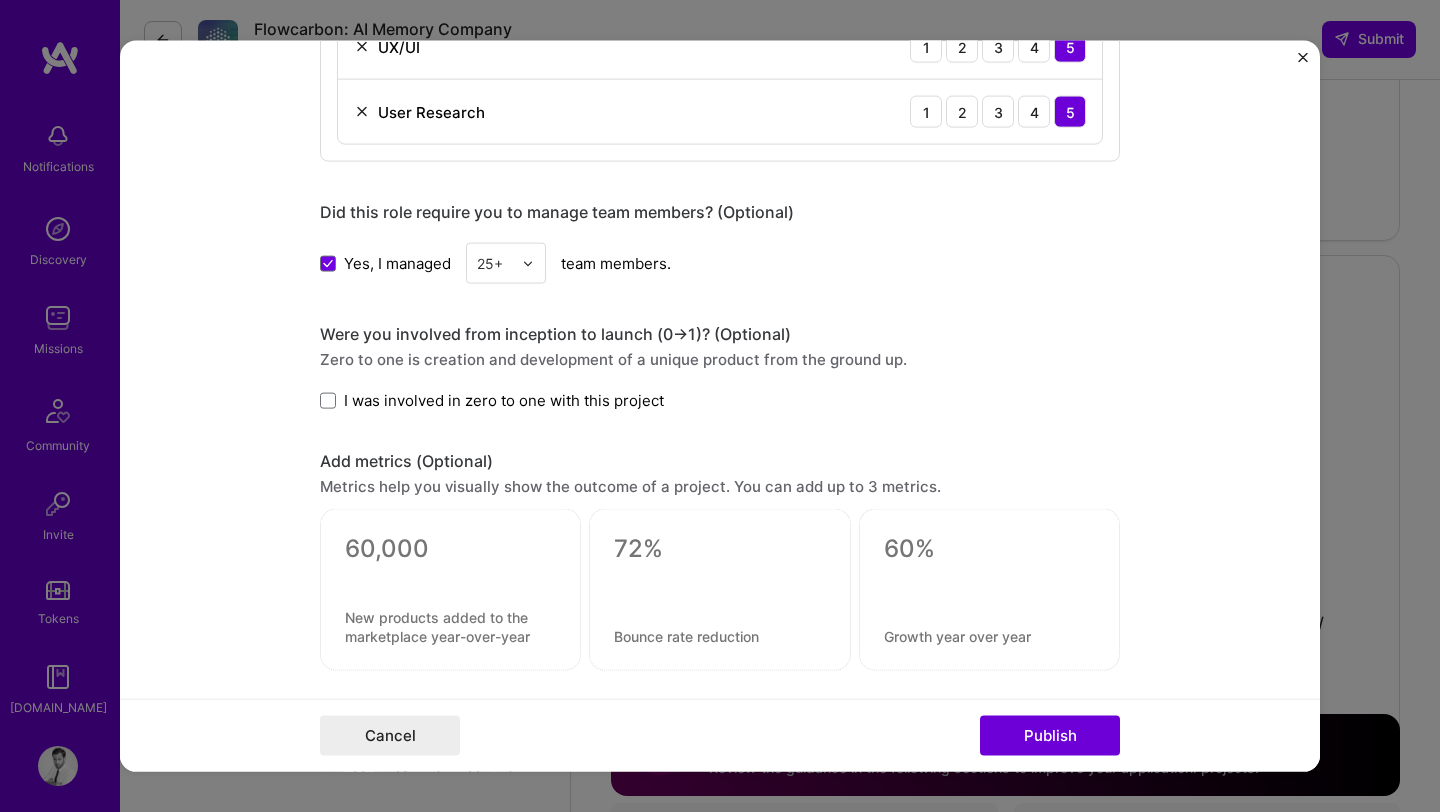 scroll, scrollTop: 2178, scrollLeft: 0, axis: vertical 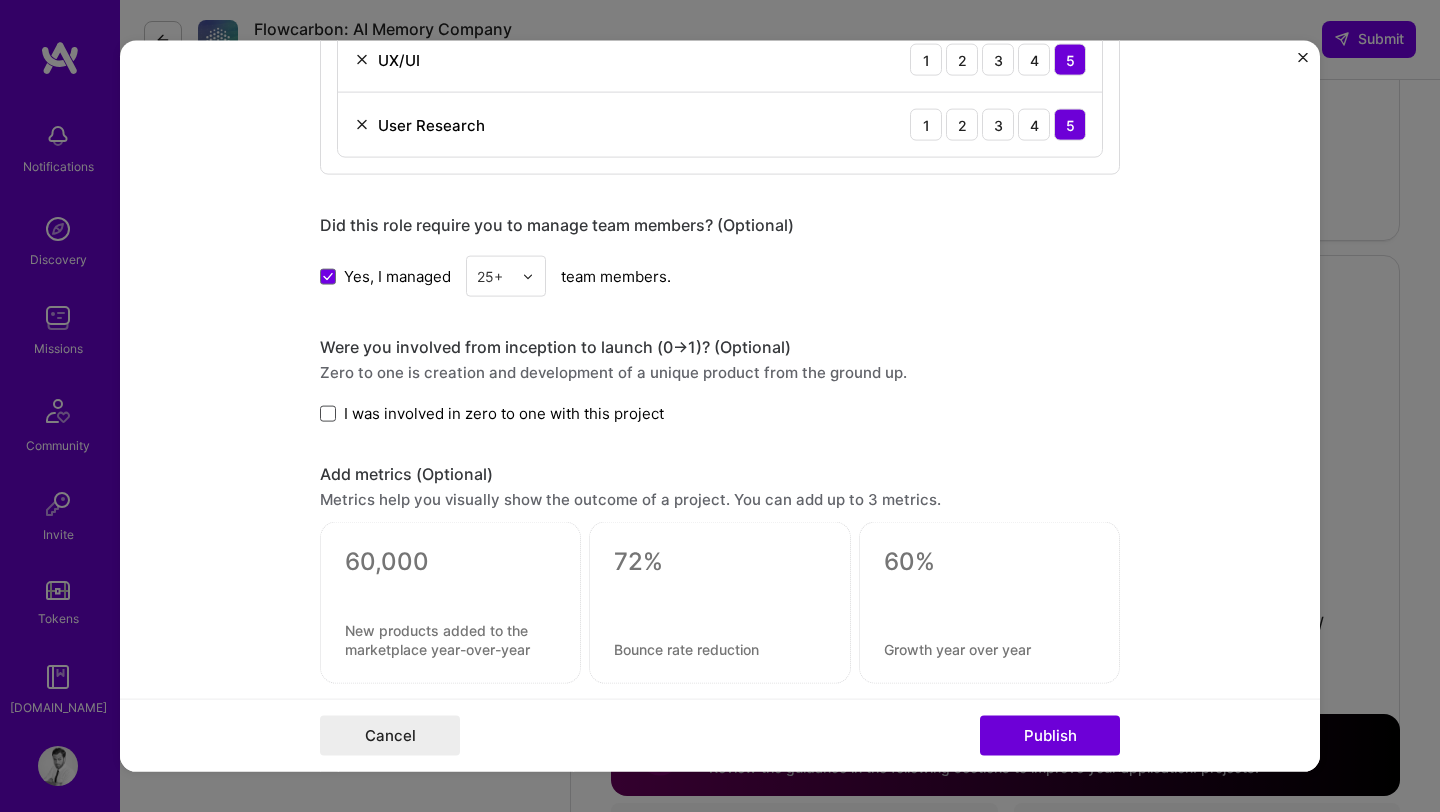 click at bounding box center (328, 413) 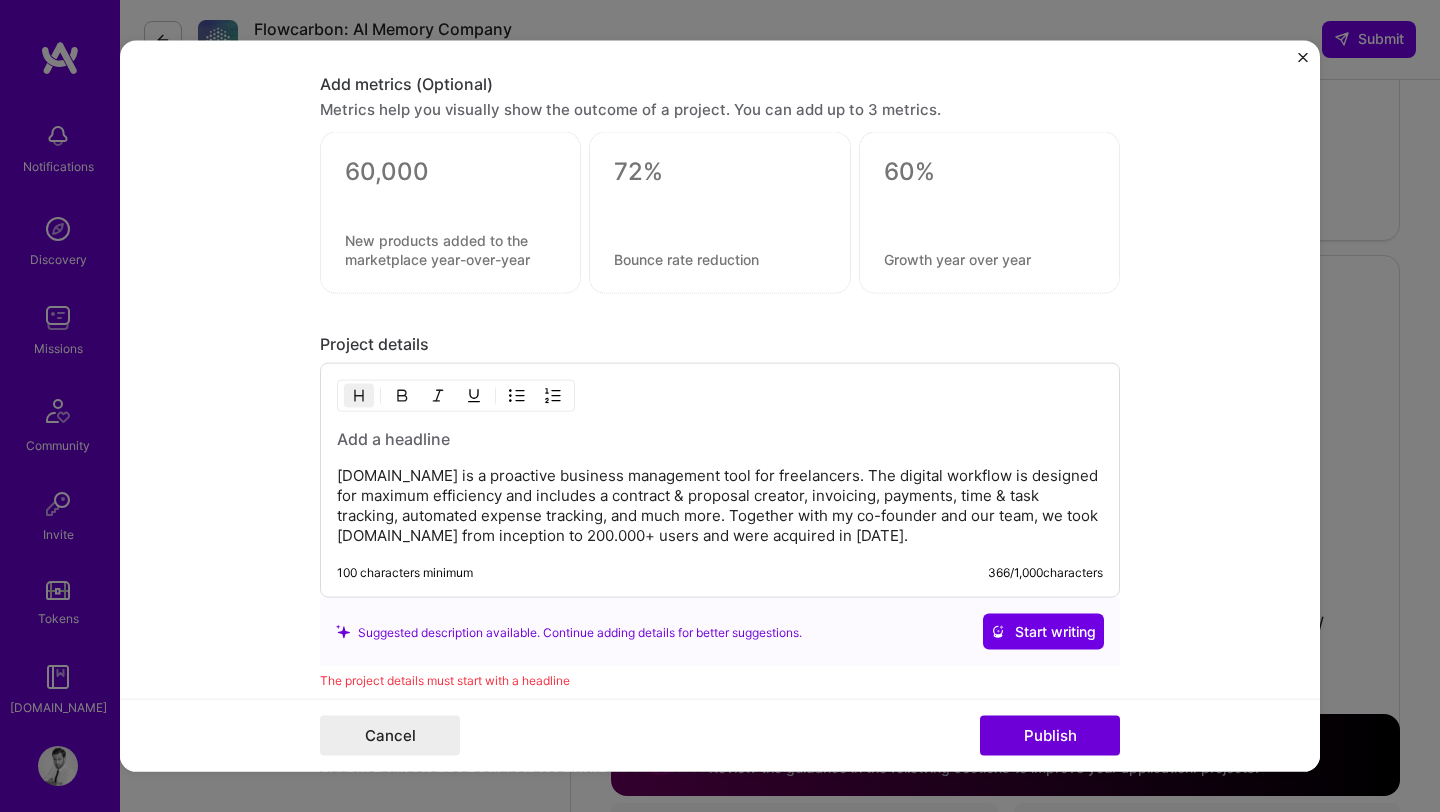 scroll, scrollTop: 2570, scrollLeft: 0, axis: vertical 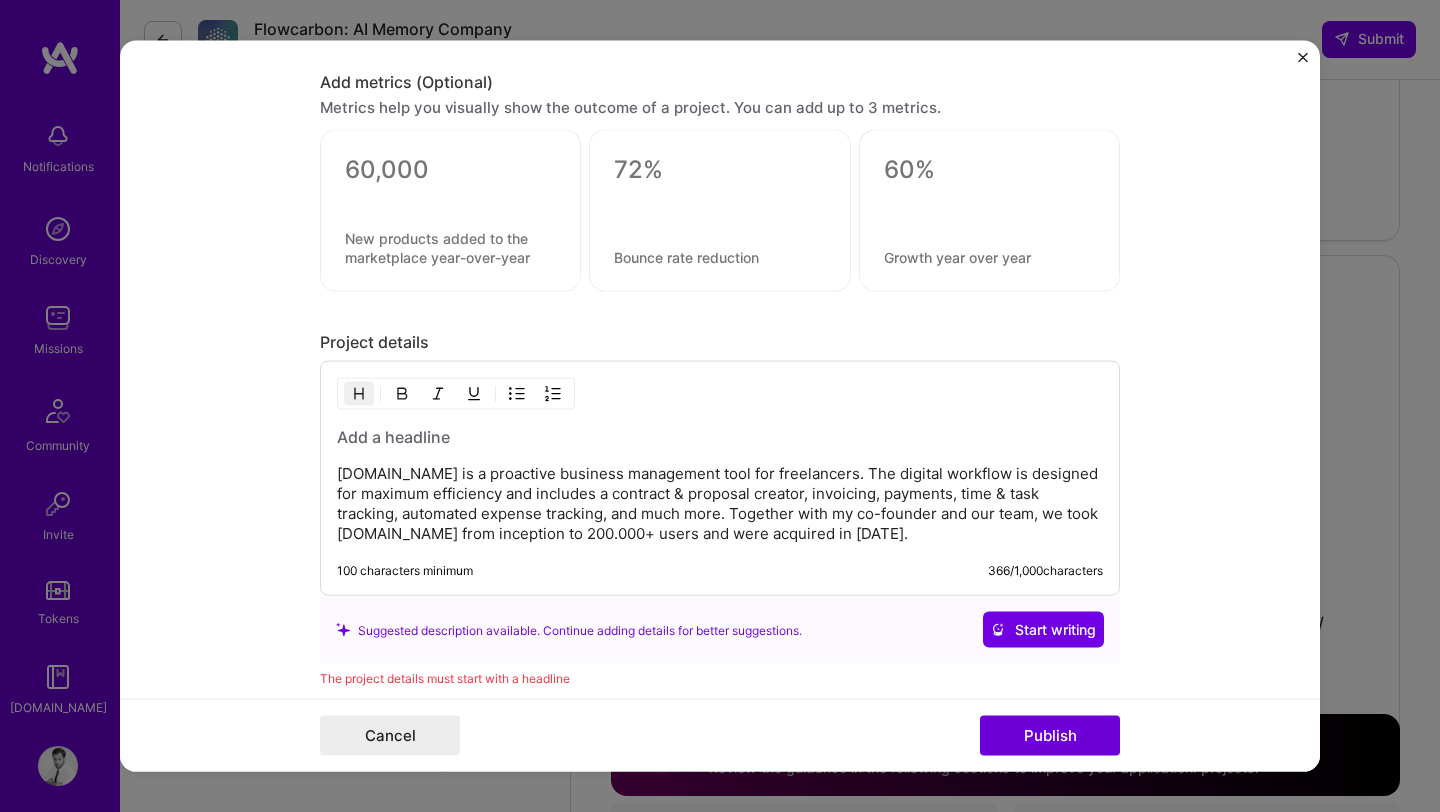 click at bounding box center [720, 437] 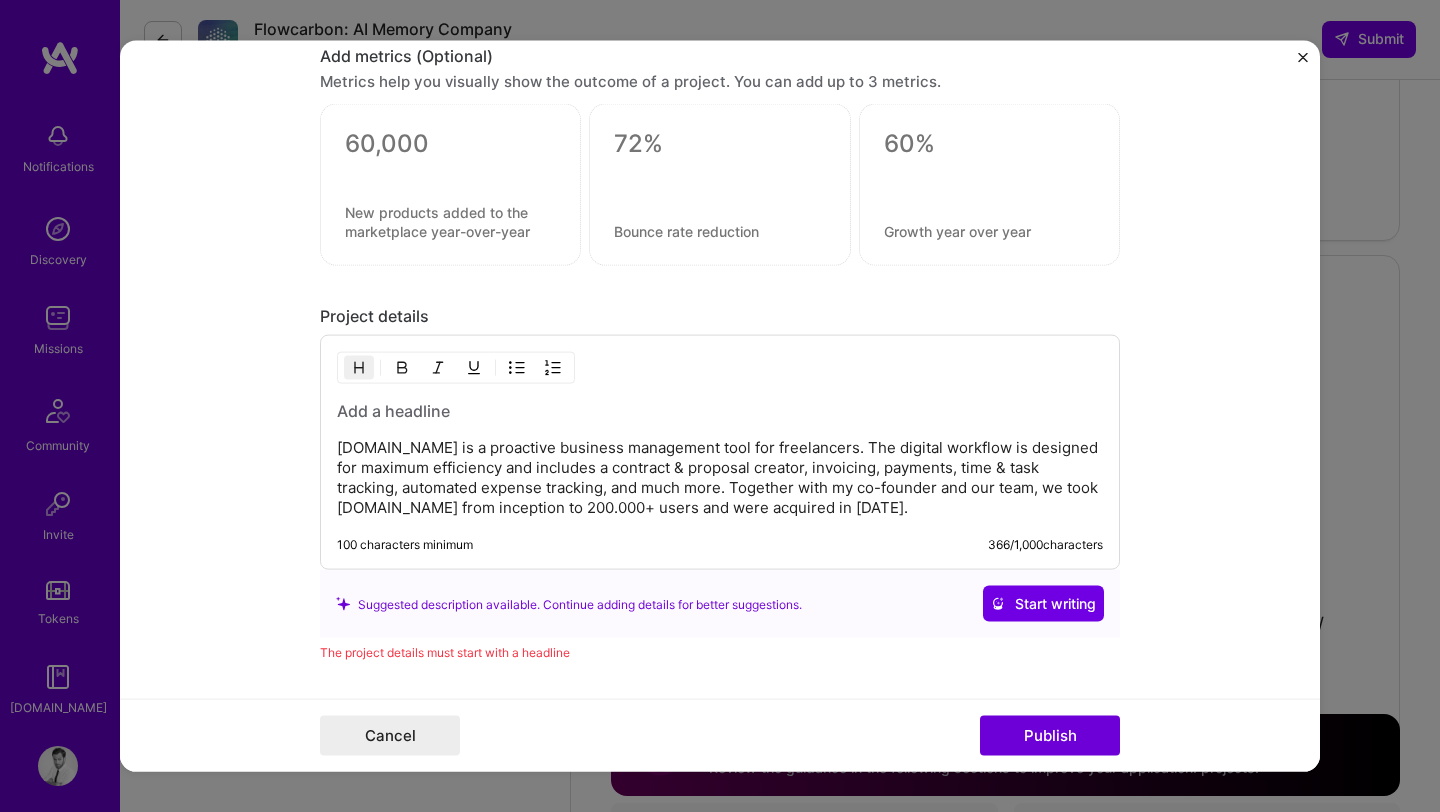 scroll, scrollTop: 2601, scrollLeft: 0, axis: vertical 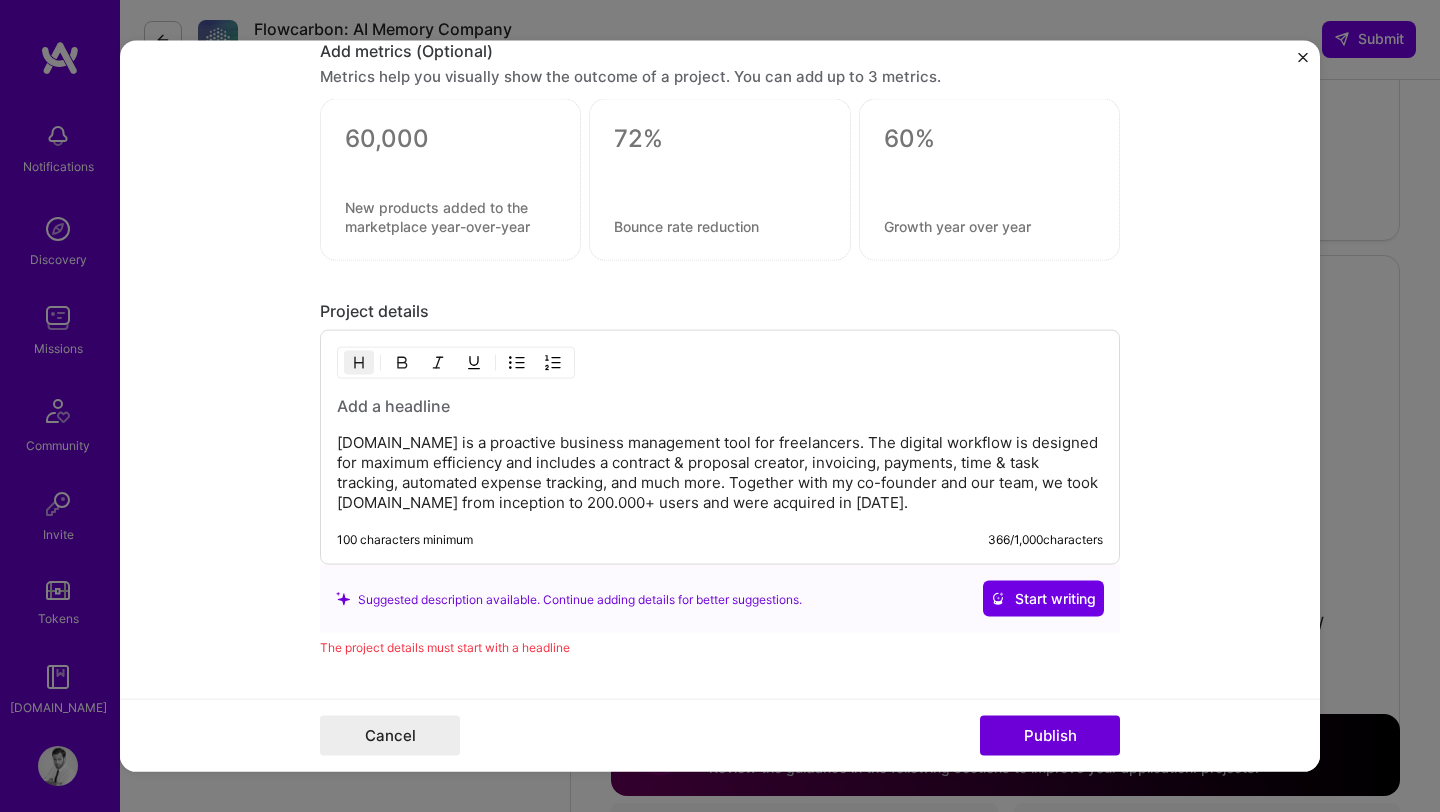 click on "[DOMAIN_NAME] is a proactive business management tool for freelancers. The digital workflow is designed for maximum efficiency and includes a contract & proposal creator, invoicing, payments, time & task tracking, automated expense tracking, and much more. Together with my co-founder and our team, we took [DOMAIN_NAME] from inception to 200.000+ users and were acquired in [DATE]." at bounding box center [720, 473] 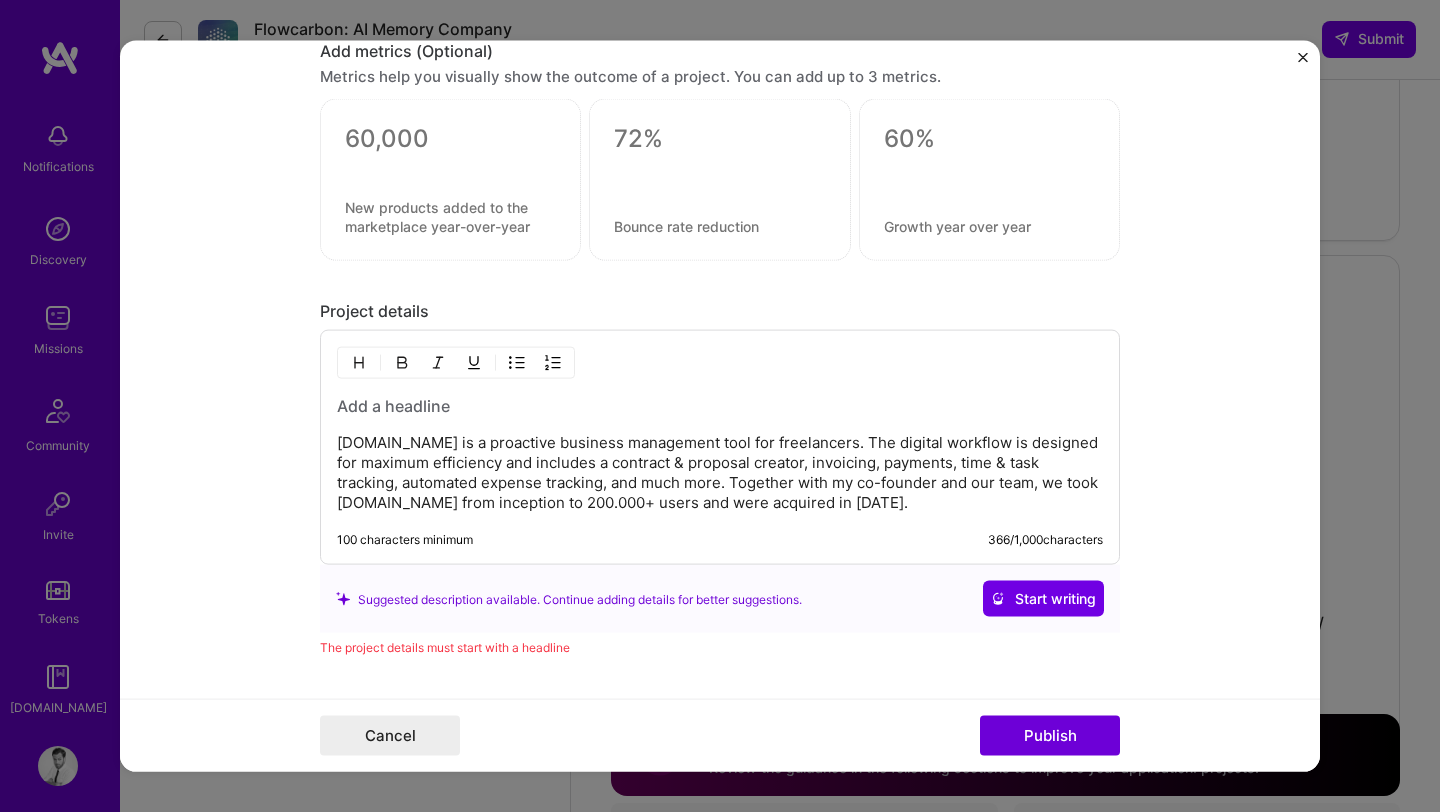 type 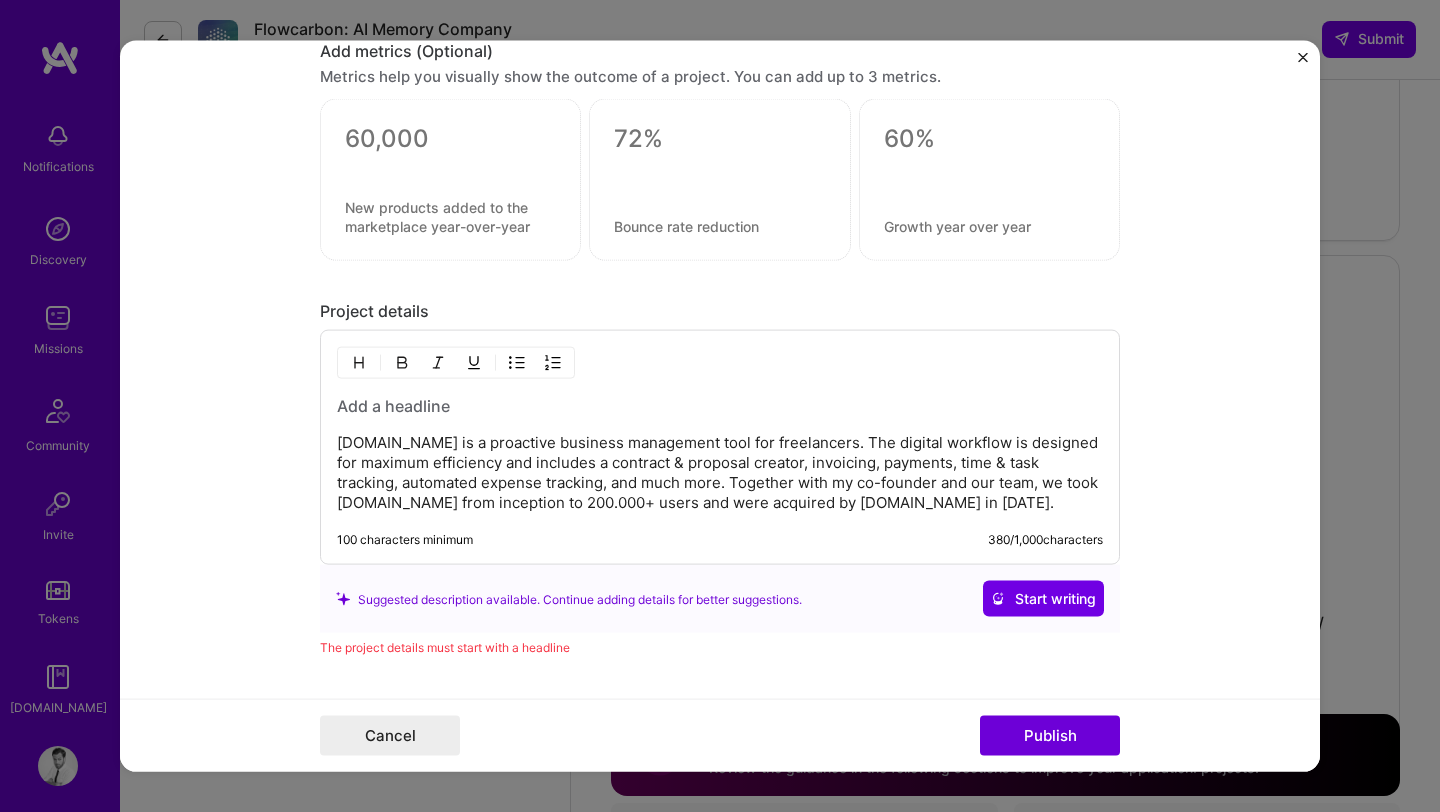 click on "[DOMAIN_NAME] is a proactive business management tool for freelancers. The digital workflow is designed for maximum efficiency and includes a contract & proposal creator, invoicing, payments, time & task tracking, automated expense tracking, and much more. Together with my co-founder and our team, we took [DOMAIN_NAME] from inception to 200.000+ users and were acquired by [DOMAIN_NAME] in [DATE]." at bounding box center [720, 473] 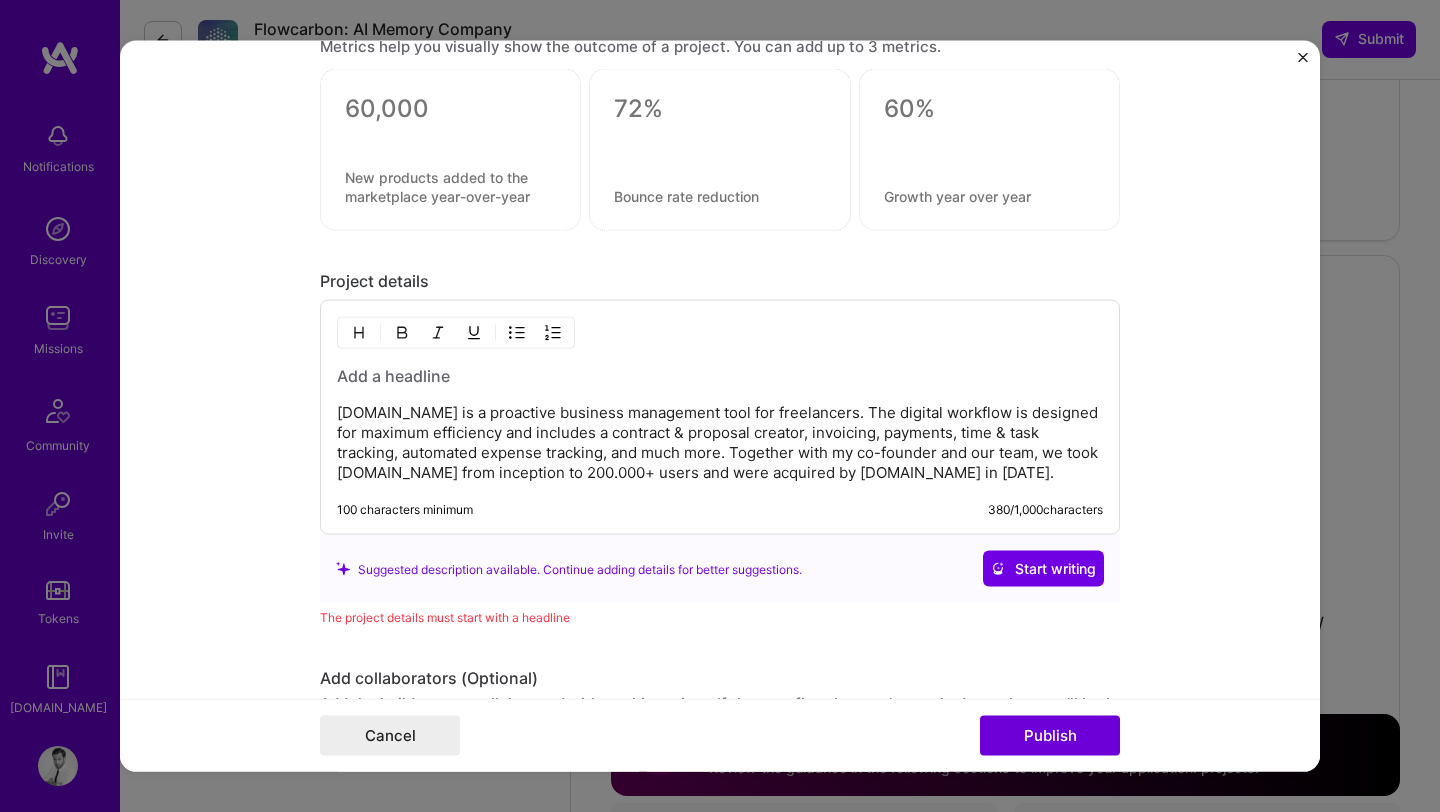 scroll, scrollTop: 2650, scrollLeft: 0, axis: vertical 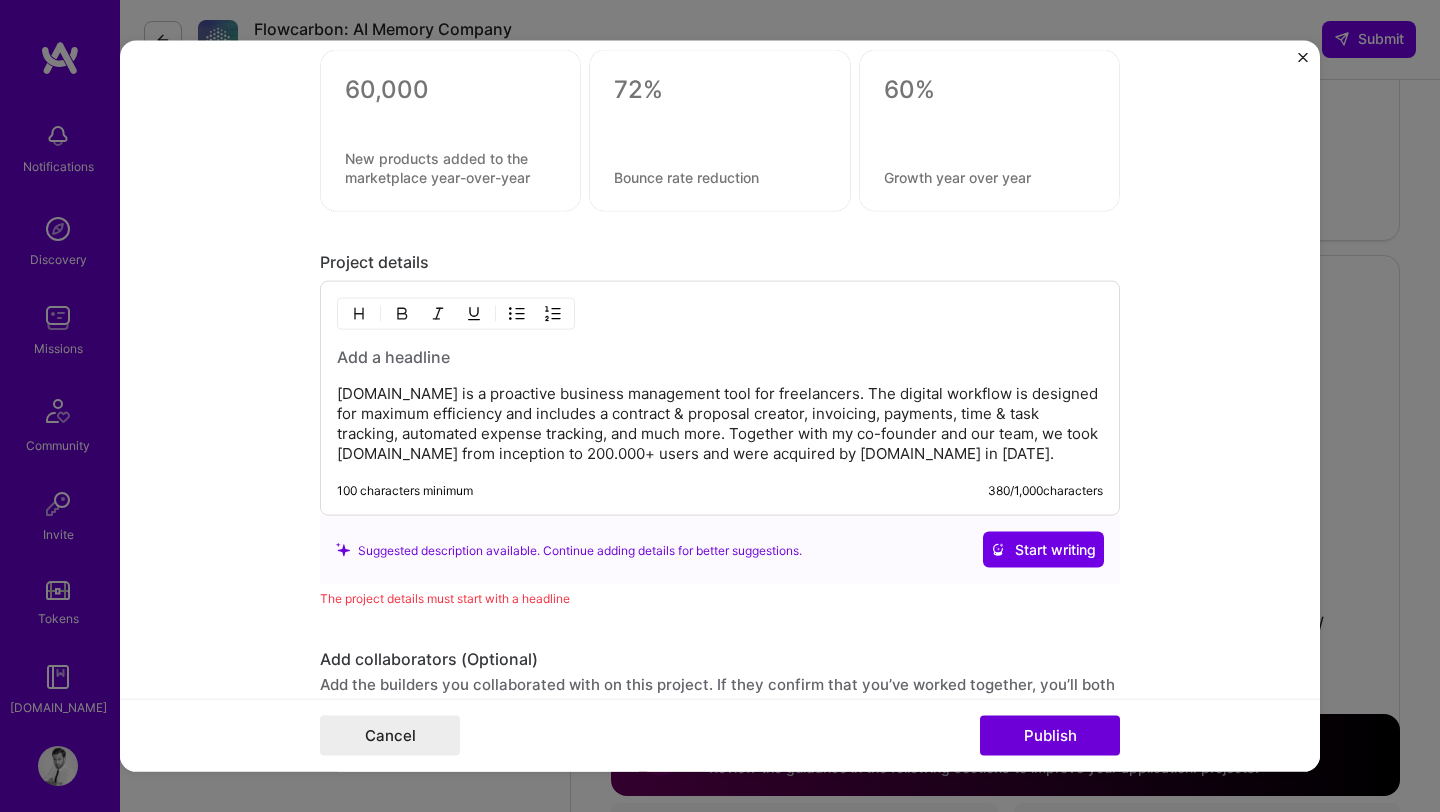 drag, startPoint x: 350, startPoint y: 364, endPoint x: 452, endPoint y: 361, distance: 102.044106 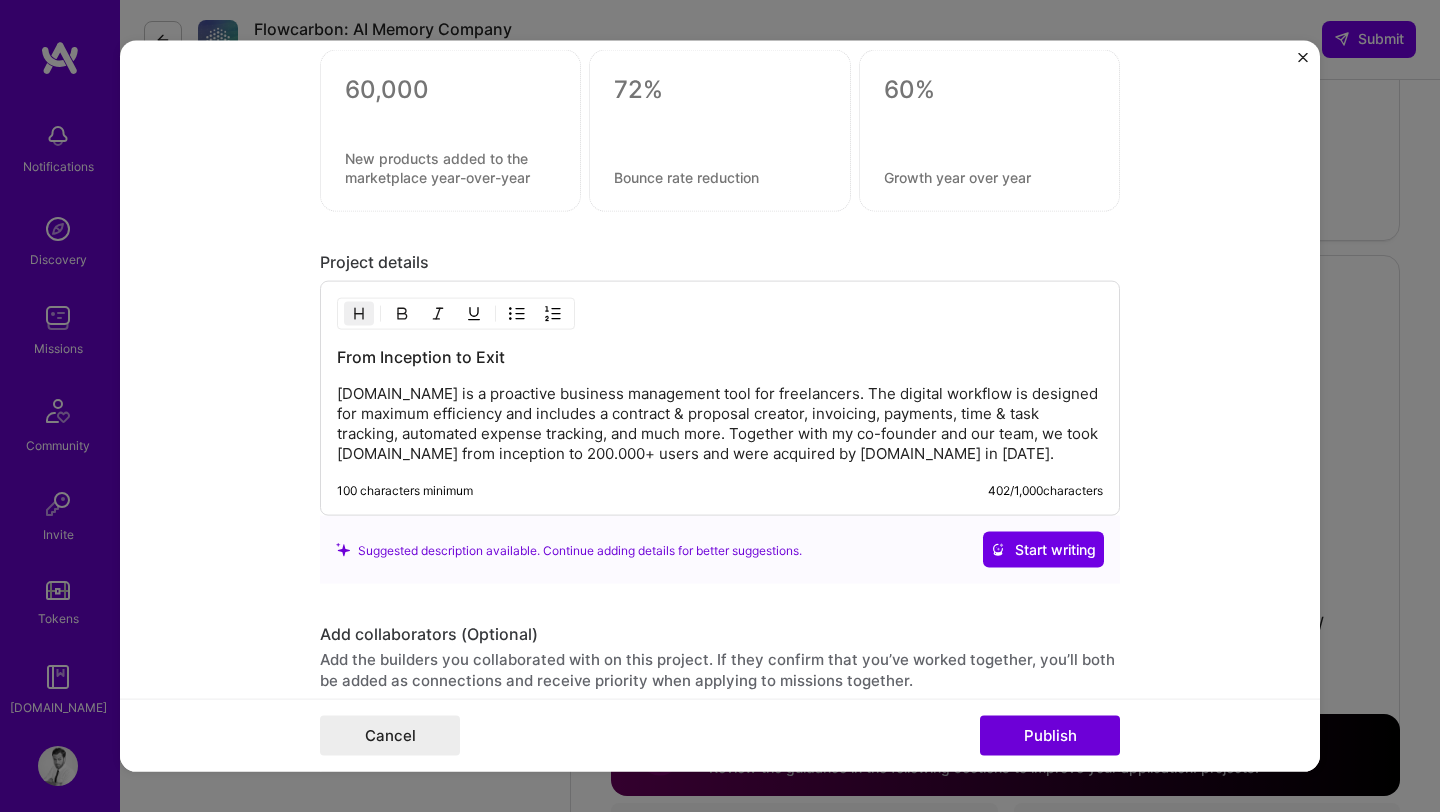 click on "Project title [DOMAIN_NAME] (now Fiverr Workspace) Company Fiverr
Project industry Industry 2 Project Link (Optional) [URL][DOMAIN_NAME]
Add New Image Remove Image Role Co-Founder / Product / PM / UX / UI / CPO / CEO Product Manager [DATE]
to [DATE]
I’m still working on this project Skills used — Add up to 12 skills Any new skills will be added to your profile. Enter skills... 12 Analytics 1 2 3 4 5 Data Analysis 1 2 3 4 5 Google Analytics 1 2 3 4 5 Heap Analytics 1 2 3 4 5 Mobile Analytics 1 2 3 4 5 Product Analytics 1 2 3 4 5 Product Design 1 2 3 4 5 Product Marketing 1 2 3 4 5 Product Strategy 1 2 3 4 5 UX Design 1 2 3 4 5 UX/UI 1 2 3 4 5 User Research 1 2 3 4 5 Did this role require you to manage team members? (Optional) Yes, I managed 25+ team members. Were you involved from inception to launch (0  ->  1)? (Optional) I was involved in zero to one with this project" at bounding box center (720, 406) 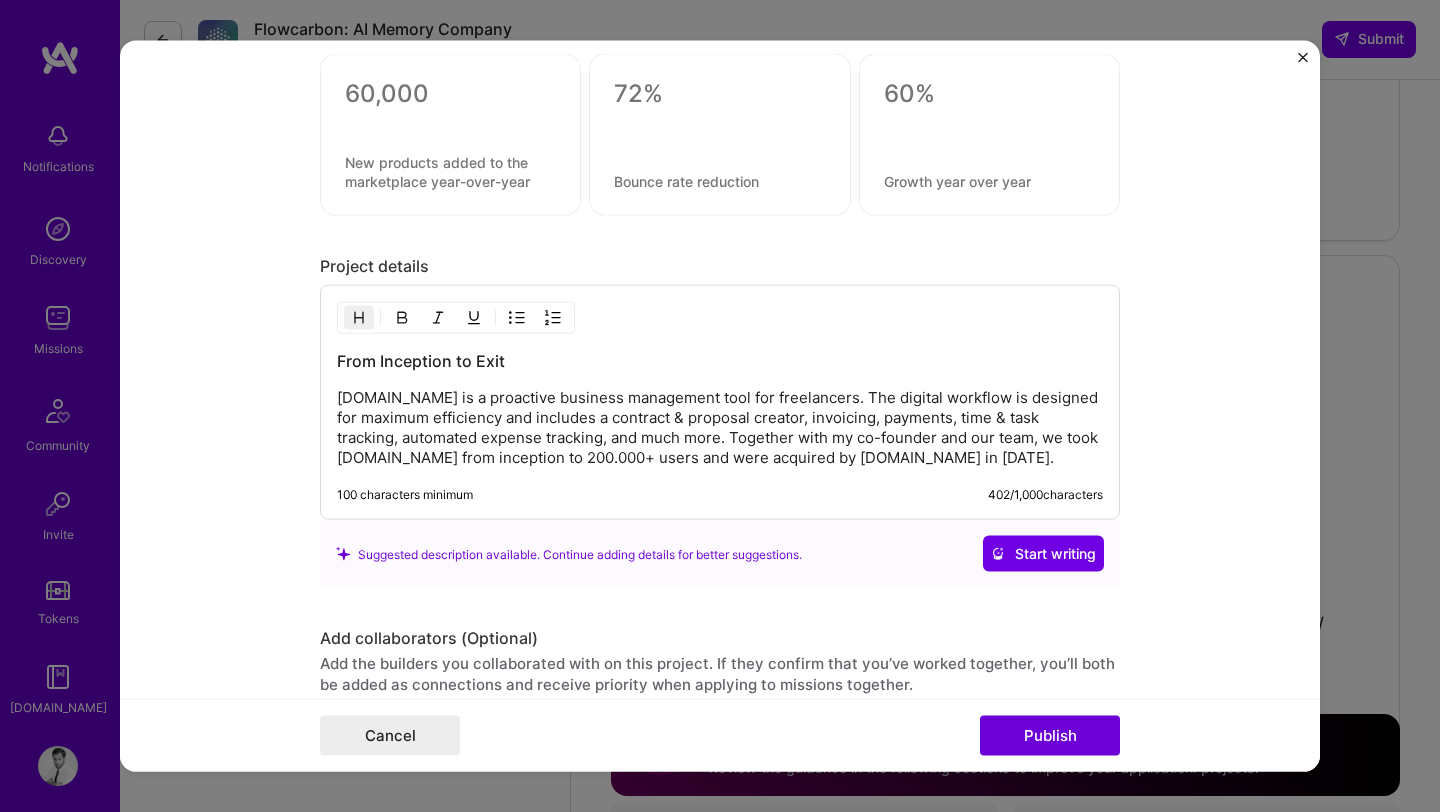click on "[DOMAIN_NAME] is a proactive business management tool for freelancers. The digital workflow is designed for maximum efficiency and includes a contract & proposal creator, invoicing, payments, time & task tracking, automated expense tracking, and much more. Together with my co-founder and our team, we took [DOMAIN_NAME] from inception to 200.000+ users and were acquired by [DOMAIN_NAME] in [DATE]." at bounding box center (720, 428) 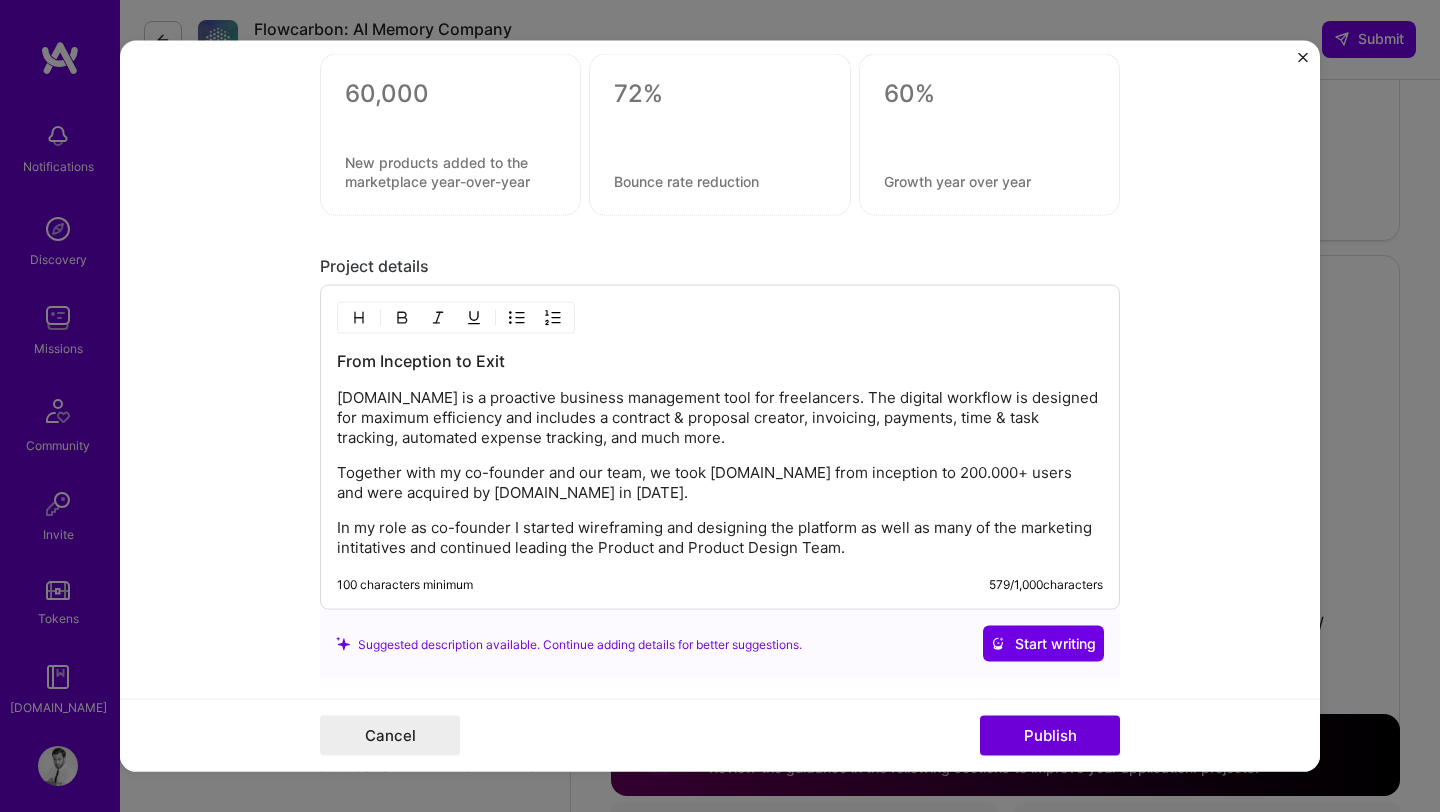 click on "Together with my co-founder and our team, we took [DOMAIN_NAME] from inception to 200.000+ users and were acquired by [DOMAIN_NAME] in [DATE]." at bounding box center (720, 483) 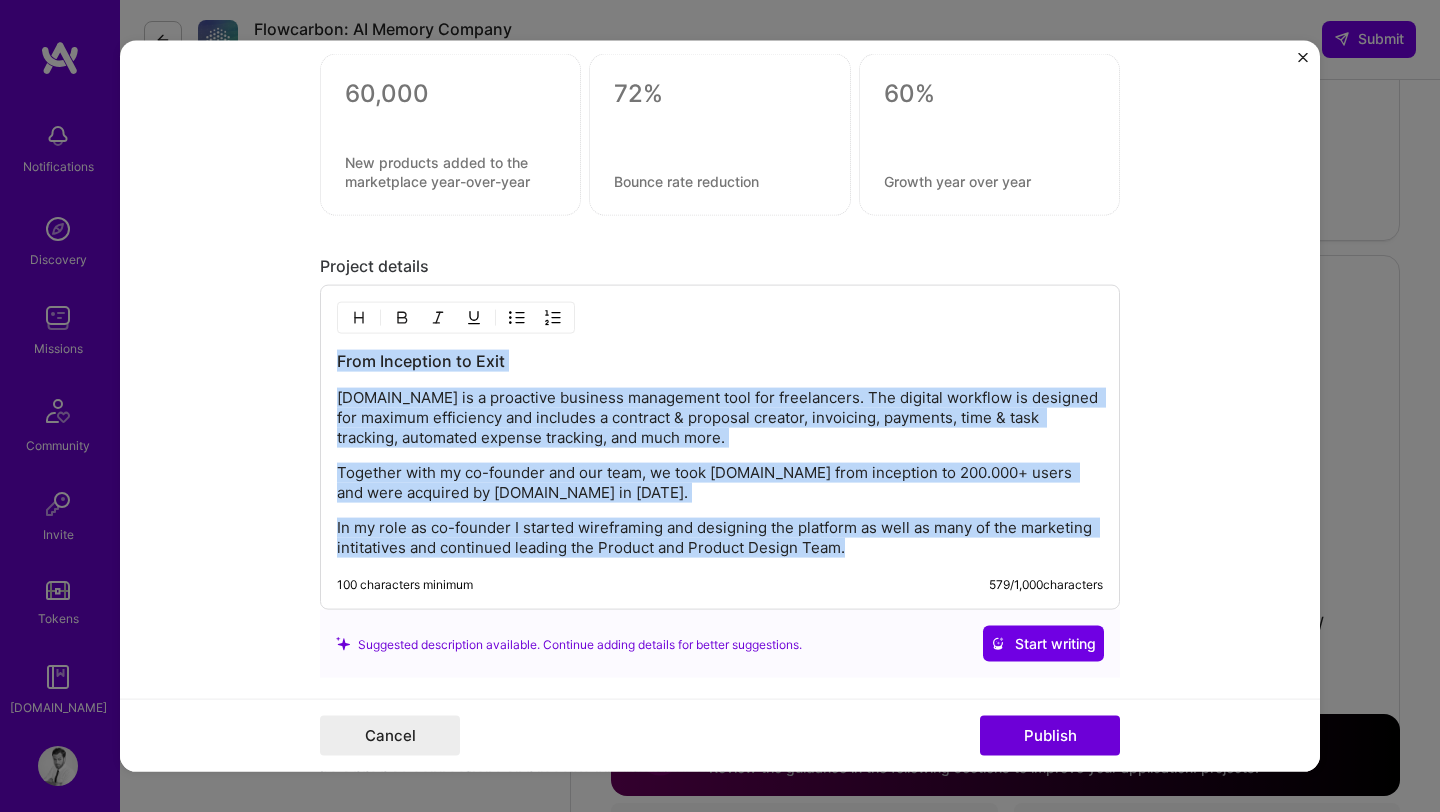 copy on "From Inception to Exit [DOMAIN_NAME] is a proactive business management tool for freelancers. The digital workflow is designed for maximum efficiency and includes a contract & proposal creator, invoicing, payments, time & task tracking, automated expense tracking, and much more.  Together with my co-founder and our team, we took [DOMAIN_NAME] from inception to 200.000+ users and were acquired by [DOMAIN_NAME] in [DATE]. In my role as co-founder I started wireframing and designing the platform as well as many of the marketing intitatives and continued leading the Product and Product Design Team." 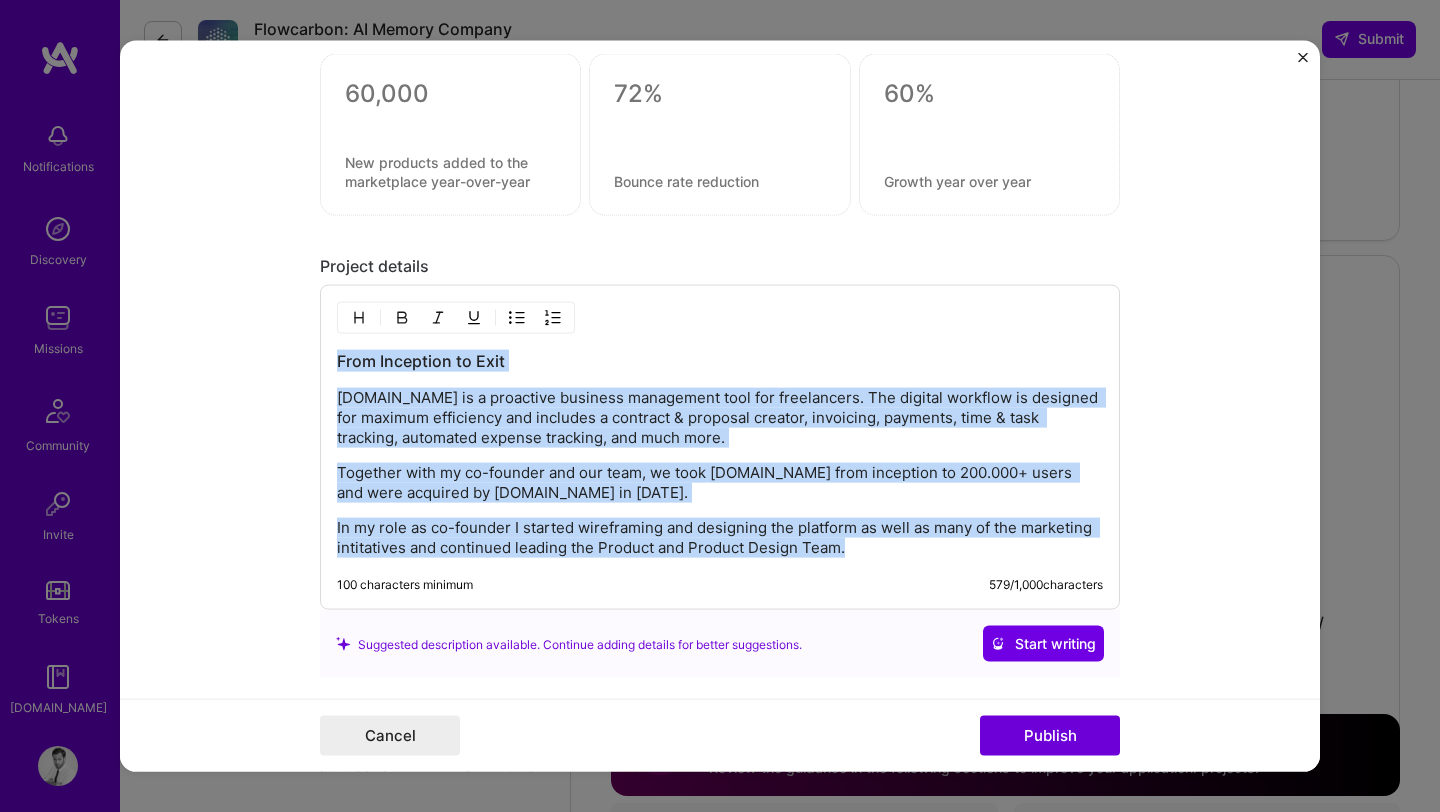 click on "From Inception to Exit [DOMAIN_NAME] is a proactive business management tool for freelancers. The digital workflow is designed for maximum efficiency and includes a contract & proposal creator, invoicing, payments, time & task tracking, automated expense tracking, and much more.  Together with my co-founder and our team, we took [DOMAIN_NAME] from inception to 200.000+ users and were acquired by [DOMAIN_NAME] in [DATE]. In my role as co-founder I started wireframing and designing the platform as well as many of the marketing intitatives and continued leading the Product and Product Design Team." at bounding box center [720, 454] 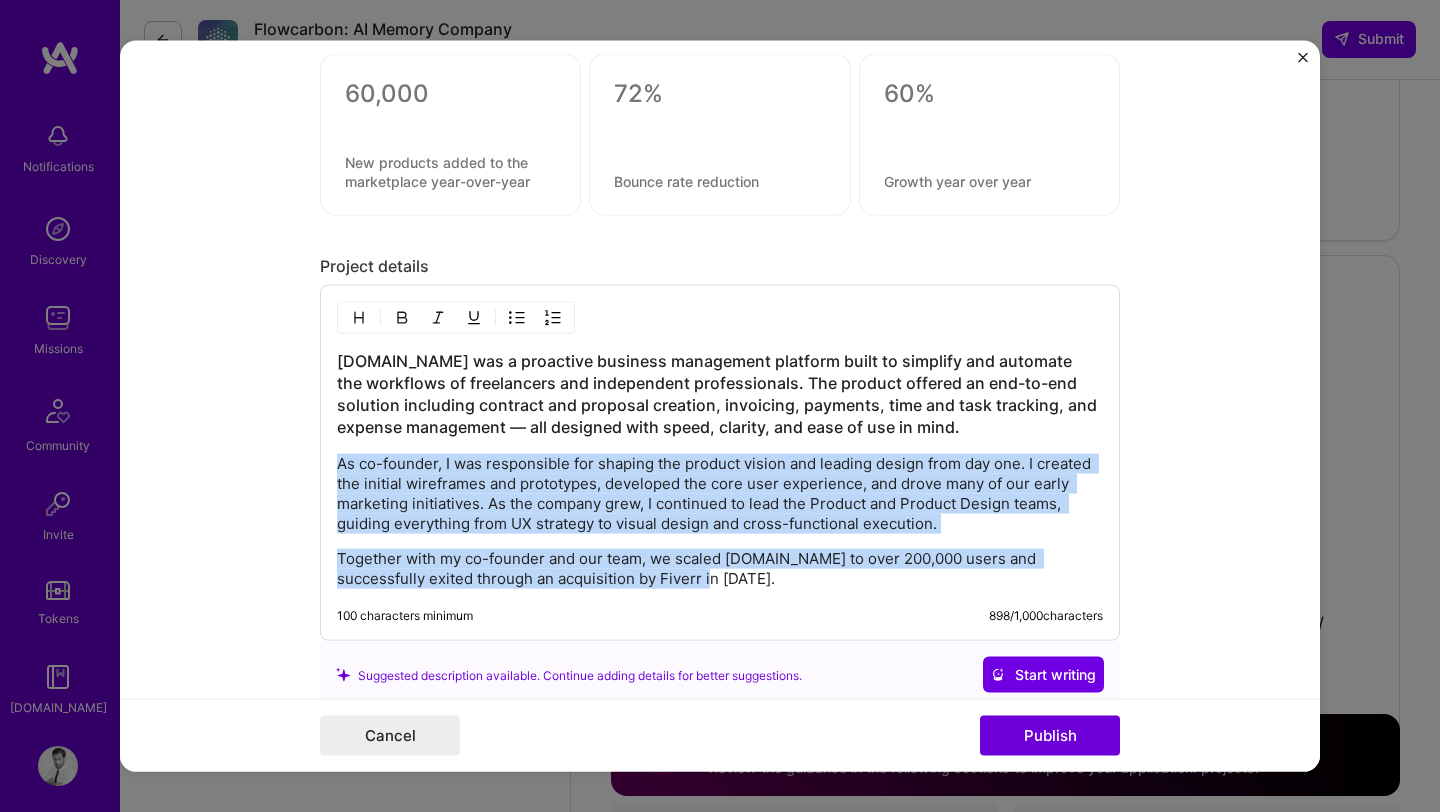 drag, startPoint x: 329, startPoint y: 468, endPoint x: 605, endPoint y: 643, distance: 326.80423 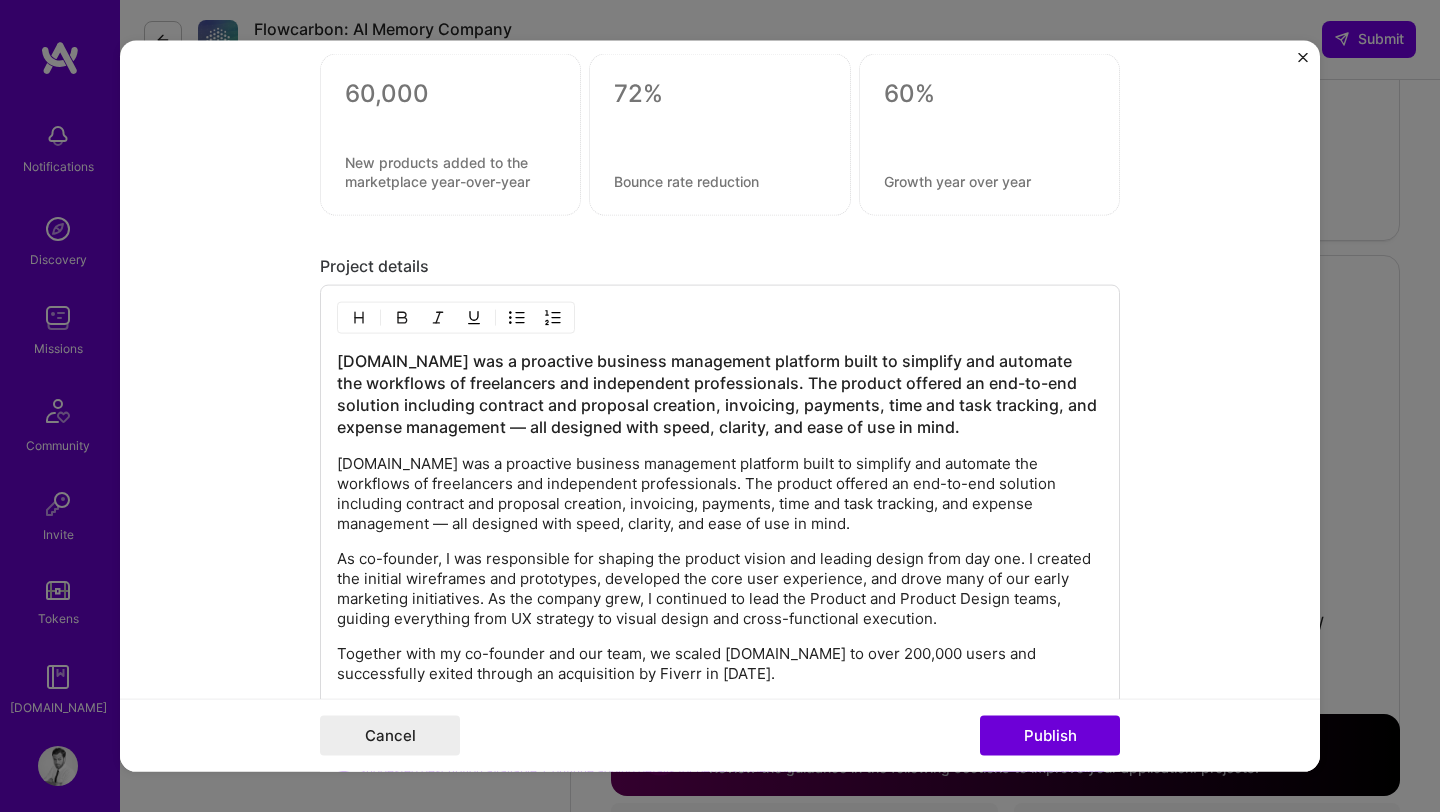 click on "[DOMAIN_NAME] was a proactive business management platform built to simplify and automate the workflows of freelancers and independent professionals. The product offered an end-to-end solution including contract and proposal creation, invoicing, payments, time and task tracking, and expense management — all designed with speed, clarity, and ease of use in mind." at bounding box center [720, 394] 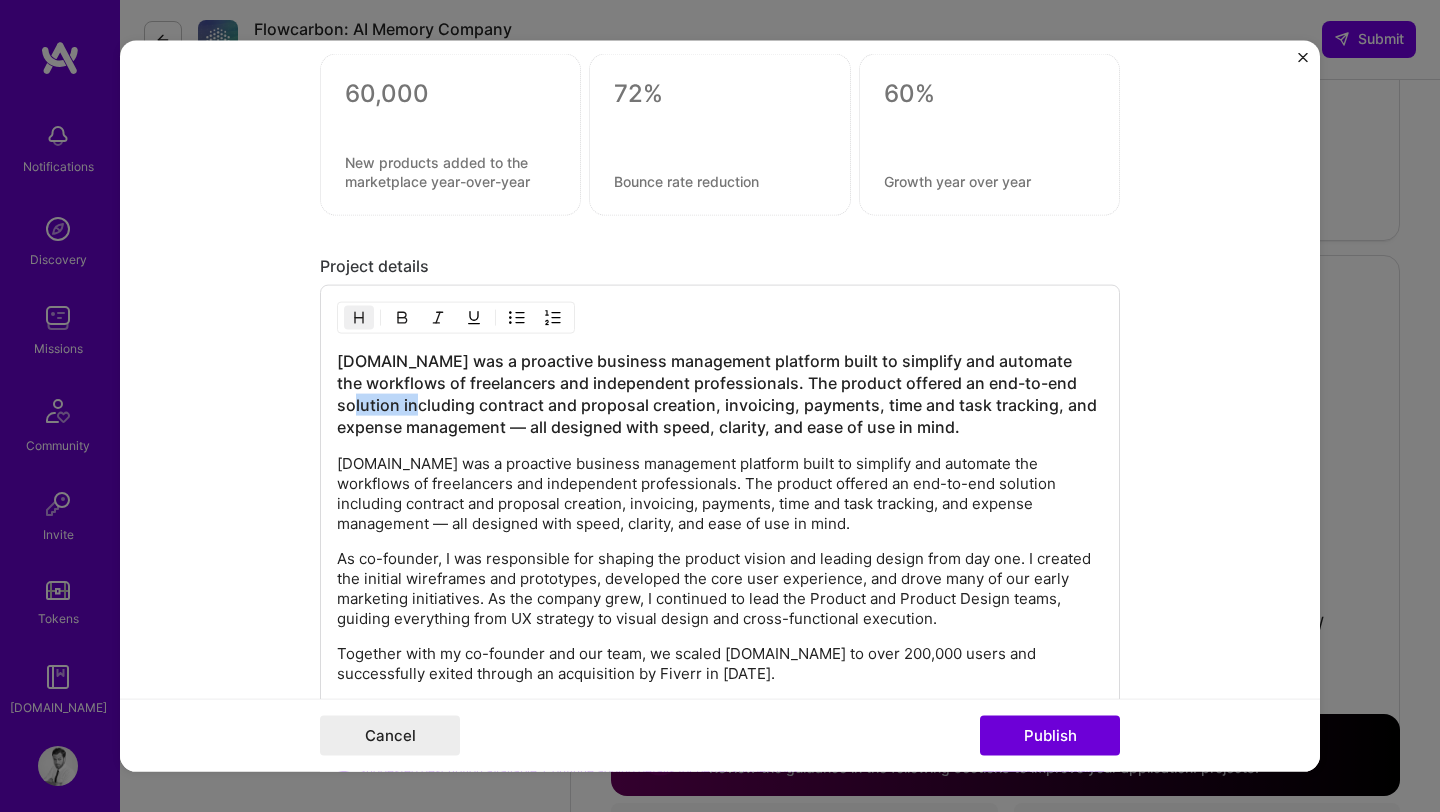 click on "[DOMAIN_NAME] was a proactive business management platform built to simplify and automate the workflows of freelancers and independent professionals. The product offered an end-to-end solution including contract and proposal creation, invoicing, payments, time and task tracking, and expense management — all designed with speed, clarity, and ease of use in mind." at bounding box center (720, 394) 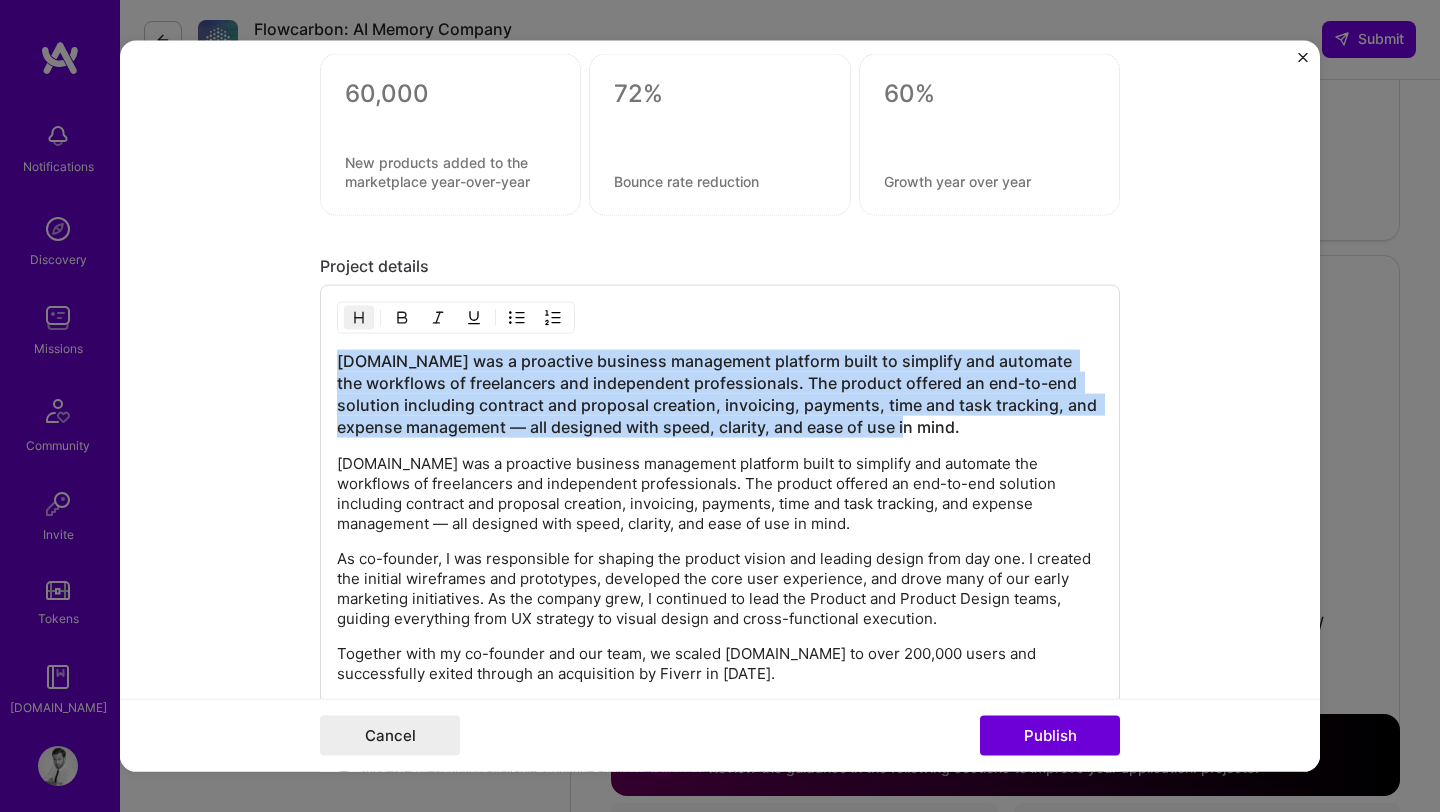 click on "[DOMAIN_NAME] was a proactive business management platform built to simplify and automate the workflows of freelancers and independent professionals. The product offered an end-to-end solution including contract and proposal creation, invoicing, payments, time and task tracking, and expense management — all designed with speed, clarity, and ease of use in mind." at bounding box center [720, 394] 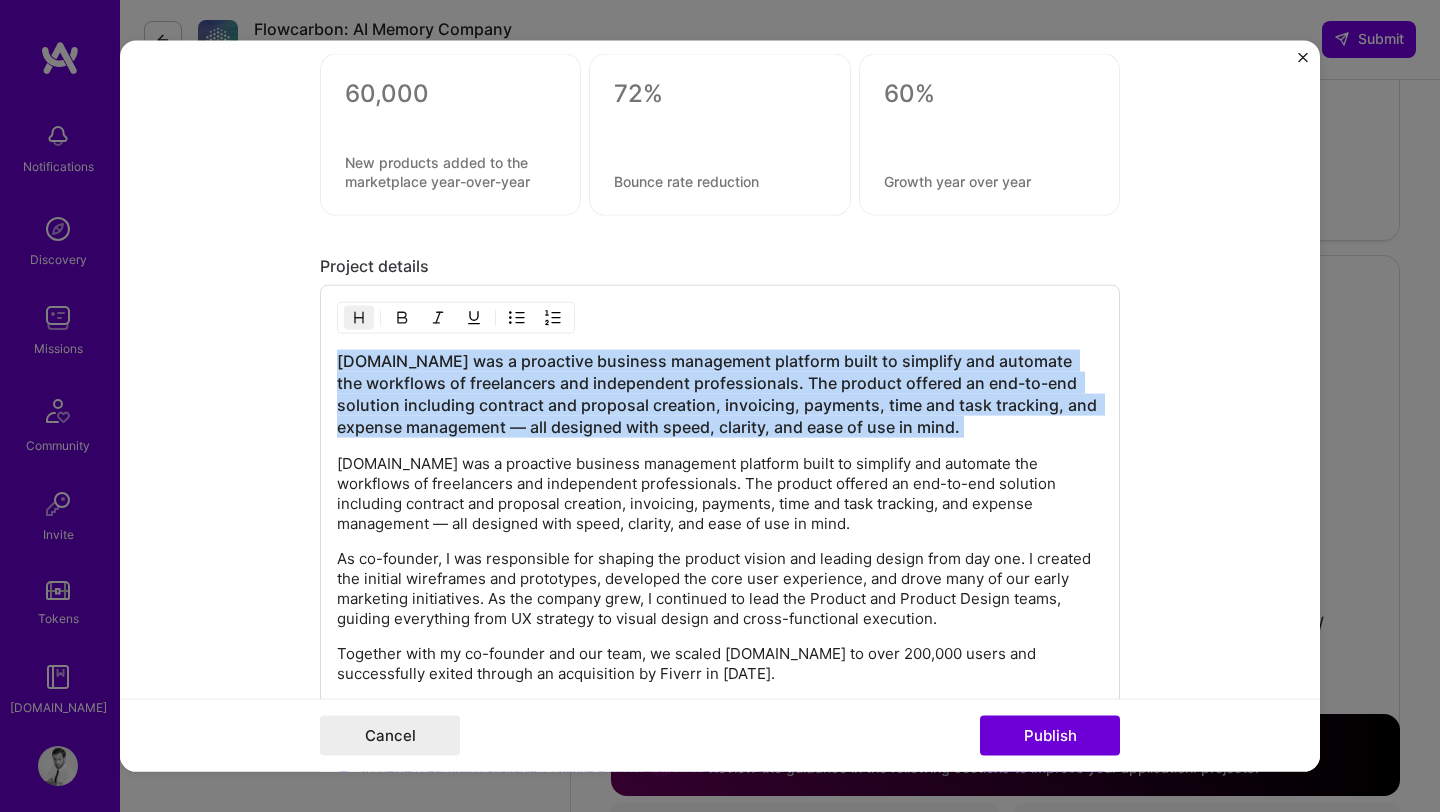 click on "[DOMAIN_NAME] was a proactive business management platform built to simplify and automate the workflows of freelancers and independent professionals. The product offered an end-to-end solution including contract and proposal creation, invoicing, payments, time and task tracking, and expense management — all designed with speed, clarity, and ease of use in mind." at bounding box center (720, 394) 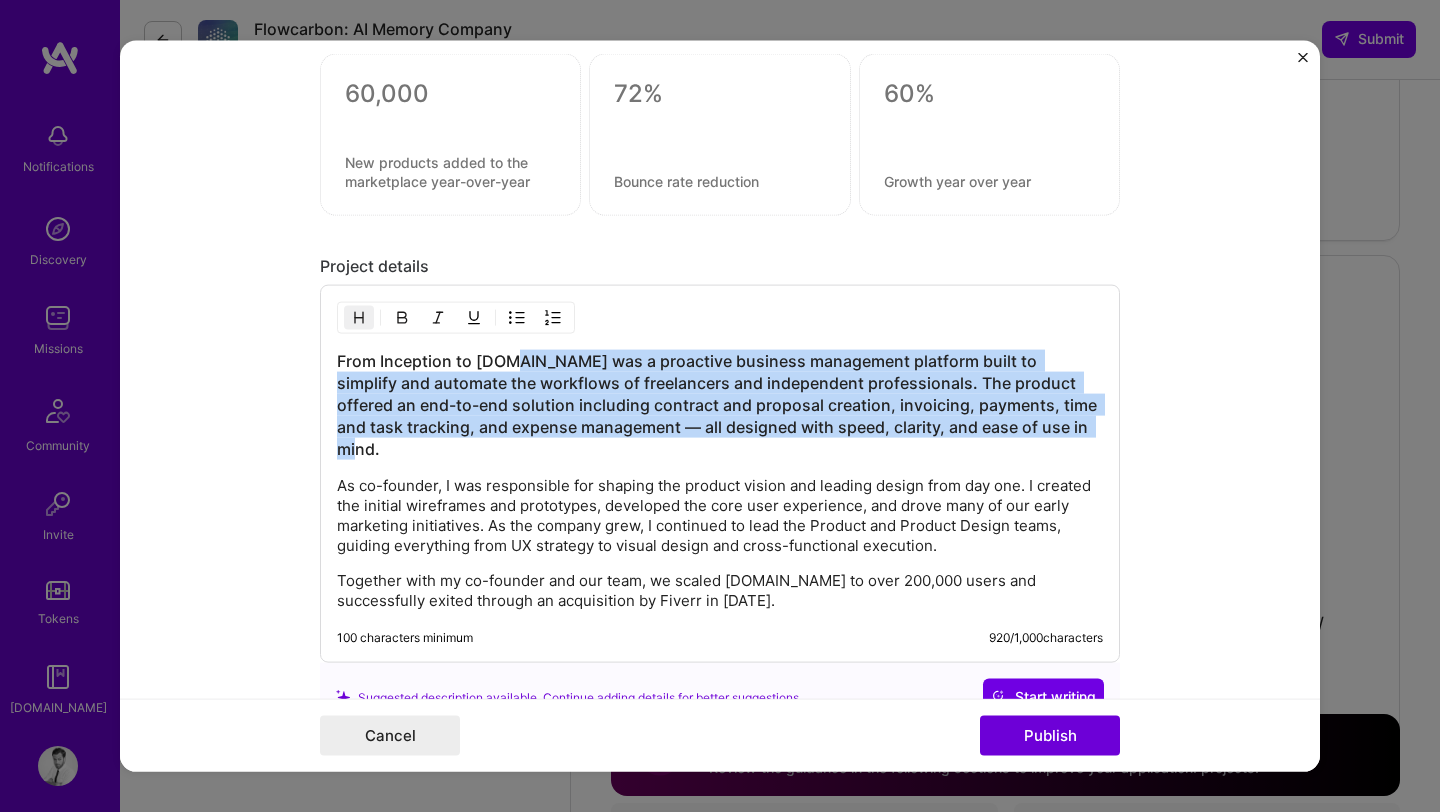 click on "From Inception to [DOMAIN_NAME] was a proactive business management platform built to simplify and automate the workflows of freelancers and independent professionals. The product offered an end-to-end solution including contract and proposal creation, invoicing, payments, time and task tracking, and expense management — all designed with speed, clarity, and ease of use in mind." at bounding box center [720, 405] 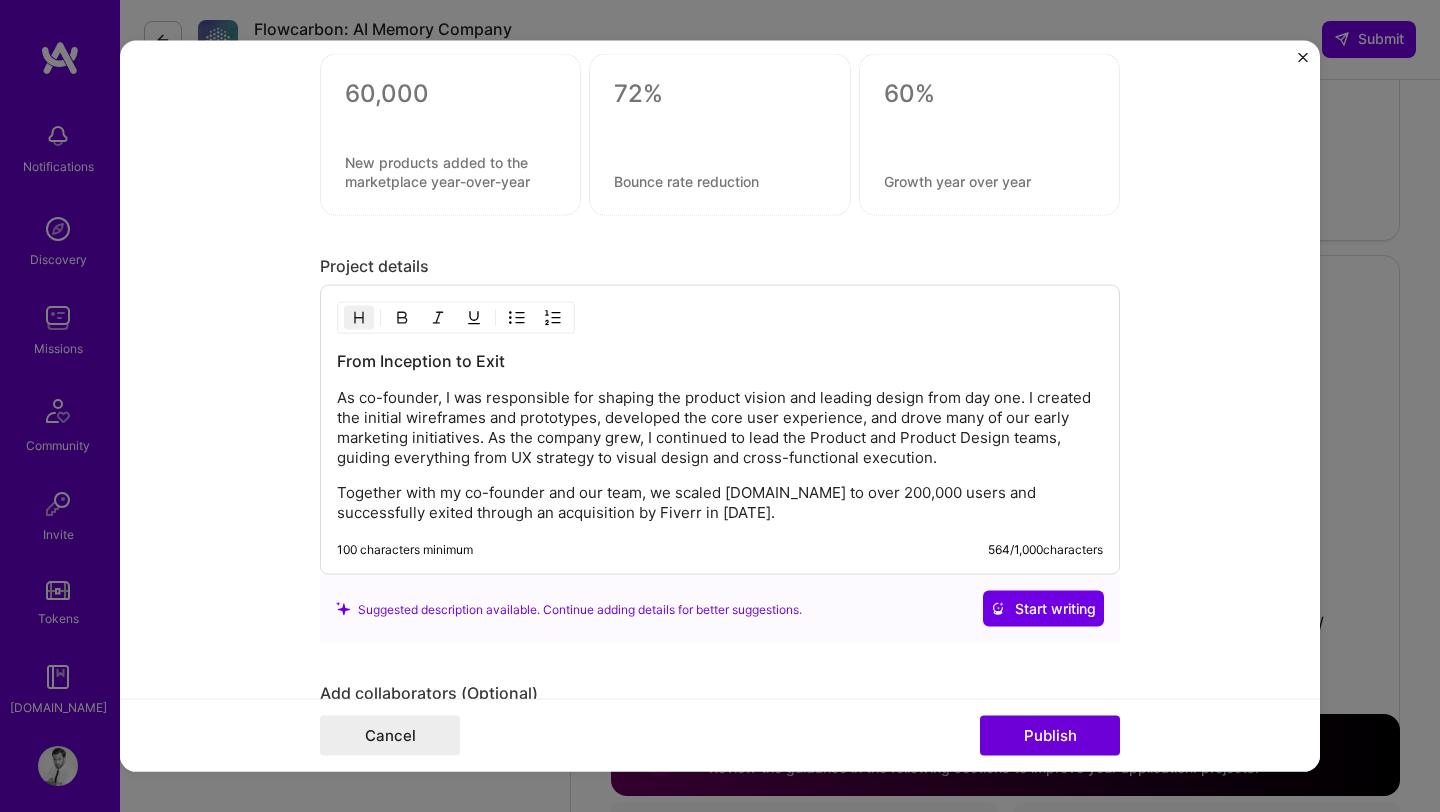 click on "Project title [DOMAIN_NAME] (now Fiverr Workspace) Company Fiverr
Project industry Industry 2 Project Link (Optional) [URL][DOMAIN_NAME]
Add New Image Remove Image Role Co-Founder / Product / PM / UX / UI / CPO / CEO Product Manager [DATE]
to [DATE]
I’m still working on this project Skills used — Add up to 12 skills Any new skills will be added to your profile. Enter skills... 12 Analytics 1 2 3 4 5 Data Analysis 1 2 3 4 5 Google Analytics 1 2 3 4 5 Heap Analytics 1 2 3 4 5 Mobile Analytics 1 2 3 4 5 Product Analytics 1 2 3 4 5 Product Design 1 2 3 4 5 Product Marketing 1 2 3 4 5 Product Strategy 1 2 3 4 5 UX Design 1 2 3 4 5 UX/UI 1 2 3 4 5 User Research 1 2 3 4 5 Did this role require you to manage team members? (Optional) Yes, I managed 25+ team members. Were you involved from inception to launch (0  ->  1)? (Optional) I was involved in zero to one with this project" at bounding box center [720, 406] 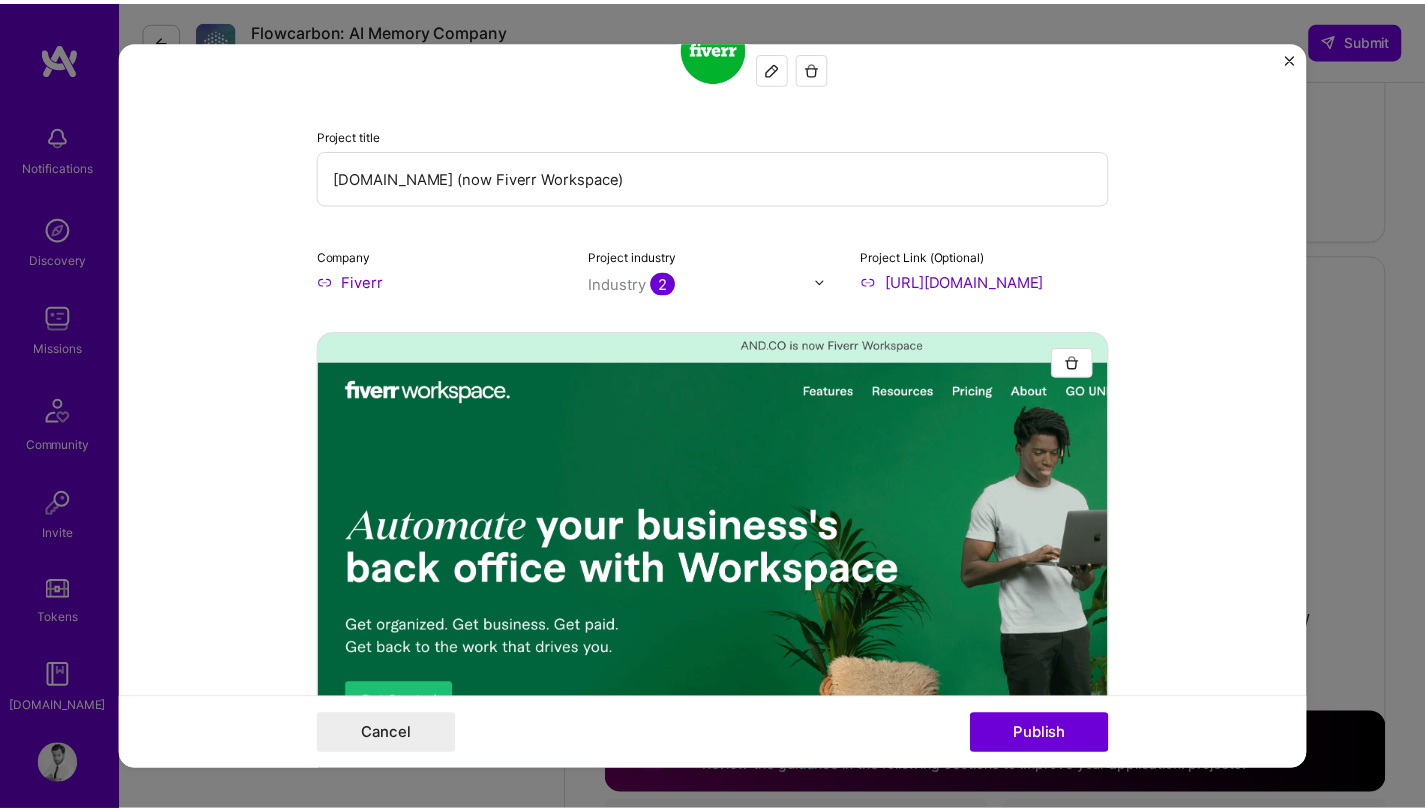scroll, scrollTop: 0, scrollLeft: 0, axis: both 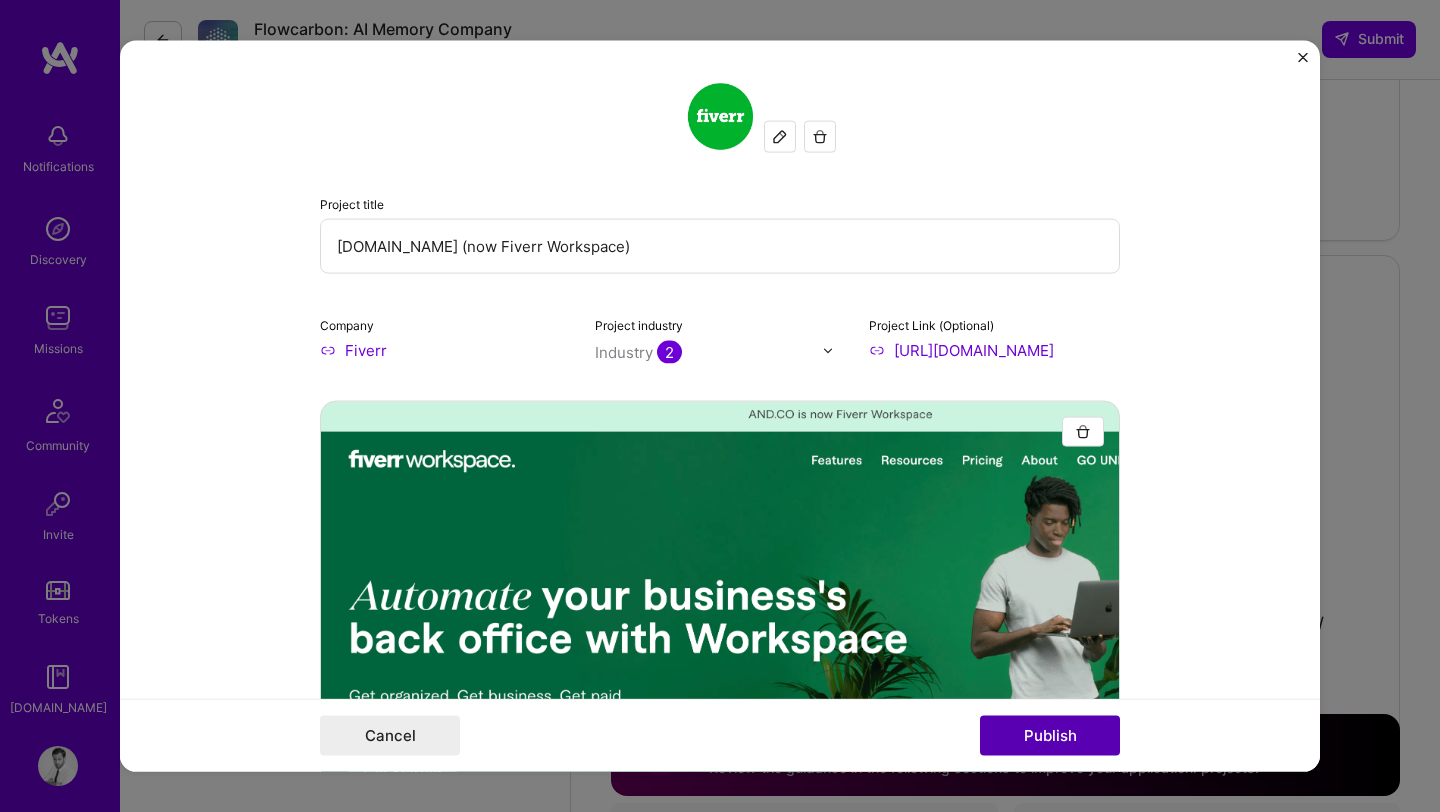 click on "Publish" at bounding box center (1050, 735) 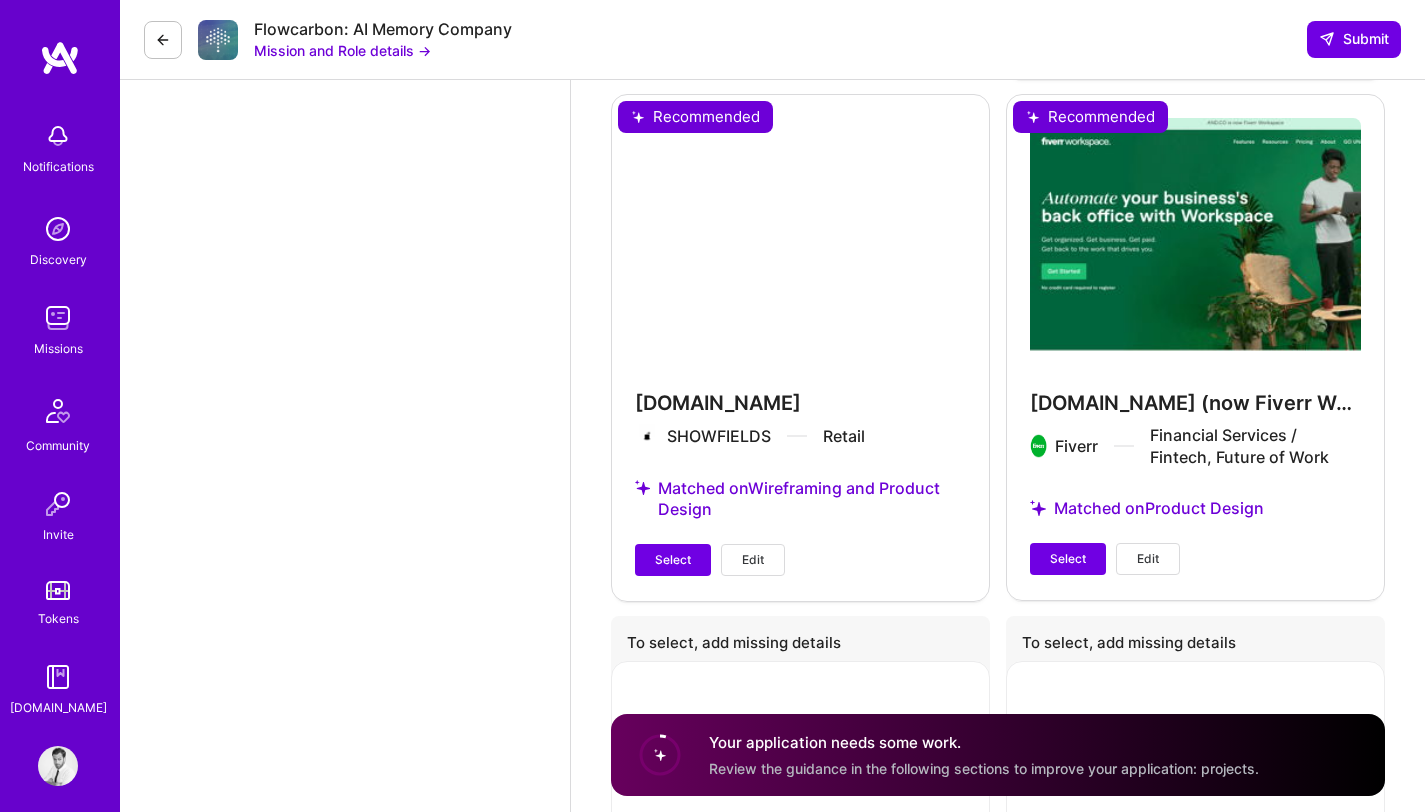 scroll, scrollTop: 6081, scrollLeft: 0, axis: vertical 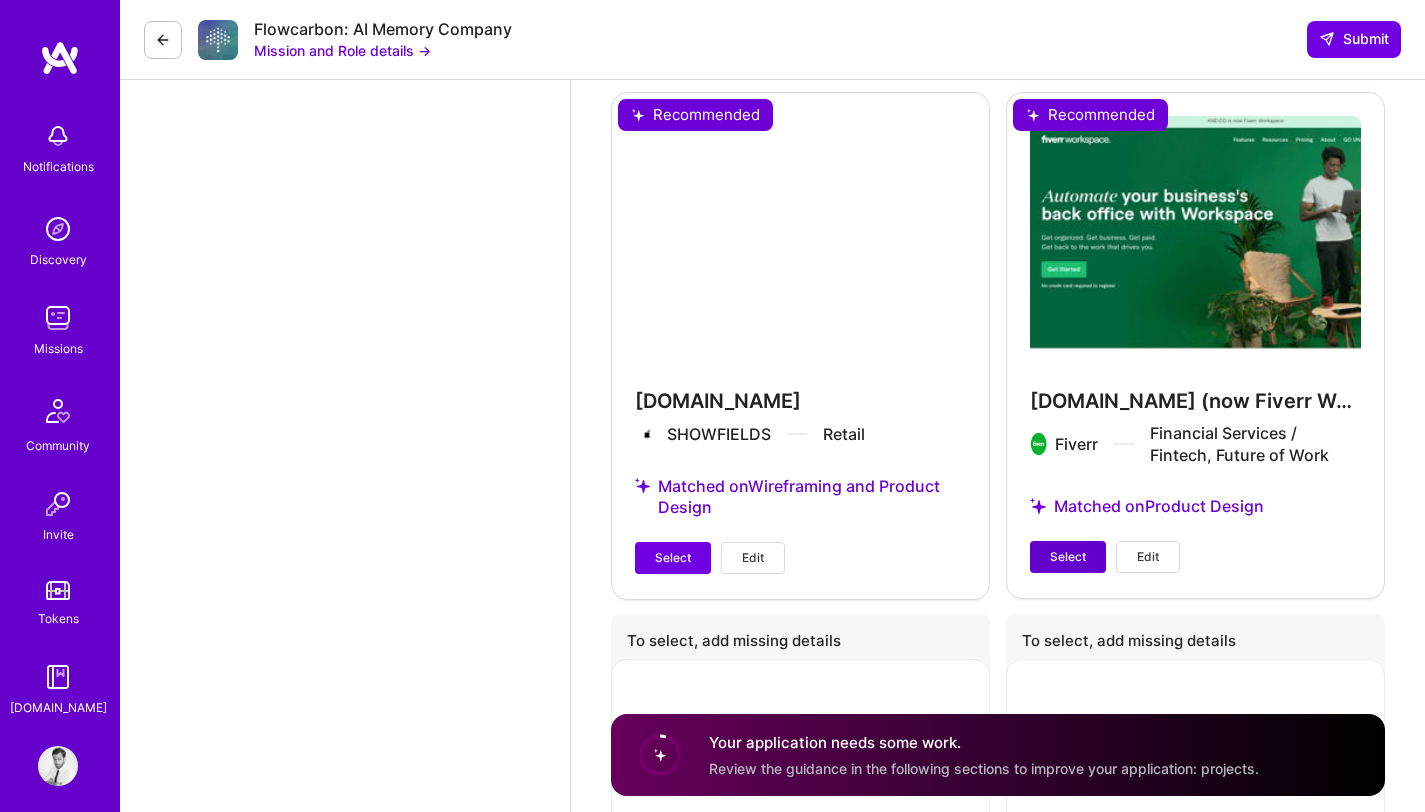 click on "Select" at bounding box center (1068, 557) 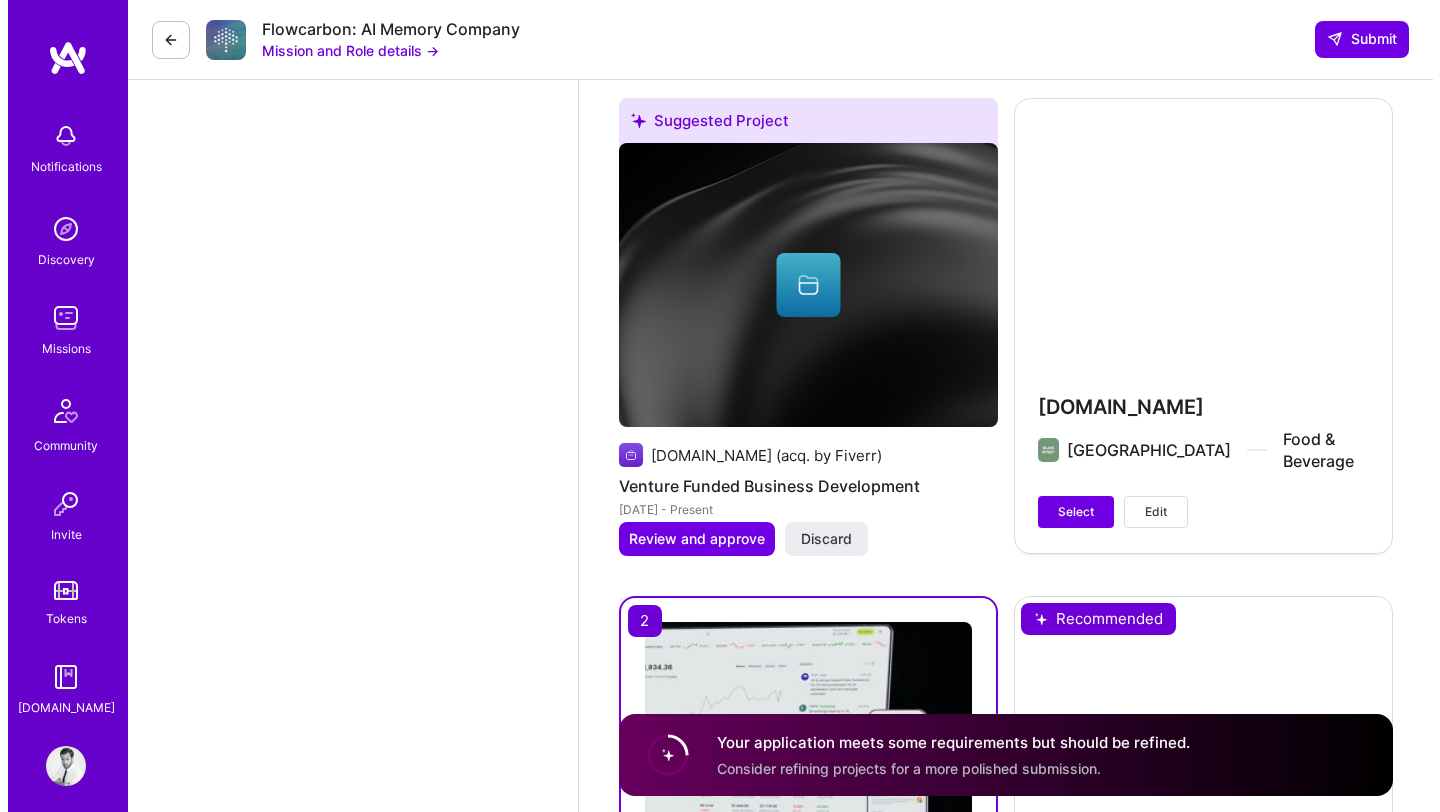 scroll, scrollTop: 5052, scrollLeft: 0, axis: vertical 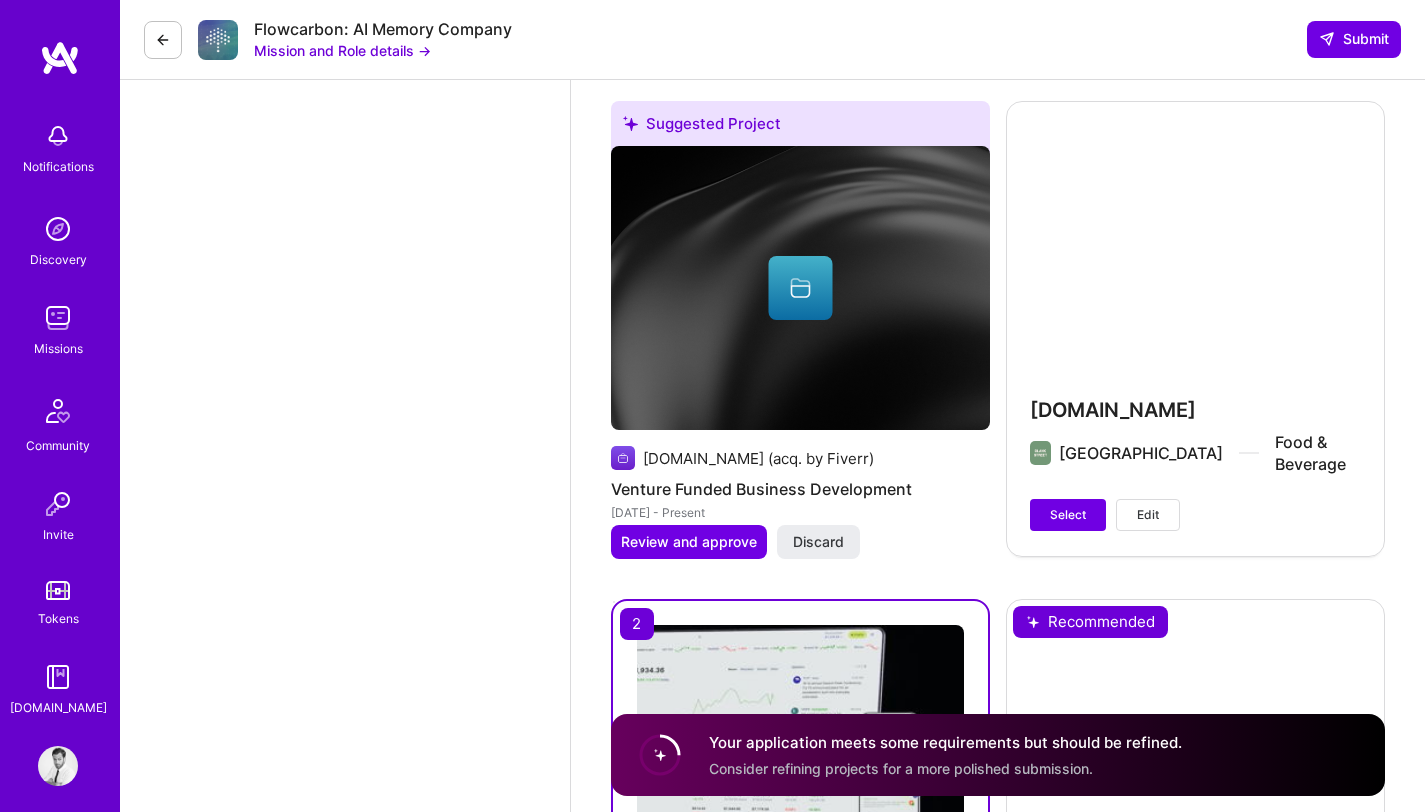 click on "Edit" at bounding box center [1148, 515] 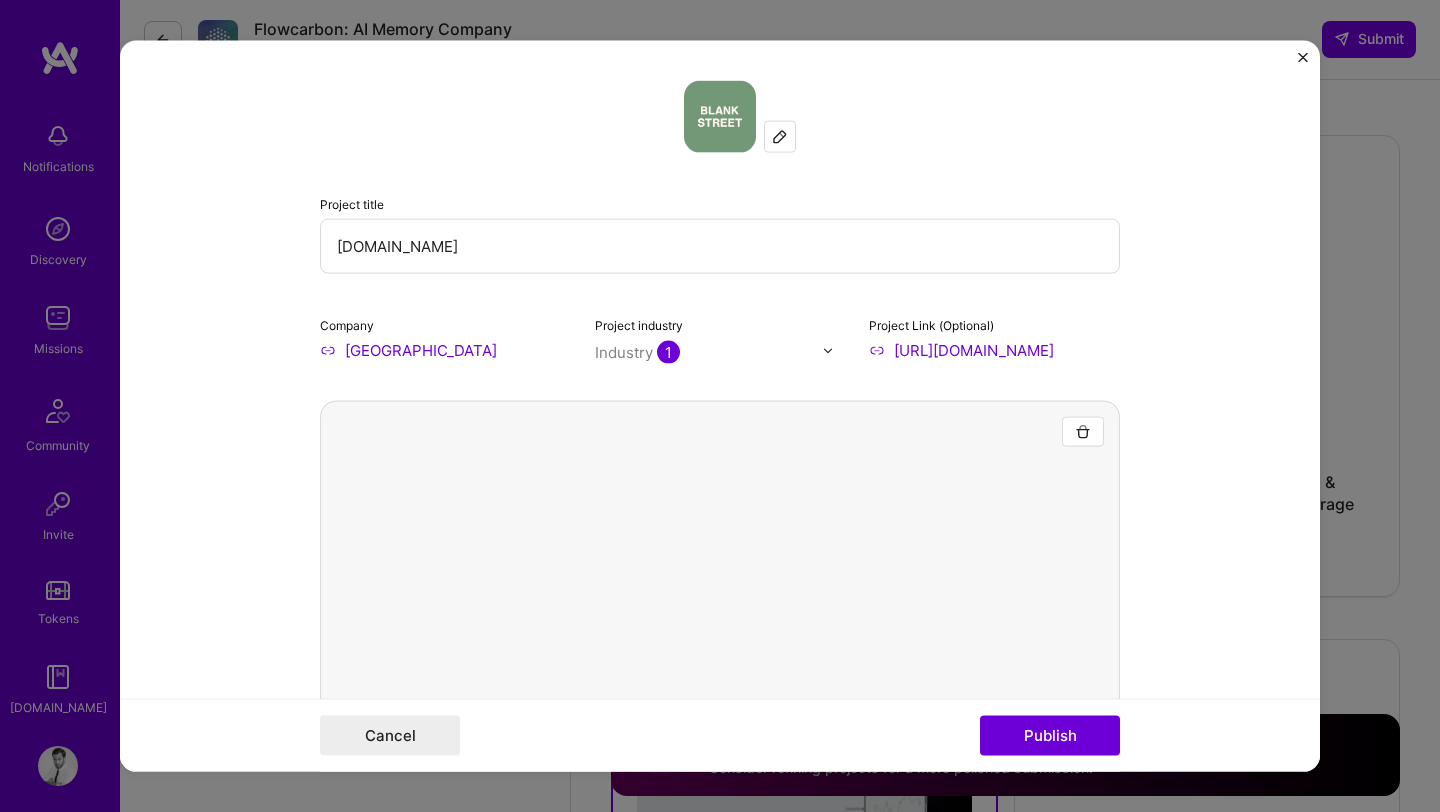 click on "Project title [DOMAIN_NAME] Company [GEOGRAPHIC_DATA]
Project industry Industry 1 Project Link (Optional) [URL][DOMAIN_NAME]
Add New Image Remove Image Role Product / PM / UX / UI Product Manager [DATE]
to [DATE]
I’m still working on this project Skills used — Add up to 12 skills Any new skills will be added to your profile. Enter skills... 3 Product Strategy 1 2 3 4 5 Roadmapping 1 2 3 4 5 UX Design 1 2 3 4 5 Did this role require you to manage team members? (Optional) Yes, I managed — team members. Were you involved from inception to launch (0  ->  1)? (Optional) Zero to one is creation and development of a unique product from the ground up. I was involved in zero to one with this project Add metrics (Optional) Metrics help you visually show the outcome of a project. You can add up to 3 metrics. Project details   100 characters minimum 358 / 1,000  characters Cancel" at bounding box center [720, 406] 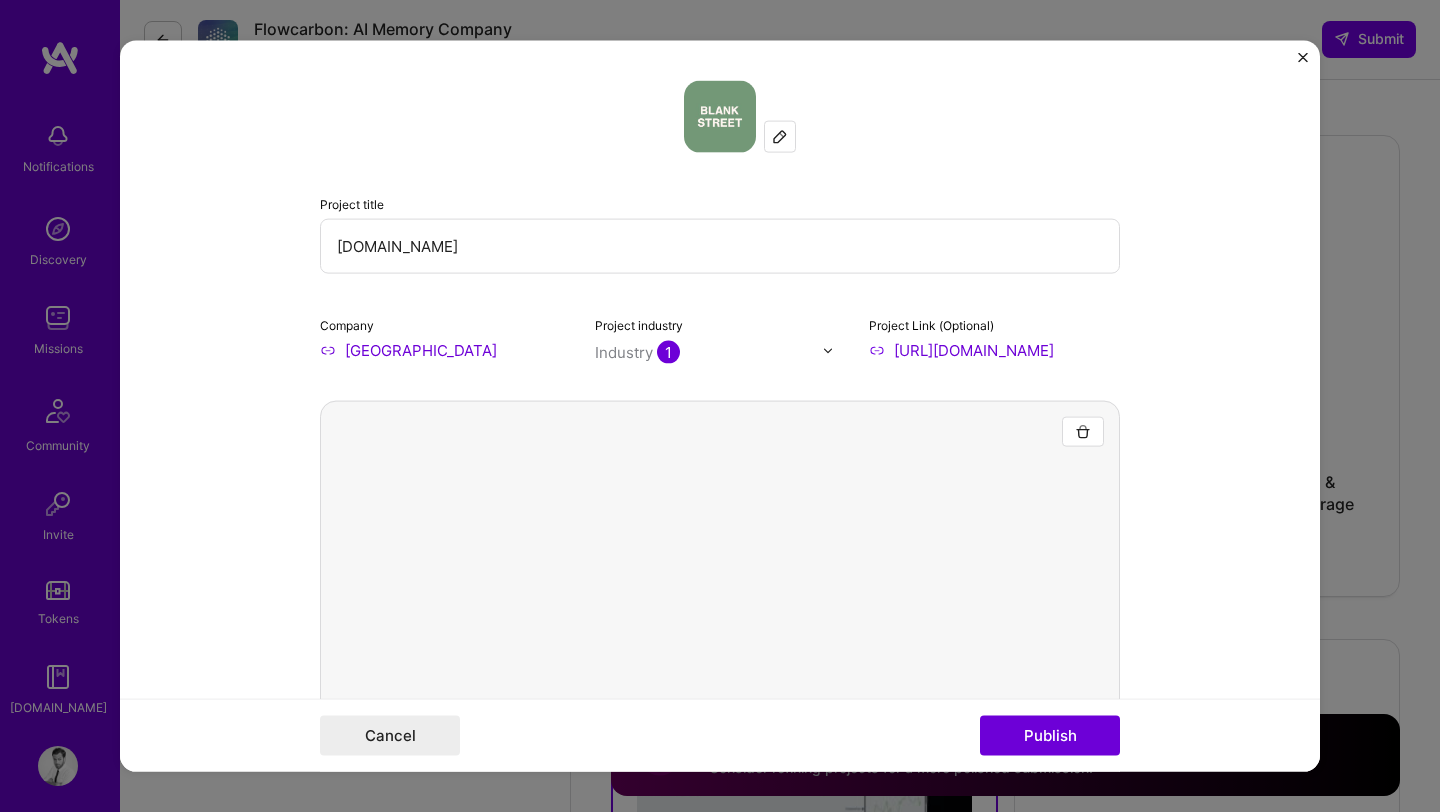 click on "[DOMAIN_NAME]" at bounding box center [720, 246] 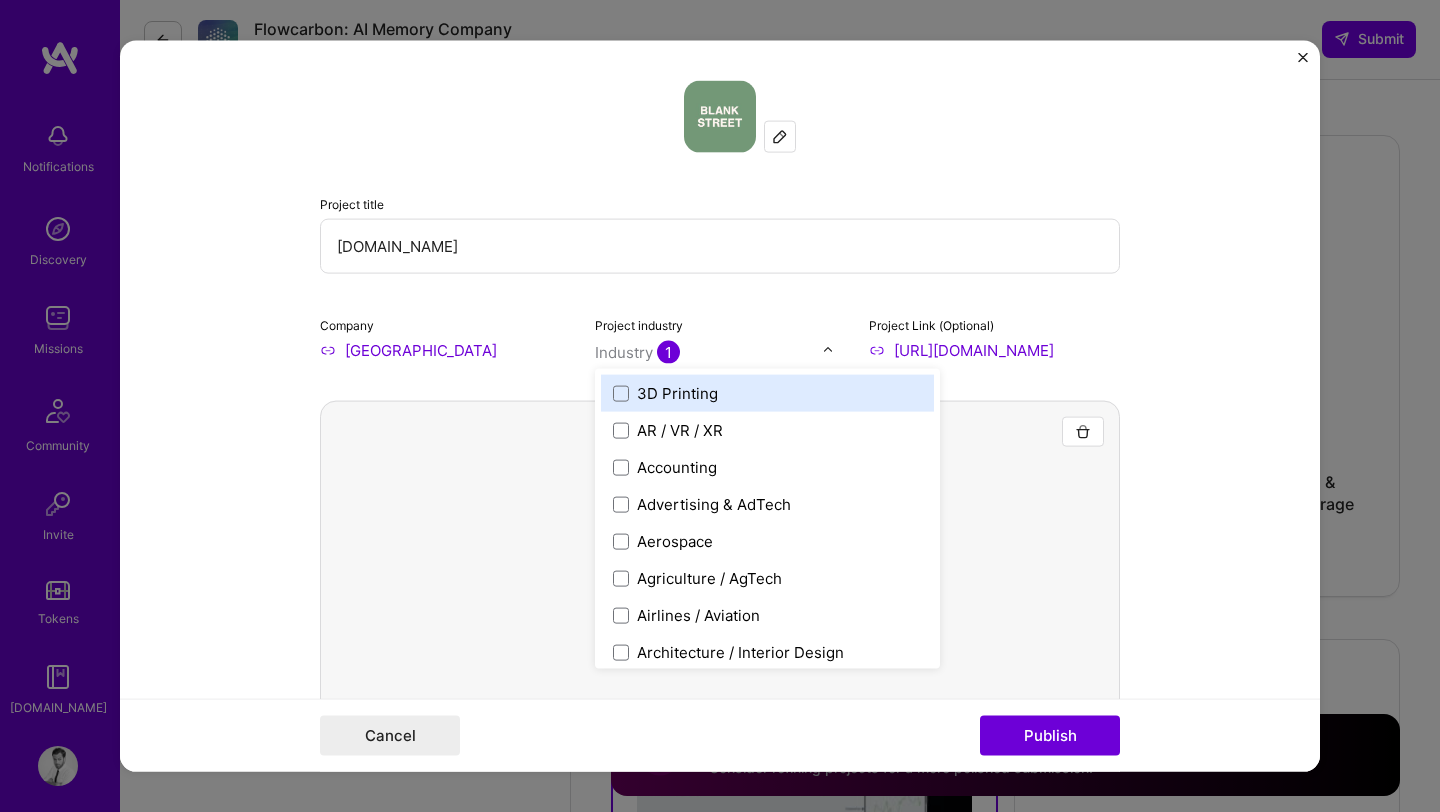 click on "Industry 1" at bounding box center [637, 352] 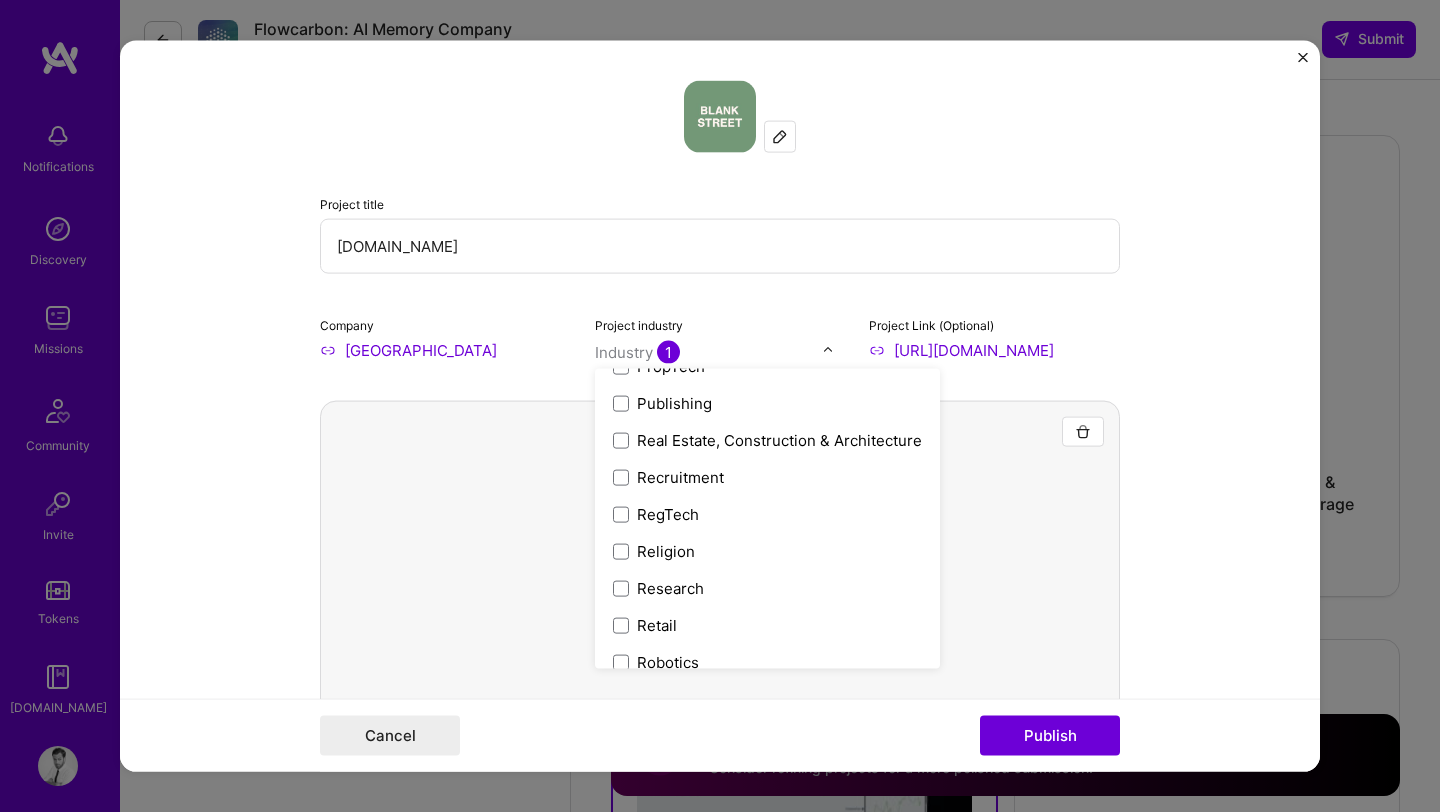 scroll, scrollTop: 3697, scrollLeft: 0, axis: vertical 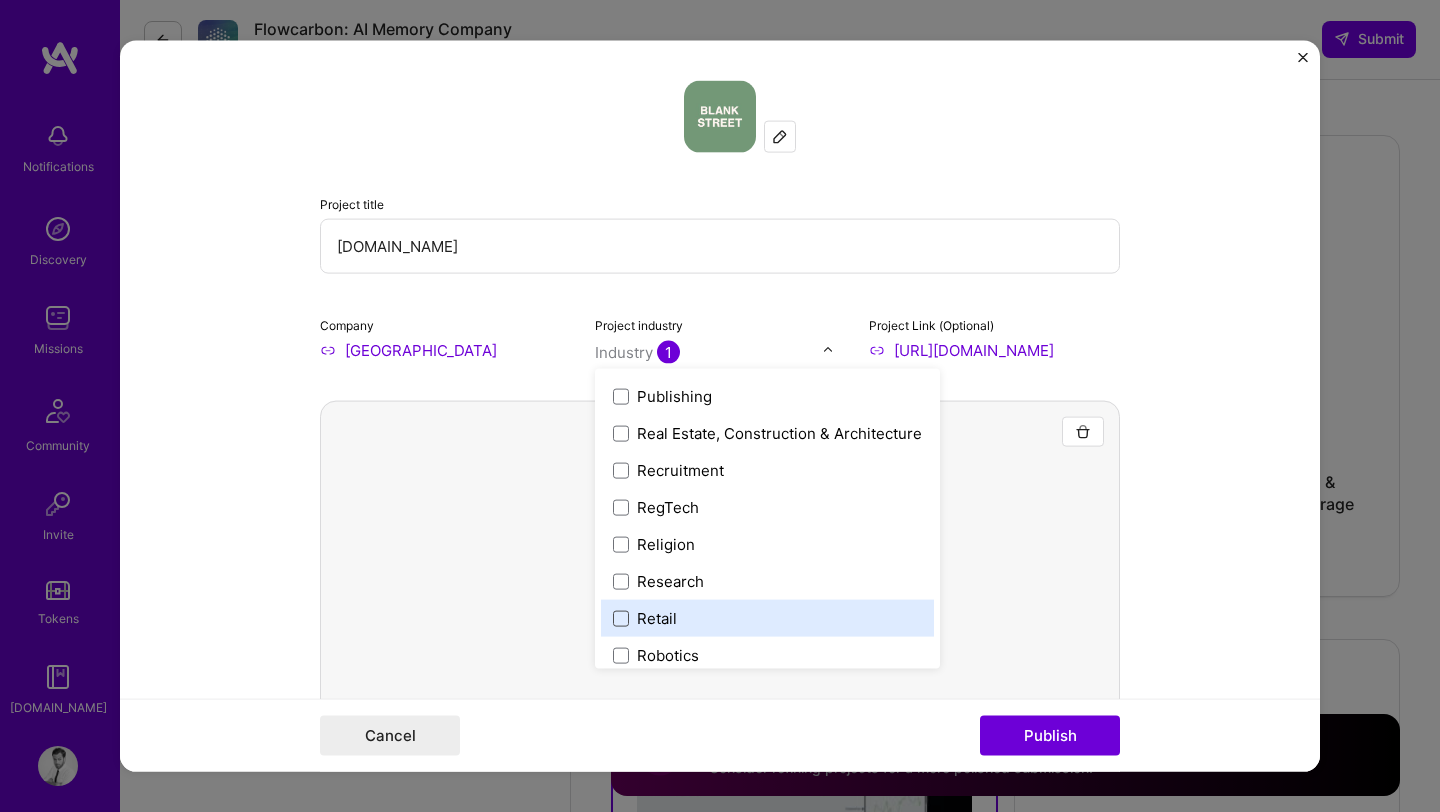 click at bounding box center [621, 618] 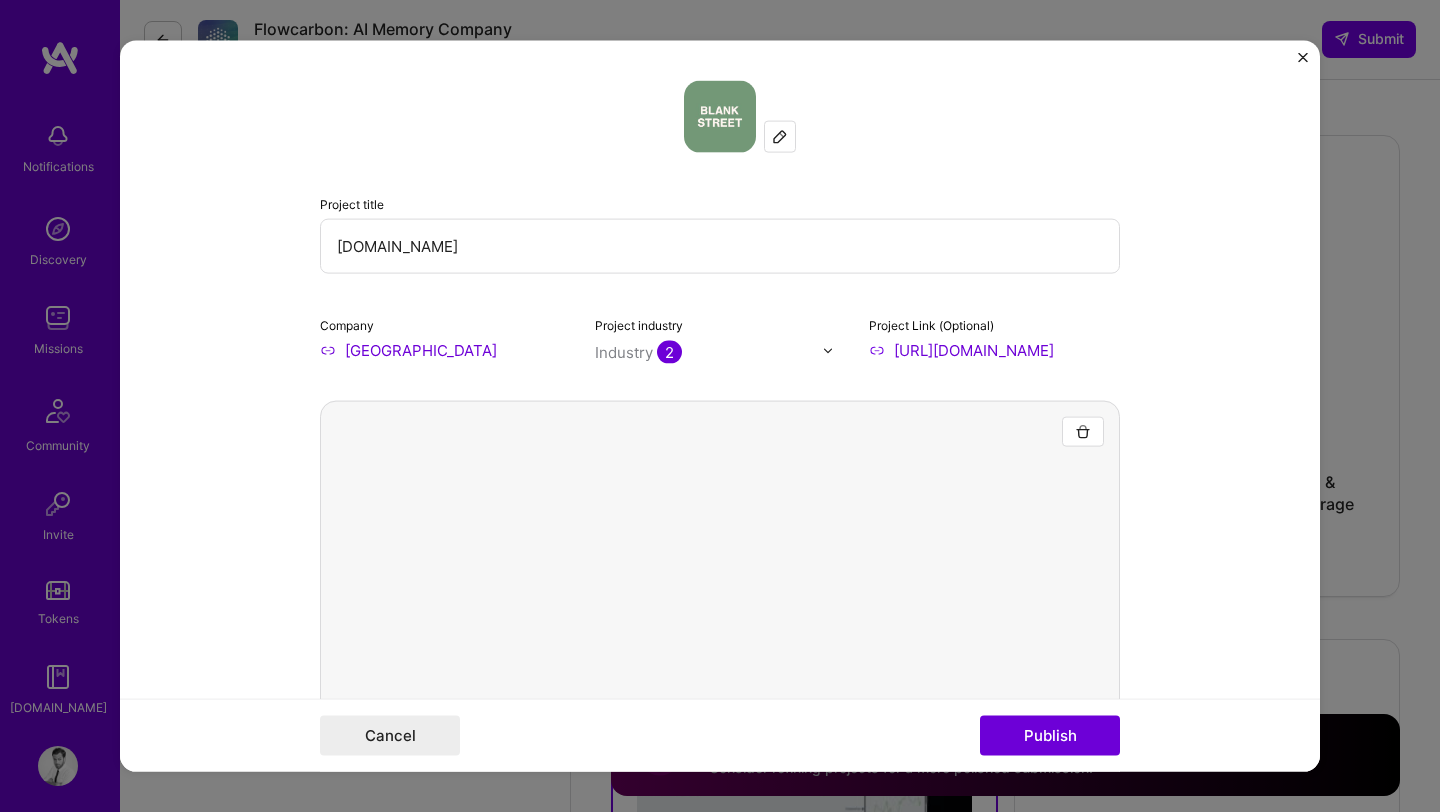 click on "Project title [DOMAIN_NAME] Company [GEOGRAPHIC_DATA]
Project industry Industry 2 Project Link (Optional) [URL][DOMAIN_NAME]
Add New Image Remove Image Role Product / PM / UX / UI Product Manager [DATE]
to [DATE]
I’m still working on this project Skills used — Add up to 12 skills Any new skills will be added to your profile. Enter skills... 3 Product Strategy 1 2 3 4 5 Roadmapping 1 2 3 4 5 UX Design 1 2 3 4 5 Did this role require you to manage team members? (Optional) Yes, I managed — team members. Were you involved from inception to launch (0  ->  1)? (Optional) Zero to one is creation and development of a unique product from the ground up. I was involved in zero to one with this project Add metrics (Optional) Metrics help you visually show the outcome of a project. You can add up to 3 metrics. Project details   100 characters minimum 358 / 1,000  characters Cancel" at bounding box center [720, 406] 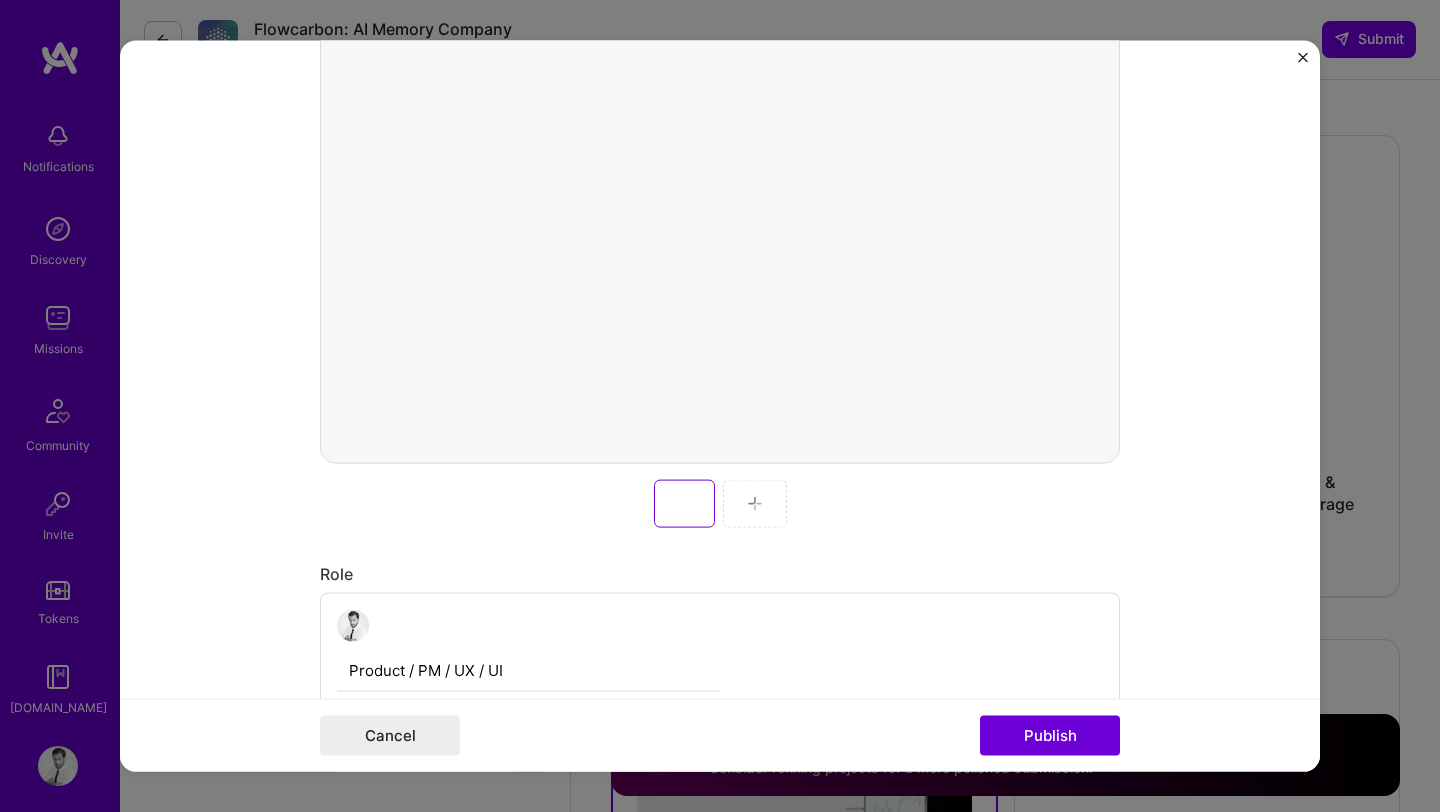 scroll, scrollTop: 562, scrollLeft: 0, axis: vertical 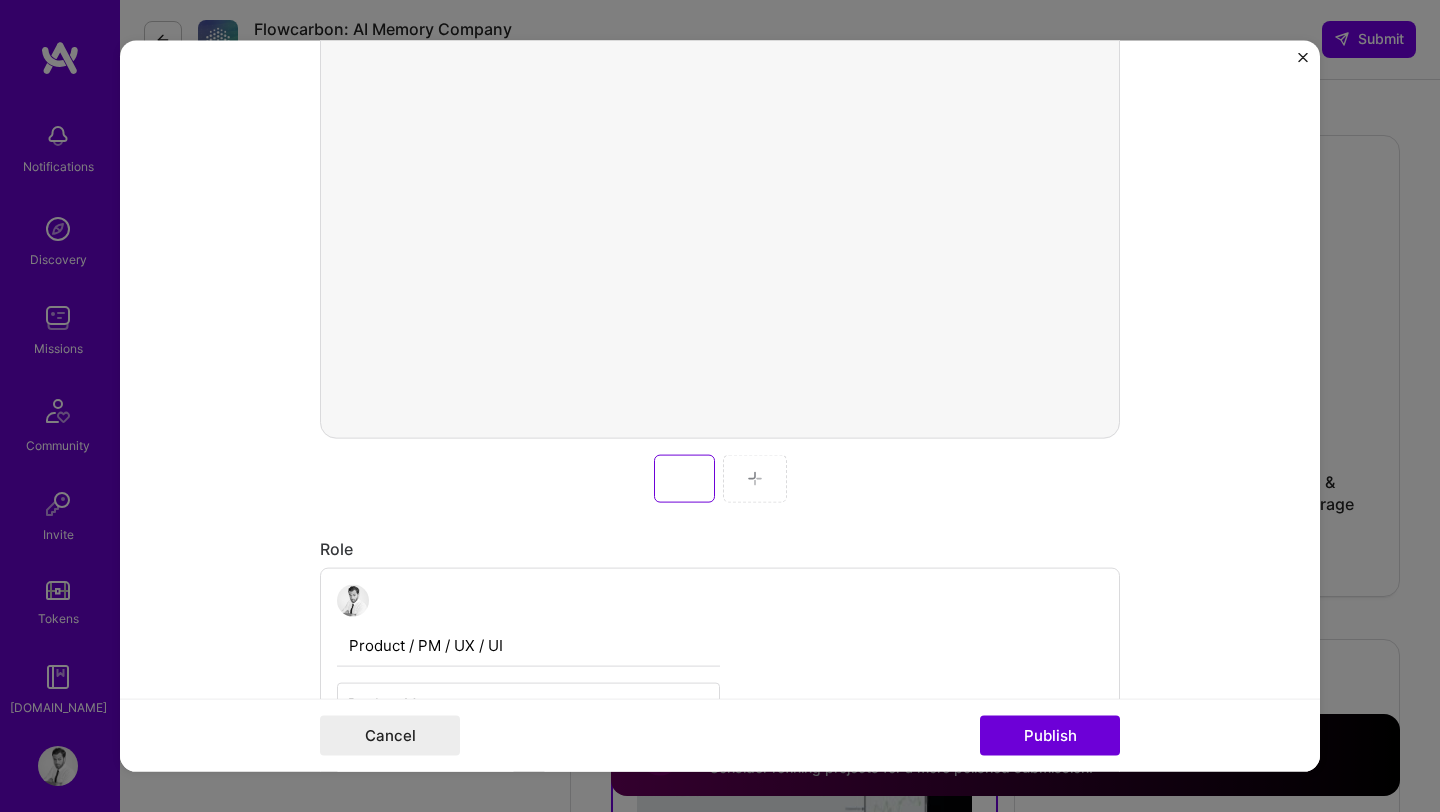 click at bounding box center (720, 139) 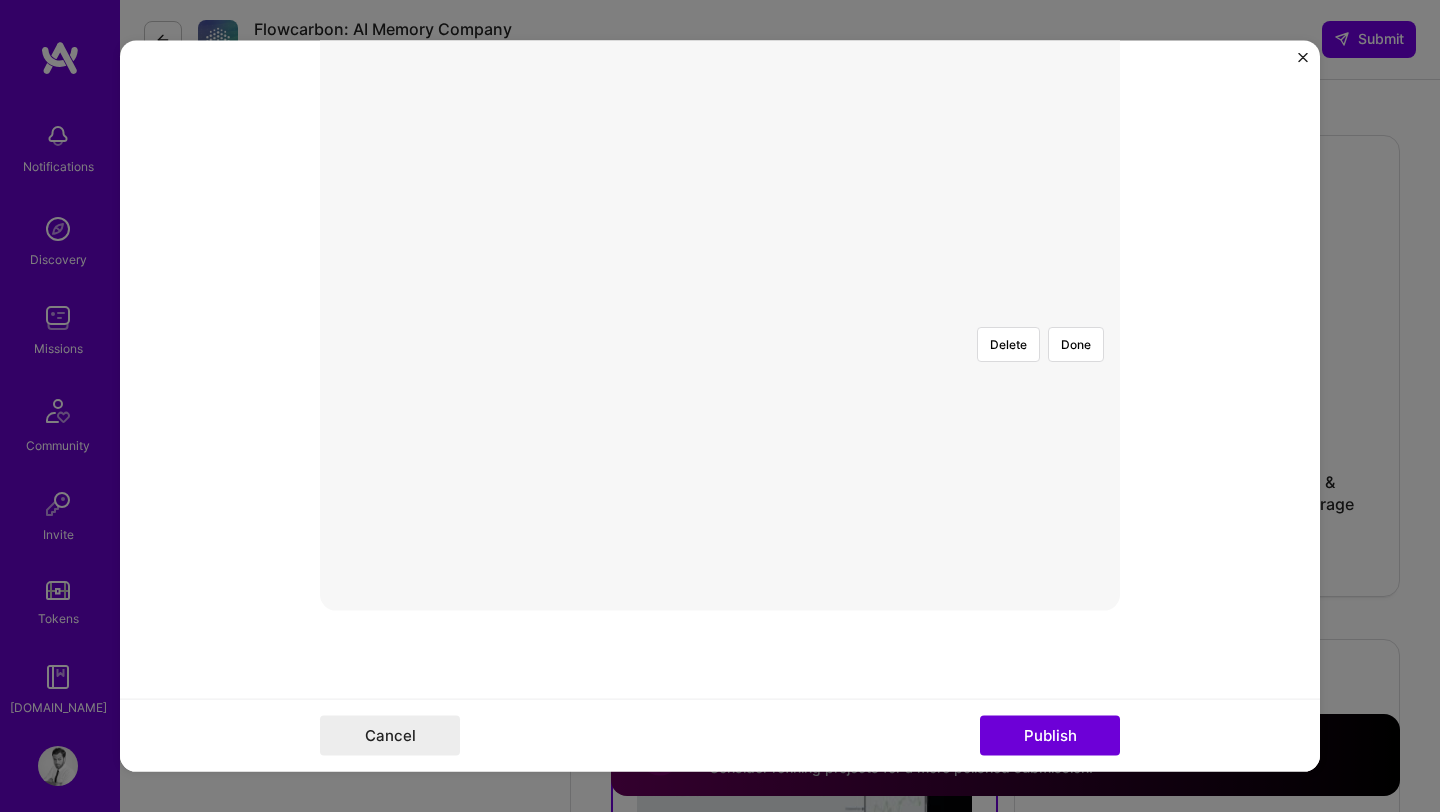 scroll, scrollTop: 389, scrollLeft: 0, axis: vertical 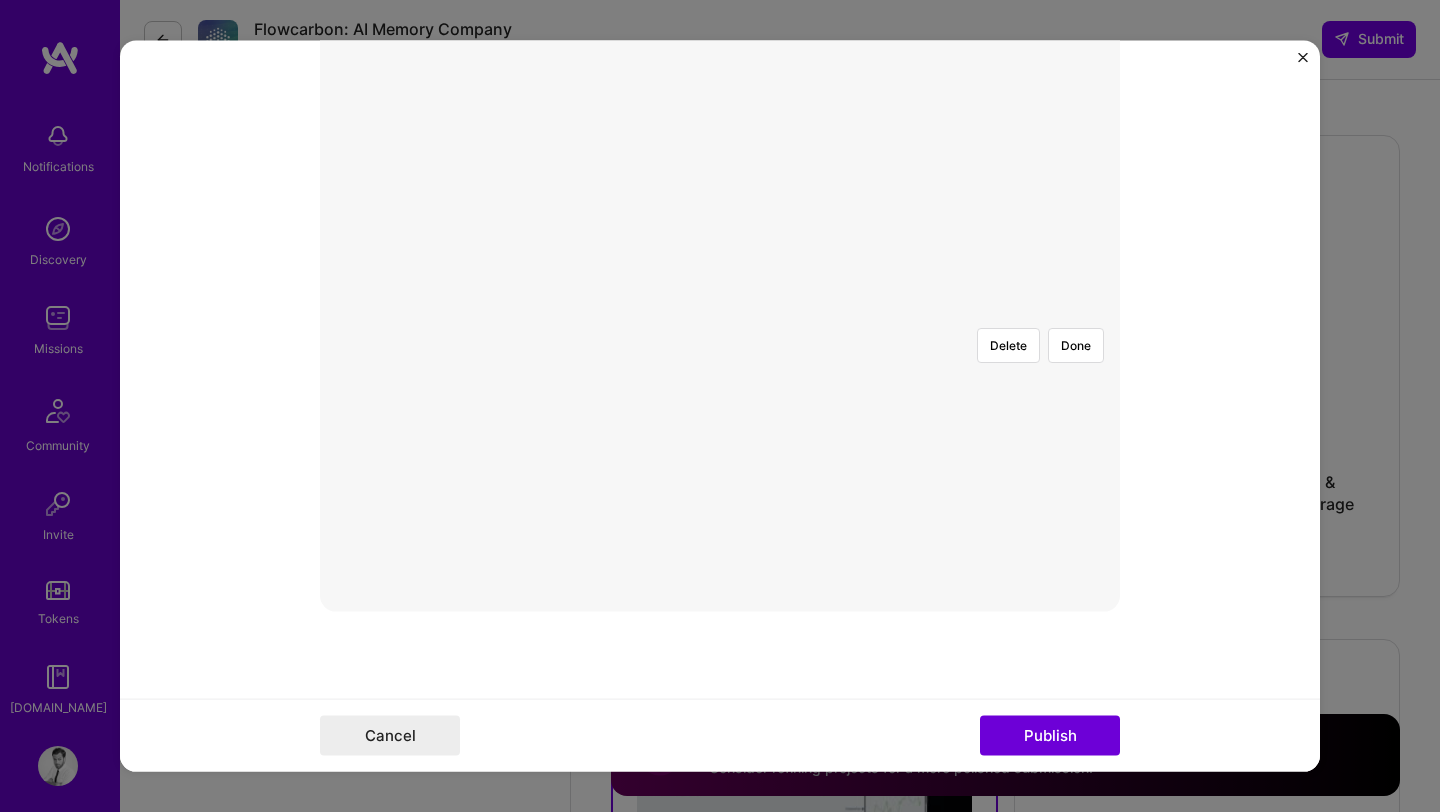 click at bounding box center [720, 312] 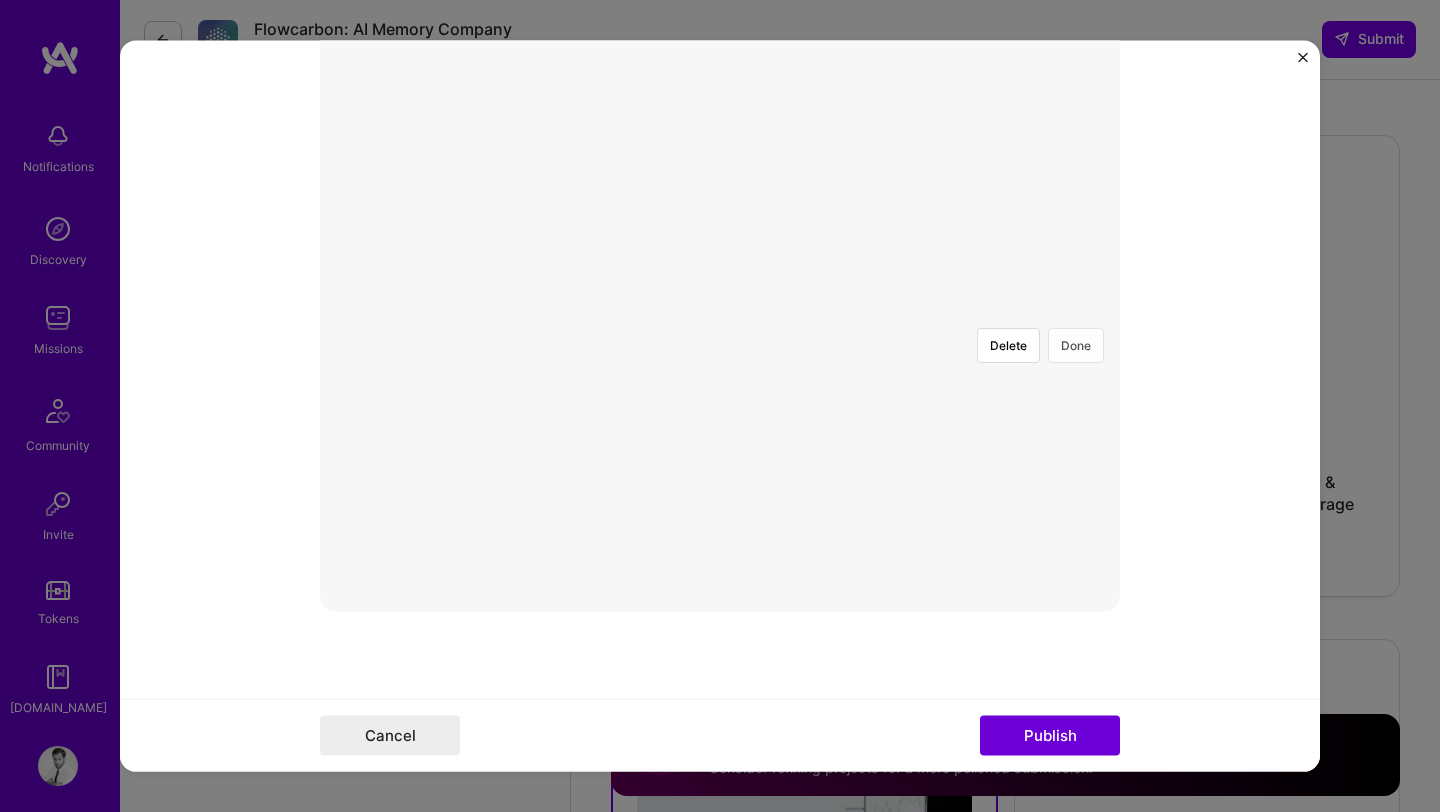 click on "Done" at bounding box center [1076, 345] 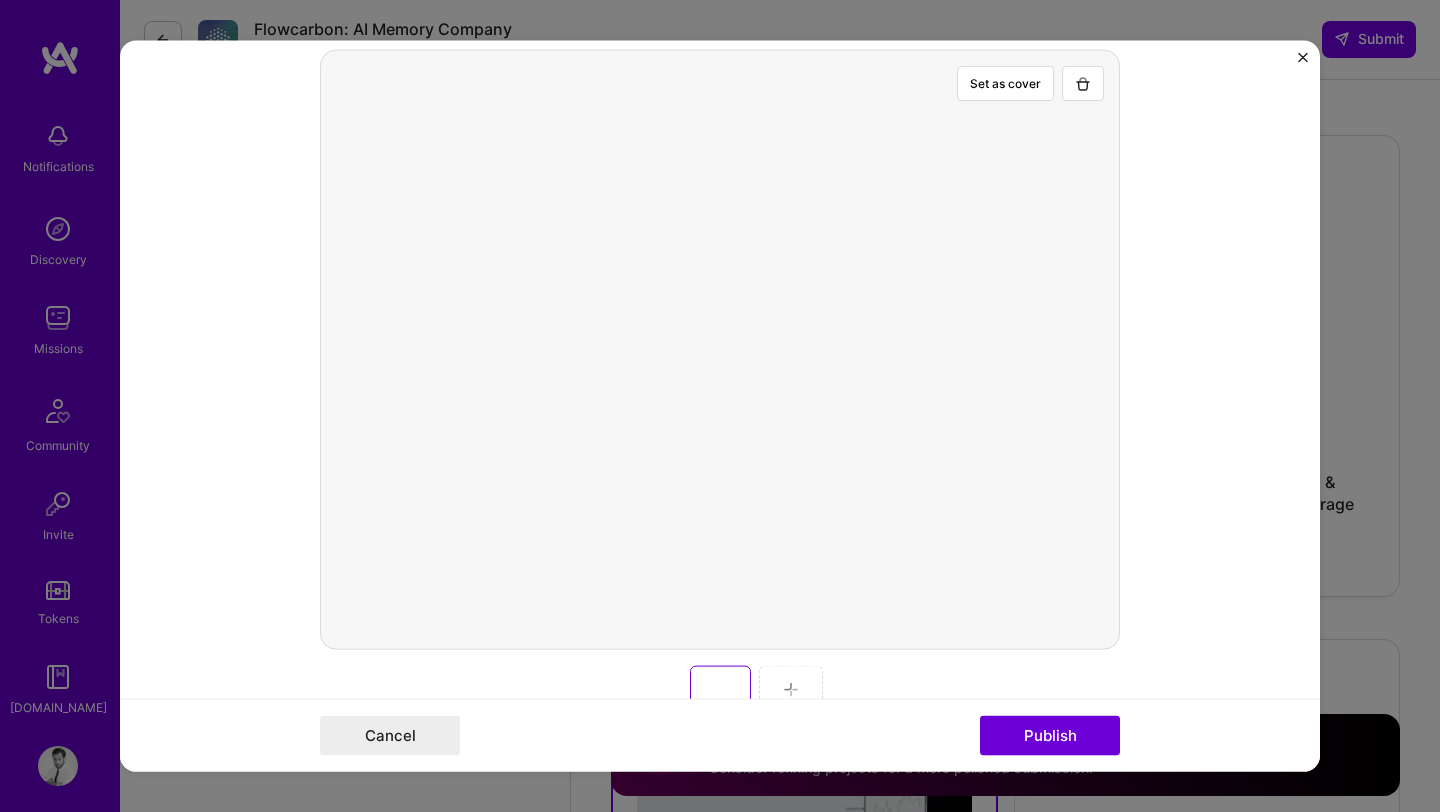 scroll, scrollTop: 496, scrollLeft: 0, axis: vertical 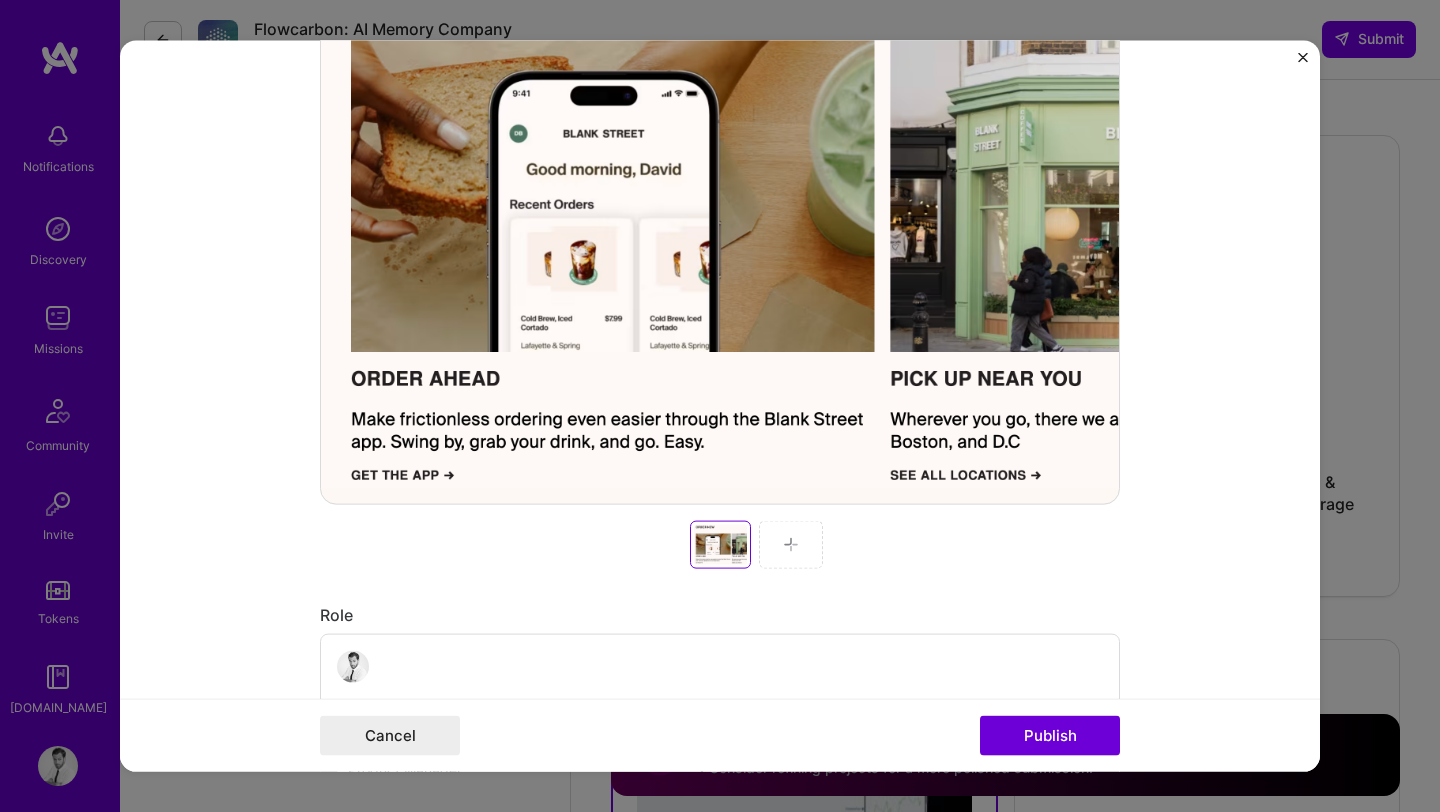 click at bounding box center (791, 545) 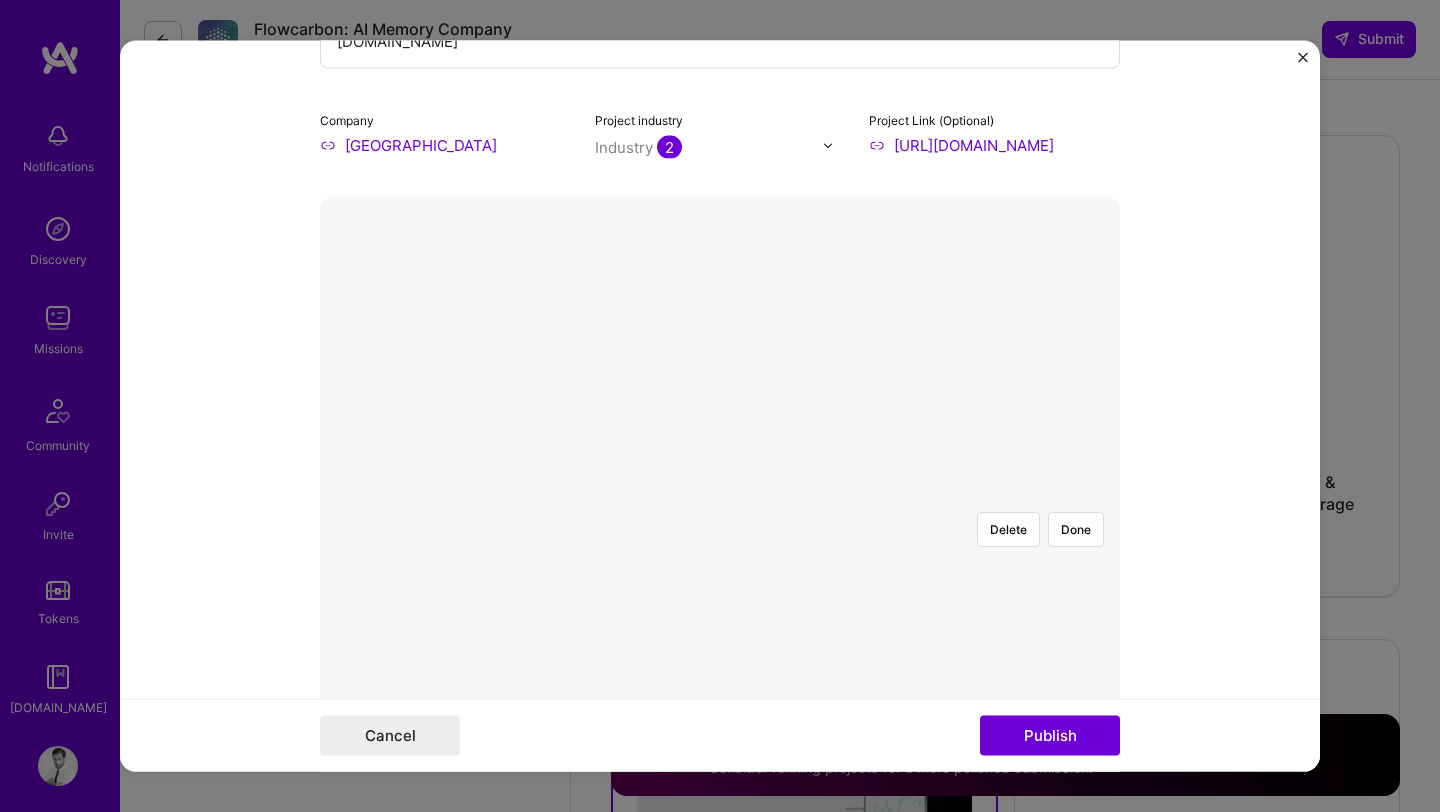 scroll, scrollTop: 347, scrollLeft: 0, axis: vertical 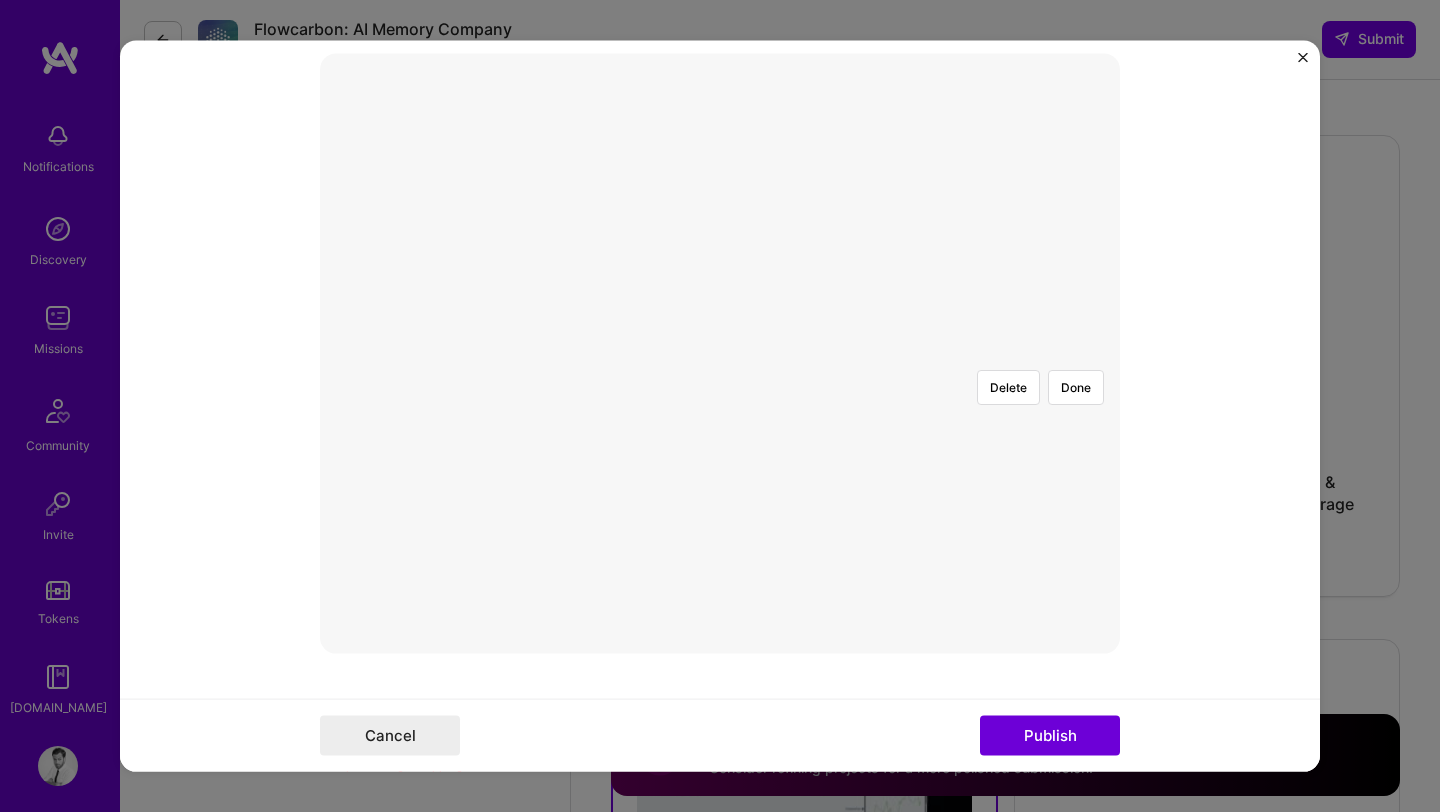 click at bounding box center [1035, 582] 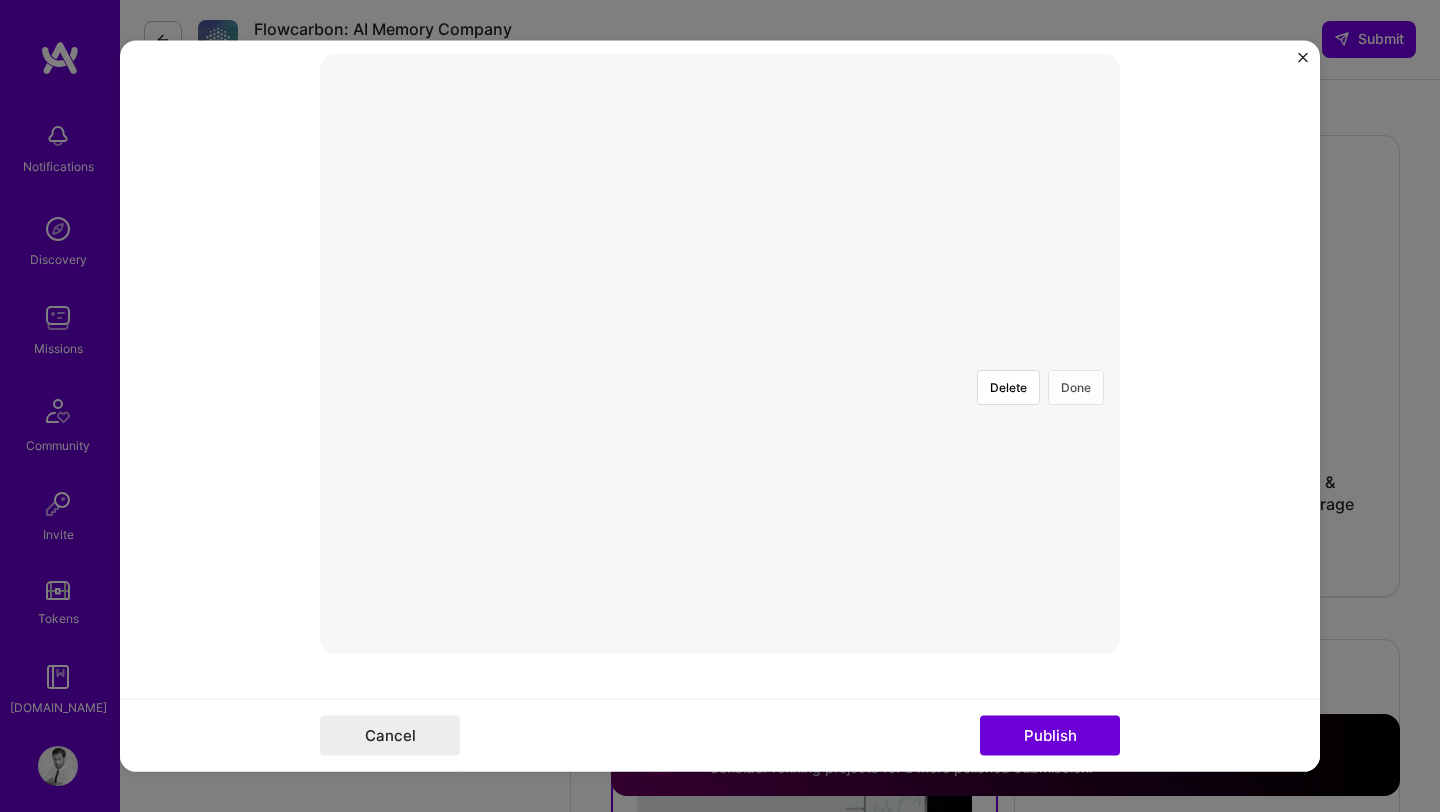 click on "Done" at bounding box center (1076, 387) 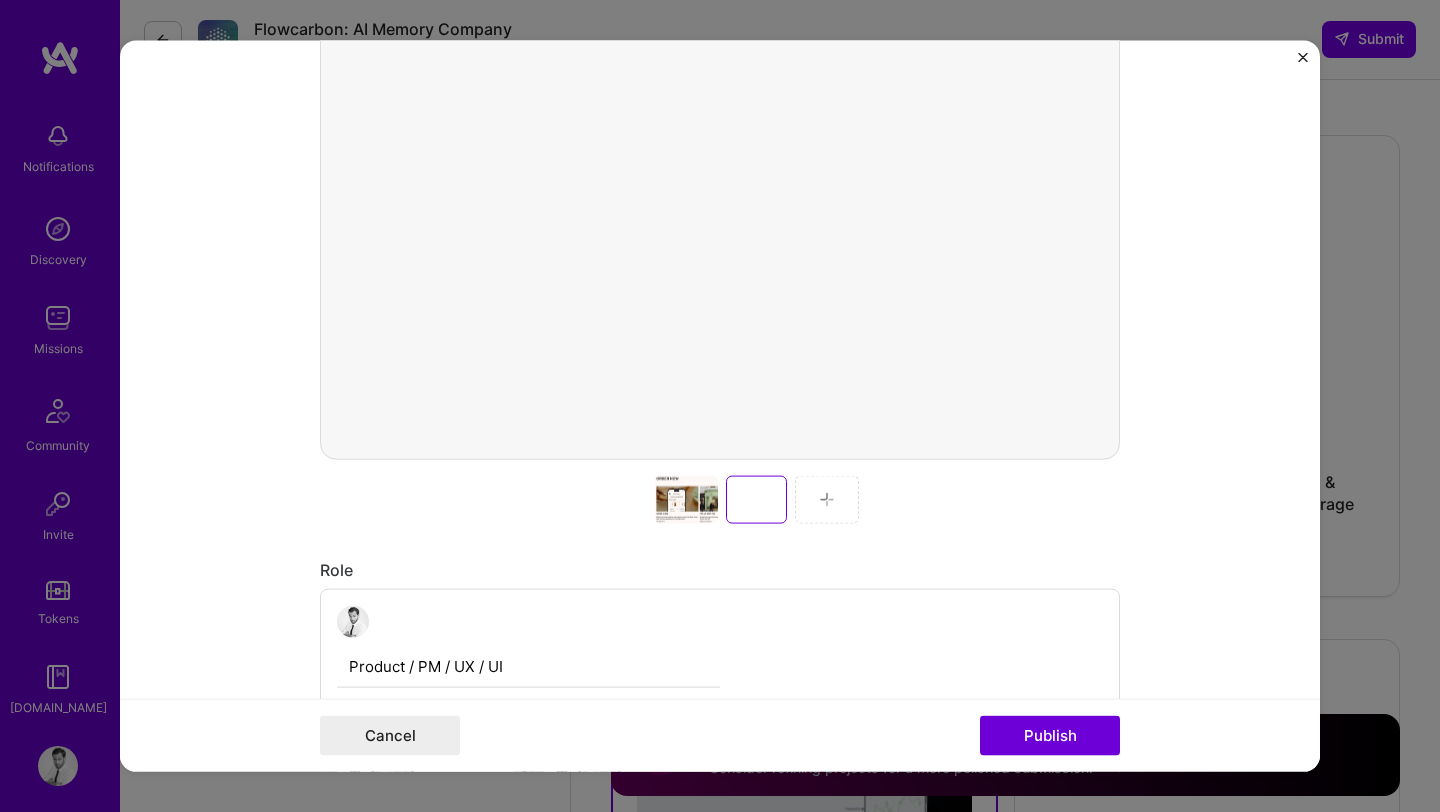 scroll, scrollTop: 554, scrollLeft: 0, axis: vertical 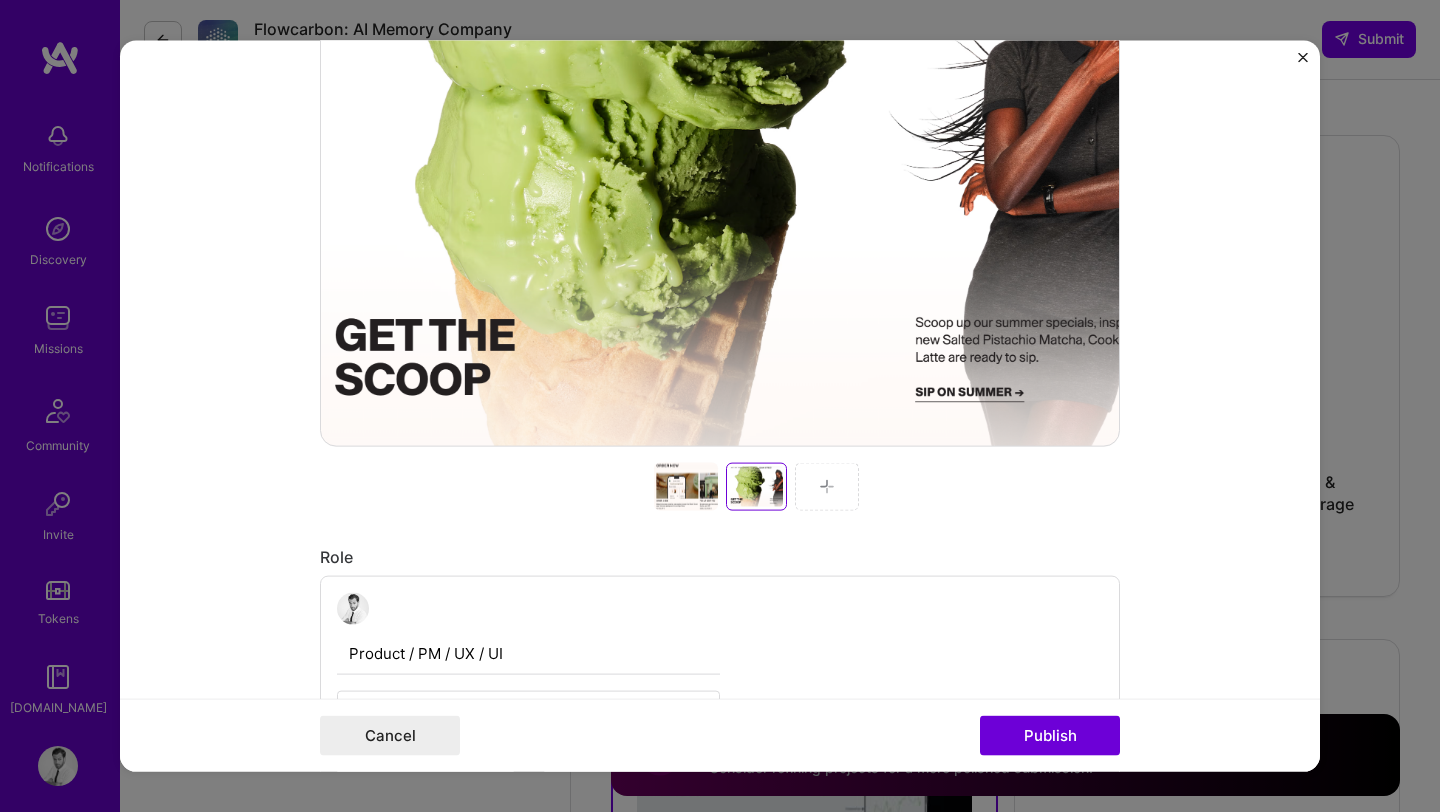 click at bounding box center (686, 487) 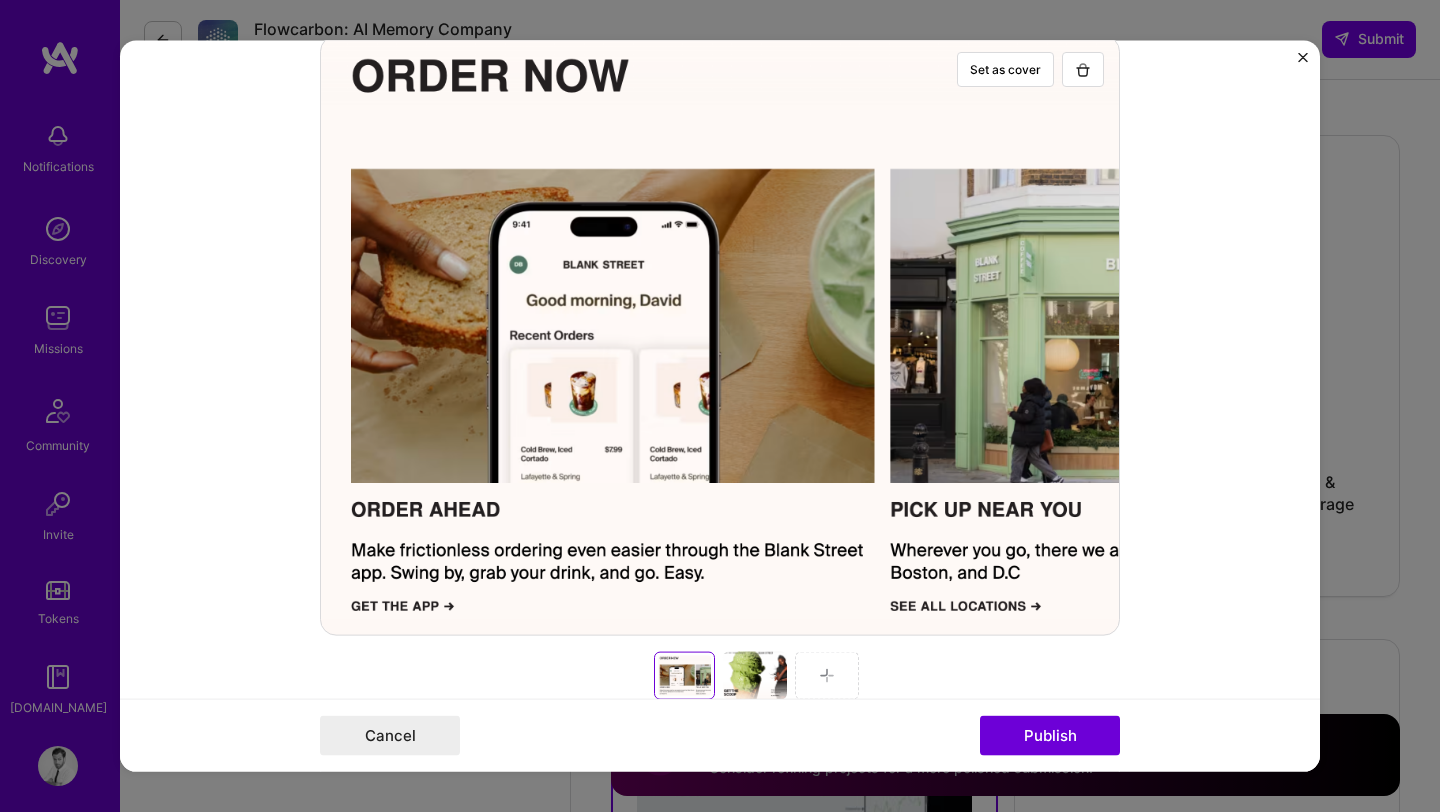 scroll, scrollTop: 398, scrollLeft: 0, axis: vertical 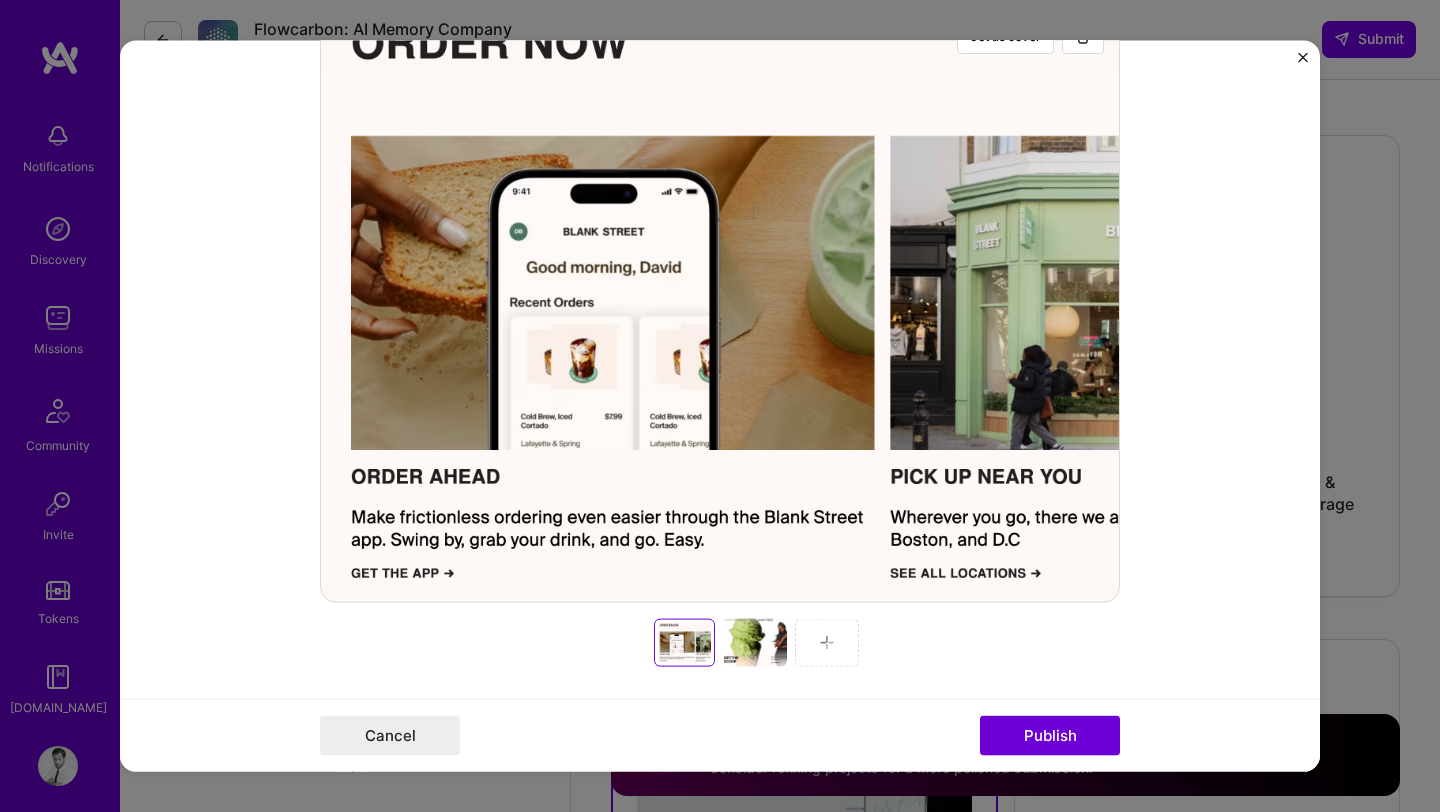click at bounding box center (755, 643) 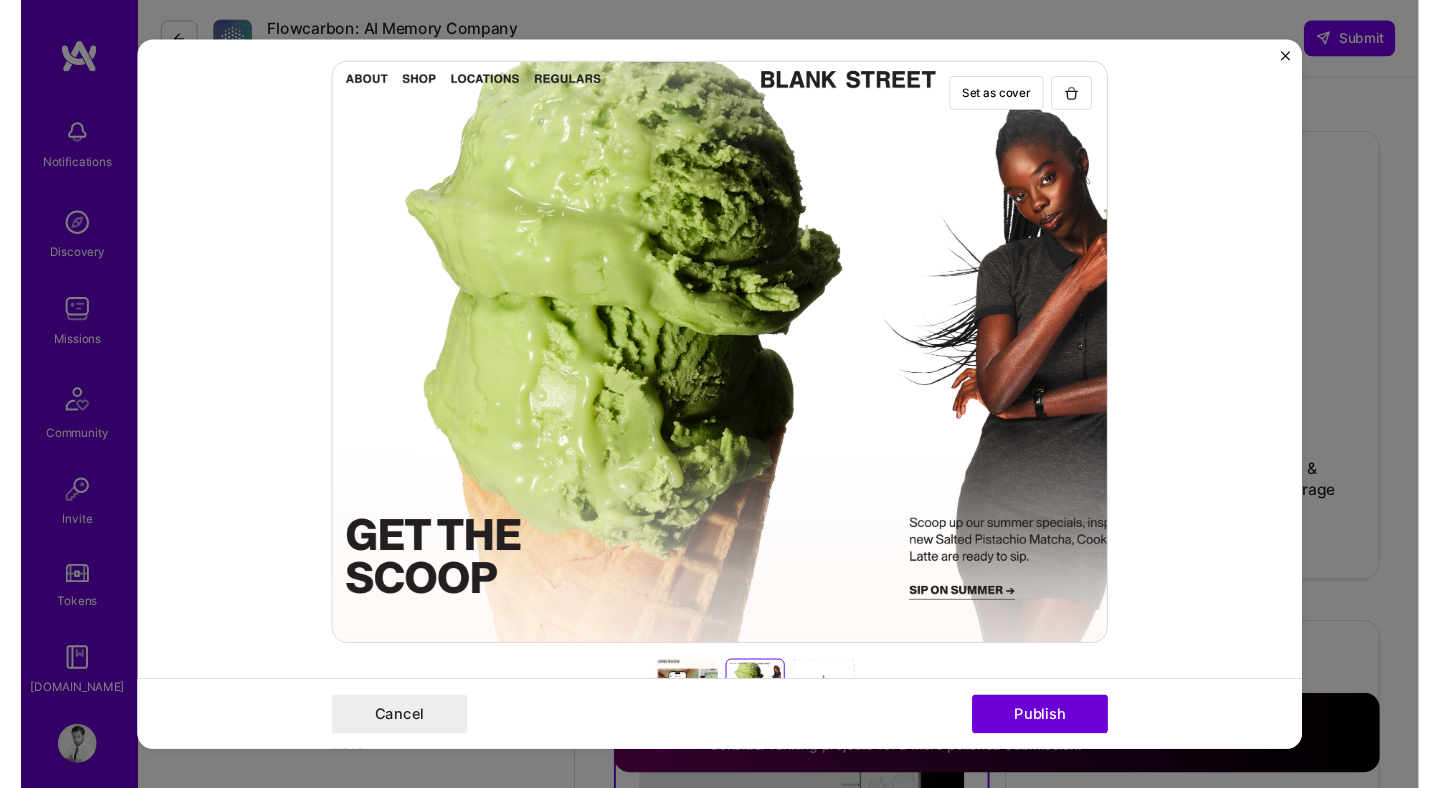 scroll, scrollTop: 325, scrollLeft: 0, axis: vertical 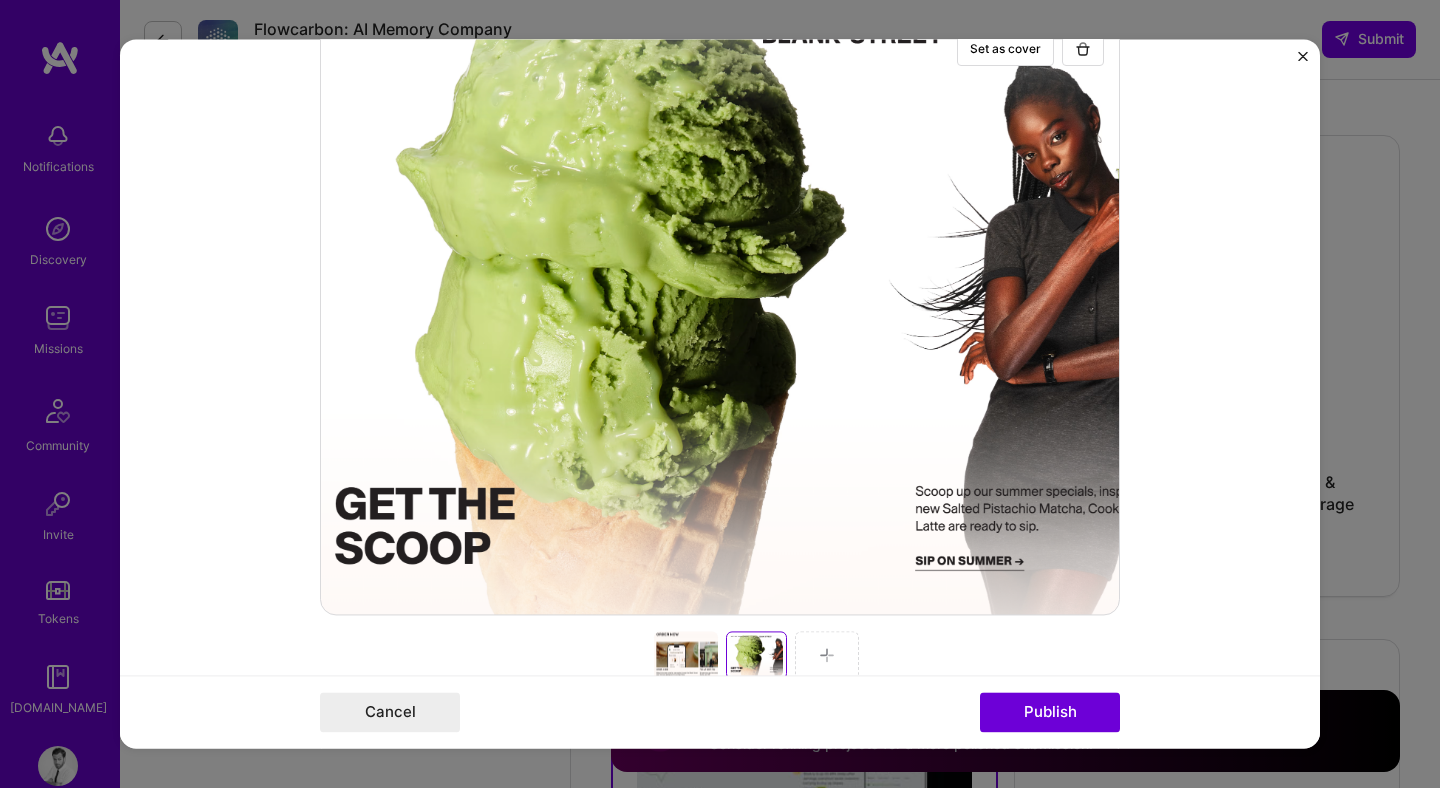 click at bounding box center [827, 655] 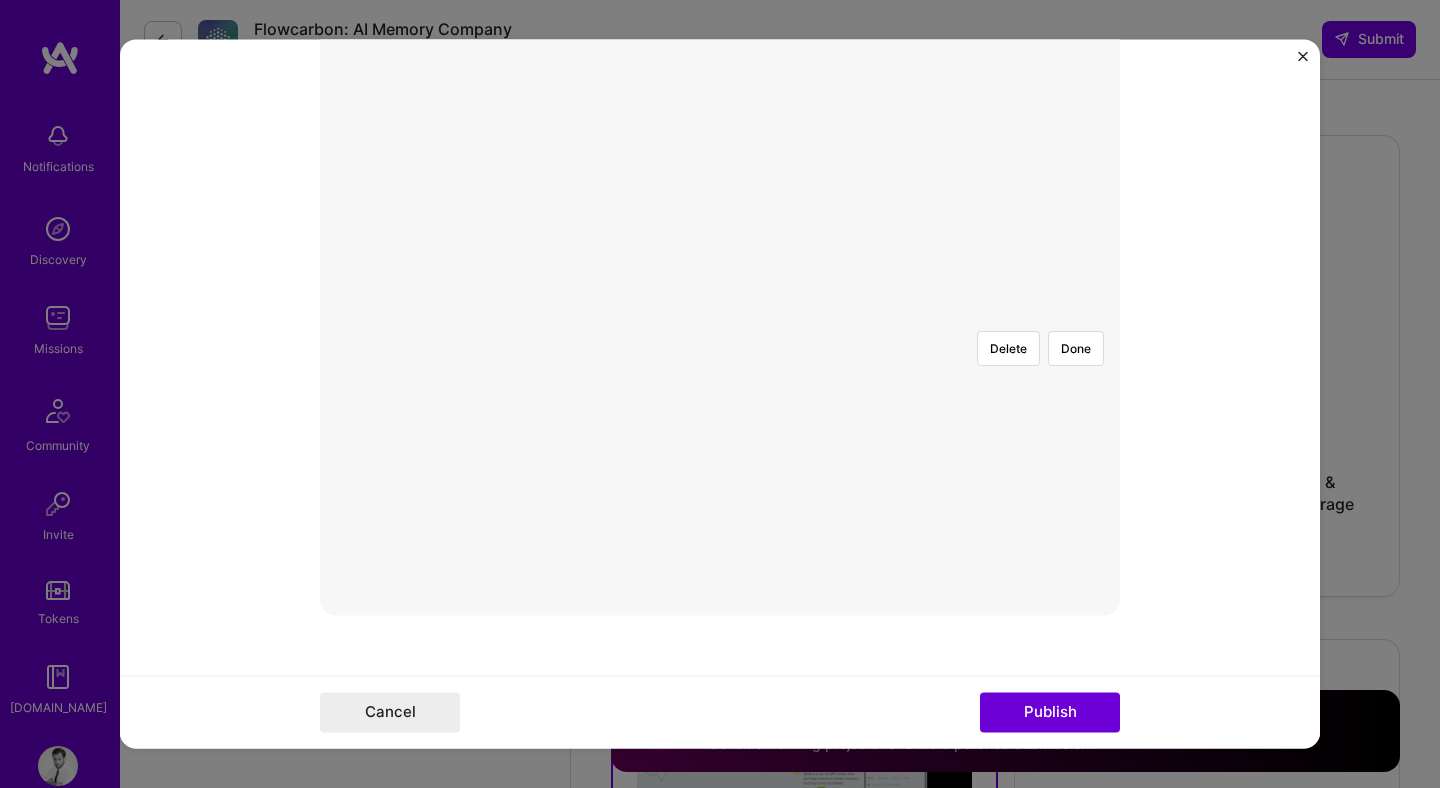 scroll, scrollTop: 411, scrollLeft: 0, axis: vertical 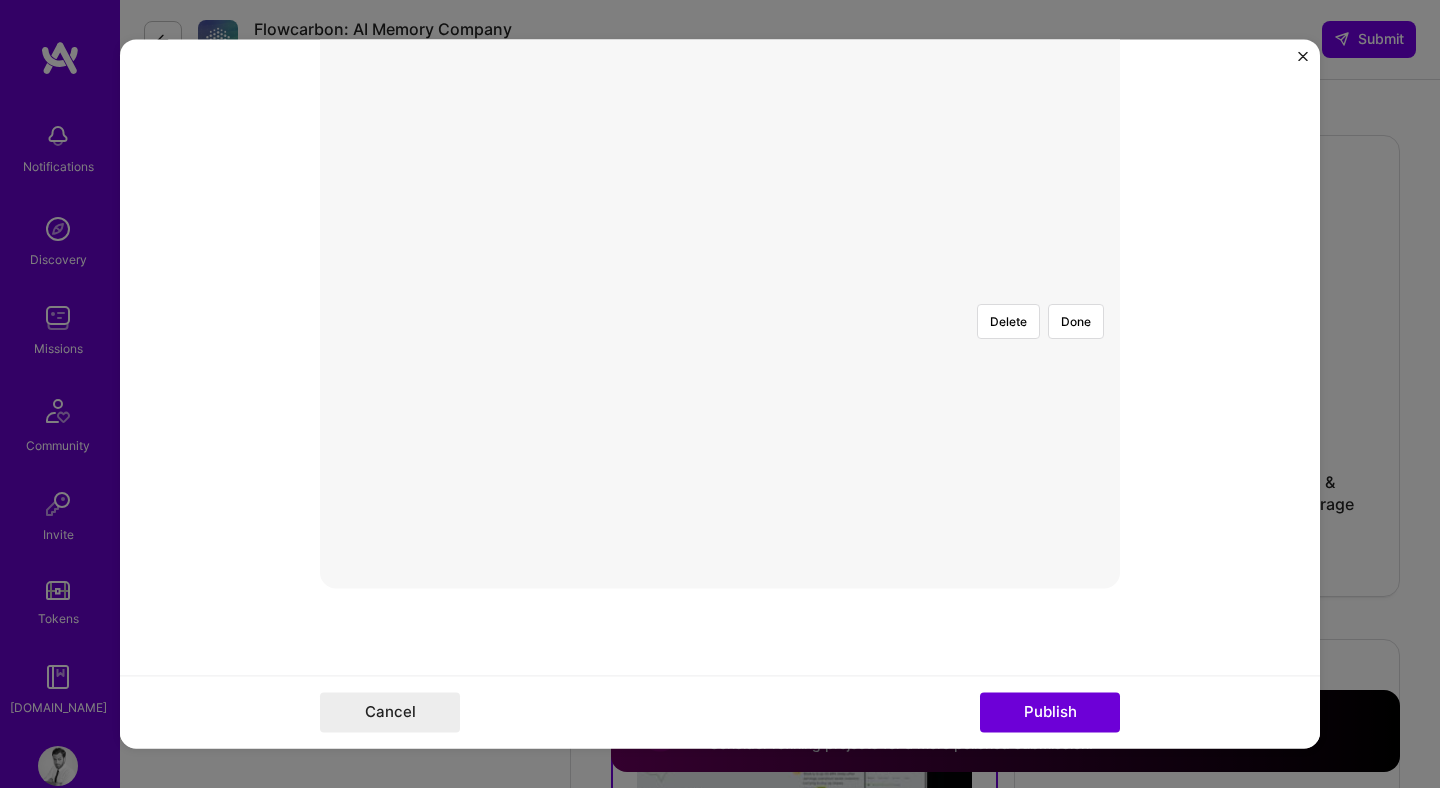 click at bounding box center [1083, 514] 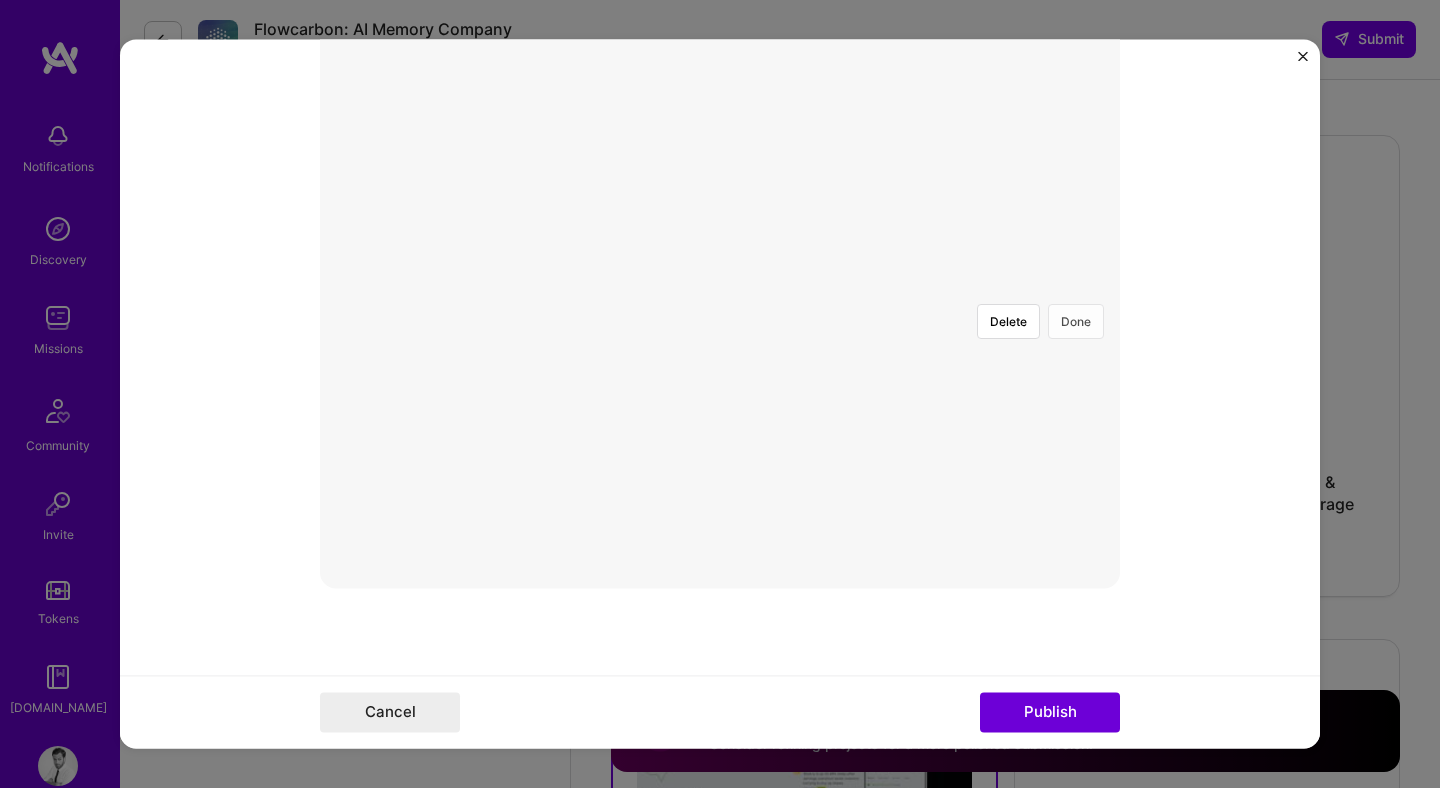 click on "Done" at bounding box center (1076, 321) 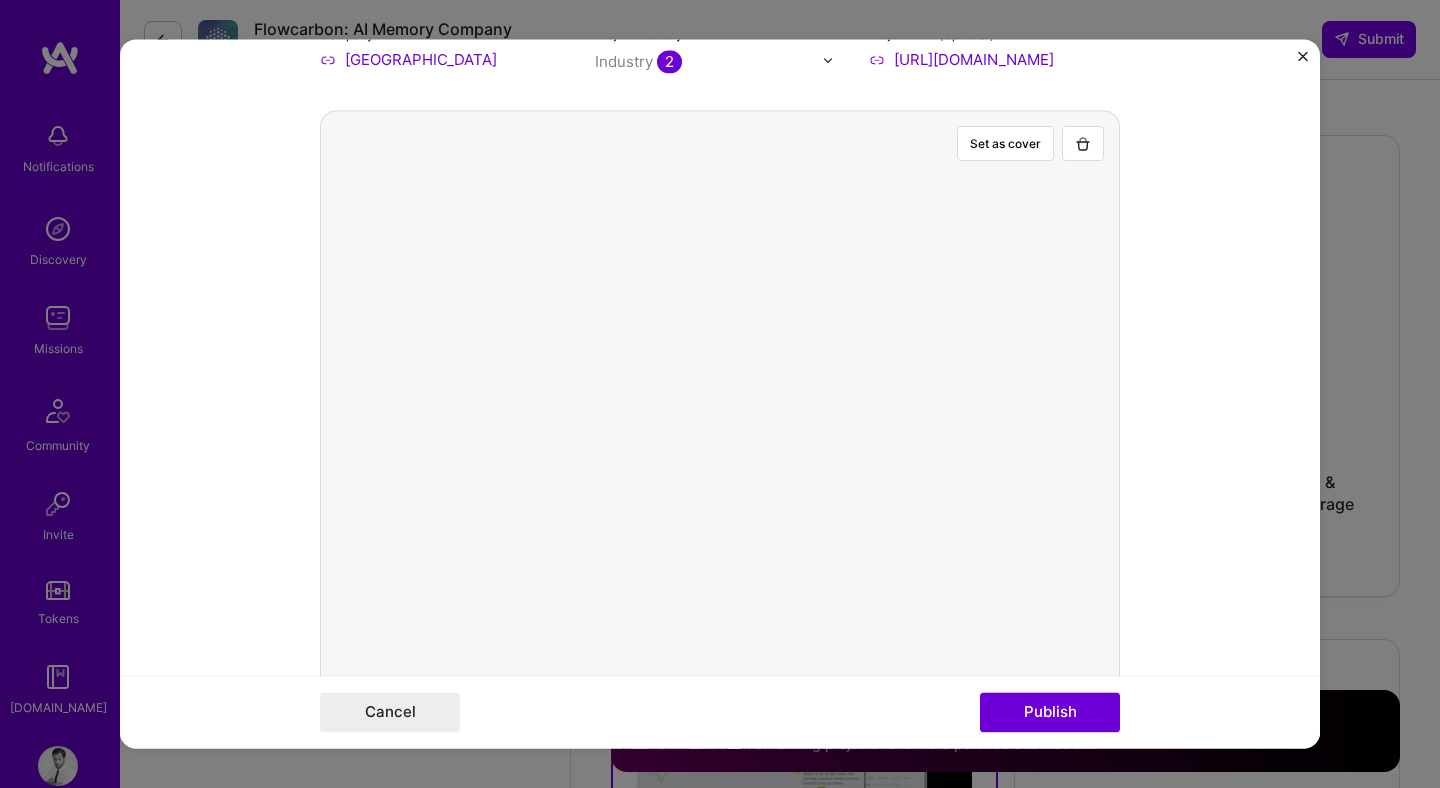 scroll, scrollTop: 288, scrollLeft: 0, axis: vertical 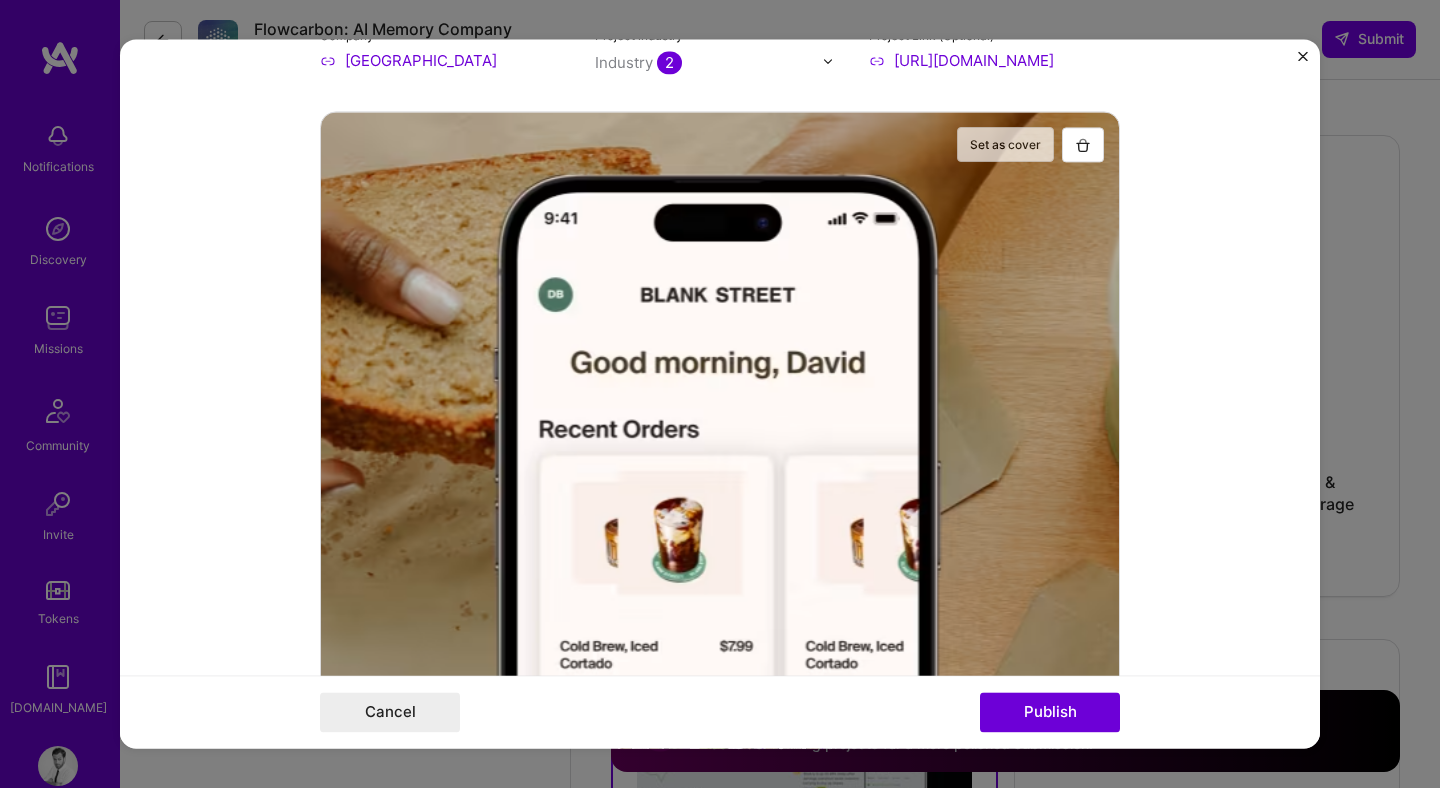 click on "Set as cover" at bounding box center (1005, 144) 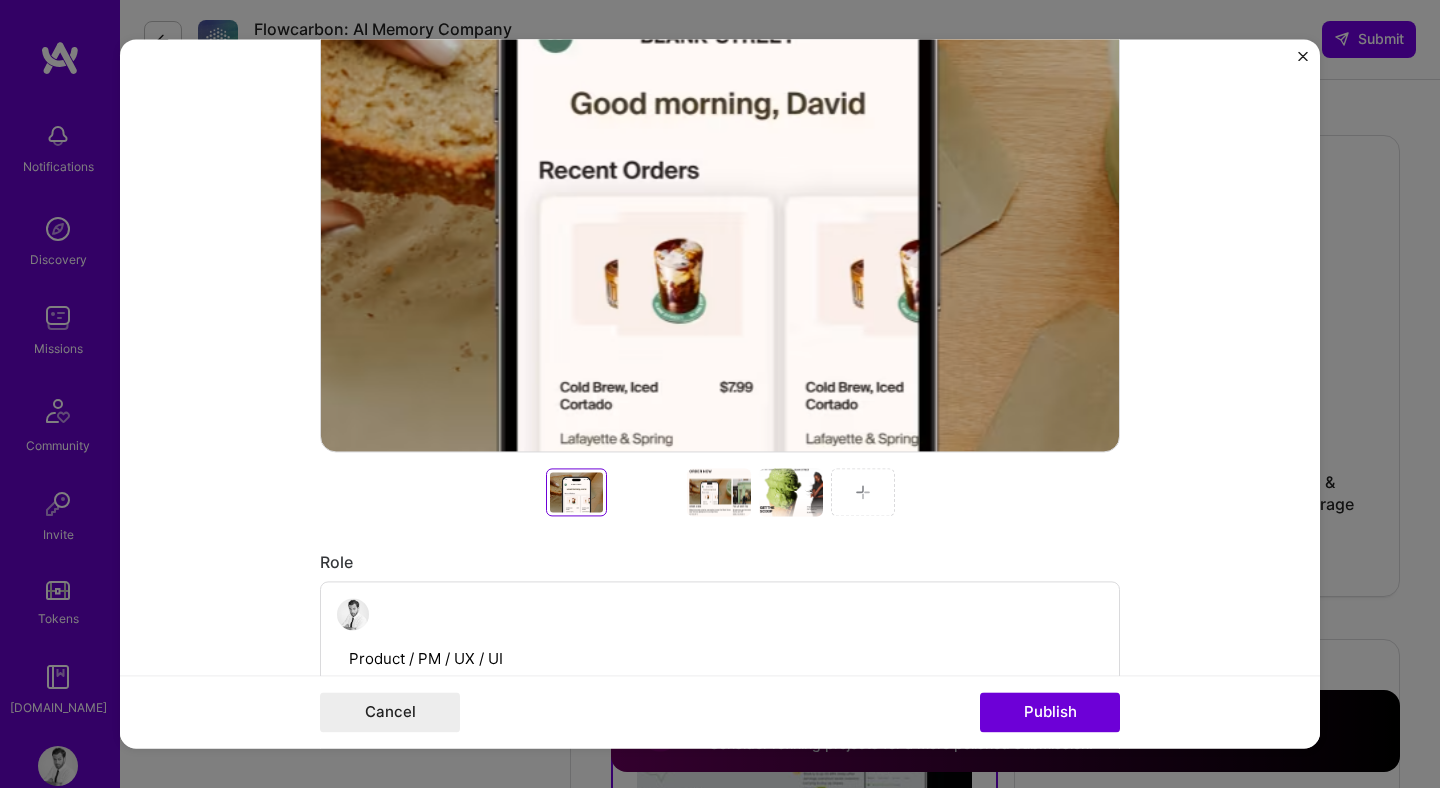 scroll, scrollTop: 575, scrollLeft: 0, axis: vertical 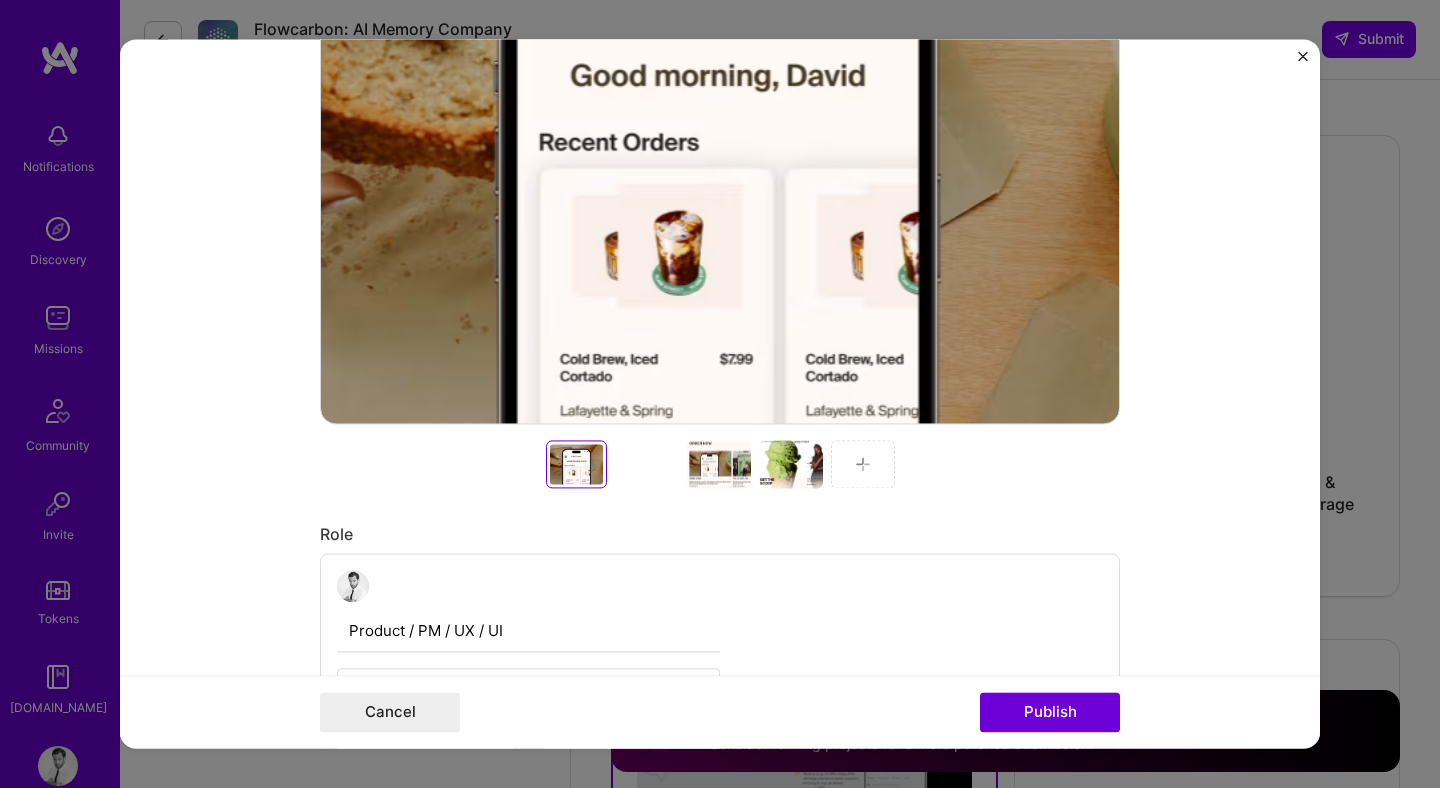 click at bounding box center (719, 464) 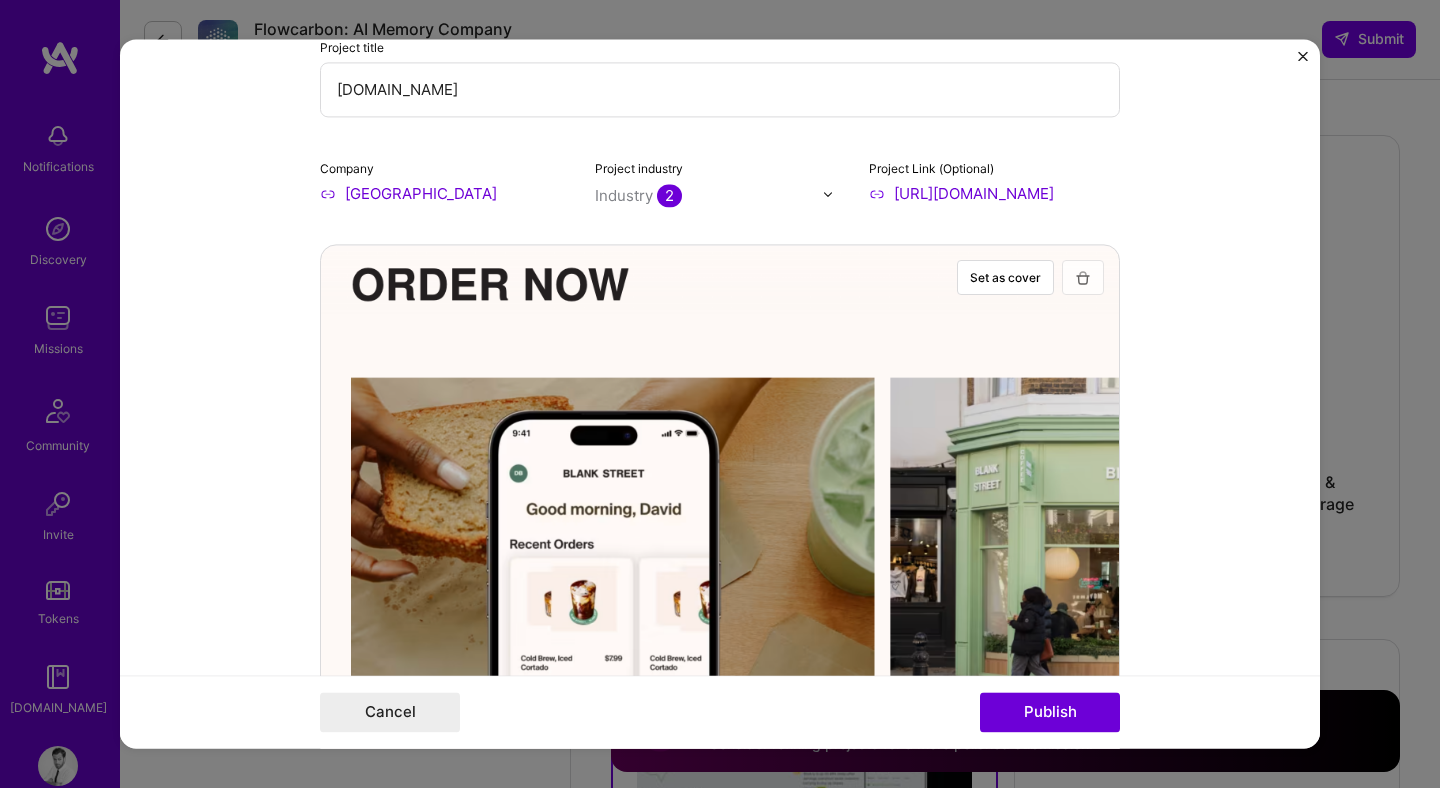 scroll, scrollTop: 156, scrollLeft: 0, axis: vertical 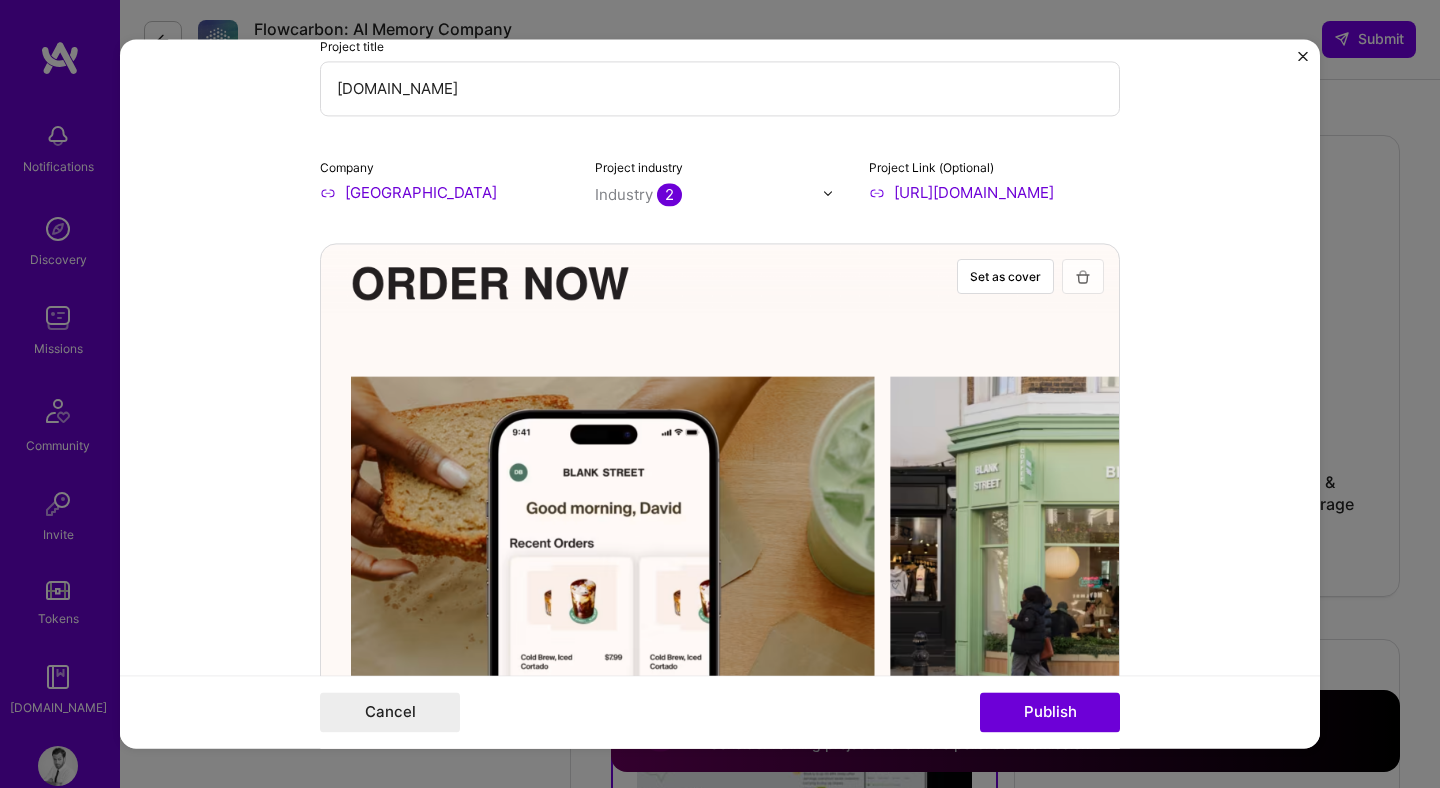 click at bounding box center (1083, 277) 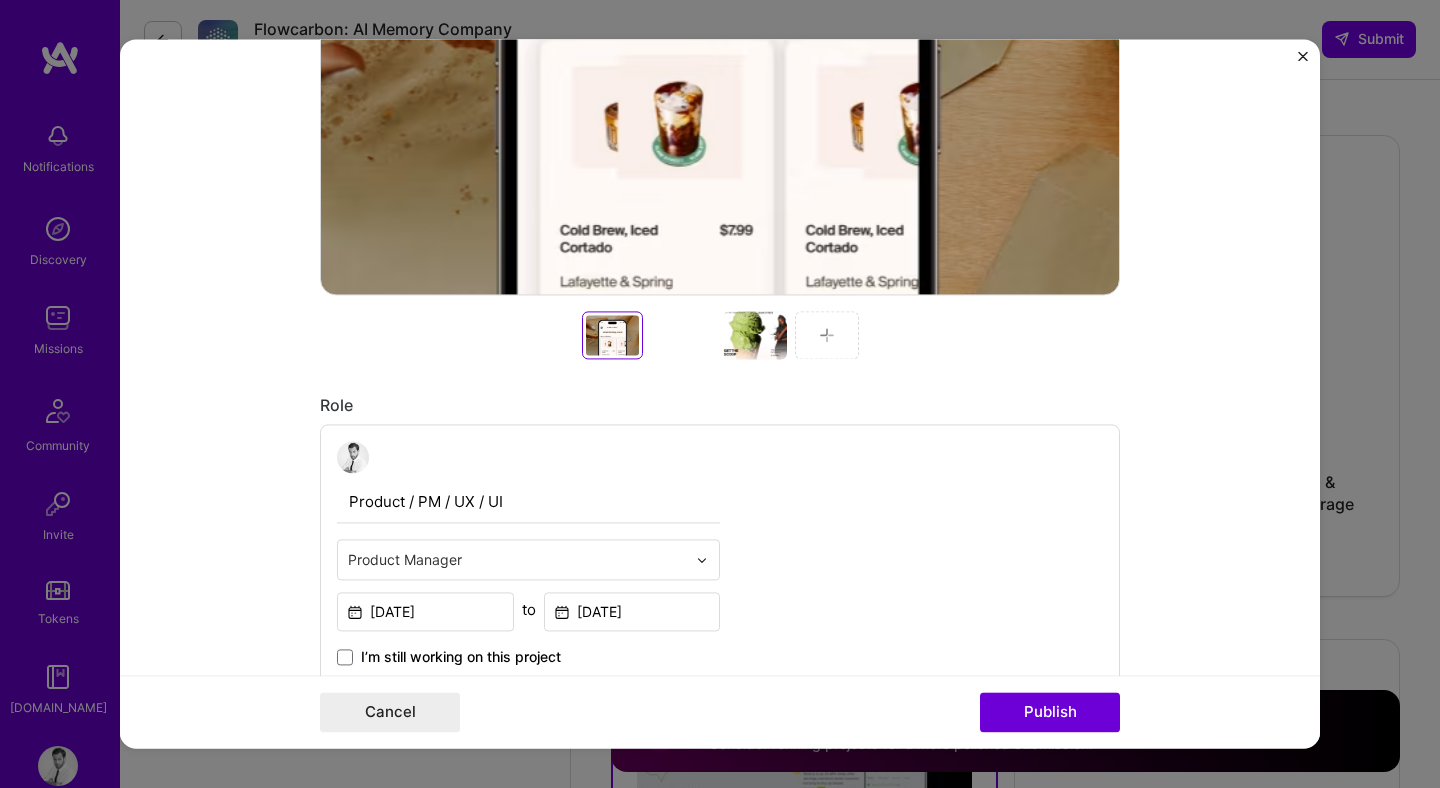 scroll, scrollTop: 687, scrollLeft: 0, axis: vertical 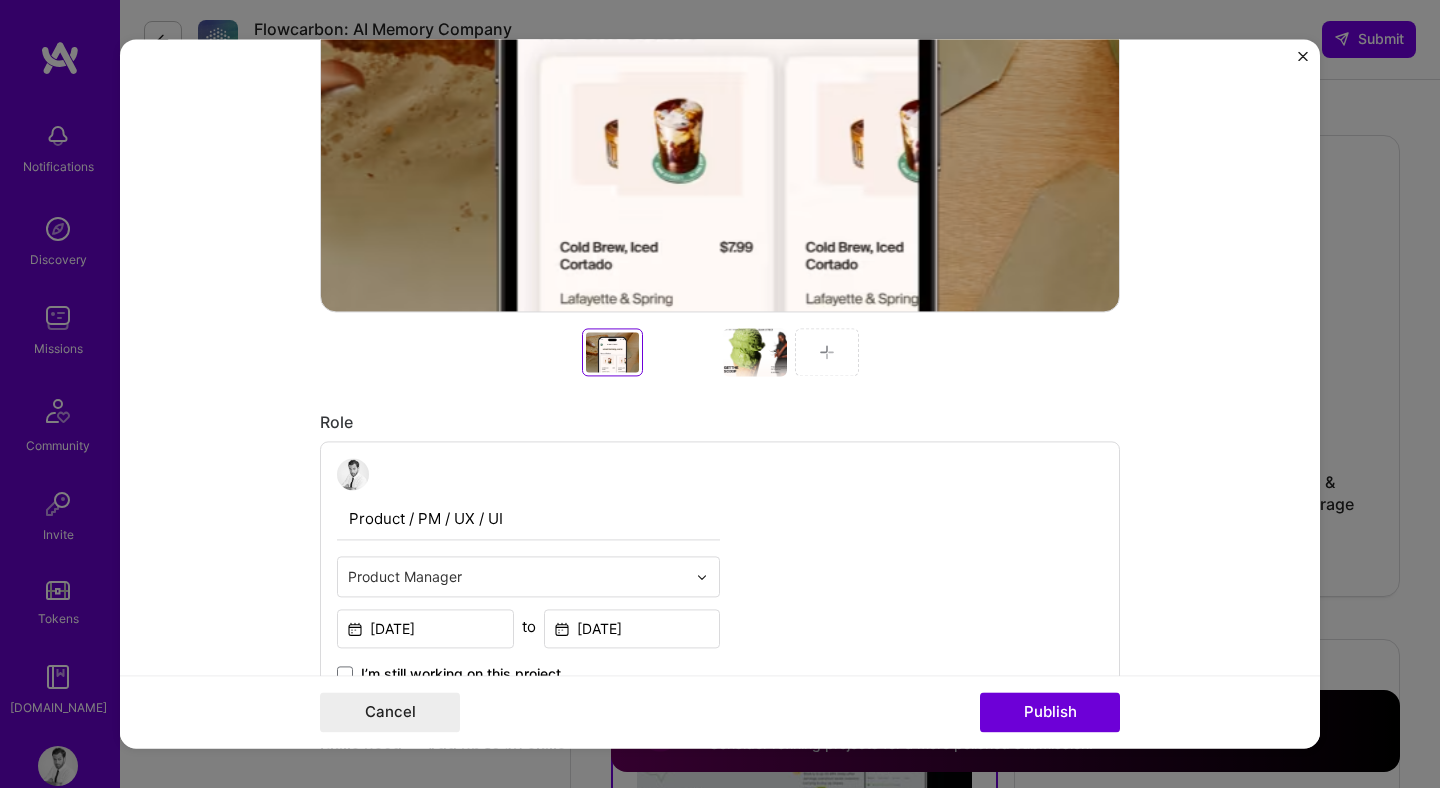 click at bounding box center [755, 352] 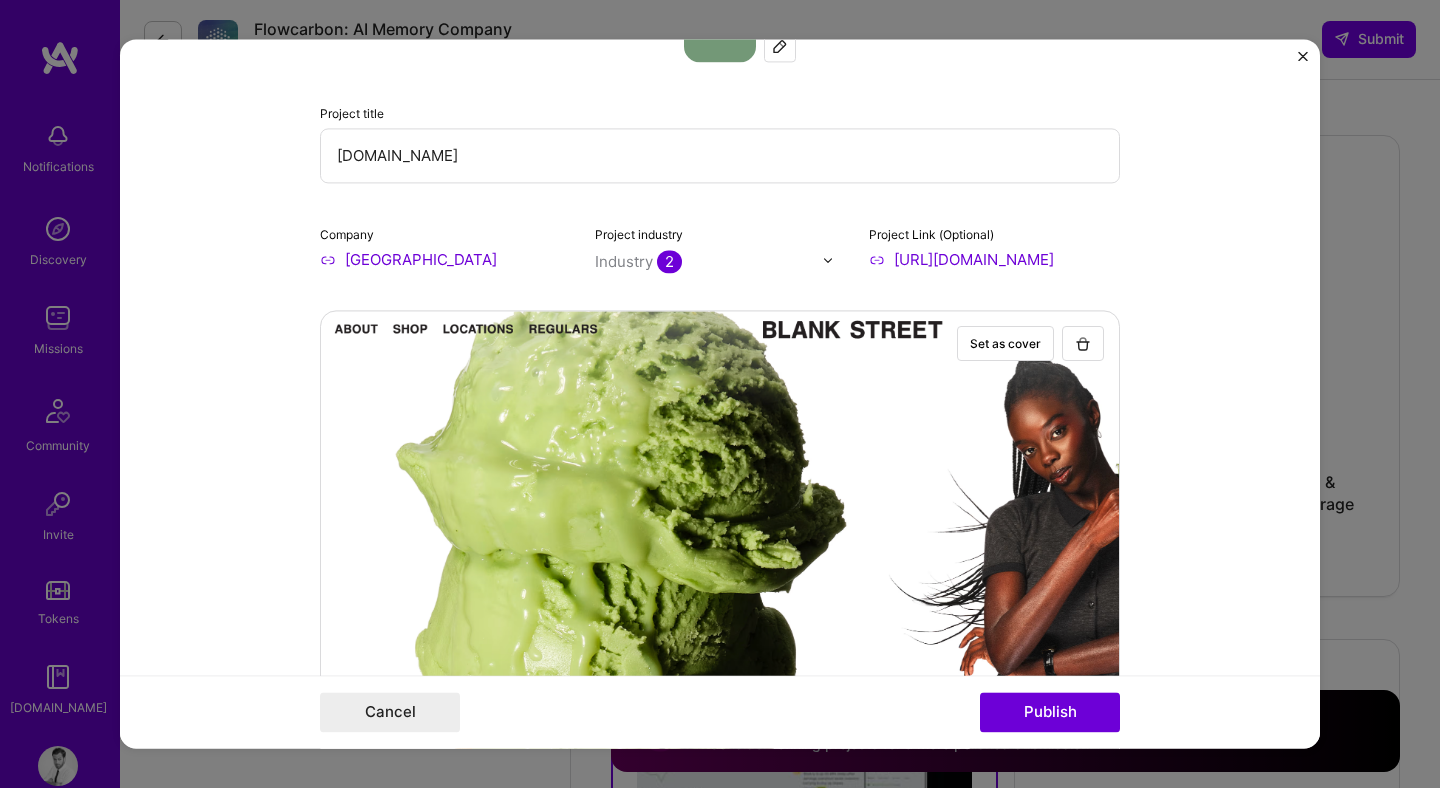 scroll, scrollTop: 0, scrollLeft: 0, axis: both 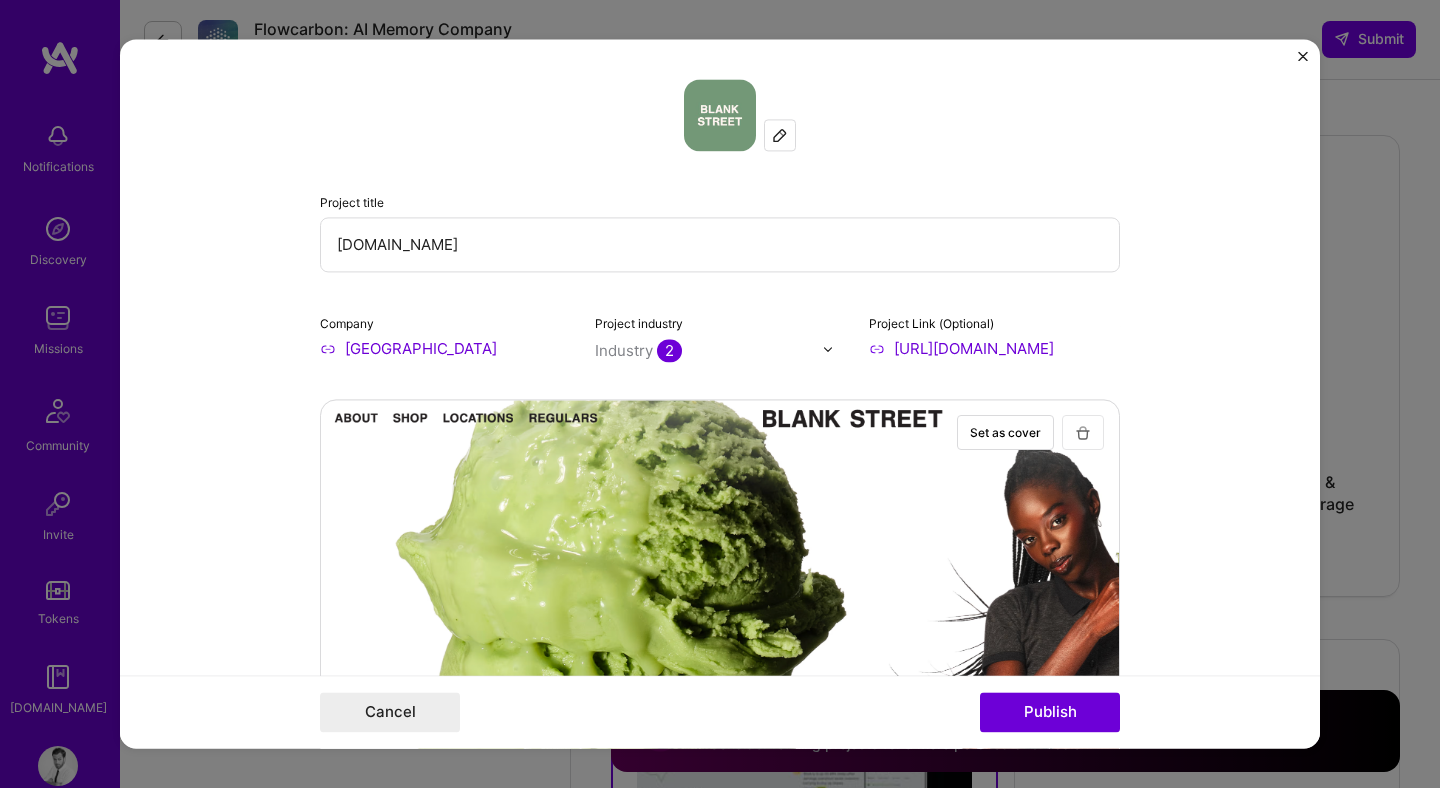 click at bounding box center [1083, 433] 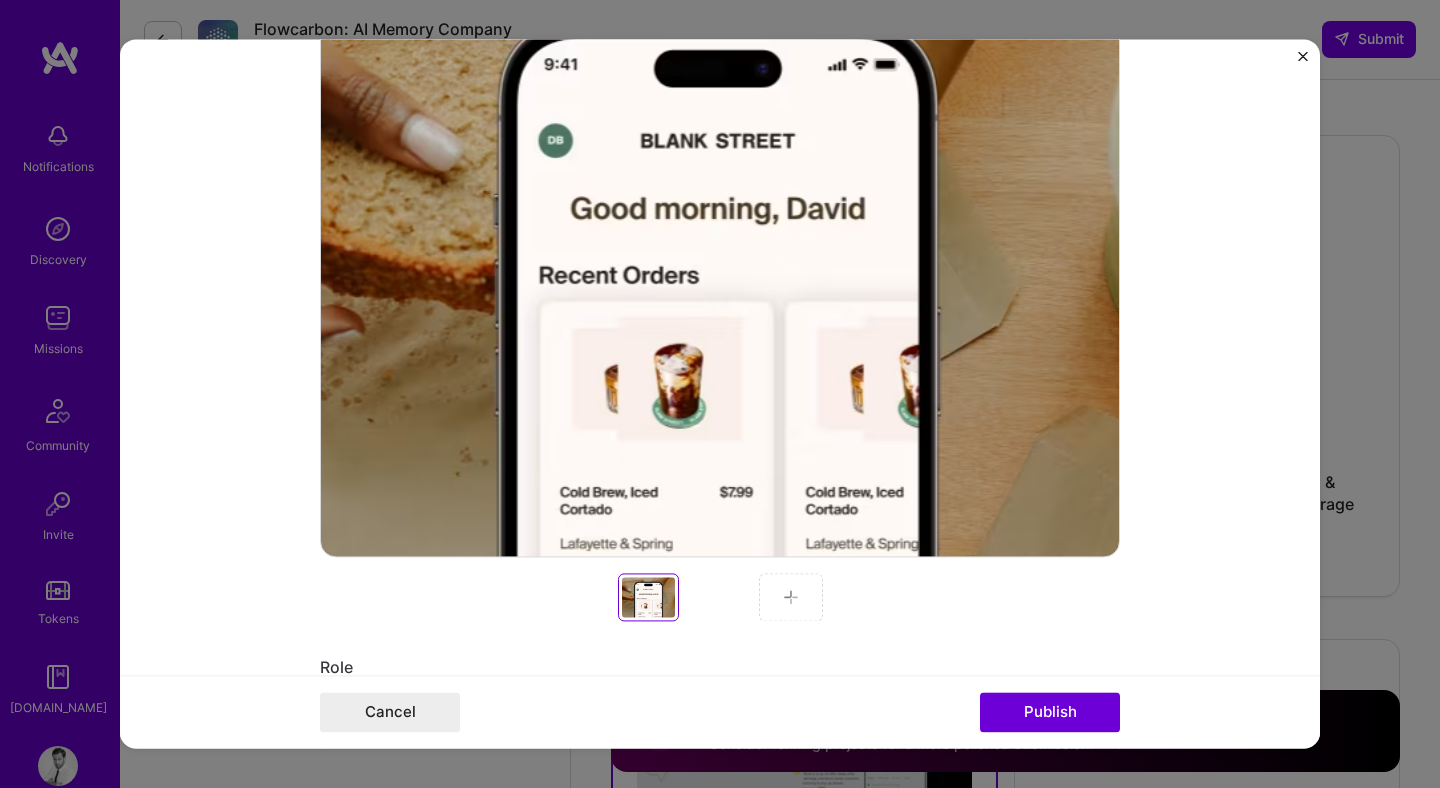 scroll, scrollTop: 768, scrollLeft: 0, axis: vertical 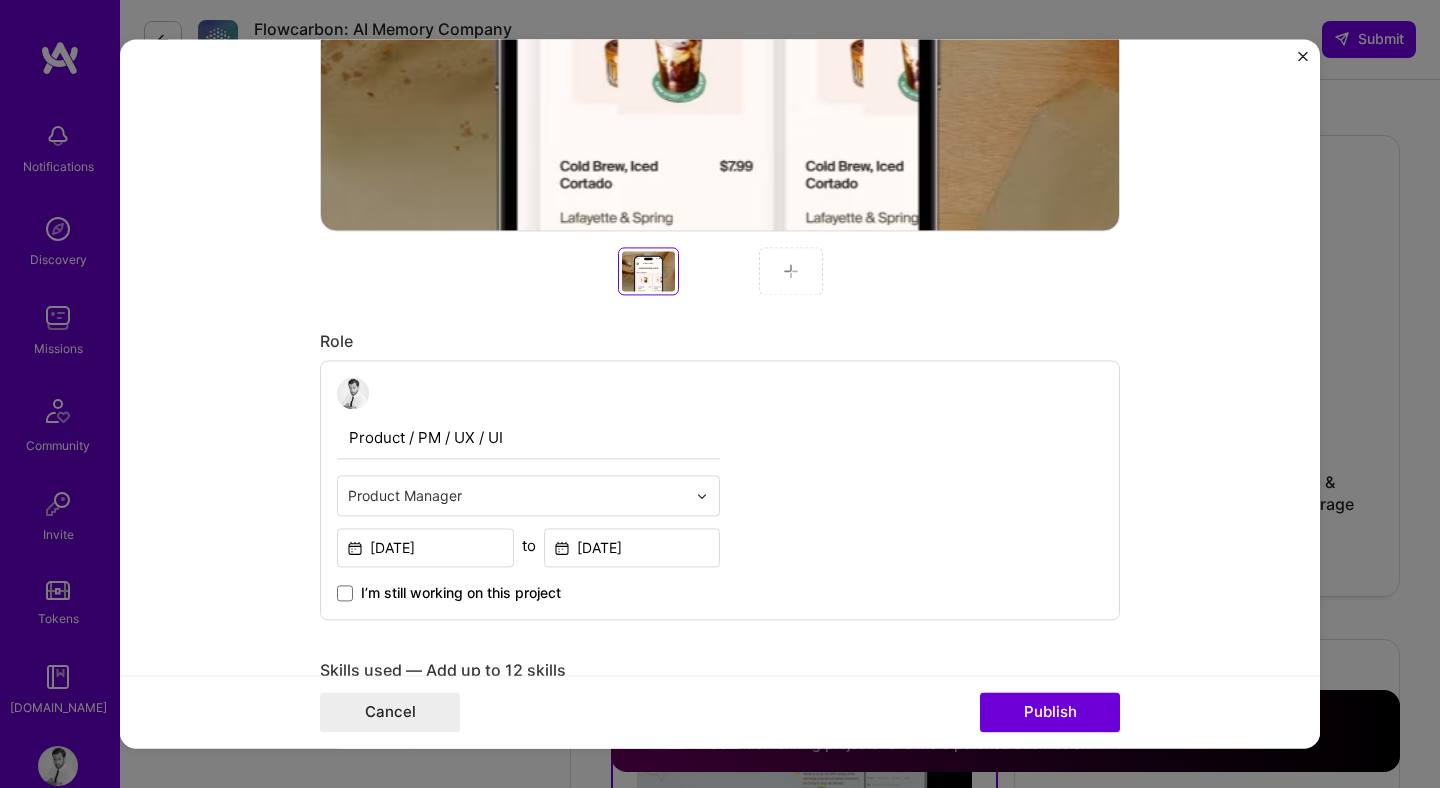 click at bounding box center [791, 271] 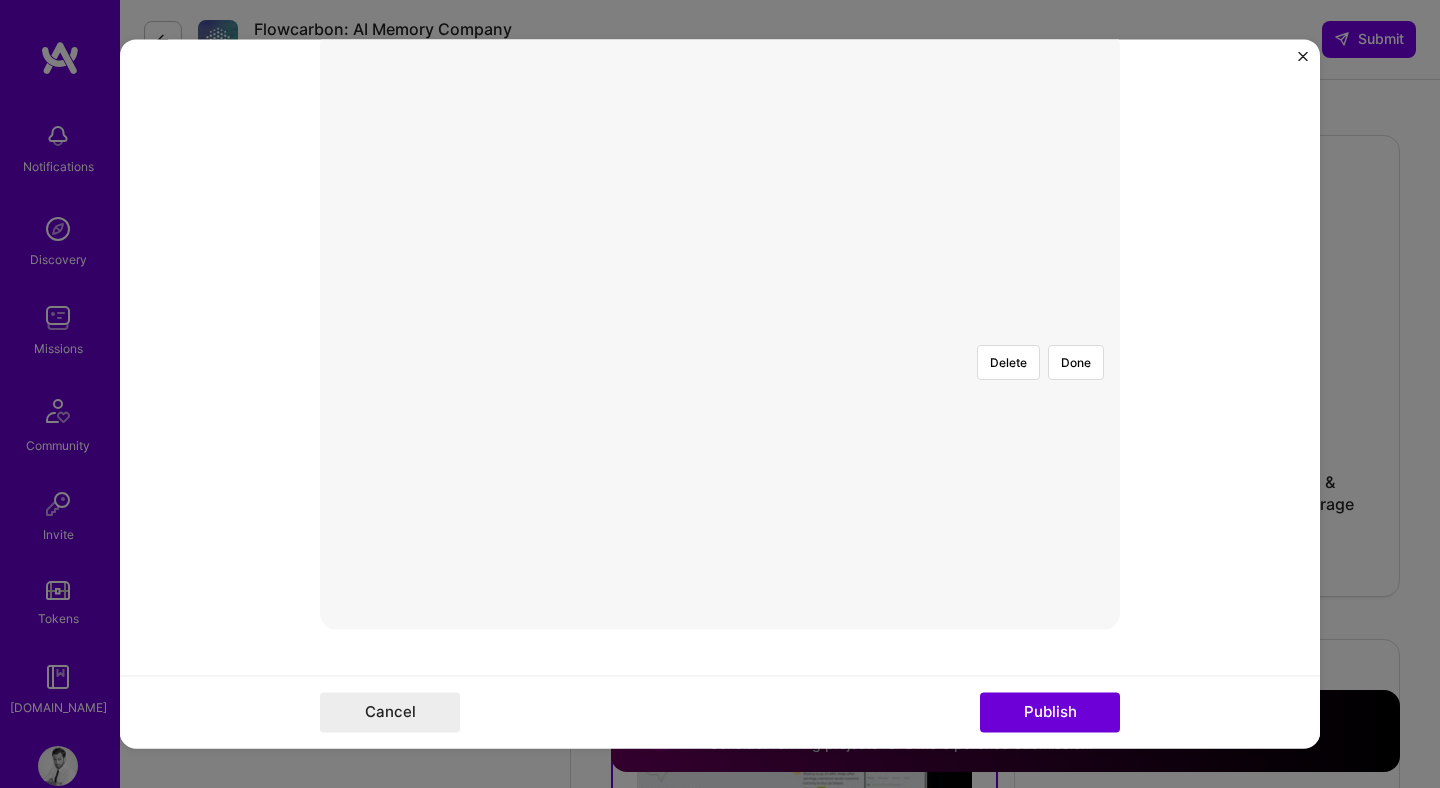 scroll, scrollTop: 370, scrollLeft: 0, axis: vertical 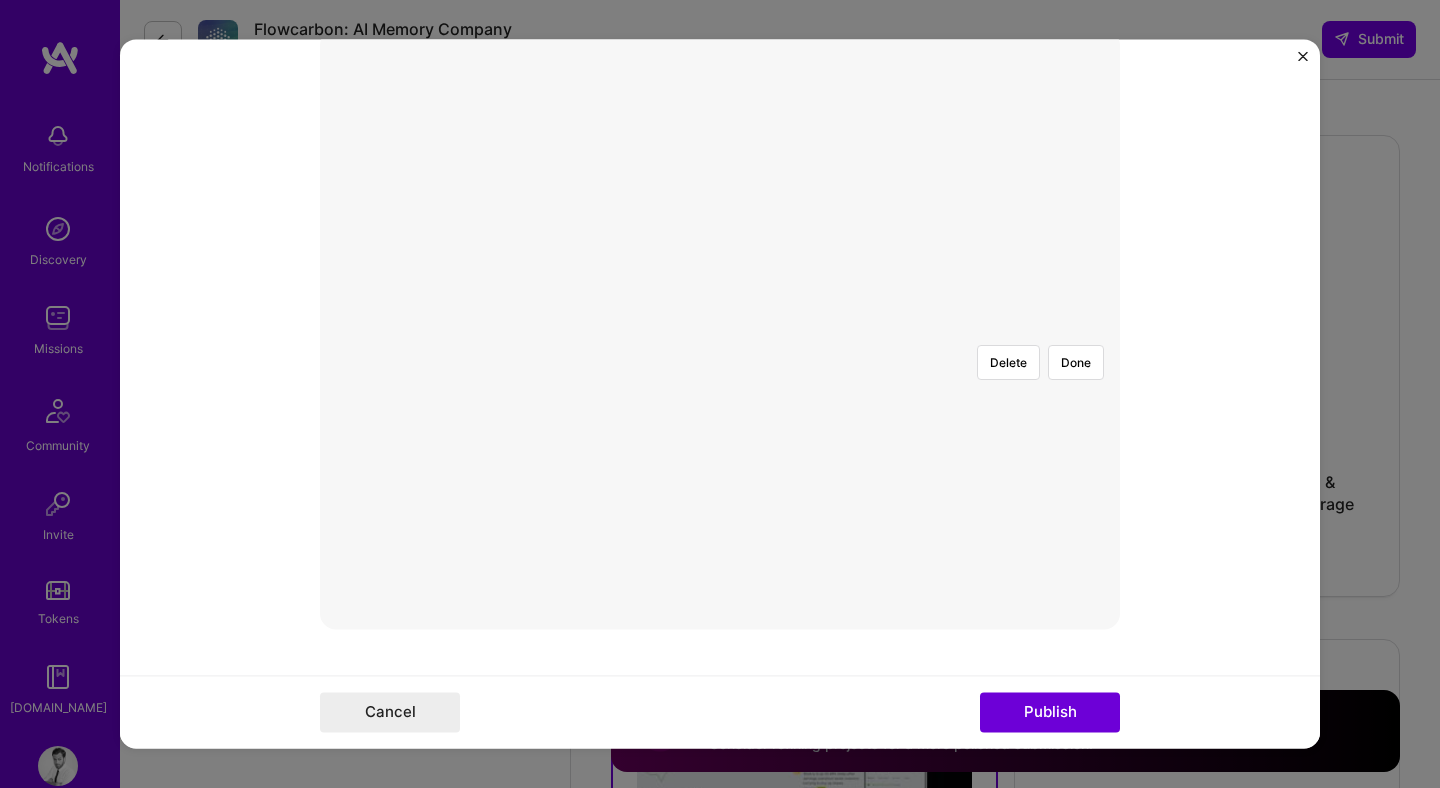 click at bounding box center [1101, 609] 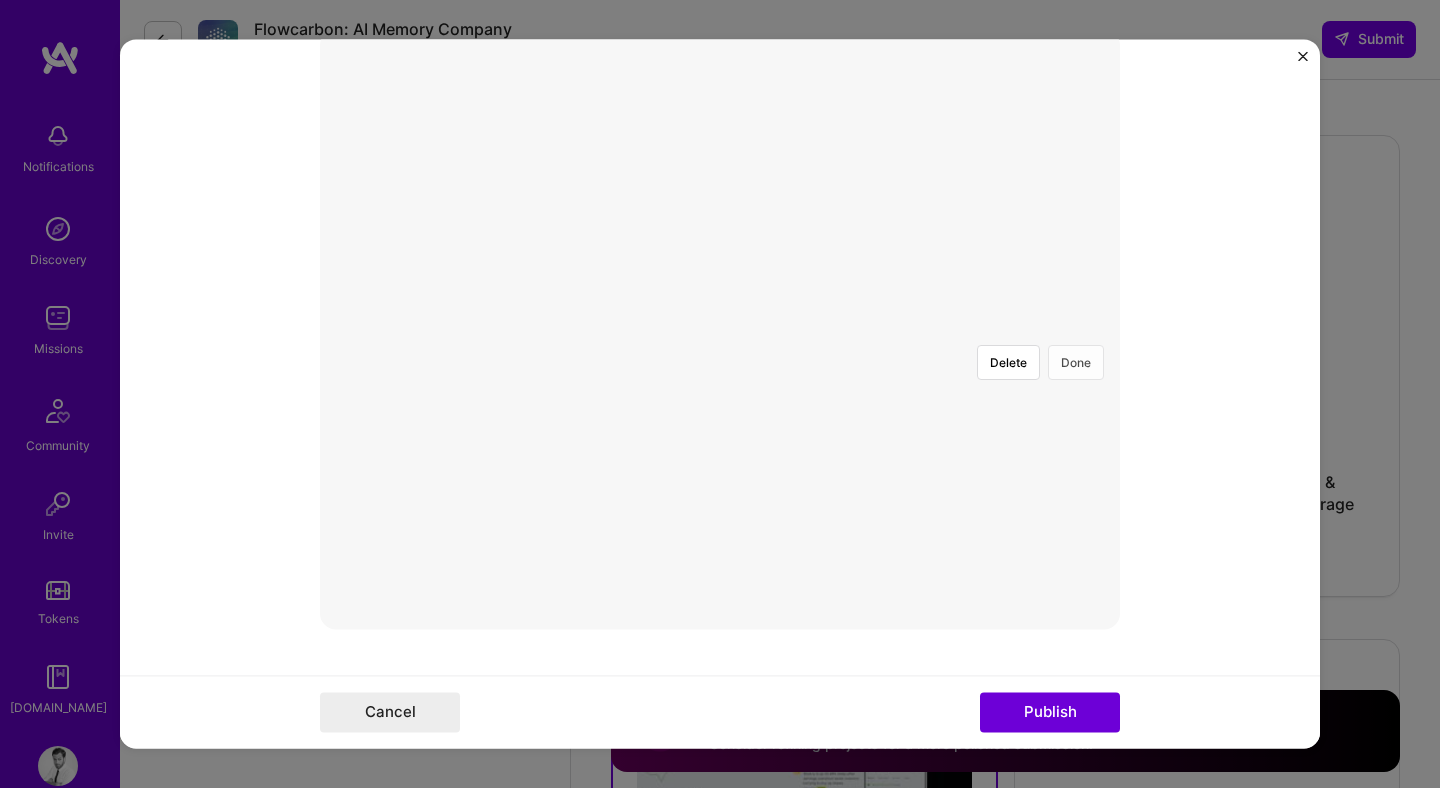 click on "Done" at bounding box center [1076, 362] 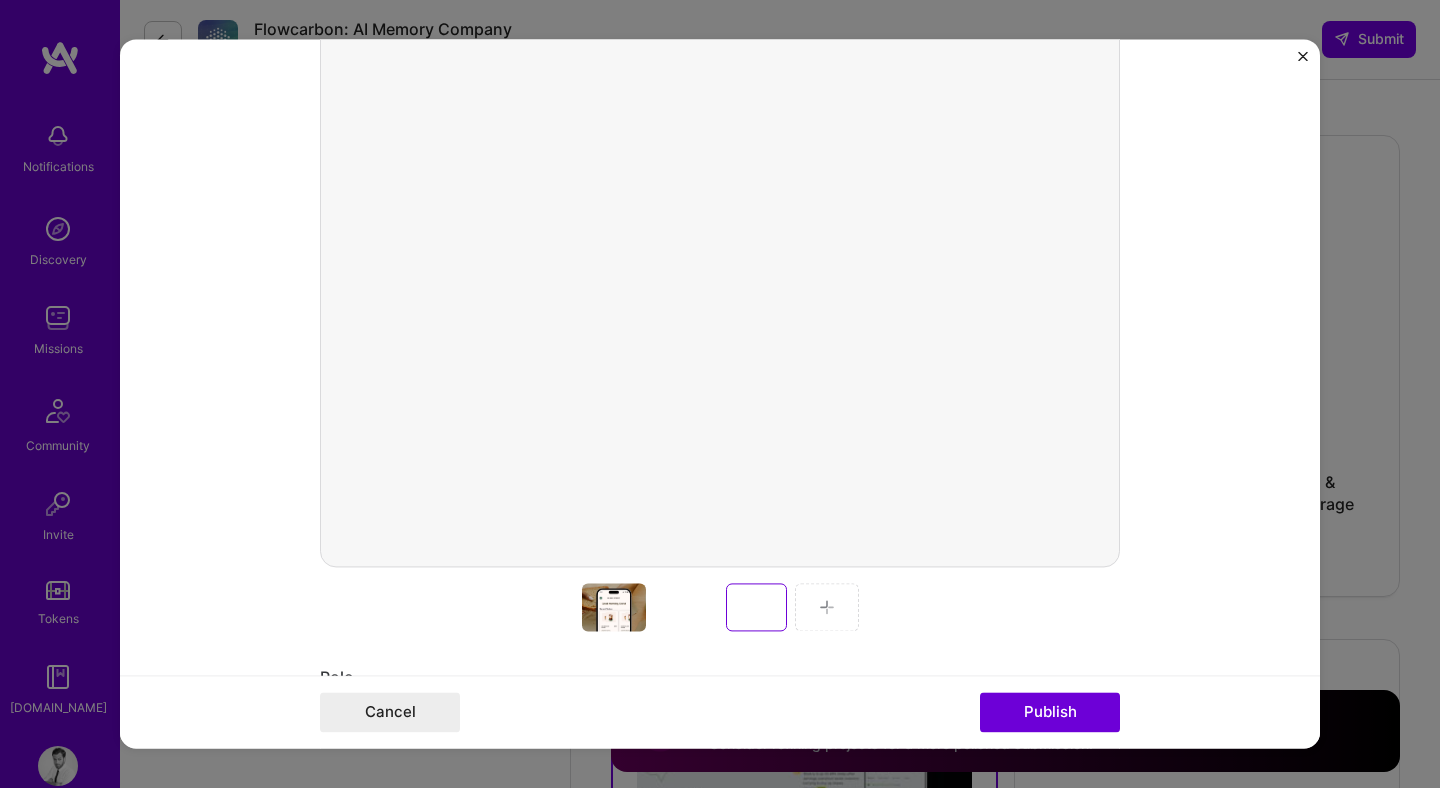 scroll, scrollTop: 433, scrollLeft: 0, axis: vertical 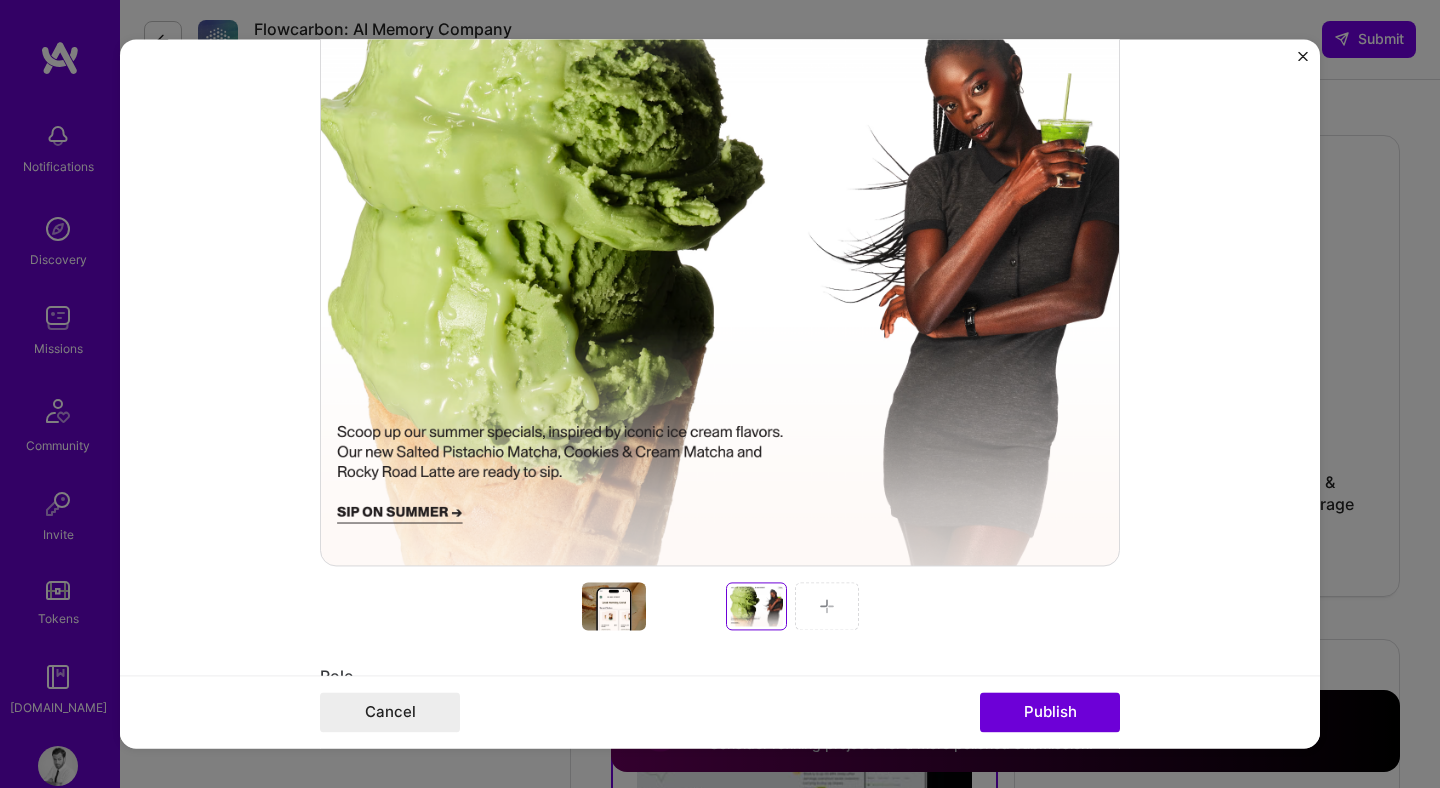 click at bounding box center [614, 606] 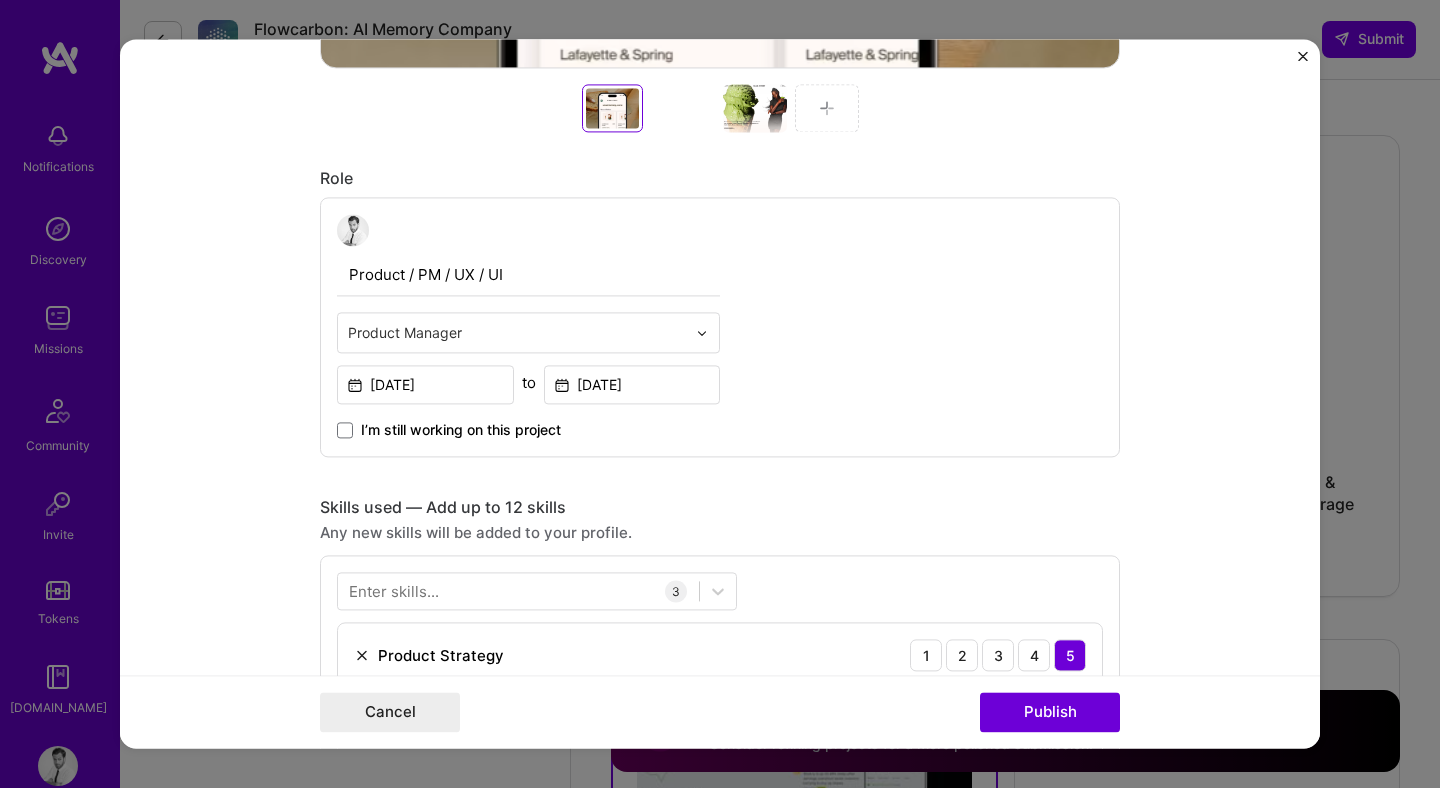 scroll, scrollTop: 934, scrollLeft: 0, axis: vertical 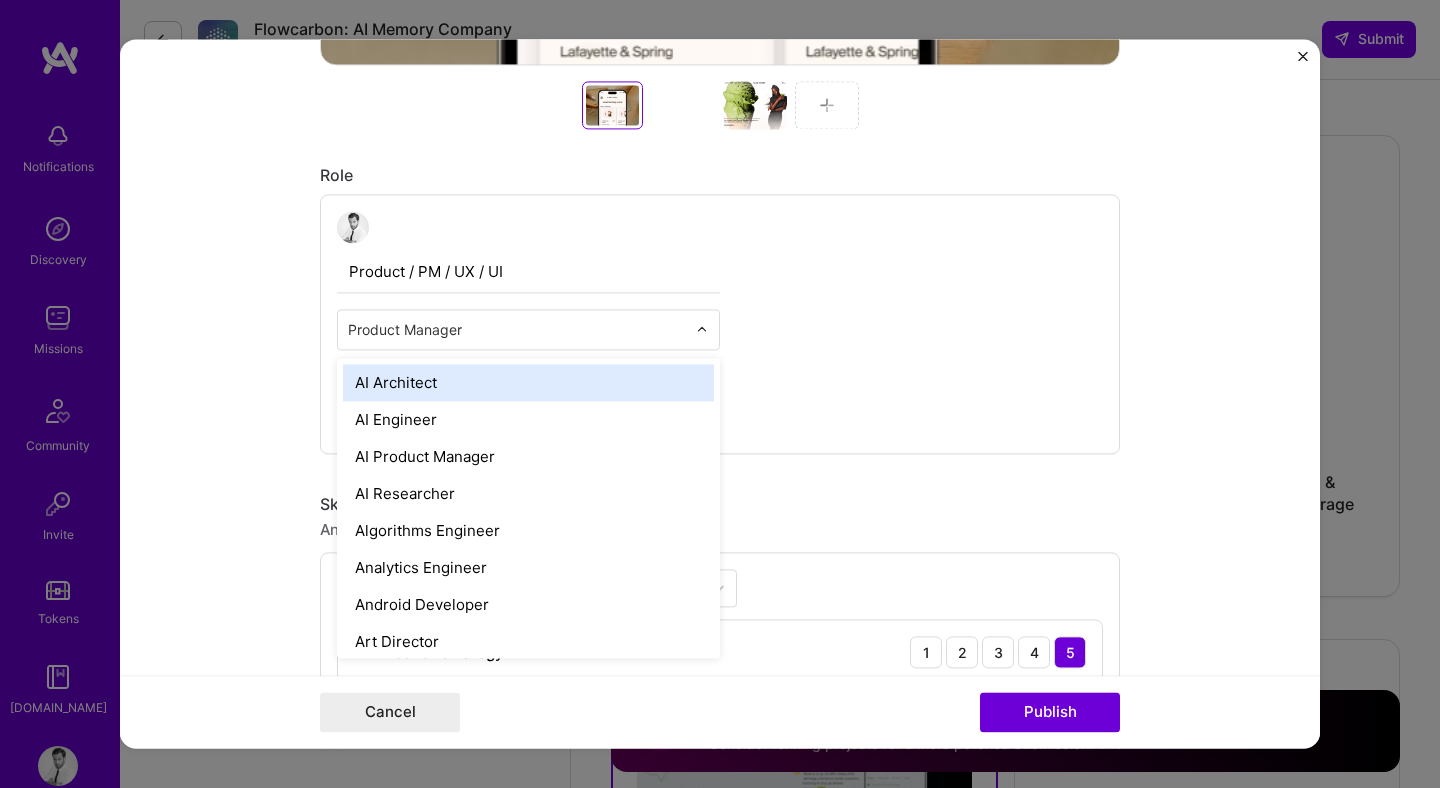 click at bounding box center (702, 330) 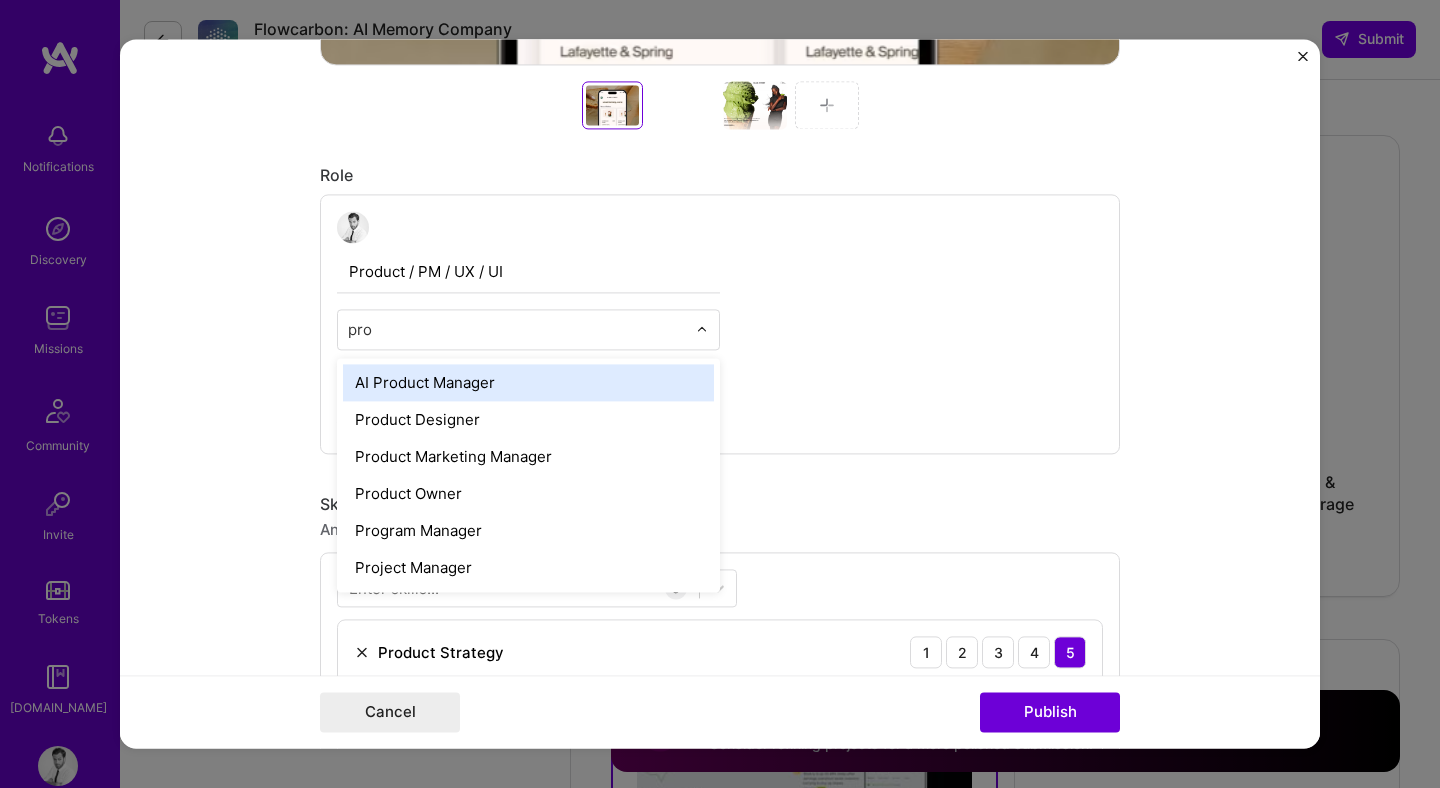 type on "prod" 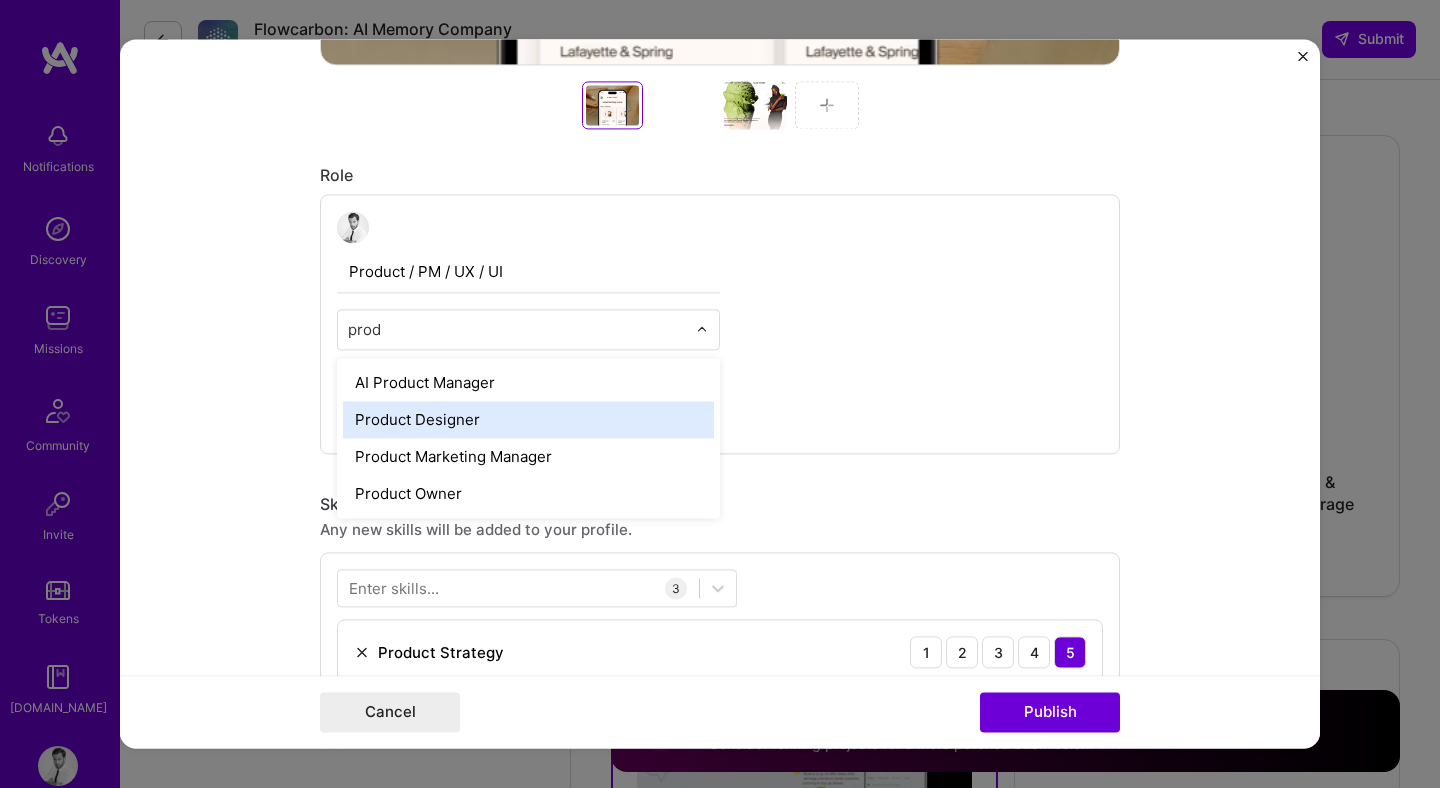 click on "Product Designer" at bounding box center (528, 419) 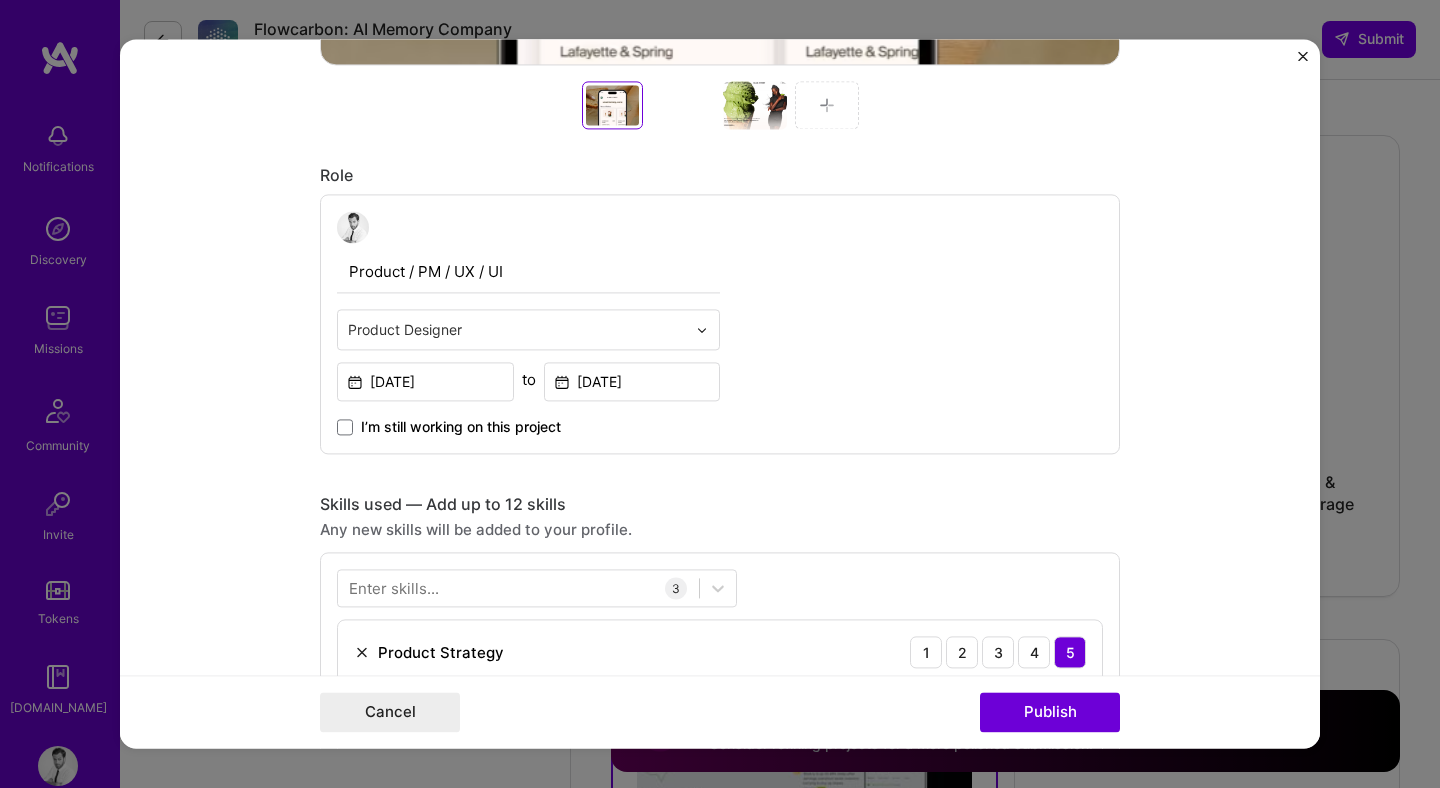 drag, startPoint x: 517, startPoint y: 272, endPoint x: 243, endPoint y: 271, distance: 274.00183 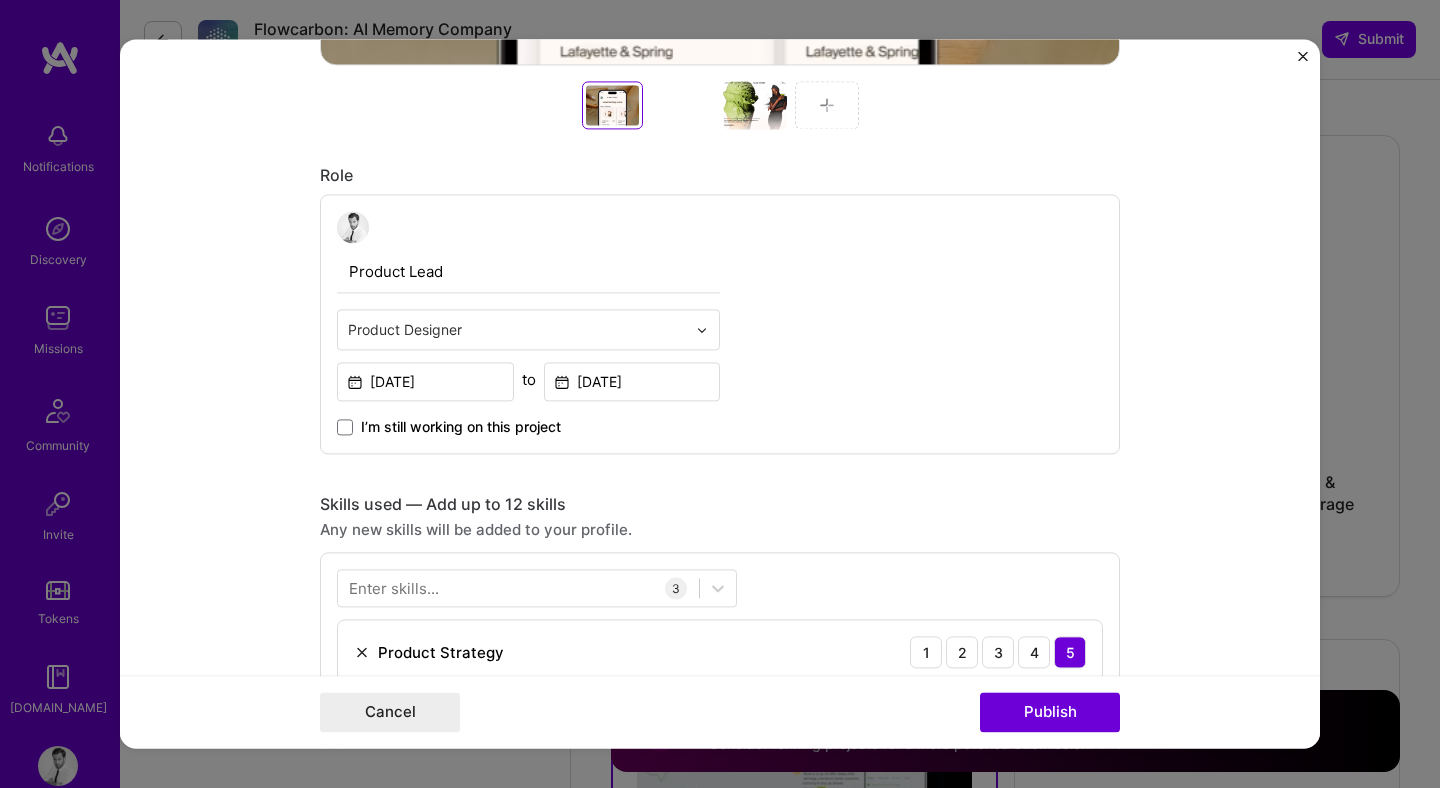 type on "Product Lead" 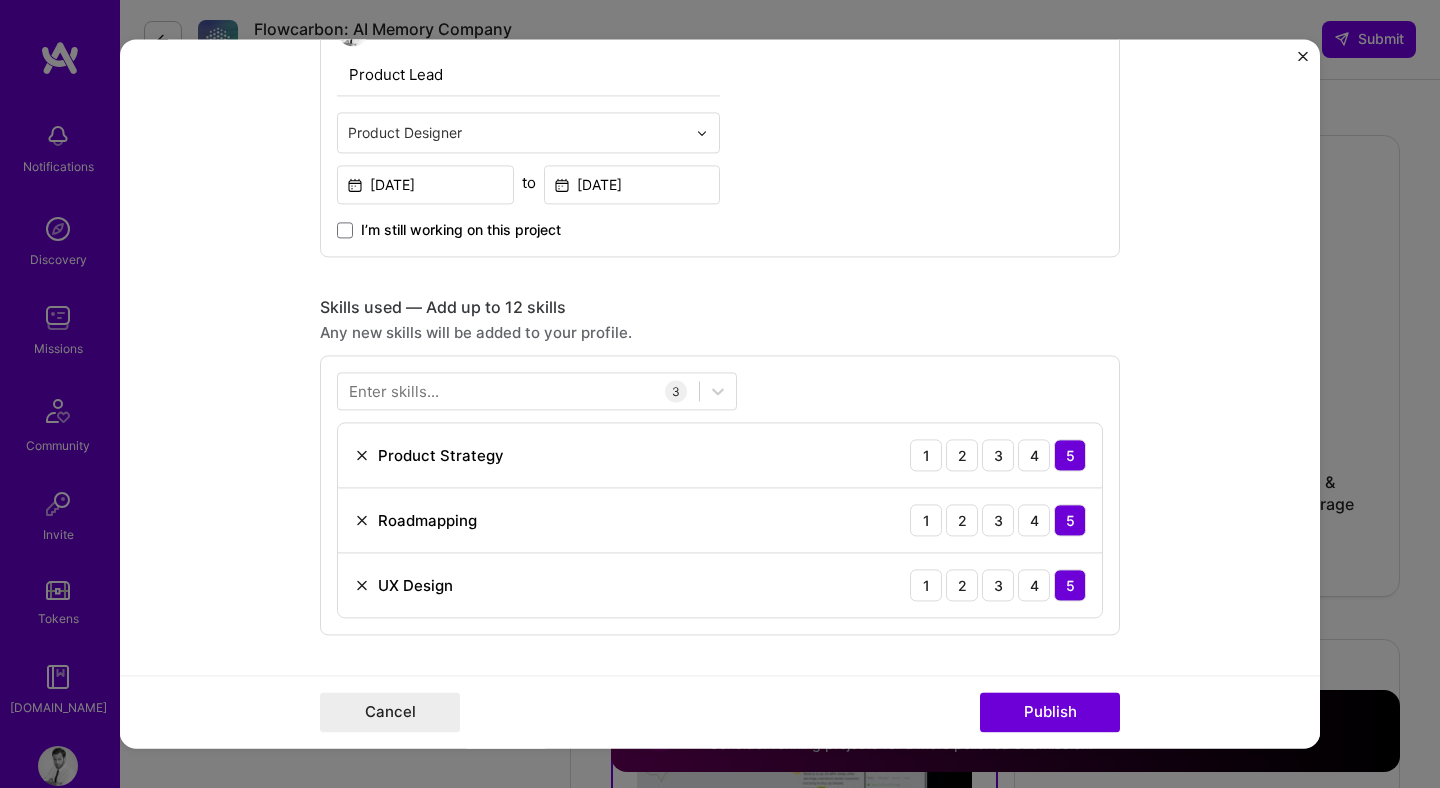 scroll, scrollTop: 1052, scrollLeft: 0, axis: vertical 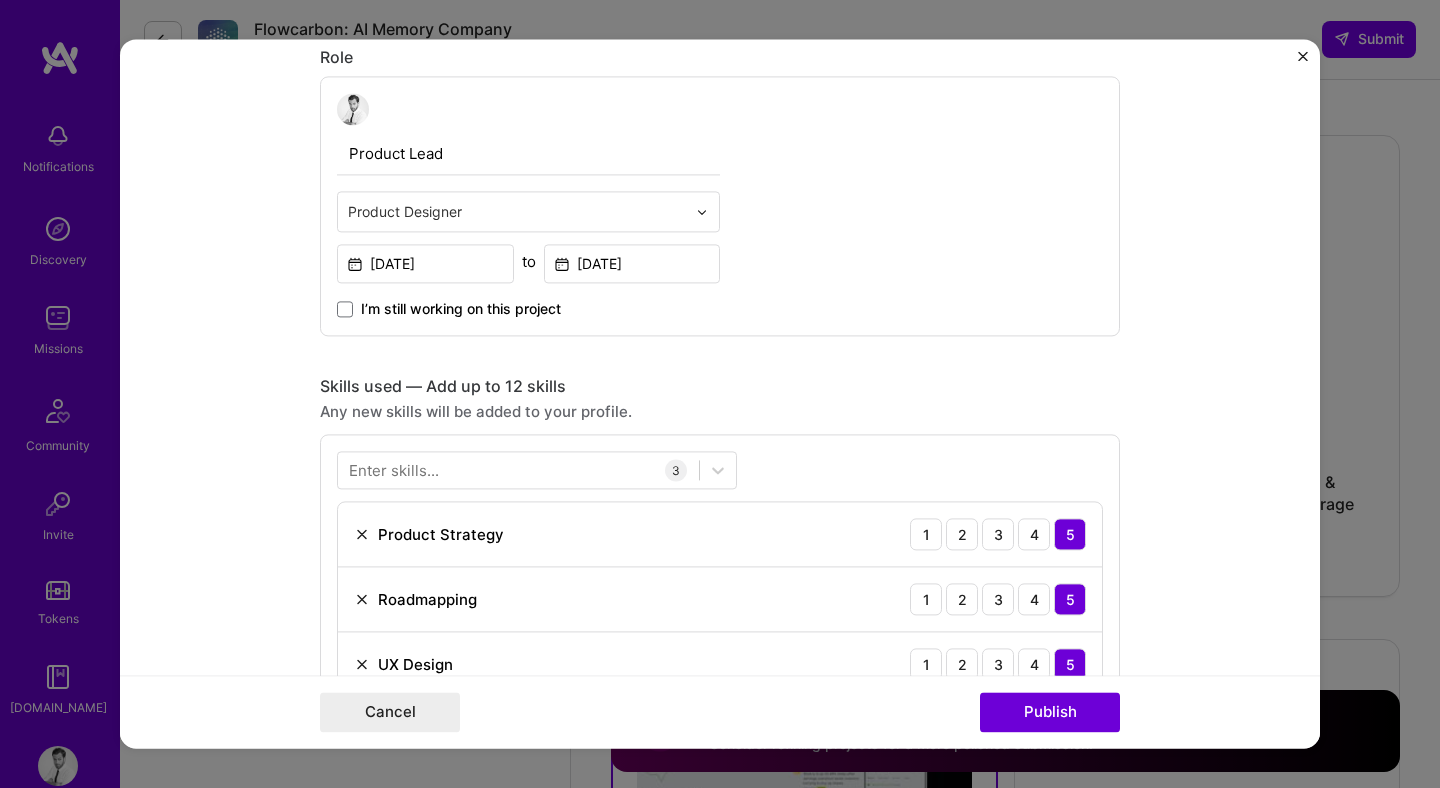 click on "Enter skills..." at bounding box center (394, 470) 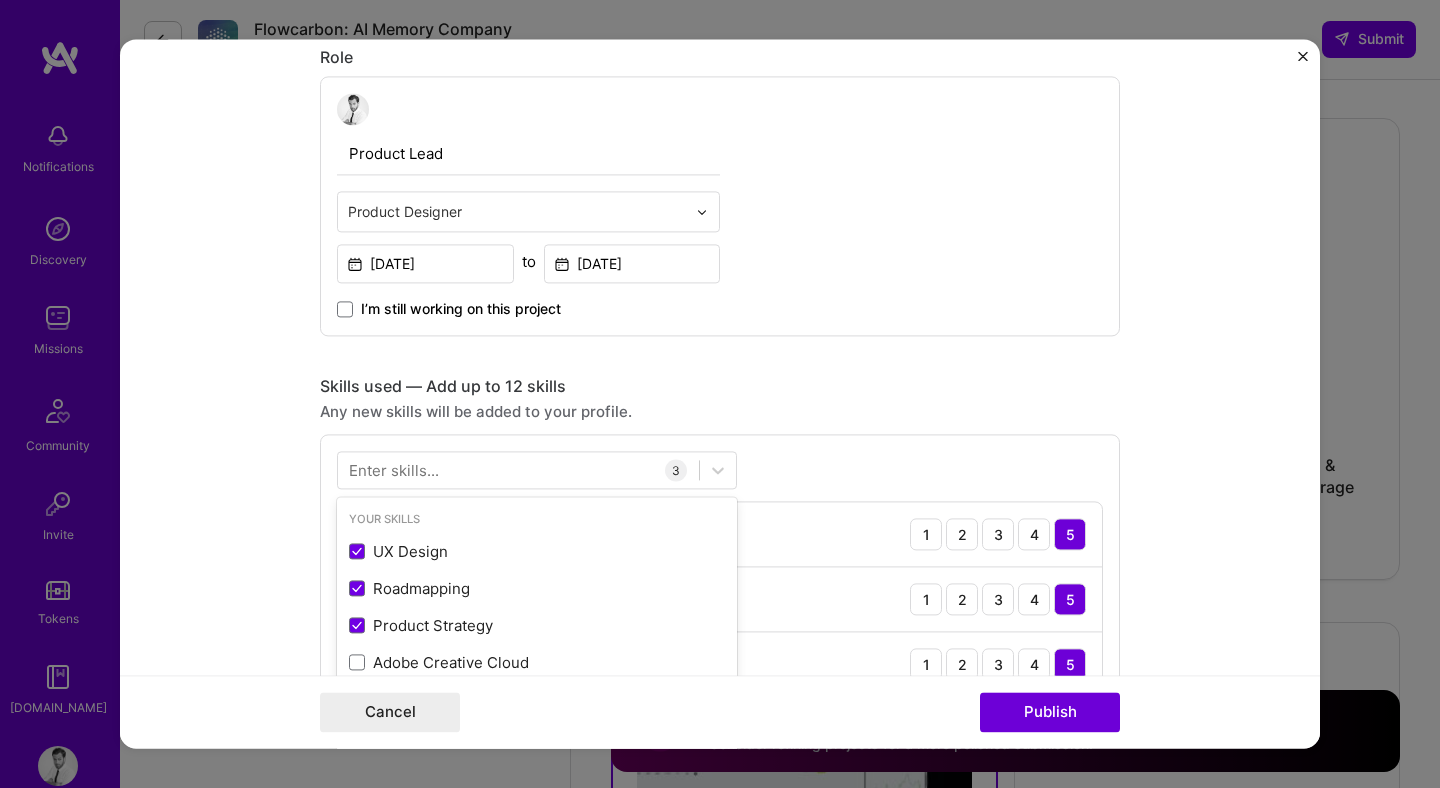 scroll, scrollTop: 5071, scrollLeft: 0, axis: vertical 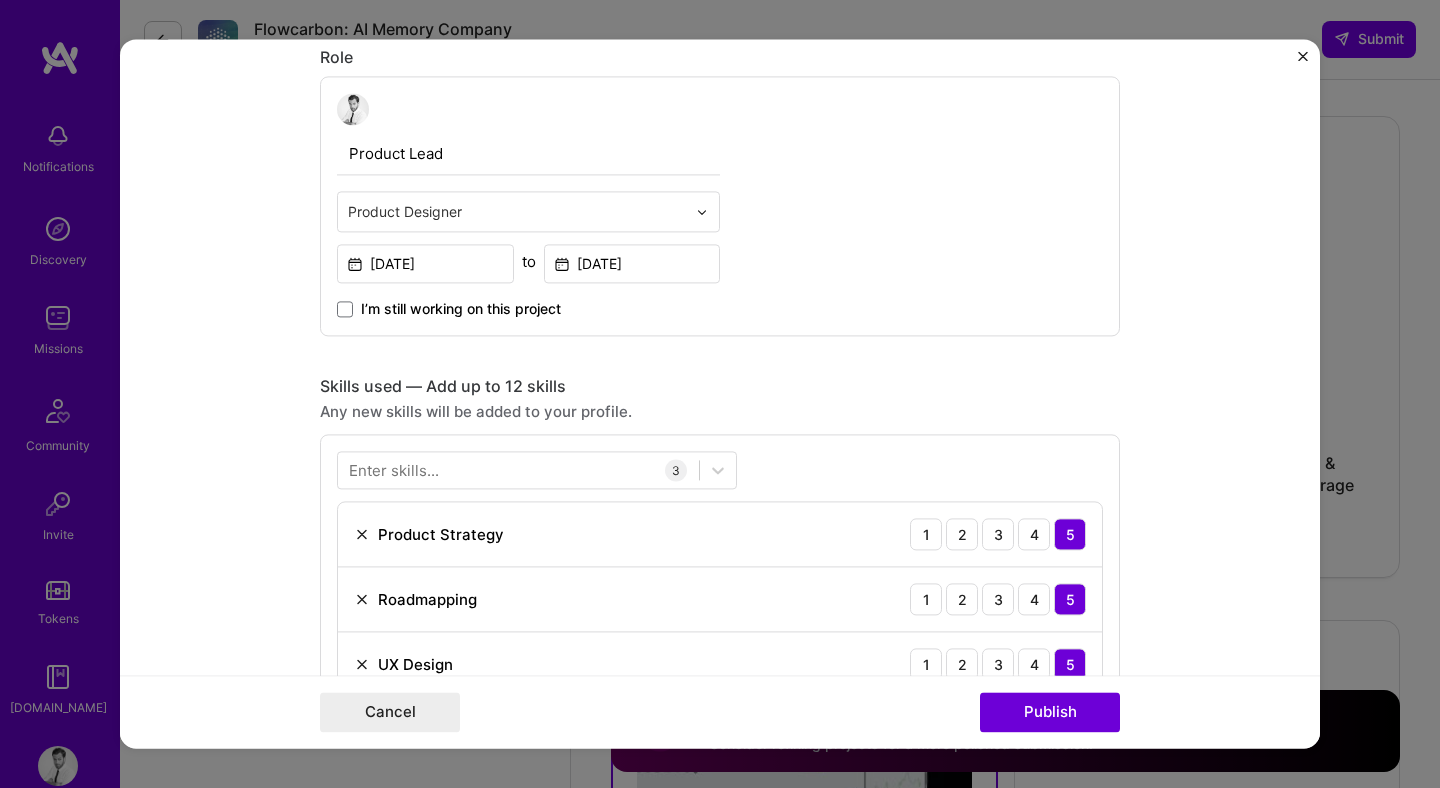 click on "Enter skills... 3 Product Strategy 1 2 3 4 5 Roadmapping 1 2 3 4 5 UX Design 1 2 3 4 5" at bounding box center [720, 574] 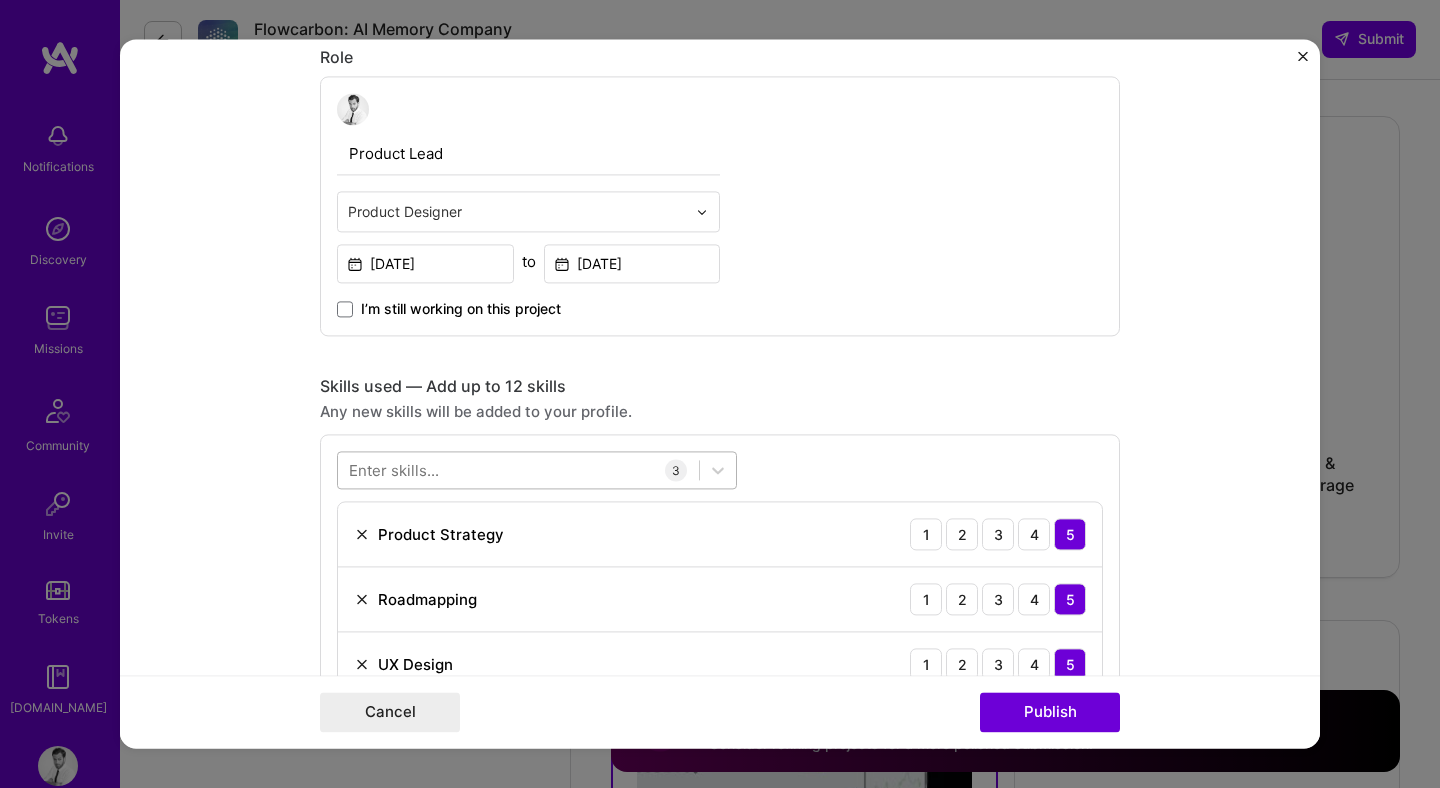 click at bounding box center [518, 470] 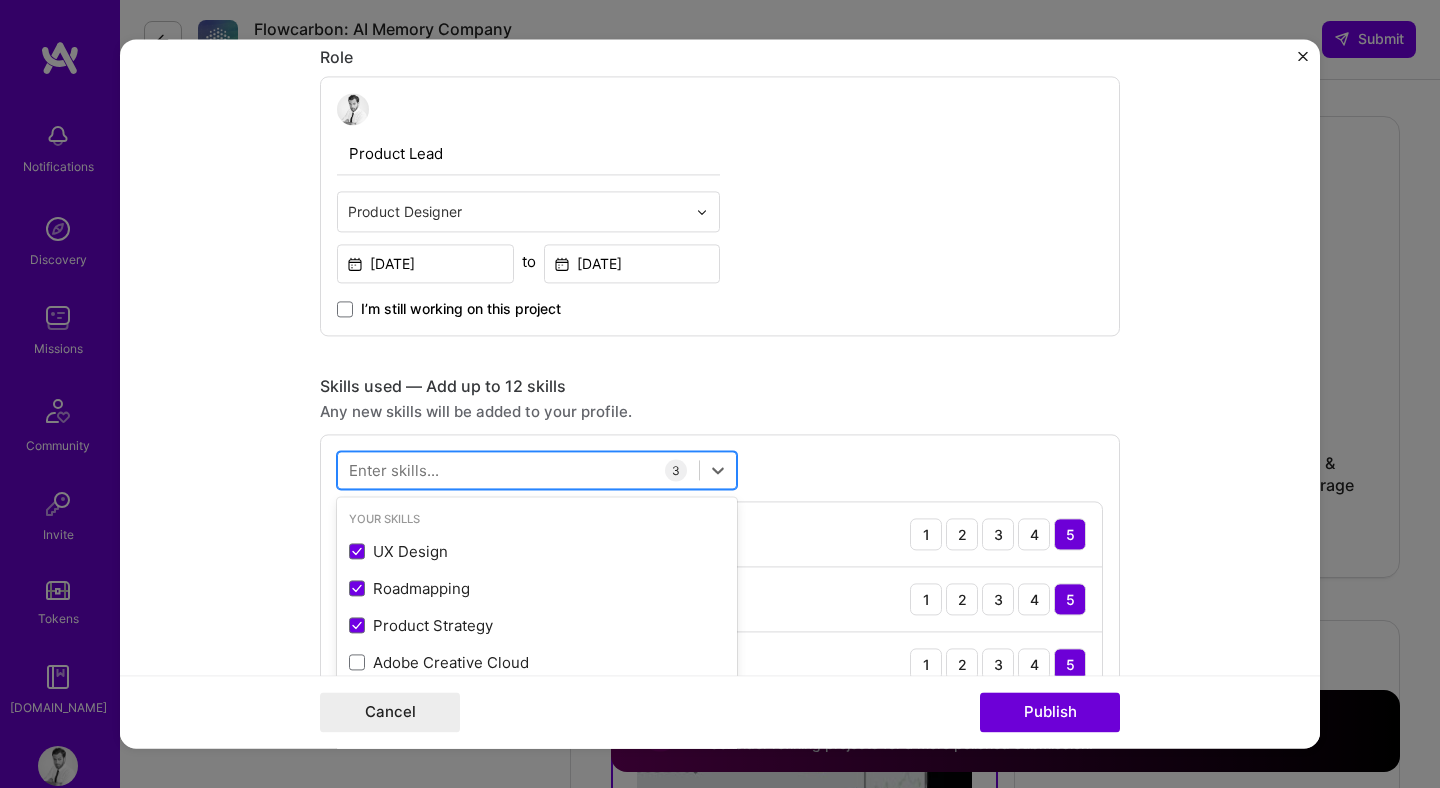 scroll, scrollTop: 5089, scrollLeft: 0, axis: vertical 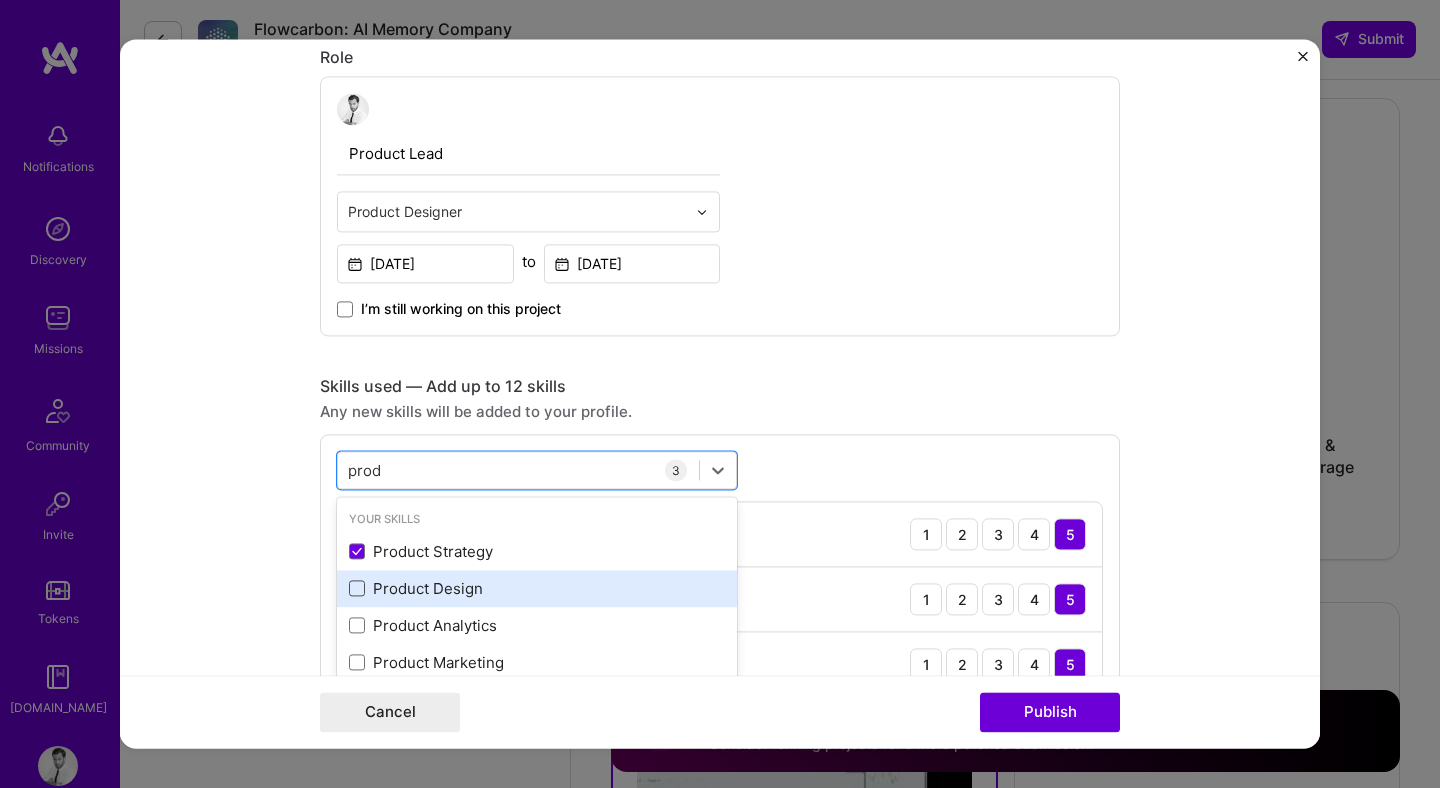 click at bounding box center (357, 589) 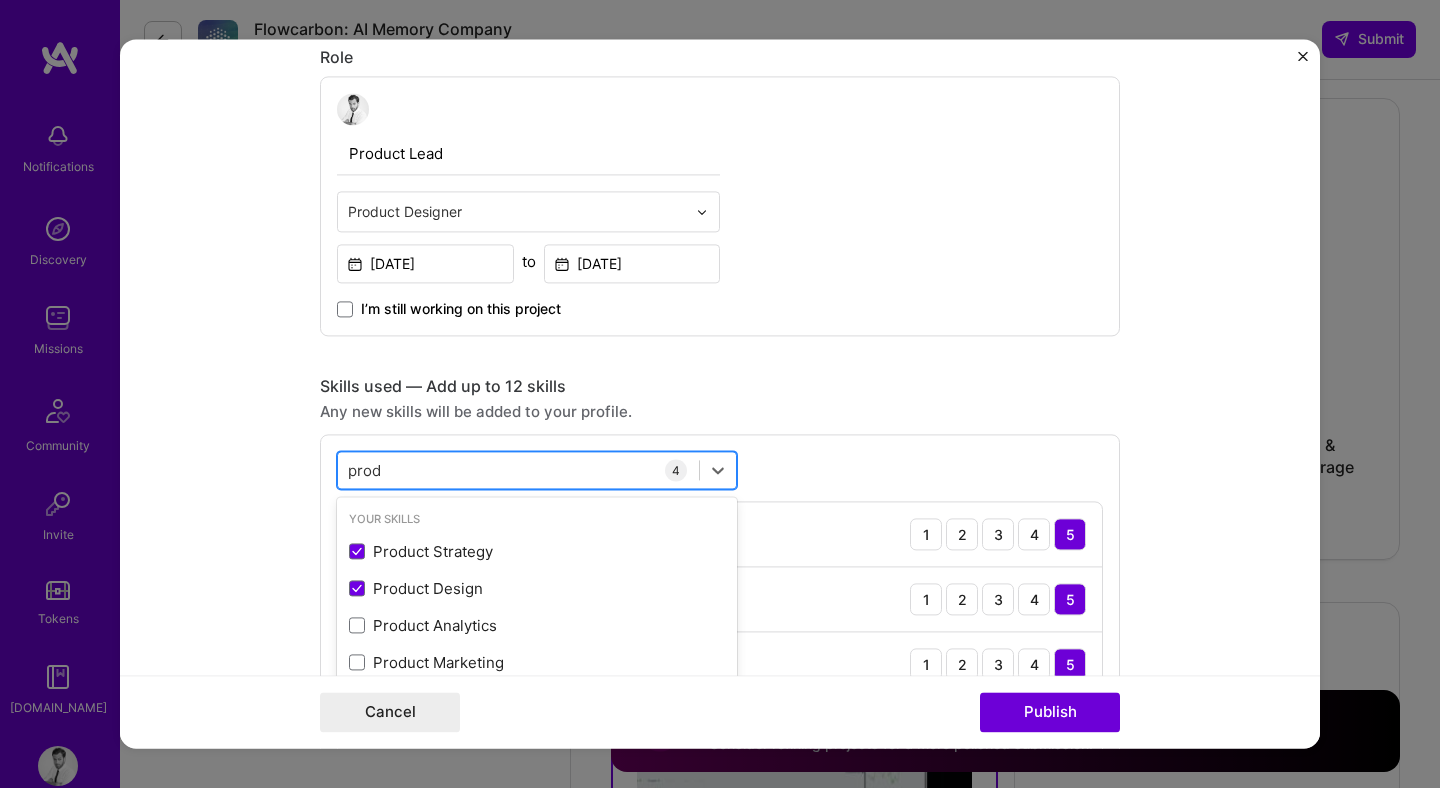 click on "prod prod" at bounding box center (518, 470) 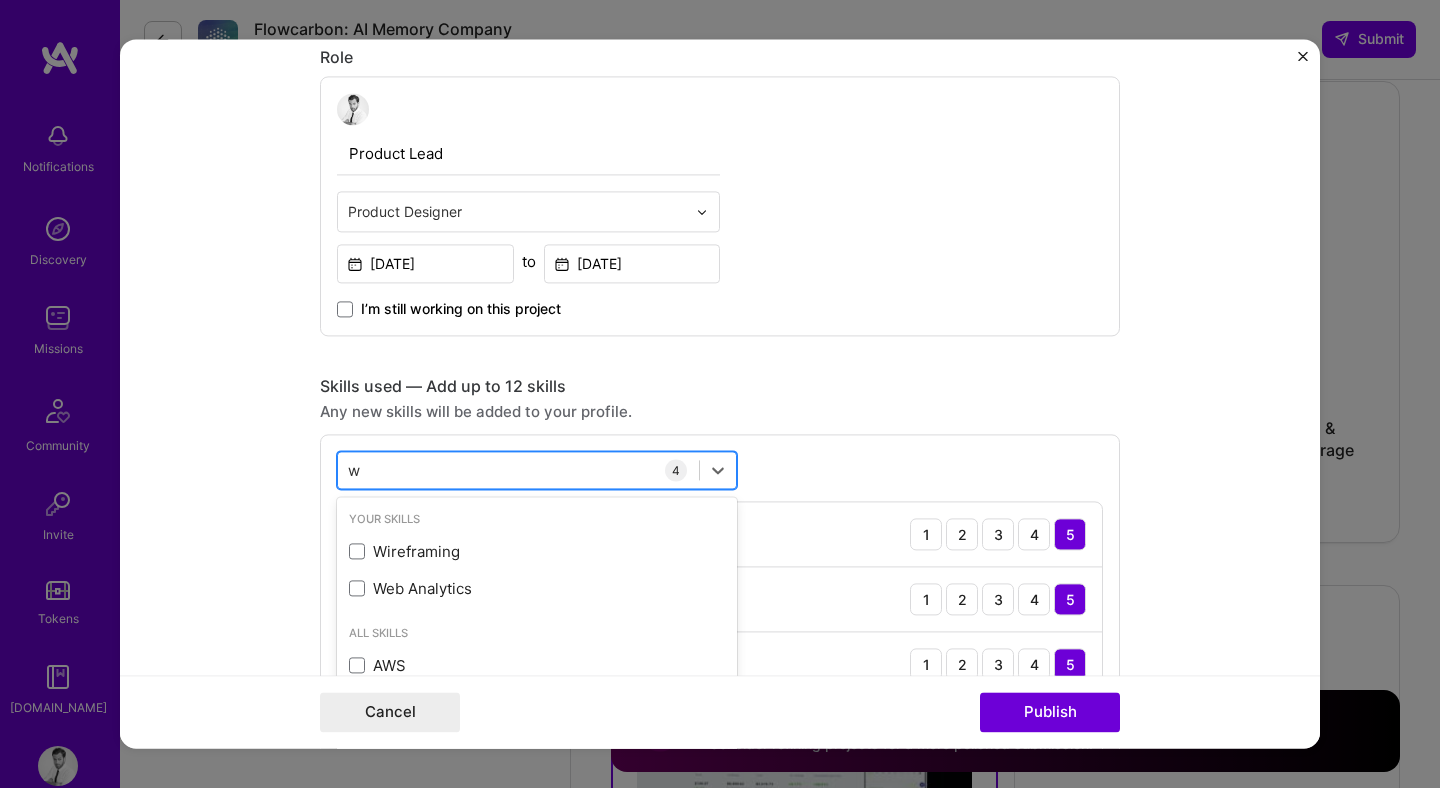 scroll, scrollTop: 5108, scrollLeft: 0, axis: vertical 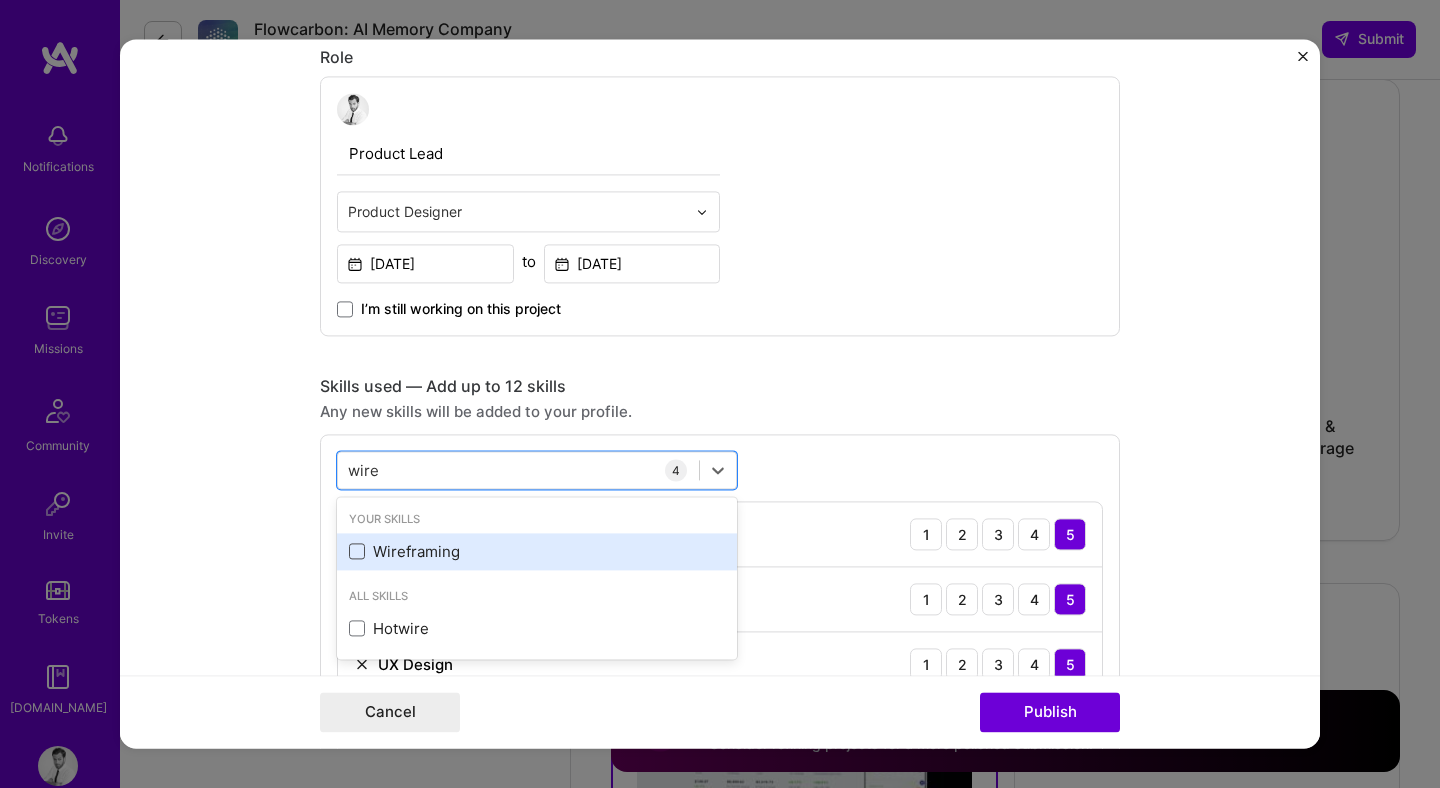 click at bounding box center (357, 552) 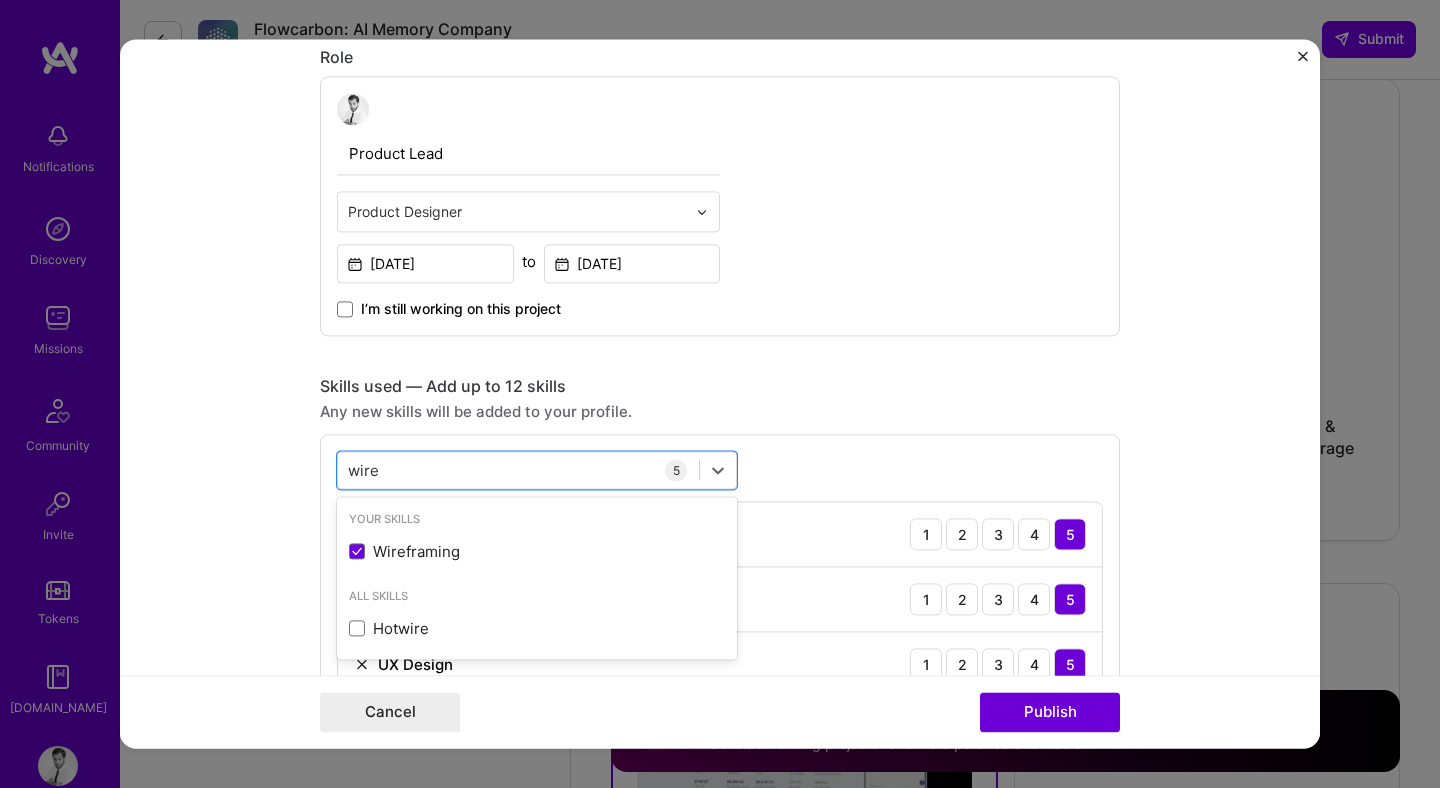 type on "wire" 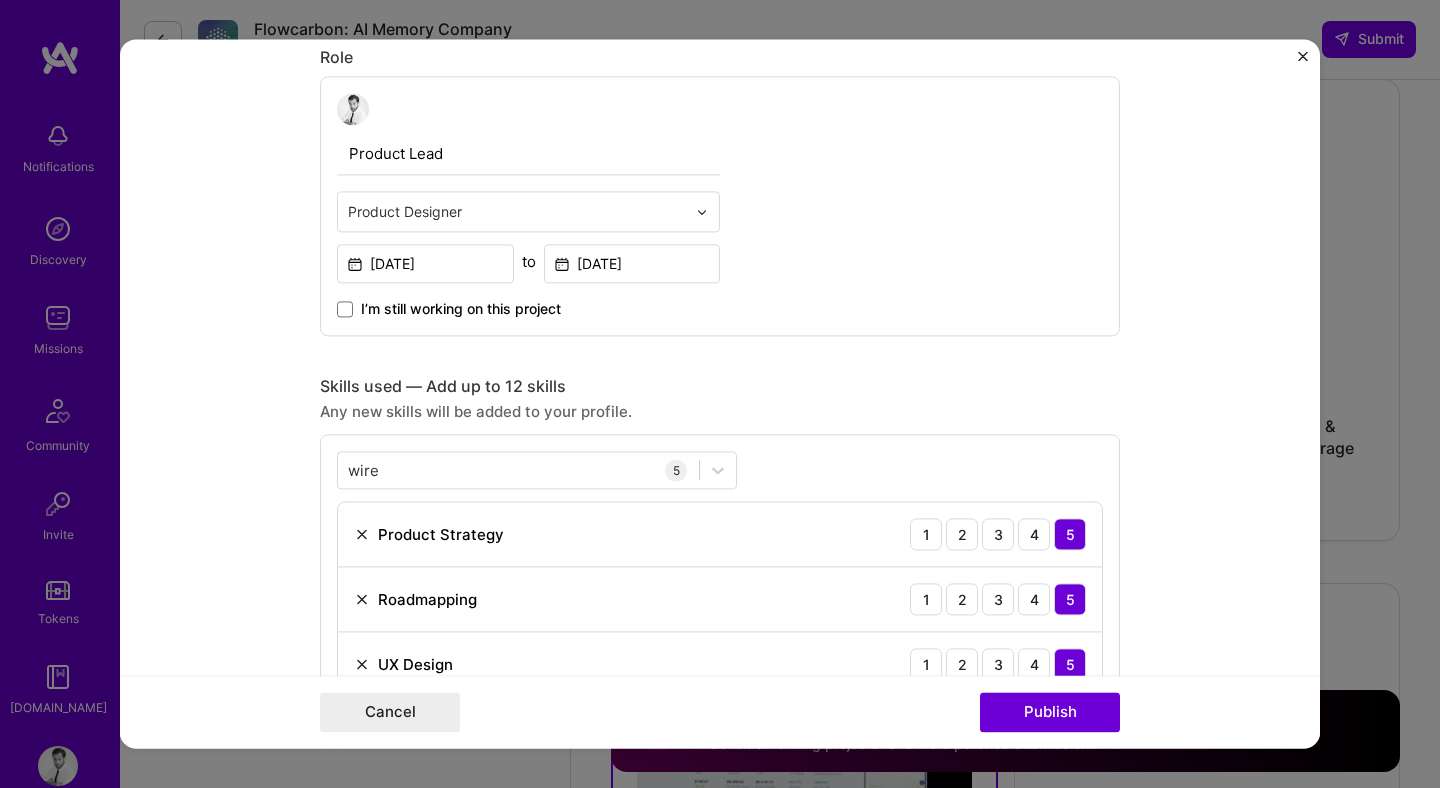 click on "Project title [DOMAIN_NAME] Company [GEOGRAPHIC_DATA]
Project industry Industry 2 Project Link (Optional) [URL][DOMAIN_NAME]
Current cover Add New Image Remove Image Role Product Lead Product Designer [DATE]
to [DATE]
I’m still working on this project Skills used — Add up to 12 skills Any new skills will be added to your profile. wire wire 5 Product Strategy 1 2 3 4 5 Roadmapping 1 2 3 4 5 UX Design 1 2 3 4 5 Product Design 1 2 3 4 5 Wireframing 1 2 3 4 5 Did this role require you to manage team members? (Optional) Yes, I managed — team members. Were you involved from inception to launch (0  ->  1)? (Optional) Zero to one is creation and development of a unique product from the ground up. I was involved in zero to one with this project Add metrics (Optional) Metrics help you visually show the outcome of a project. You can add up to 3 metrics. Project details   358 /" at bounding box center [720, 393] 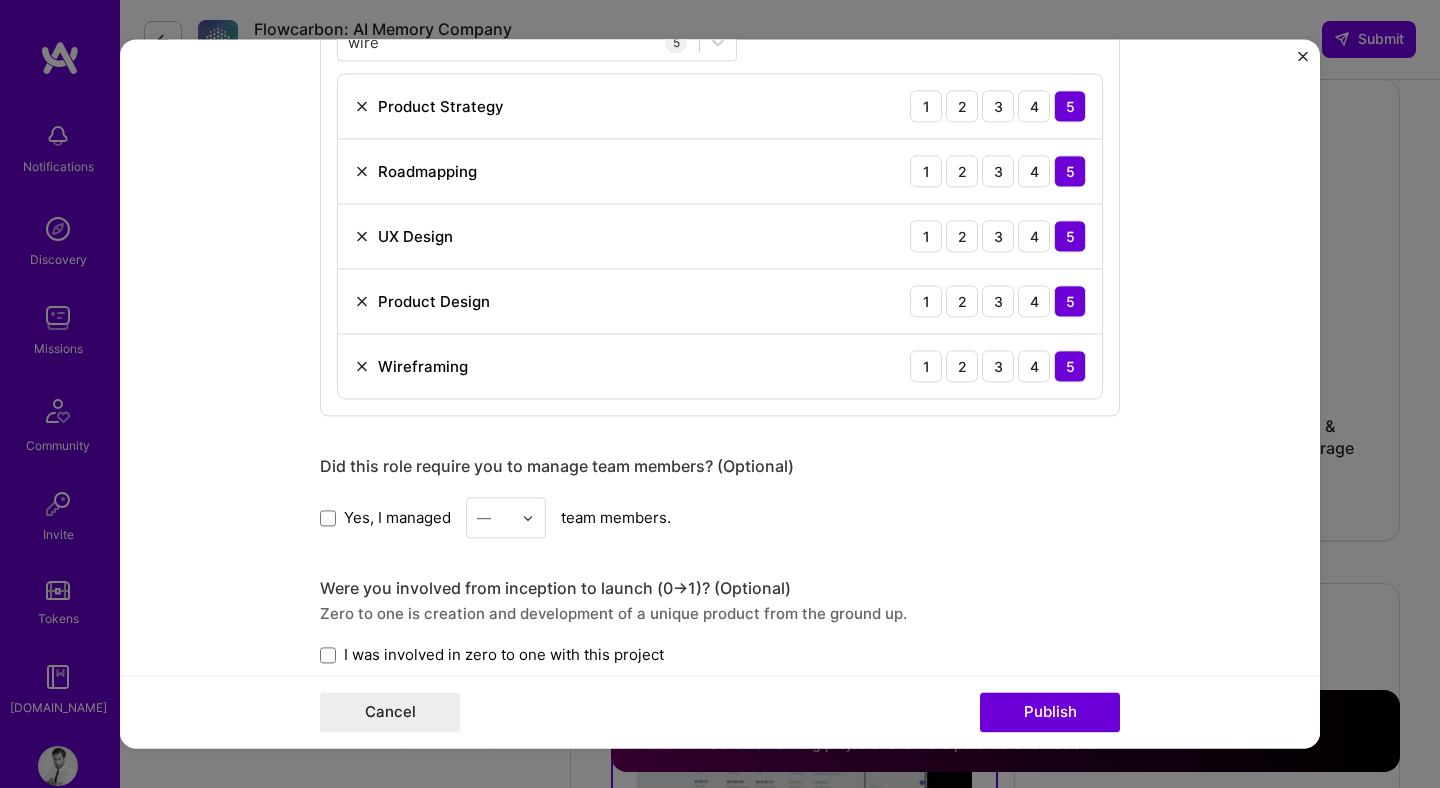 scroll, scrollTop: 1485, scrollLeft: 0, axis: vertical 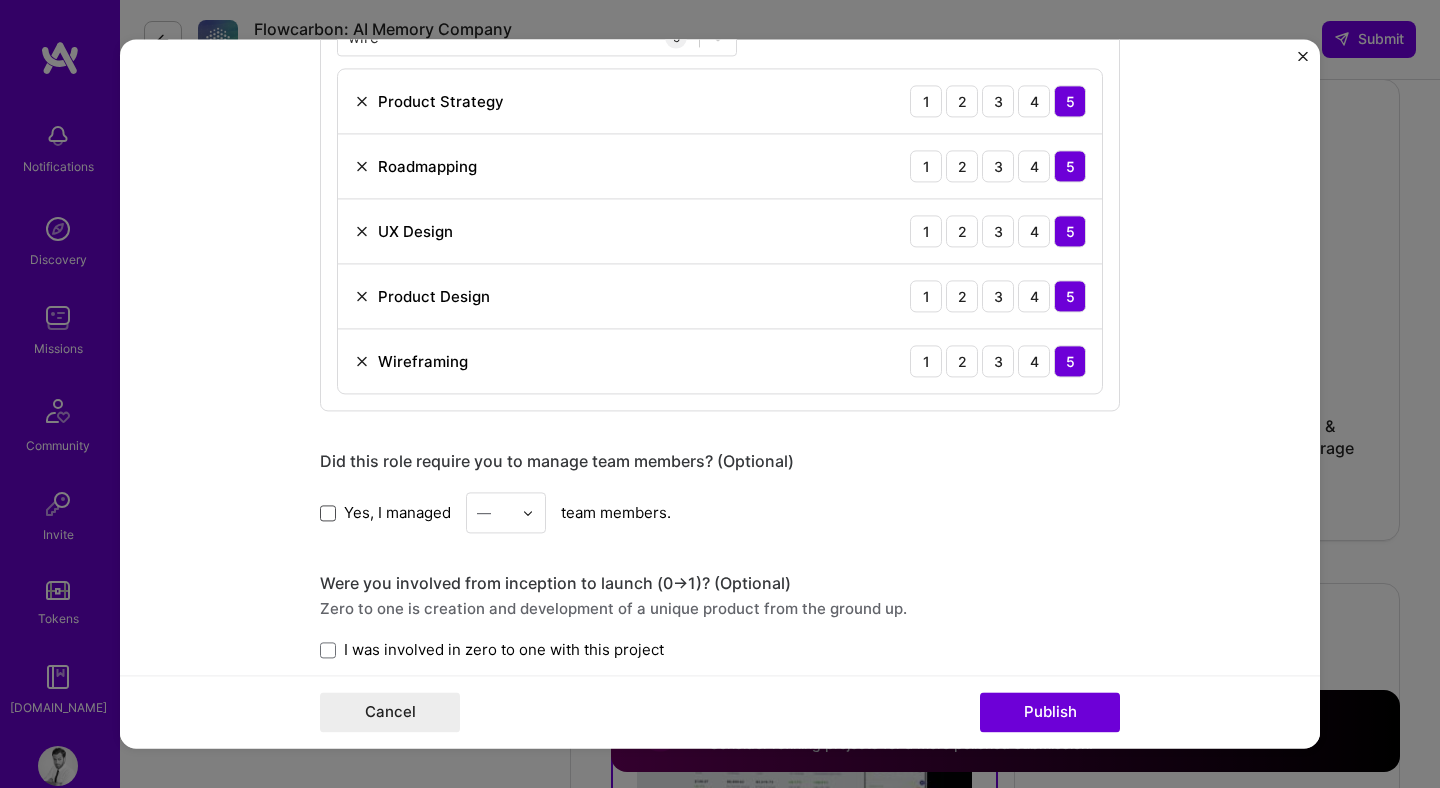 click at bounding box center (328, 513) 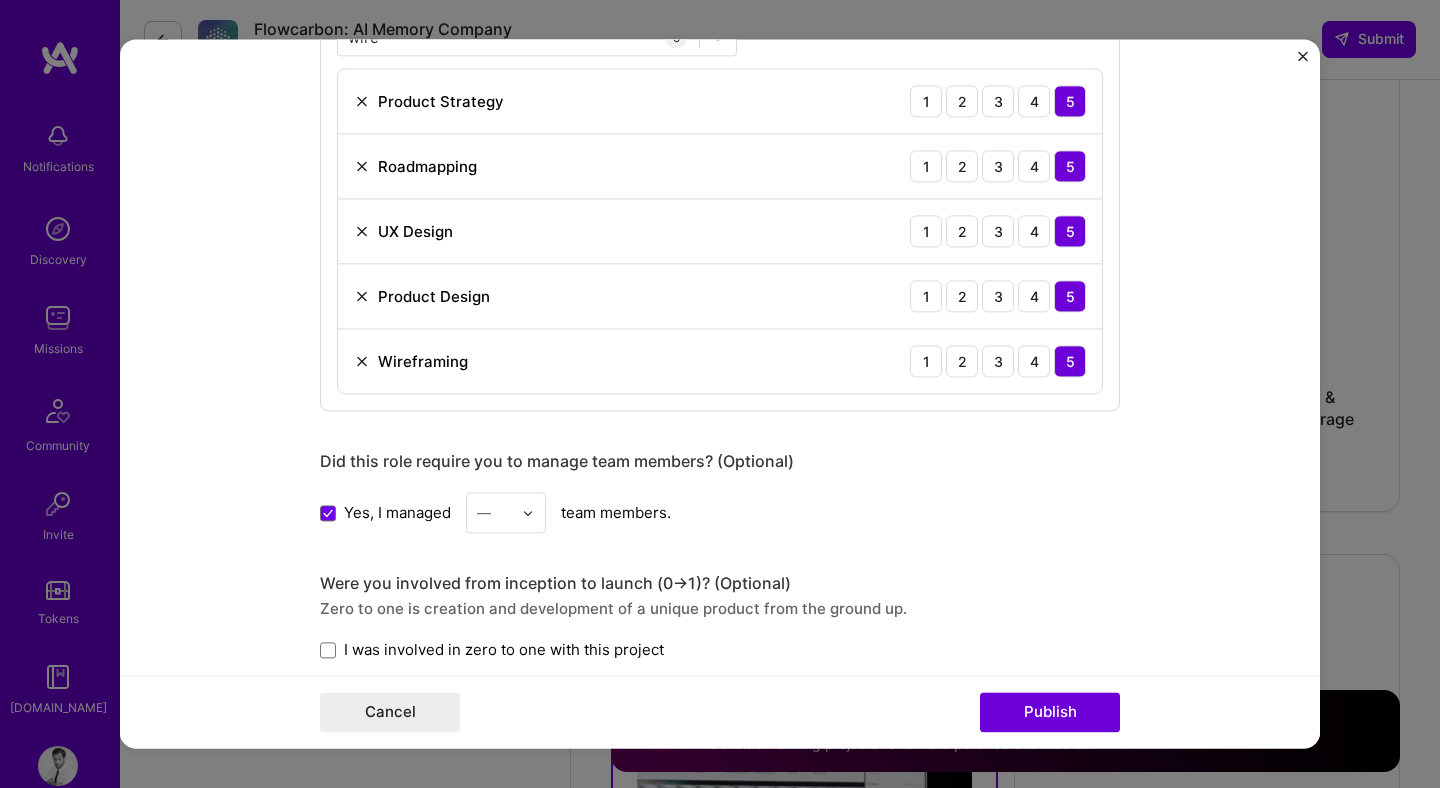 click at bounding box center [494, 512] 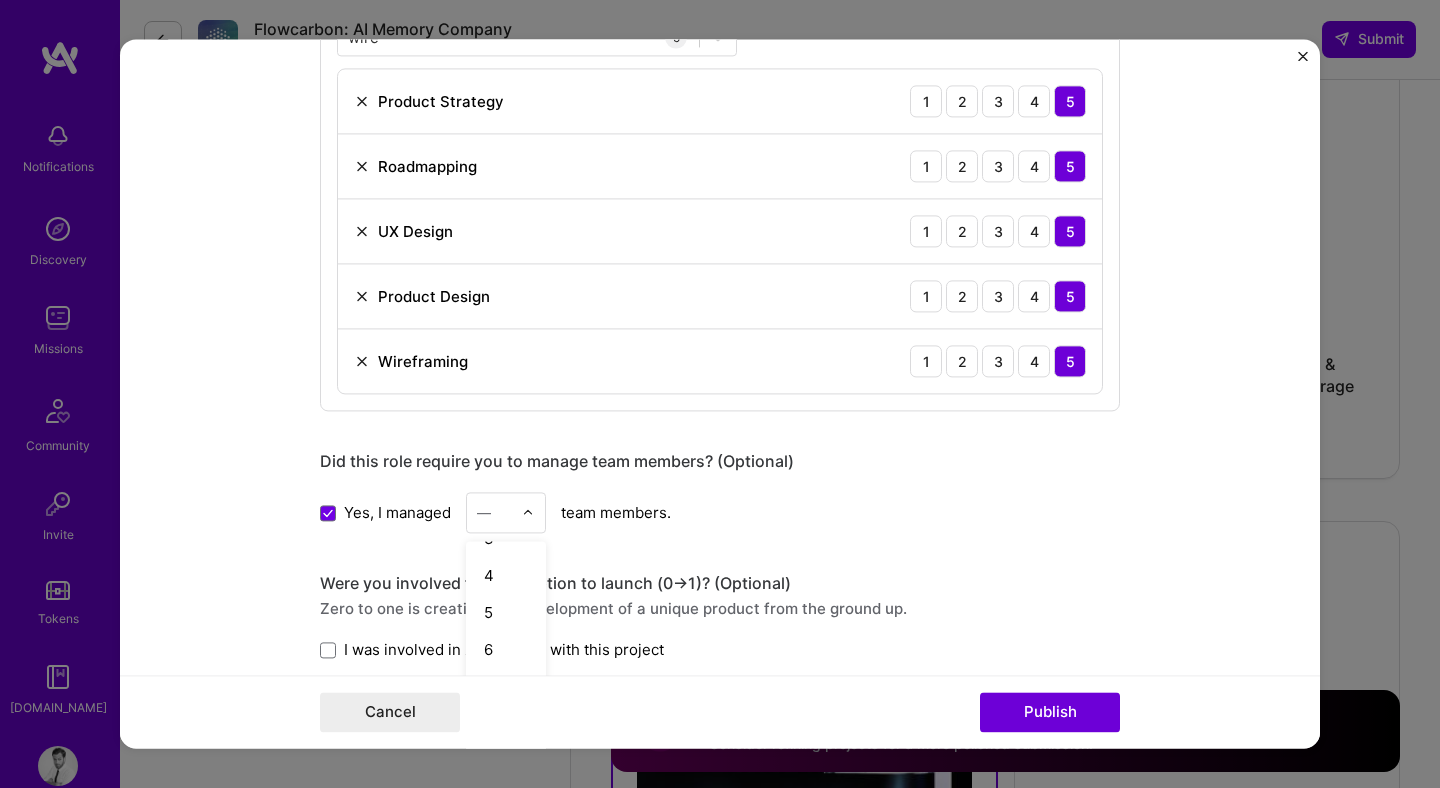 scroll, scrollTop: 110, scrollLeft: 0, axis: vertical 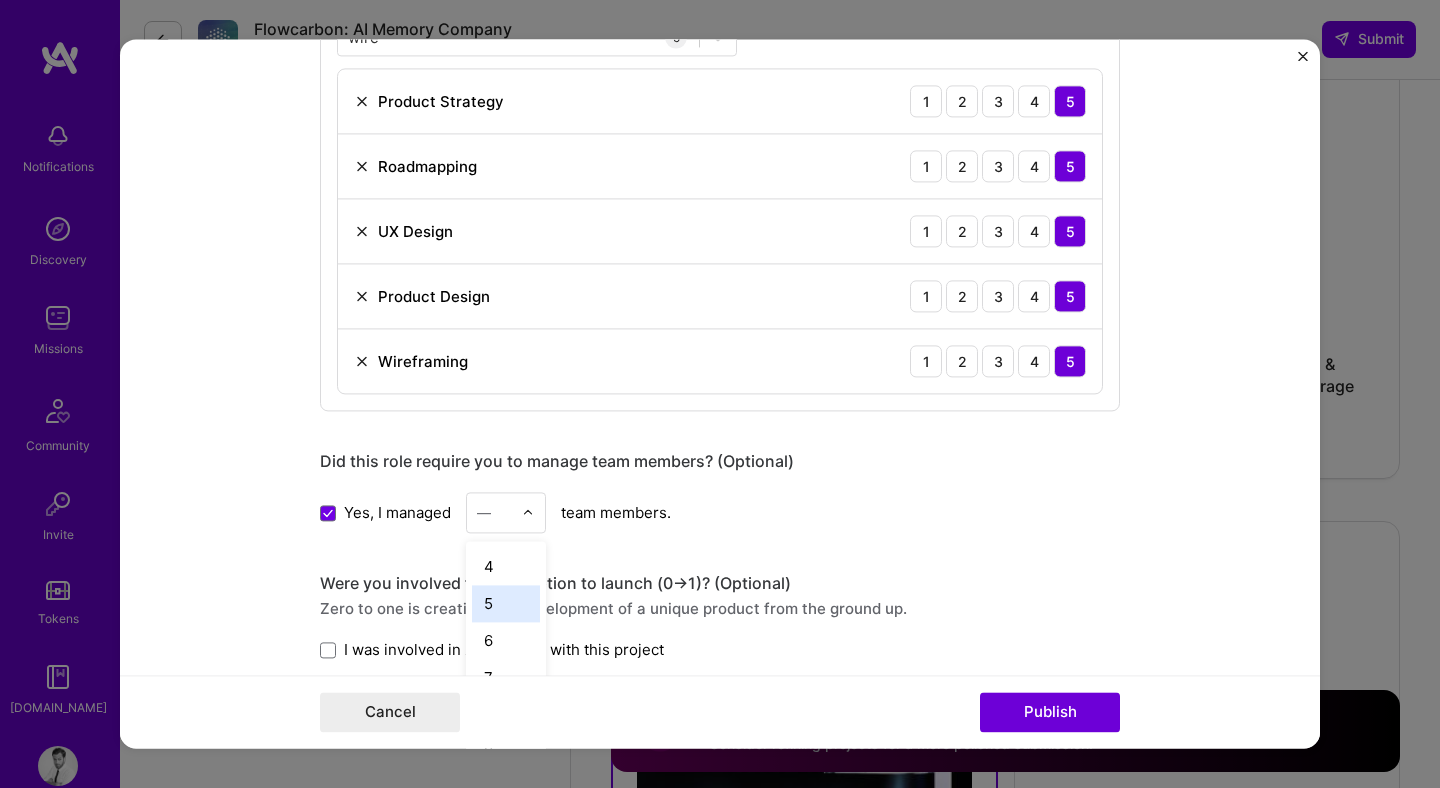 click on "5" at bounding box center (506, 603) 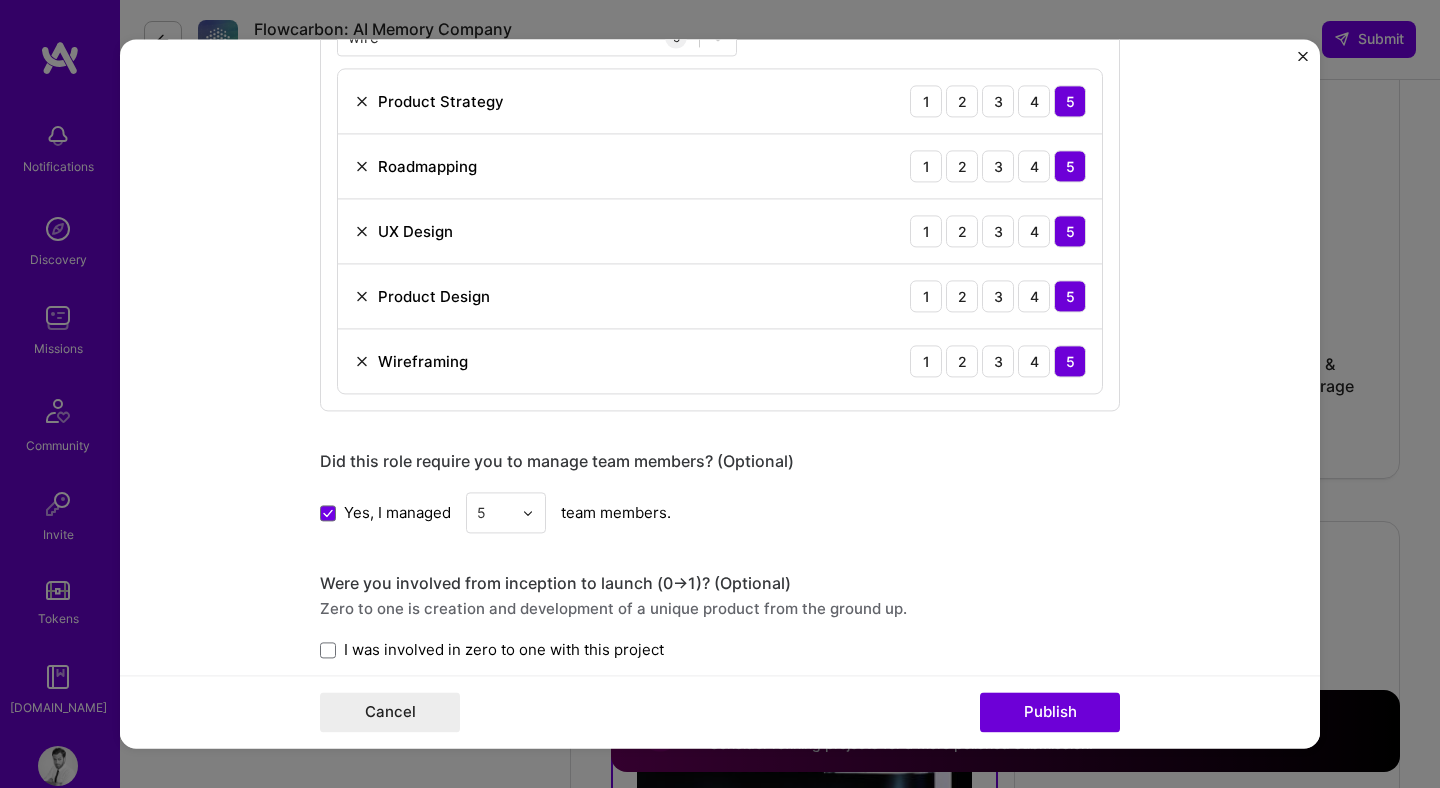 click on "Project title [DOMAIN_NAME] Company [GEOGRAPHIC_DATA]
Project industry Industry 2 Project Link (Optional) [URL][DOMAIN_NAME]
Current cover Add New Image Remove Image Role Product Lead Product Designer [DATE]
to [DATE]
I’m still working on this project Skills used — Add up to 12 skills Any new skills will be added to your profile. wire wire 5 Product Strategy 1 2 3 4 5 Roadmapping 1 2 3 4 5 UX Design 1 2 3 4 5 Product Design 1 2 3 4 5 Wireframing 1 2 3 4 5 Did this role require you to manage team members? (Optional) Yes, I managed option 5, selected.   Select is focused ,type to refine list, press Down to open the menu,  5 team members. Were you involved from inception to launch (0  ->  1)? (Optional) Zero to one is creation and development of a unique product from the ground up. I was involved in zero to one with this project Add metrics (Optional) Project details   358" at bounding box center [720, 124] 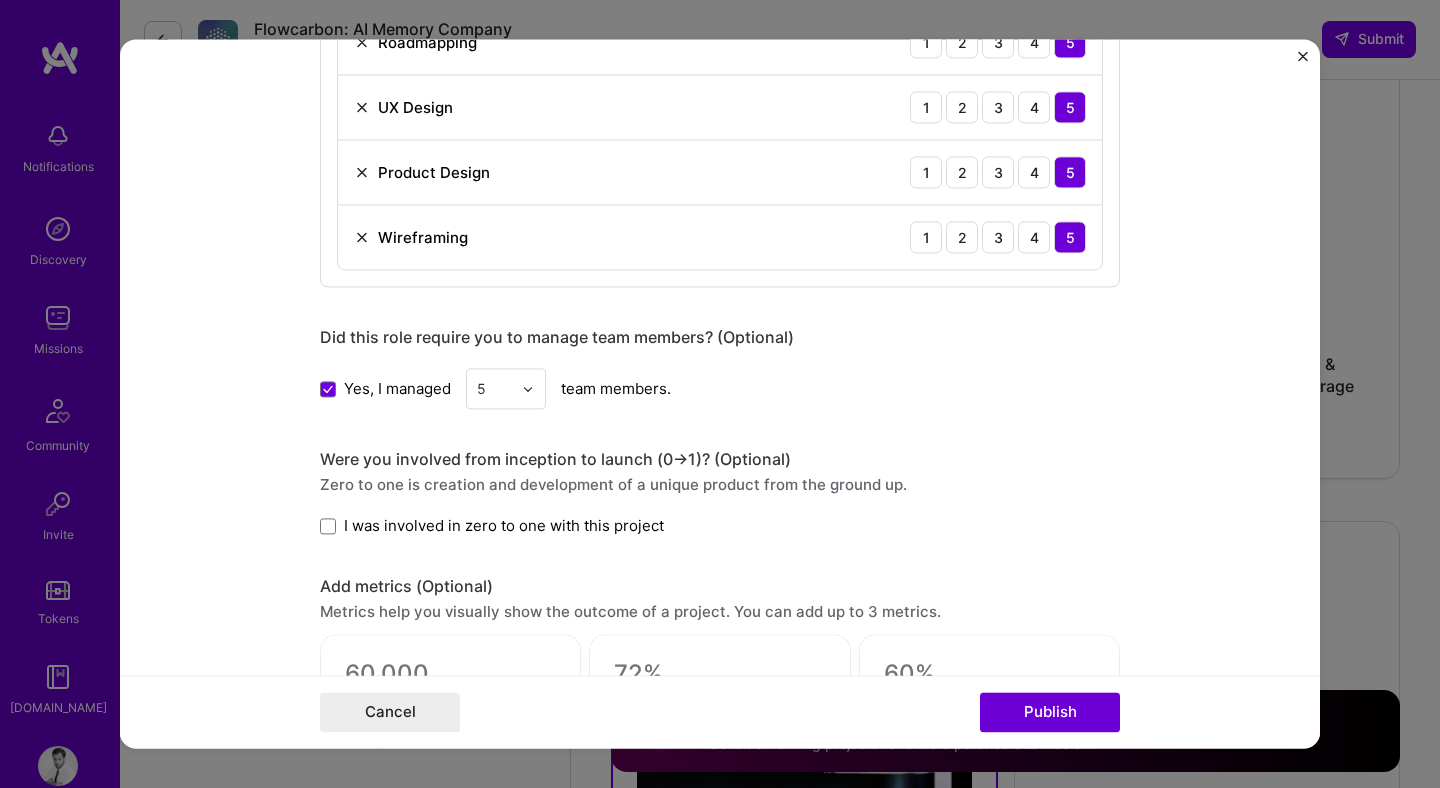 scroll, scrollTop: 1616, scrollLeft: 0, axis: vertical 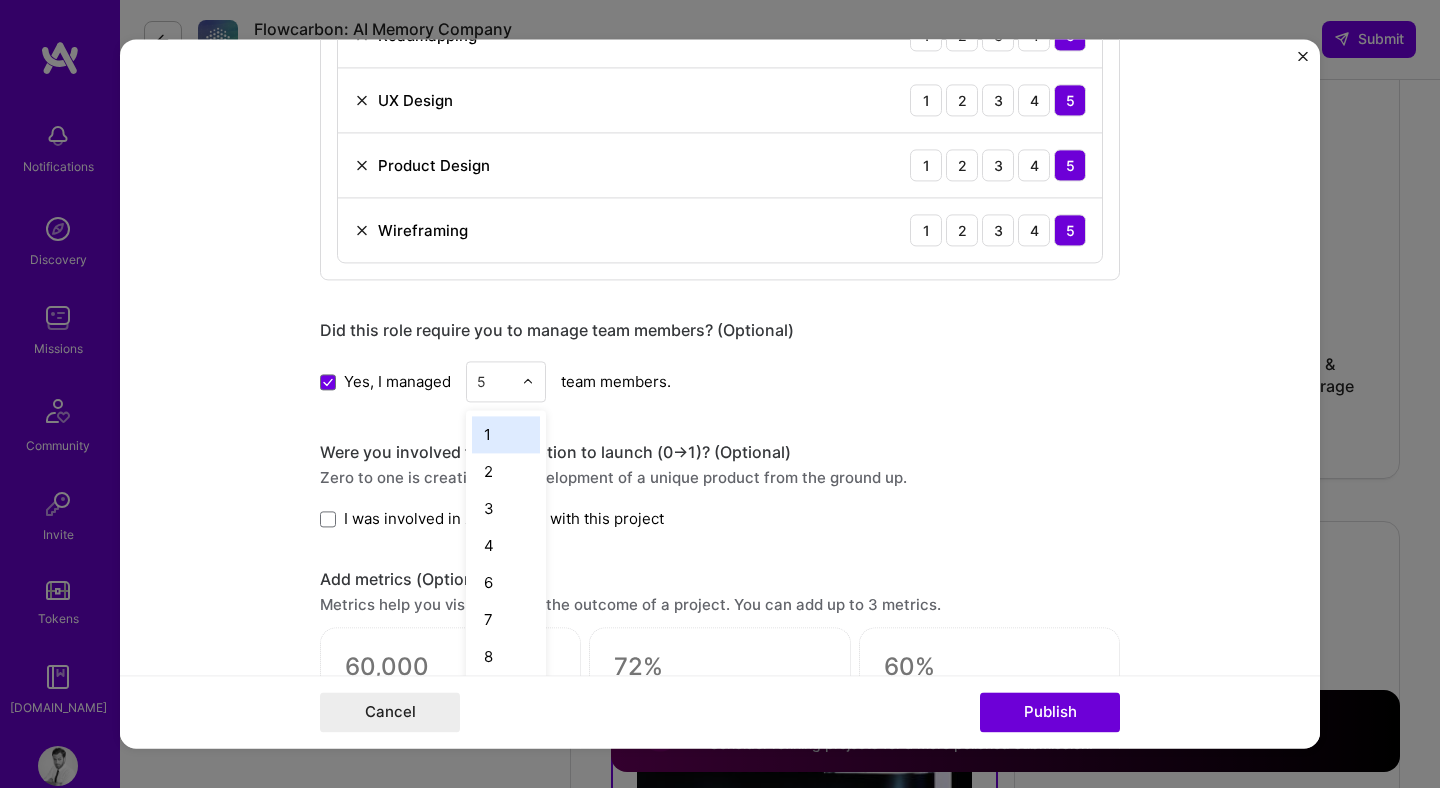 click at bounding box center (528, 382) 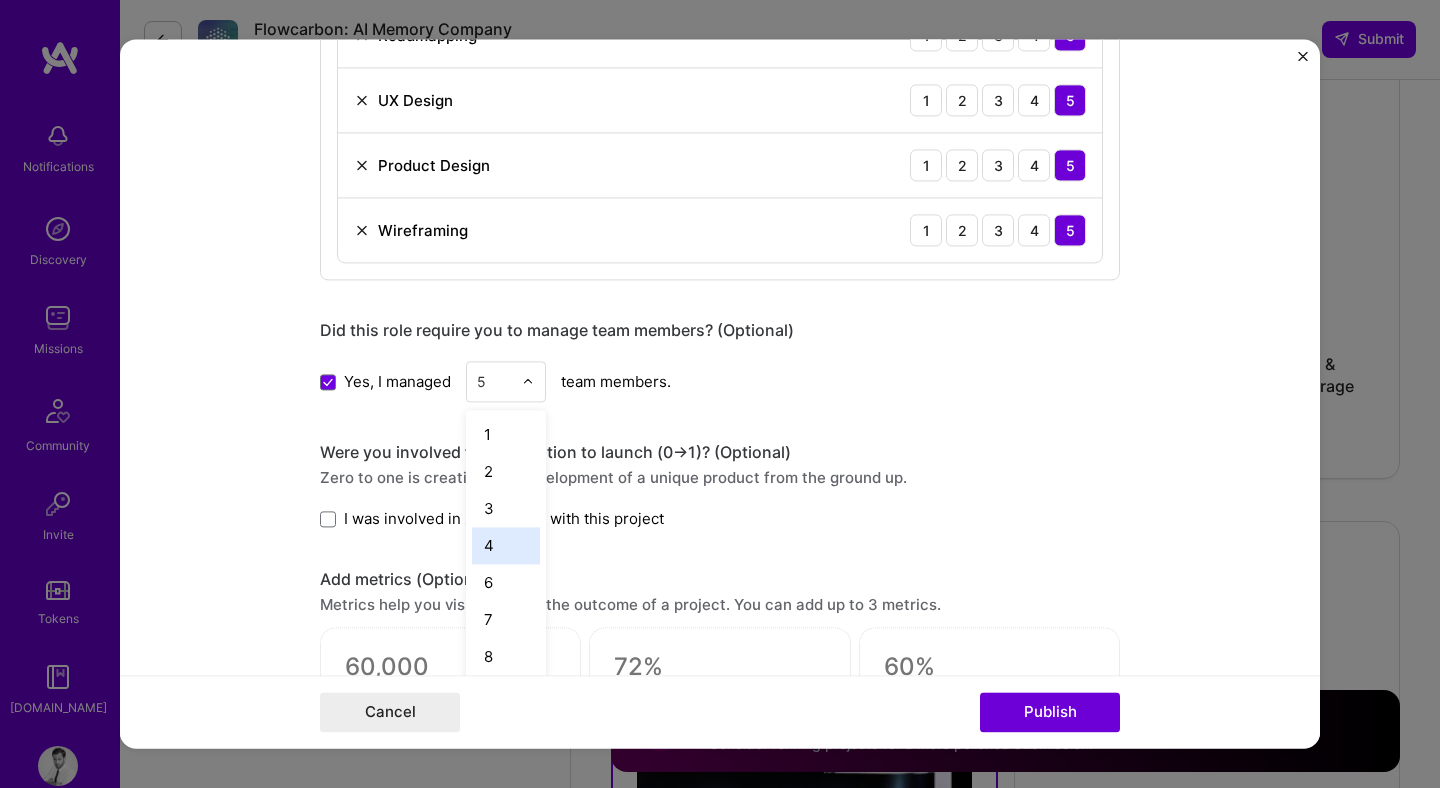 click on "4" at bounding box center [506, 545] 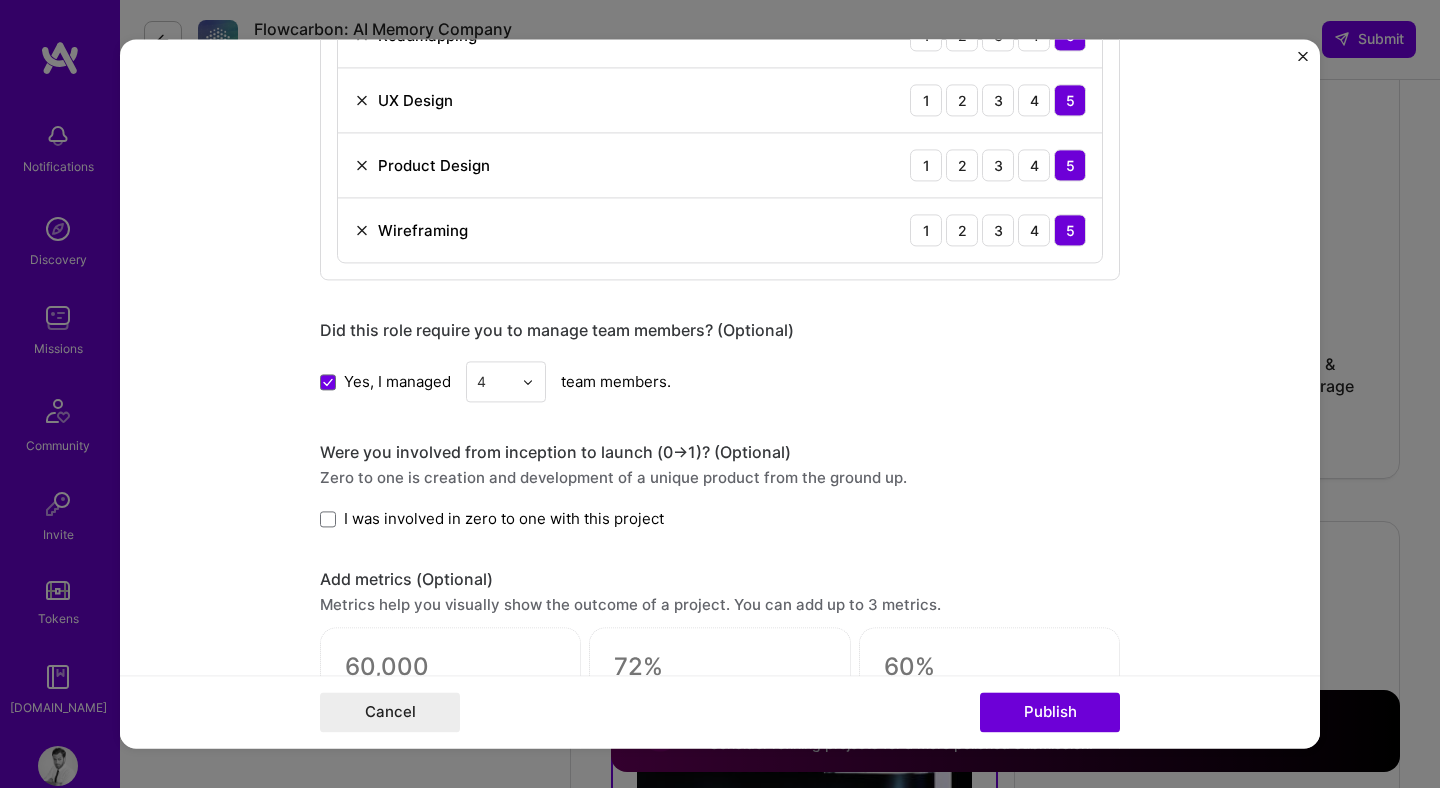 click on "Project title [DOMAIN_NAME] Company [GEOGRAPHIC_DATA]
Project industry Industry 2 Project Link (Optional) [URL][DOMAIN_NAME]
Current cover Add New Image Remove Image Role Product Lead Product Designer [DATE]
to [DATE]
I’m still working on this project Skills used — Add up to 12 skills Any new skills will be added to your profile. wire wire 5 Product Strategy 1 2 3 4 5 Roadmapping 1 2 3 4 5 UX Design 1 2 3 4 5 Product Design 1 2 3 4 5 Wireframing 1 2 3 4 5 Did this role require you to manage team members? (Optional) Yes, I managed option 4, selected.   Select is focused ,type to refine list, press Down to open the menu,  4 team members. Were you involved from inception to launch (0  ->  1)? (Optional) Zero to one is creation and development of a unique product from the ground up. I was involved in zero to one with this project Add metrics (Optional) Project details   358" at bounding box center (720, -7) 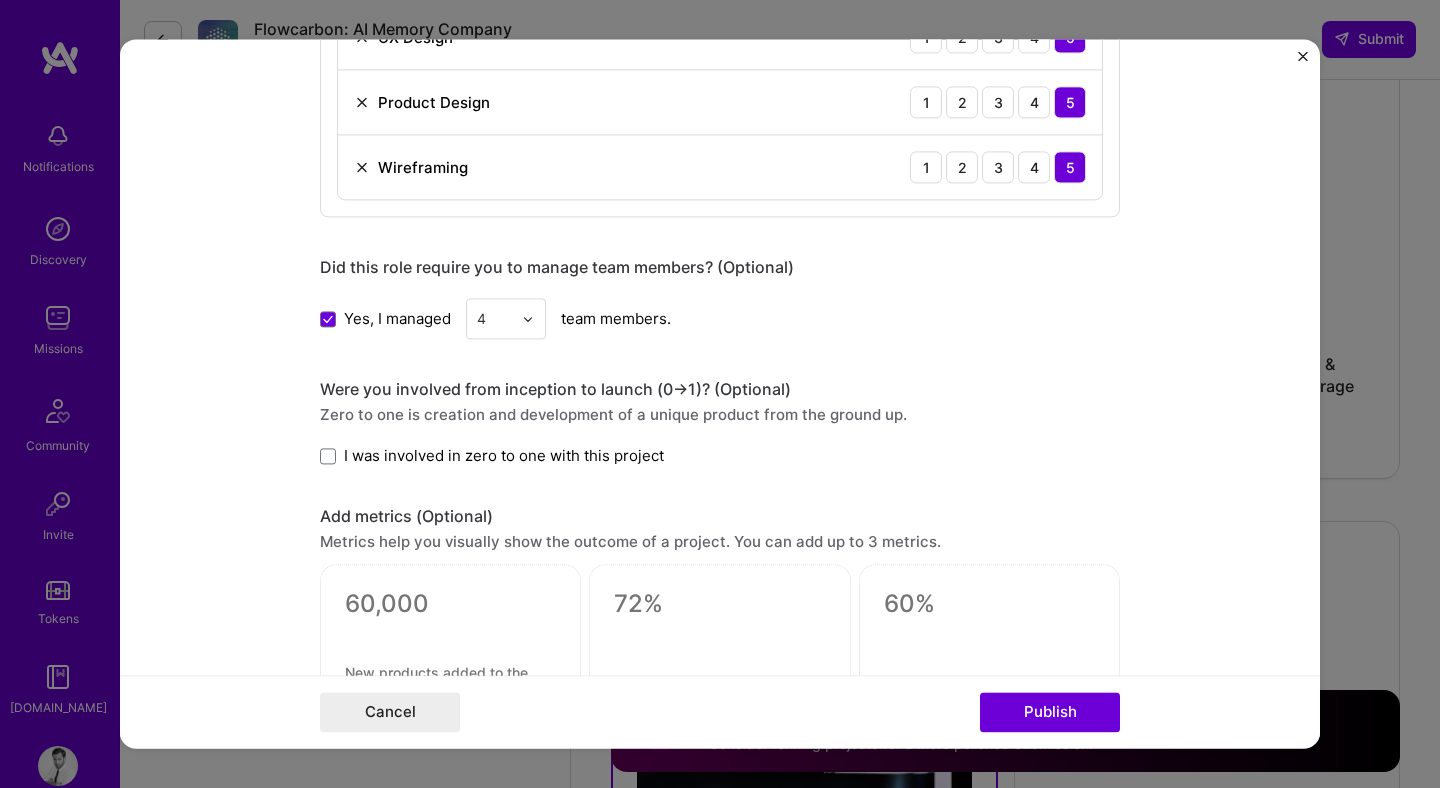 scroll, scrollTop: 1701, scrollLeft: 0, axis: vertical 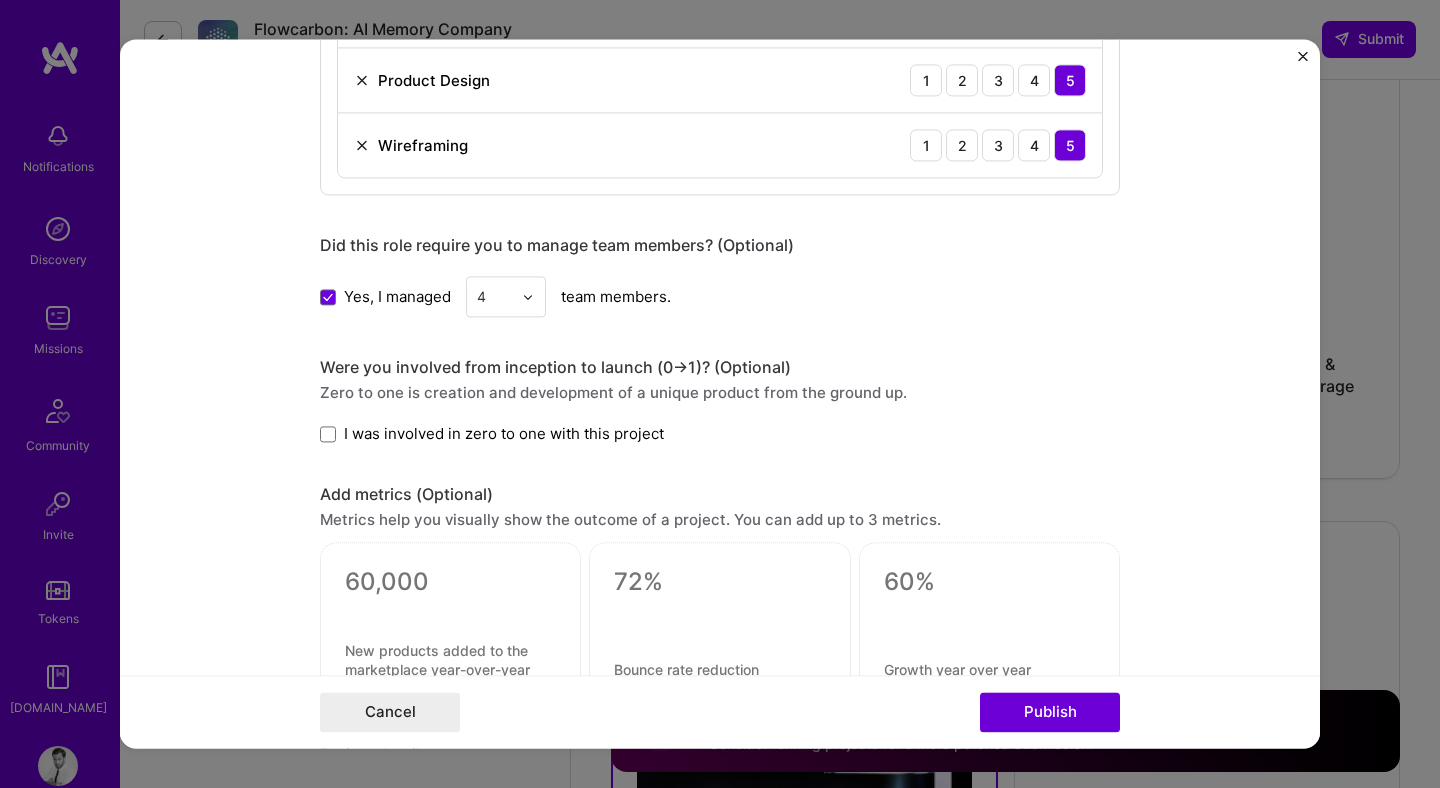 drag, startPoint x: 360, startPoint y: 441, endPoint x: 459, endPoint y: 437, distance: 99.08077 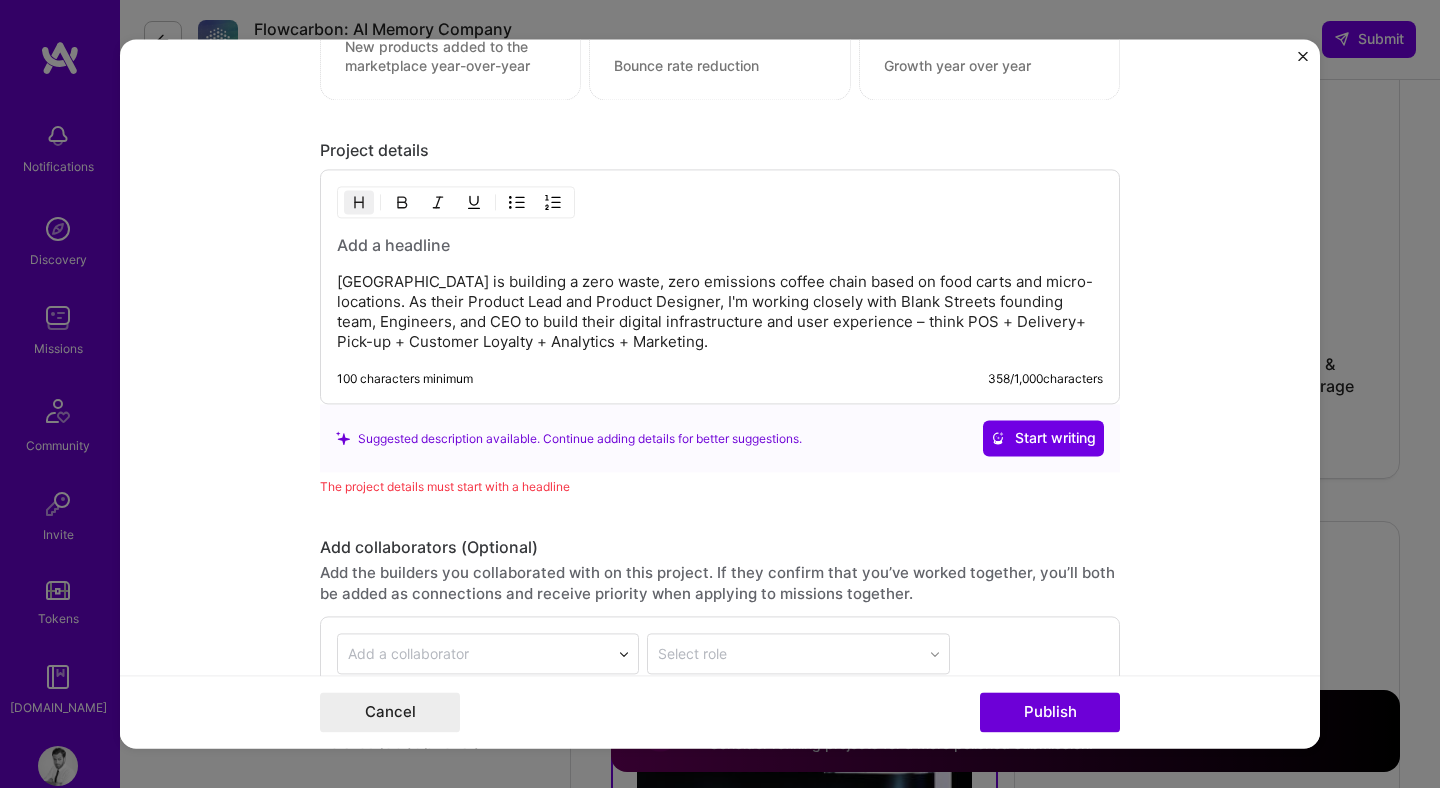 scroll, scrollTop: 2269, scrollLeft: 0, axis: vertical 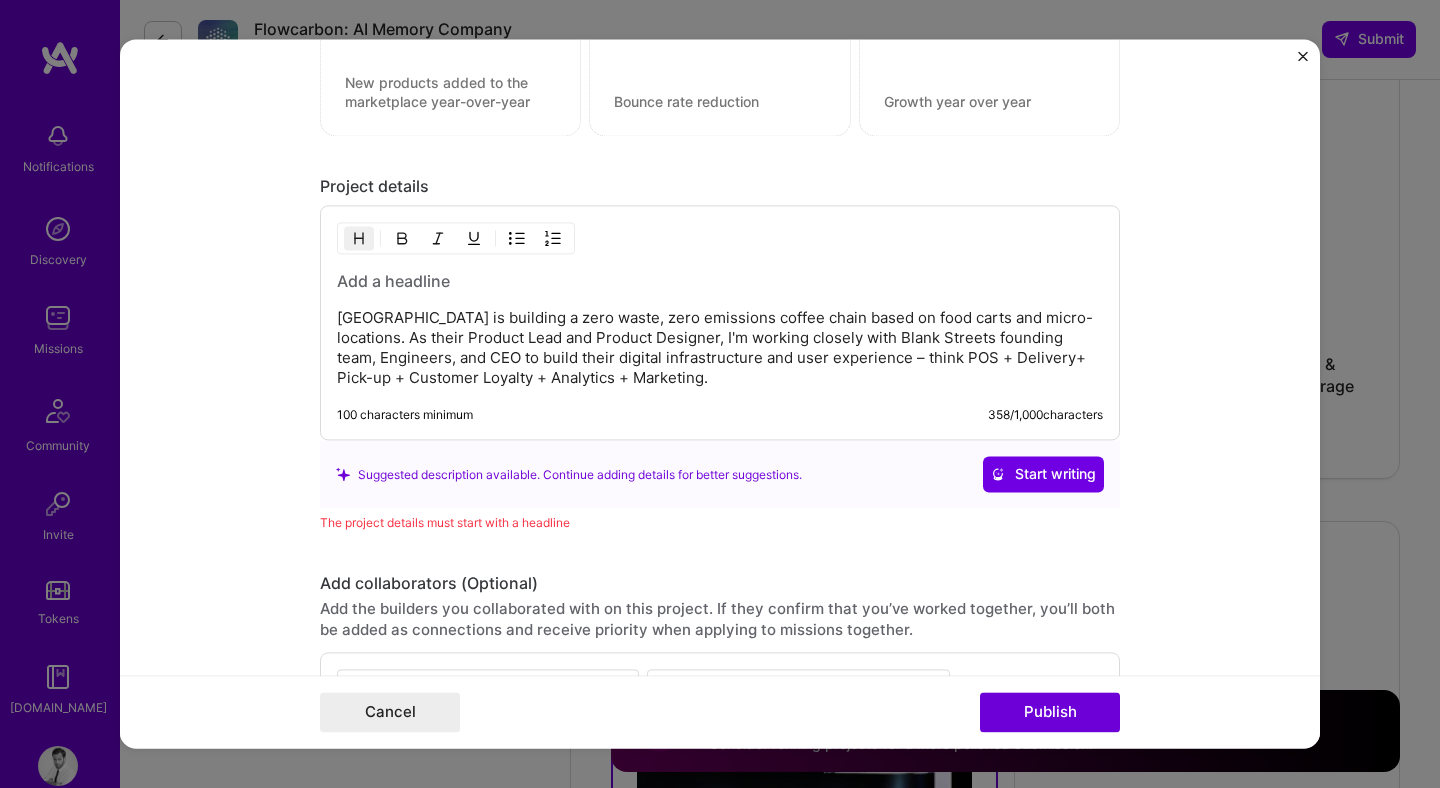 click on "[GEOGRAPHIC_DATA] is building a zero waste, zero emissions coffee chain based on food carts and micro-locations. As their Product Lead and Product Designer, I'm working closely with Blank Streets founding team, Engineers, and CEO to build their digital infrastructure and user experience – think POS + Delivery+ Pick-up + Customer Loyalty + Analytics + Marketing." at bounding box center [720, 349] 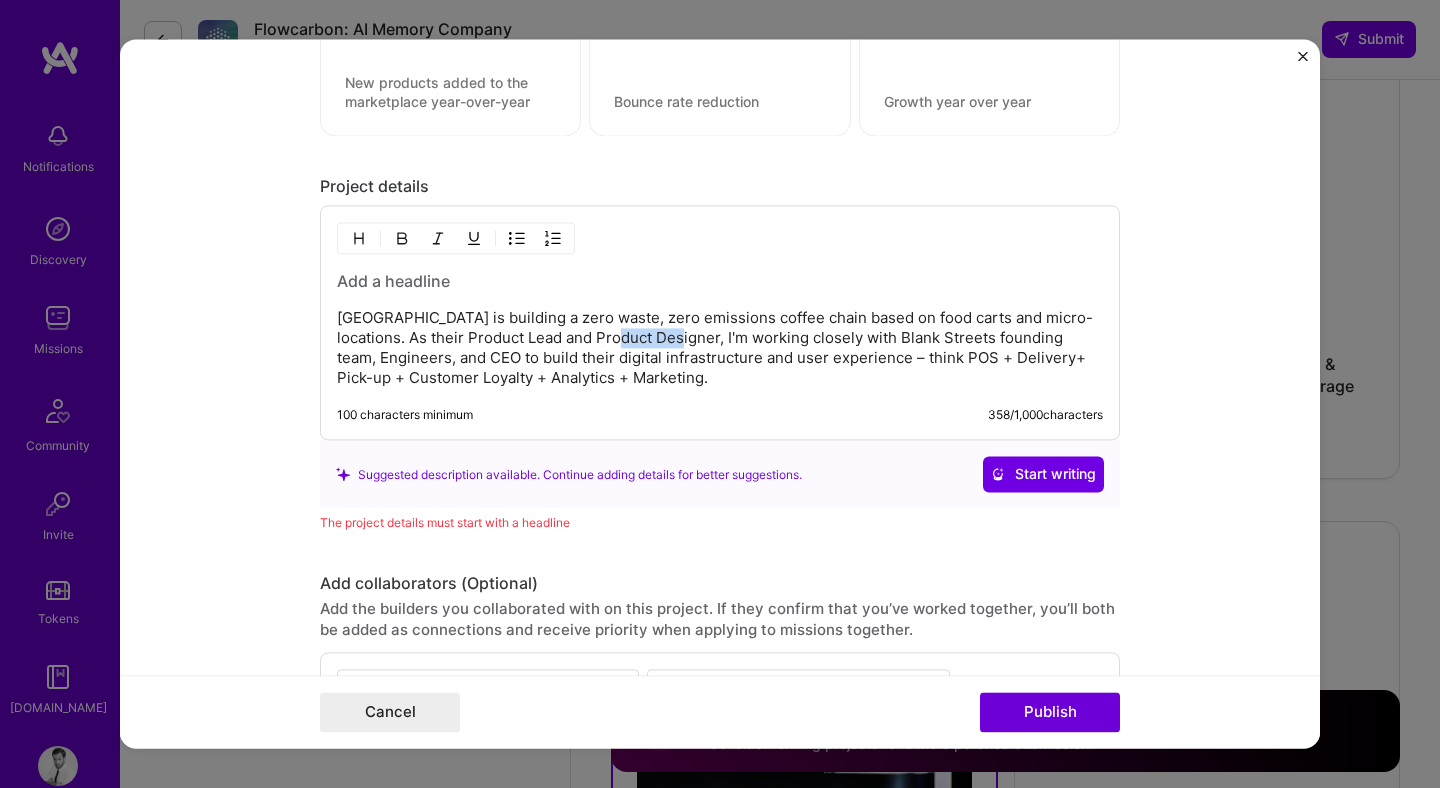 click on "[GEOGRAPHIC_DATA] is building a zero waste, zero emissions coffee chain based on food carts and micro-locations. As their Product Lead and Product Designer, I'm working closely with Blank Streets founding team, Engineers, and CEO to build their digital infrastructure and user experience – think POS + Delivery+ Pick-up + Customer Loyalty + Analytics + Marketing." at bounding box center [720, 349] 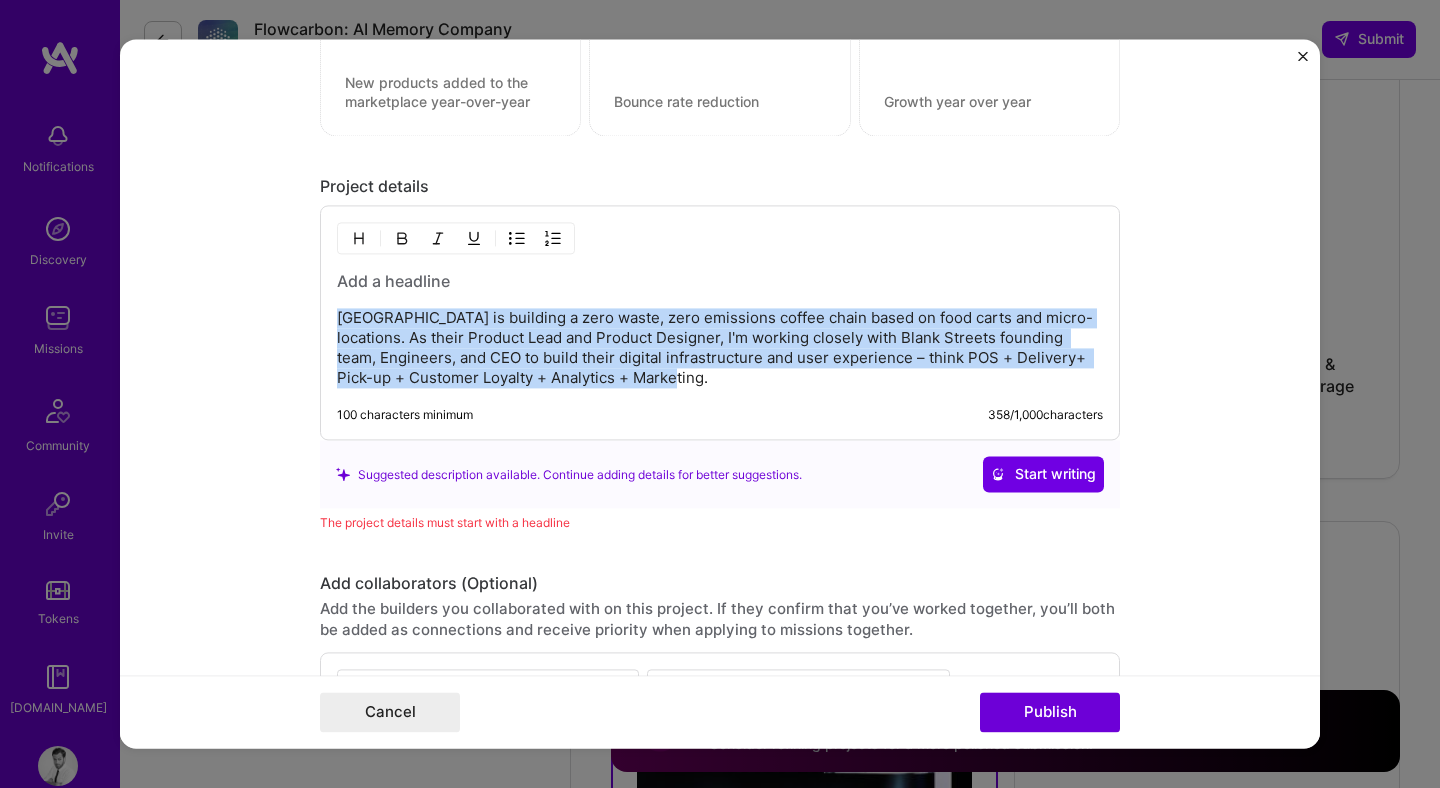 click on "[GEOGRAPHIC_DATA] is building a zero waste, zero emissions coffee chain based on food carts and micro-locations. As their Product Lead and Product Designer, I'm working closely with Blank Streets founding team, Engineers, and CEO to build their digital infrastructure and user experience – think POS + Delivery+ Pick-up + Customer Loyalty + Analytics + Marketing." at bounding box center [720, 349] 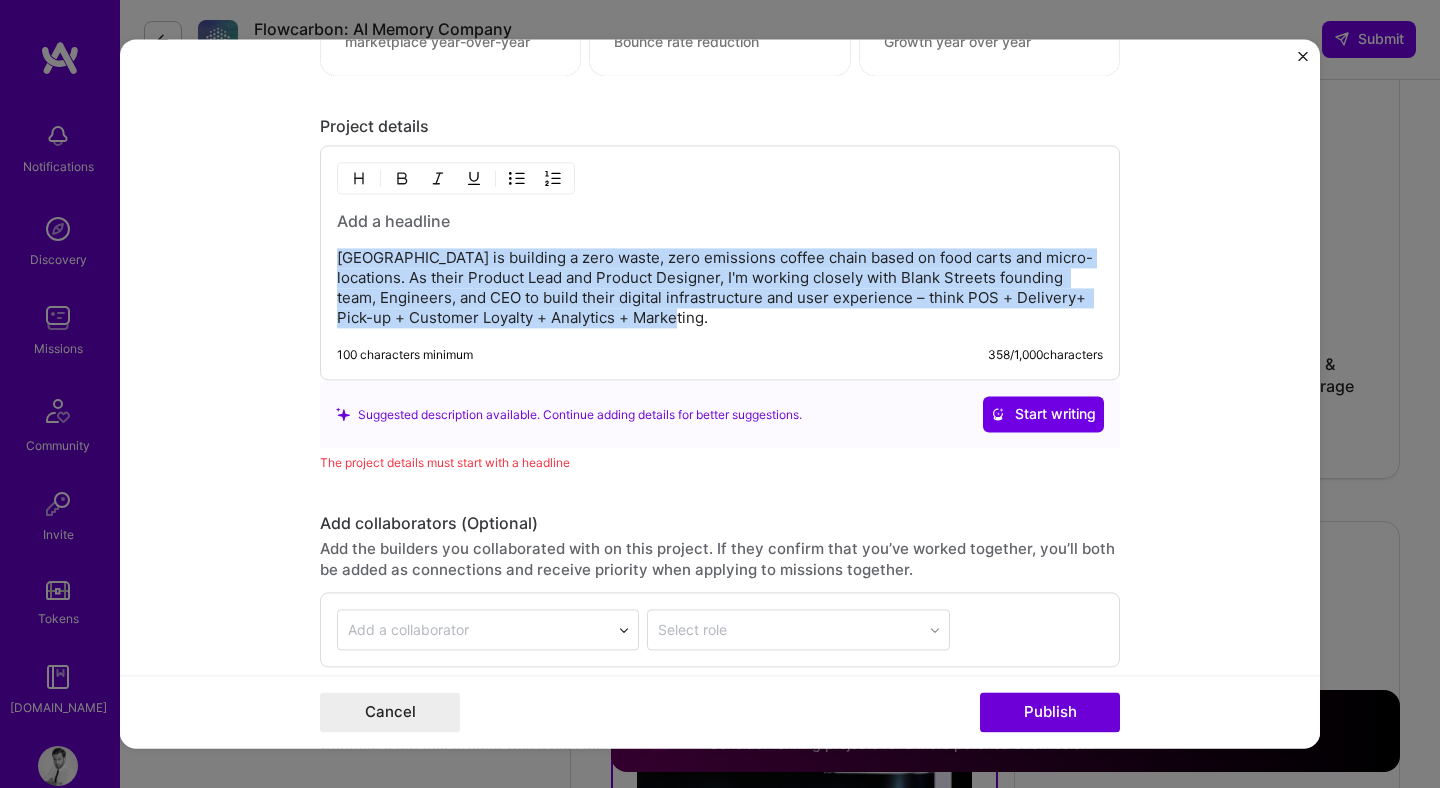 scroll, scrollTop: 2330, scrollLeft: 0, axis: vertical 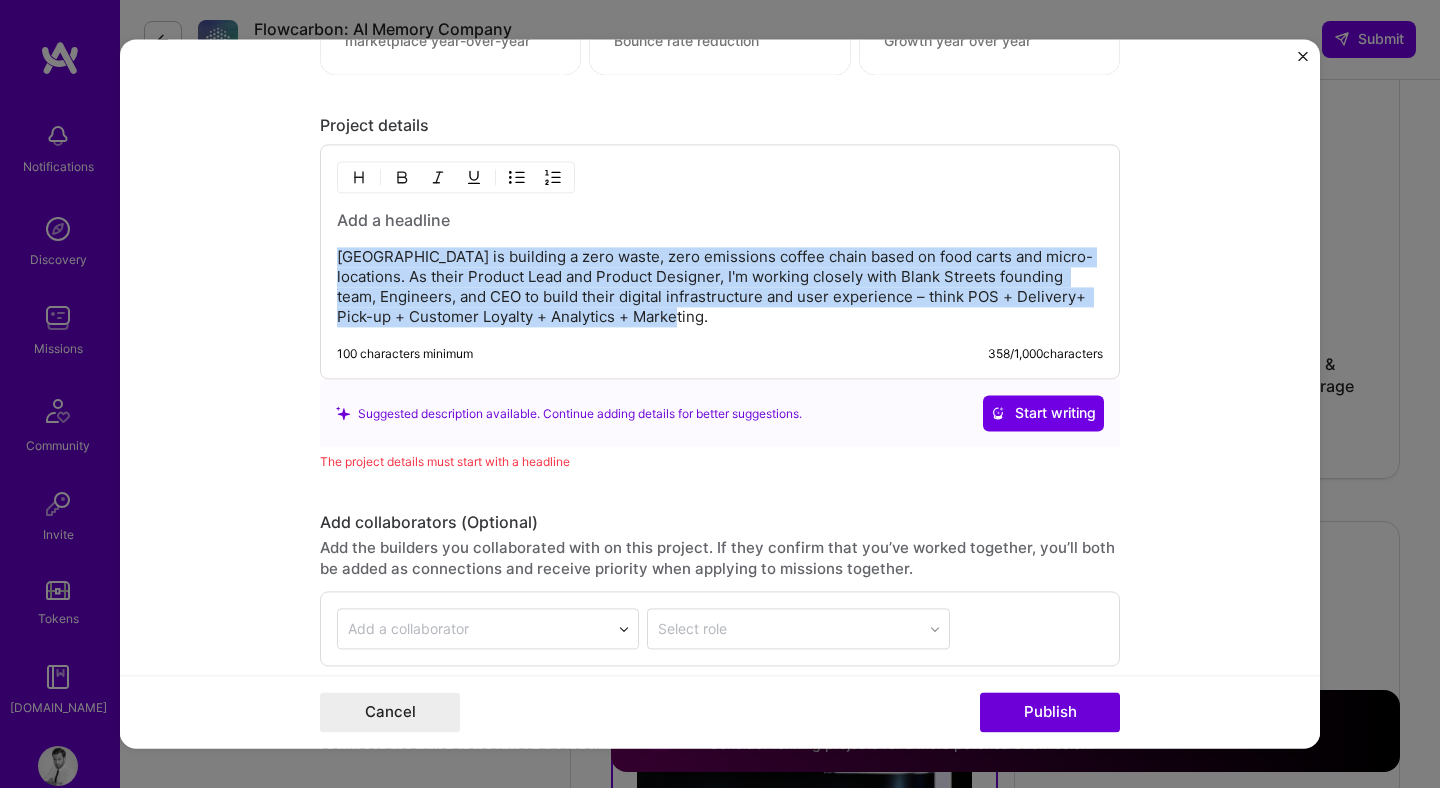 copy on "[GEOGRAPHIC_DATA] is building a zero waste, zero emissions coffee chain based on food carts and micro-locations. As their Product Lead and Product Designer, I'm working closely with Blank Streets founding team, Engineers, and CEO to build their digital infrastructure and user experience – think POS + Delivery+ Pick-up + Customer Loyalty + Analytics + Marketing." 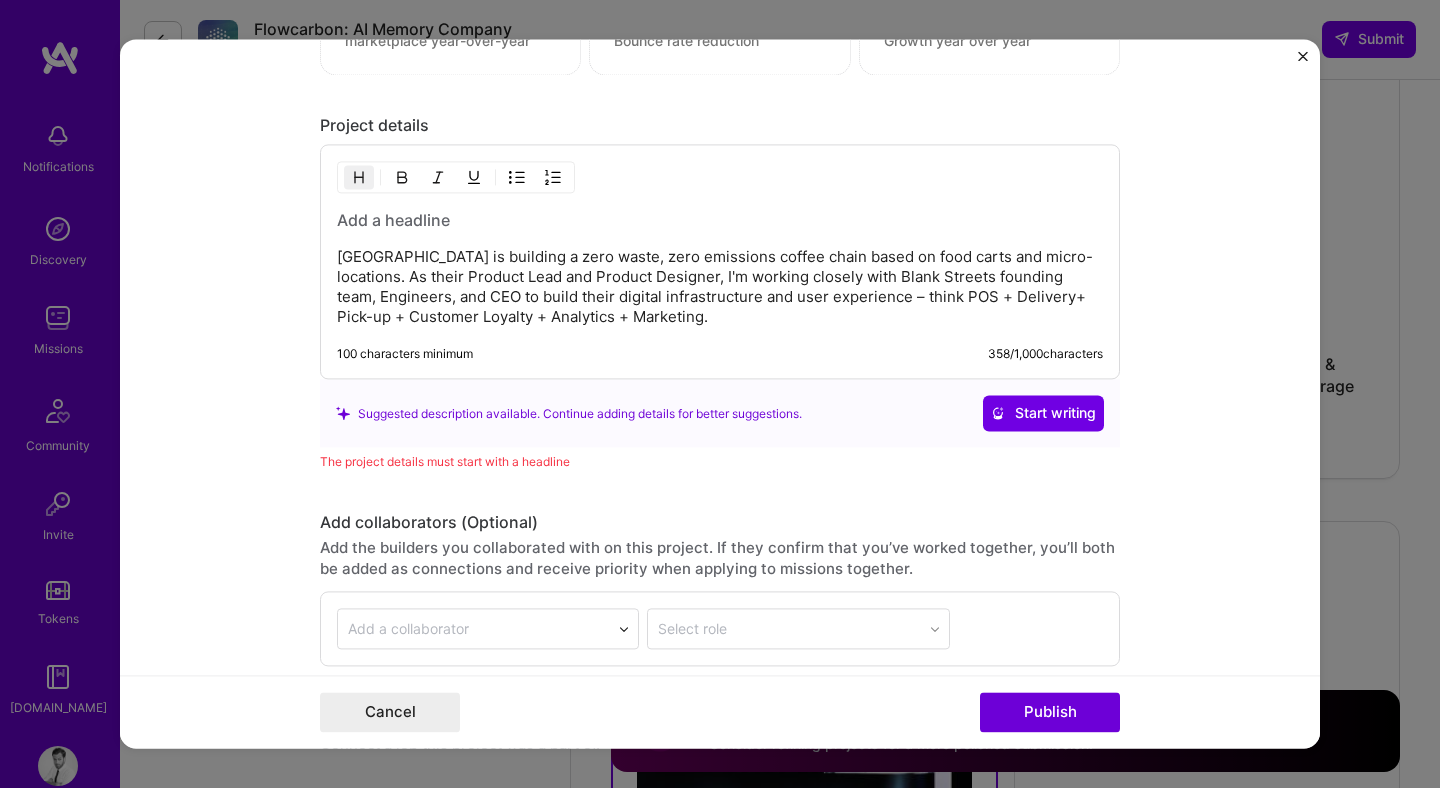 click at bounding box center (720, 221) 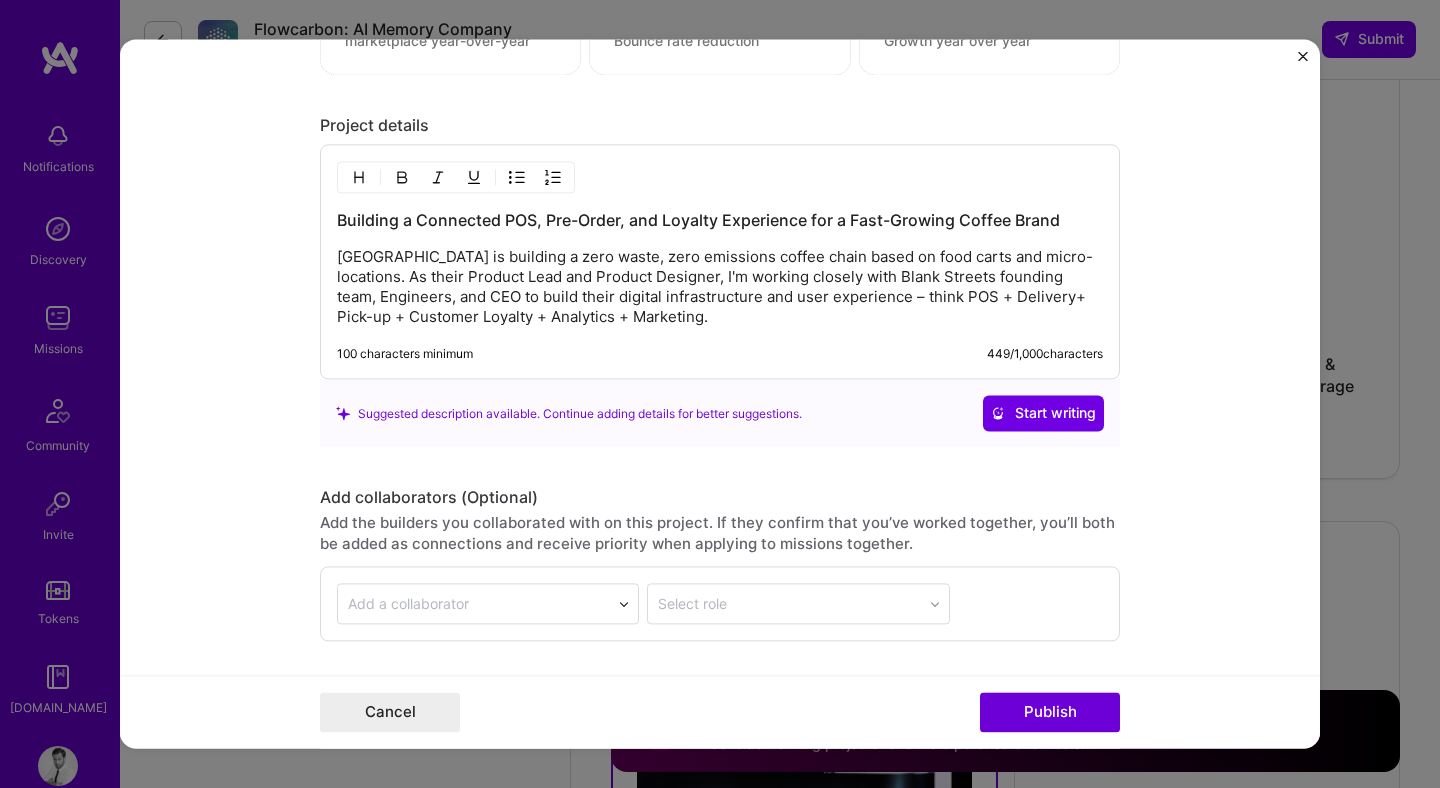 click on "[GEOGRAPHIC_DATA] is building a zero waste, zero emissions coffee chain based on food carts and micro-locations. As their Product Lead and Product Designer, I'm working closely with Blank Streets founding team, Engineers, and CEO to build their digital infrastructure and user experience – think POS + Delivery+ Pick-up + Customer Loyalty + Analytics + Marketing." at bounding box center (720, 288) 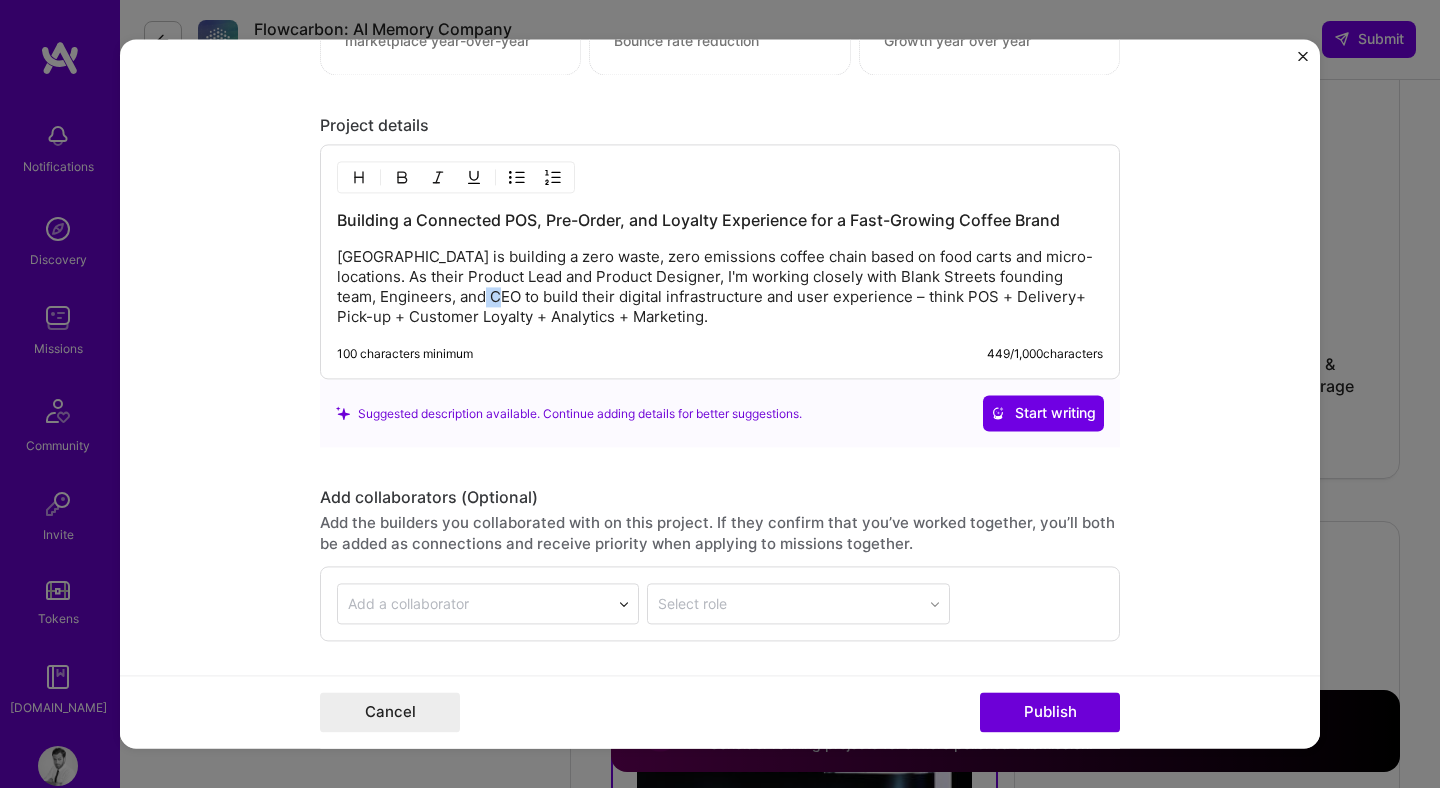 click on "[GEOGRAPHIC_DATA] is building a zero waste, zero emissions coffee chain based on food carts and micro-locations. As their Product Lead and Product Designer, I'm working closely with Blank Streets founding team, Engineers, and CEO to build their digital infrastructure and user experience – think POS + Delivery+ Pick-up + Customer Loyalty + Analytics + Marketing." at bounding box center (720, 288) 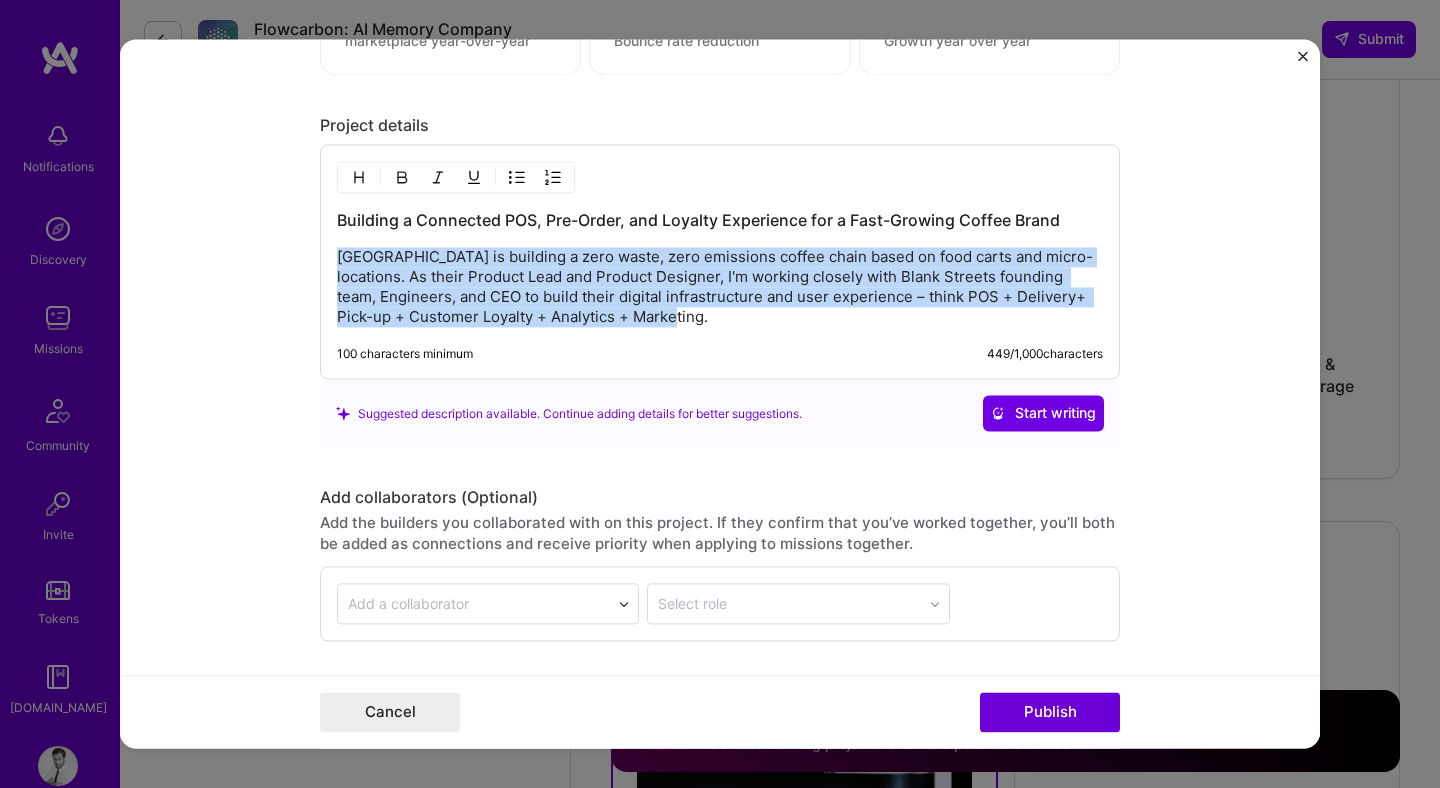 click on "[GEOGRAPHIC_DATA] is building a zero waste, zero emissions coffee chain based on food carts and micro-locations. As their Product Lead and Product Designer, I'm working closely with Blank Streets founding team, Engineers, and CEO to build their digital infrastructure and user experience – think POS + Delivery+ Pick-up + Customer Loyalty + Analytics + Marketing." at bounding box center [720, 288] 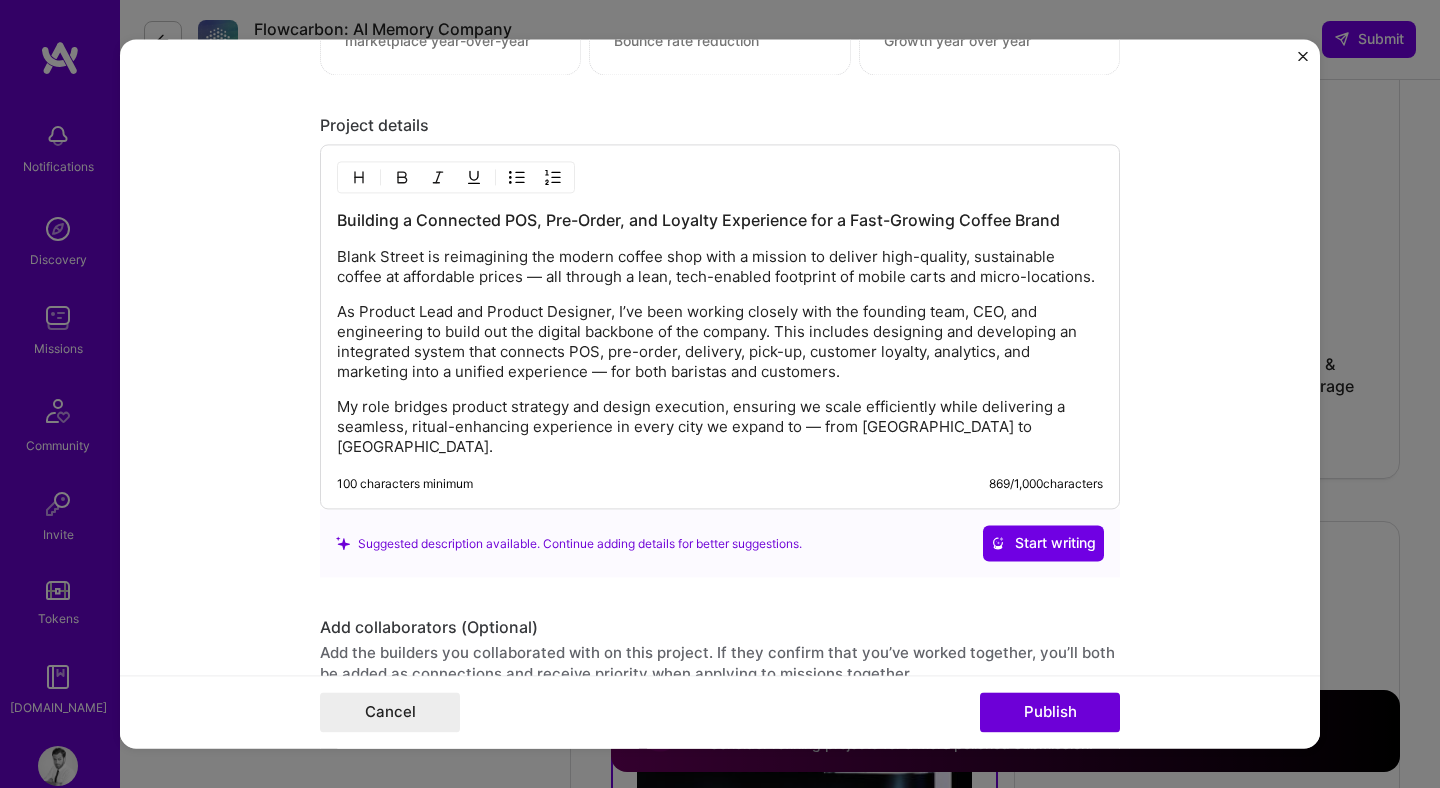 click on "As Product Lead and Product Designer, I’ve been working closely with the founding team, CEO, and engineering to build out the digital backbone of the company. This includes designing and developing an integrated system that connects POS, pre-order, delivery, pick-up, customer loyalty, analytics, and marketing into a unified experience — for both baristas and customers." at bounding box center [720, 343] 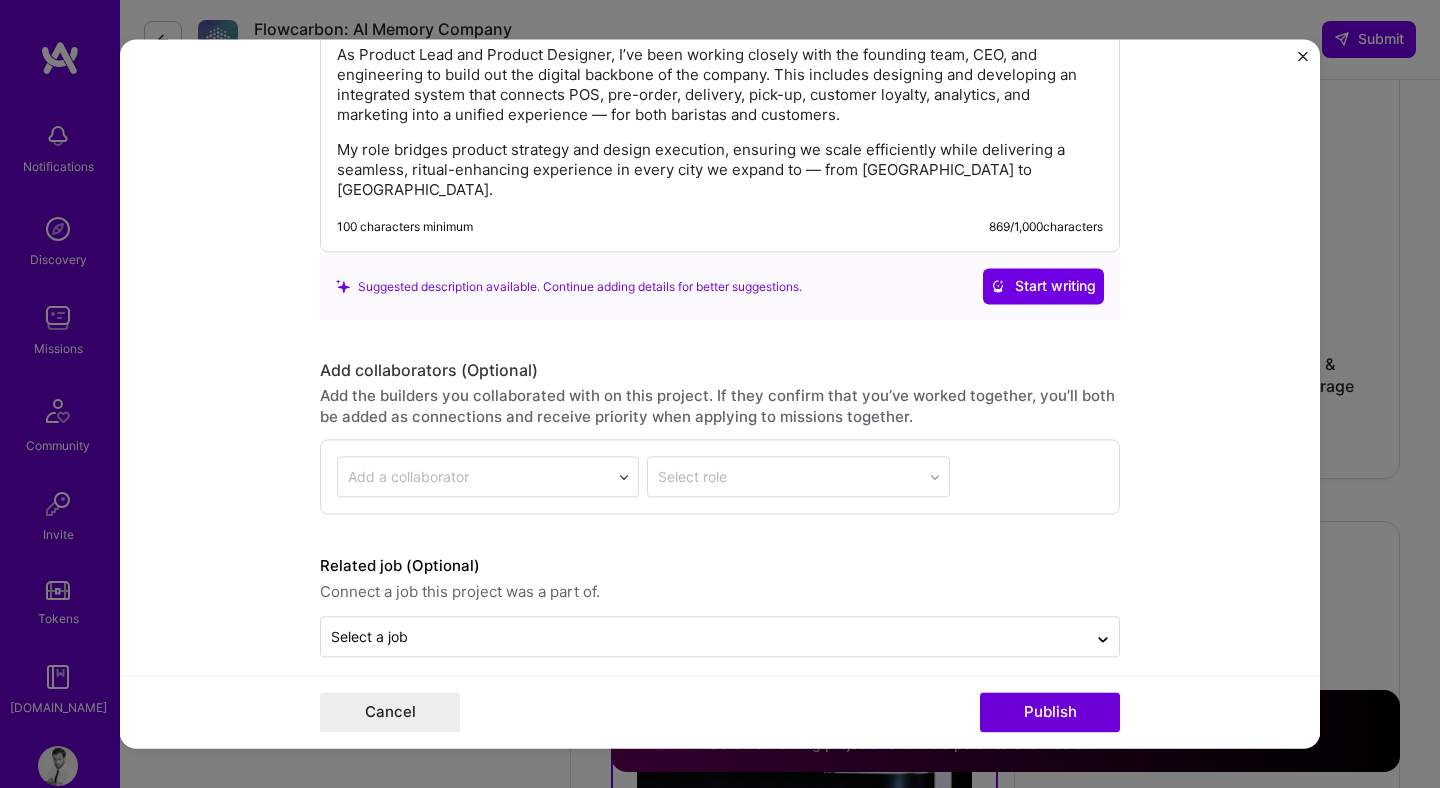 scroll, scrollTop: 2587, scrollLeft: 0, axis: vertical 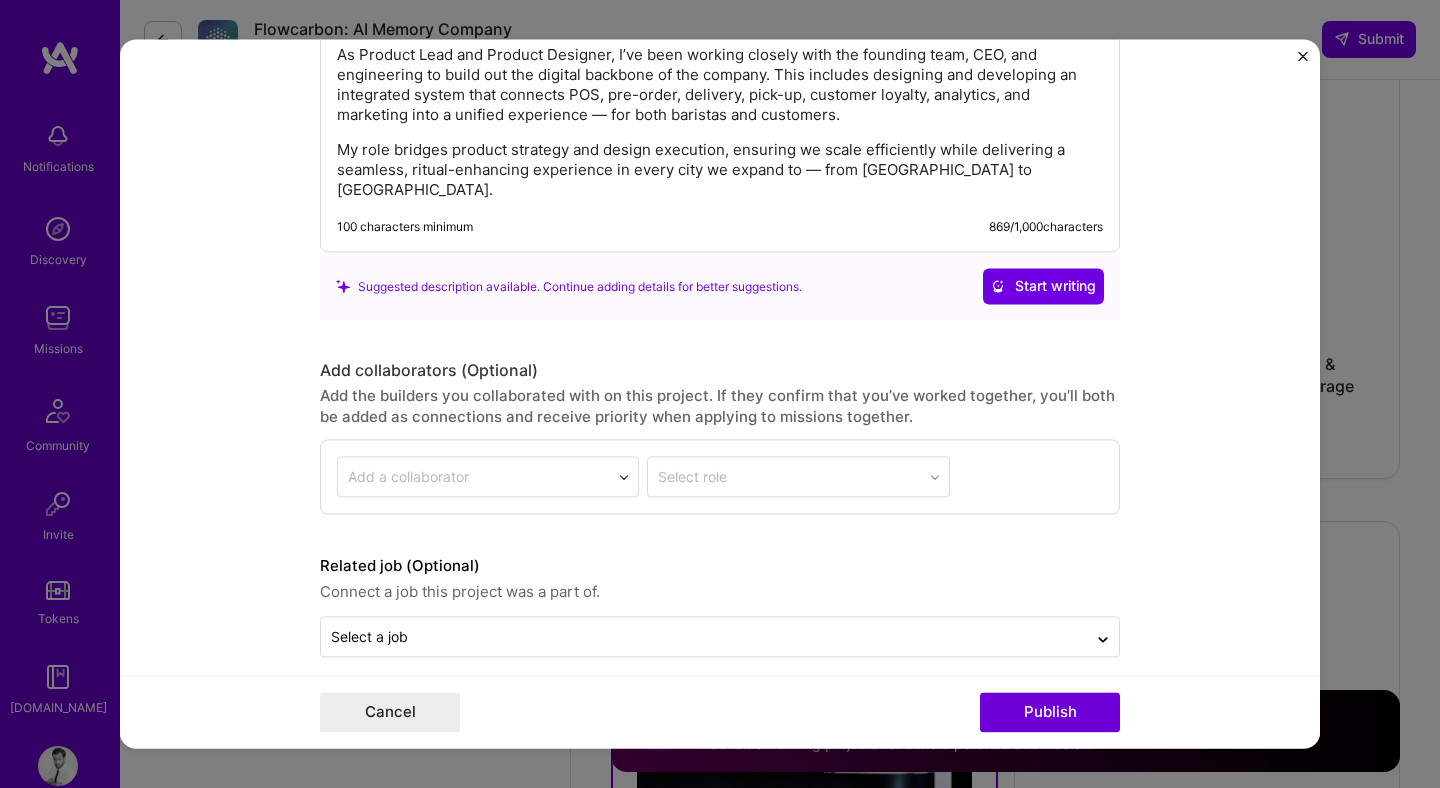 click on "Project title [DOMAIN_NAME] Company [GEOGRAPHIC_DATA]
Project industry Industry 2 Project Link (Optional) [URL][DOMAIN_NAME]
Current cover Add New Image Remove Image Role Product Lead Product Designer [DATE]
to [DATE]
I’m still working on this project Skills used — Add up to 12 skills Any new skills will be added to your profile. wire wire 5 Product Strategy 1 2 3 4 5 Roadmapping 1 2 3 4 5 UX Design 1 2 3 4 5 Product Design 1 2 3 4 5 Wireframing 1 2 3 4 5 Did this role require you to manage team members? (Optional) Yes, I managed 4 team members. Were you involved from inception to launch (0  ->  1)? (Optional) Zero to one is creation and development of a unique product from the ground up. I was involved in zero to one with this project Add metrics (Optional) Metrics help you visually show the outcome of a project. You can add up to 3 metrics. Project details   869 /" at bounding box center [720, 393] 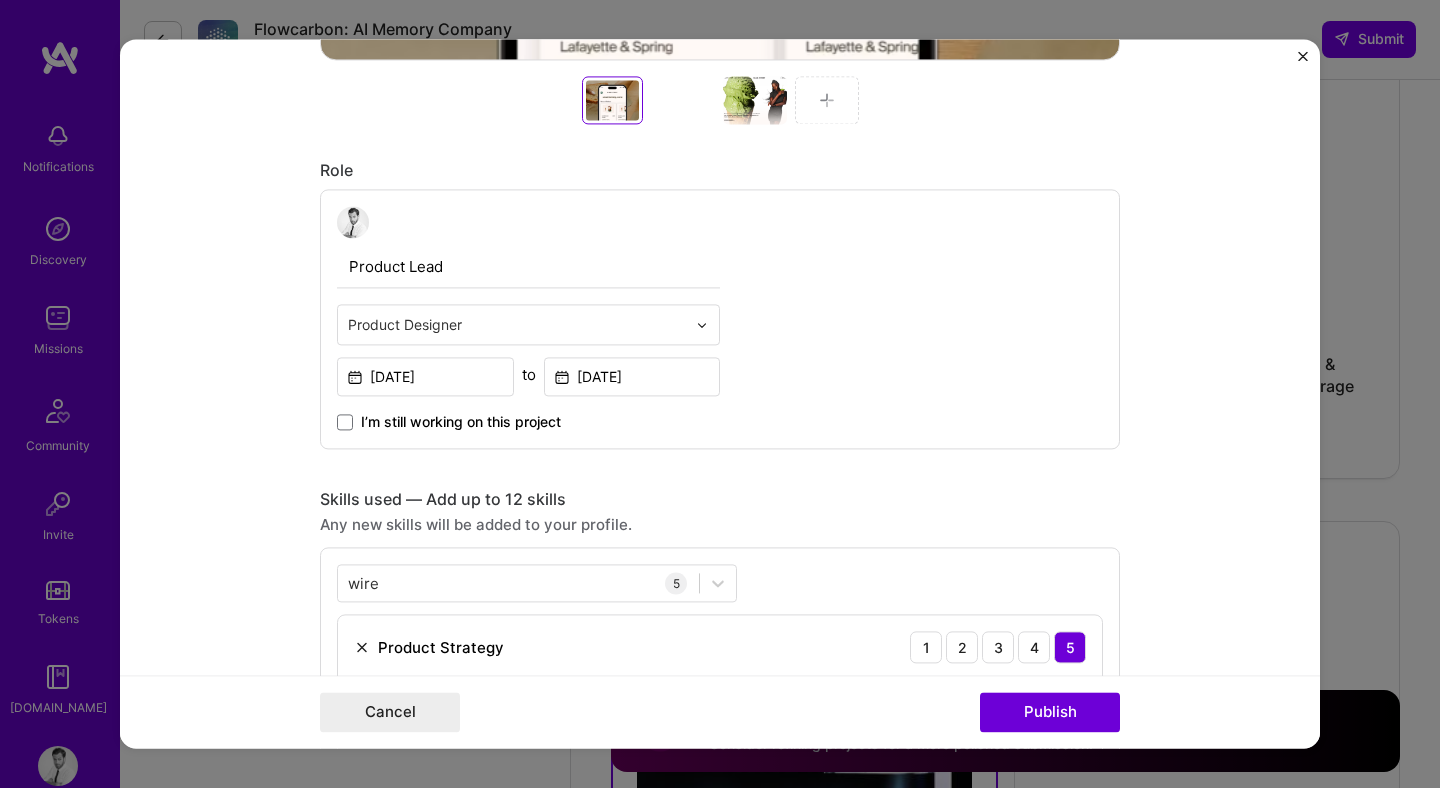 scroll, scrollTop: 940, scrollLeft: 0, axis: vertical 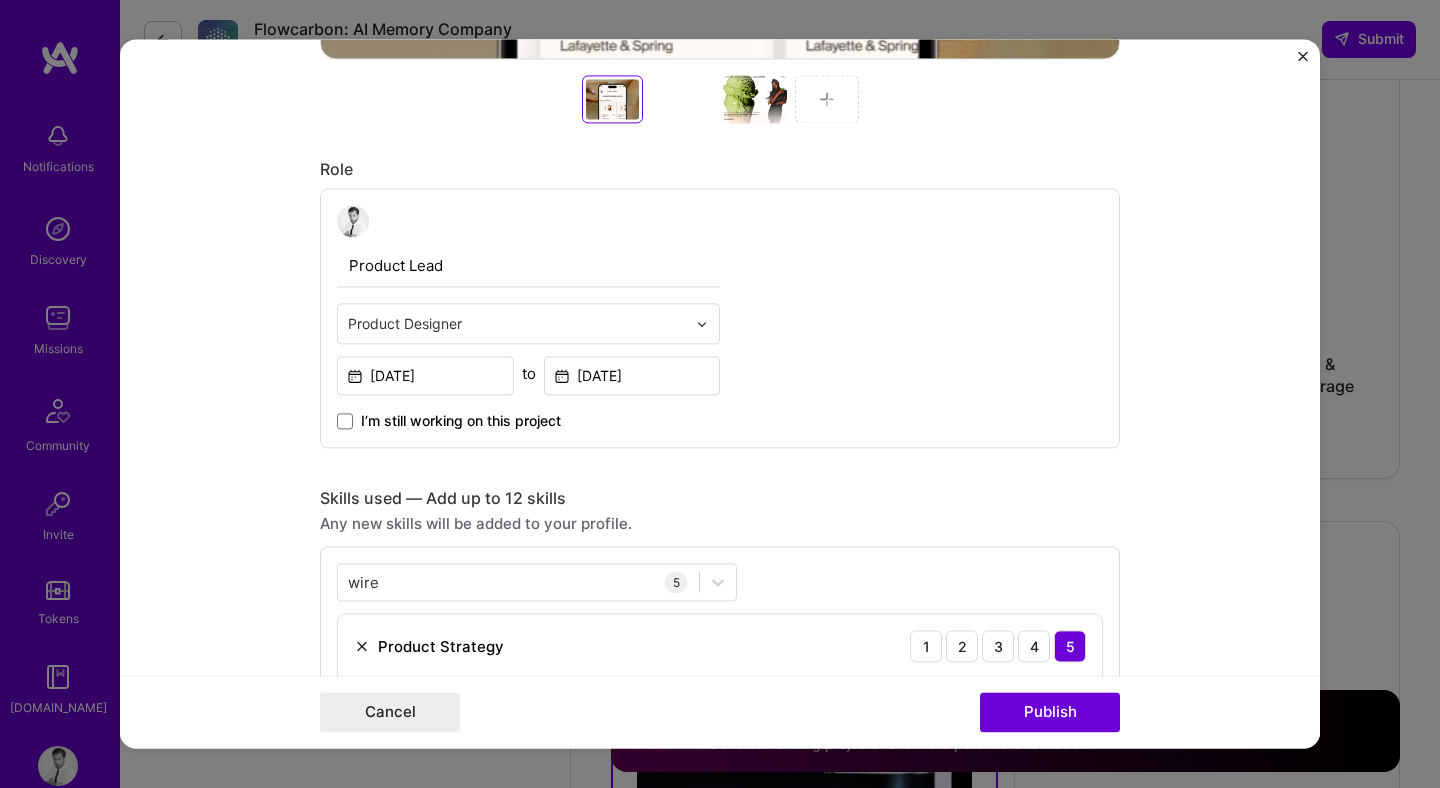 click on "Product Lead" at bounding box center (528, 266) 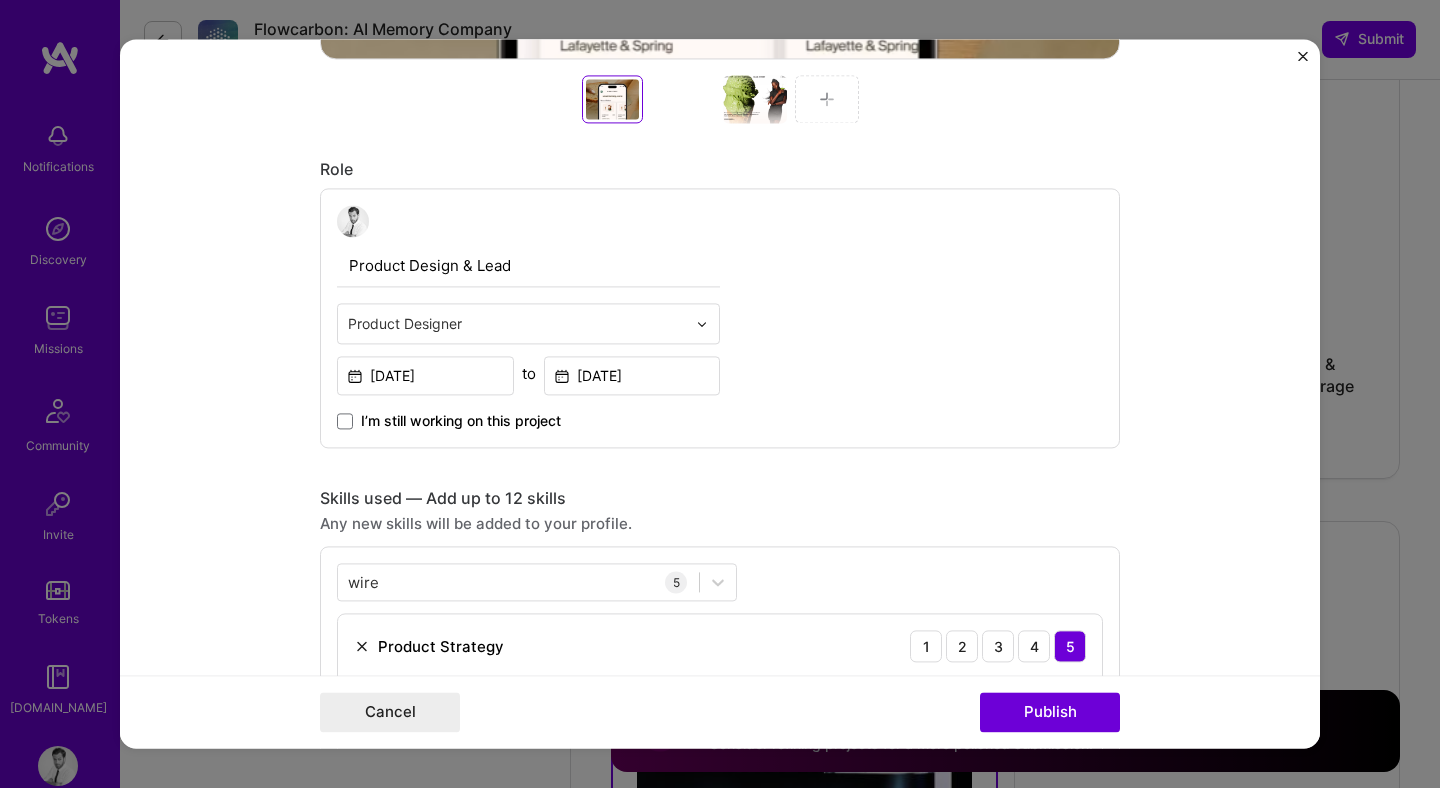 type on "Product Design & Lead" 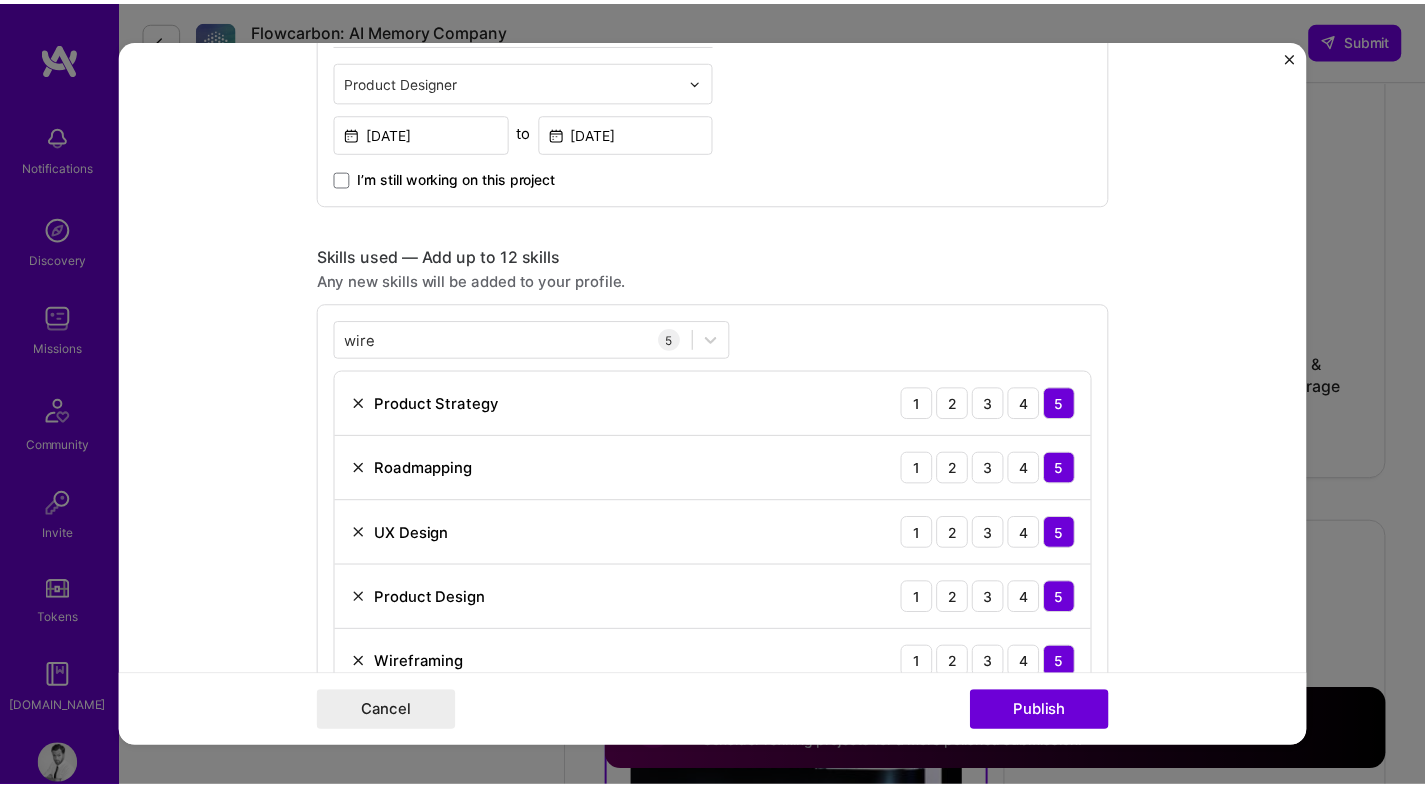 scroll, scrollTop: 1213, scrollLeft: 0, axis: vertical 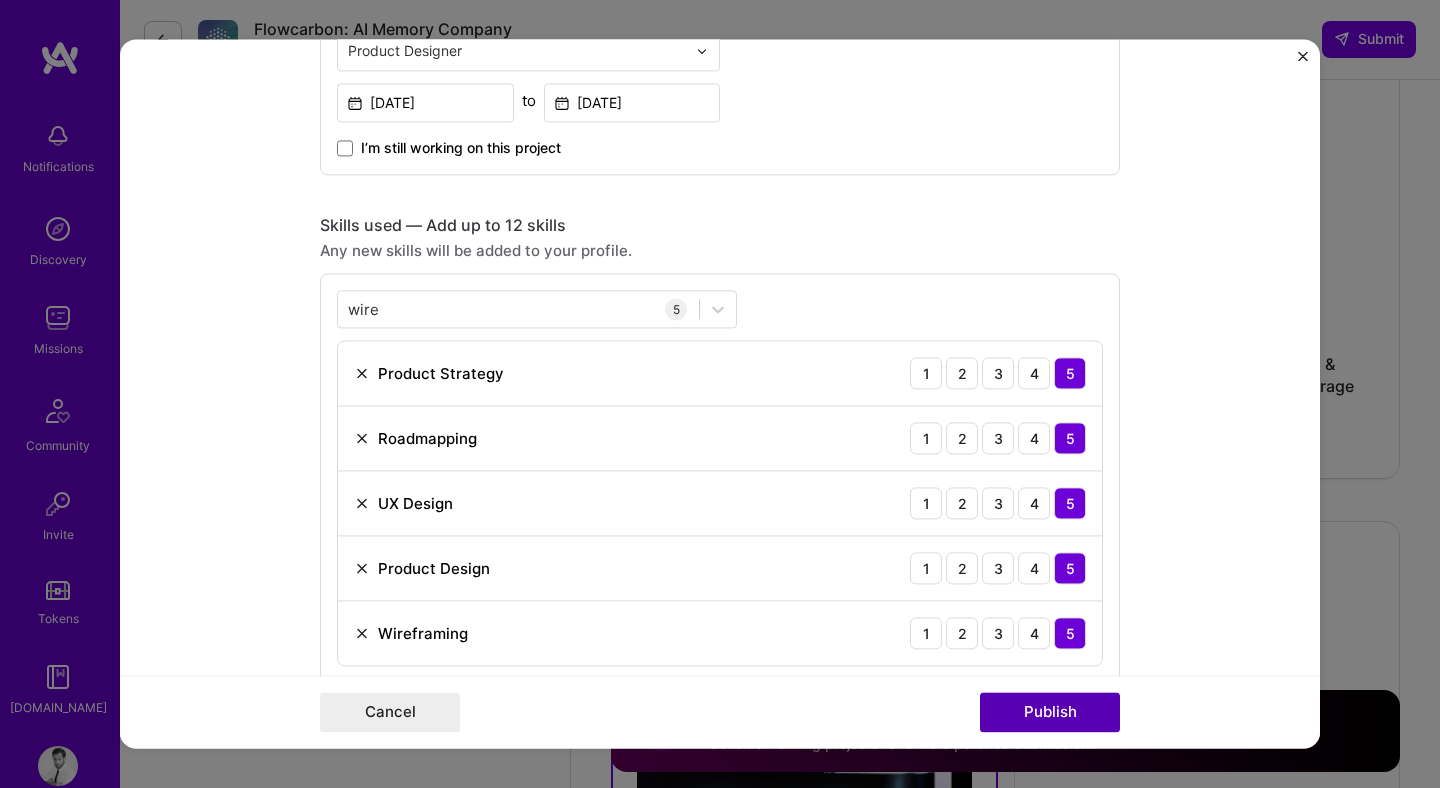 click on "Publish" at bounding box center [1050, 713] 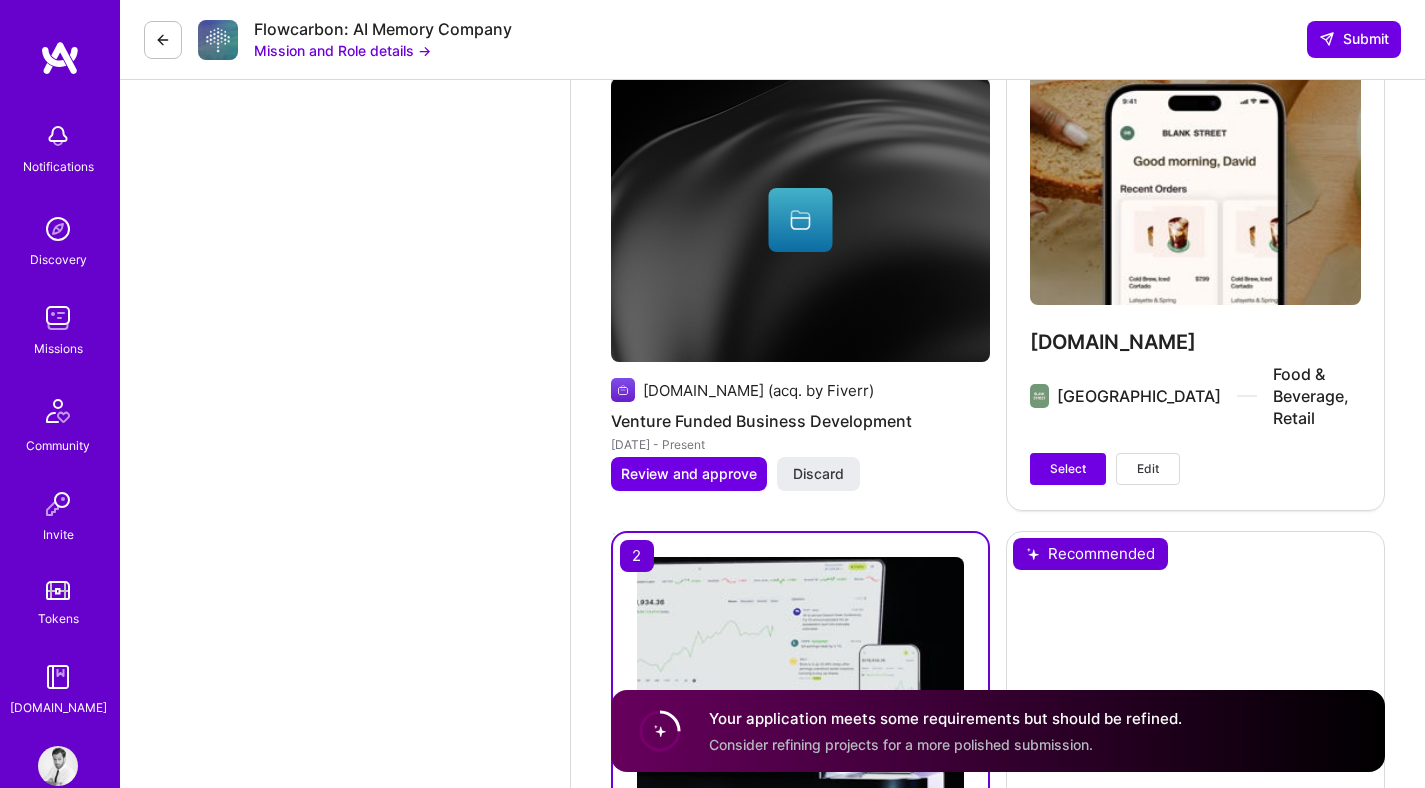 scroll, scrollTop: 5018, scrollLeft: 0, axis: vertical 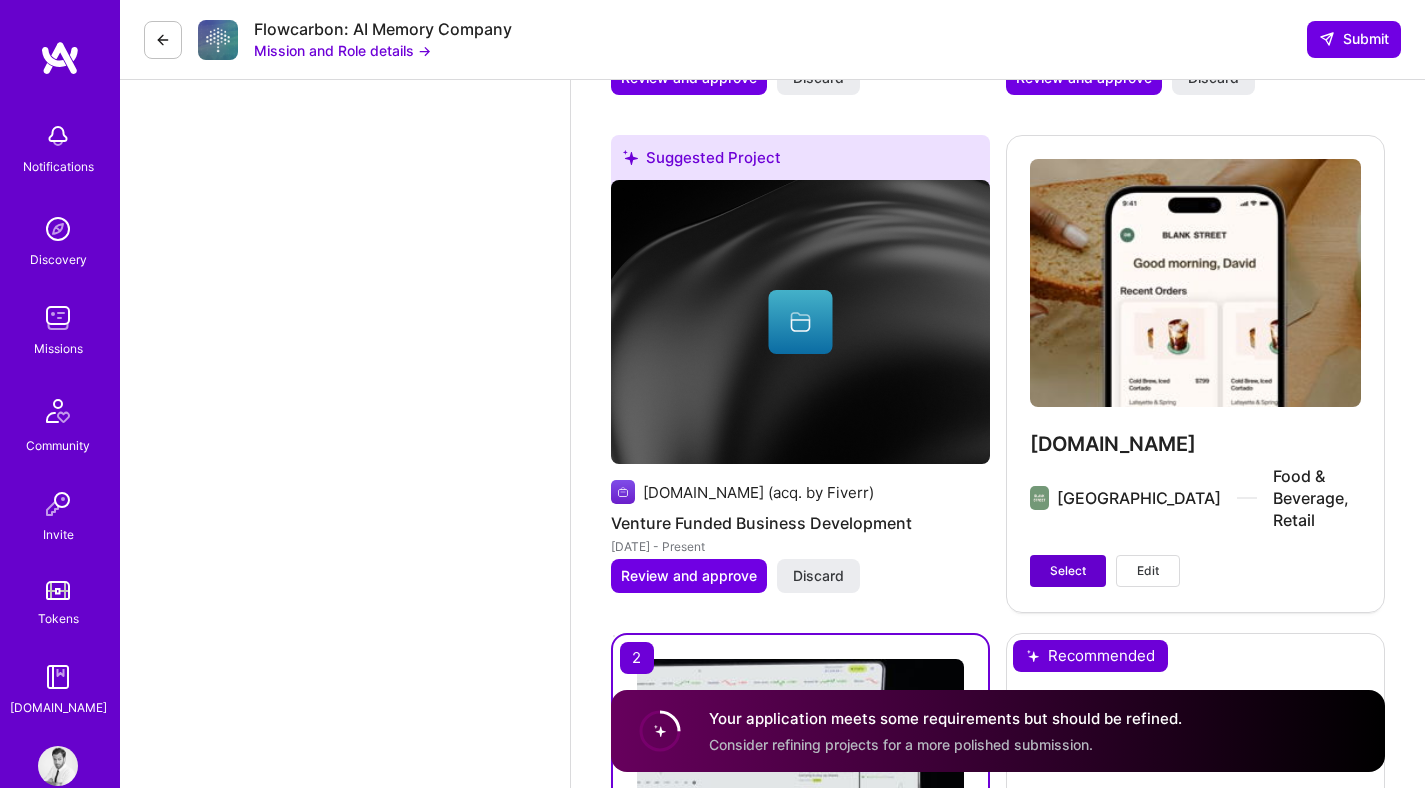 click on "Select" at bounding box center [1068, 571] 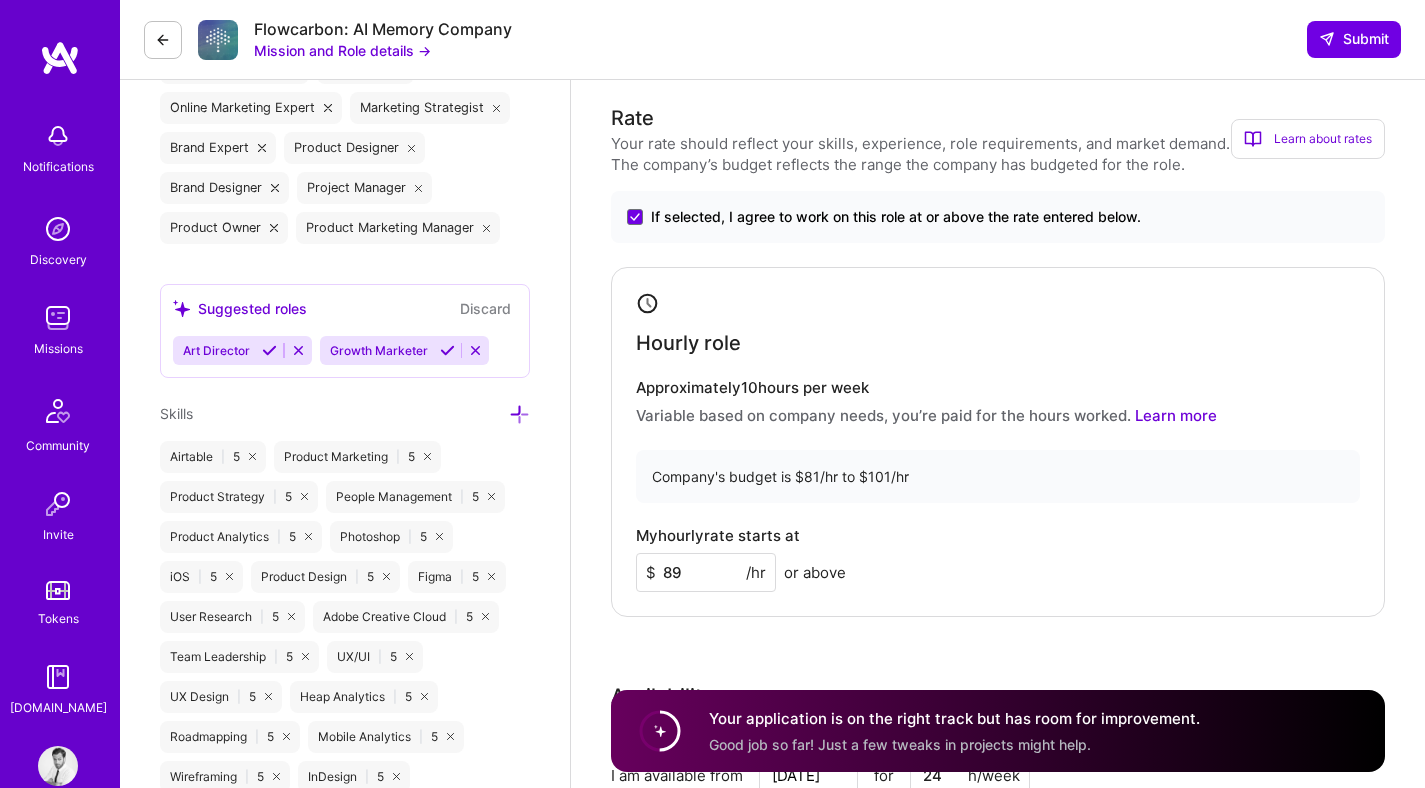 scroll, scrollTop: 804, scrollLeft: 0, axis: vertical 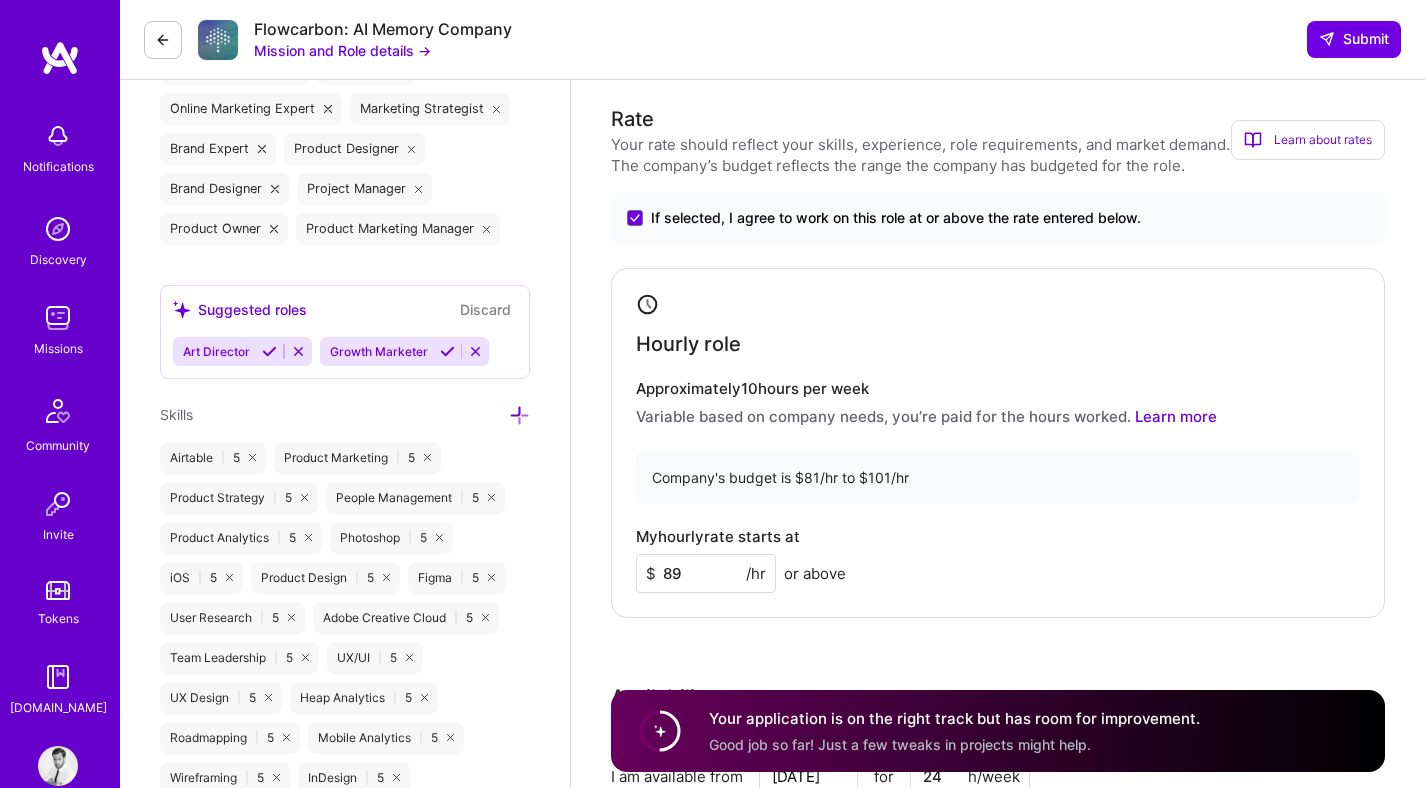 click at bounding box center [269, 351] 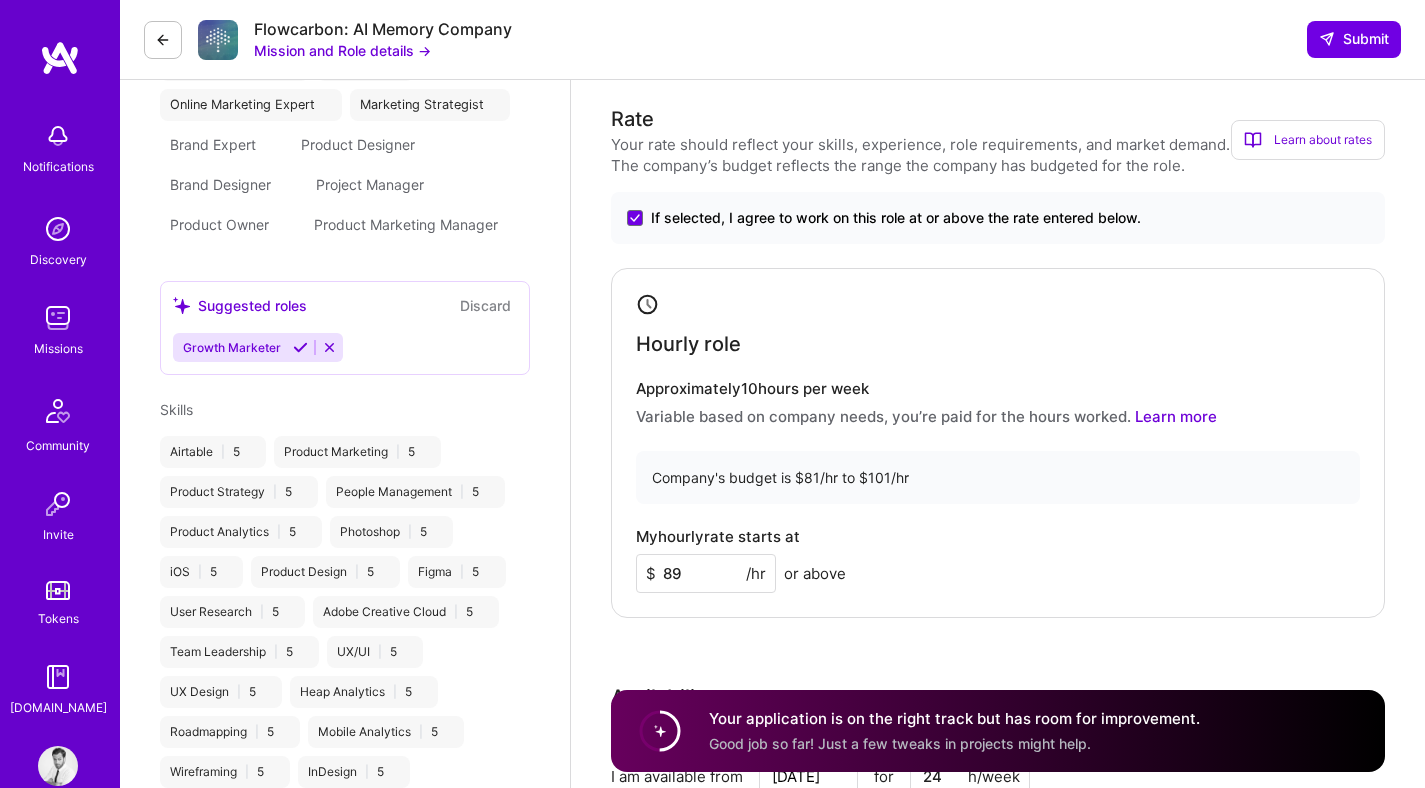 scroll, scrollTop: 679, scrollLeft: 0, axis: vertical 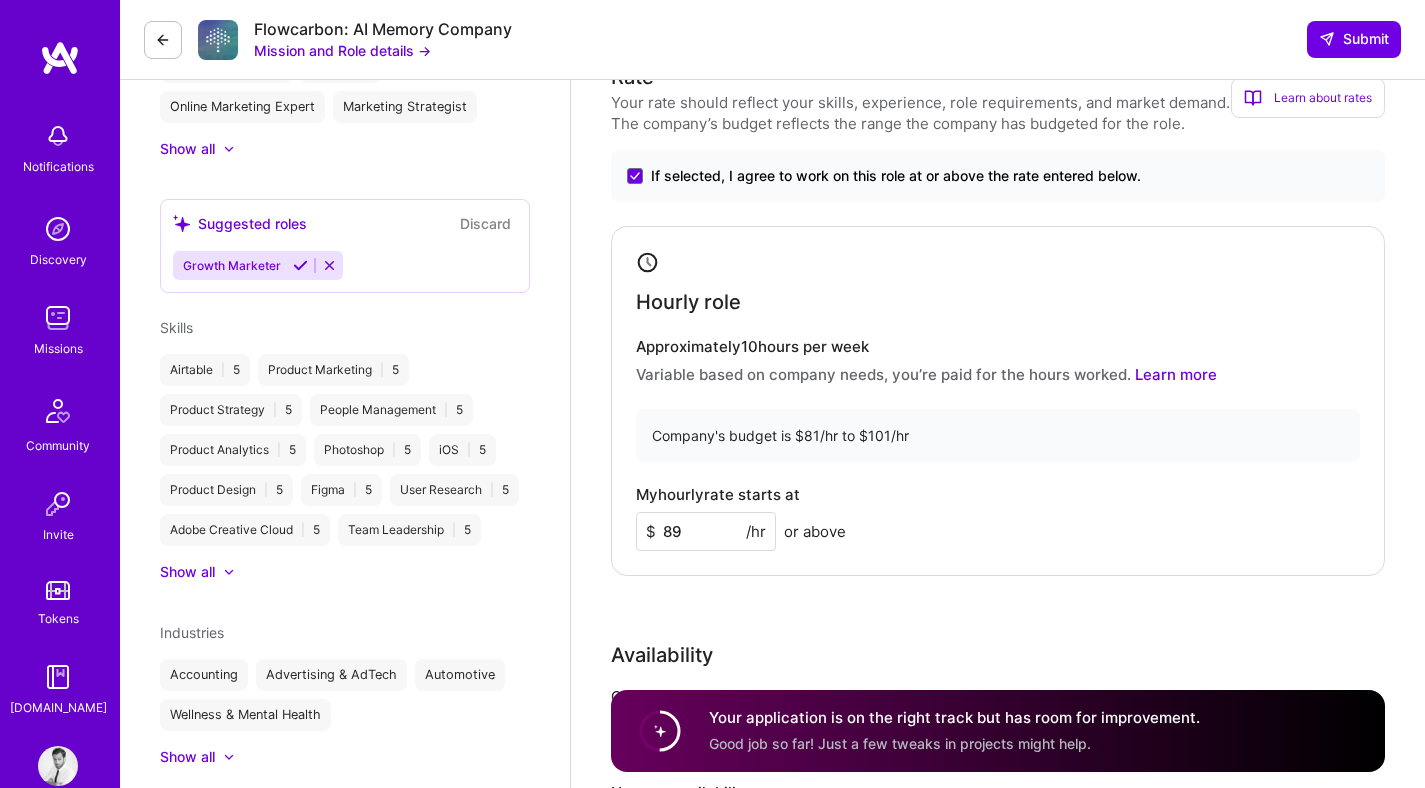 click at bounding box center [300, 265] 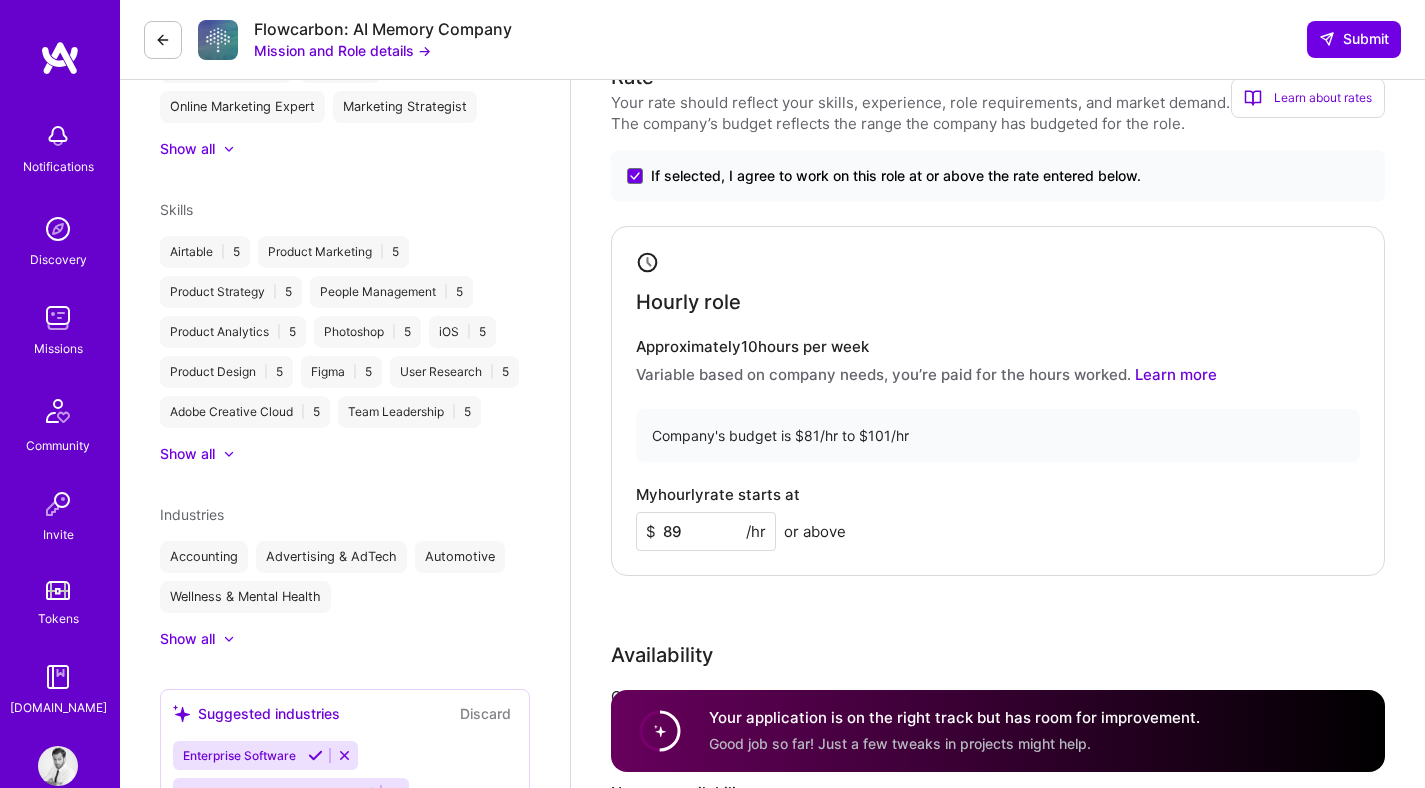 scroll, scrollTop: 679, scrollLeft: 0, axis: vertical 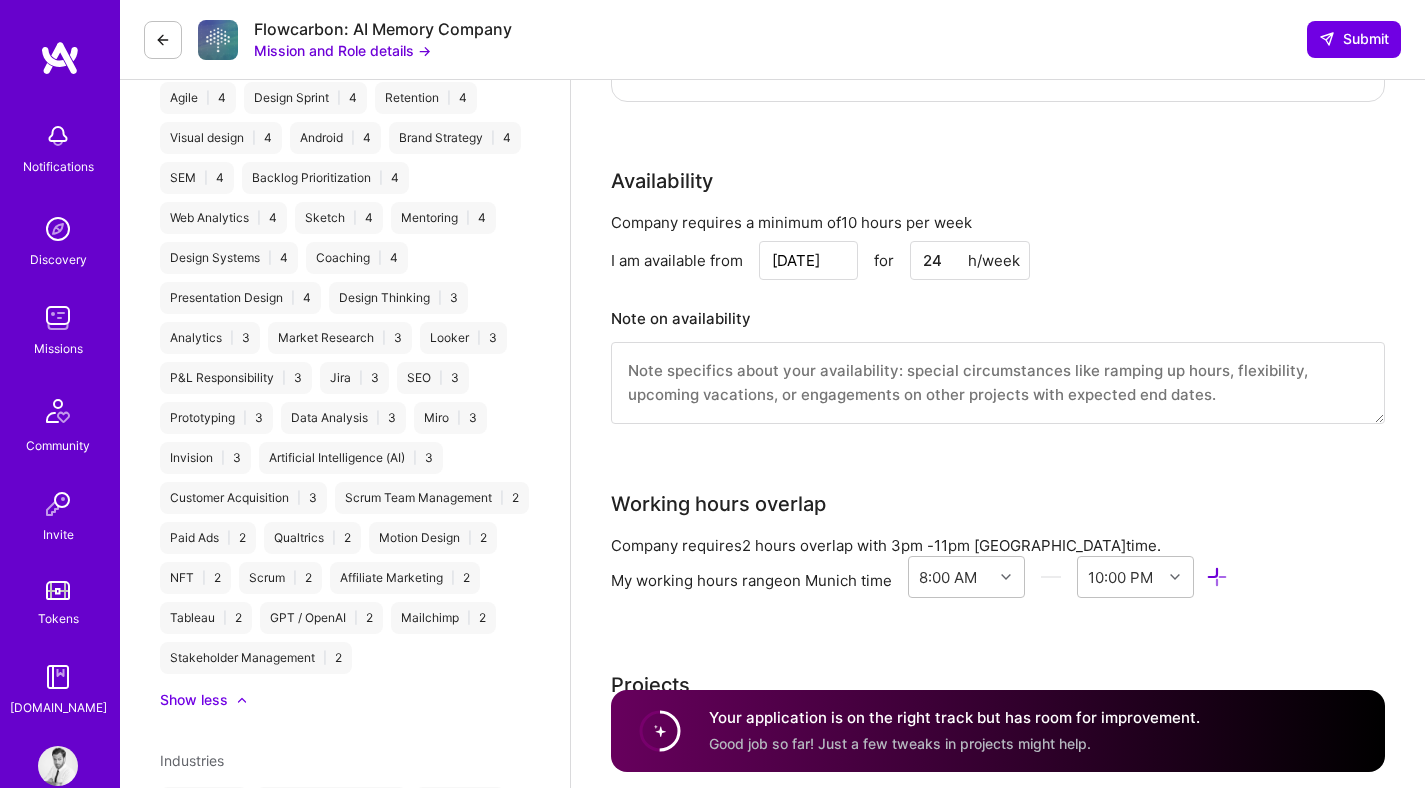 click on "Prototyping | 3" at bounding box center [216, 418] 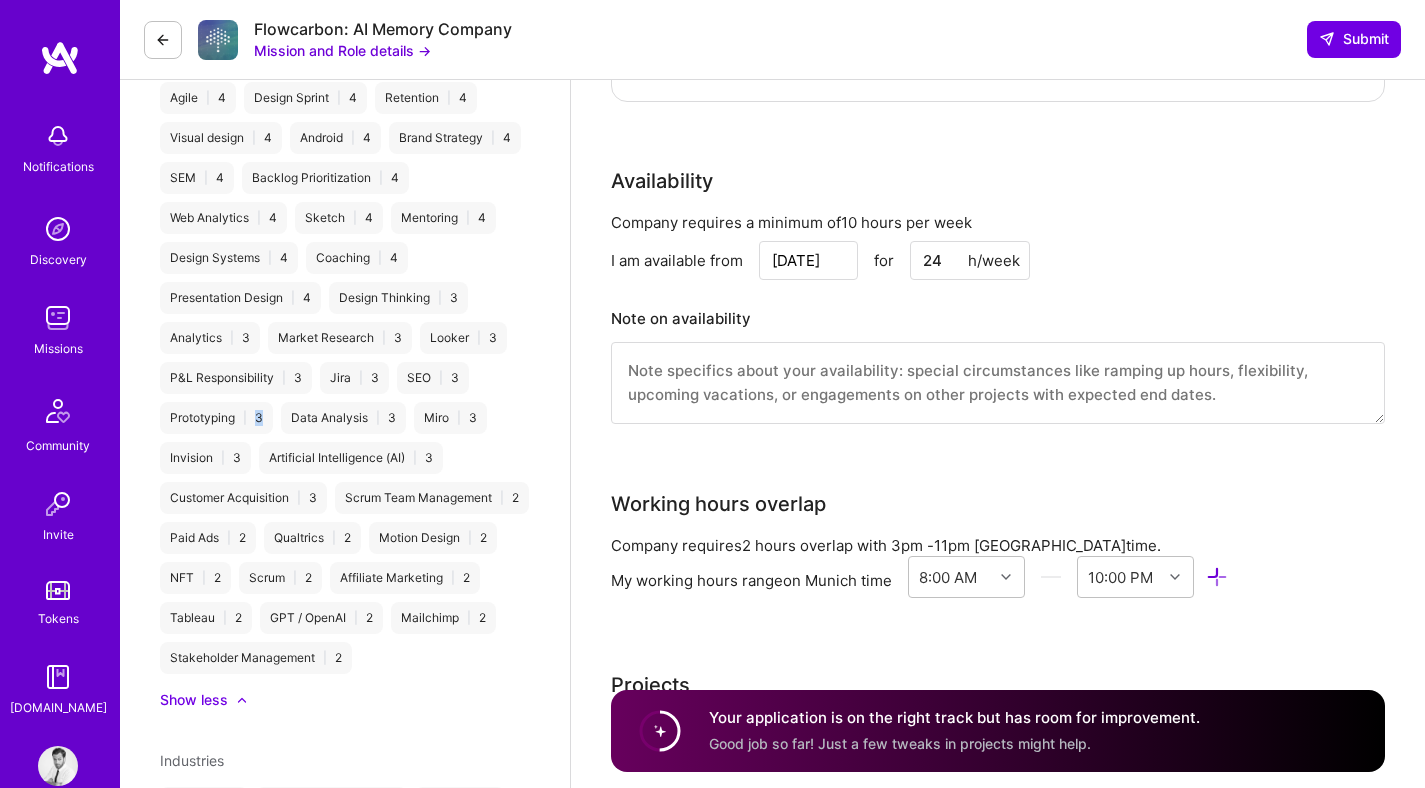 click on "Prototyping | 3" at bounding box center [216, 418] 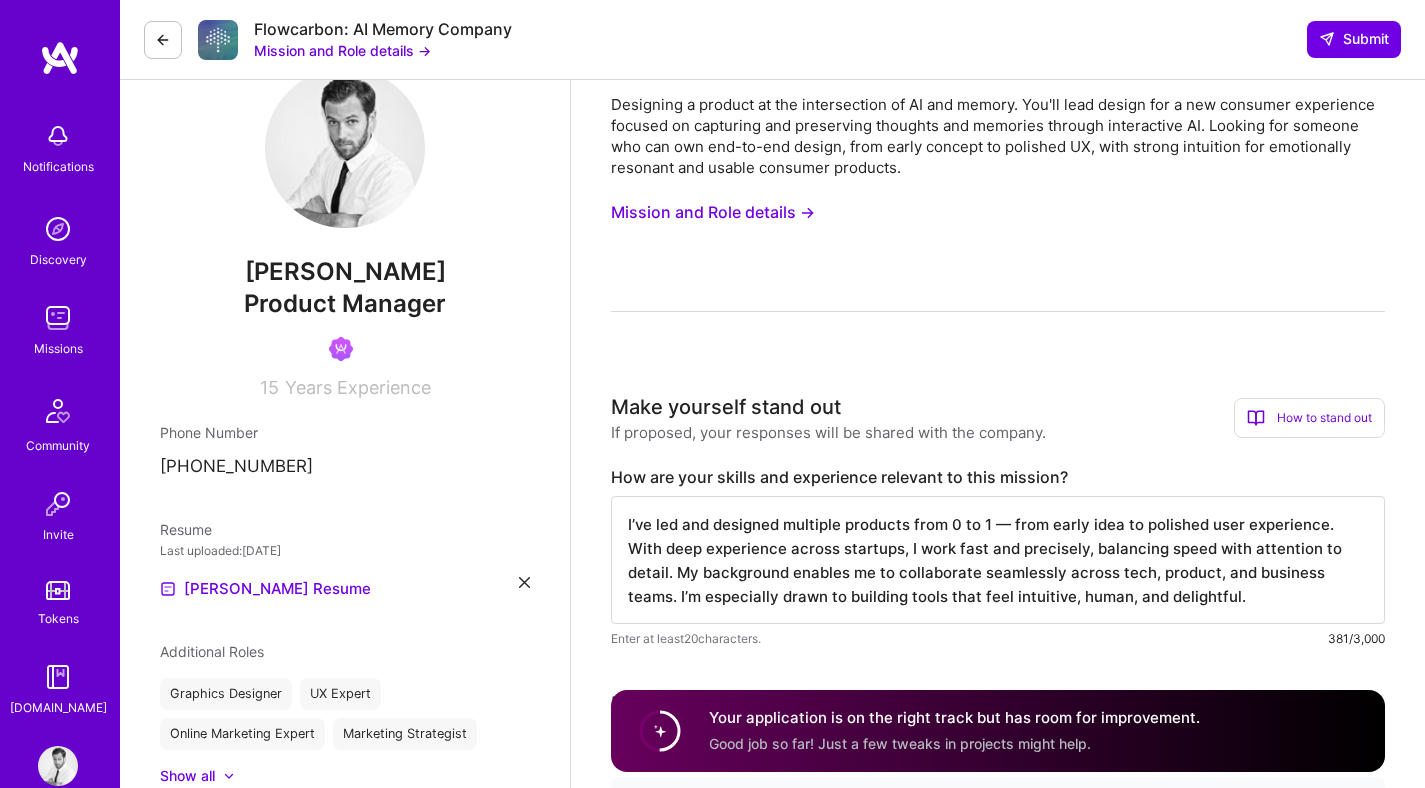 scroll, scrollTop: 0, scrollLeft: 0, axis: both 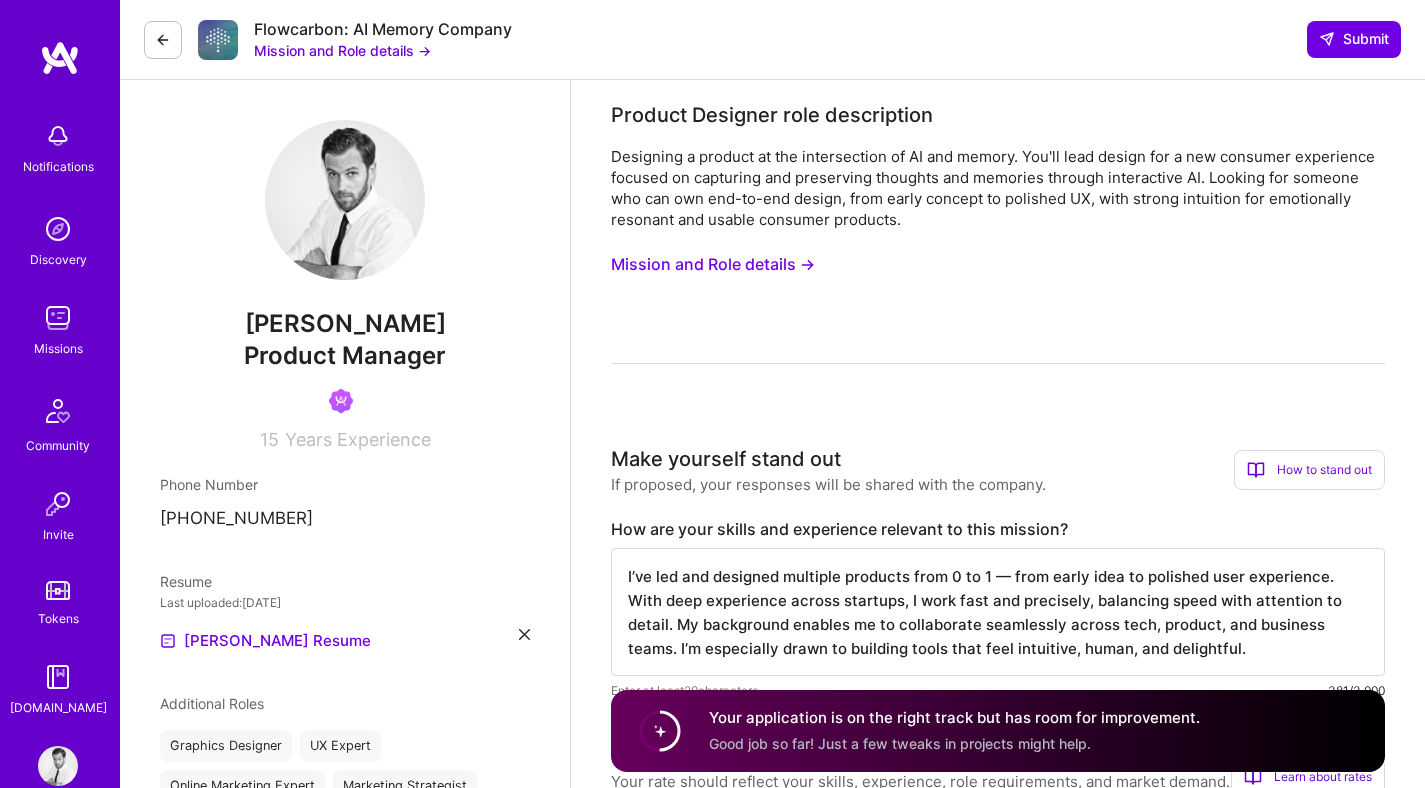 click on "Good job so far! Just a few tweaks in projects might help." at bounding box center (900, 743) 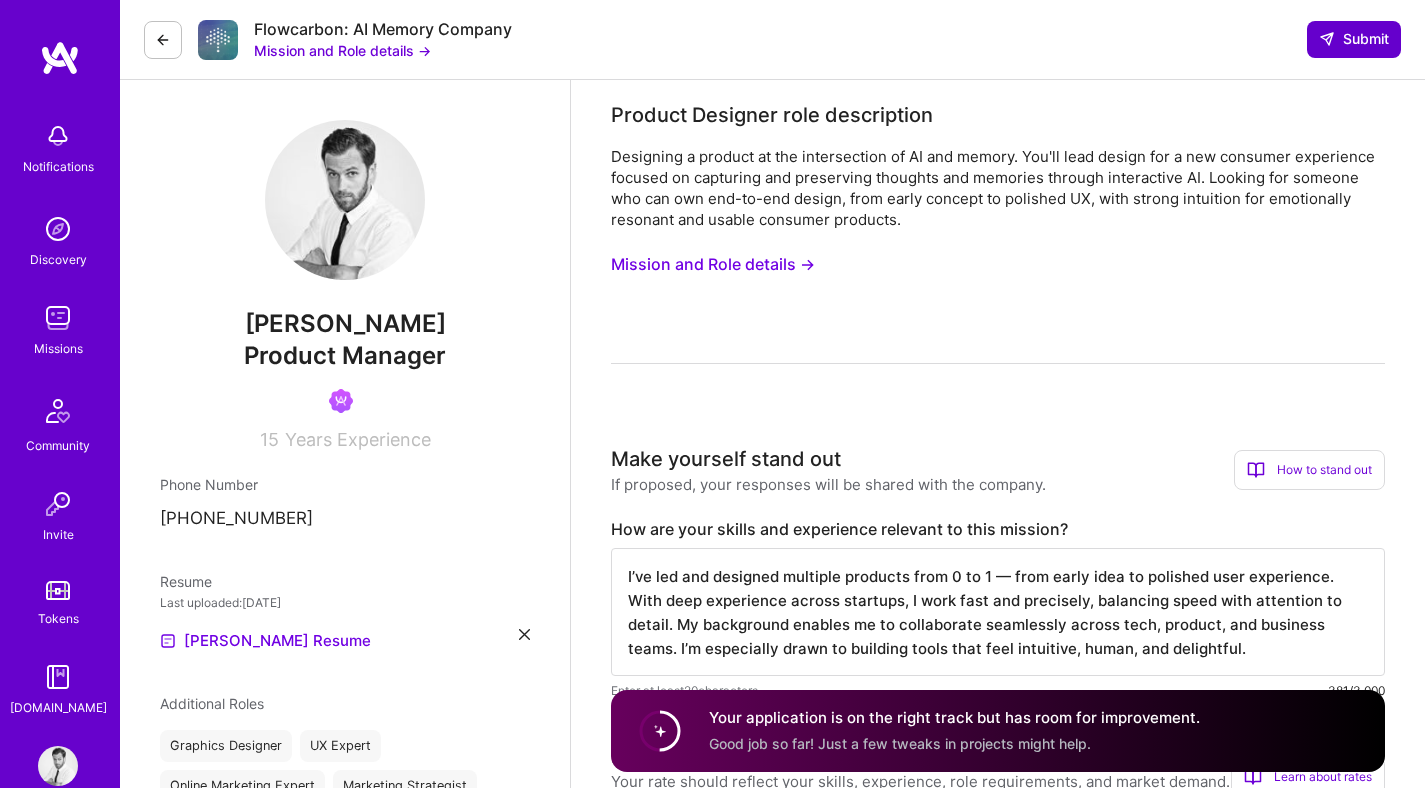click on "Submit" at bounding box center (1354, 39) 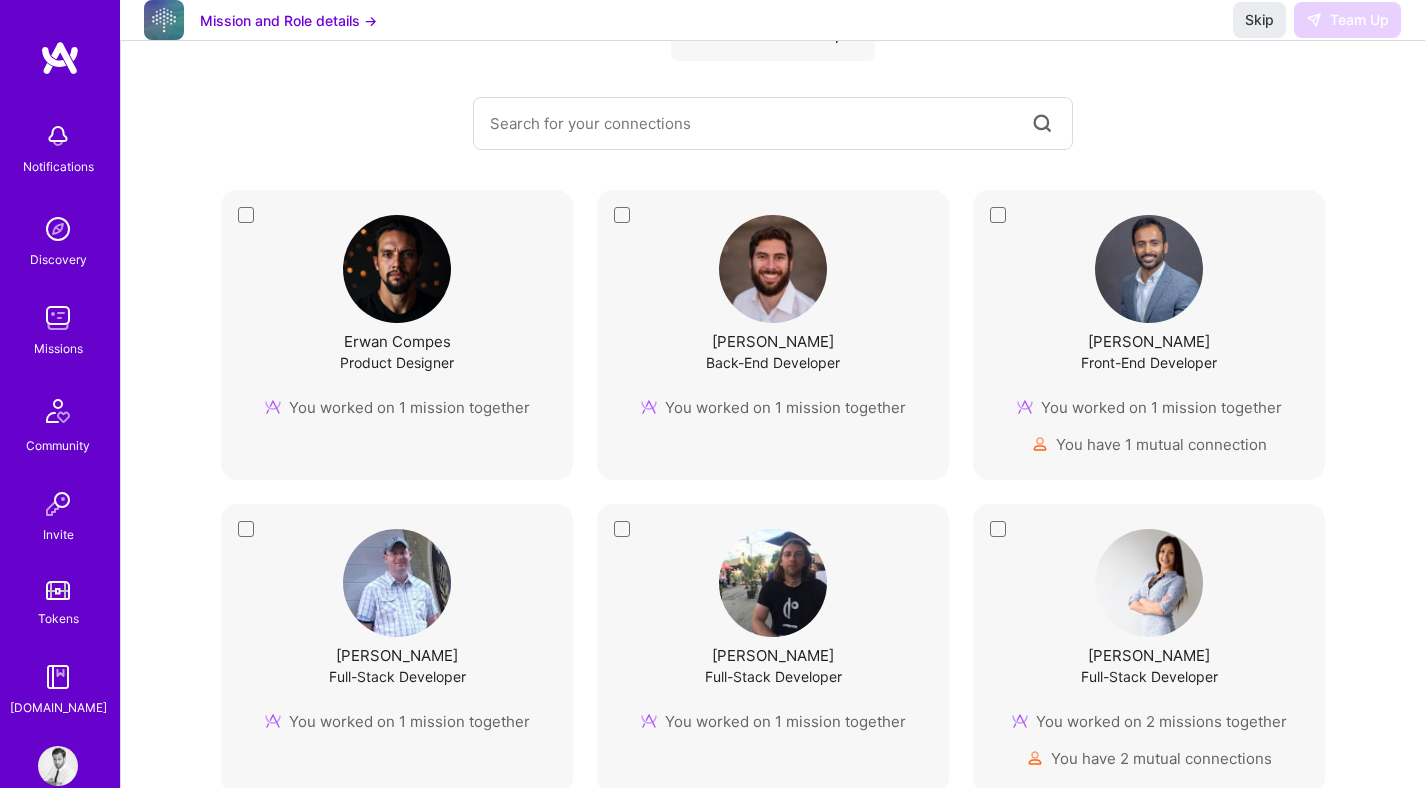 scroll, scrollTop: 0, scrollLeft: 0, axis: both 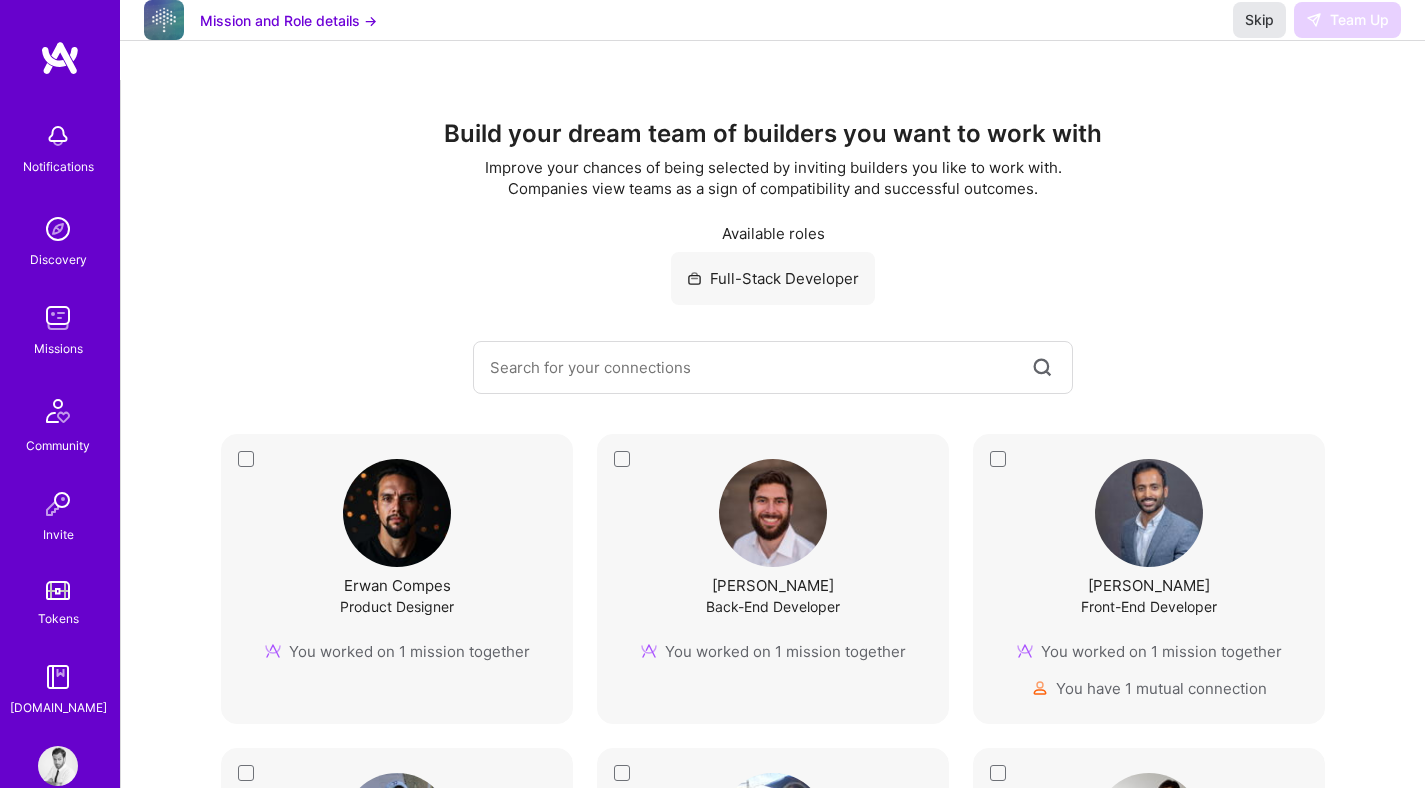 click on "Skip" at bounding box center (1259, 20) 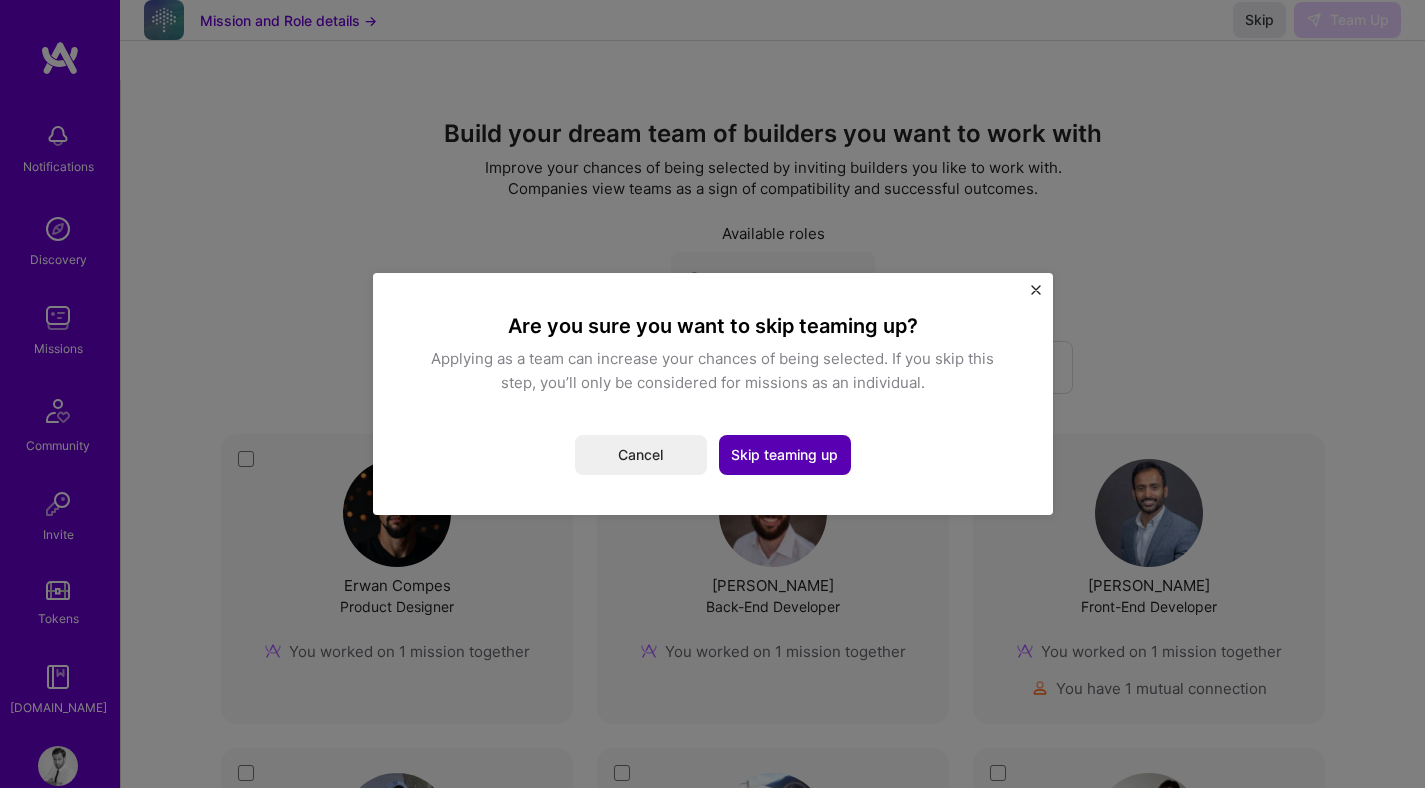 click on "Skip teaming up" at bounding box center (785, 455) 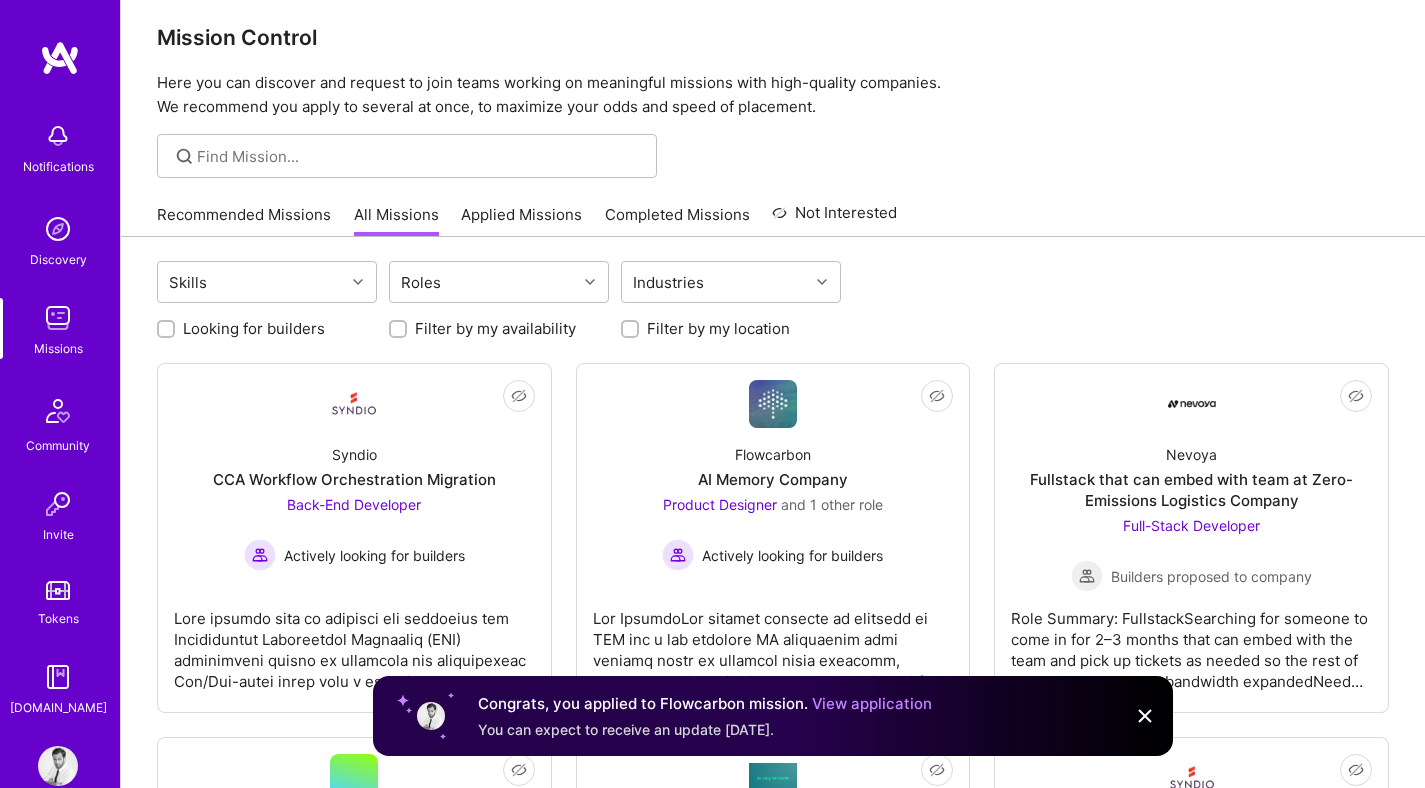 scroll, scrollTop: 29, scrollLeft: 0, axis: vertical 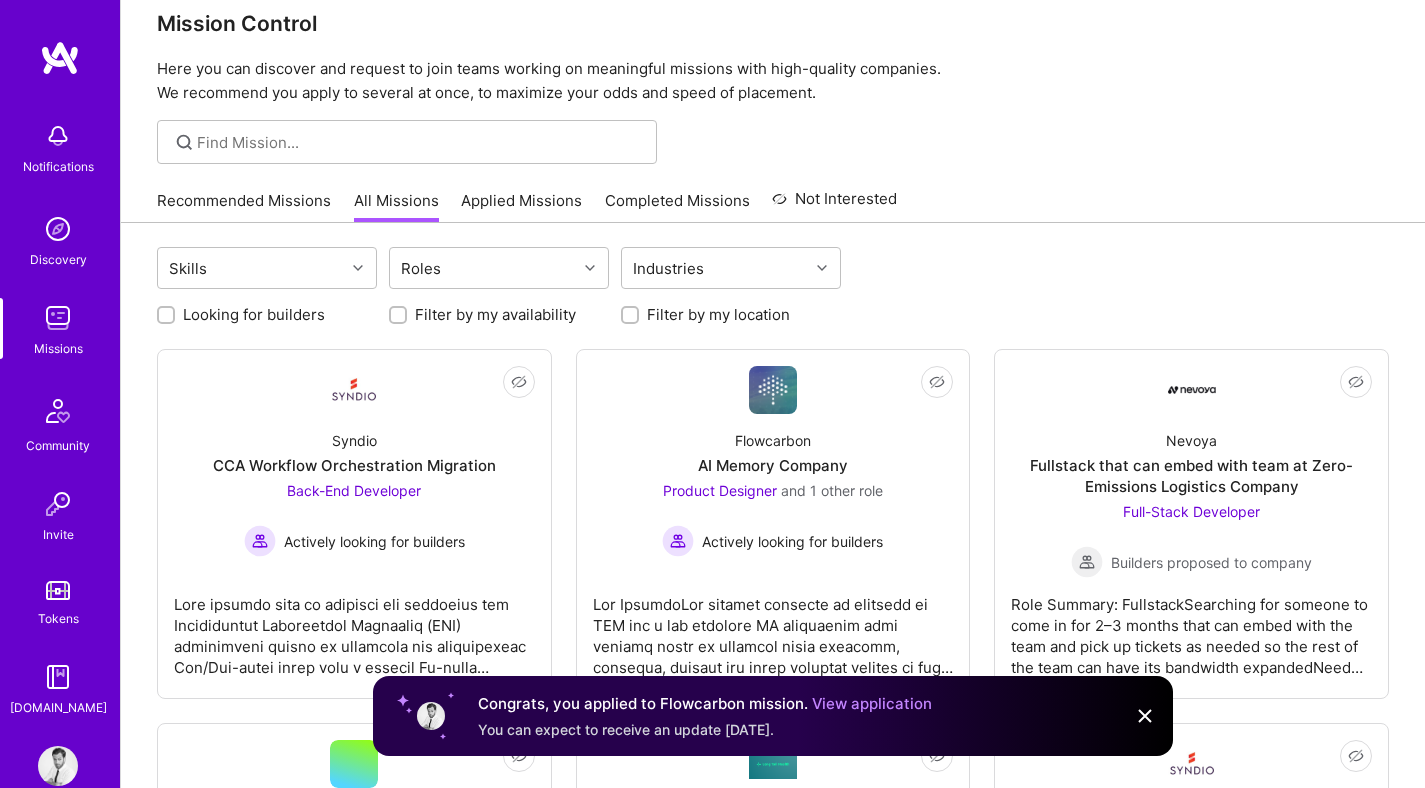 click at bounding box center (1145, 716) 